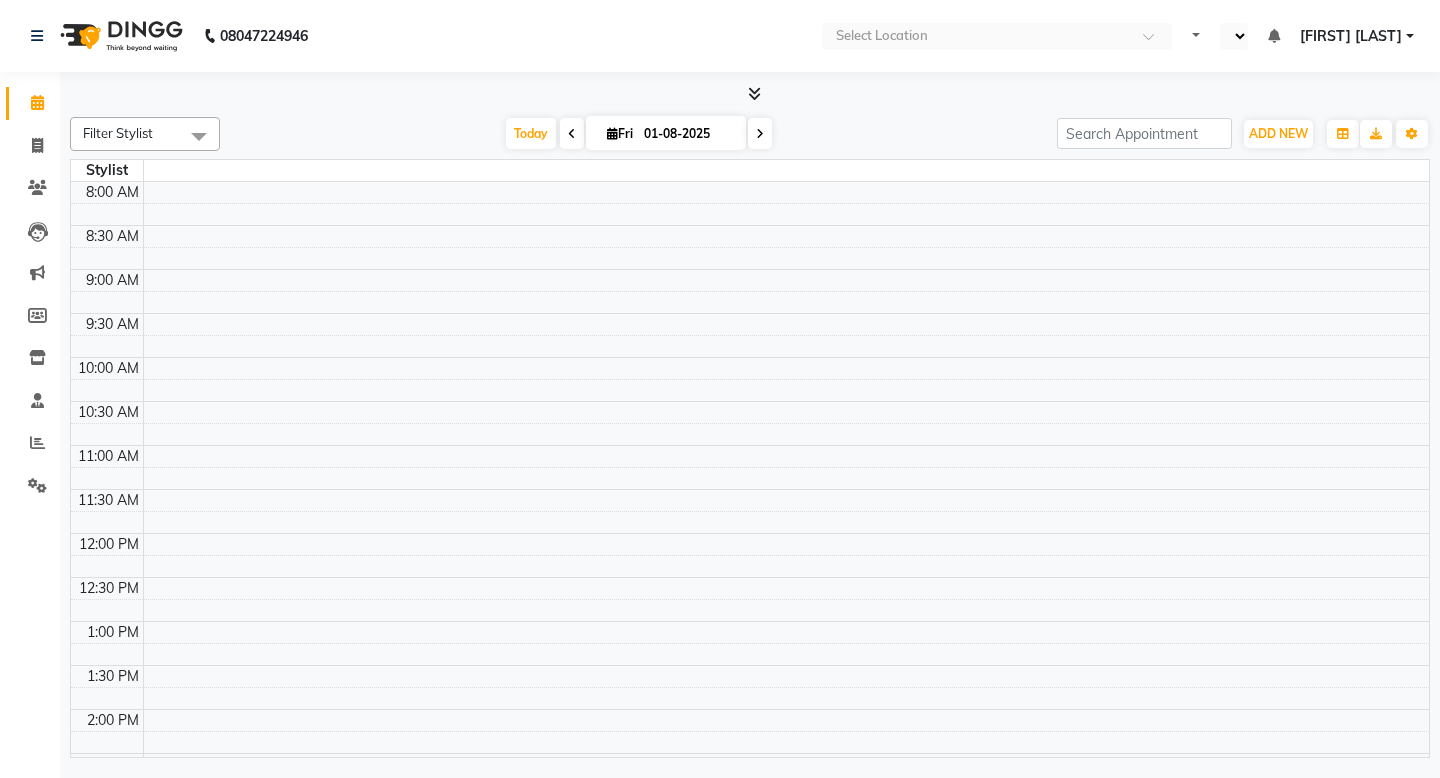 scroll, scrollTop: 0, scrollLeft: 0, axis: both 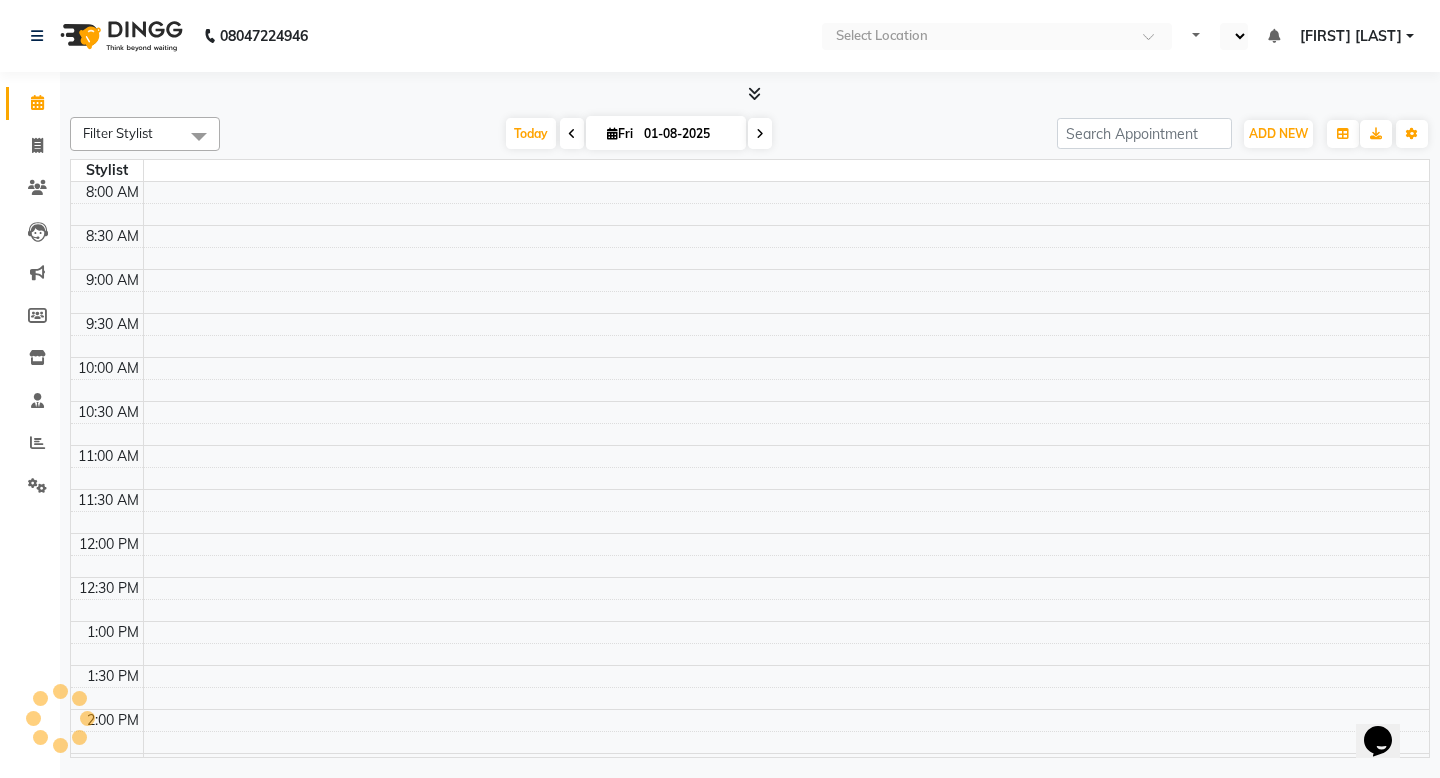 select on "en" 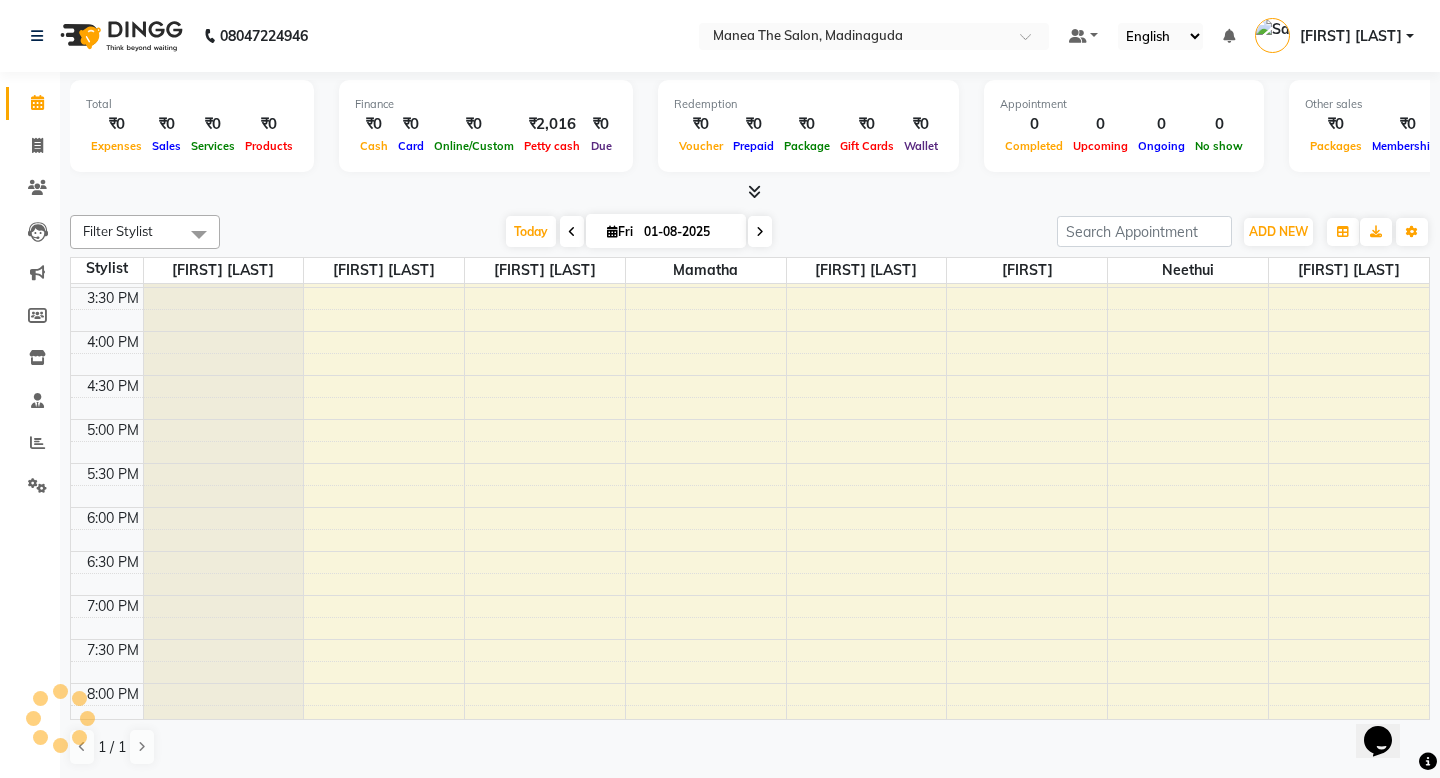 scroll, scrollTop: 0, scrollLeft: 0, axis: both 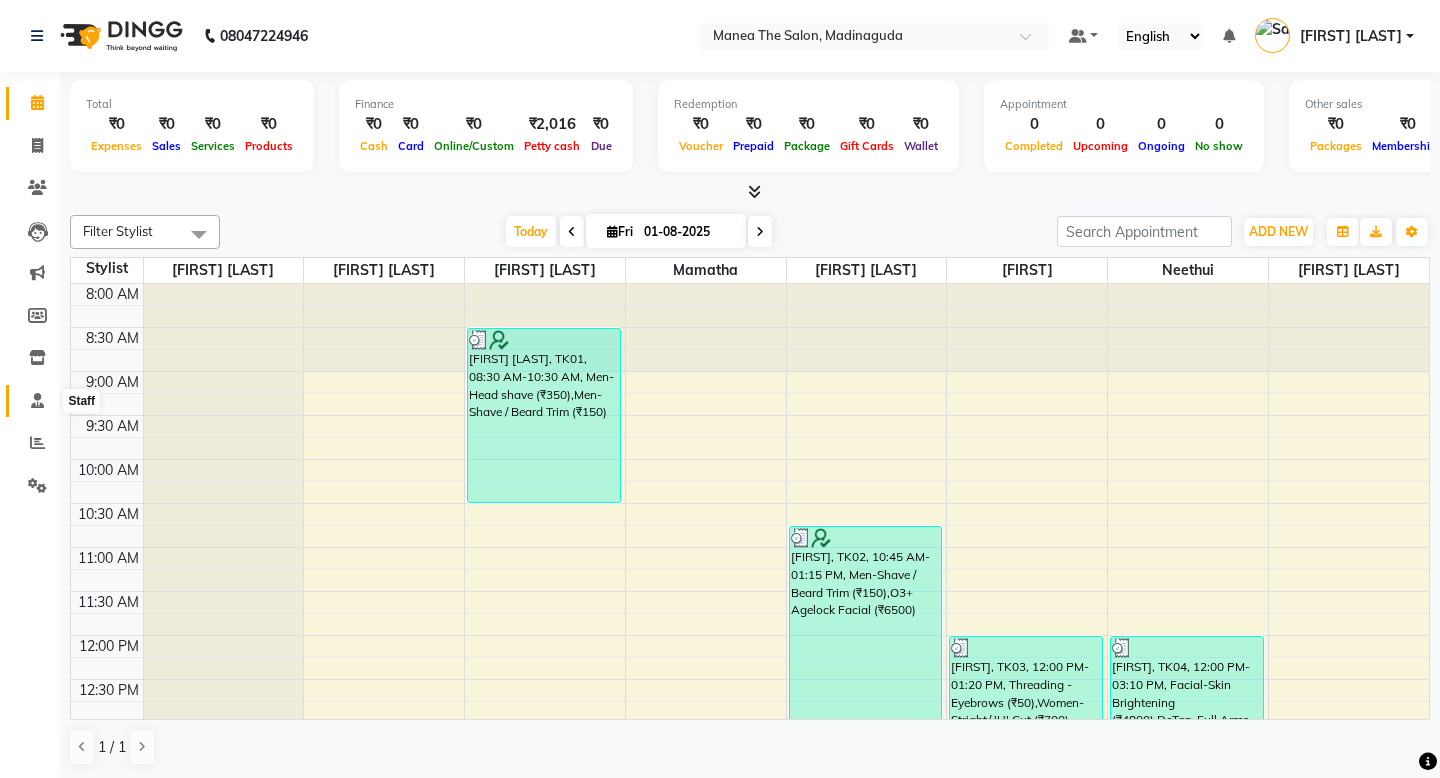click 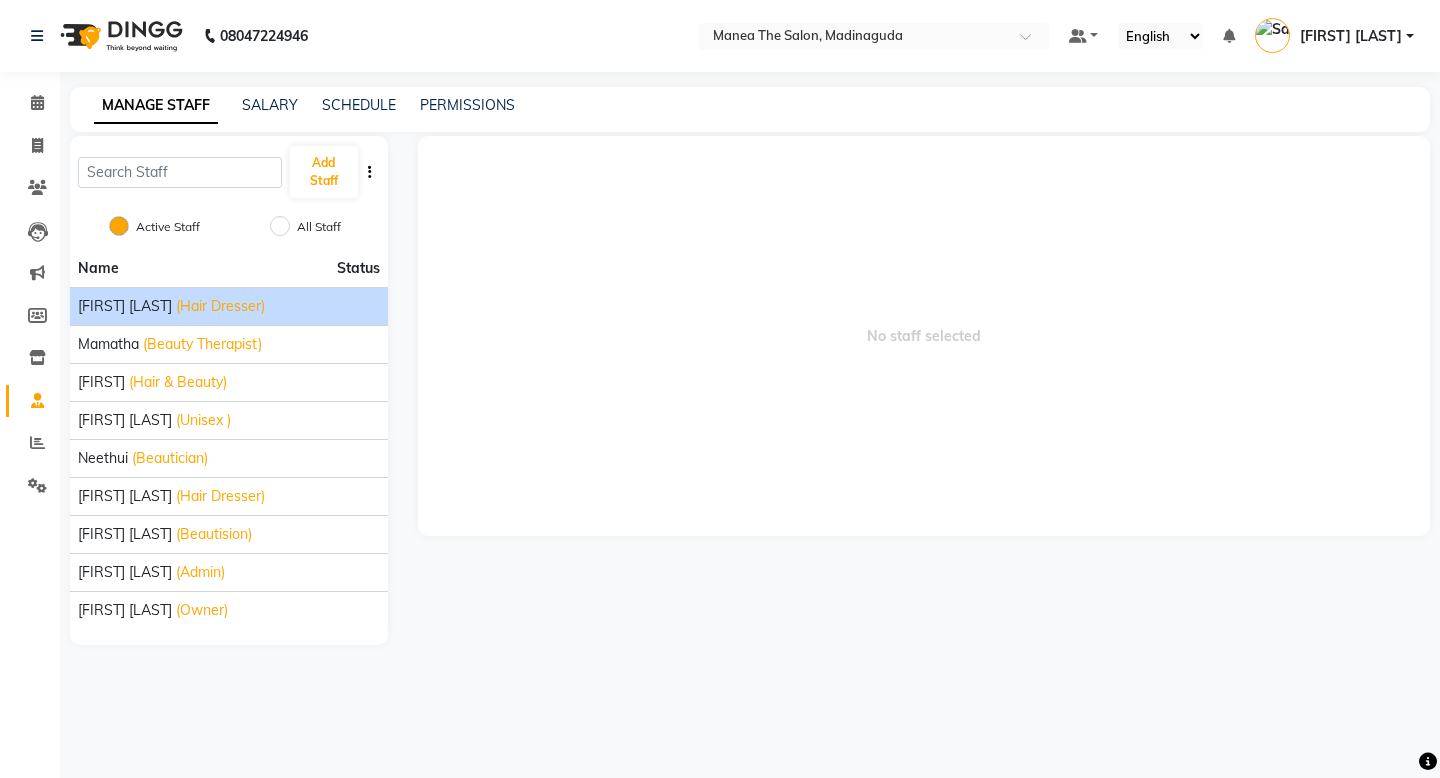 click on "[FIRST] [LAST]" 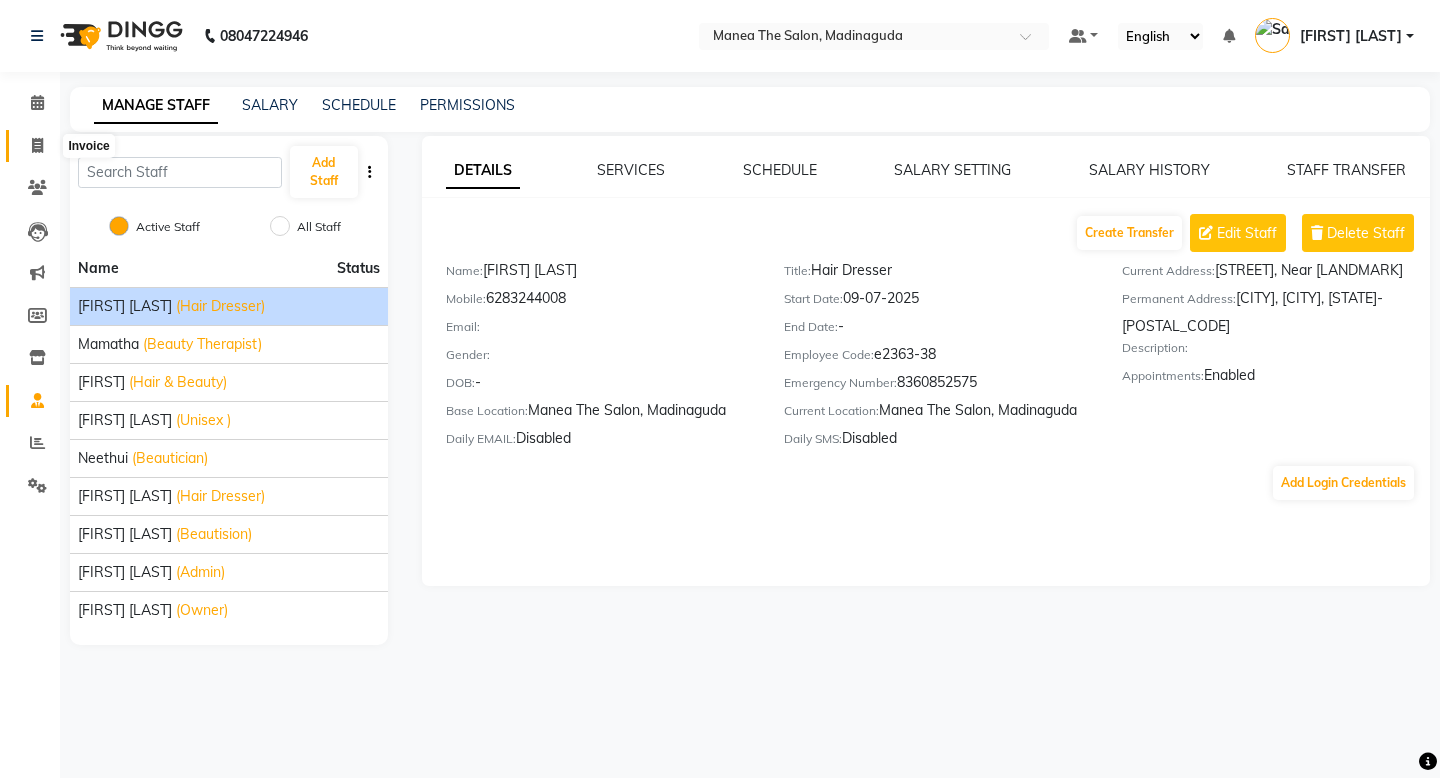 click 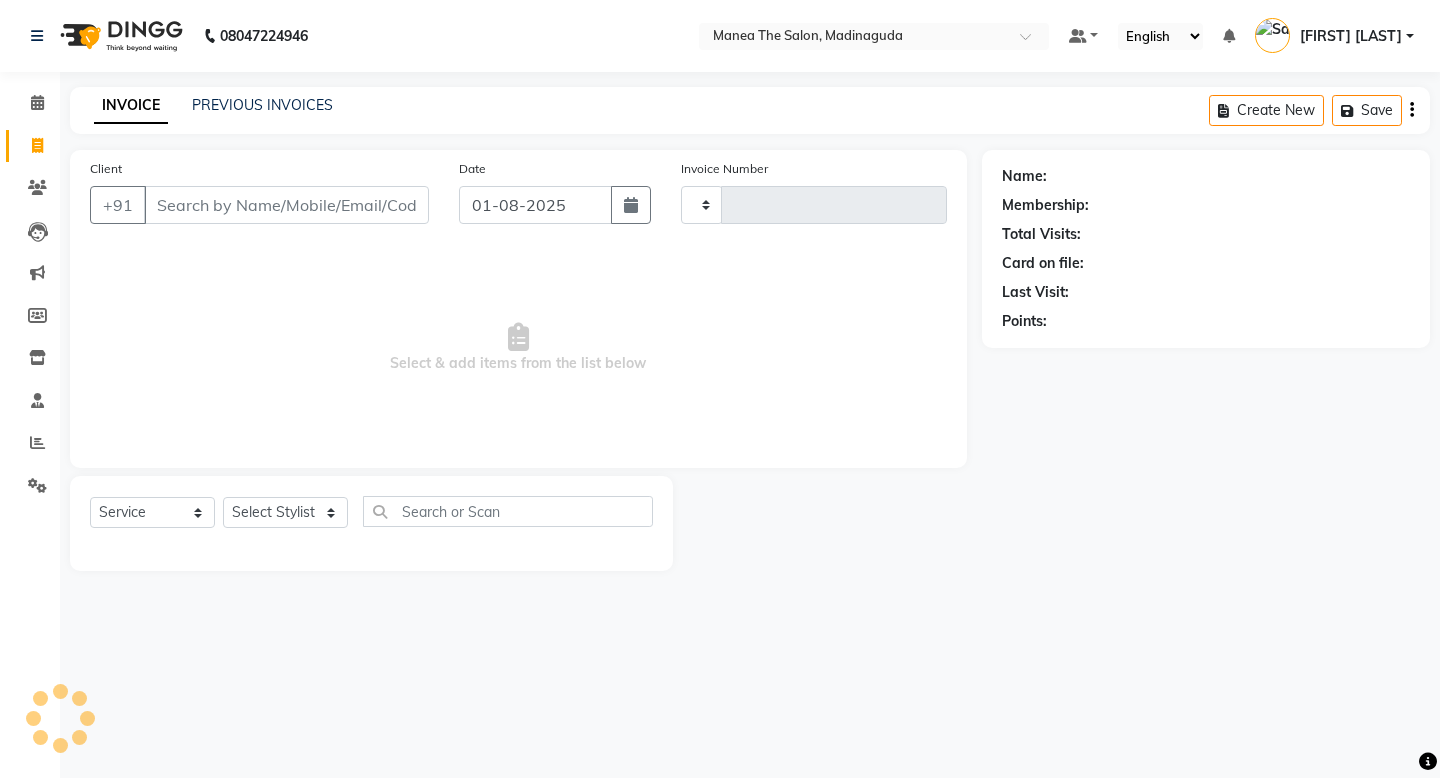 type on "1304" 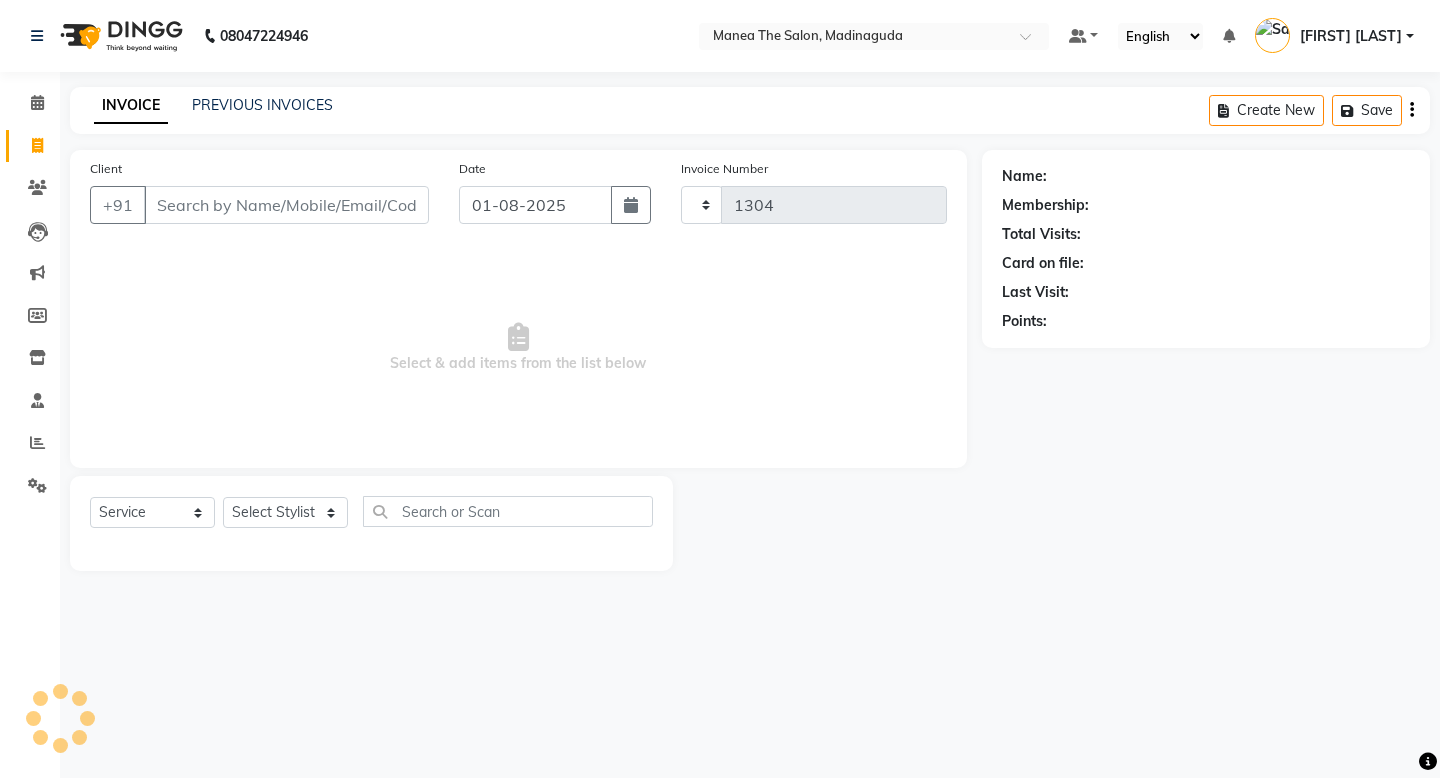 select on "5514" 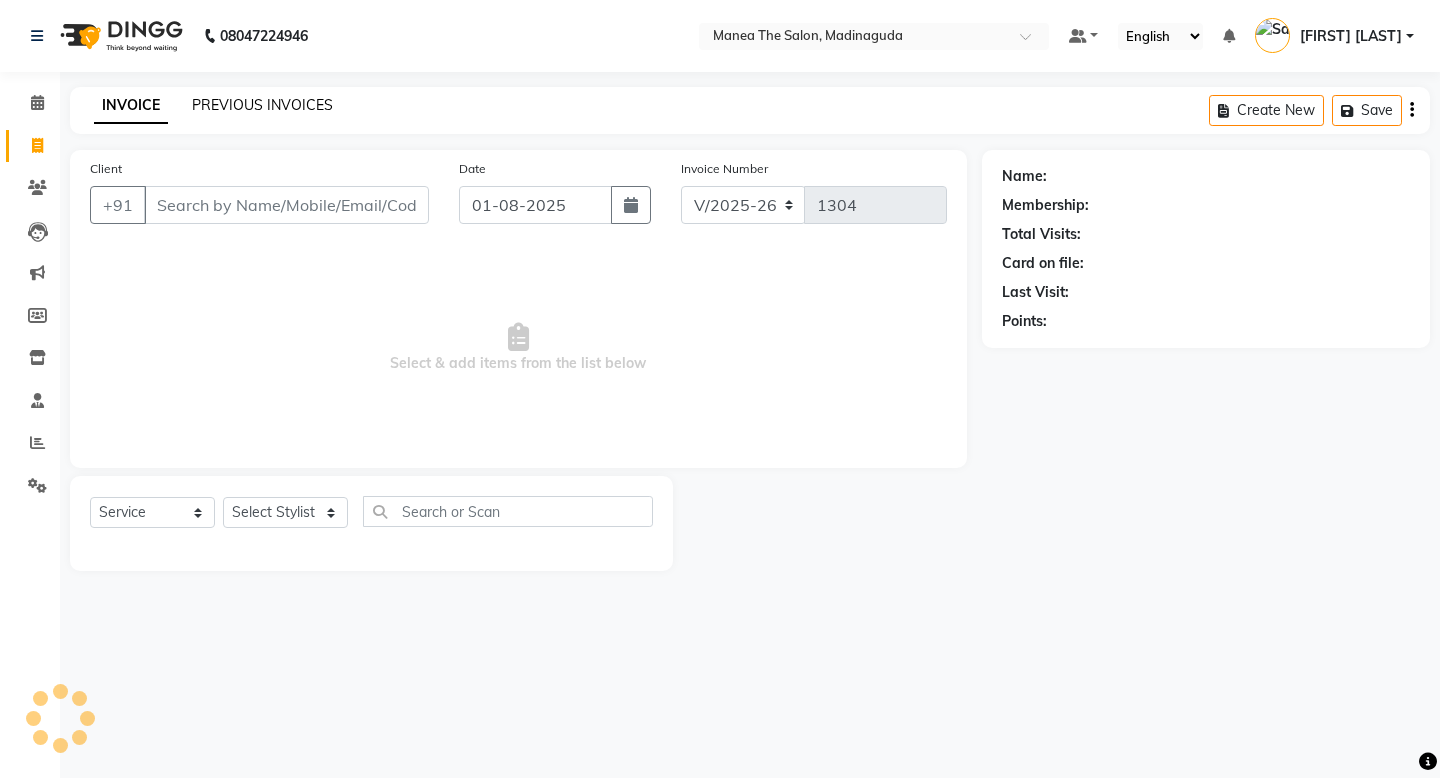 click on "PREVIOUS INVOICES" 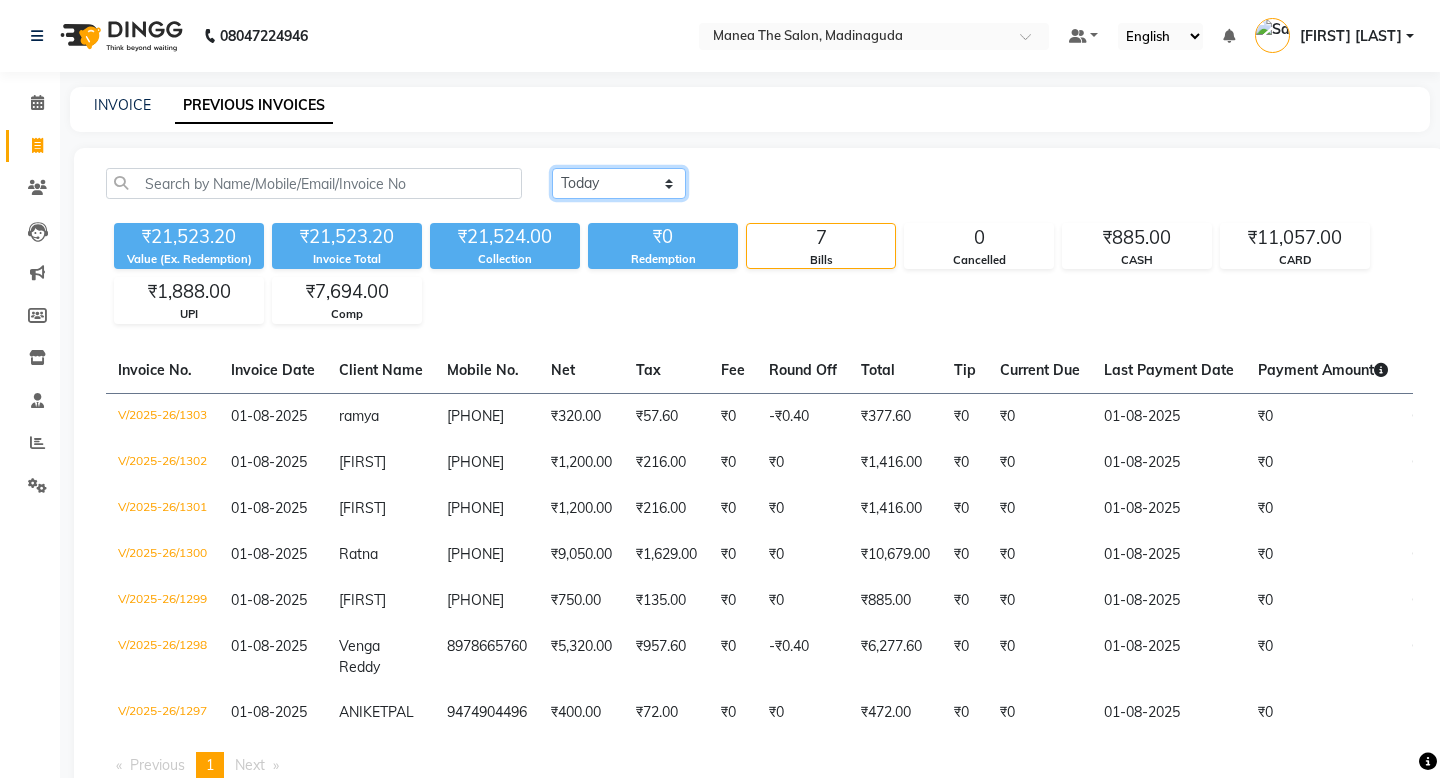 click on "Today Yesterday Custom Range" 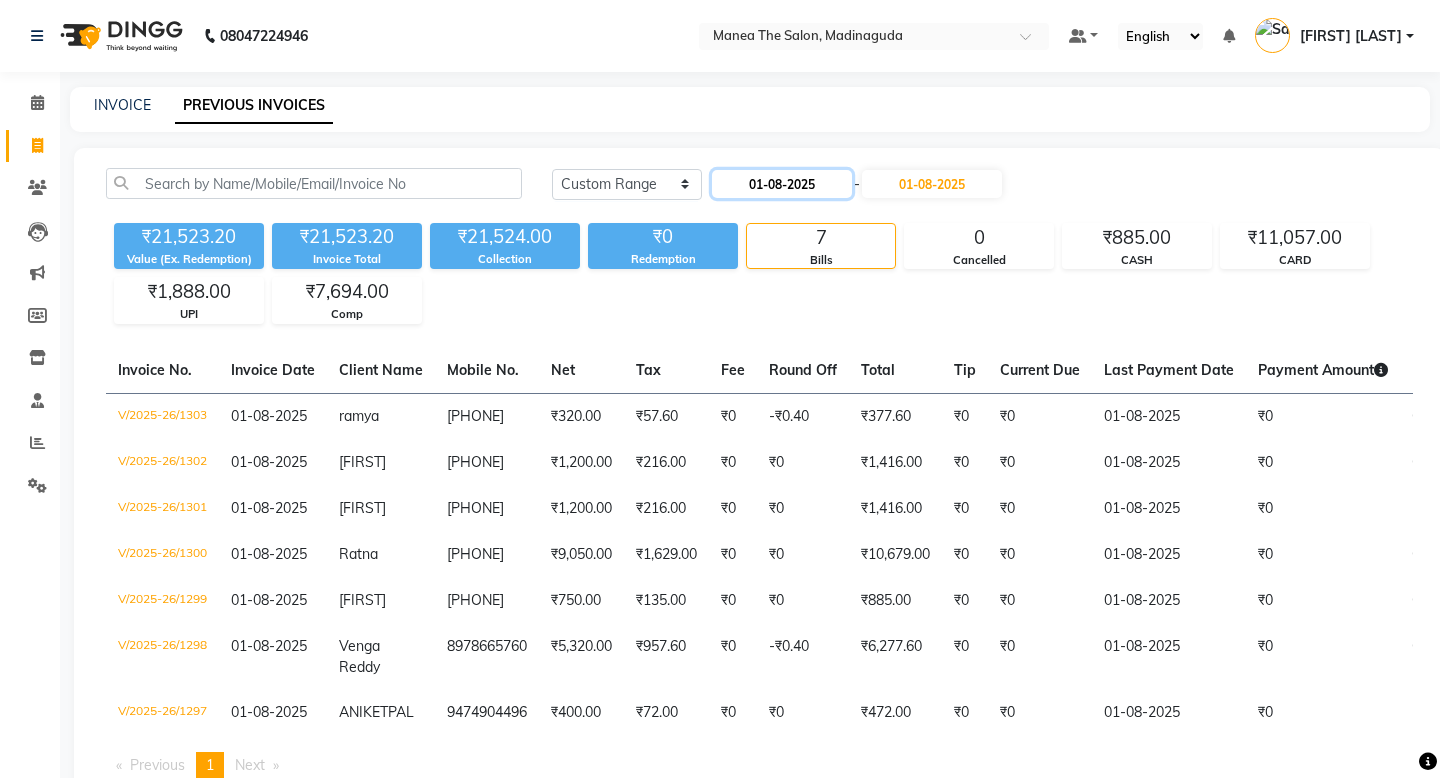 click on "01-08-2025" 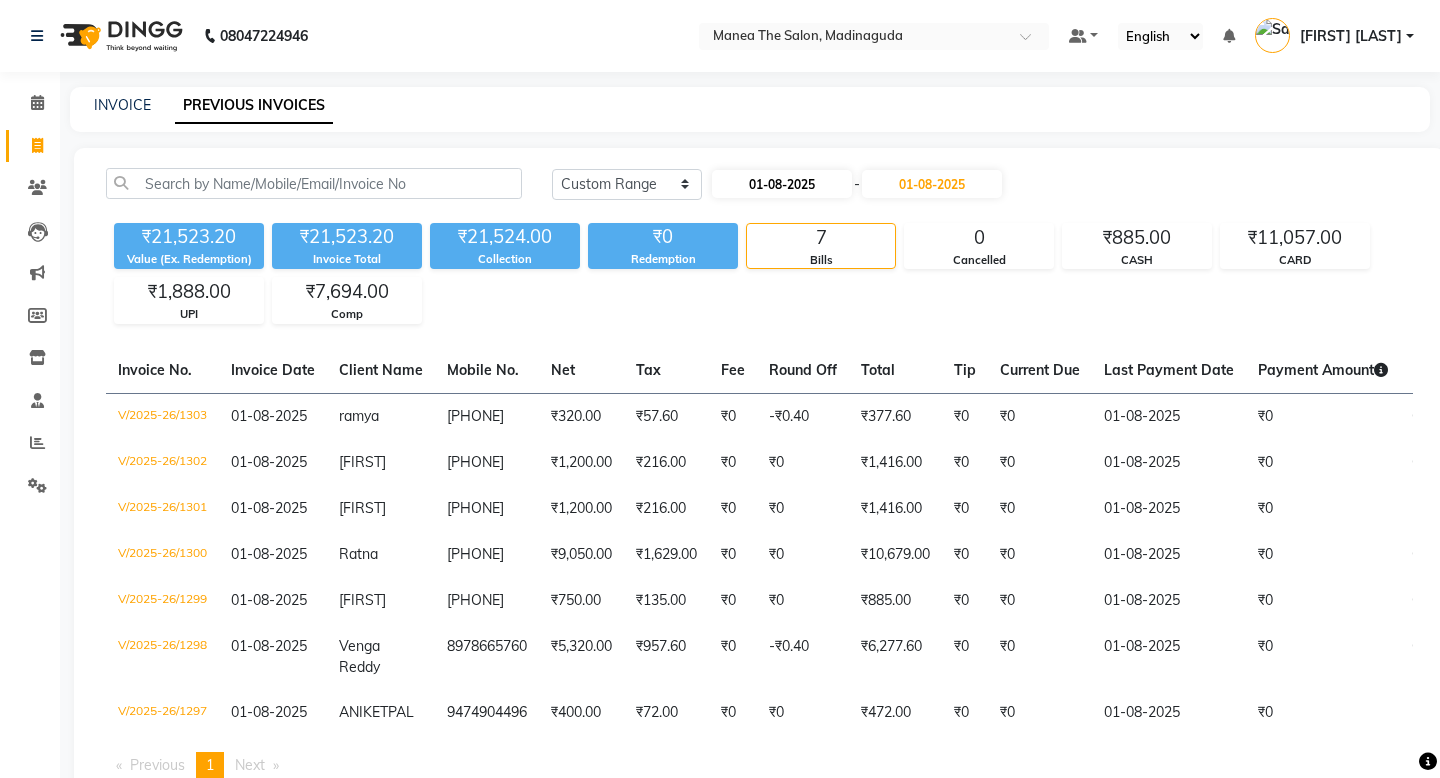 select on "8" 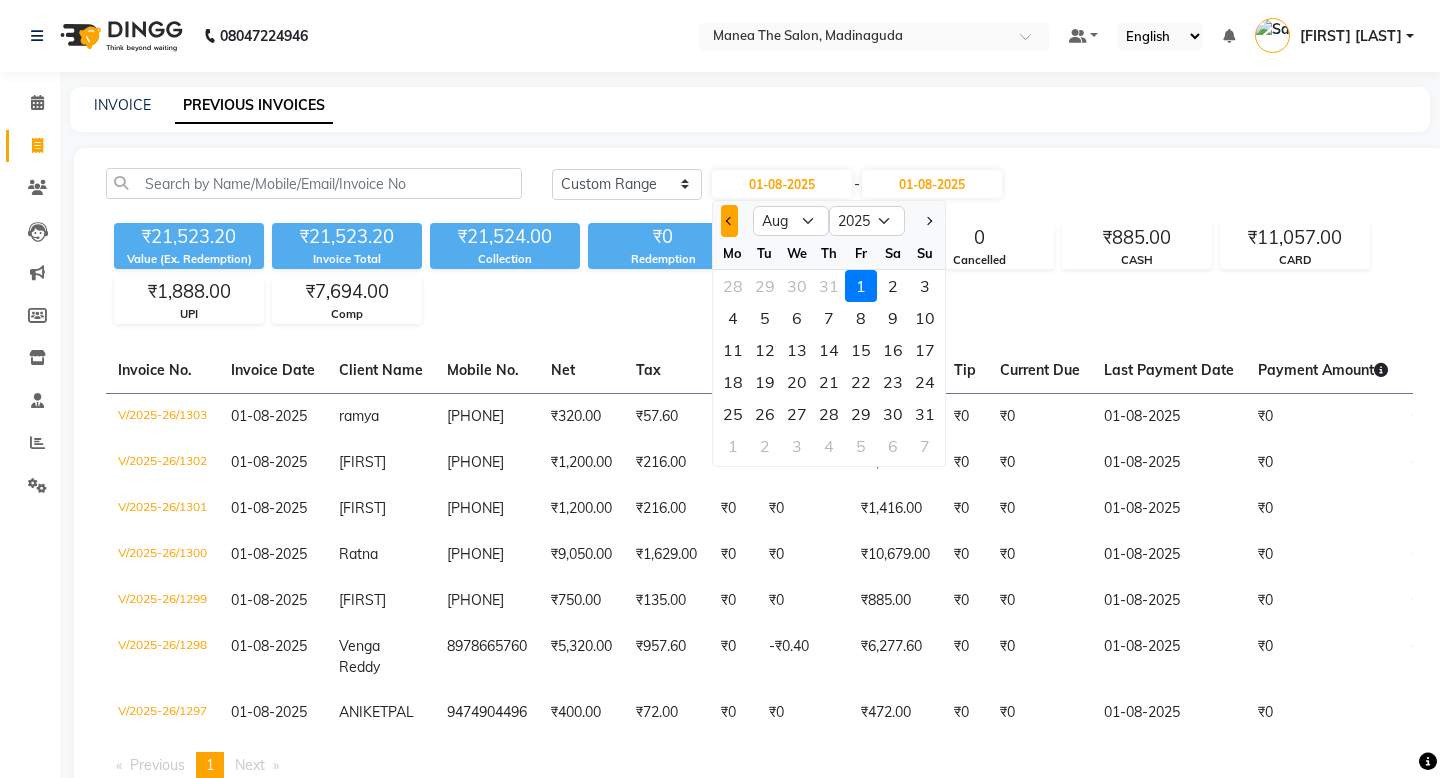 click 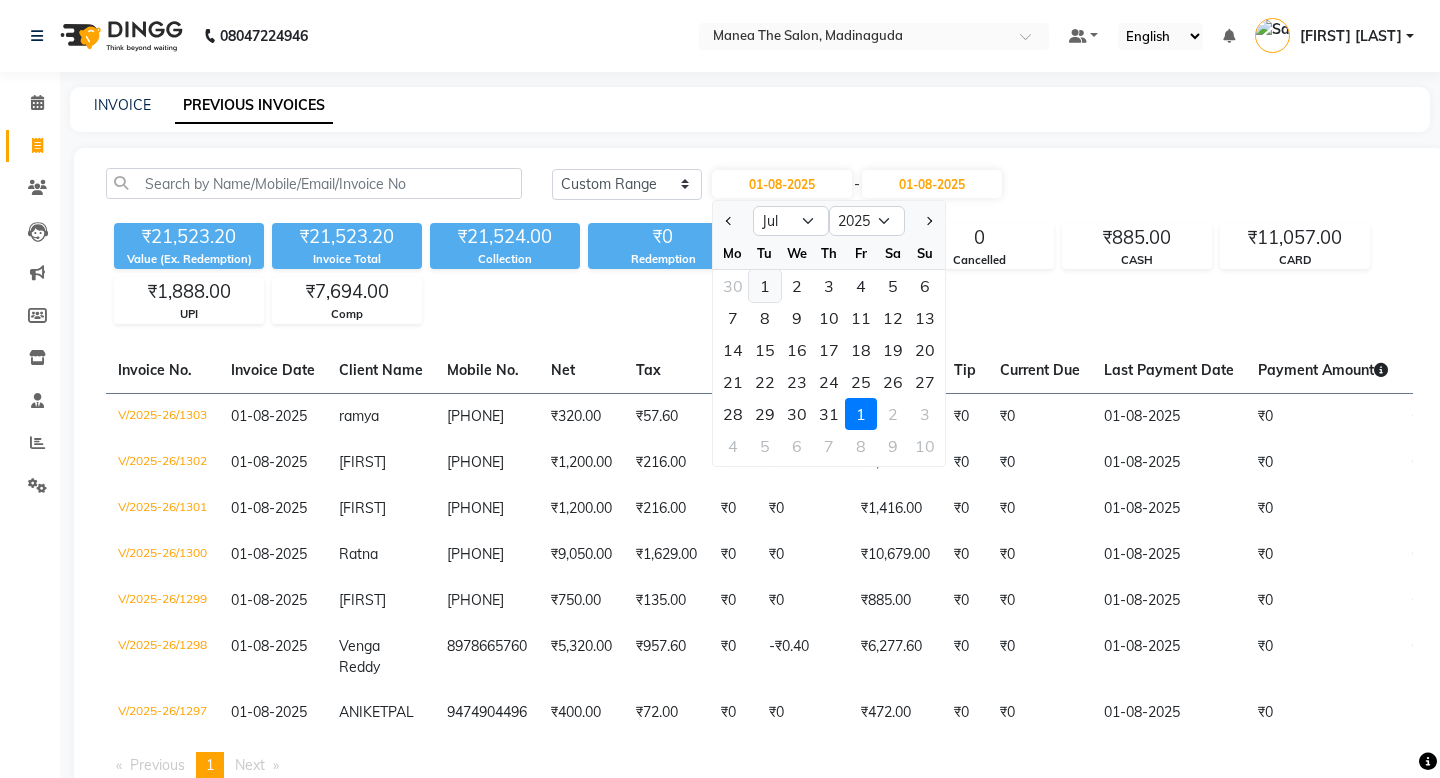 click on "1" 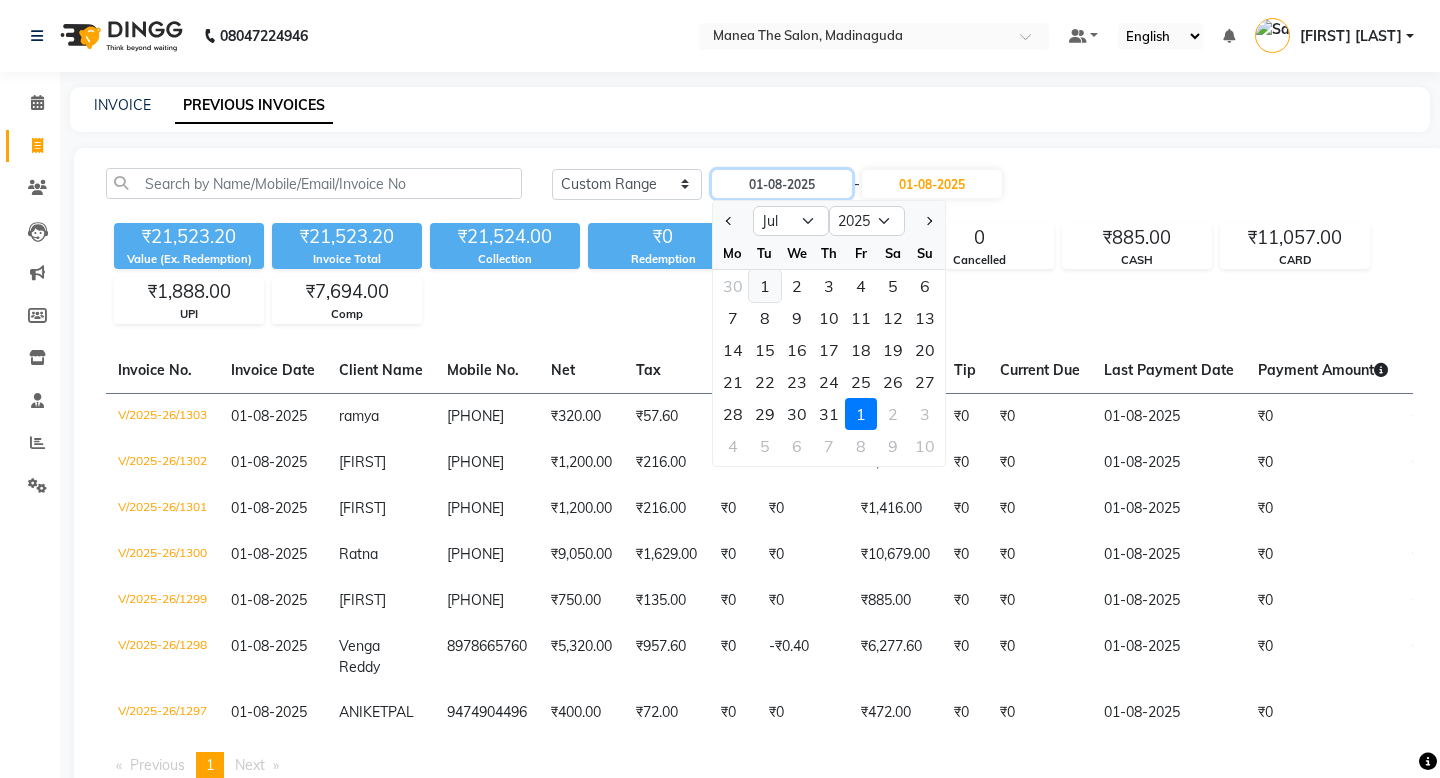 type on "01-07-2025" 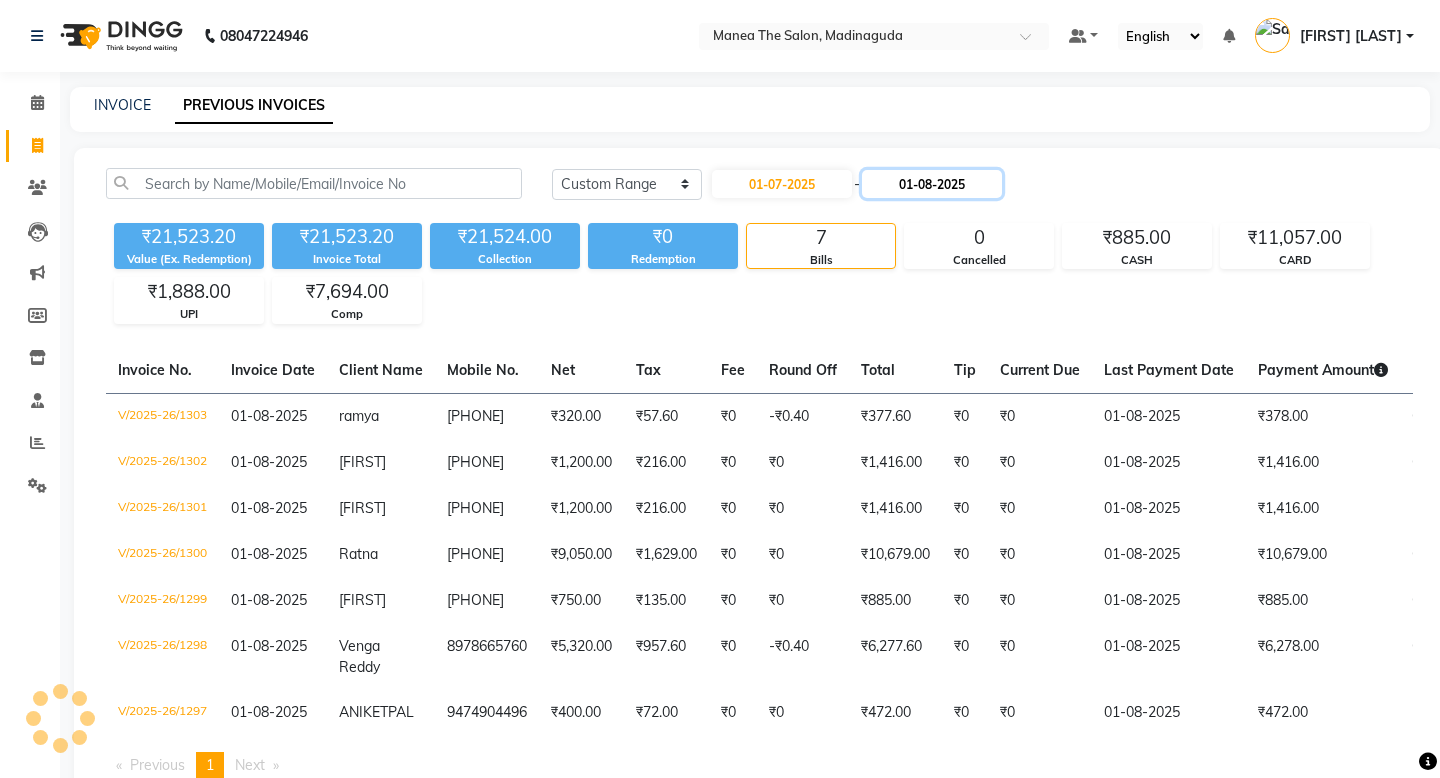 click on "01-08-2025" 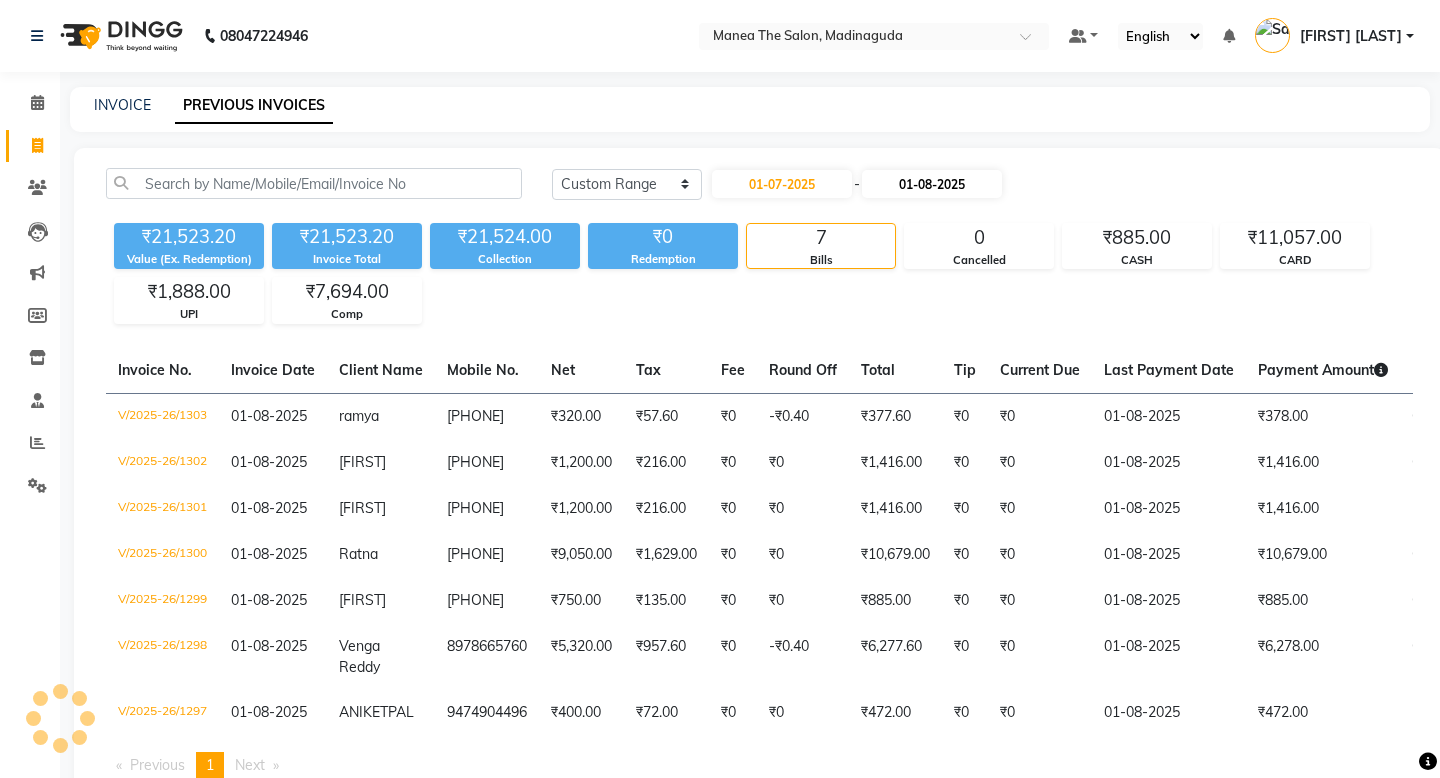 select on "8" 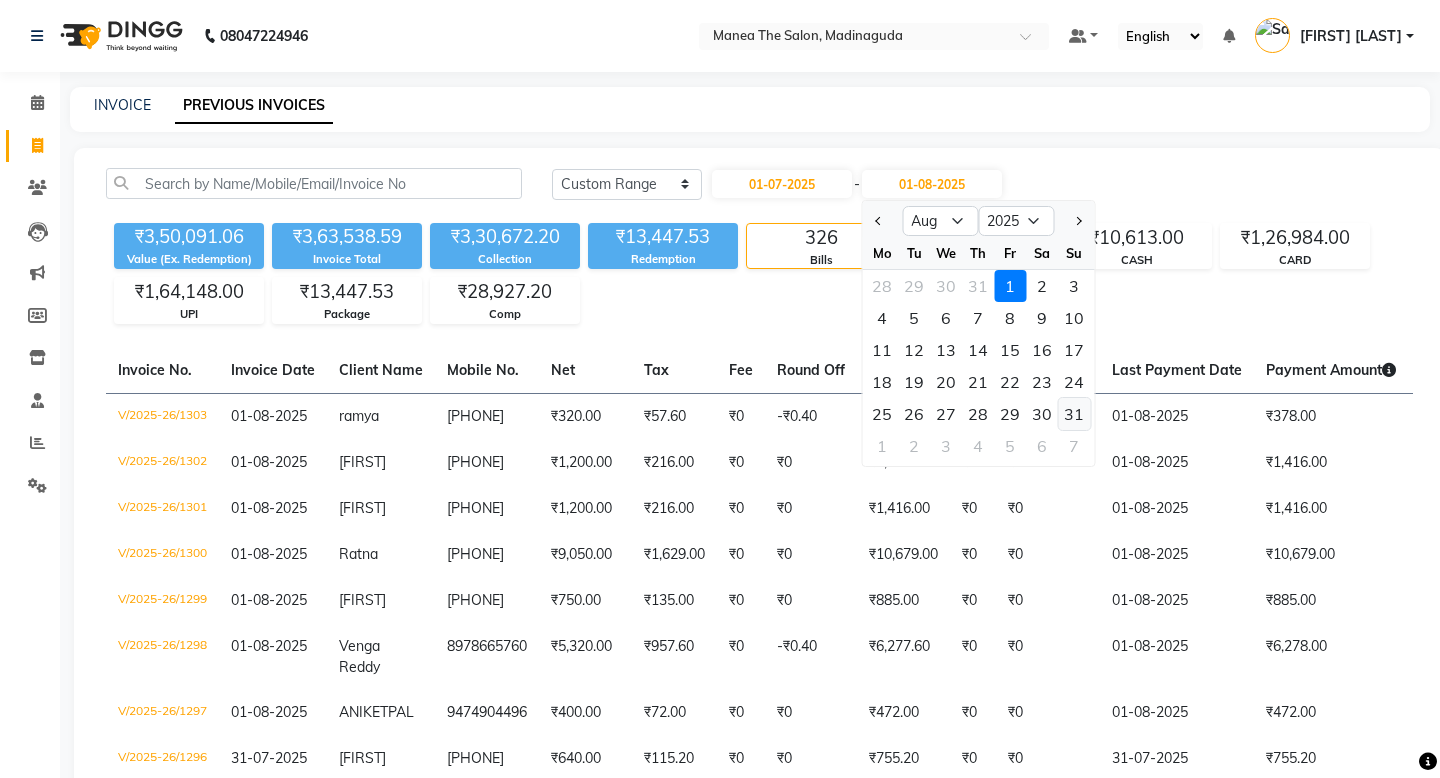 click on "31" 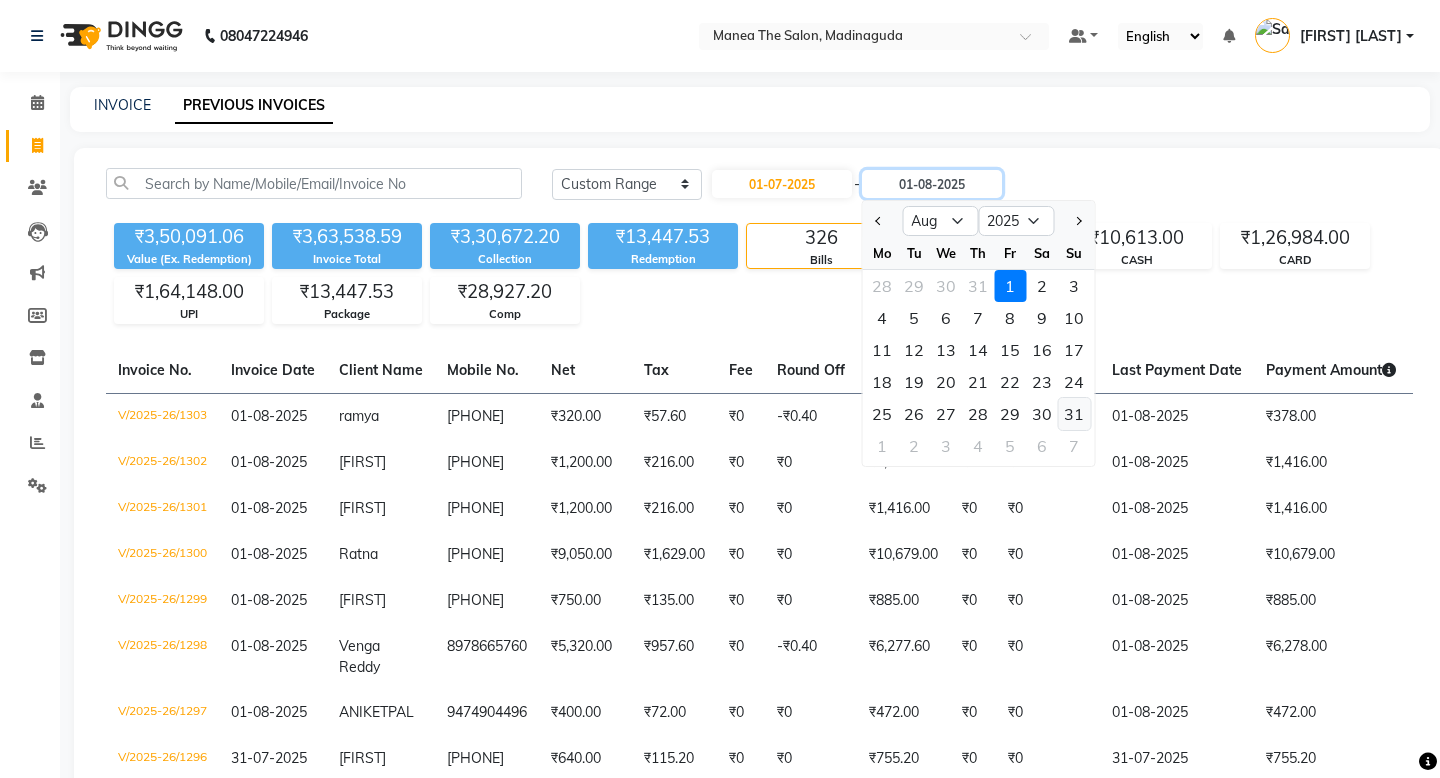type on "31-08-2025" 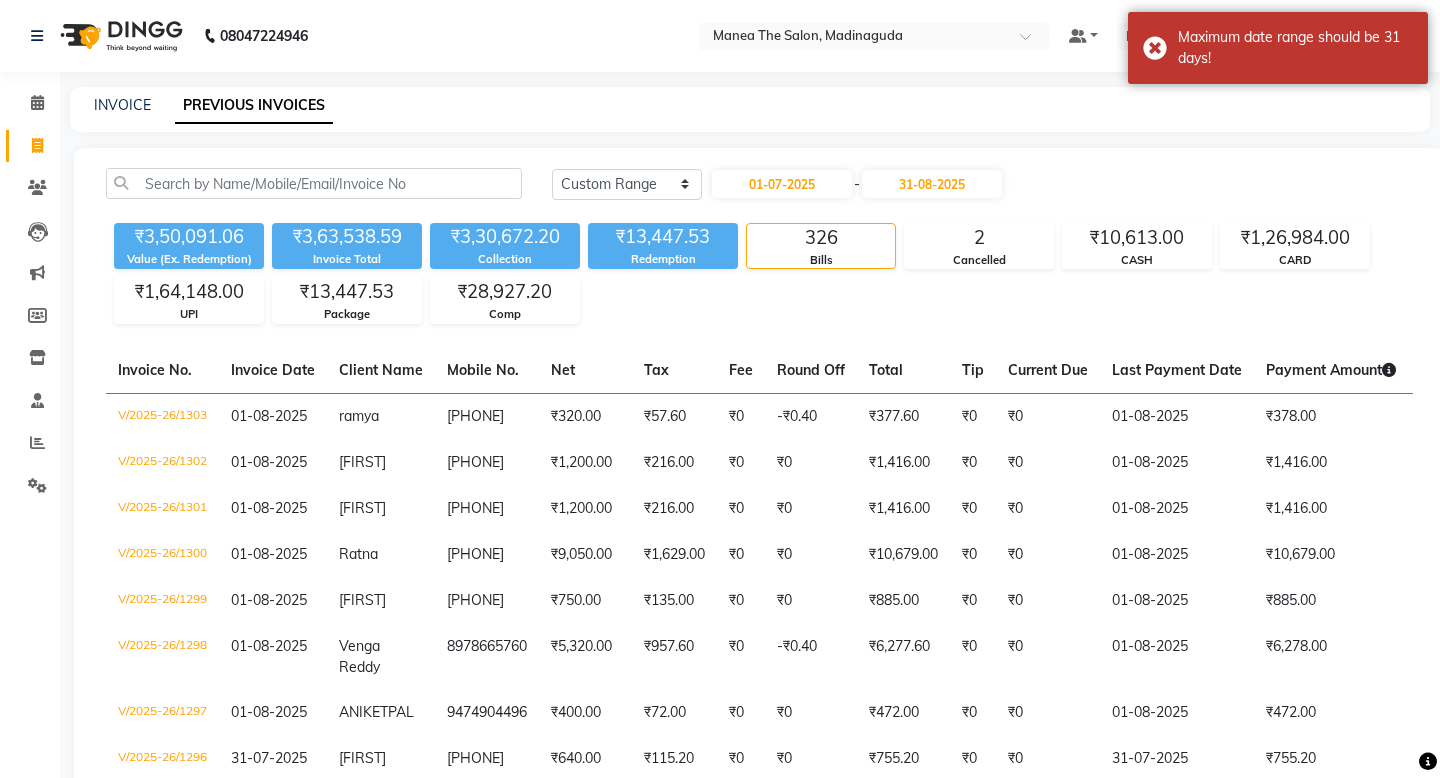 click on "Today Yesterday Custom Range 01-07-2025 - 31-08-2025 ₹3,50,091.06 Value (Ex. Redemption) ₹3,63,538.59 Invoice Total  ₹3,30,672.20 Collection ₹13,447.53 Redemption 326 Bills 2 Cancelled ₹10,613.00 CASH ₹1,26,984.00 CARD ₹1,64,148.00 UPI ₹13,447.53 Package ₹28,927.20 Comp  Invoice No.   Invoice Date   Client Name   Mobile No.   Net   Tax   Fee   Round Off   Total   Tip   Current Due   Last Payment Date   Payment Amount   Payment Methods   Cancel Reason   Status   V/2025-26/1303  01-08-2025 ramya   7396190655 ₹320.00 ₹57.60  ₹0  -₹0.40 ₹377.60 ₹0 ₹0 01-08-2025 ₹378.00  CARD - PAID  V/2025-26/1302  01-08-2025 sravanthi   9963355556 ₹1,200.00 ₹216.00  ₹0  ₹0 ₹1,416.00 ₹0 ₹0 01-08-2025 ₹1,416.00  Comp - PAID  V/2025-26/1301  01-08-2025 Sowjanya   7032796966 ₹1,200.00 ₹216.00  ₹0  ₹0 ₹1,416.00 ₹0 ₹0 01-08-2025 ₹1,416.00  UPI - PAID  V/2025-26/1300  01-08-2025 Ratna   9676107269 ₹9,050.00 ₹1,629.00  ₹0  ₹0 ₹10,679.00 ₹0 ₹0 01-08-2025 CARD" 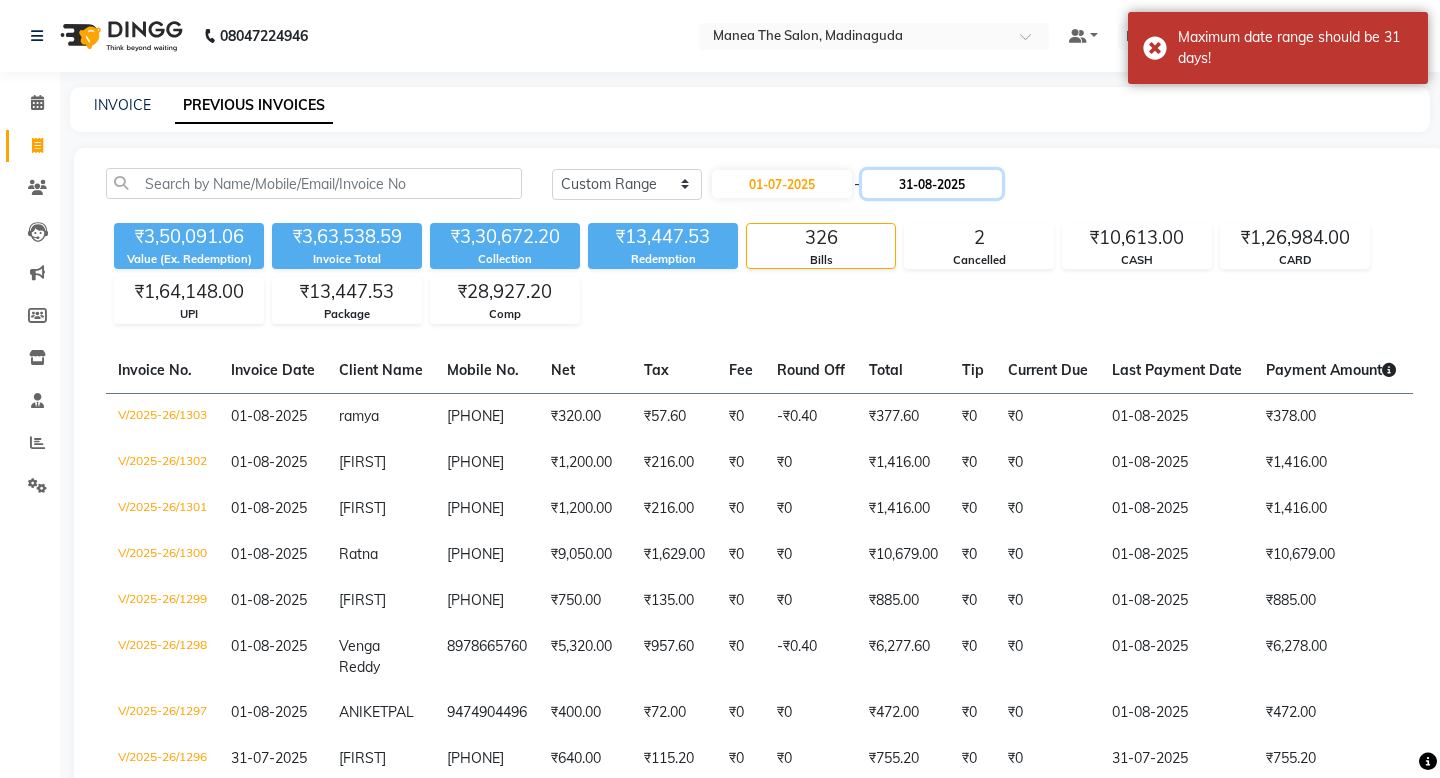 click on "31-08-2025" 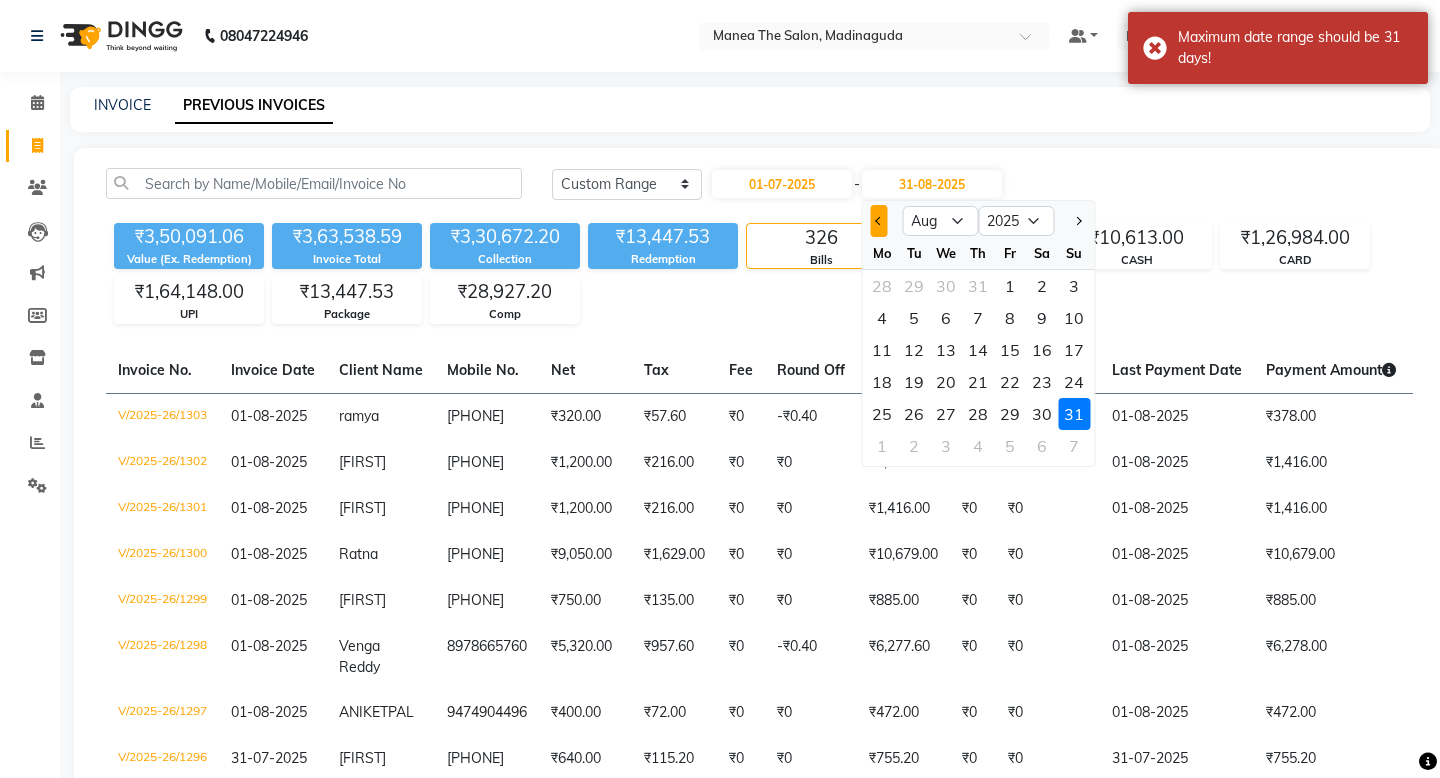 click 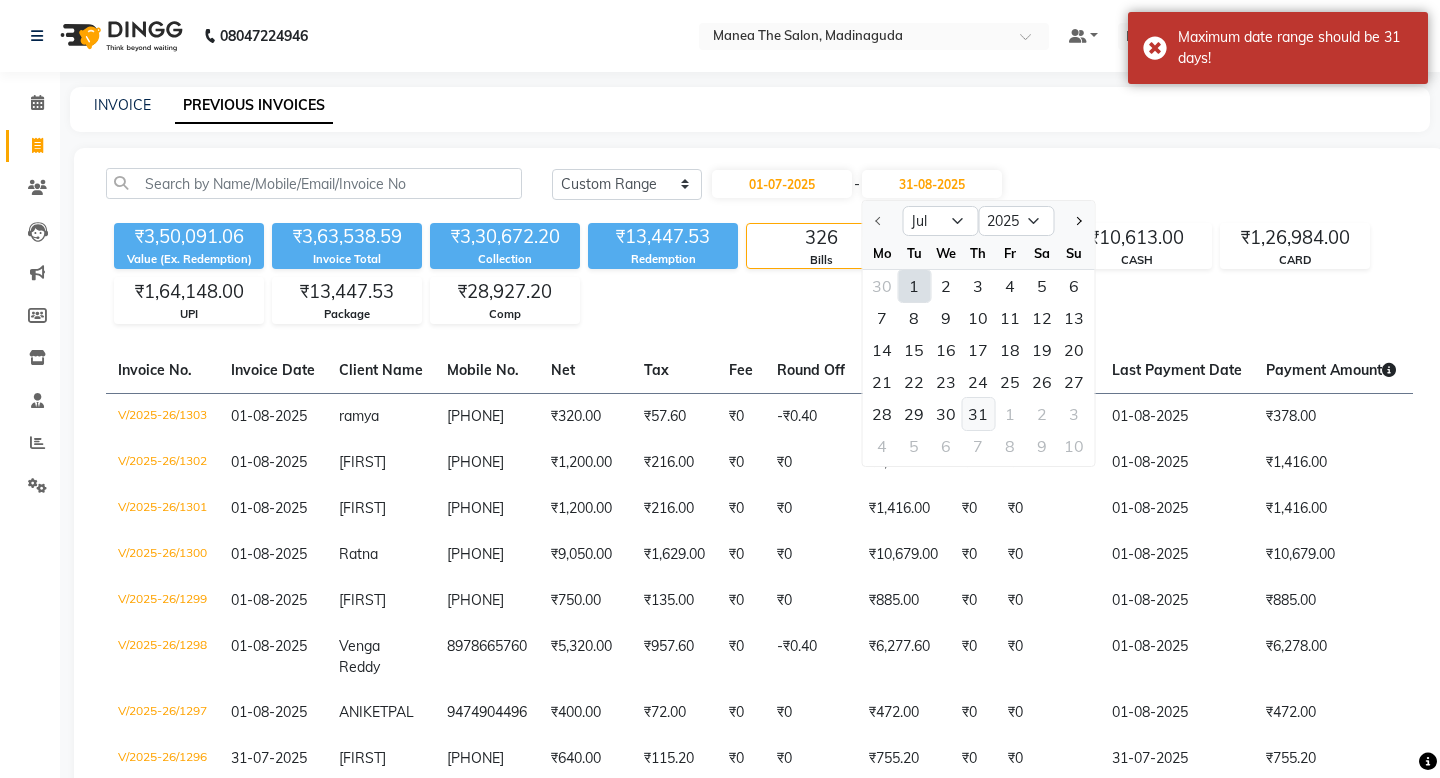 click on "31" 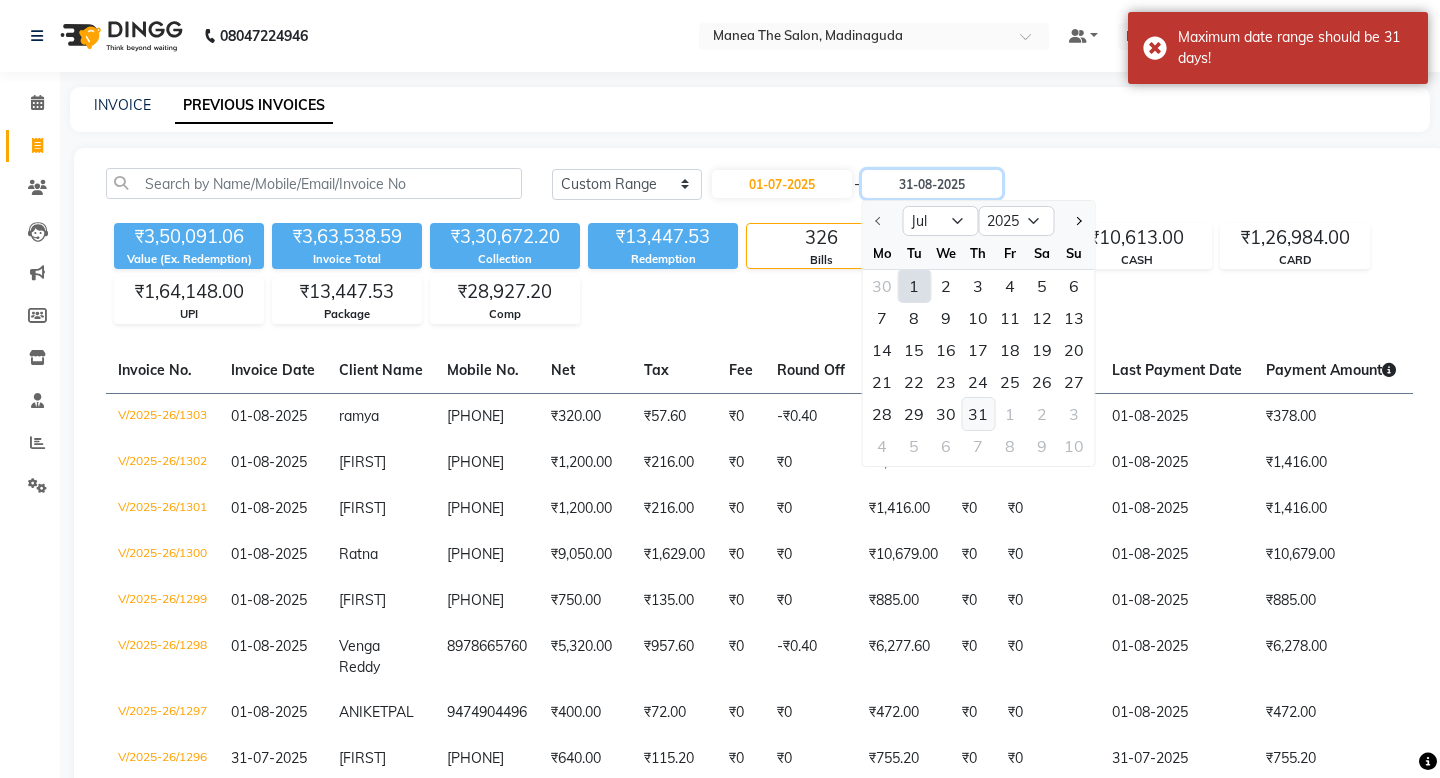 type on "31-07-2025" 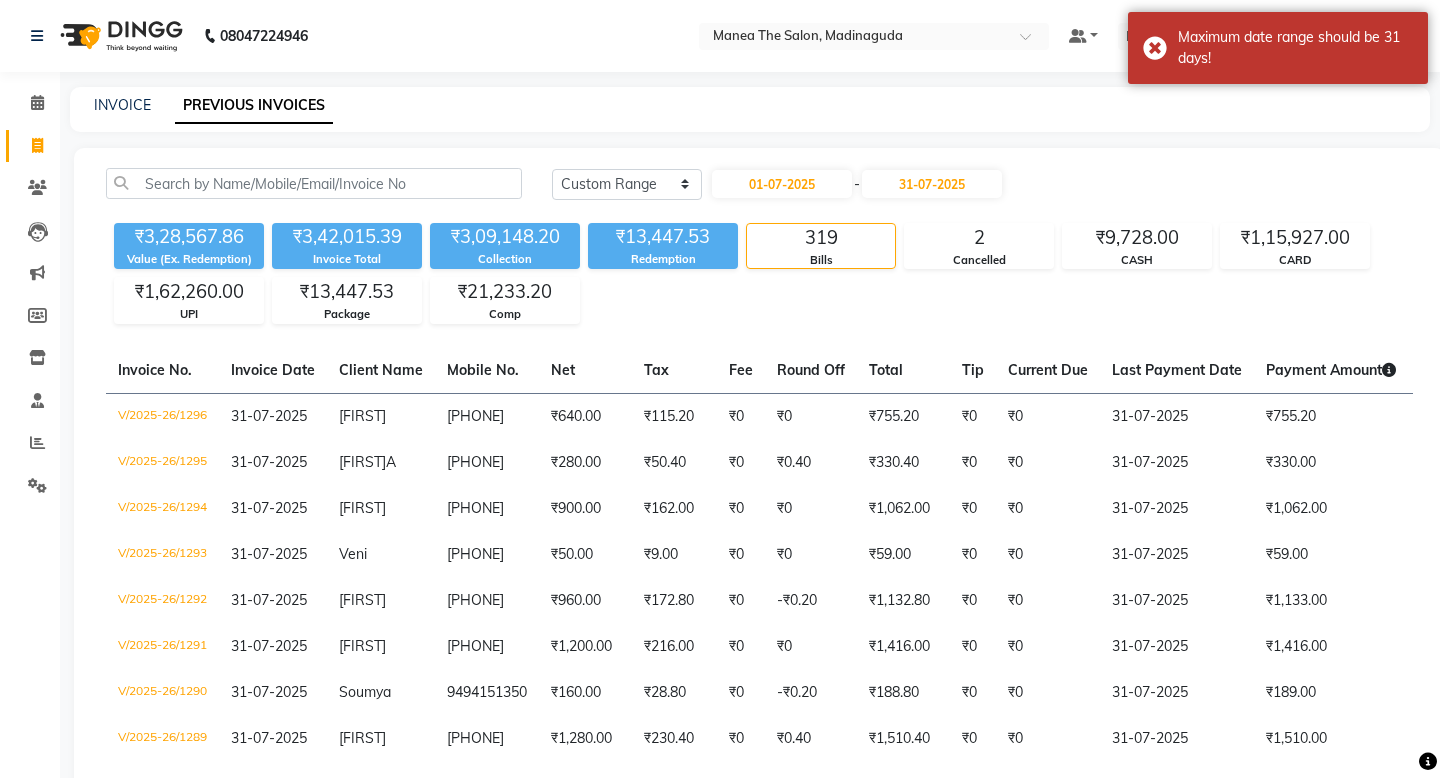click on "Today Yesterday Custom Range 01-07-2025 - 31-07-2025" 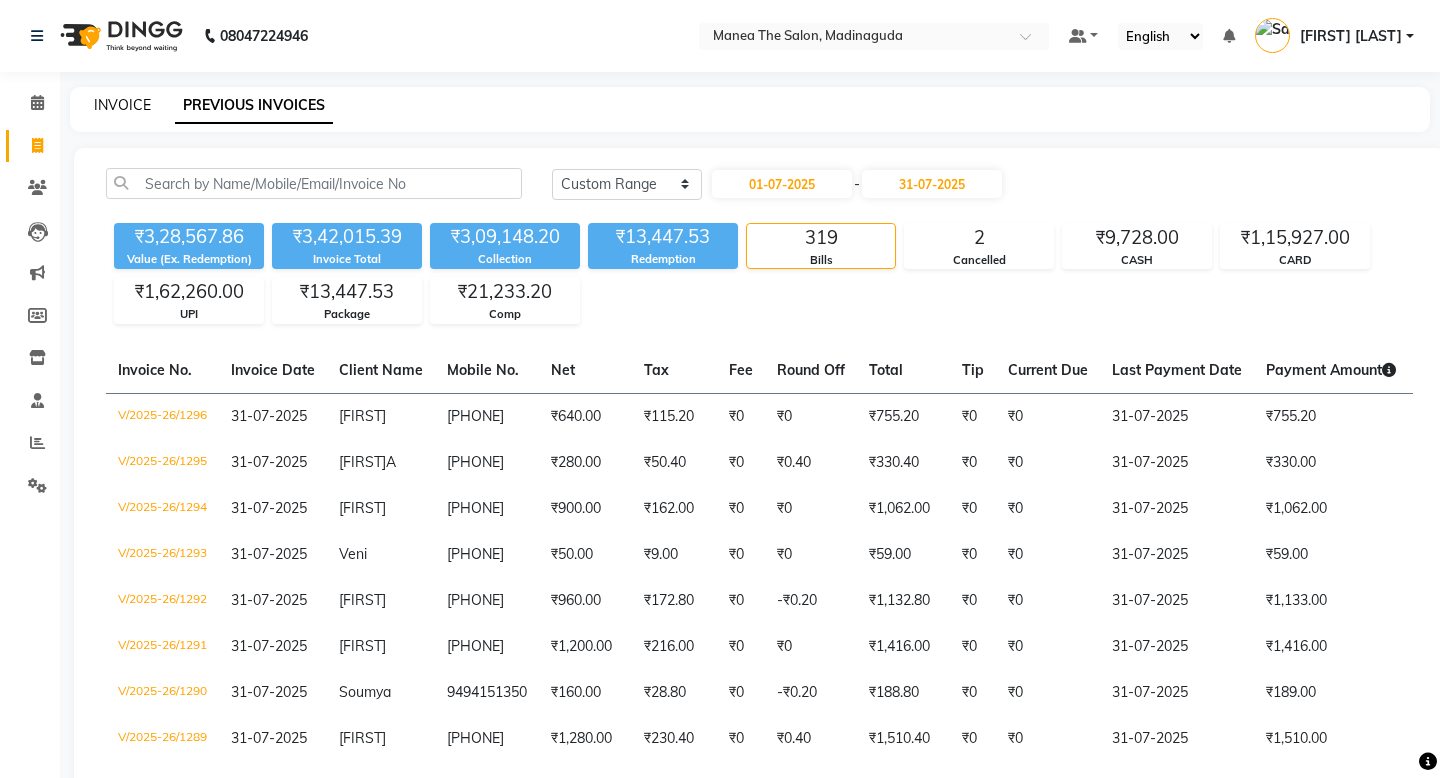 click on "INVOICE" 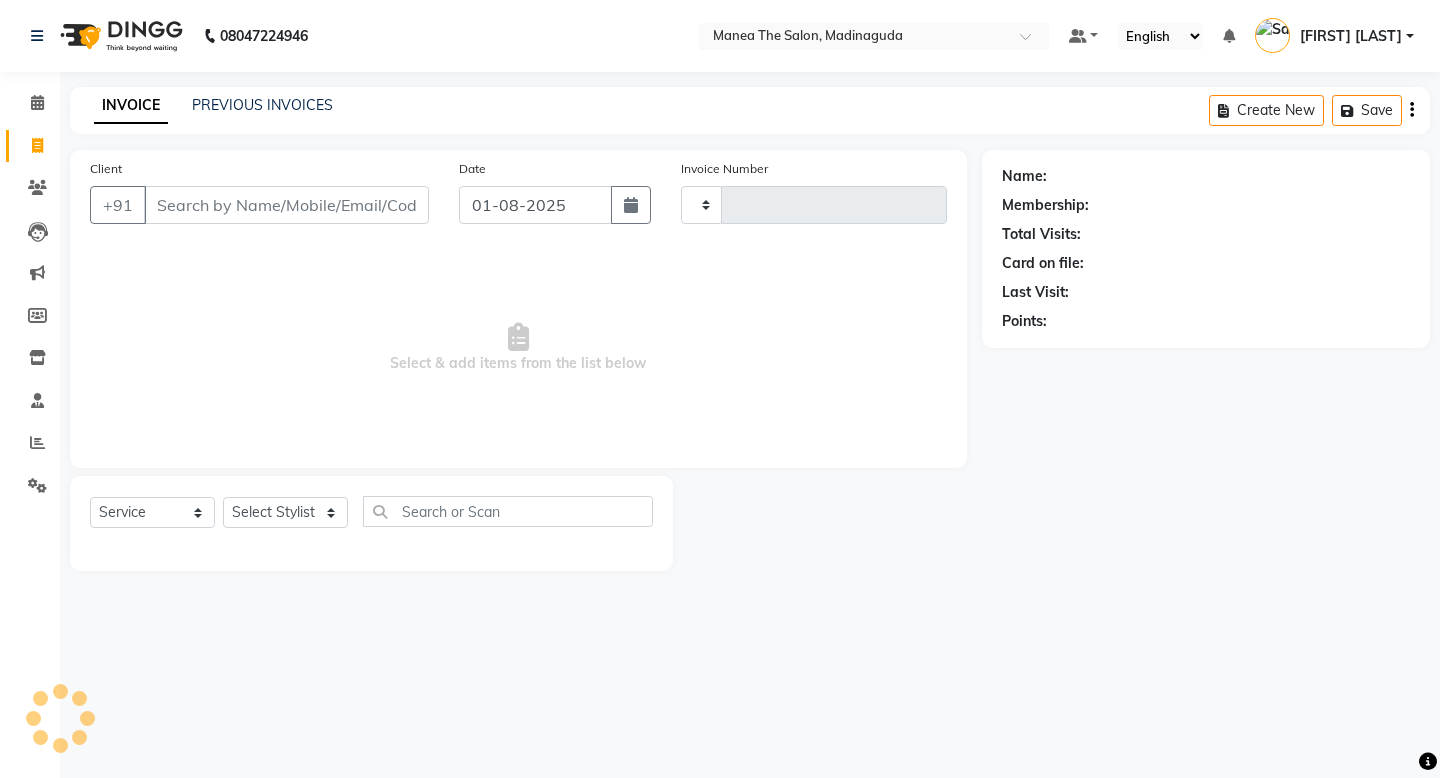 type on "1304" 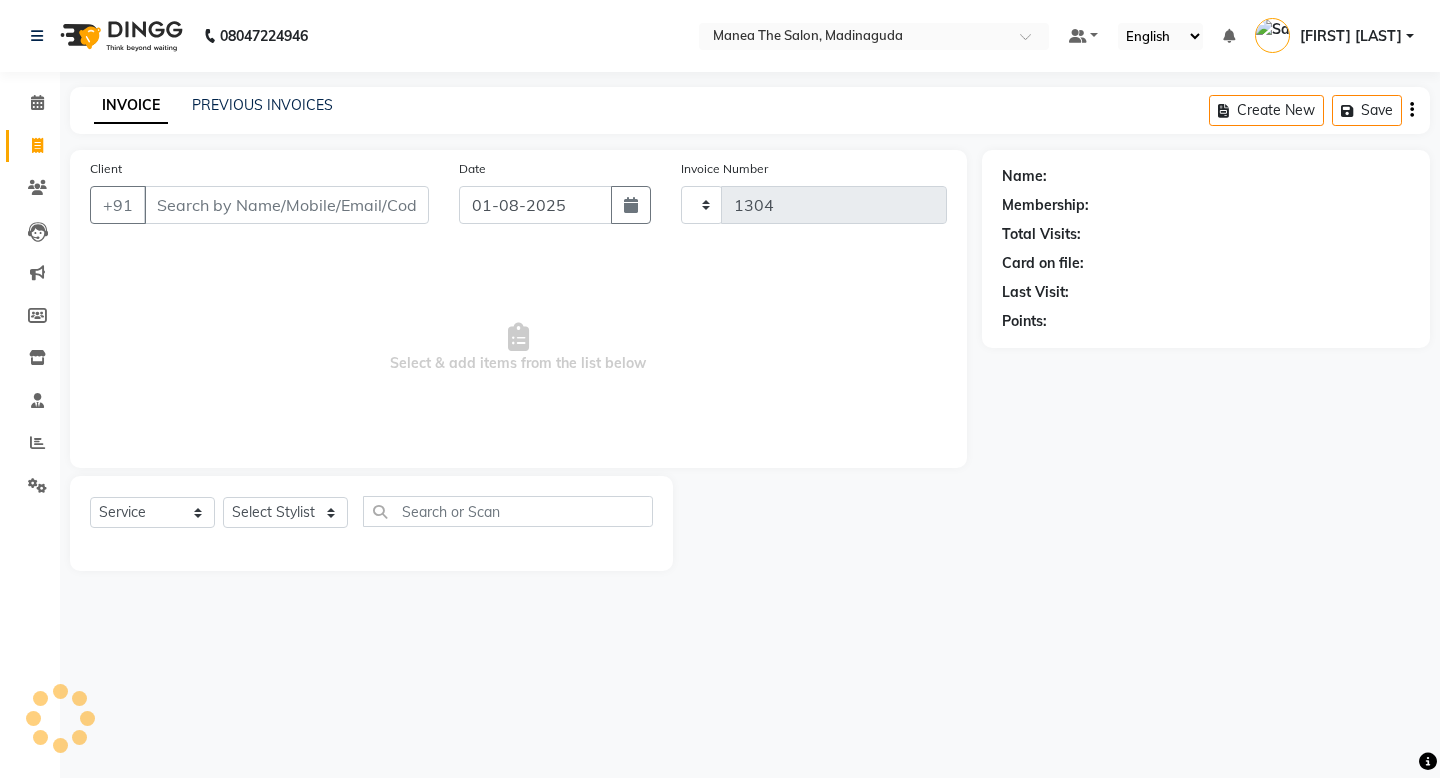 select on "5514" 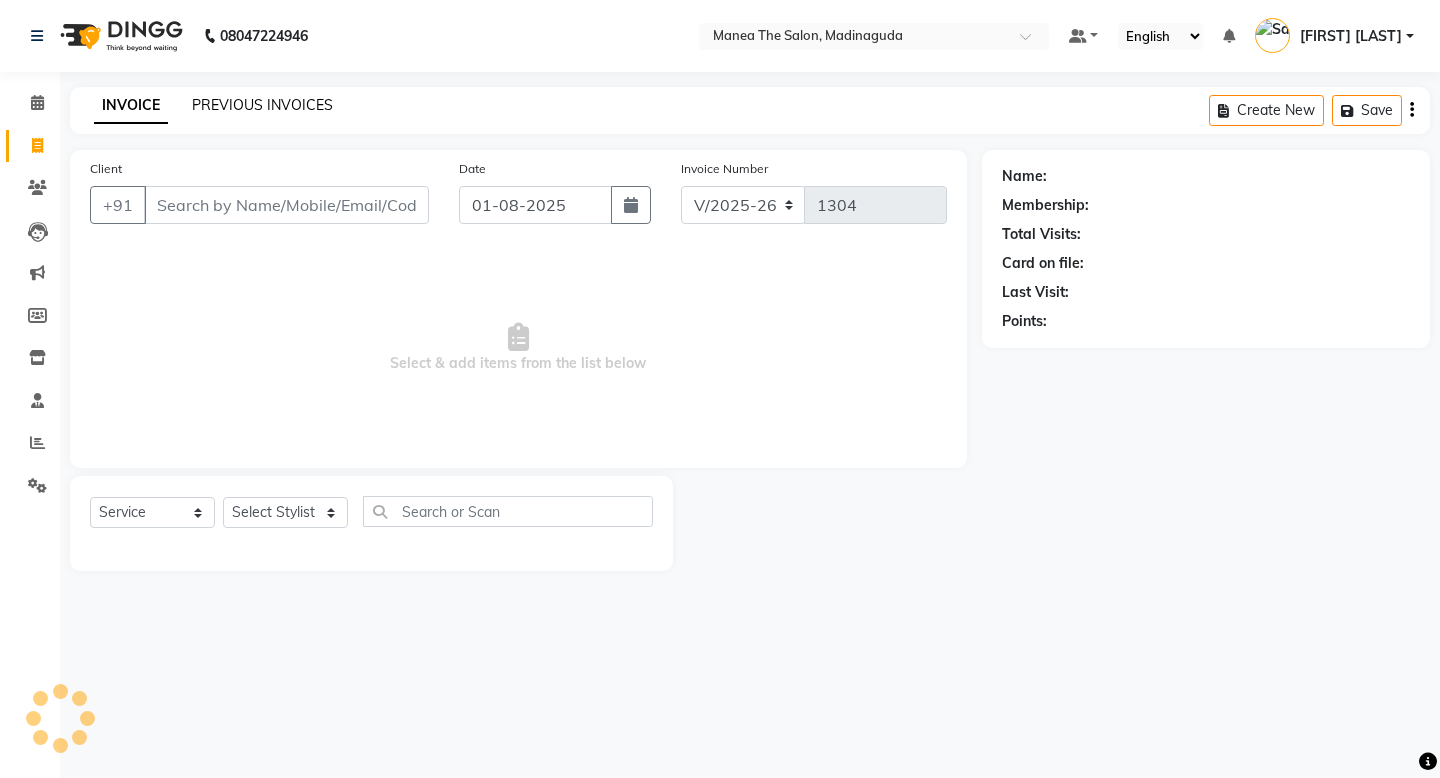 click on "PREVIOUS INVOICES" 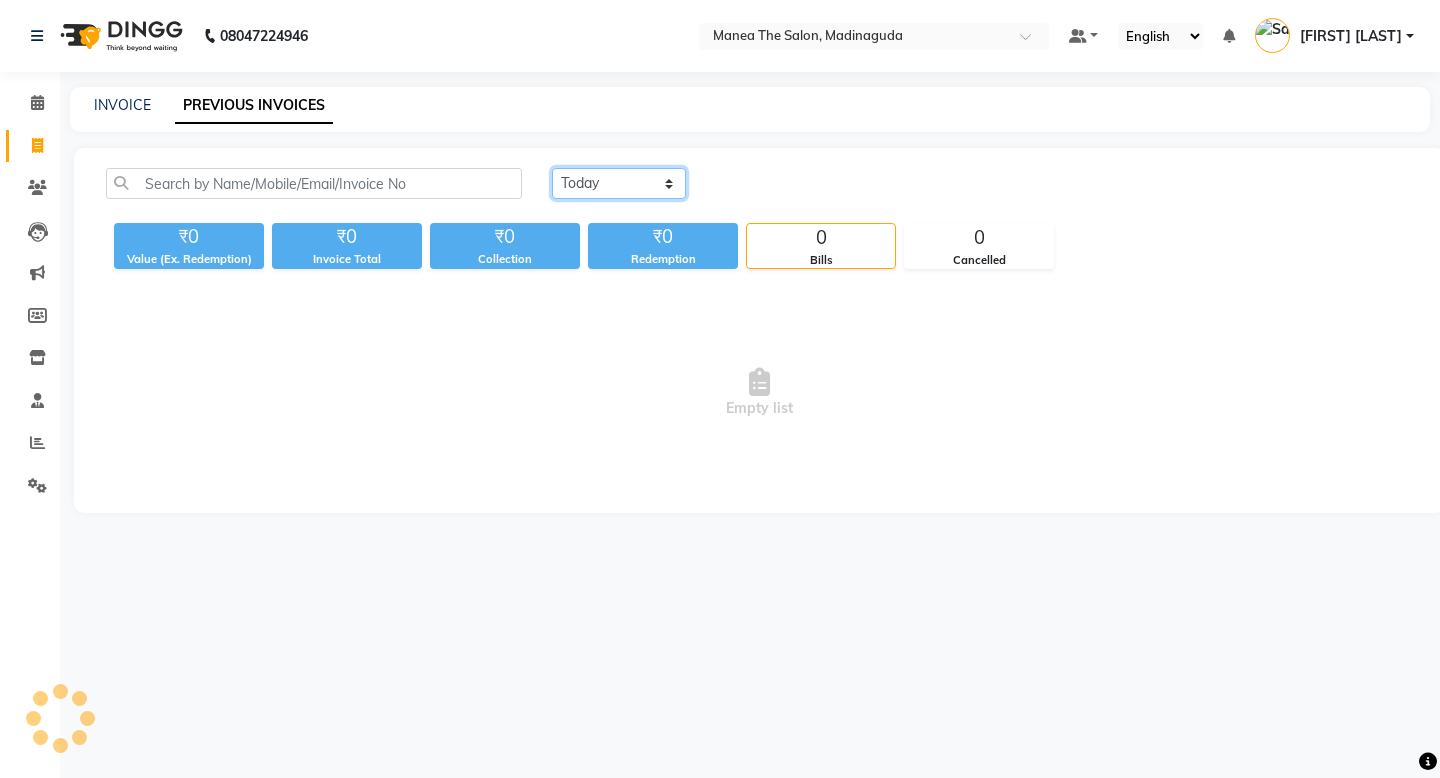 click on "Today Yesterday Custom Range" 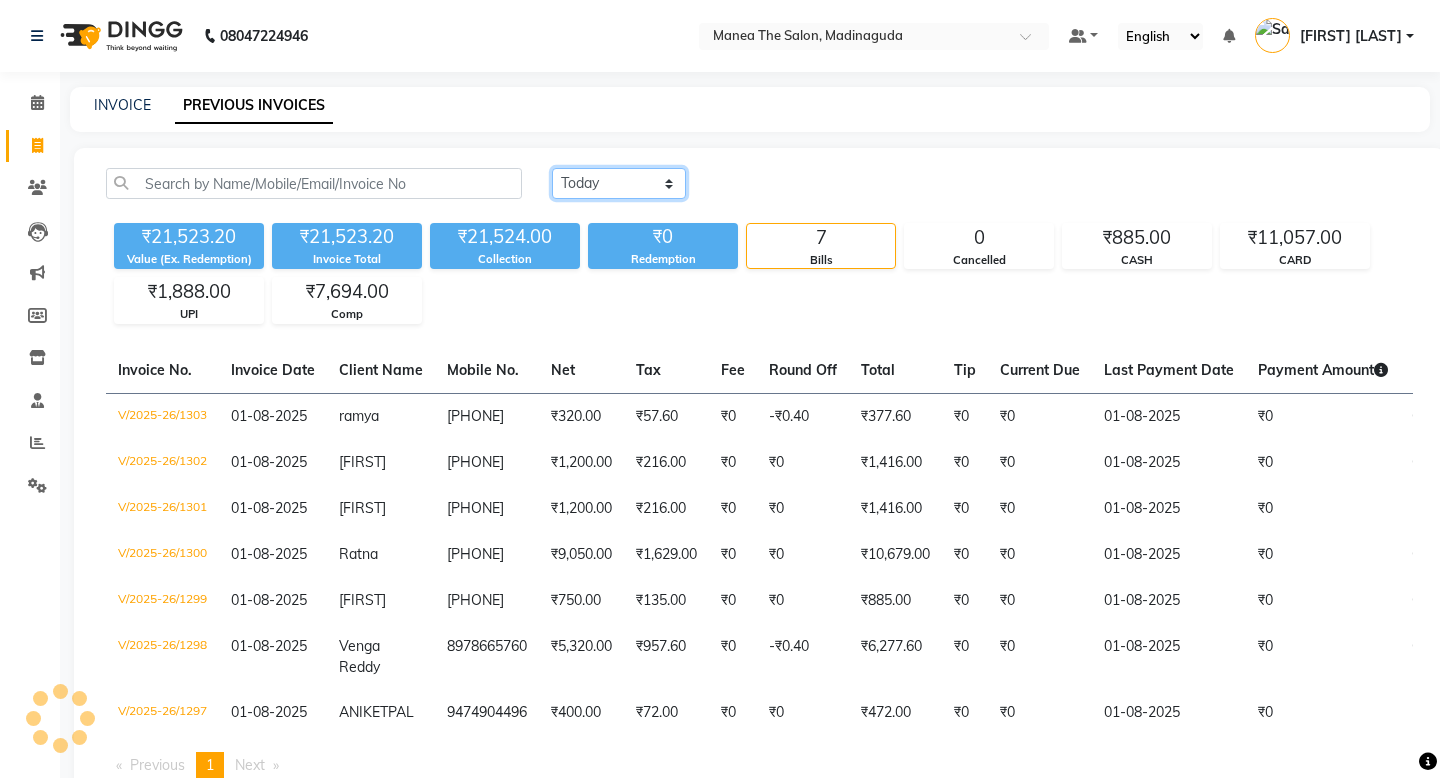 select on "range" 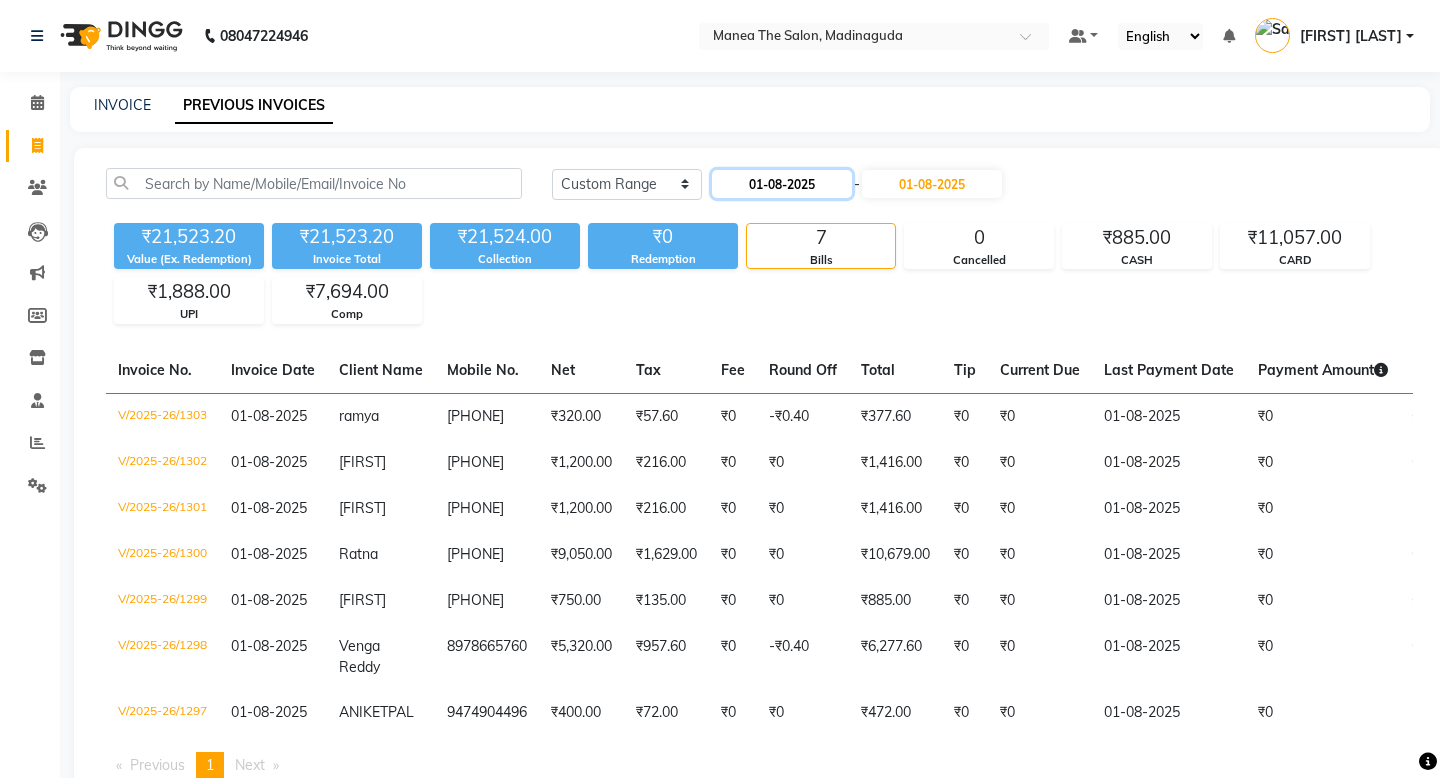 click on "01-08-2025" 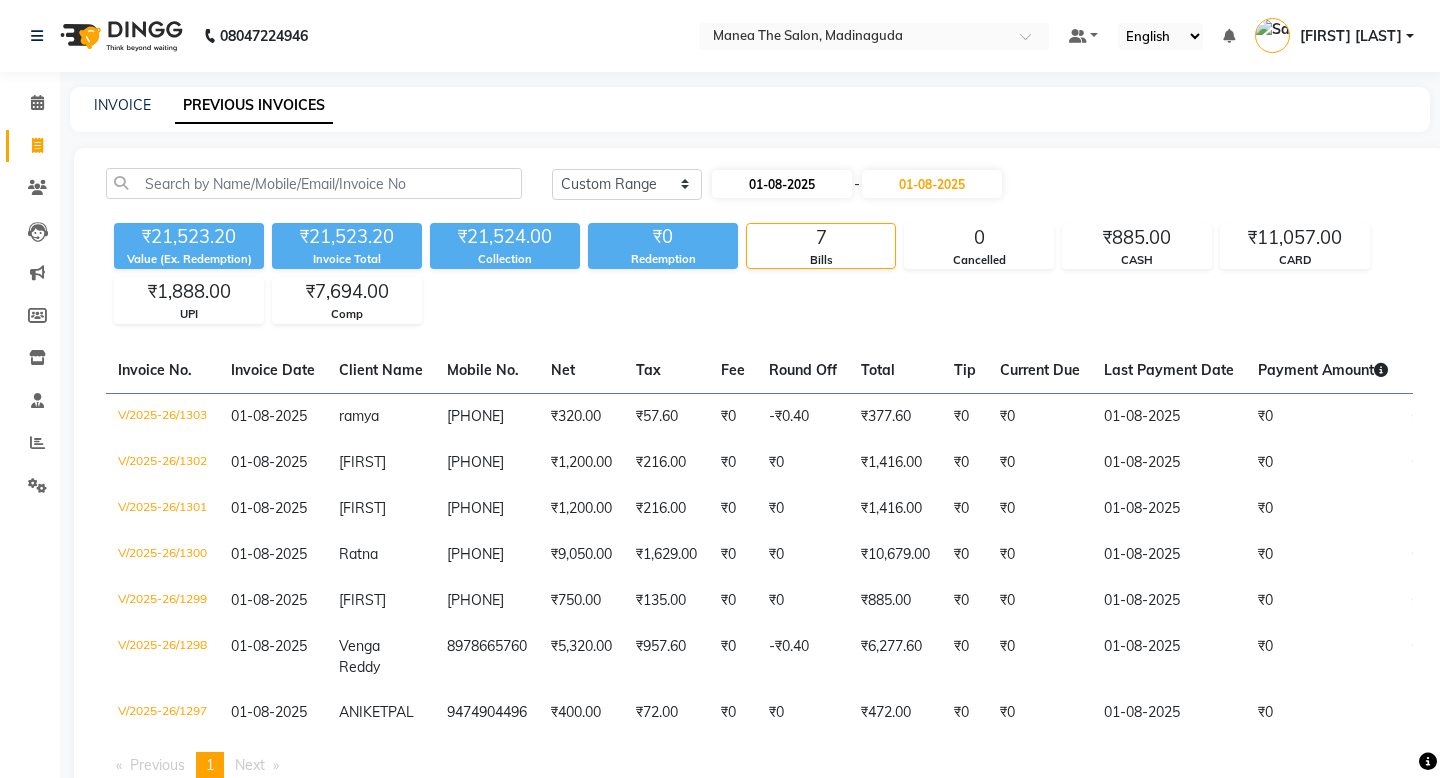 select on "8" 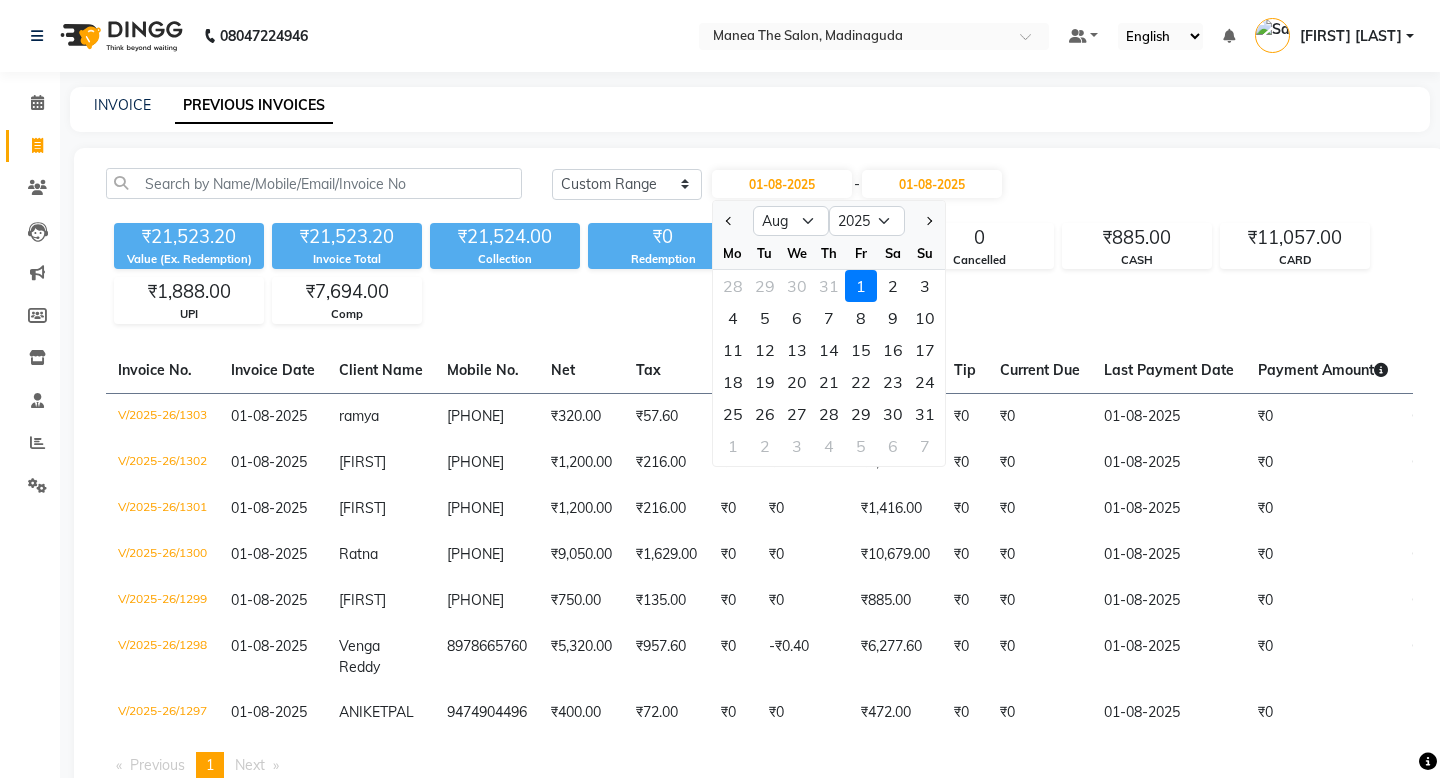 click on "1" 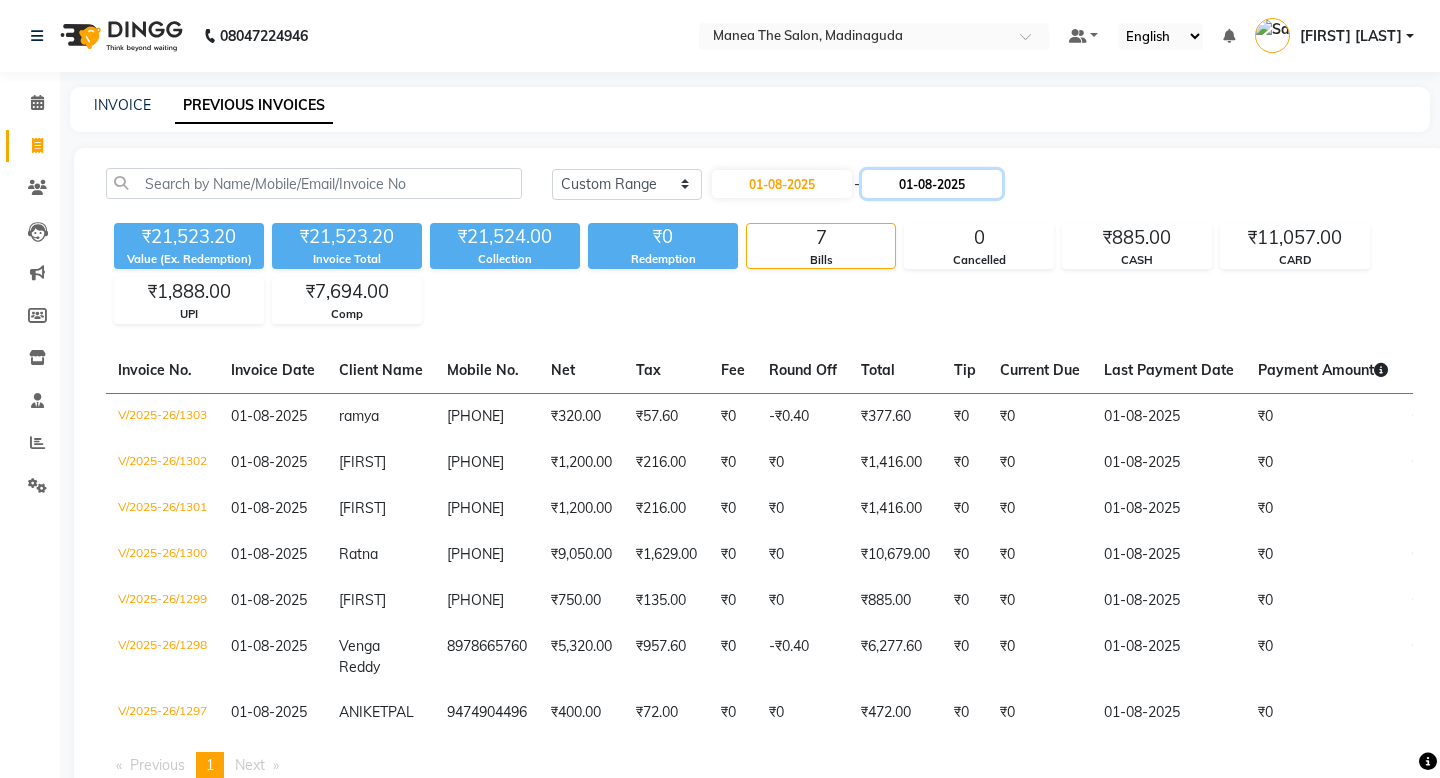 click on "01-08-2025" 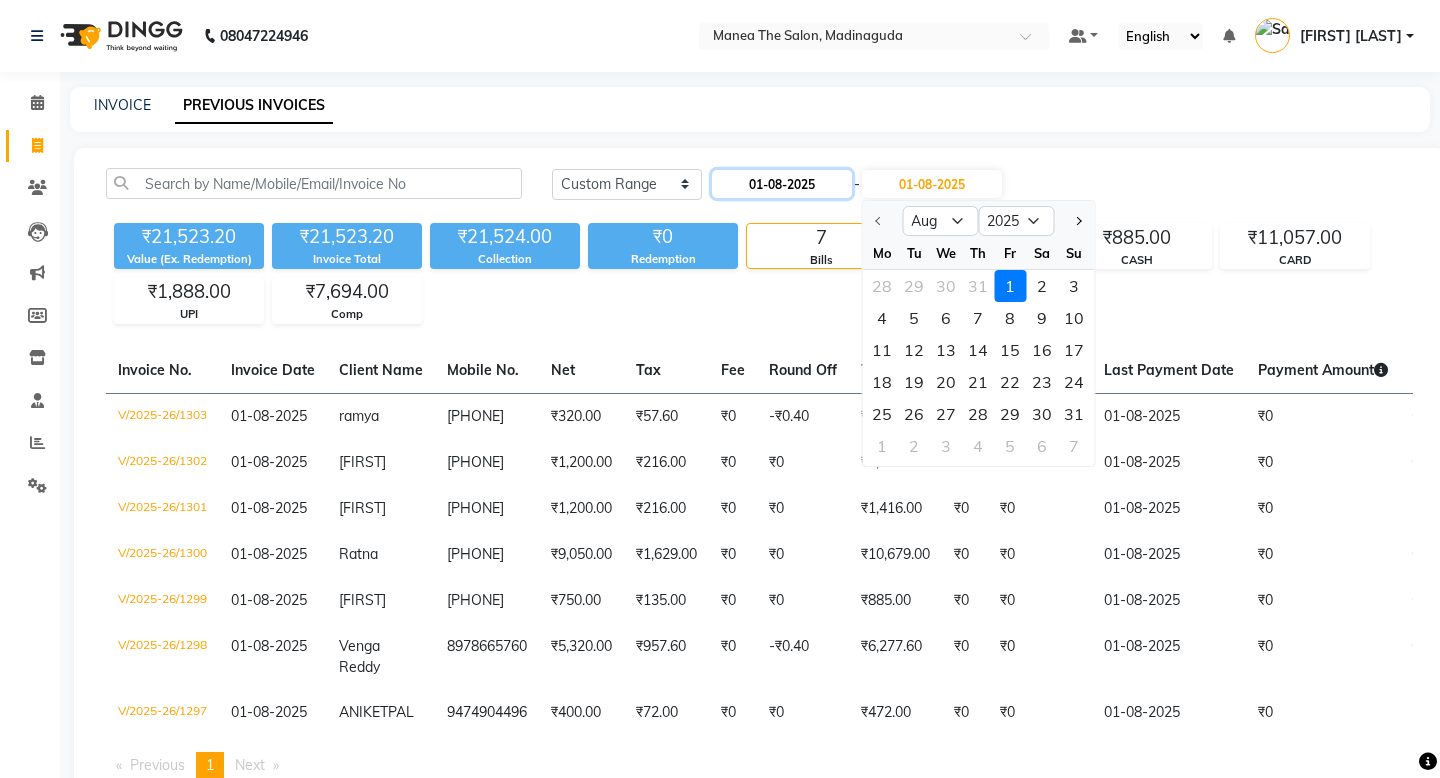 click on "01-08-2025" 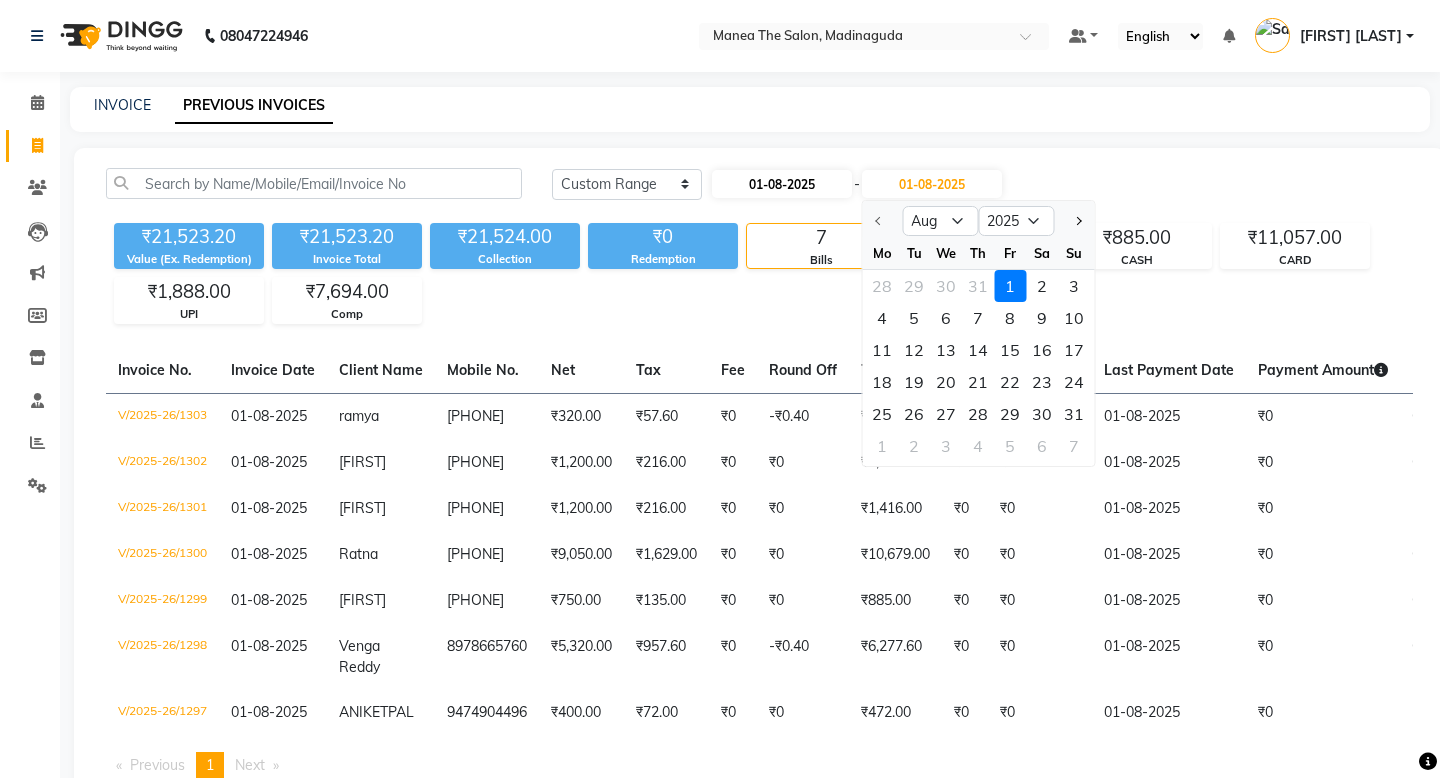 select on "8" 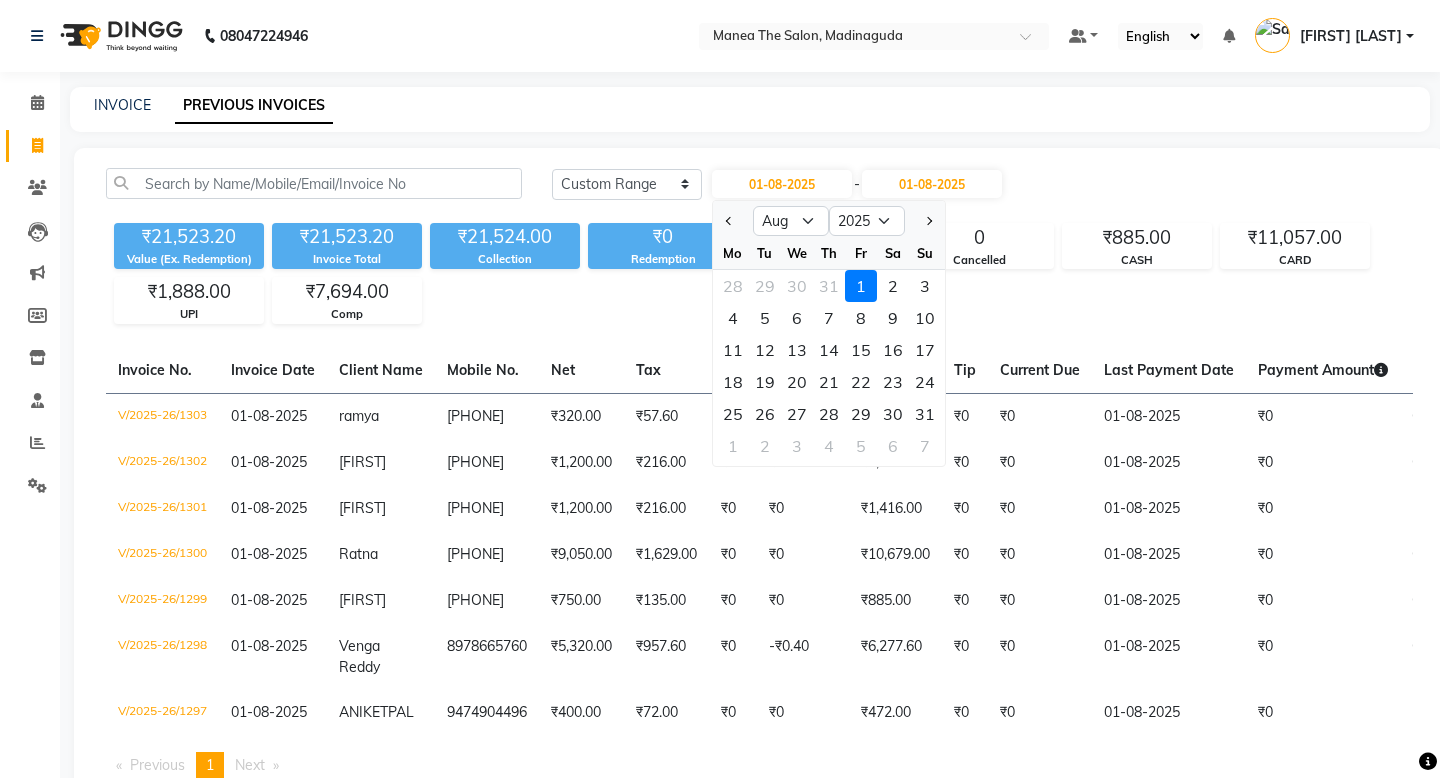 click 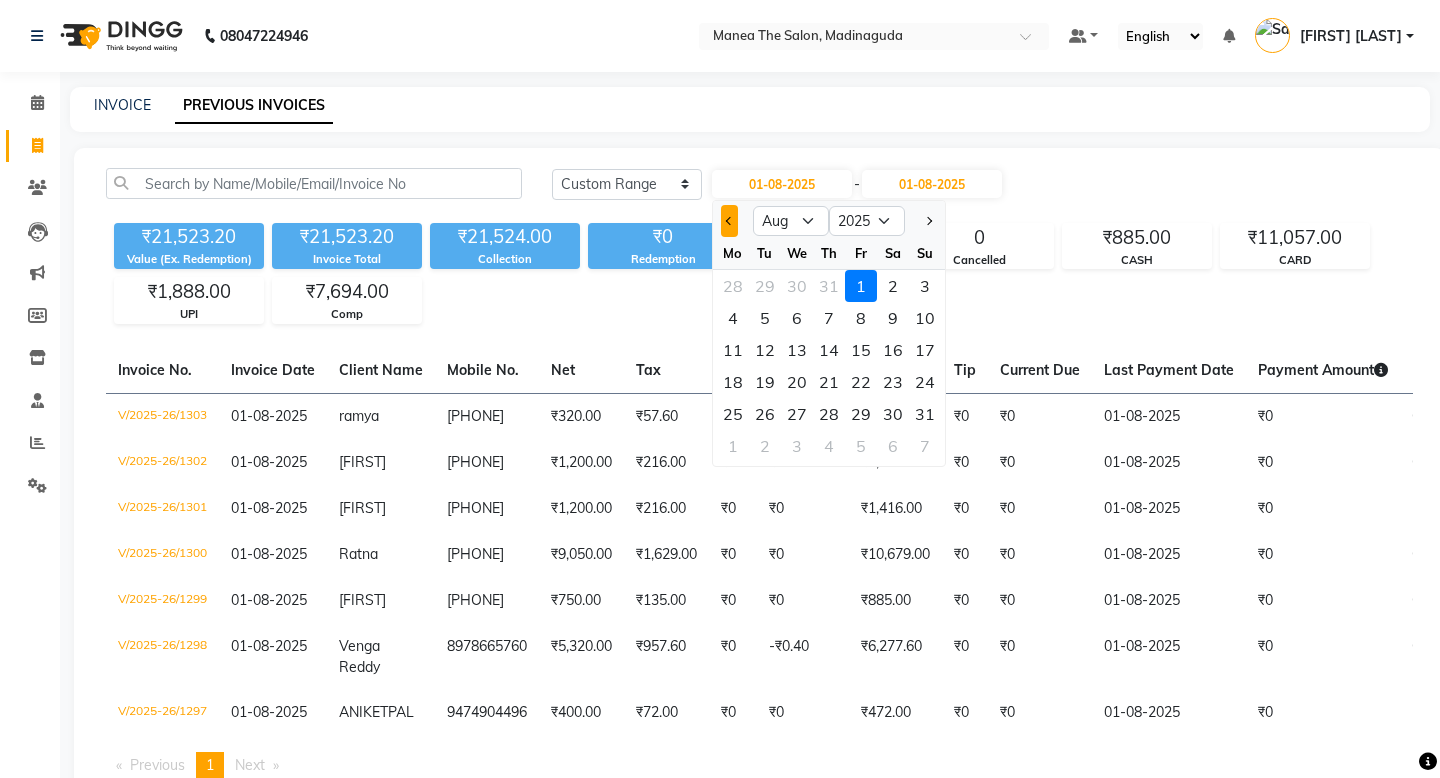 click 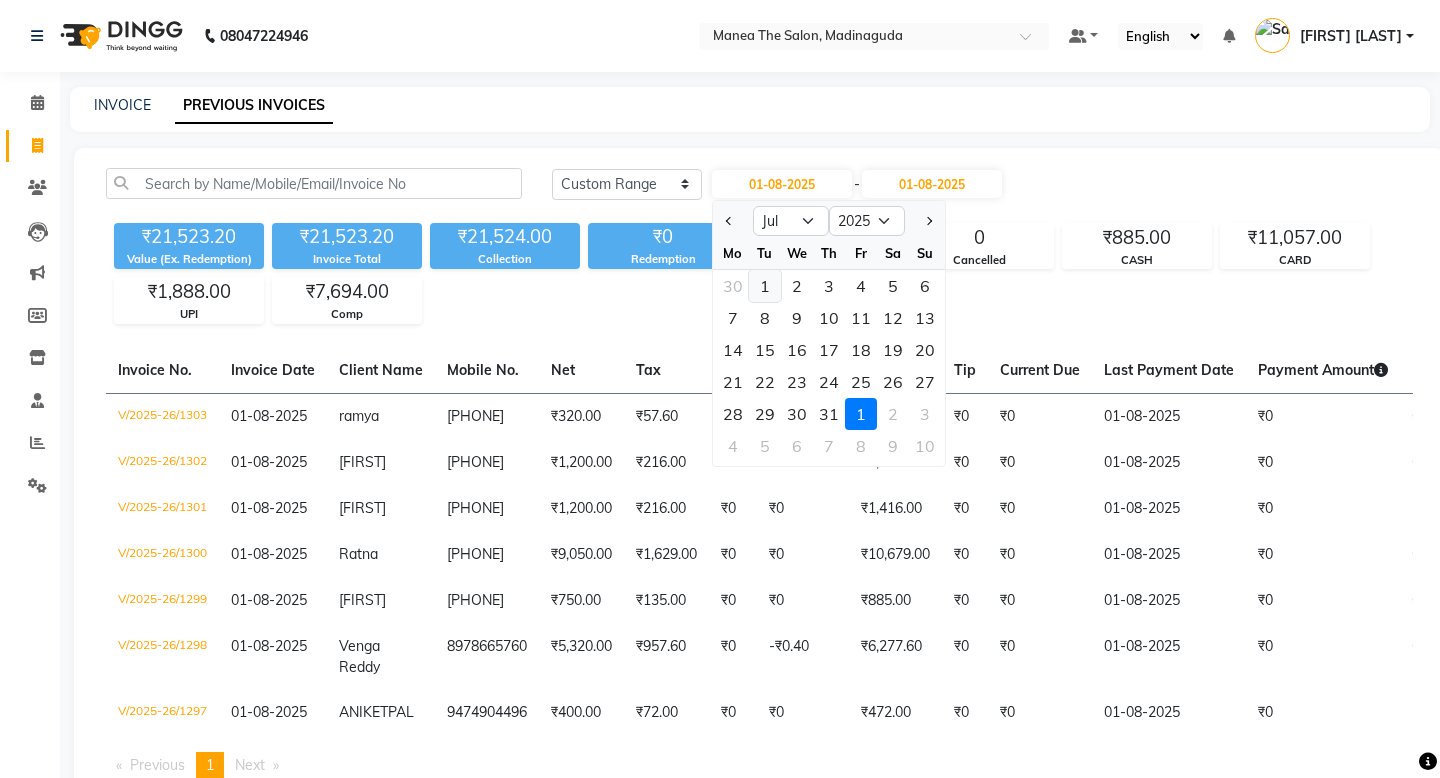 click on "1" 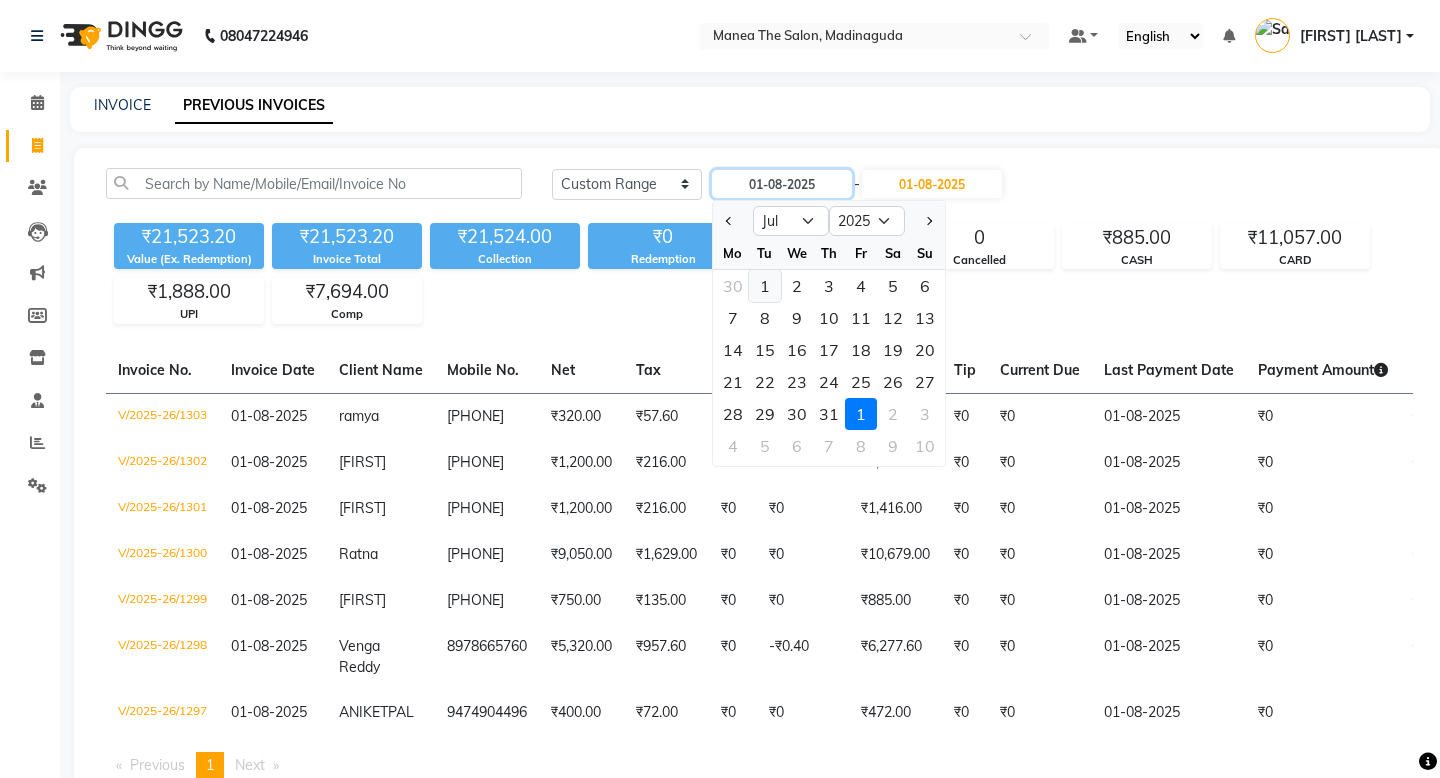 type on "01-07-2025" 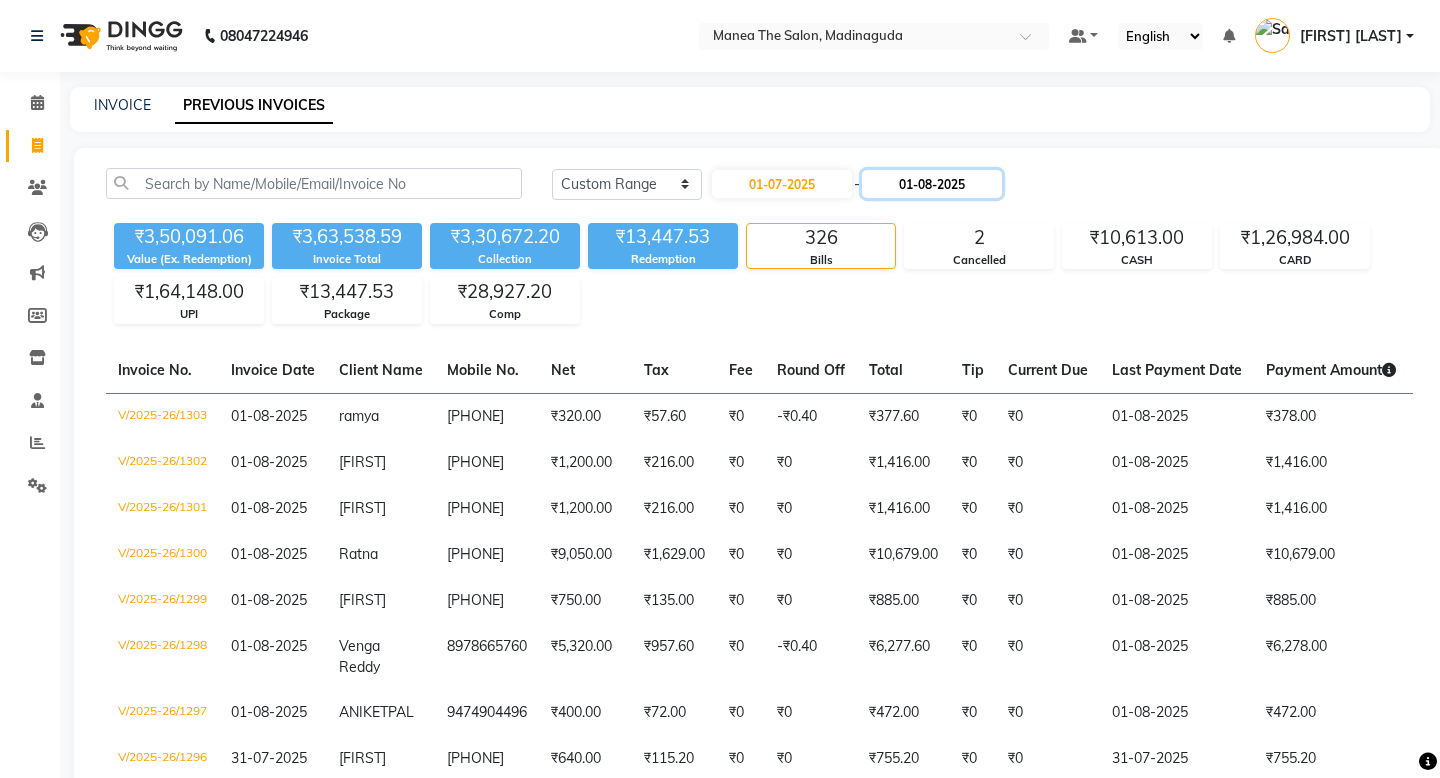 click on "01-08-2025" 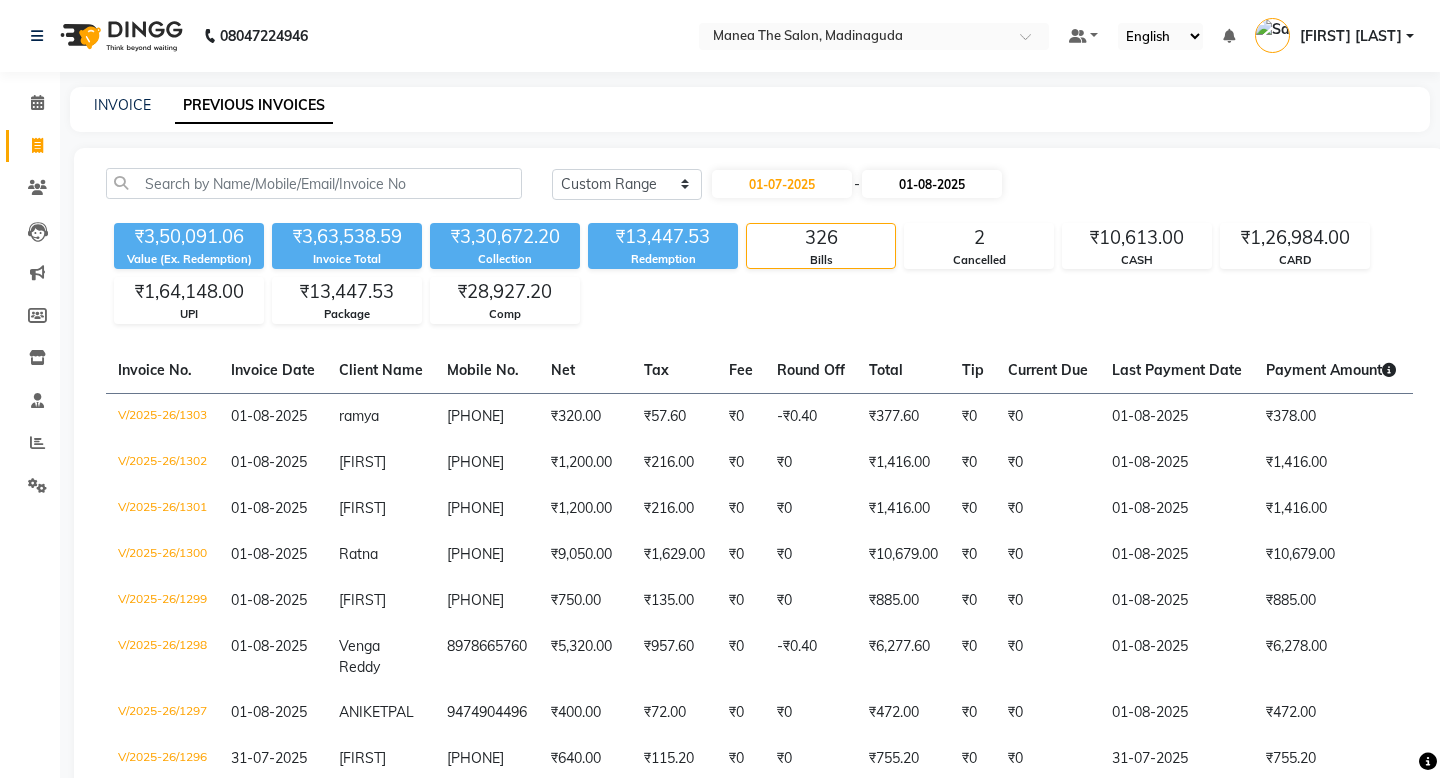 select on "8" 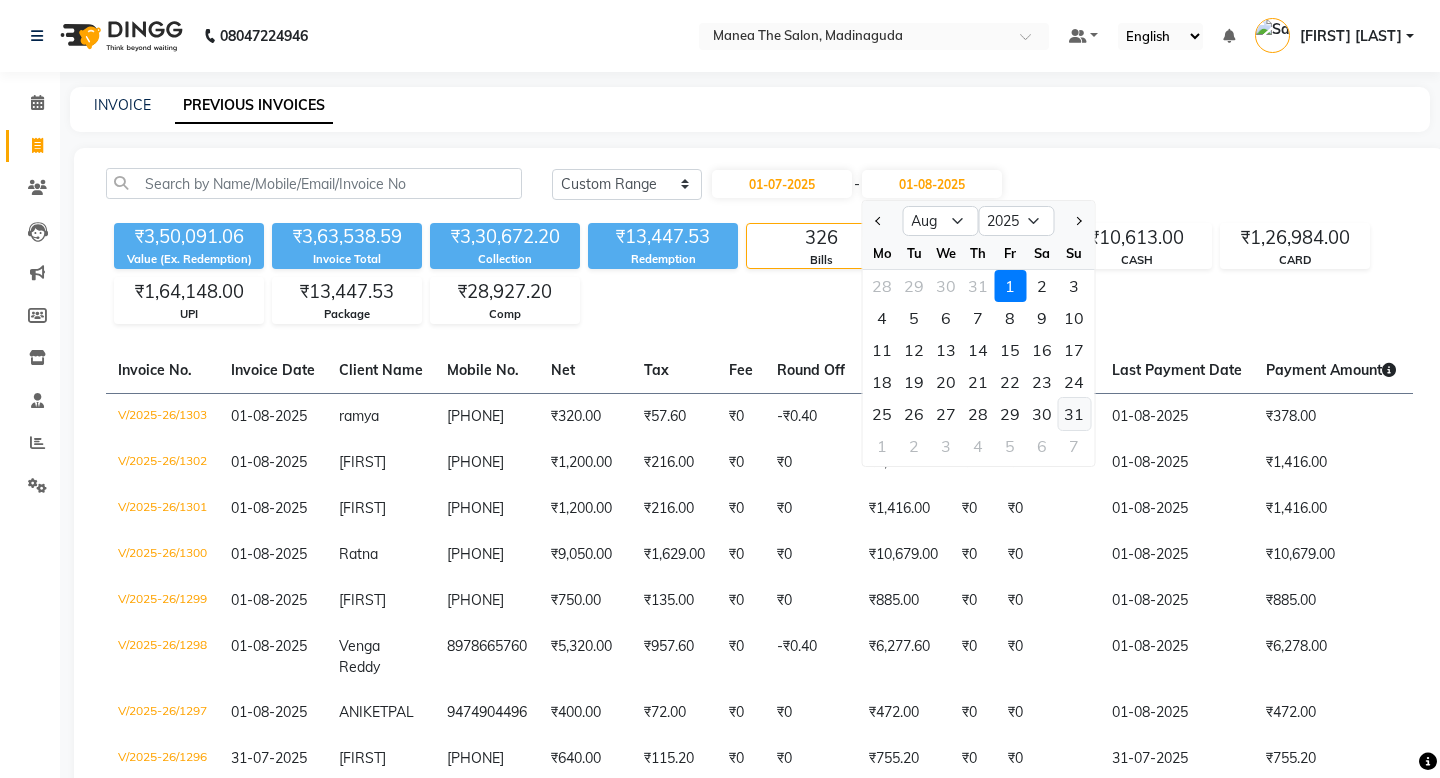 click on "31" 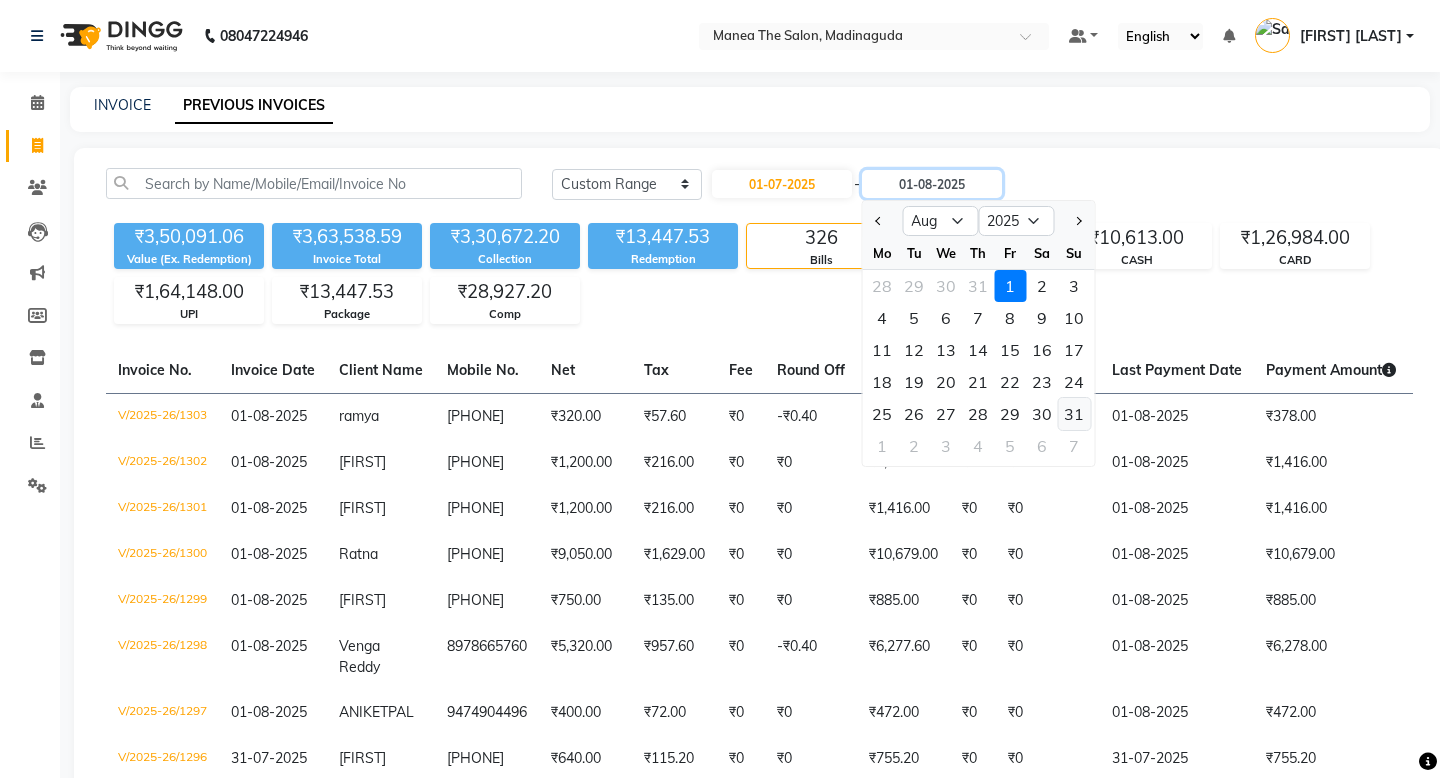 type on "31-08-2025" 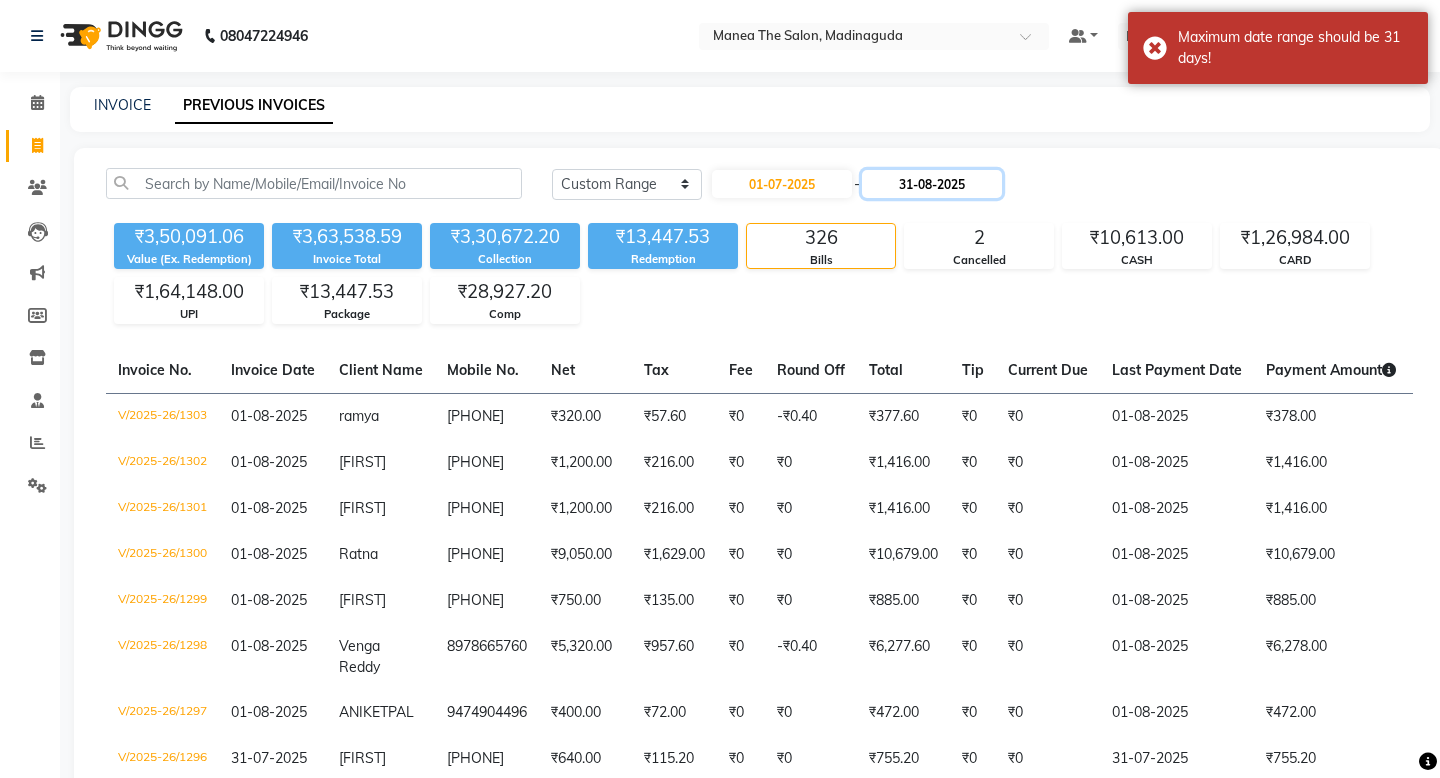 click on "31-08-2025" 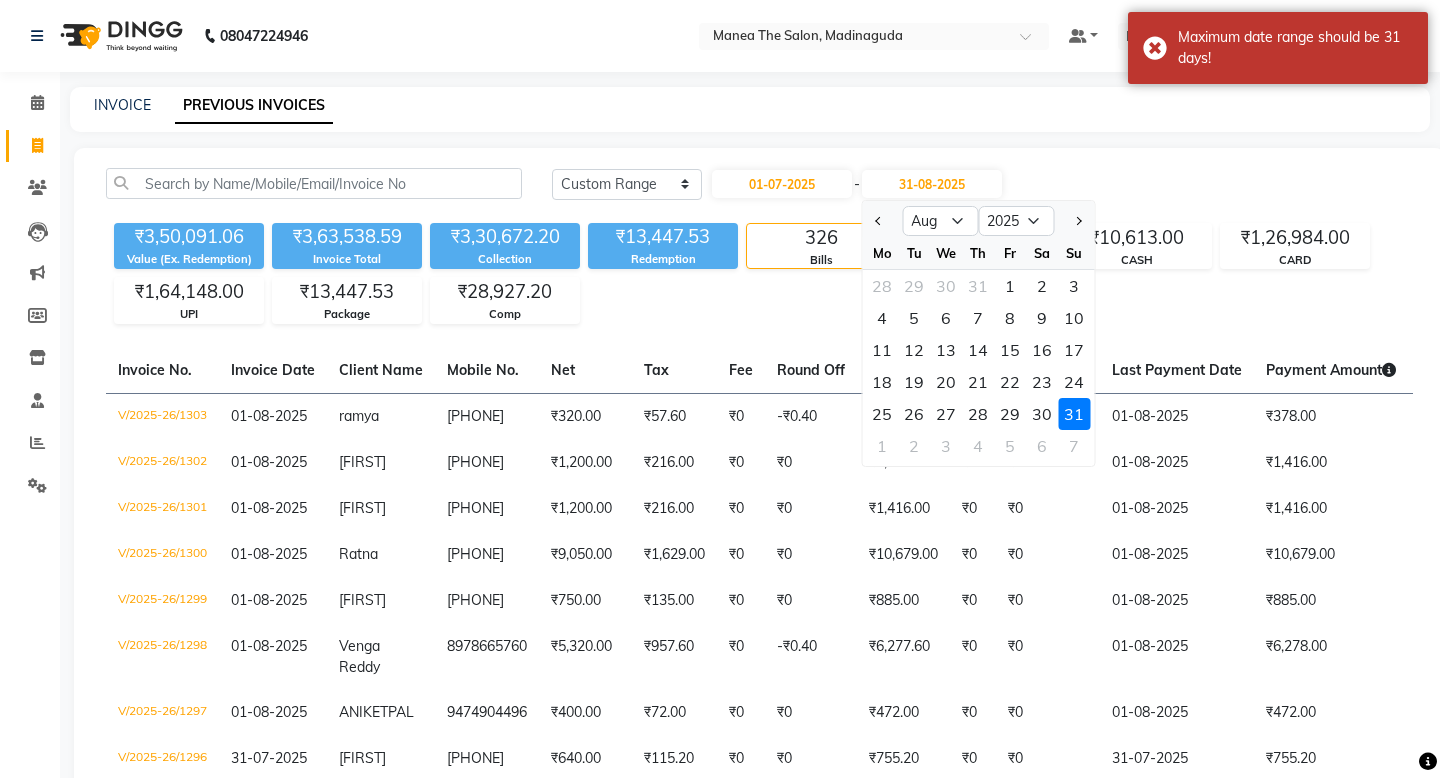 click 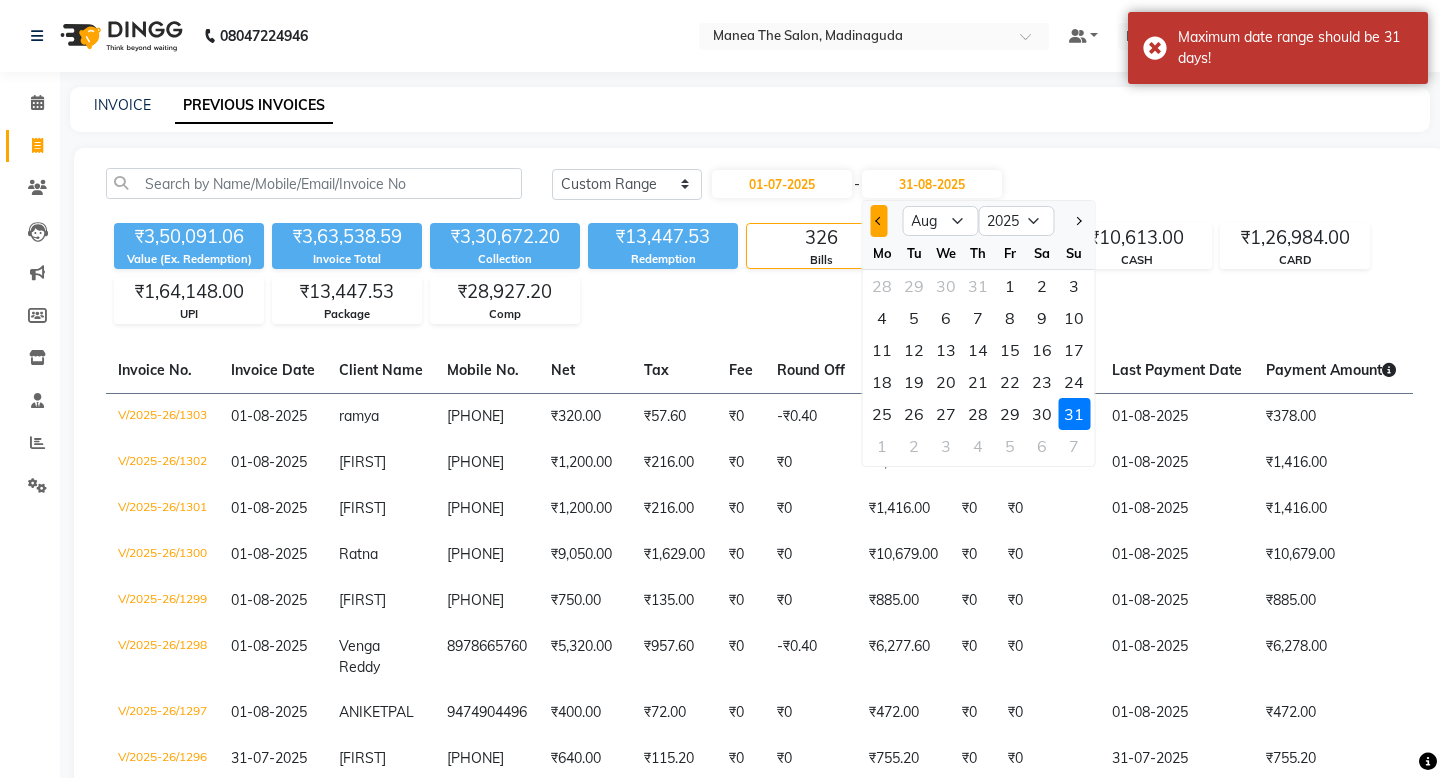 click 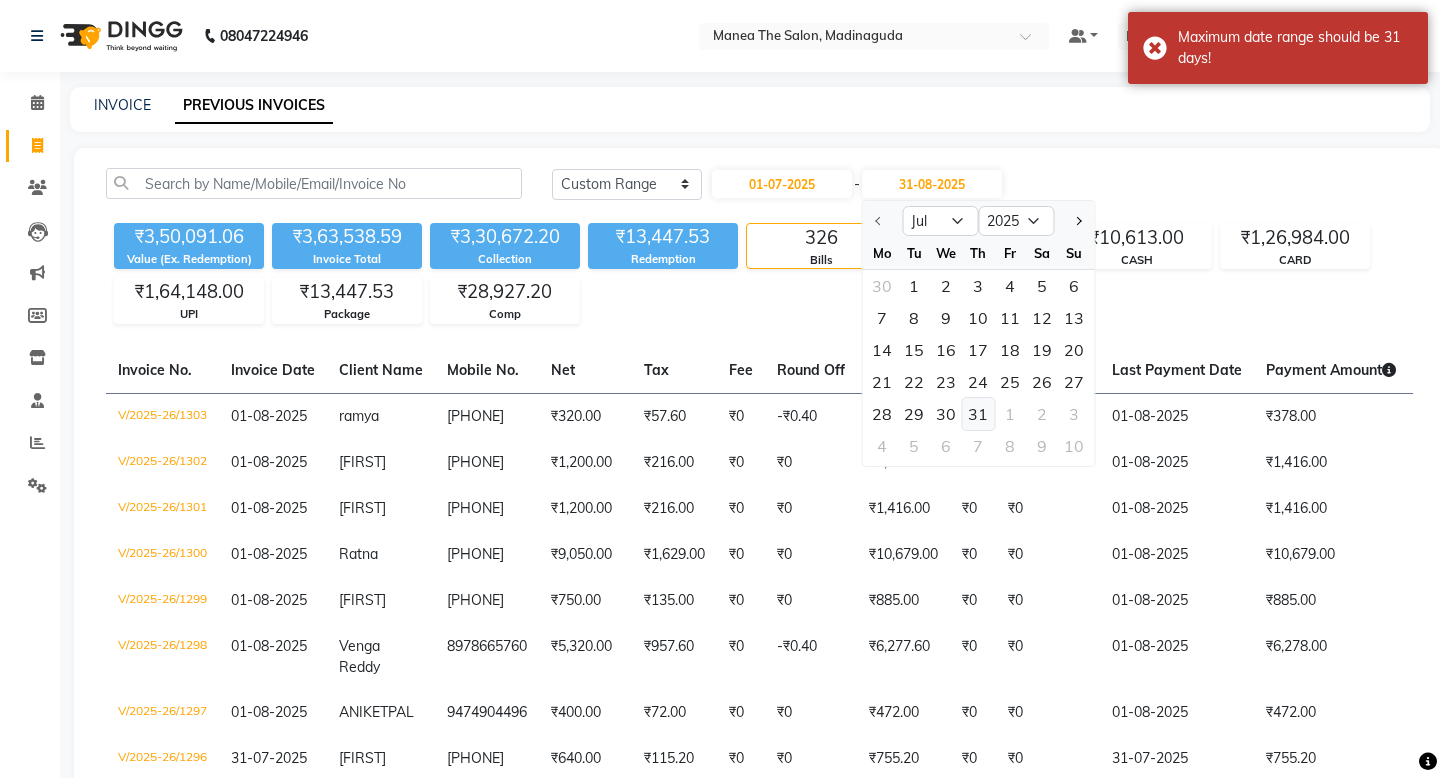 click on "31" 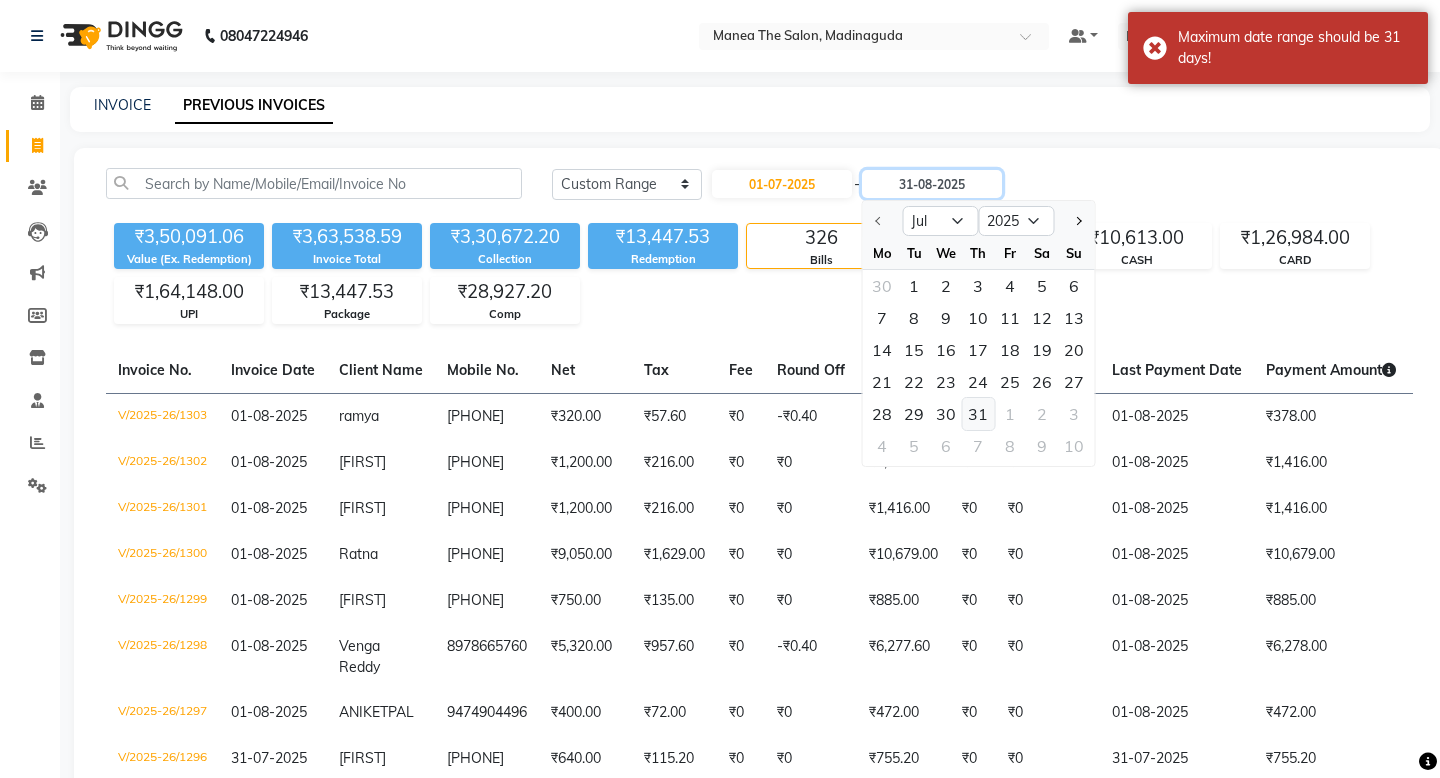 type on "31-07-2025" 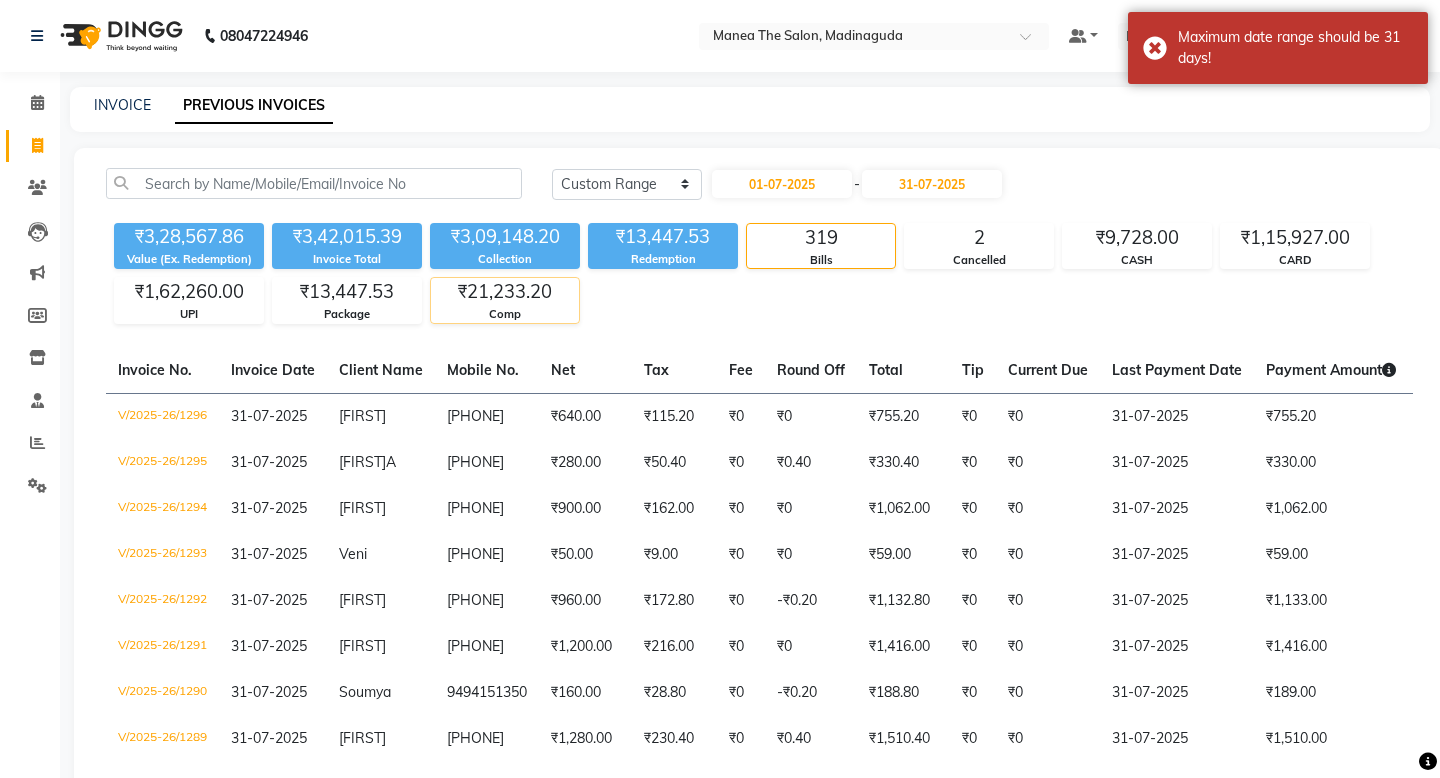 click on "Comp" 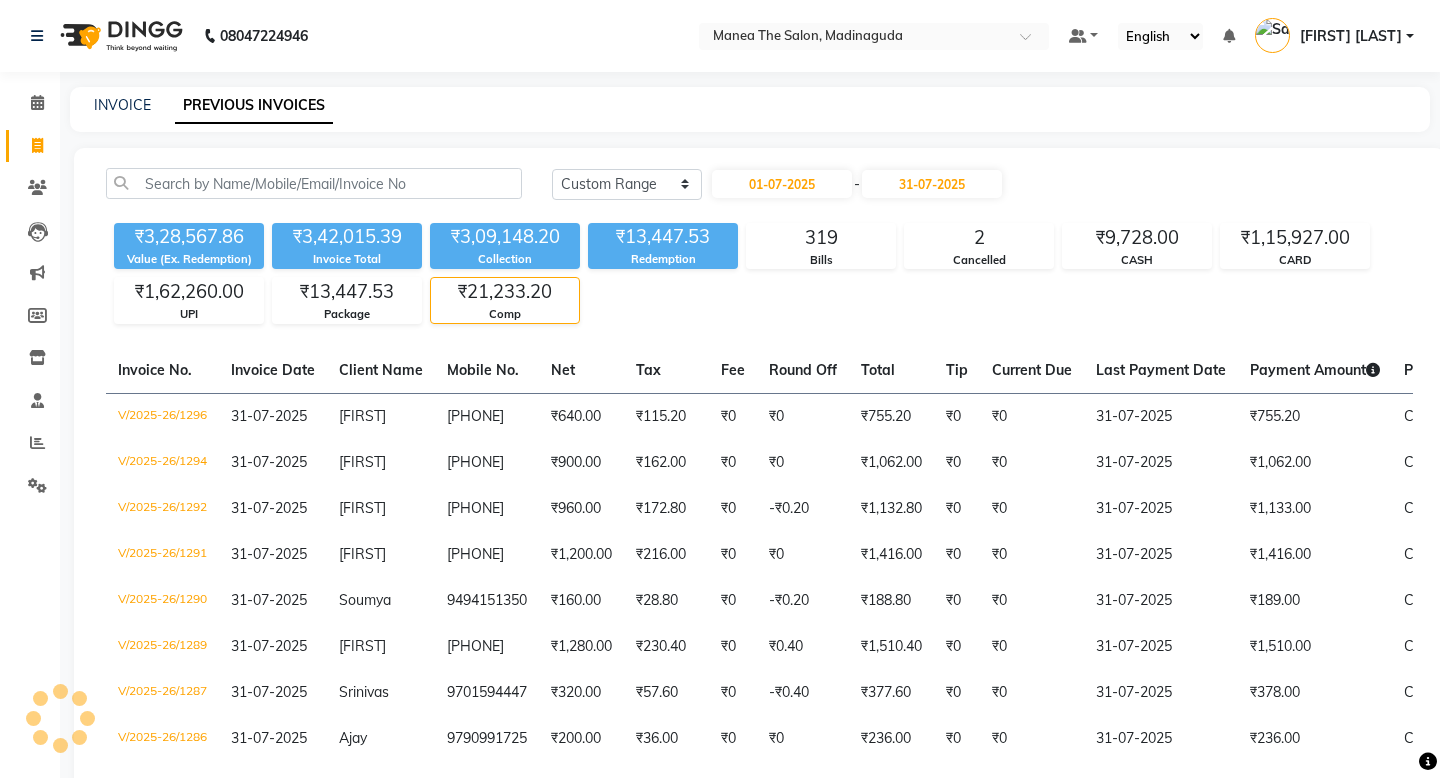 click on "₹3,28,567.86 Value (Ex. Redemption) ₹3,42,015.39 Invoice Total  ₹3,09,148.20 Collection ₹13,447.53 Redemption 319 Bills 2 Cancelled ₹9,728.00 CASH ₹1,15,927.00 CARD ₹1,62,260.00 UPI ₹13,447.53 Package ₹21,233.20 Comp" 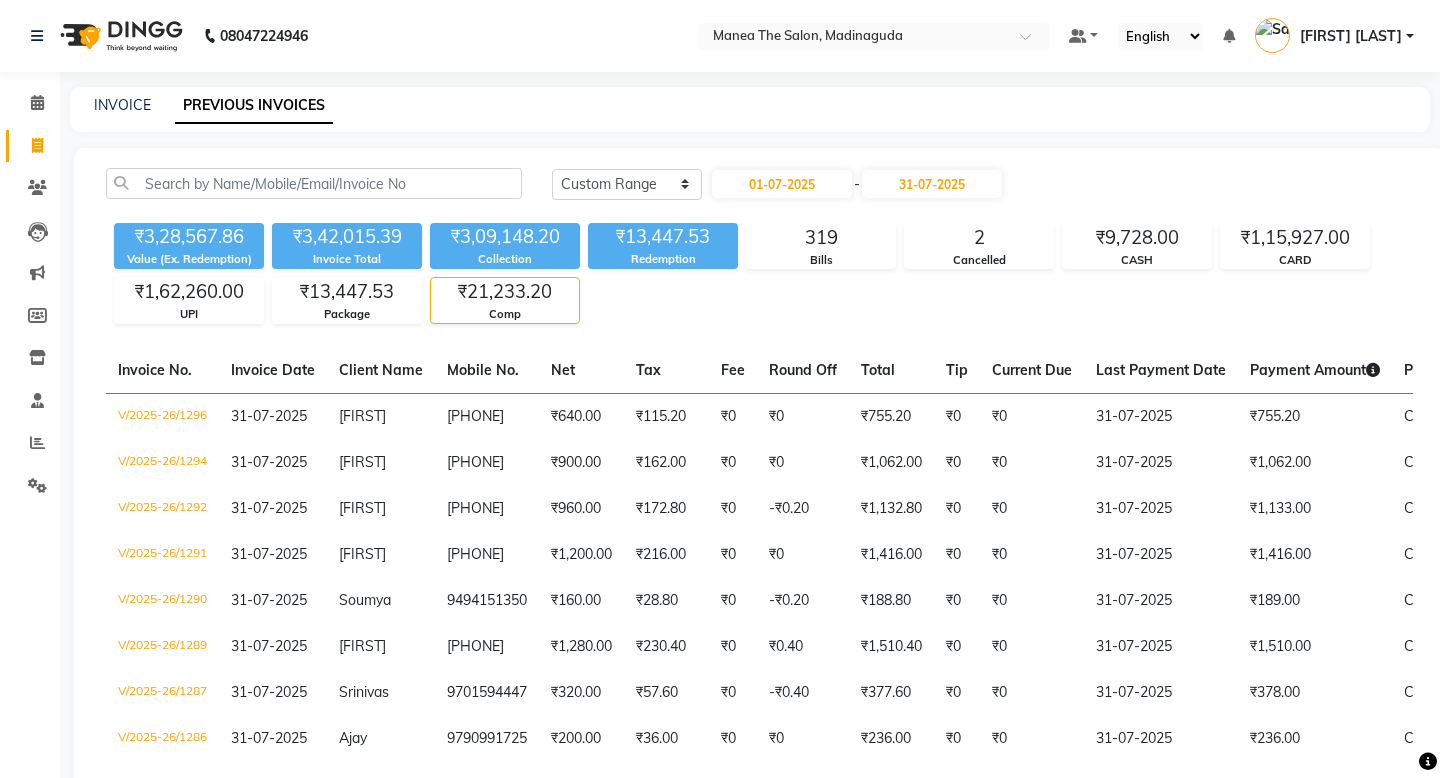 click on "08047224946 Select Location × Manea The Salon, Madinaguda Default Panel My Panel English ENGLISH Español العربية मराठी हिंदी ગુજરાતી தமிழ் 中文 Notifications nothing to show Satya Kalagara Manage Profile Change Password Sign out  Version:3.15.9  ☀ Manea The Salon, Madinaguda  Calendar  Invoice  Clients  Leads   Marketing  Members  Inventory  Staff  Reports  Settings Completed InProgress Upcoming Dropped Tentative Check-In Confirm Bookings Generate Report Segments Page Builder INVOICE PREVIOUS INVOICES Today Yesterday Custom Range 01-07-2025 - 31-07-2025 ₹3,28,567.86 Value (Ex. Redemption) ₹3,42,015.39 Invoice Total  ₹3,09,148.20 Collection ₹13,447.53 Redemption 319 Bills 2 Cancelled ₹9,728.00 CASH ₹1,15,927.00 CARD ₹1,62,260.00 UPI ₹13,447.53 Package ₹21,233.20 Comp  Invoice No.   Invoice Date   Client Name   Mobile No.   Net   Tax   Fee   Round Off   Total   Tip   Current Due   Last Payment Date   Payment Amount   Cancel Reason" at bounding box center [720, 849] 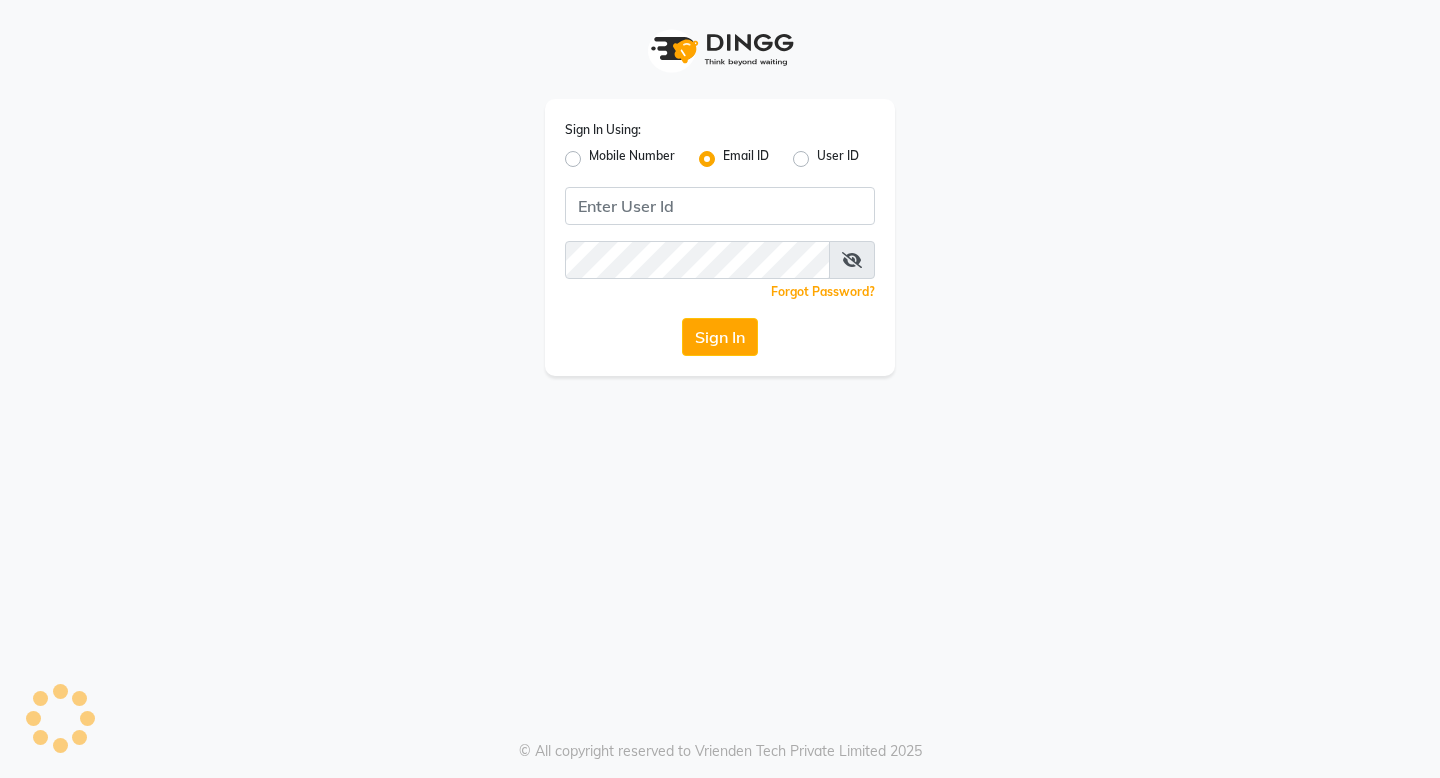 scroll, scrollTop: 0, scrollLeft: 0, axis: both 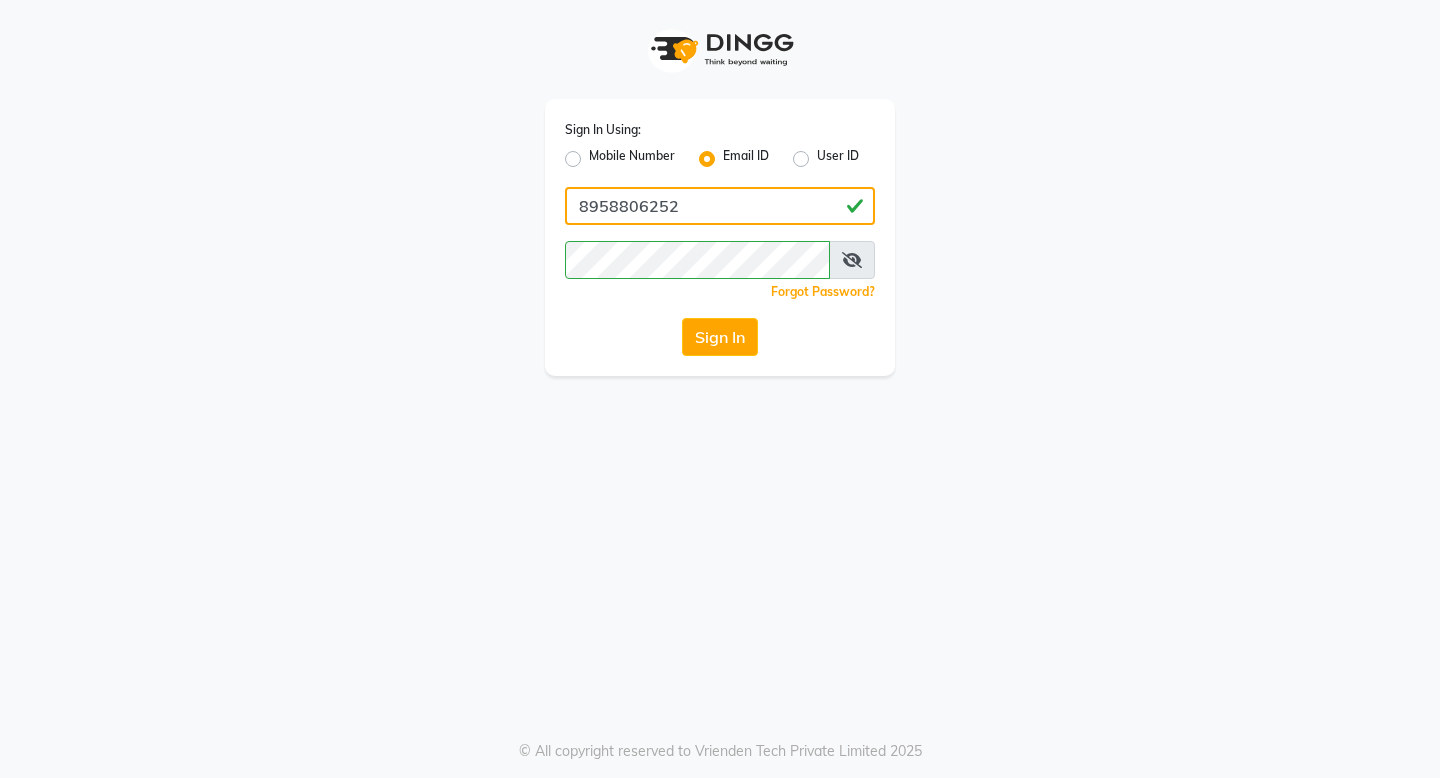 click on "8958806252" 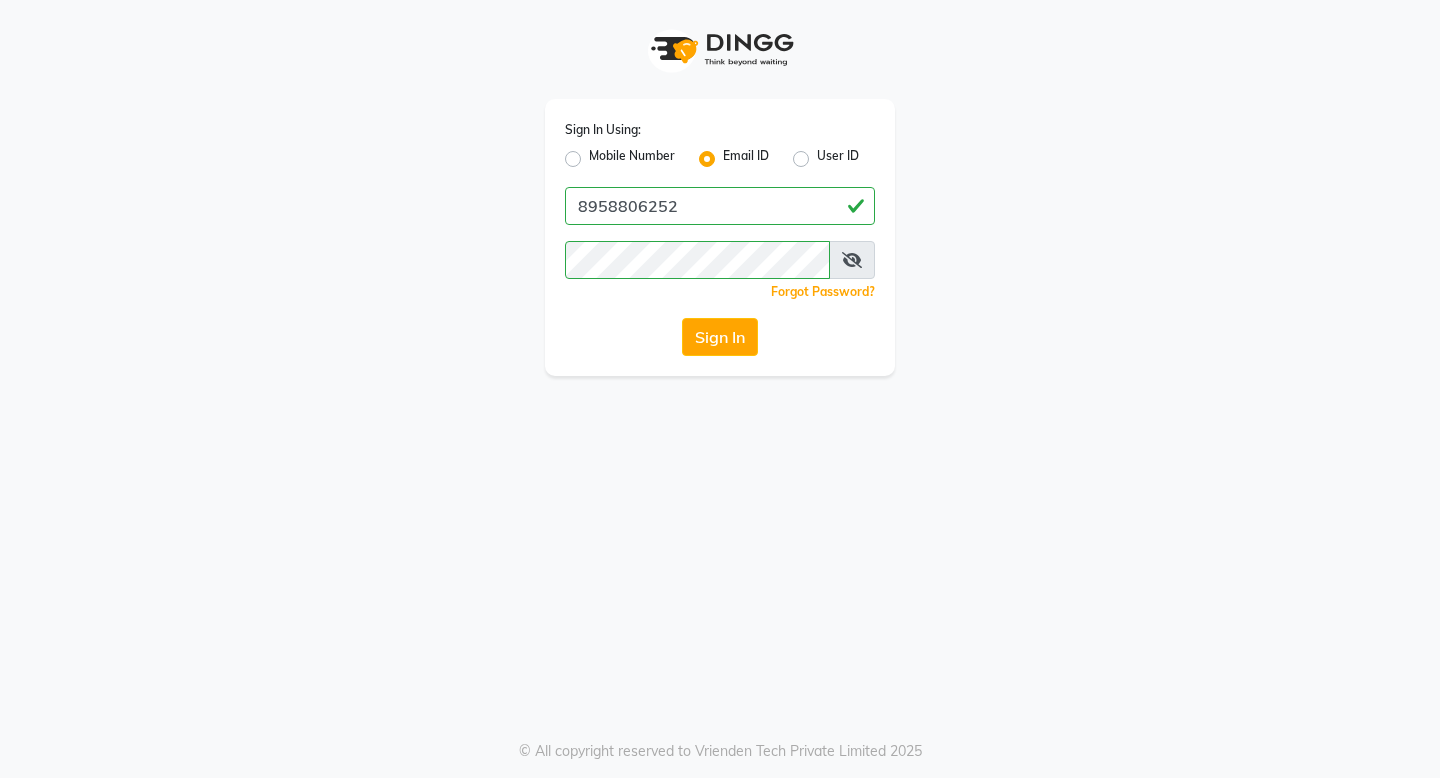click on "Sign In Using: Mobile Number Email ID User ID 8958806252  Remember me Forgot Password?  Sign In   © All copyright reserved to Vrienden Tech Private Limited 2025" at bounding box center (720, 389) 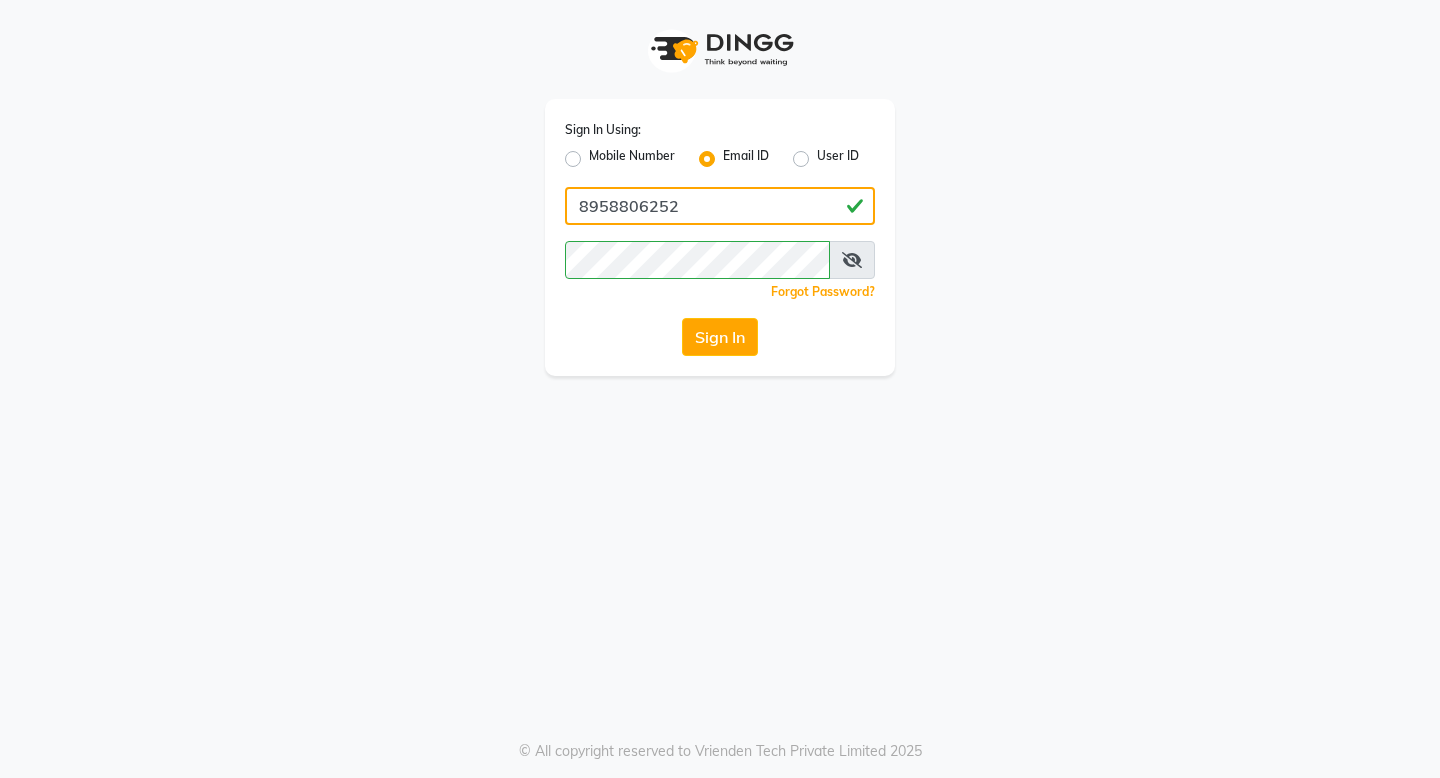 click on "8958806252" 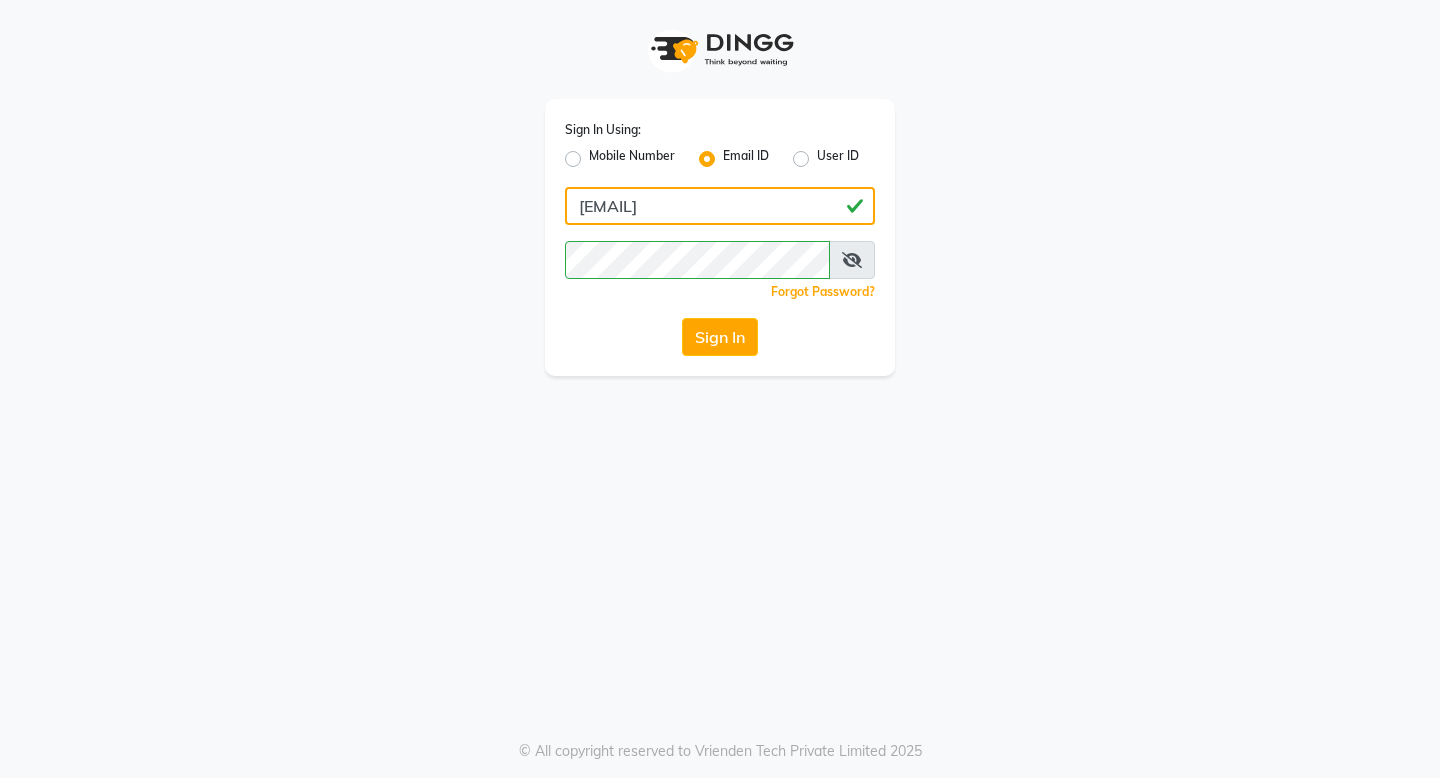 type on "satya.ky111@gmail.com" 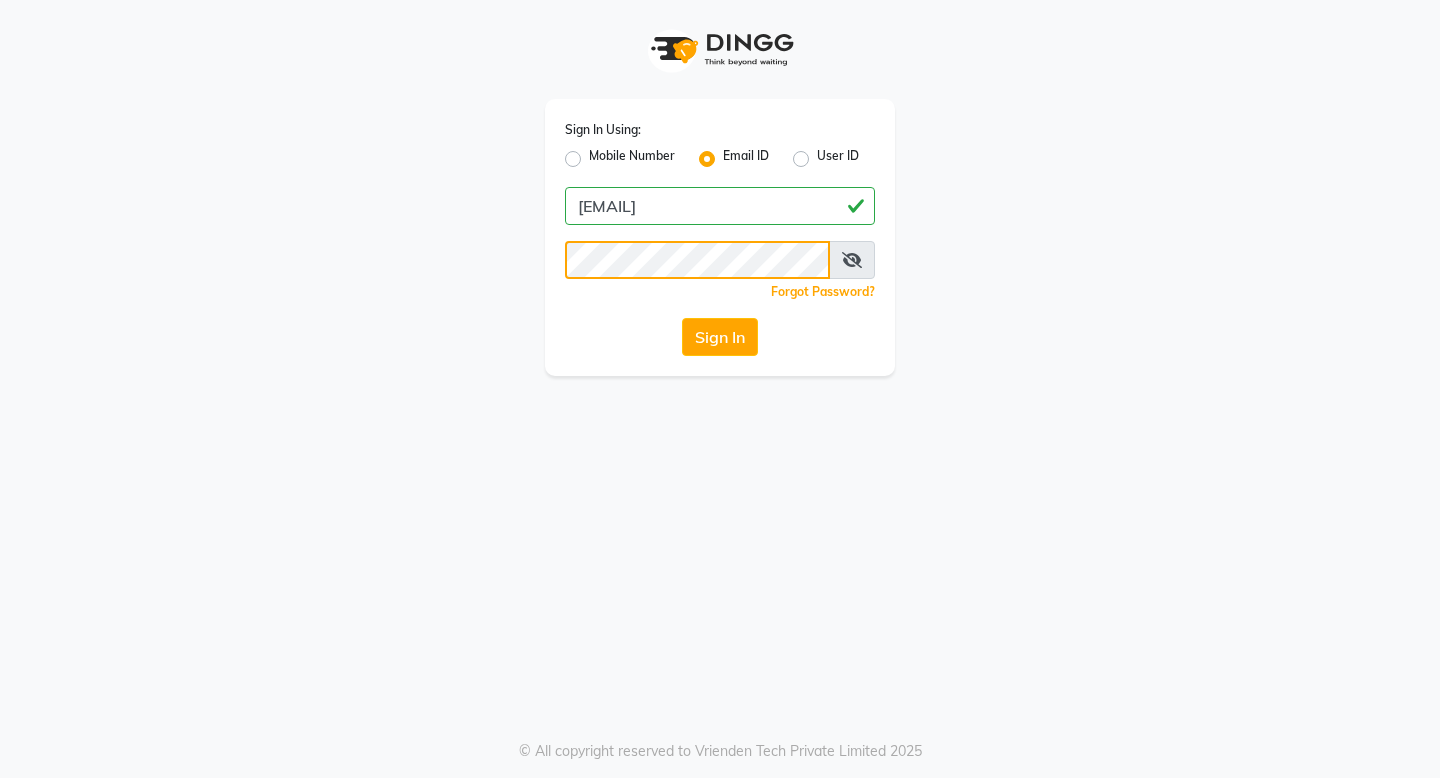 click on "Sign In" 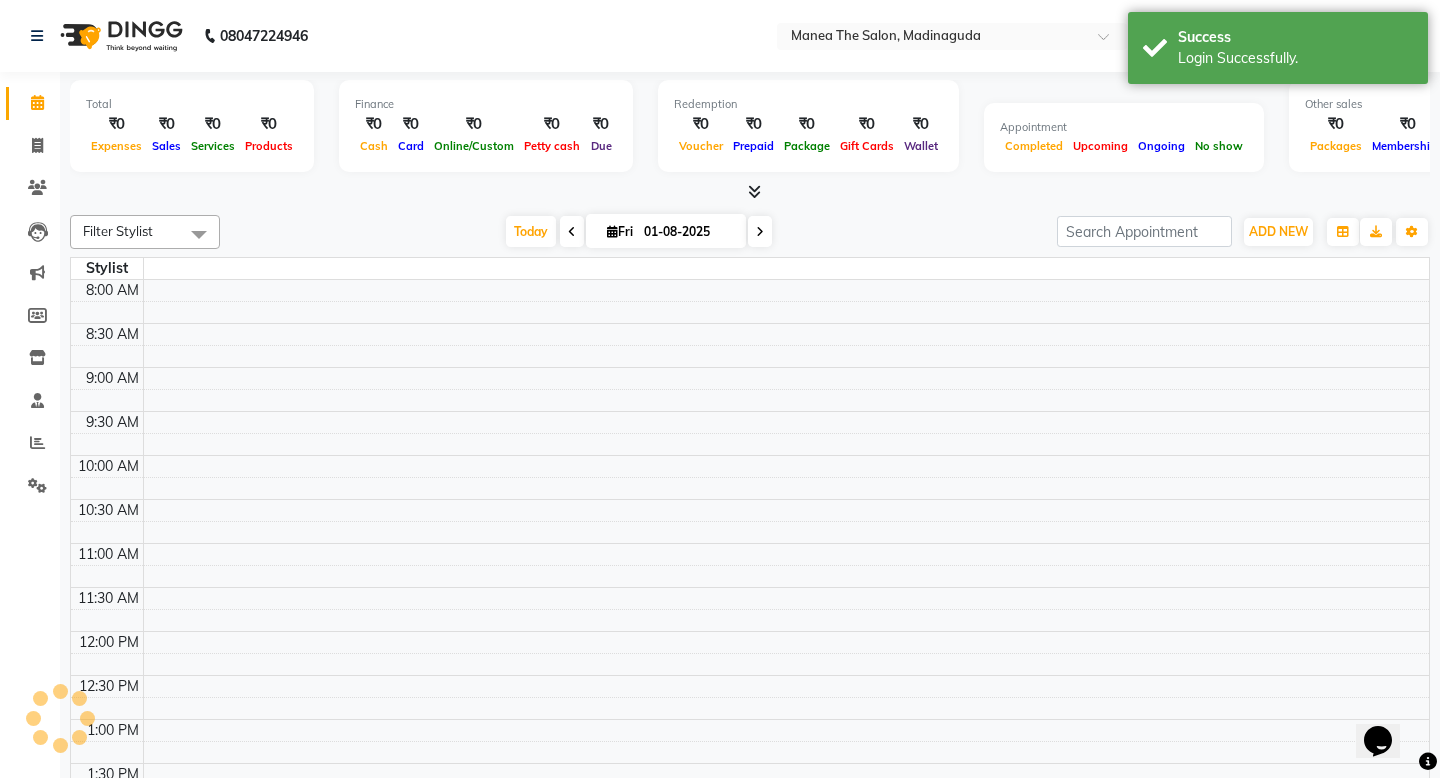 scroll, scrollTop: 0, scrollLeft: 0, axis: both 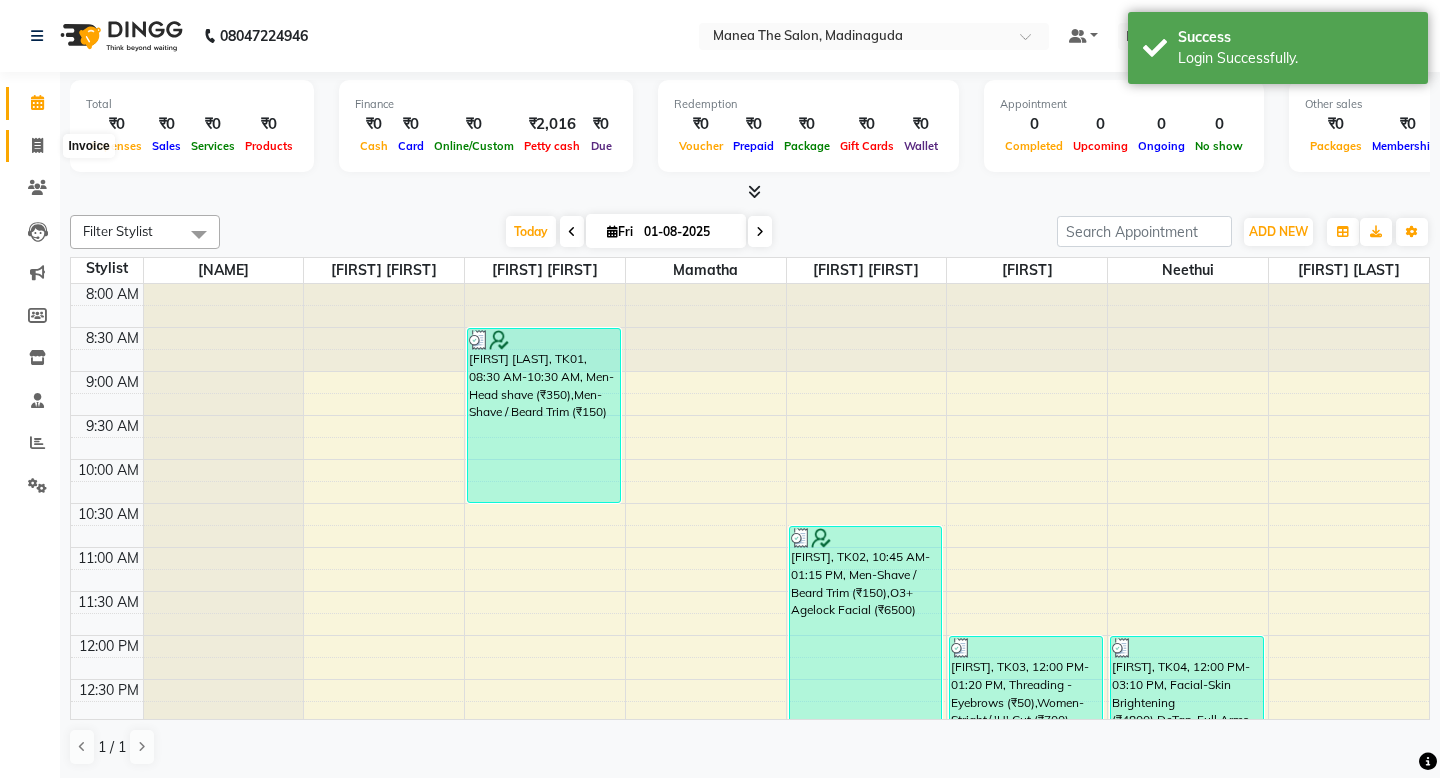 click 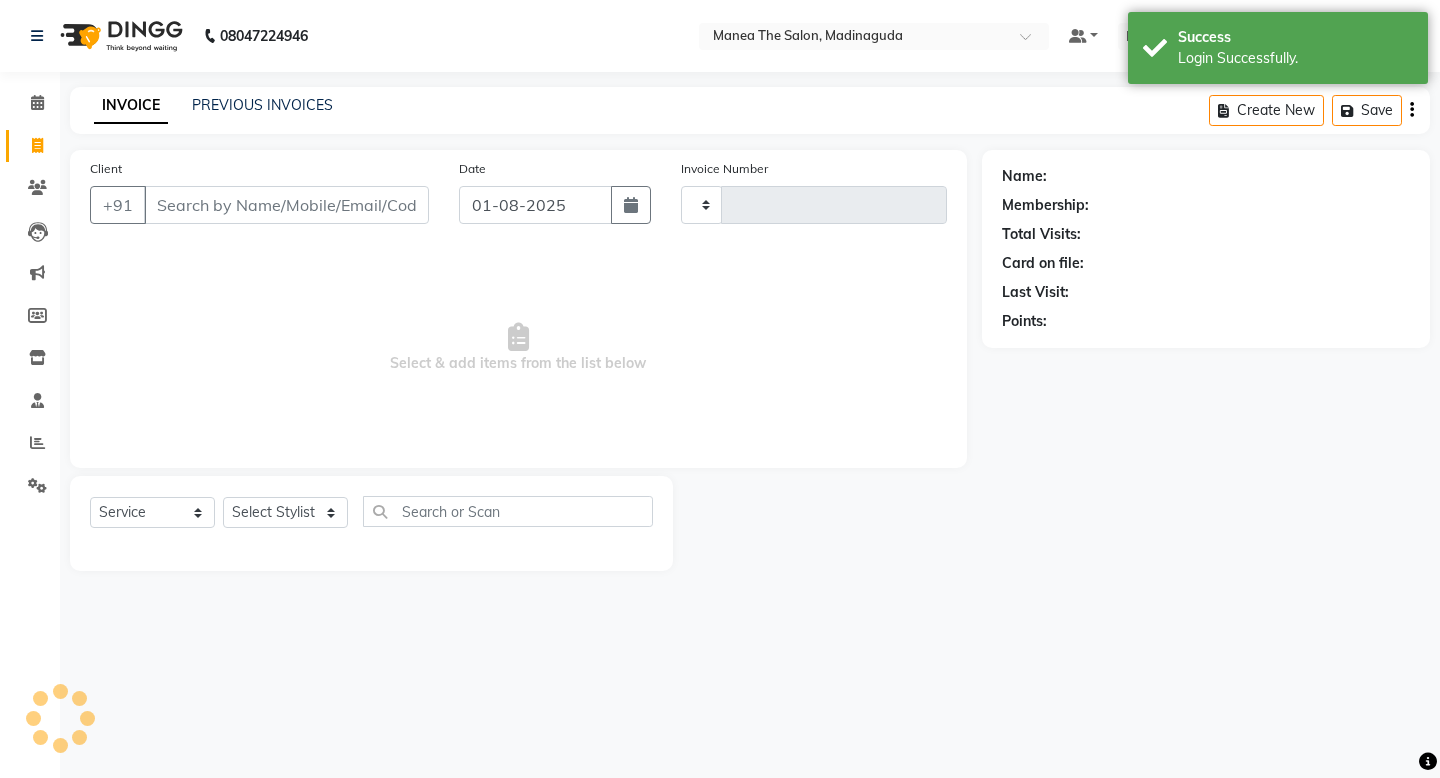 type on "1304" 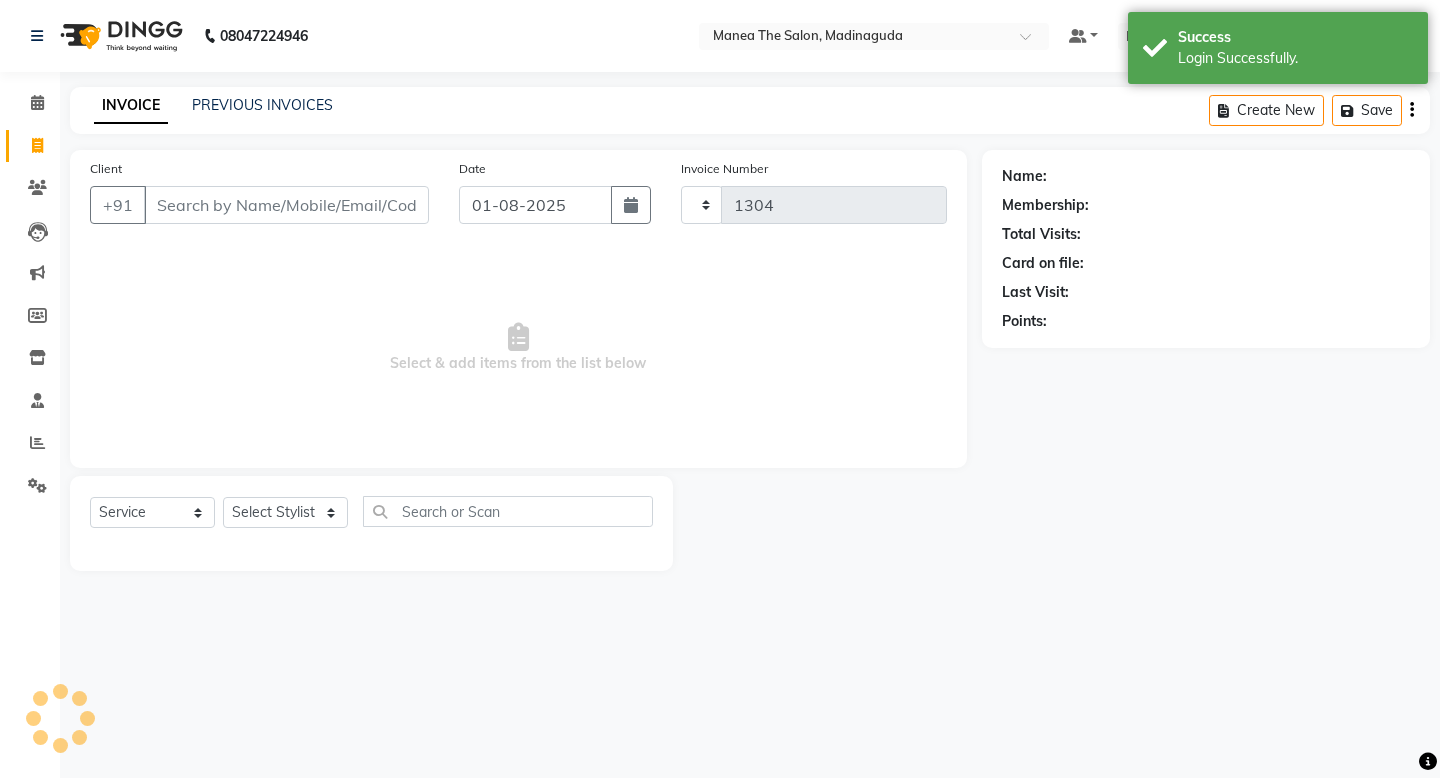 select on "5514" 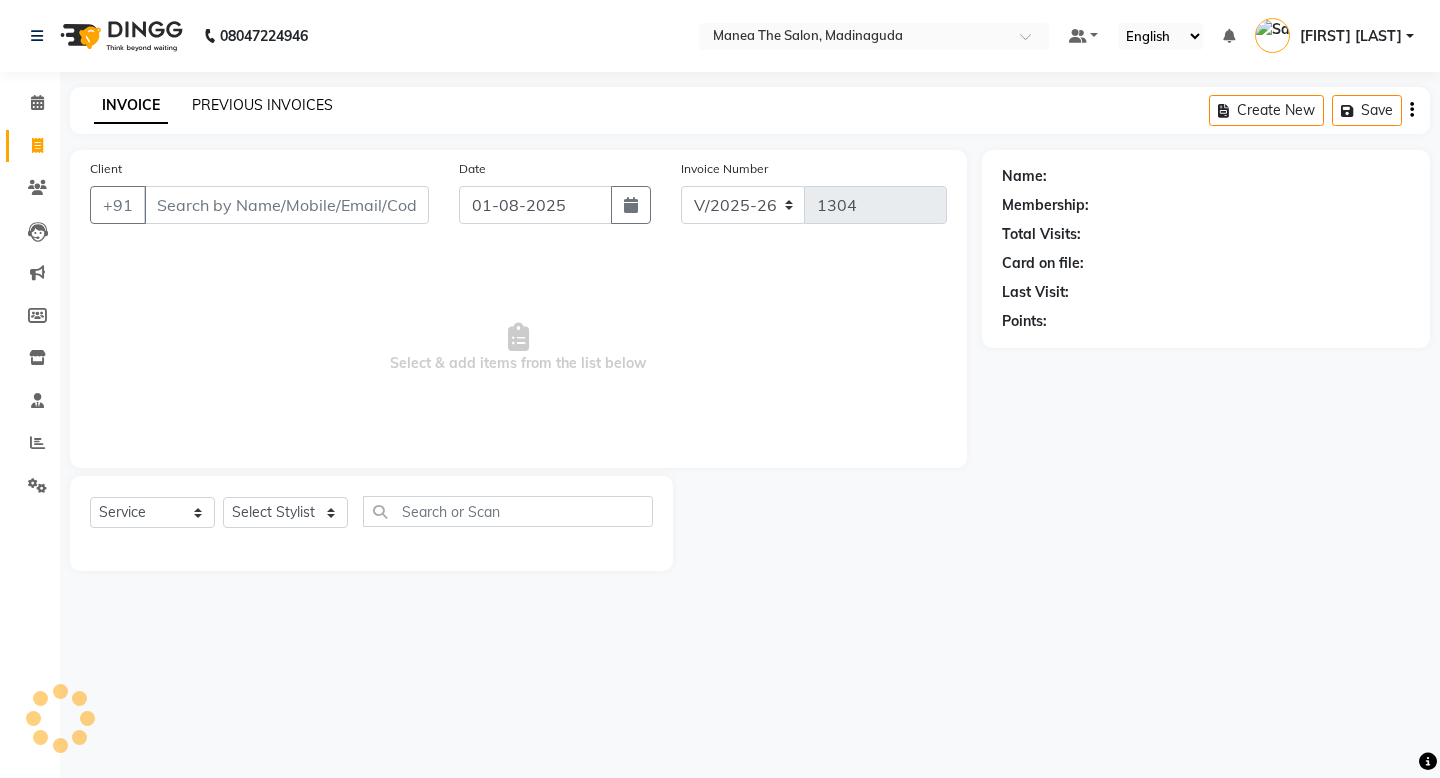 click on "PREVIOUS INVOICES" 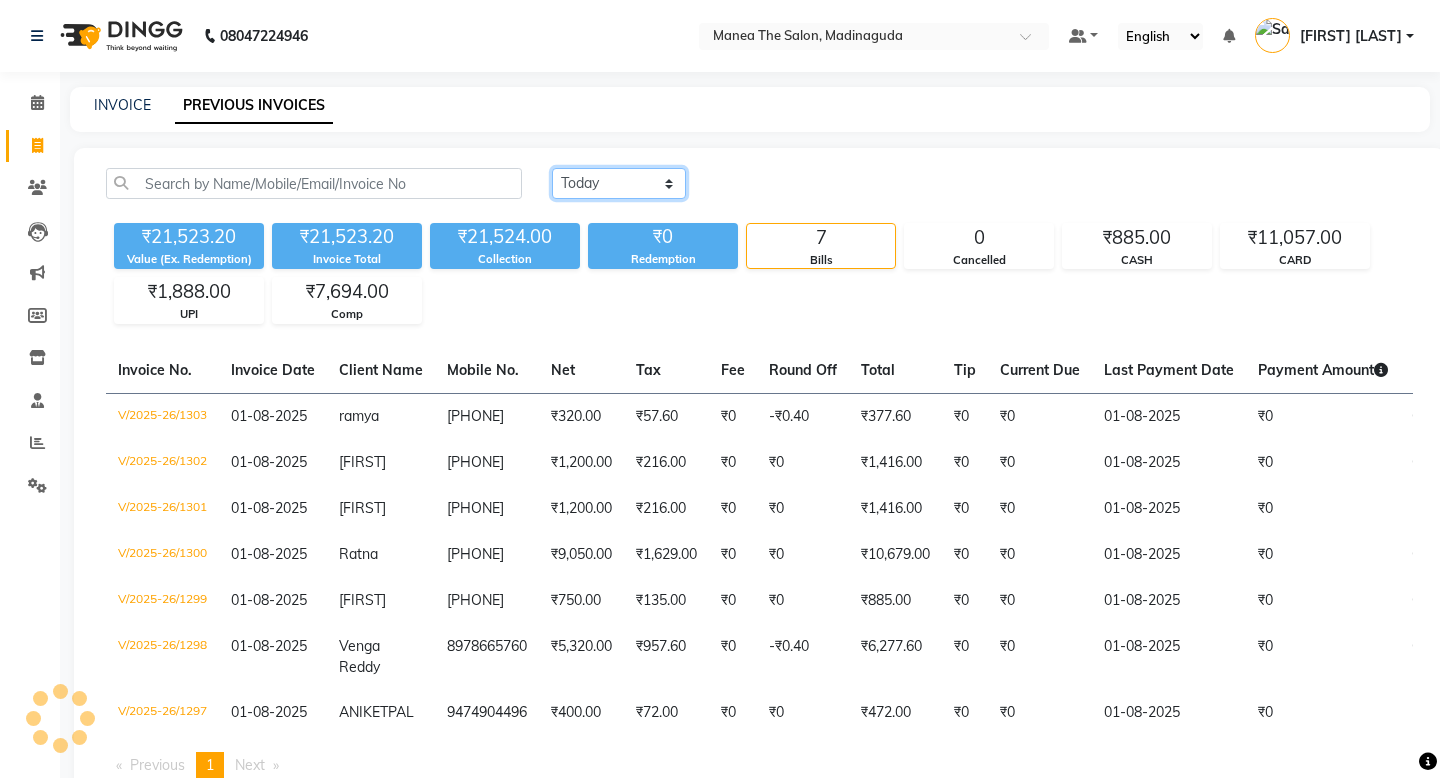 click on "Today Yesterday Custom Range" 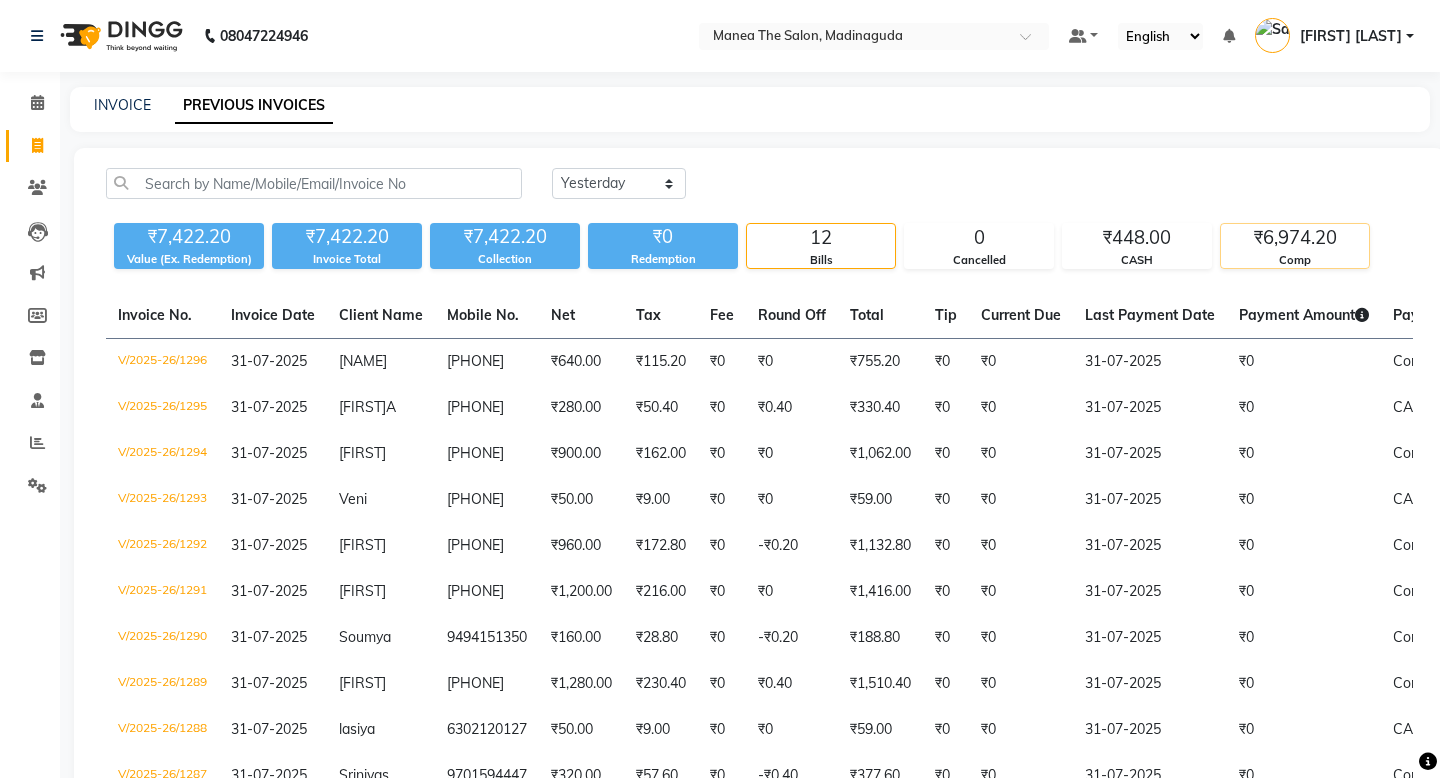 click on "Comp" 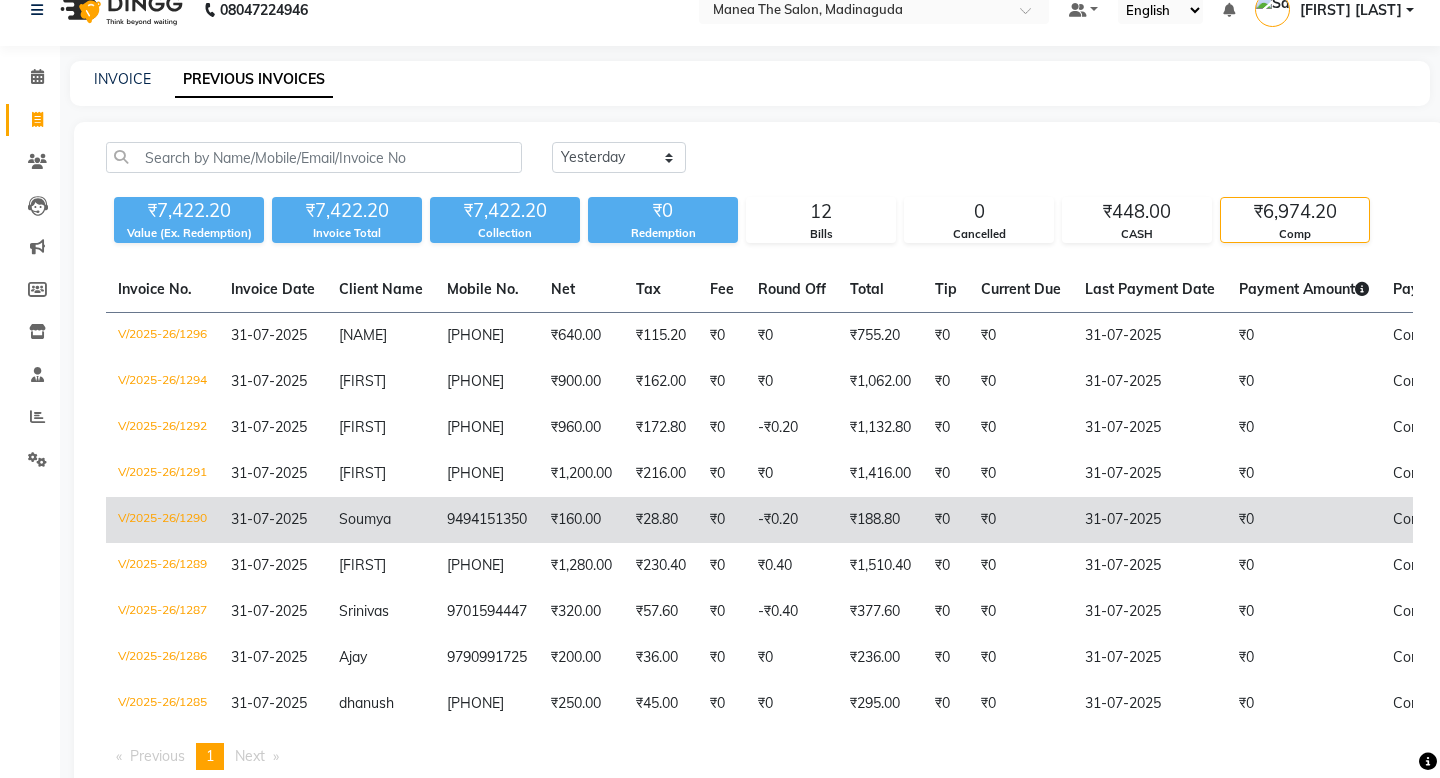 scroll, scrollTop: 0, scrollLeft: 0, axis: both 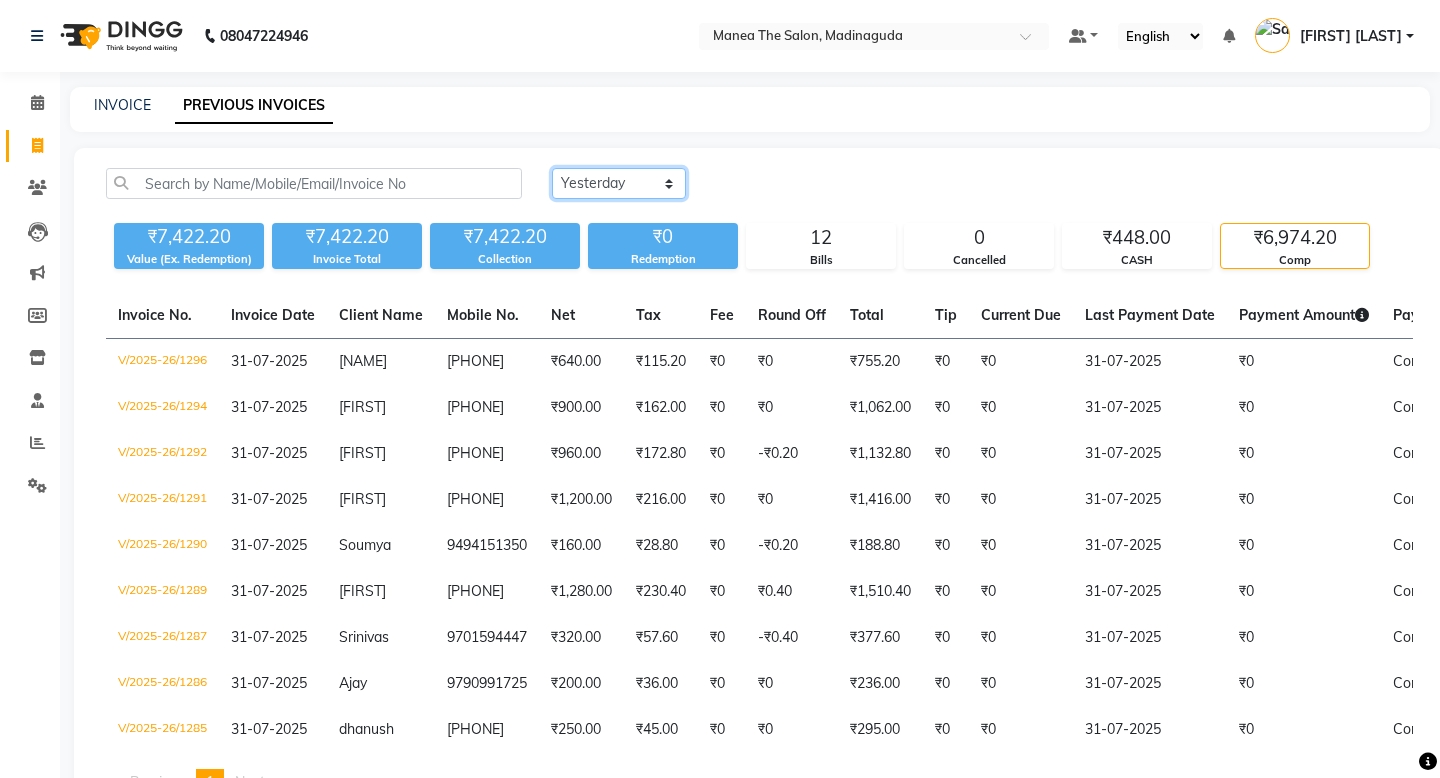 click on "Today Yesterday Custom Range" 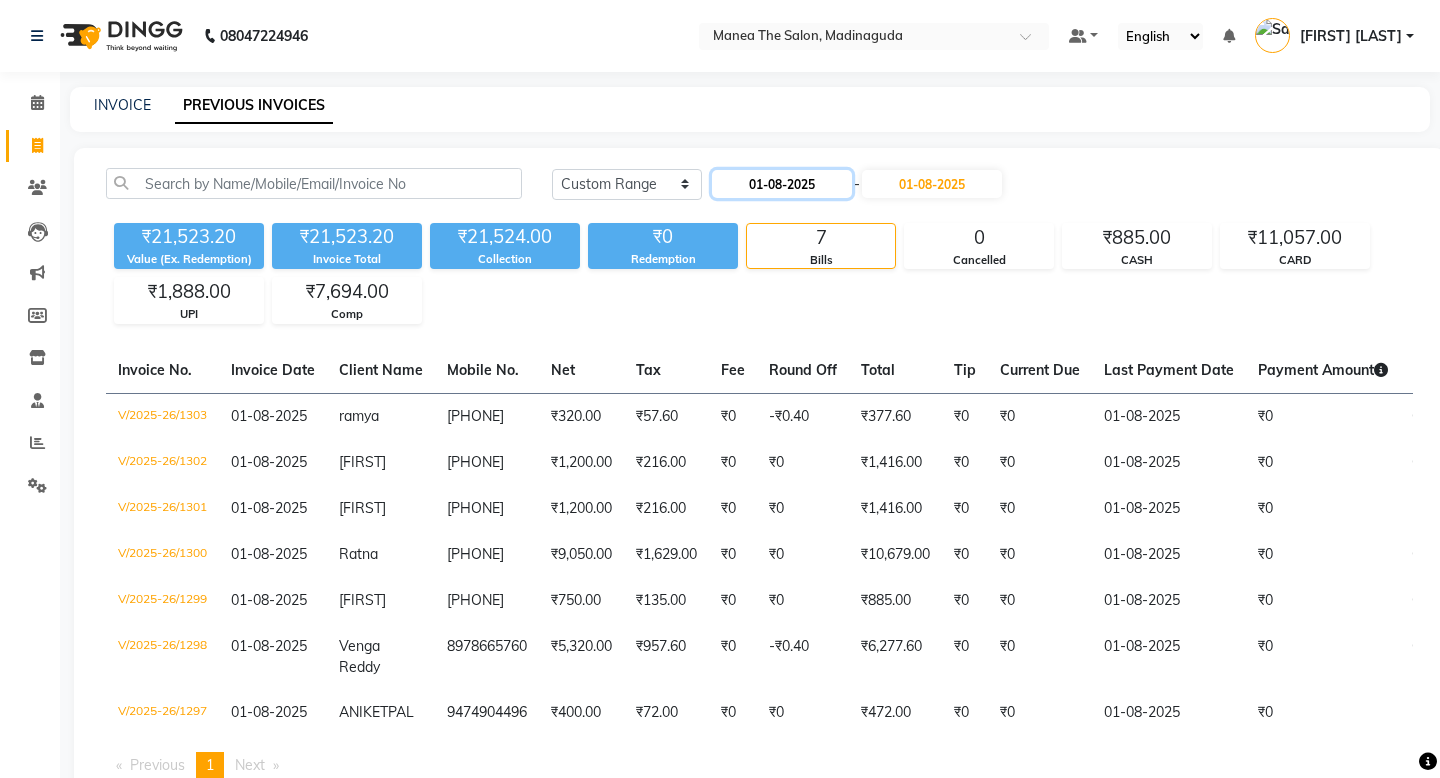 click on "01-08-2025" 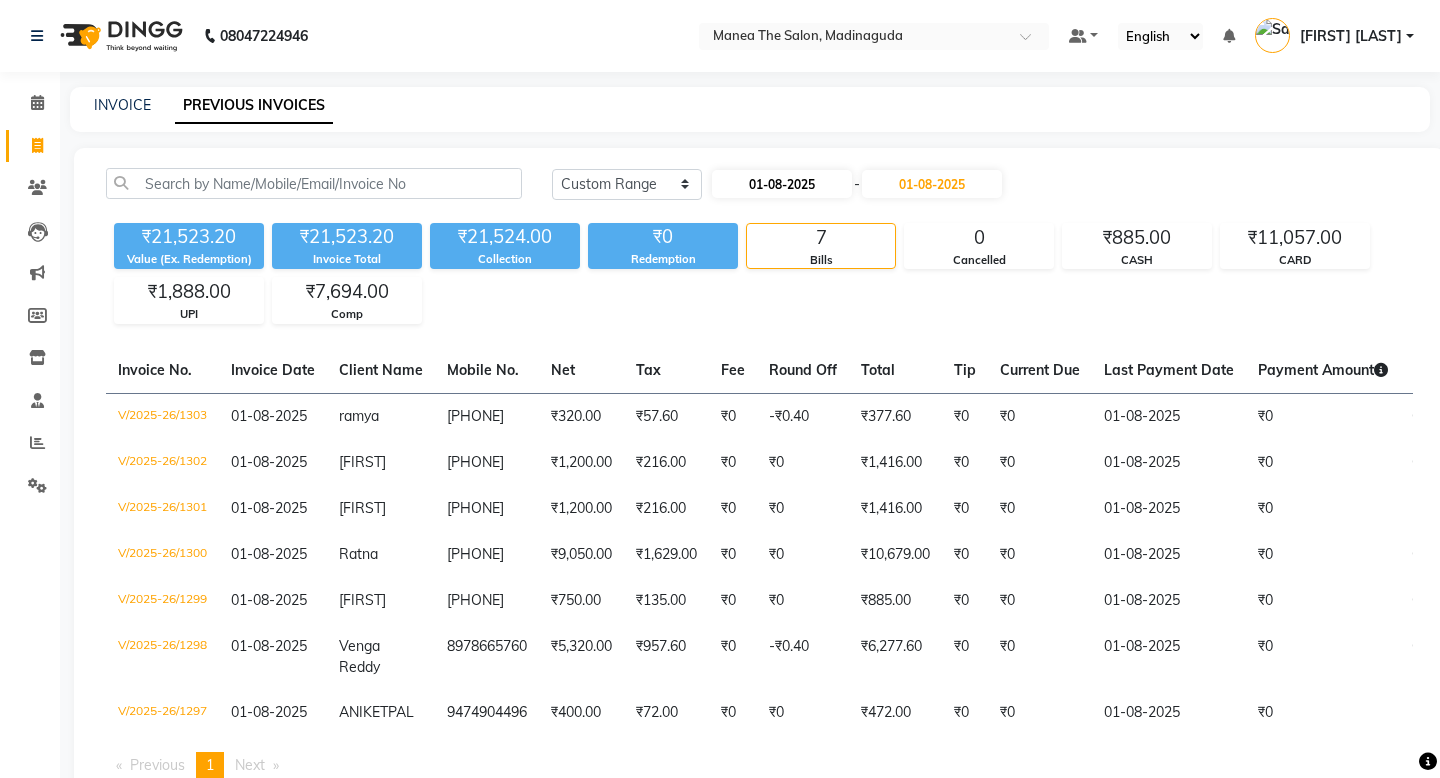 select on "8" 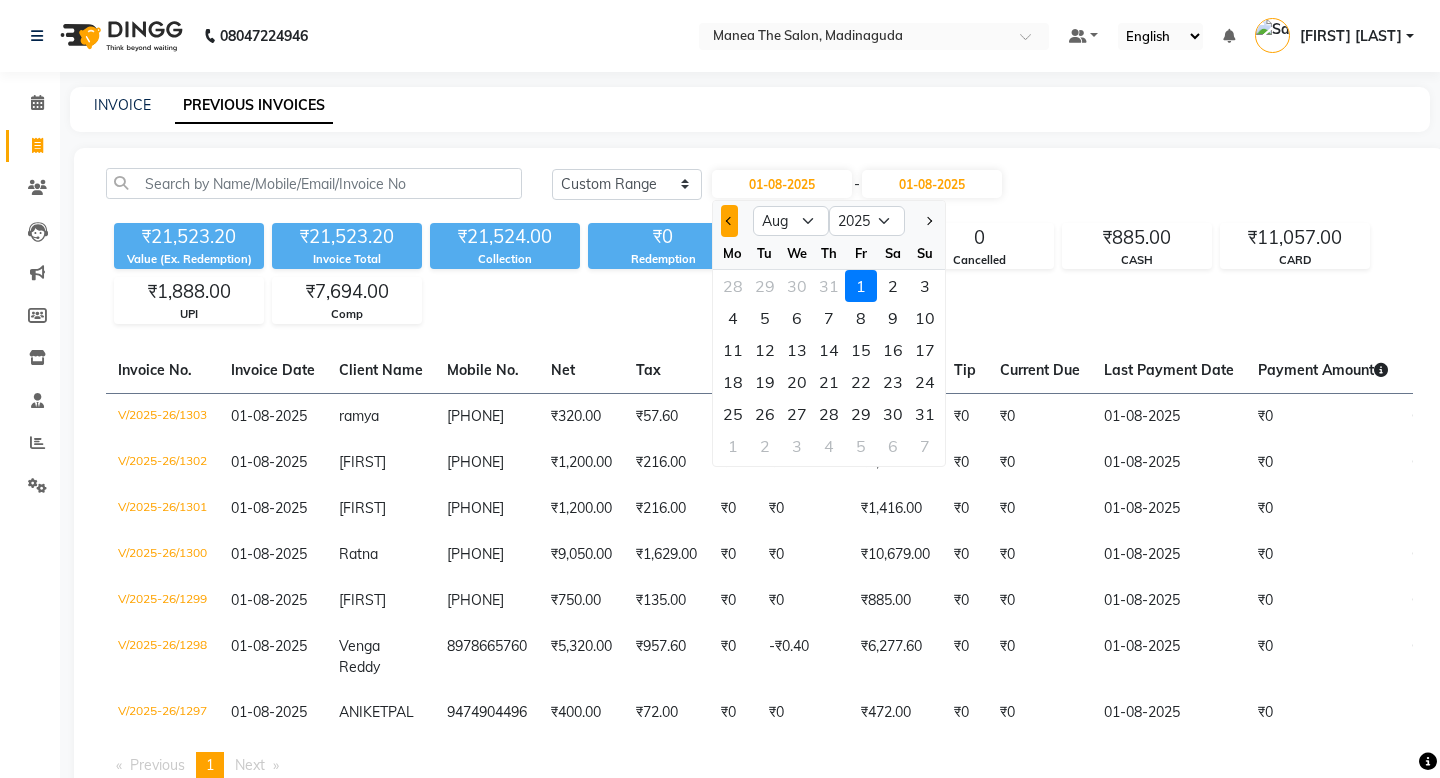 click 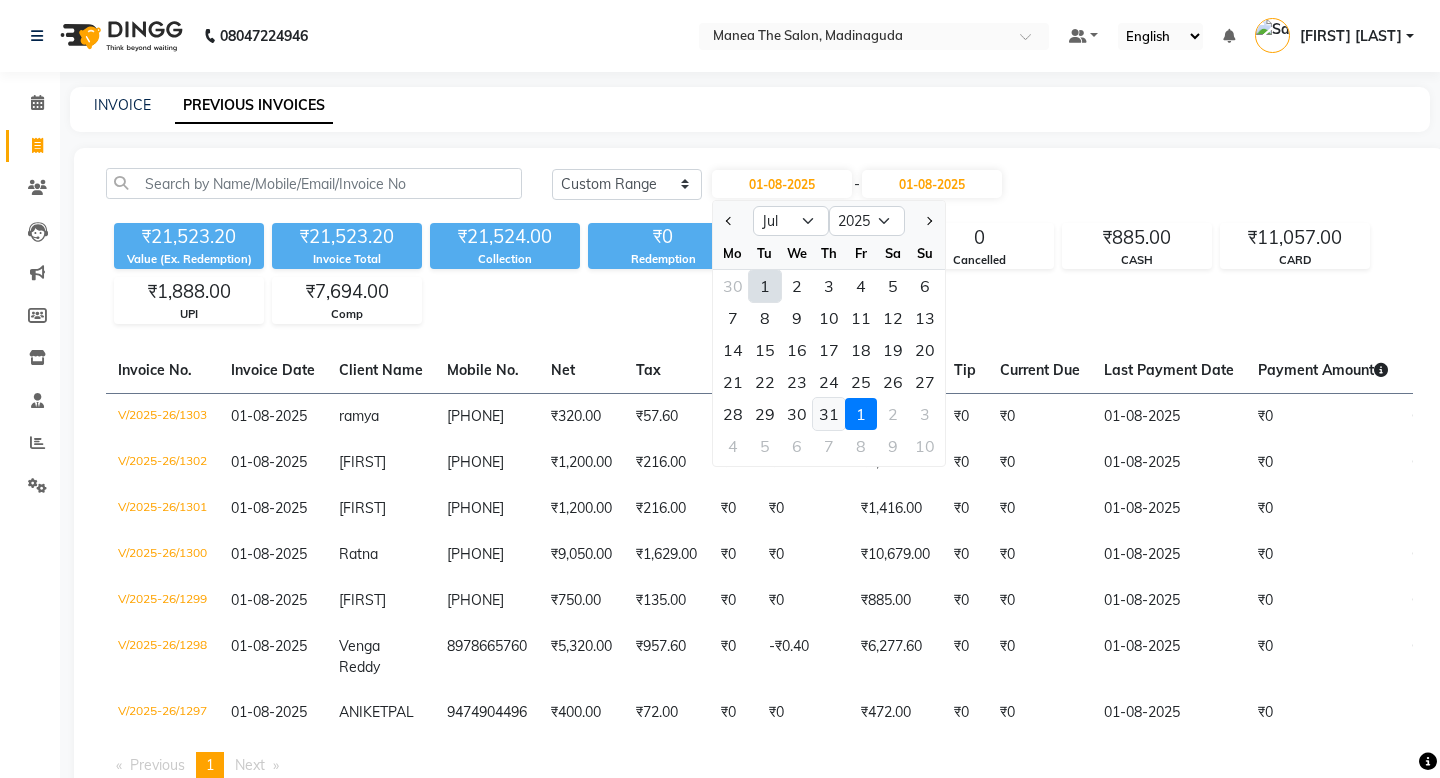 click on "31" 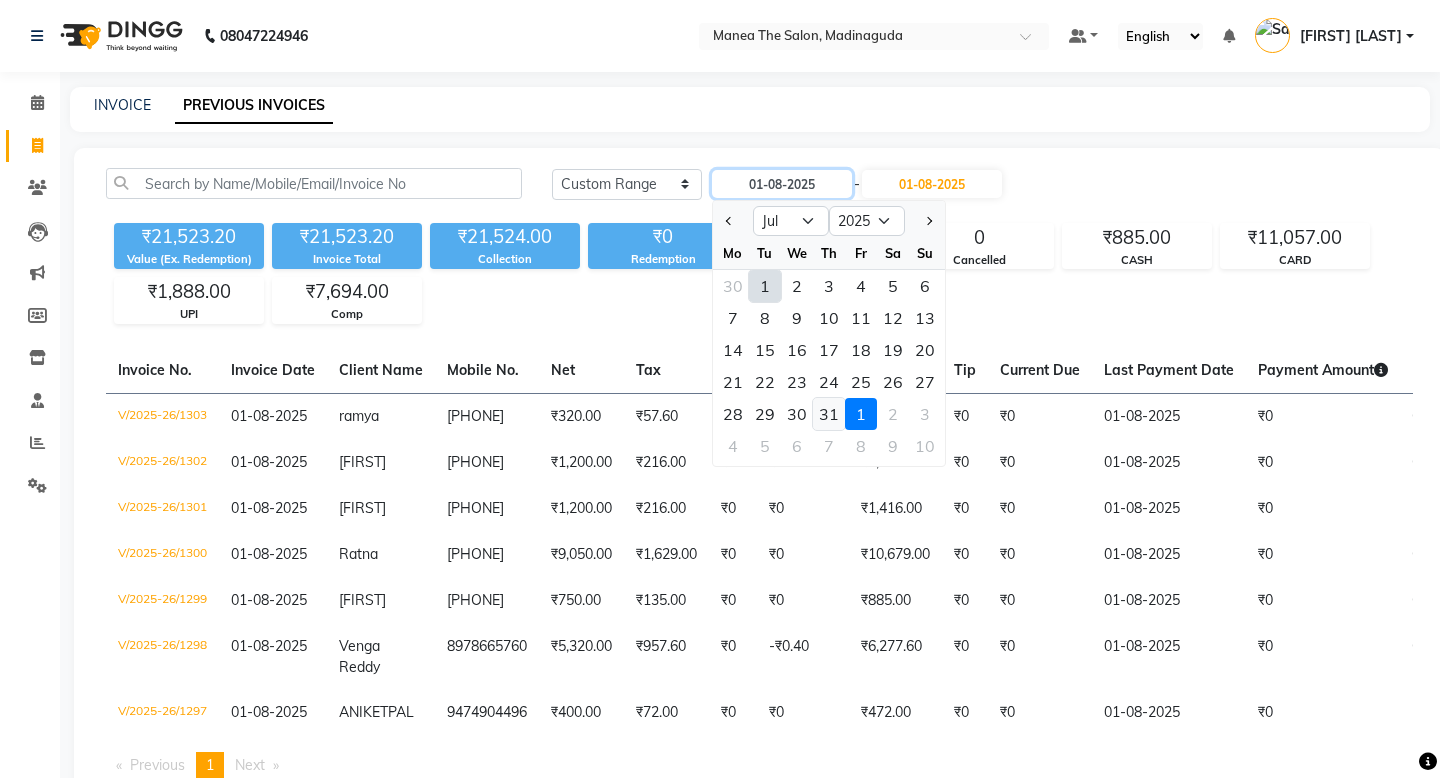 type on "31-07-2025" 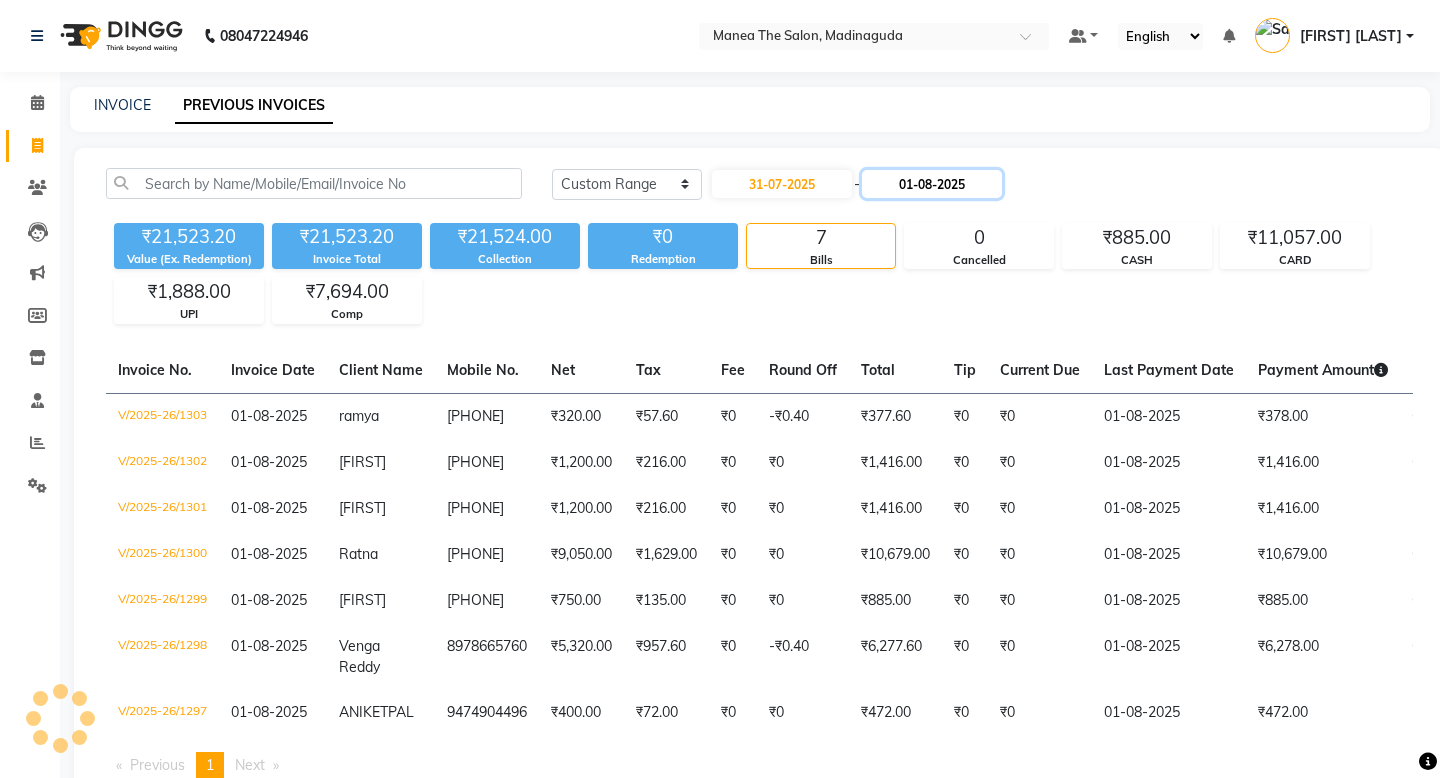 click on "01-08-2025" 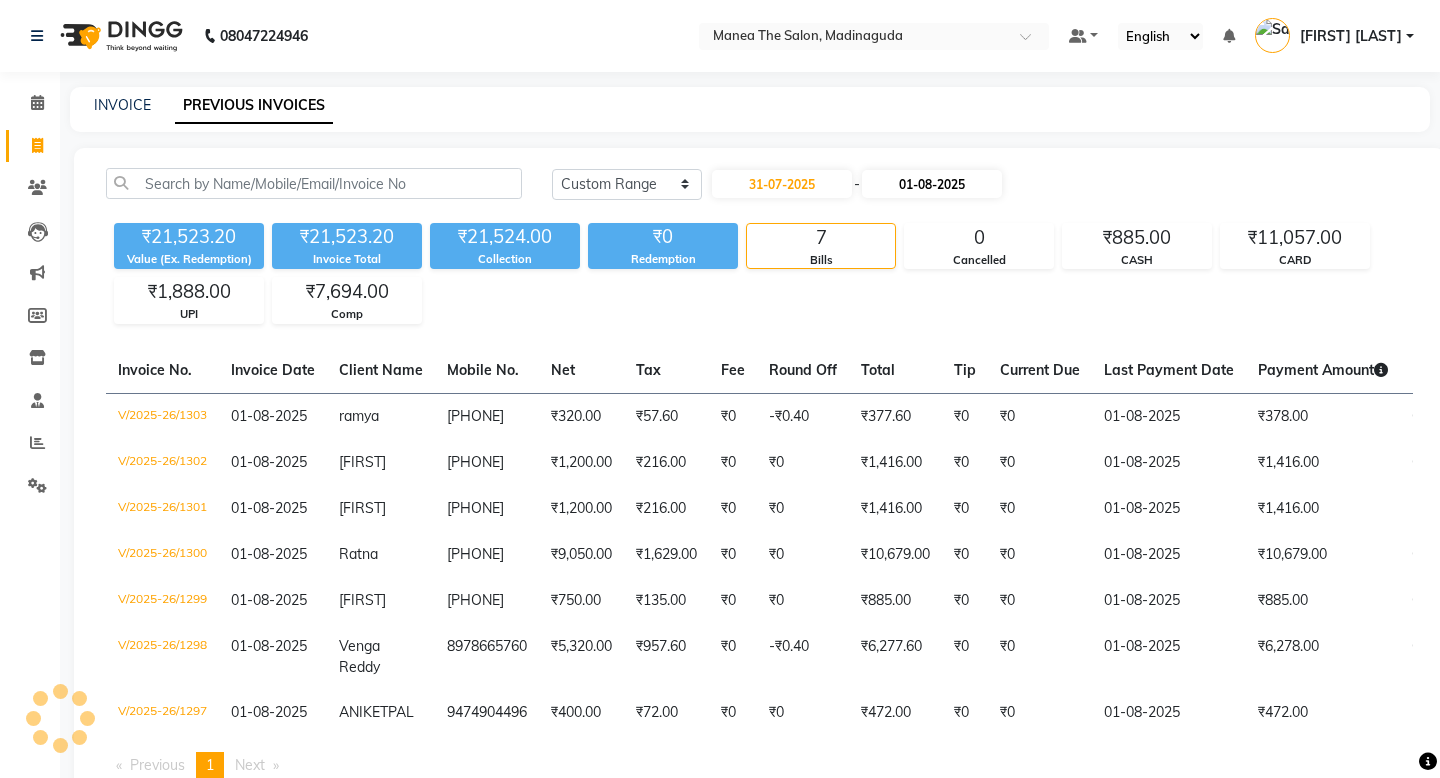 select on "8" 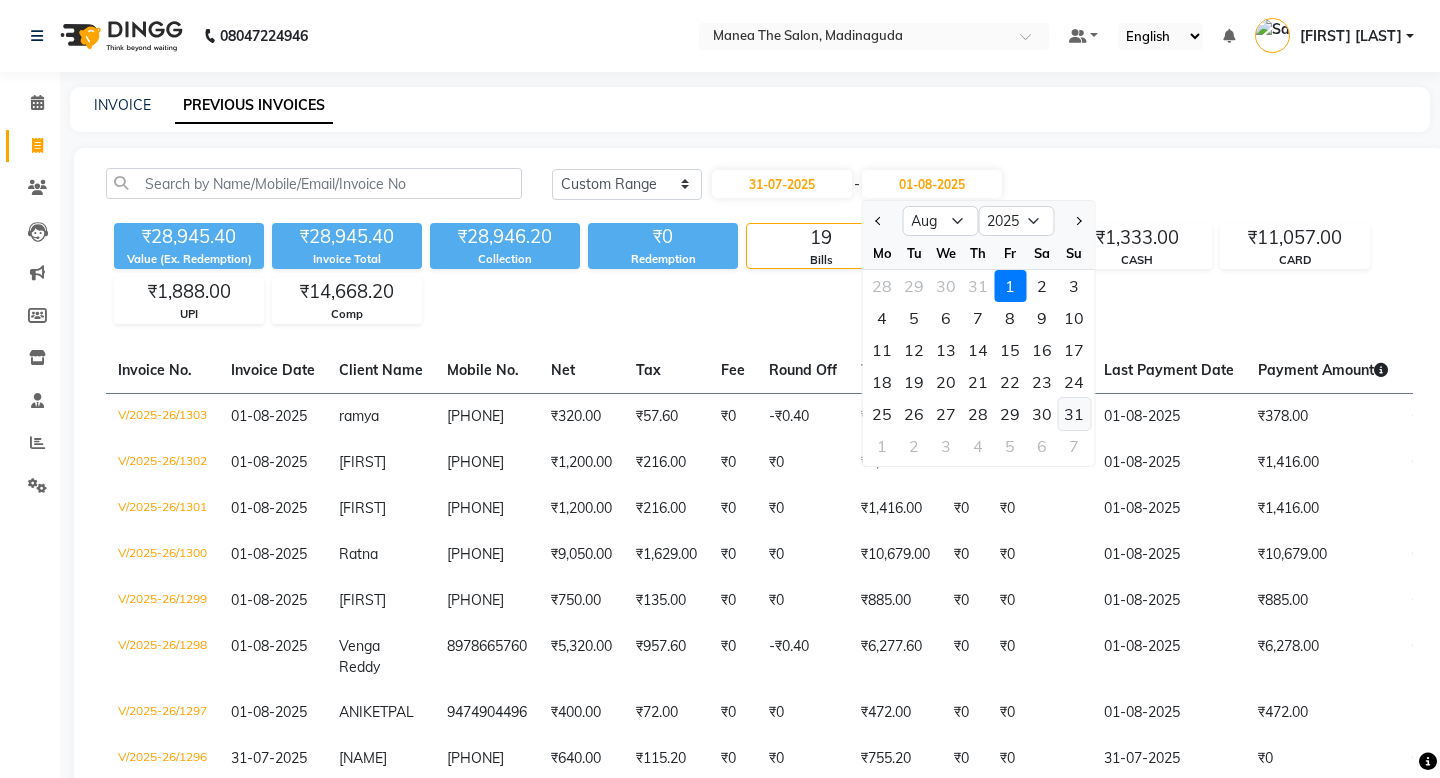 click on "31" 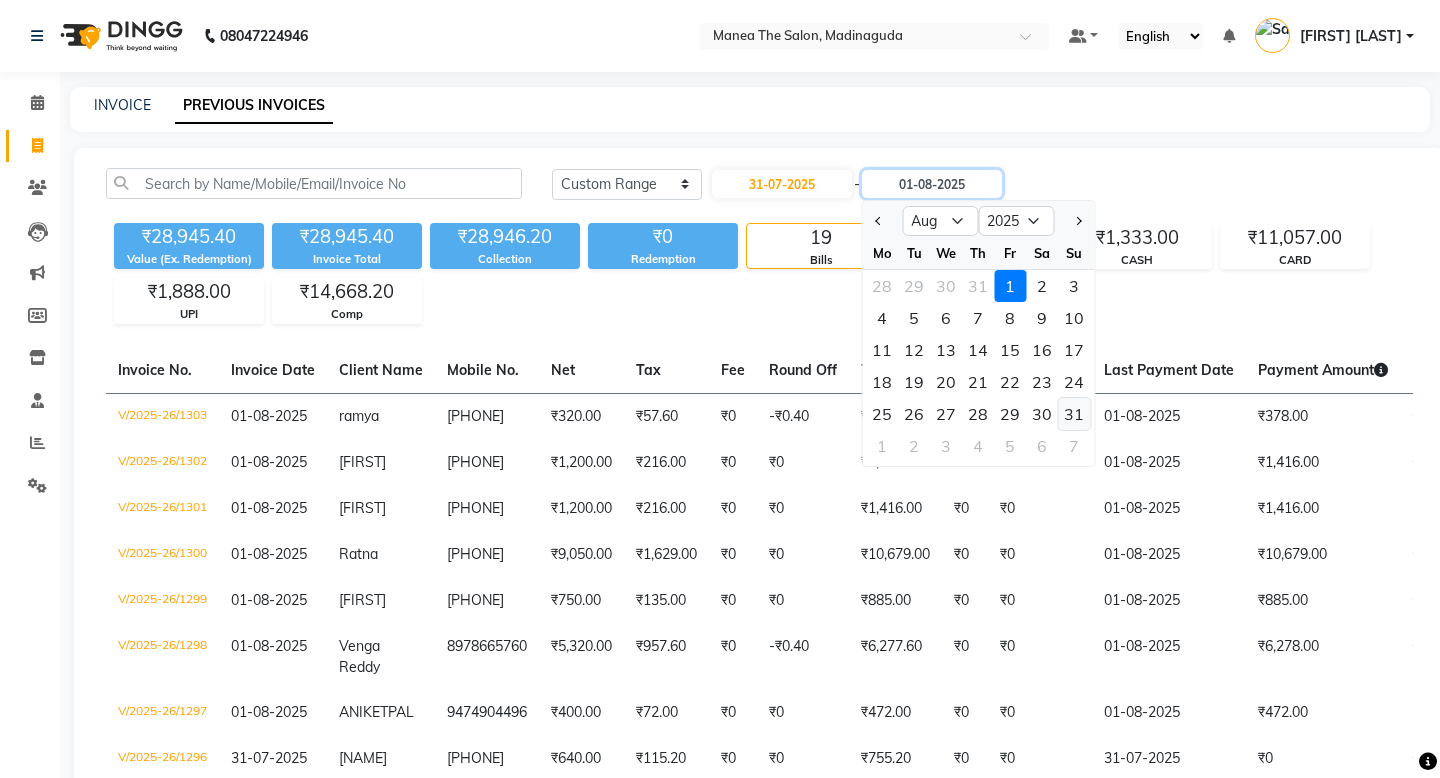 type on "31-08-2025" 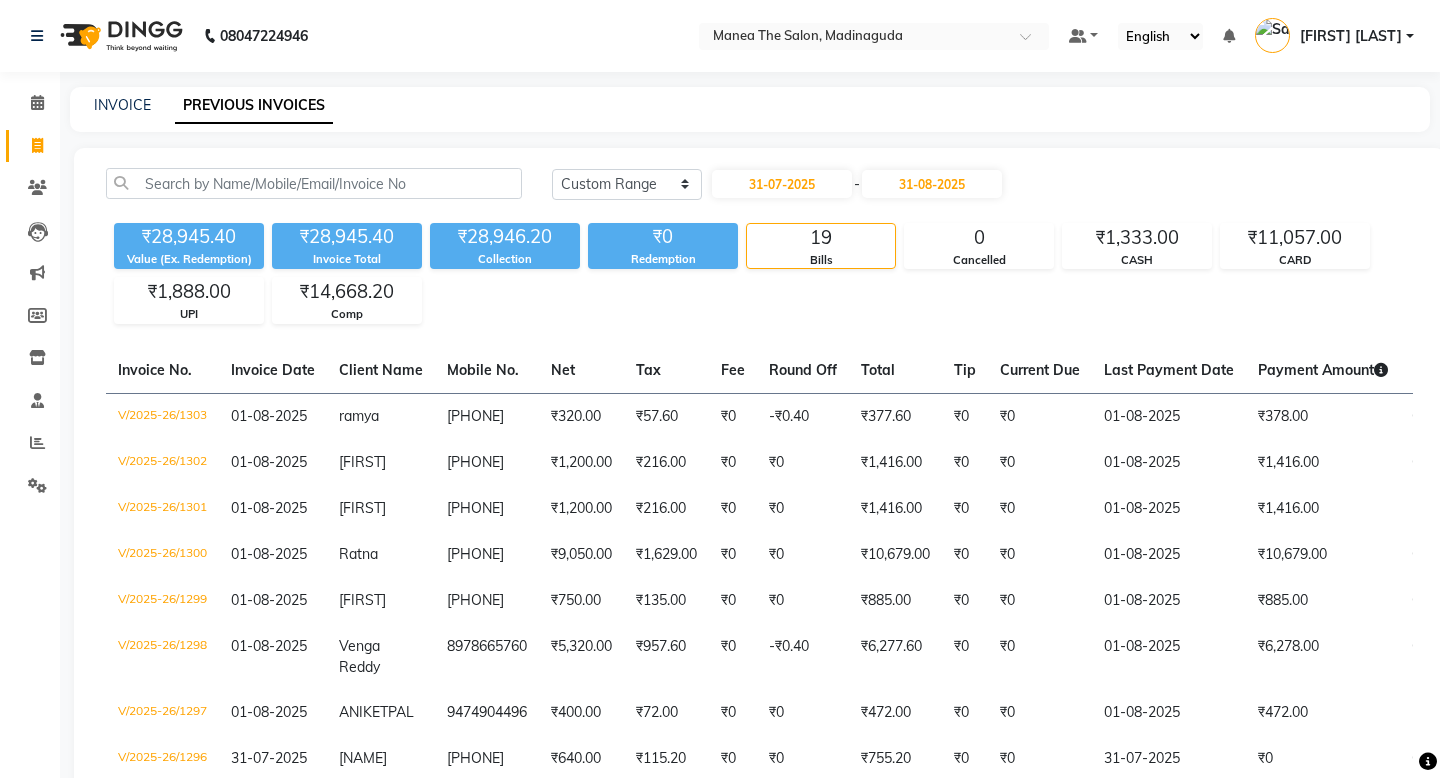 click on "₹28,945.40 Value (Ex. Redemption) ₹28,945.40 Invoice Total  ₹28,946.20 Collection ₹0 Redemption 19 Bills 0 Cancelled ₹1,333.00 CASH ₹11,057.00 CARD ₹1,888.00 UPI ₹14,668.20 Comp" 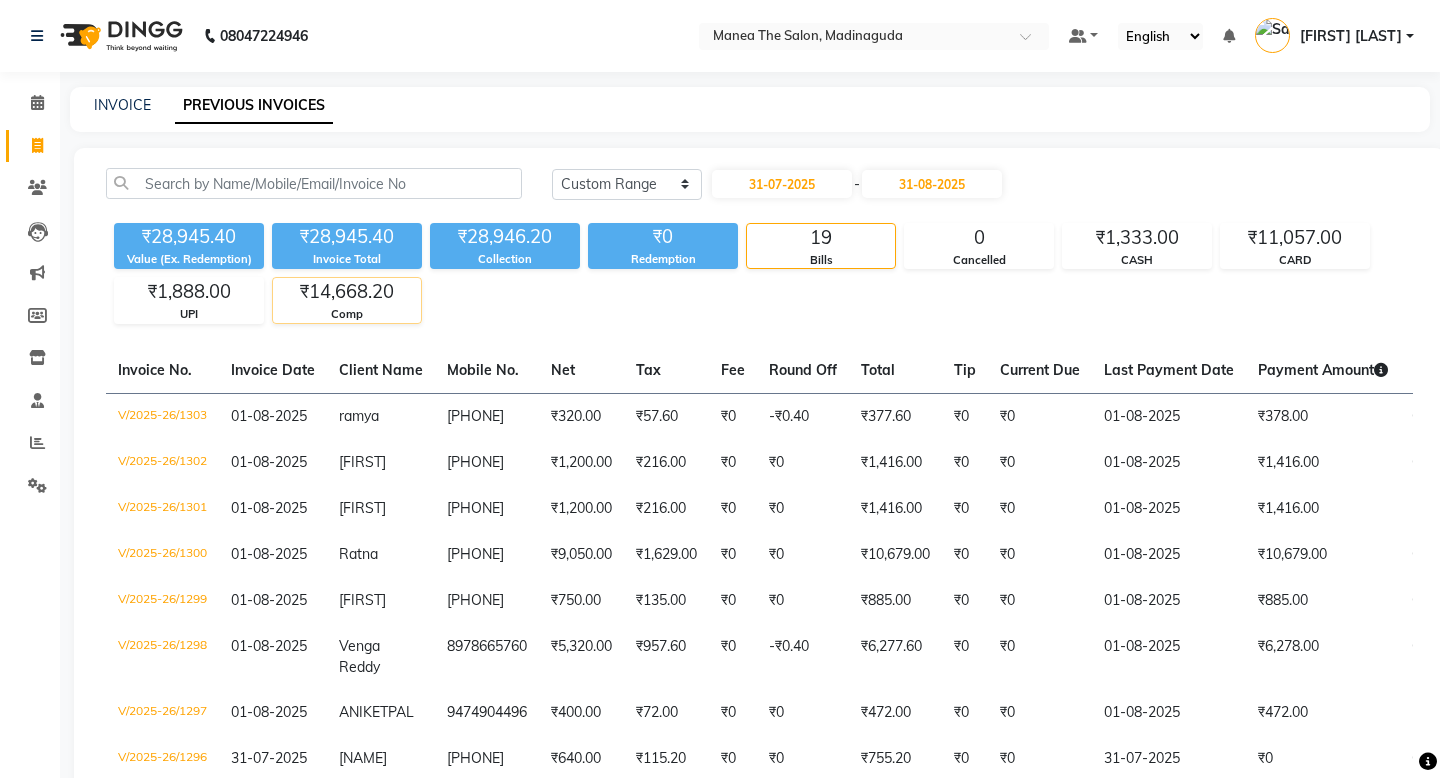 click on "Comp" 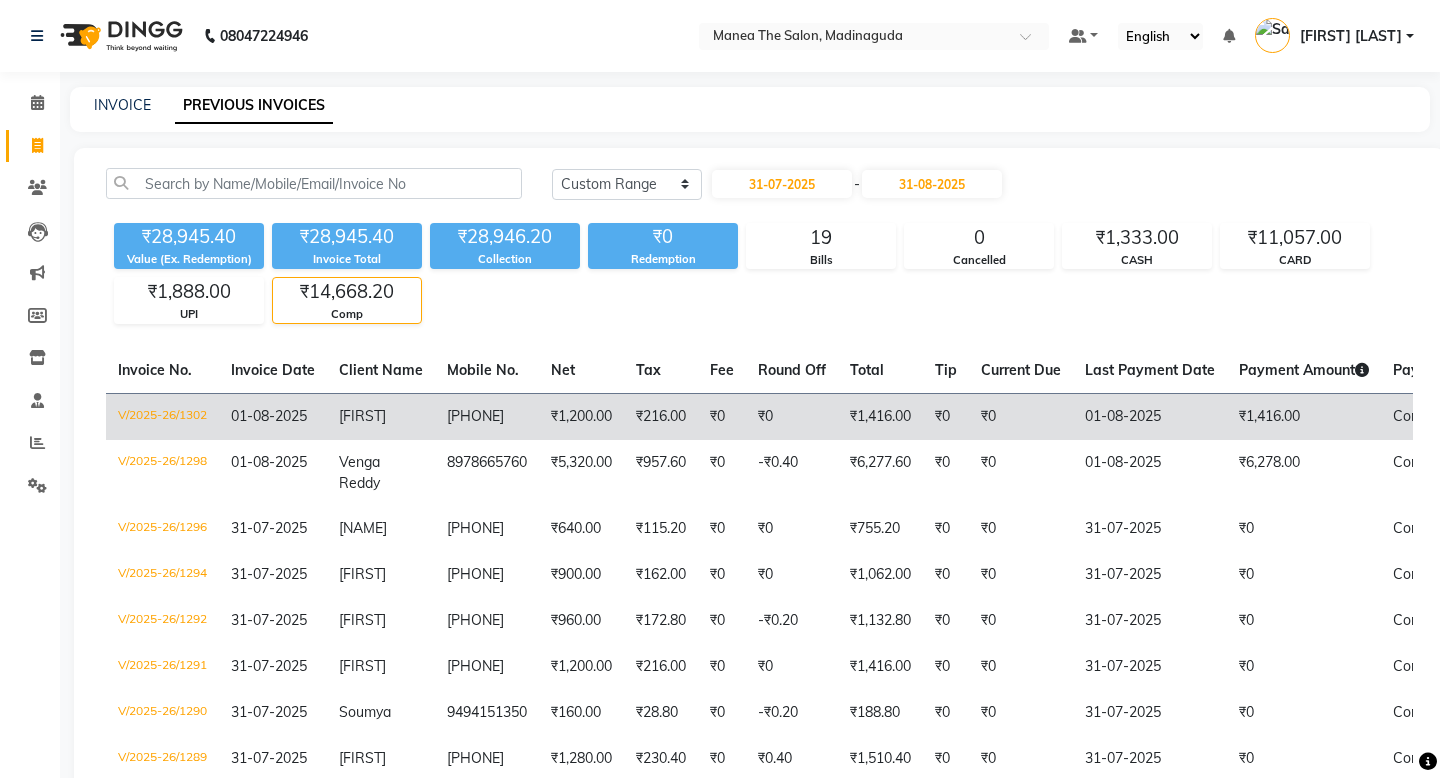 scroll, scrollTop: 0, scrollLeft: 337, axis: horizontal 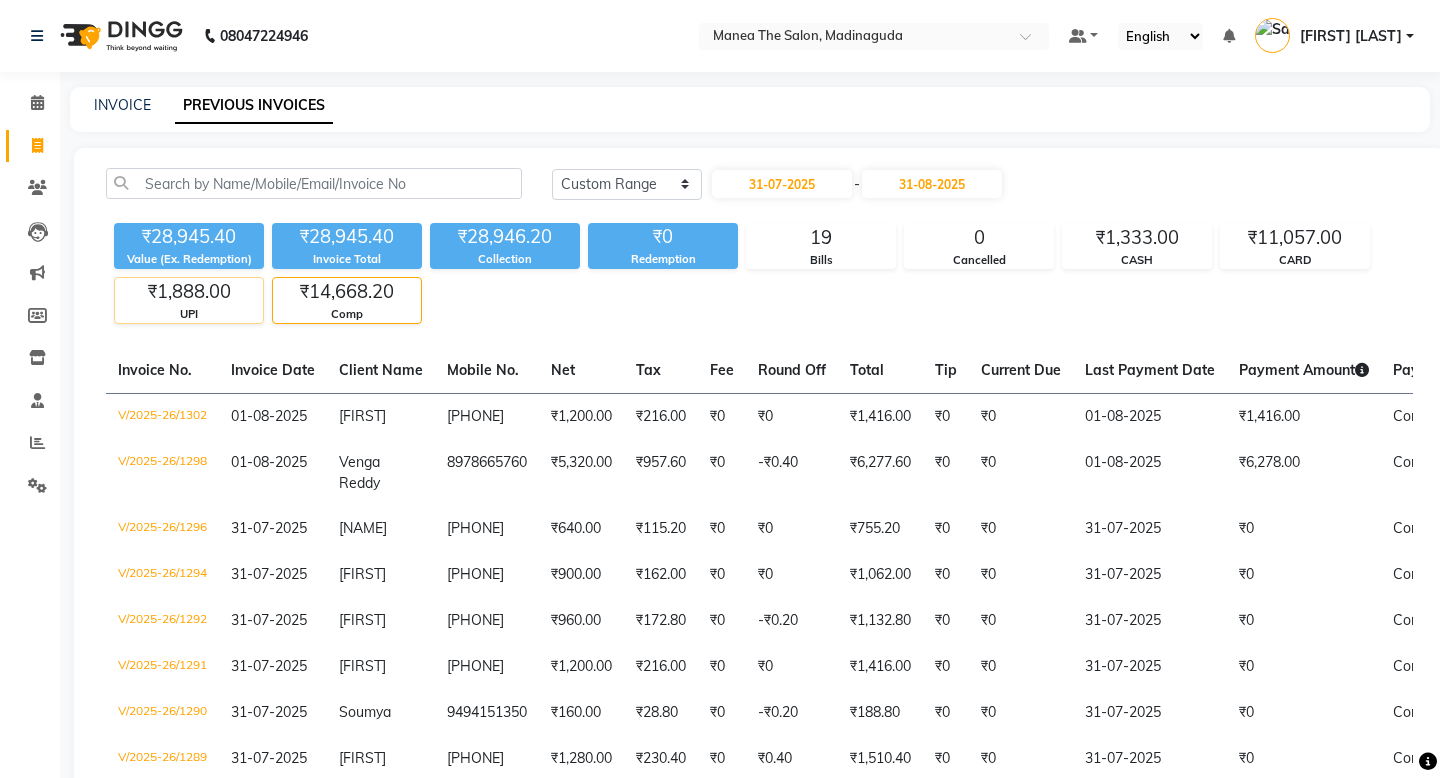 click on "₹1,888.00" 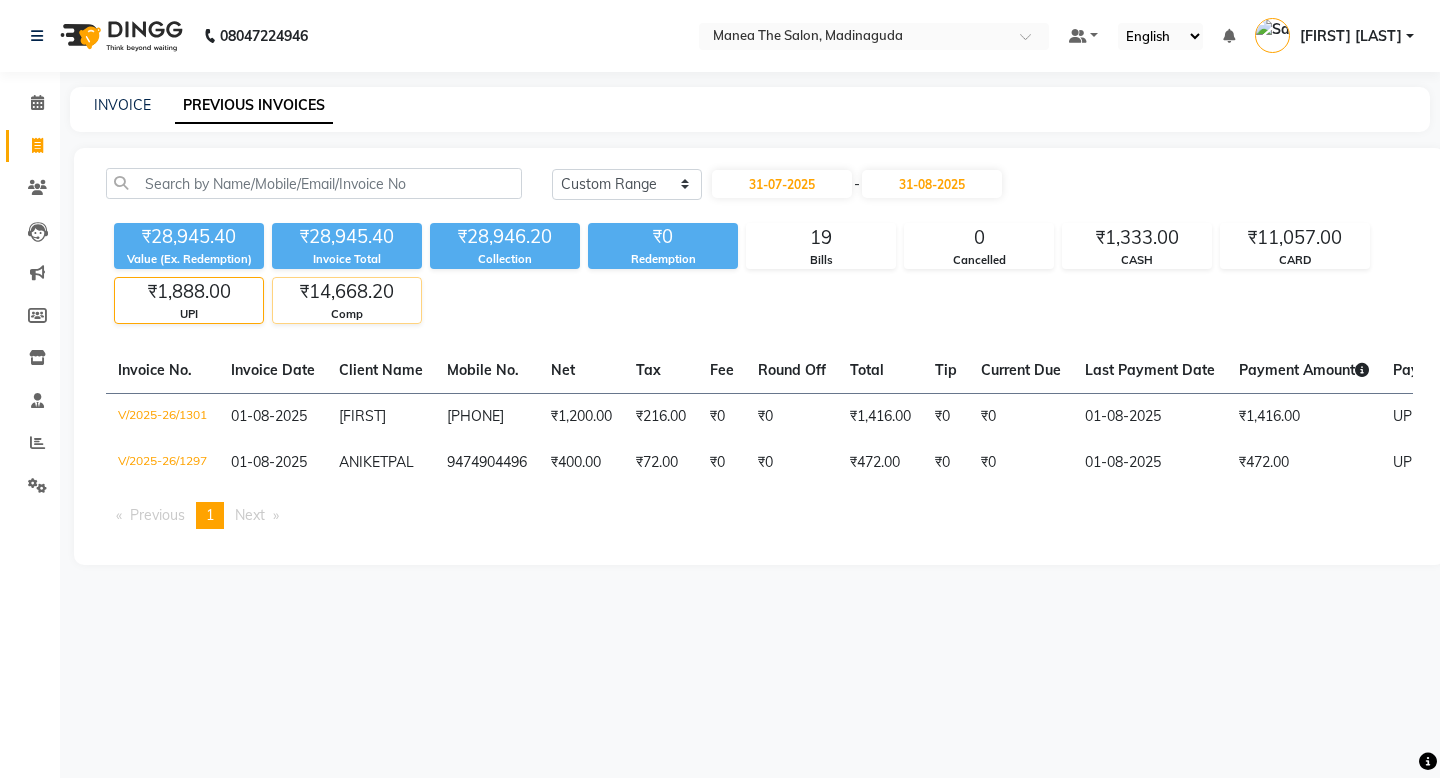 click on "Comp" 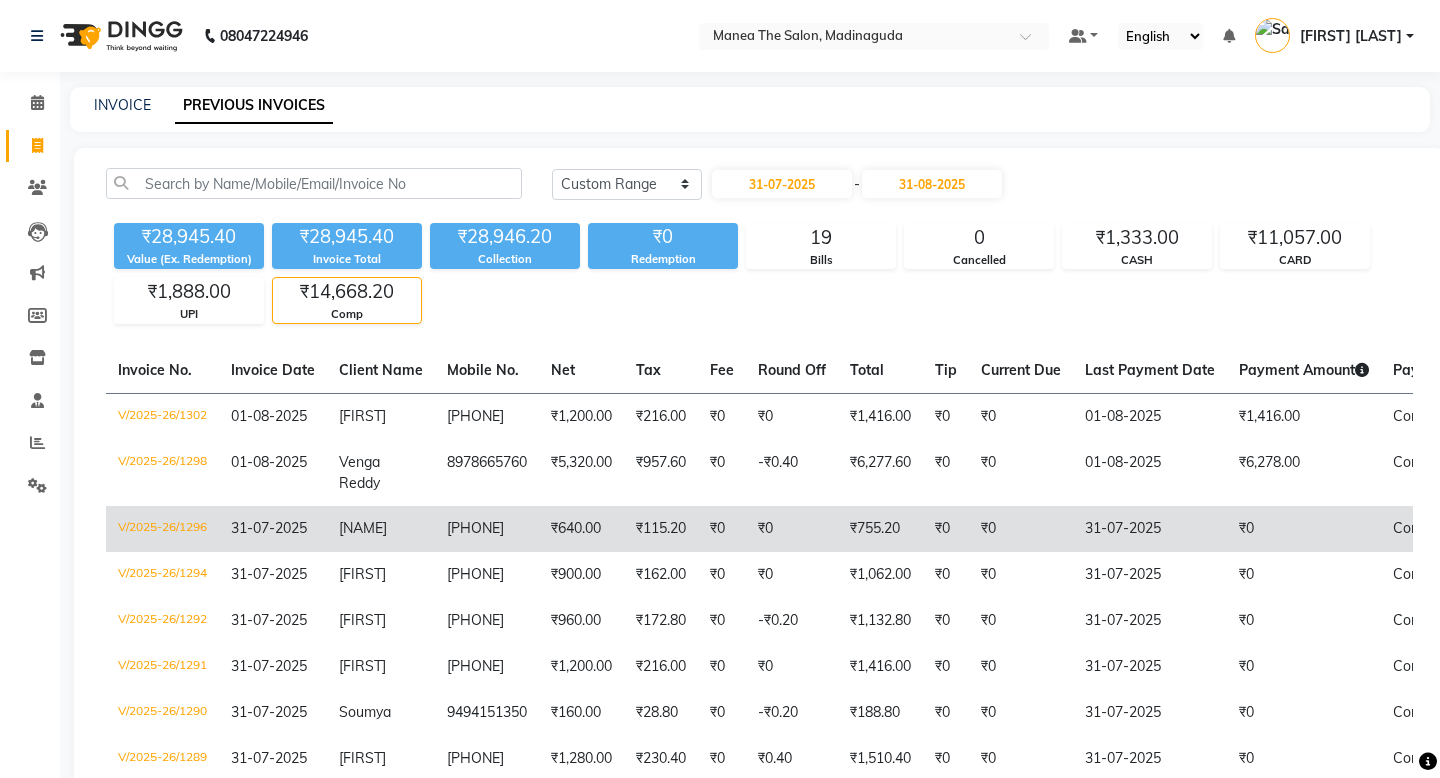 scroll, scrollTop: 0, scrollLeft: 337, axis: horizontal 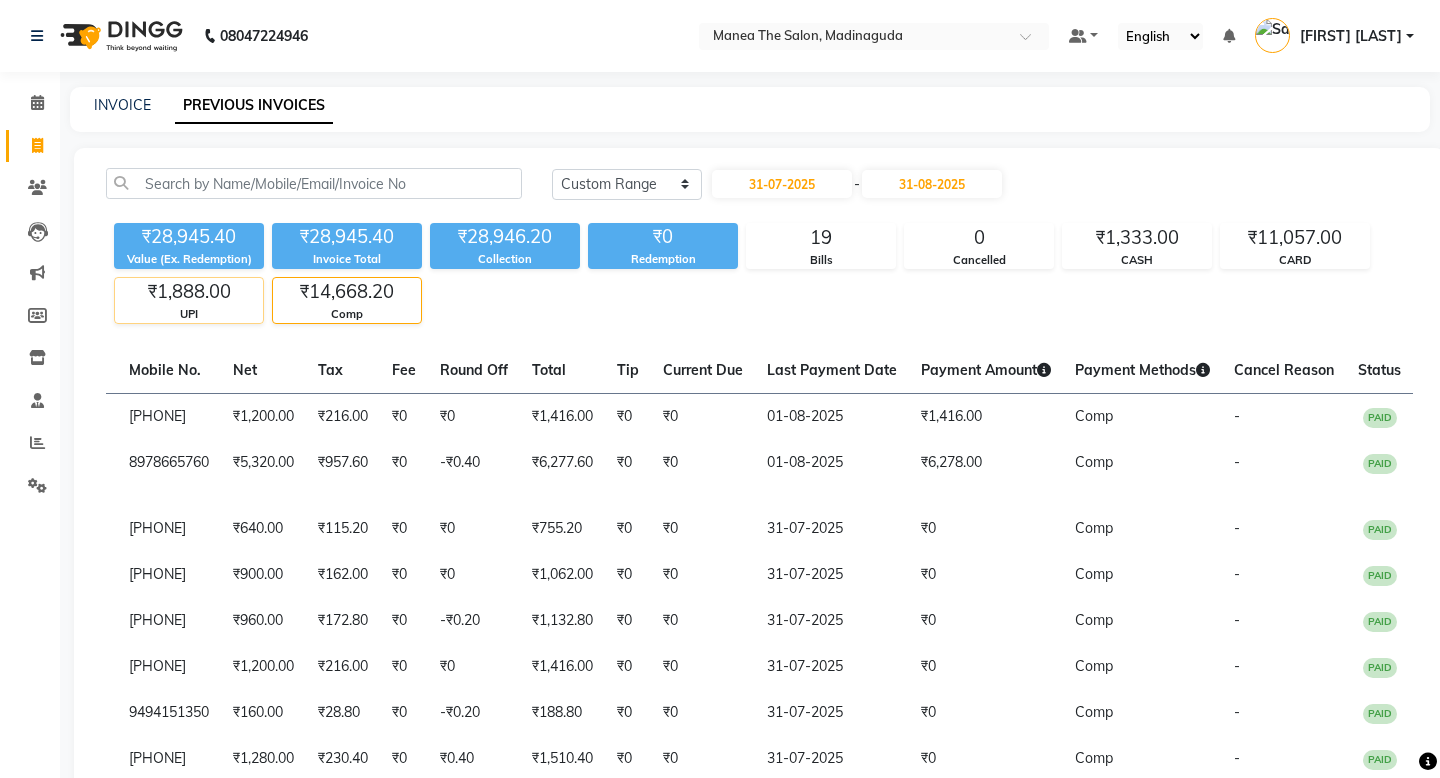 click on "₹1,888.00" 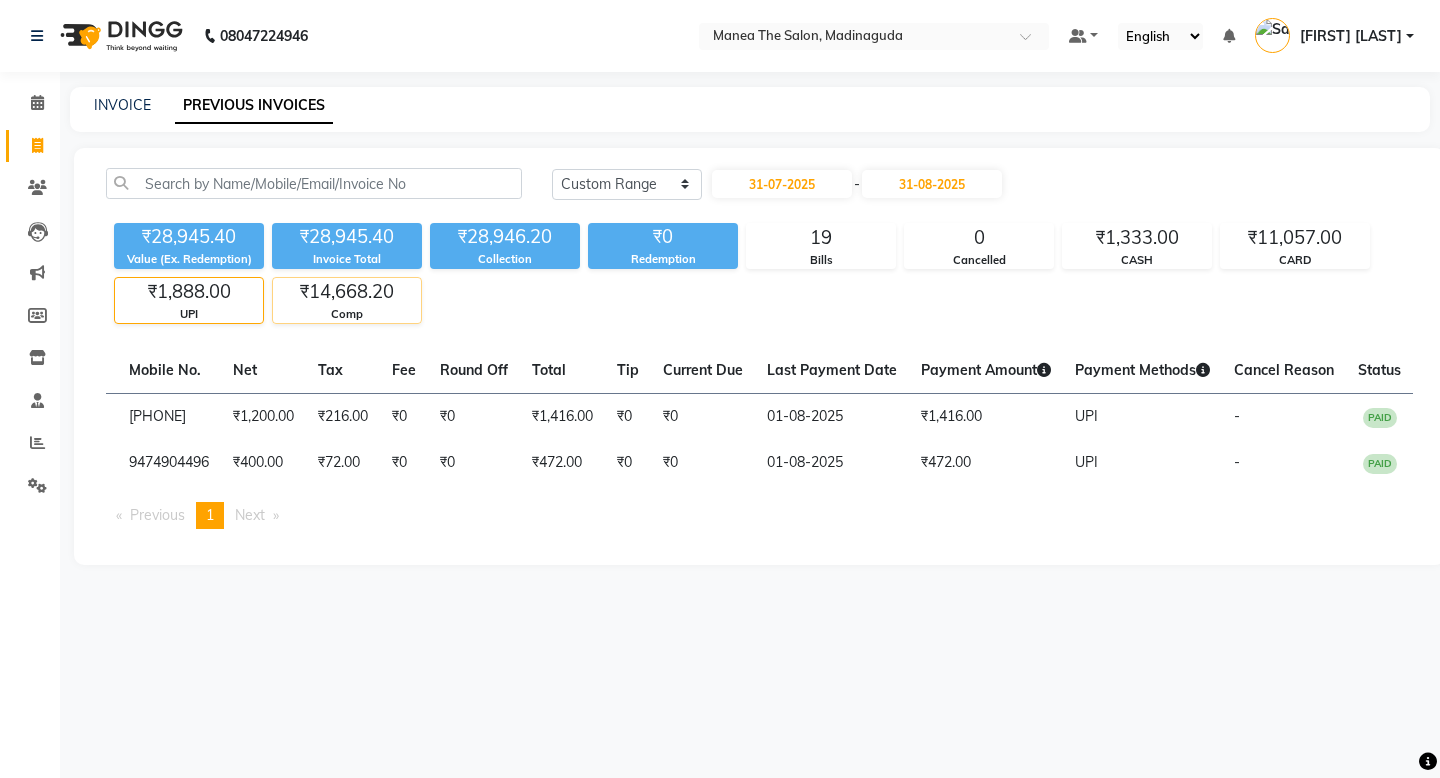 click on "₹14,668.20" 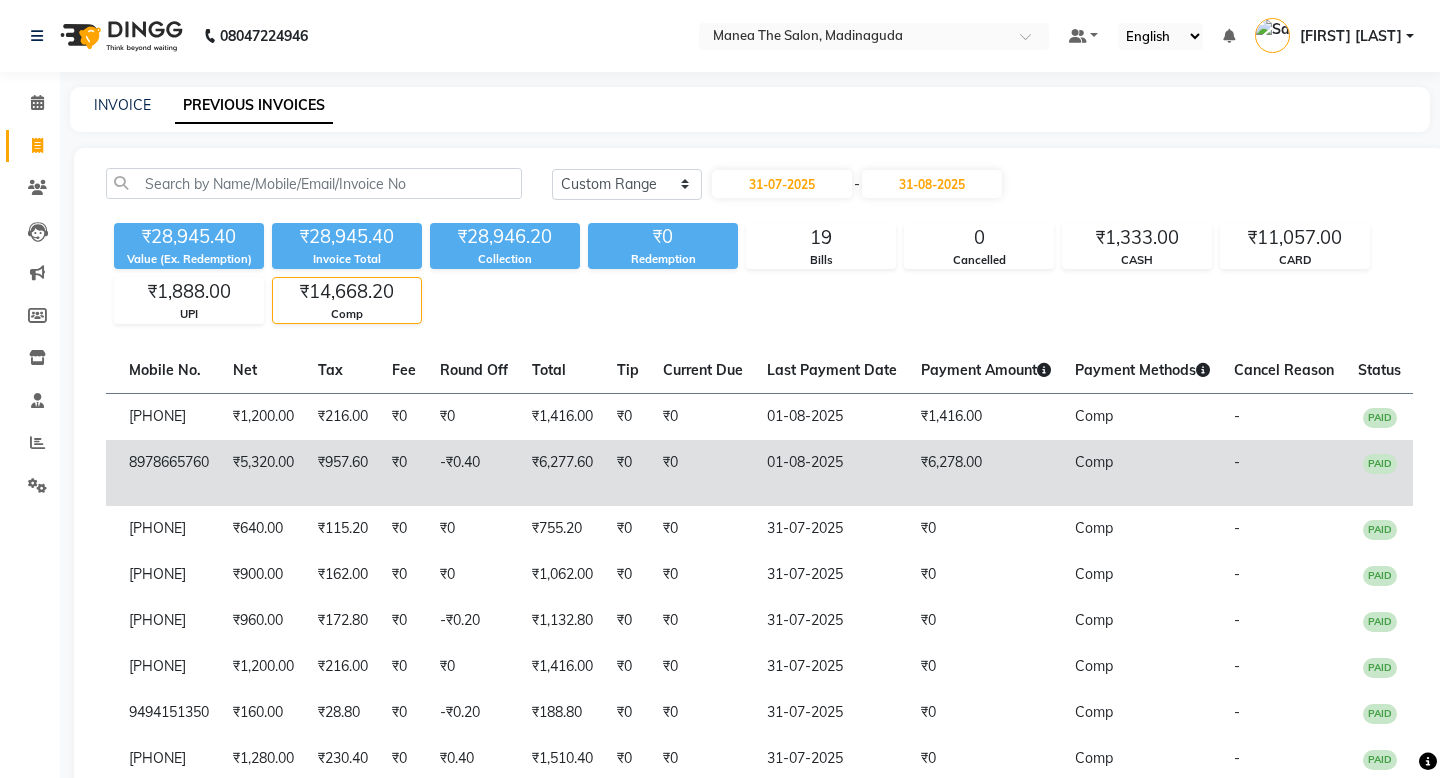 scroll, scrollTop: 251, scrollLeft: 0, axis: vertical 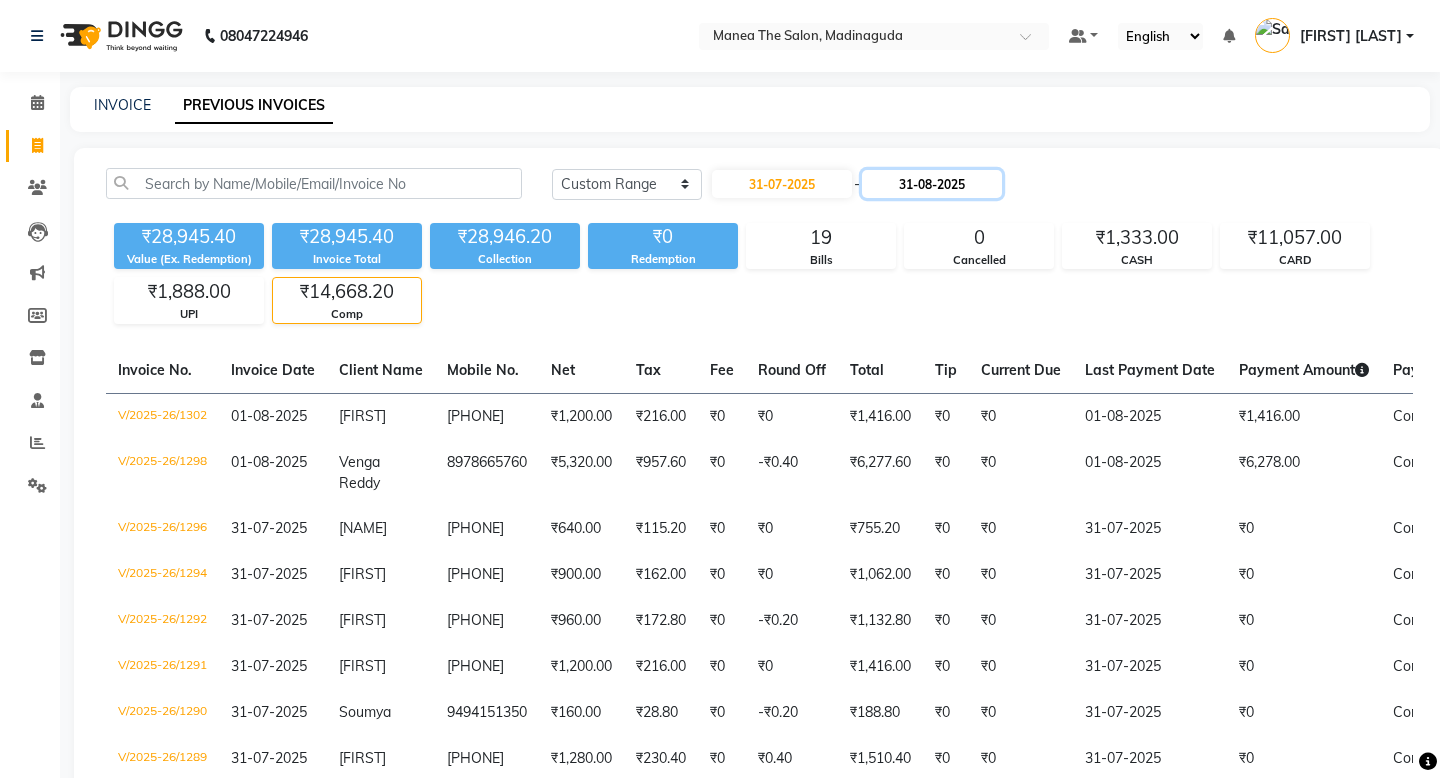 click on "31-08-2025" 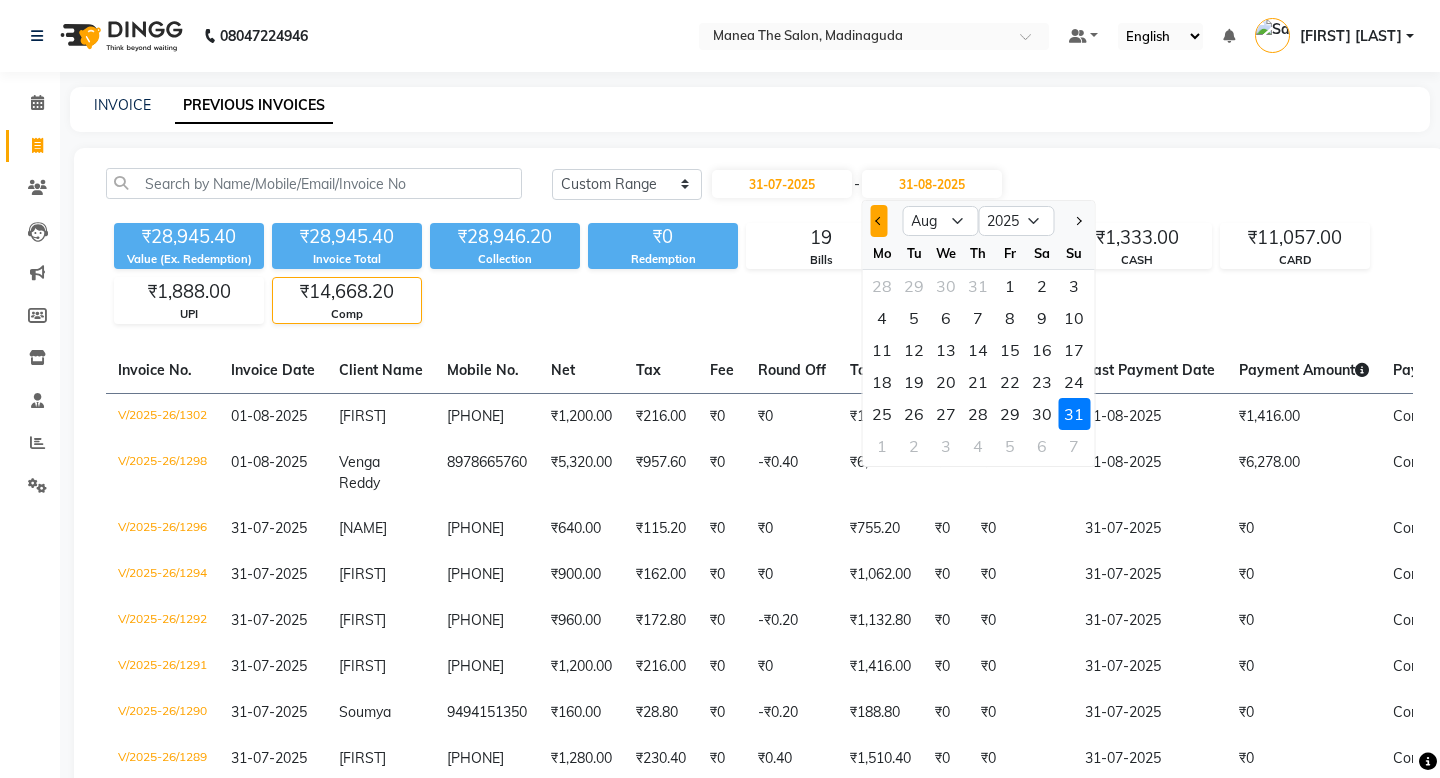click 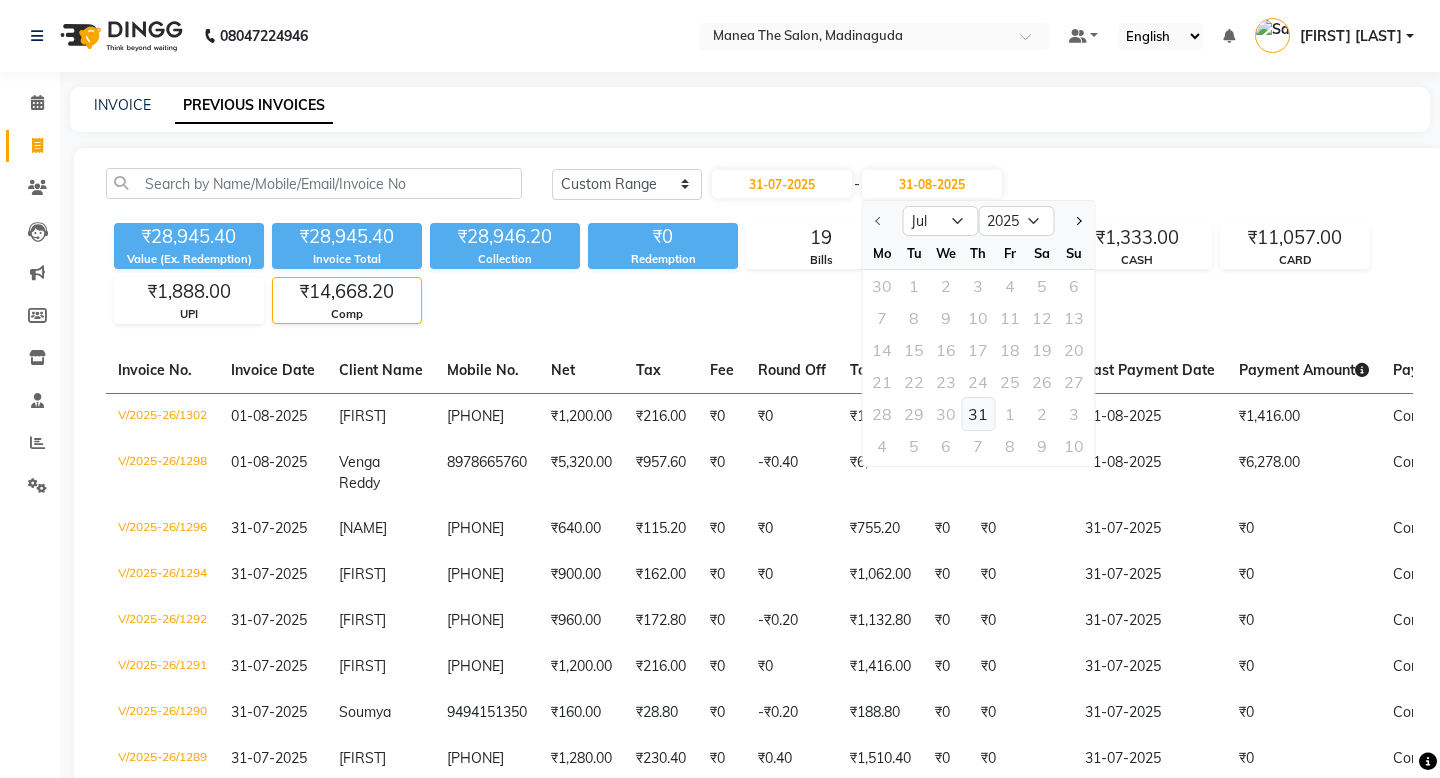 click on "31" 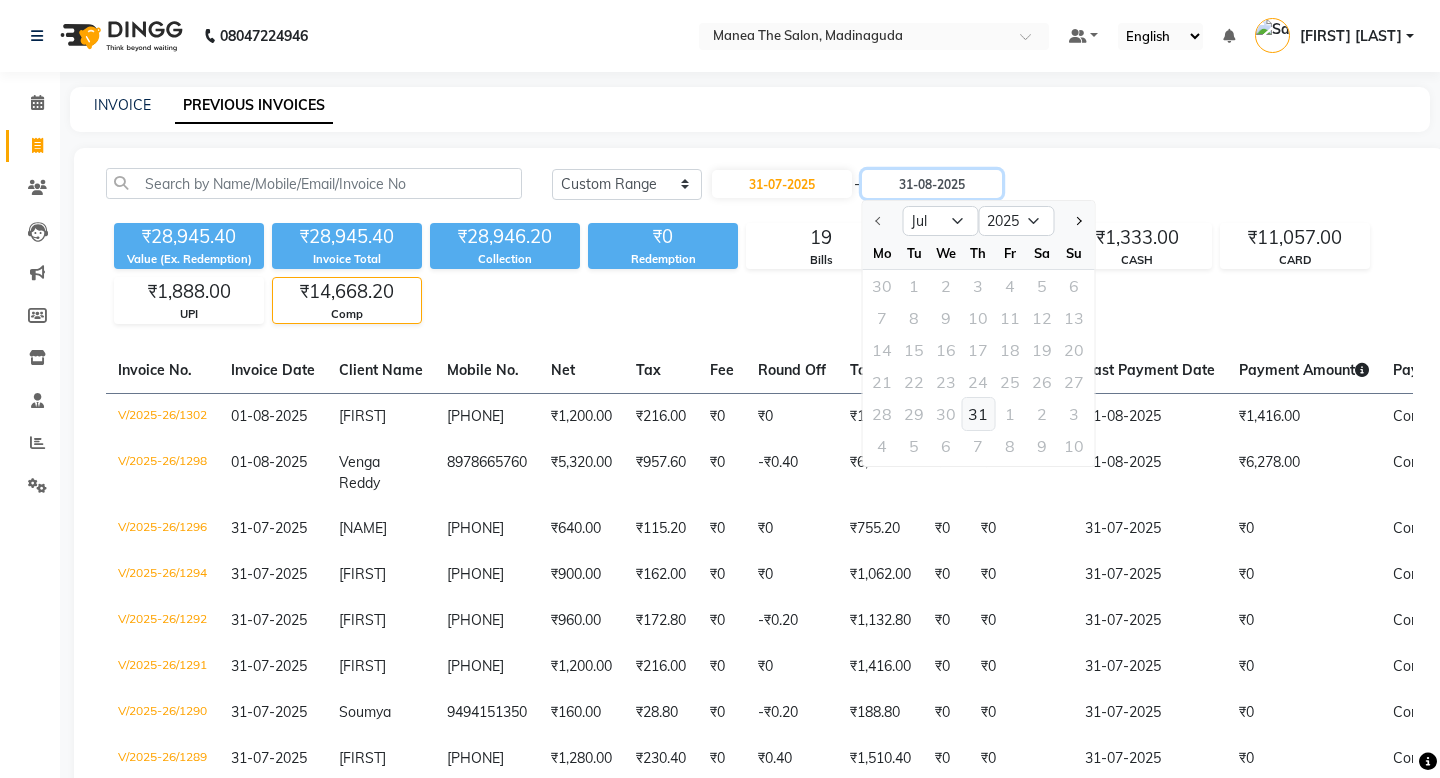 type on "31-07-2025" 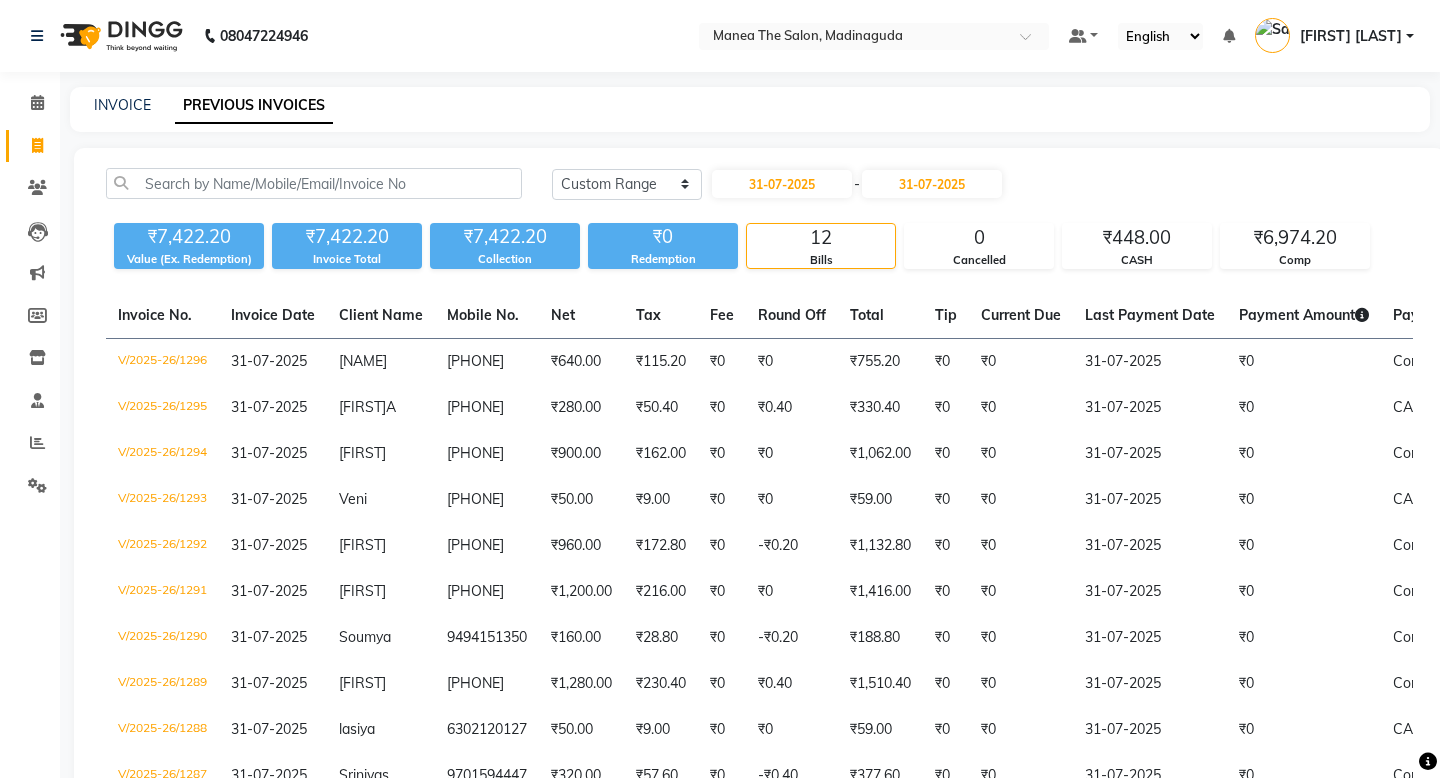 click on "Today Yesterday Custom Range 31-07-2025 - 31-07-2025" 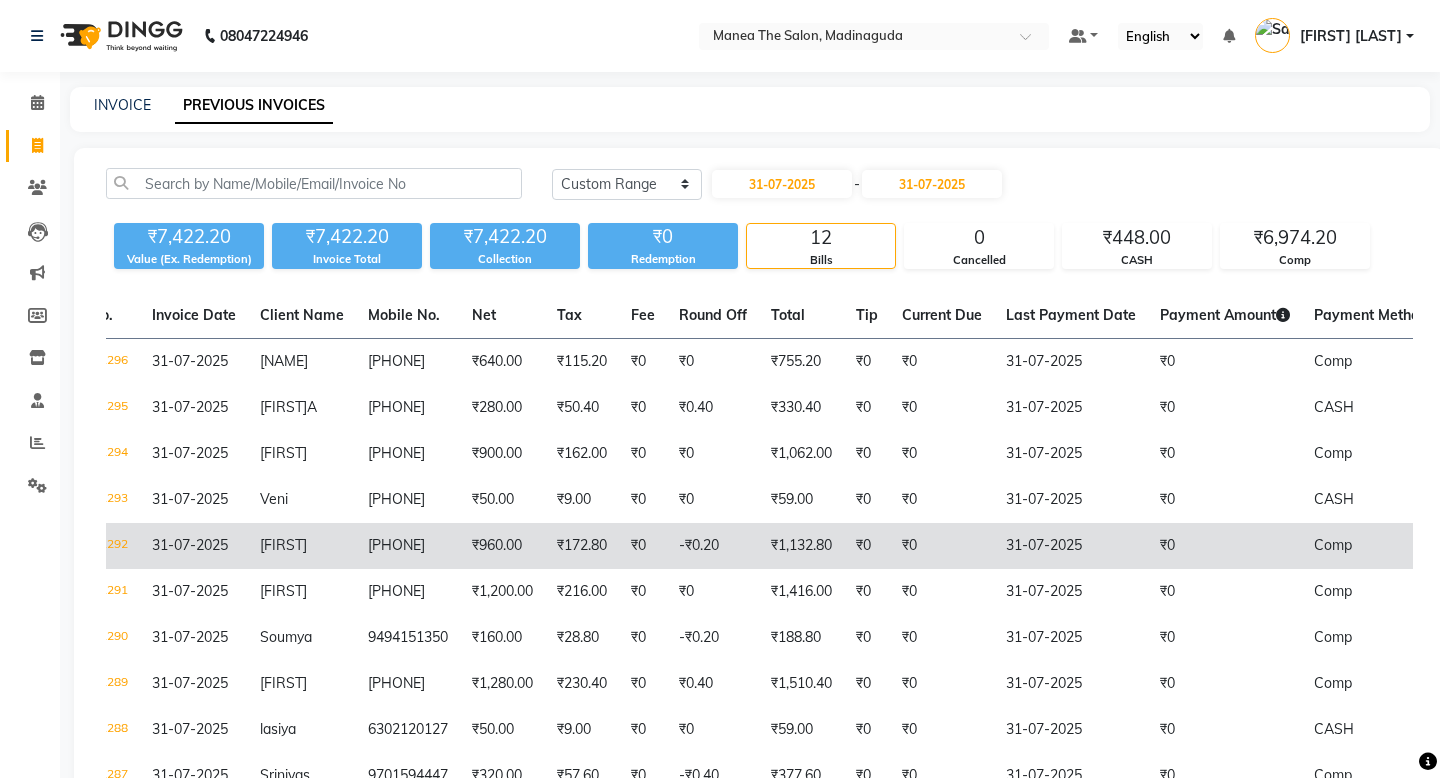 scroll, scrollTop: 0, scrollLeft: 81, axis: horizontal 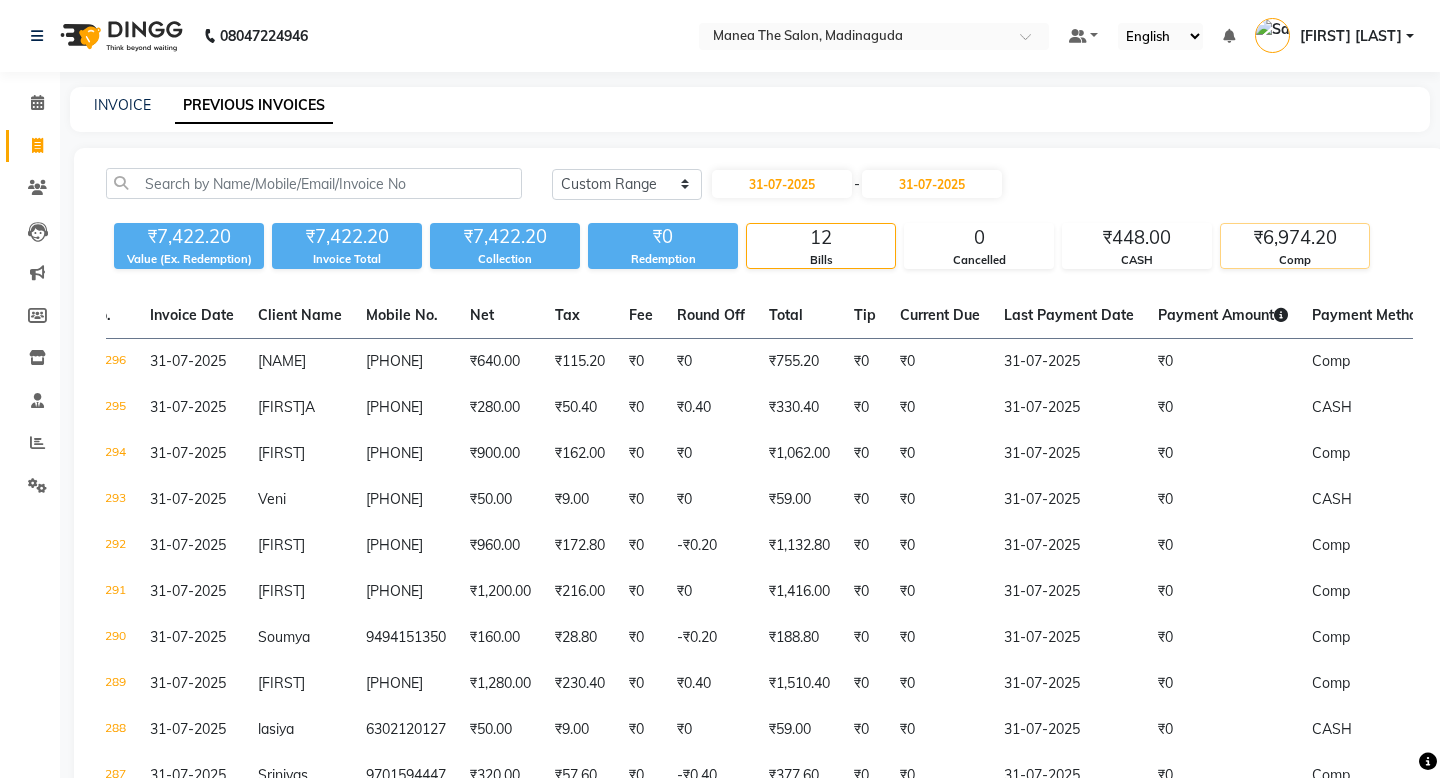 click on "₹6,974.20" 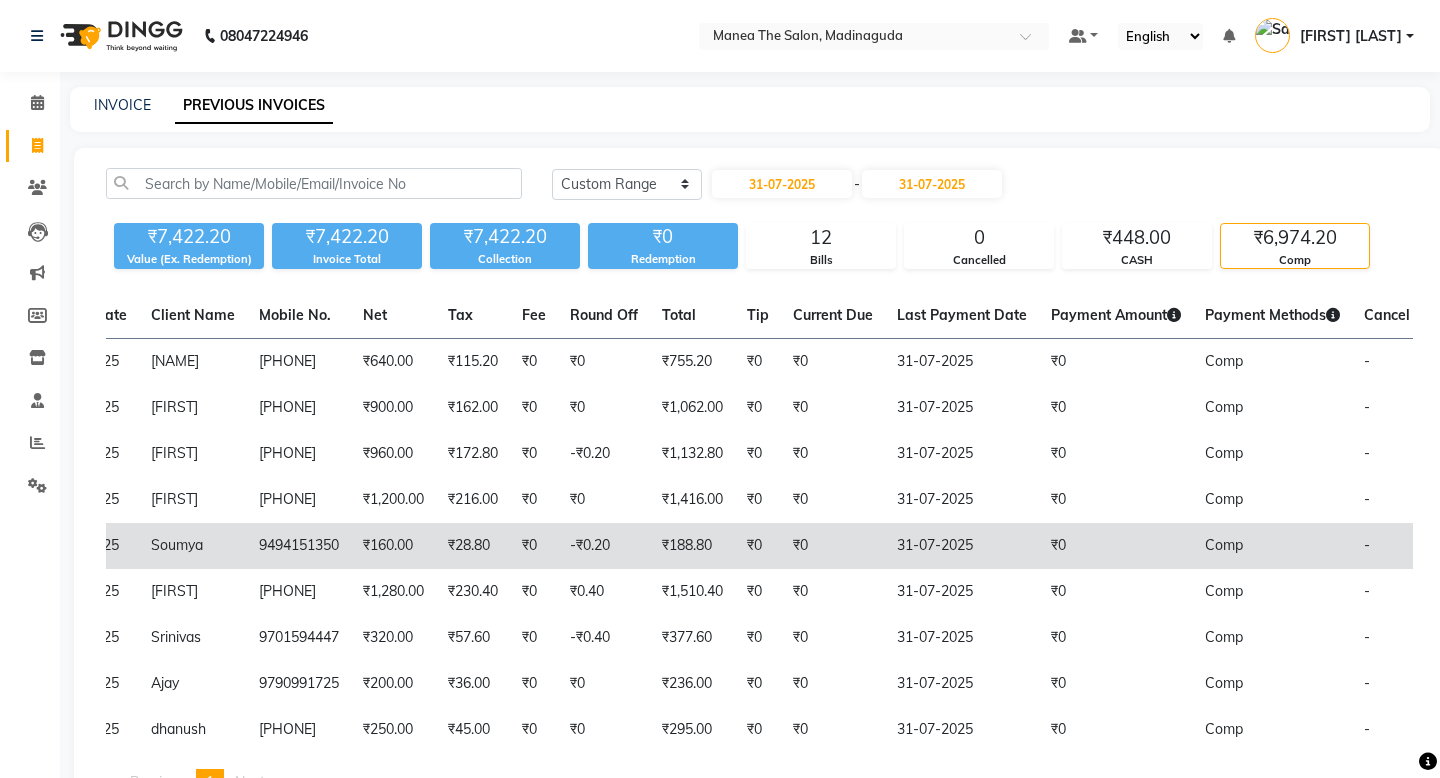 scroll, scrollTop: 0, scrollLeft: 187, axis: horizontal 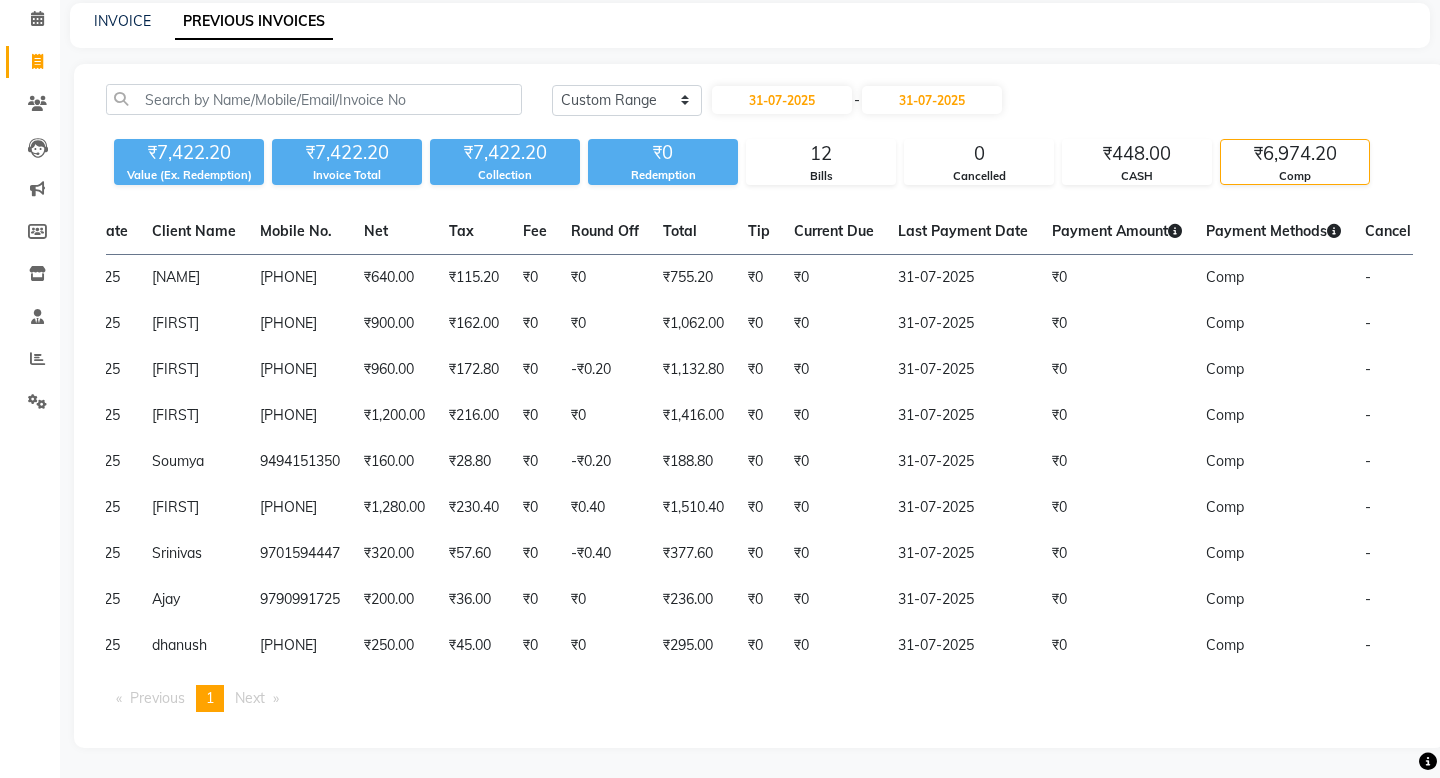 click on "Today Yesterday Custom Range 31-07-2025 - 31-07-2025 ₹7,422.20 Value (Ex. Redemption) ₹7,422.20 Invoice Total  ₹7,422.20 Collection ₹0 Redemption 12 Bills 0 Cancelled ₹448.00 CASH ₹6,974.20 Comp  Invoice No.   Invoice Date   Client Name   Mobile No.   Net   Tax   Fee   Round Off   Total   Tip   Current Due   Last Payment Date   Payment Amount   Payment Methods   Cancel Reason   Status   V/2025-26/1296  31-07-2025 Anusha   9100413513 ₹640.00 ₹115.20  ₹0  ₹0 ₹755.20 ₹0 ₹0 31-07-2025 ₹0  Comp - PAID  V/2025-26/1294  31-07-2025 subham   9182542508 ₹900.00 ₹162.00  ₹0  ₹0 ₹1,062.00 ₹0 ₹0 31-07-2025 ₹0  Comp - PAID  V/2025-26/1292  31-07-2025 Shiva   9003103332 ₹960.00 ₹172.80  ₹0  -₹0.20 ₹1,132.80 ₹0 ₹0 31-07-2025 ₹0  Comp - PAID  V/2025-26/1291  31-07-2025 suchitra   8520045419 ₹1,200.00 ₹216.00  ₹0  ₹0 ₹1,416.00 ₹0 ₹0 31-07-2025 ₹0  Comp - PAID  V/2025-26/1290  31-07-2025 Soumya   9494151350 ₹160.00 ₹28.80  ₹0  -₹0.20 ₹188.80 -" 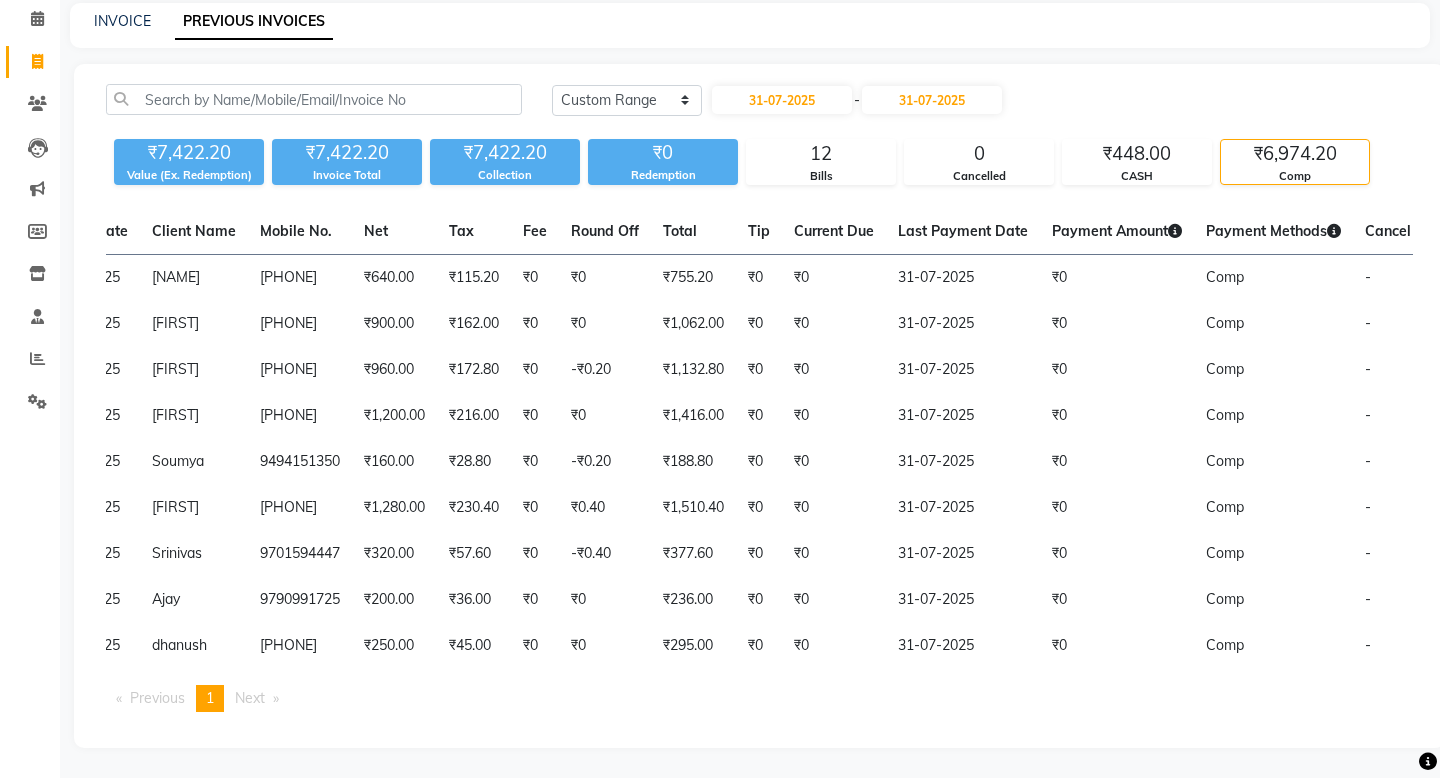 click on "Today Yesterday Custom Range 31-07-2025 - 31-07-2025" 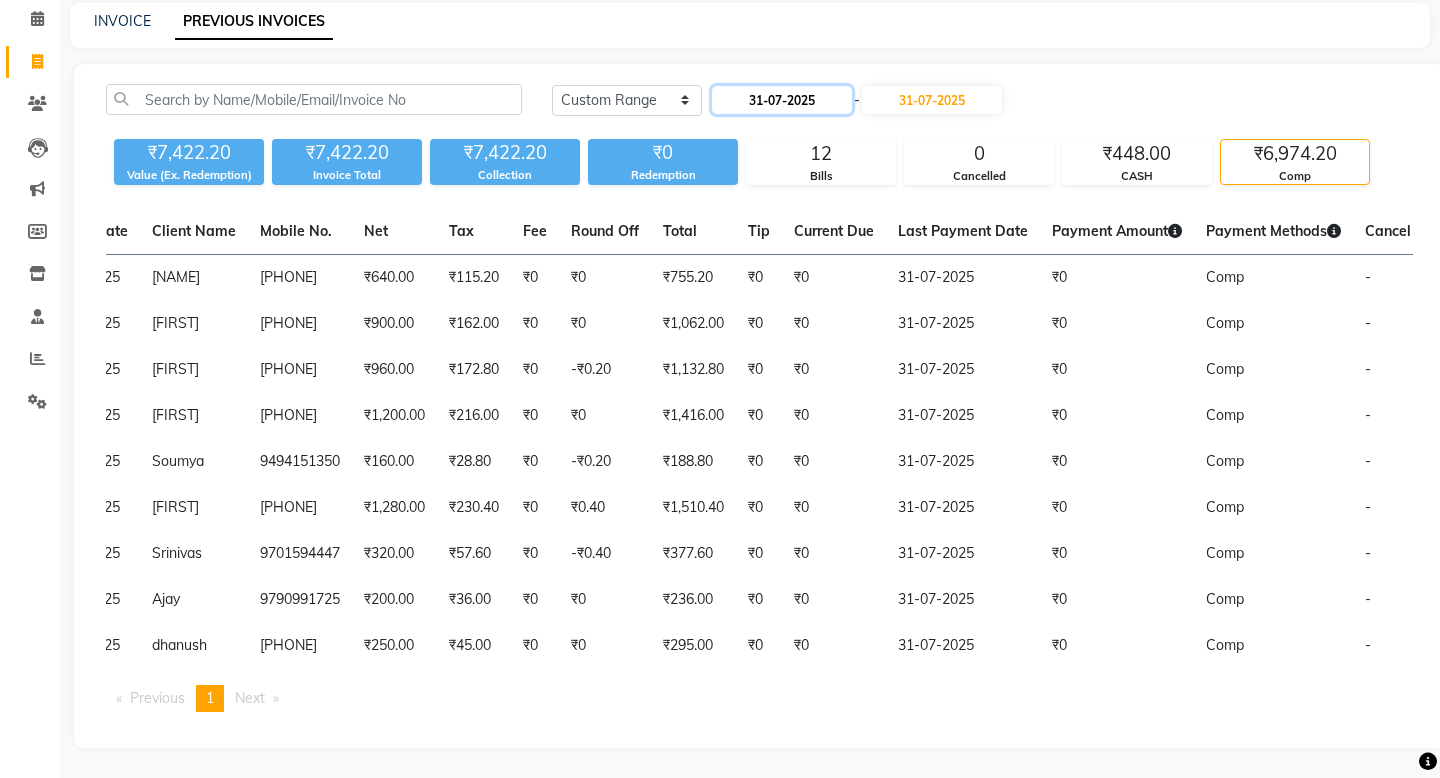 click on "31-07-2025" 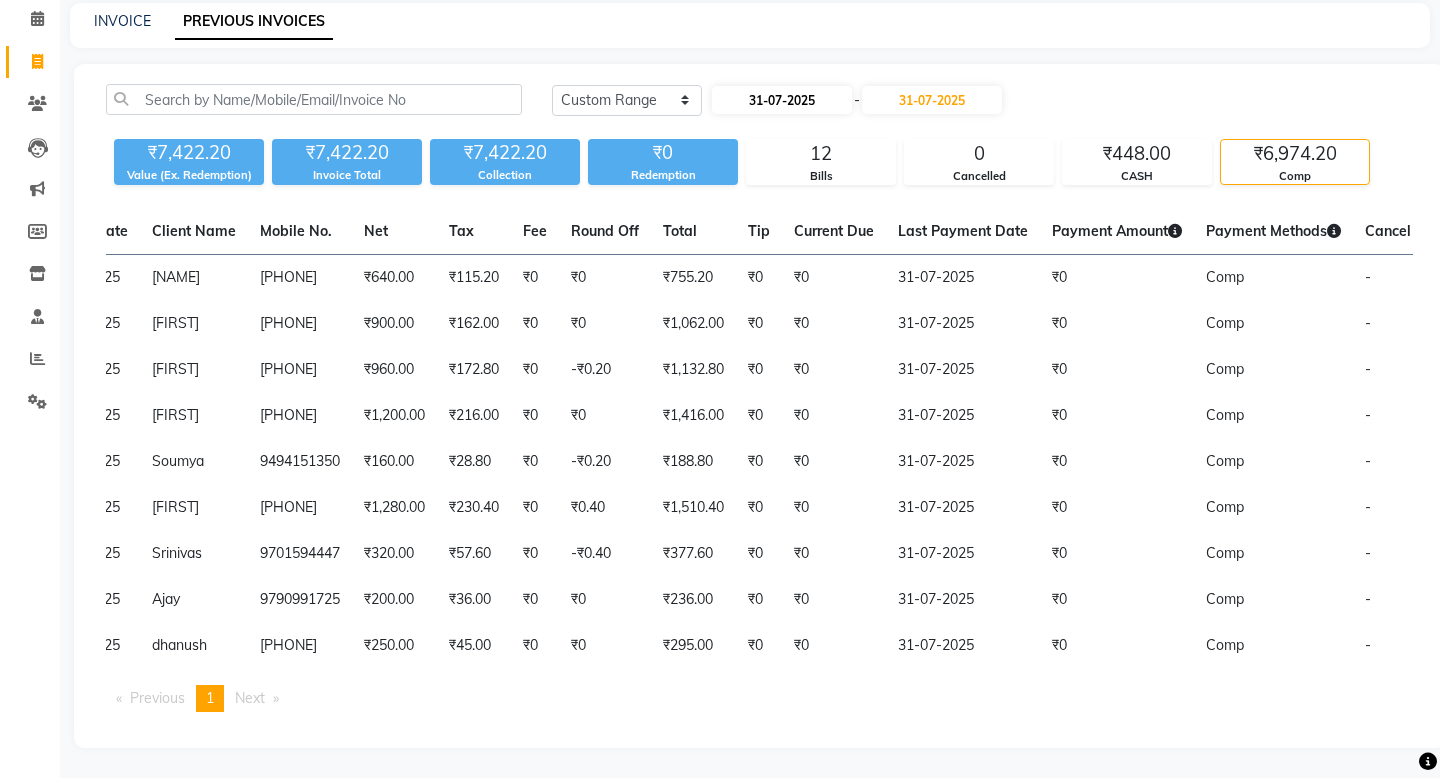select on "7" 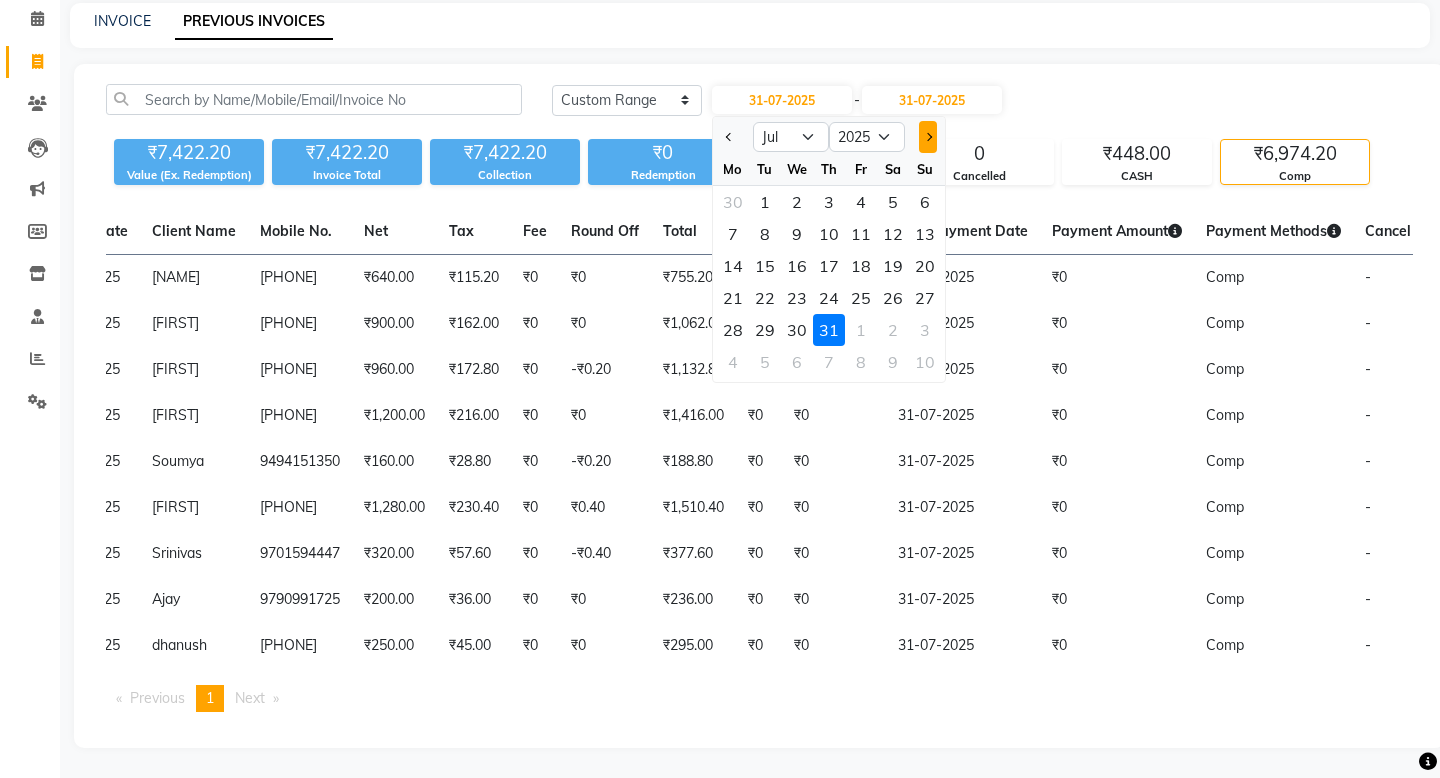 click 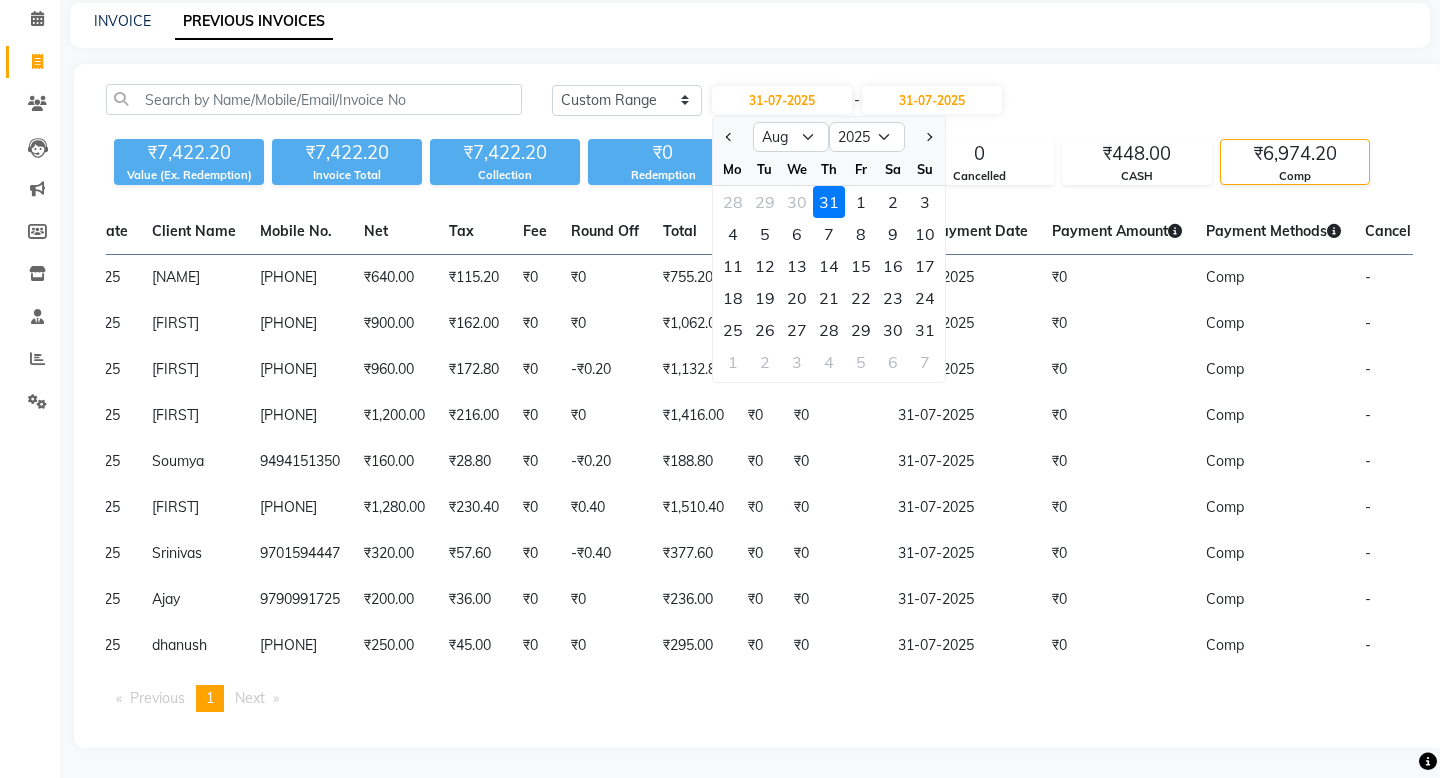 click on "Today Yesterday Custom Range 31-07-2025 Jan Feb Mar Apr May Jun Jul Aug Sep Oct Nov Dec 2015 2016 2017 2018 2019 2020 2021 2022 2023 2024 2025 2026 2027 2028 2029 2030 2031 2032 2033 2034 2035 Mo Tu We Th Fr Sa Su 28 29 30 31 1 2 3 4 5 6 7 8 9 10 11 12 13 14 15 16 17 18 19 20 21 22 23 24 25 26 27 28 29 30 31 1 2 3 4 5 6 7 - 31-07-2025" 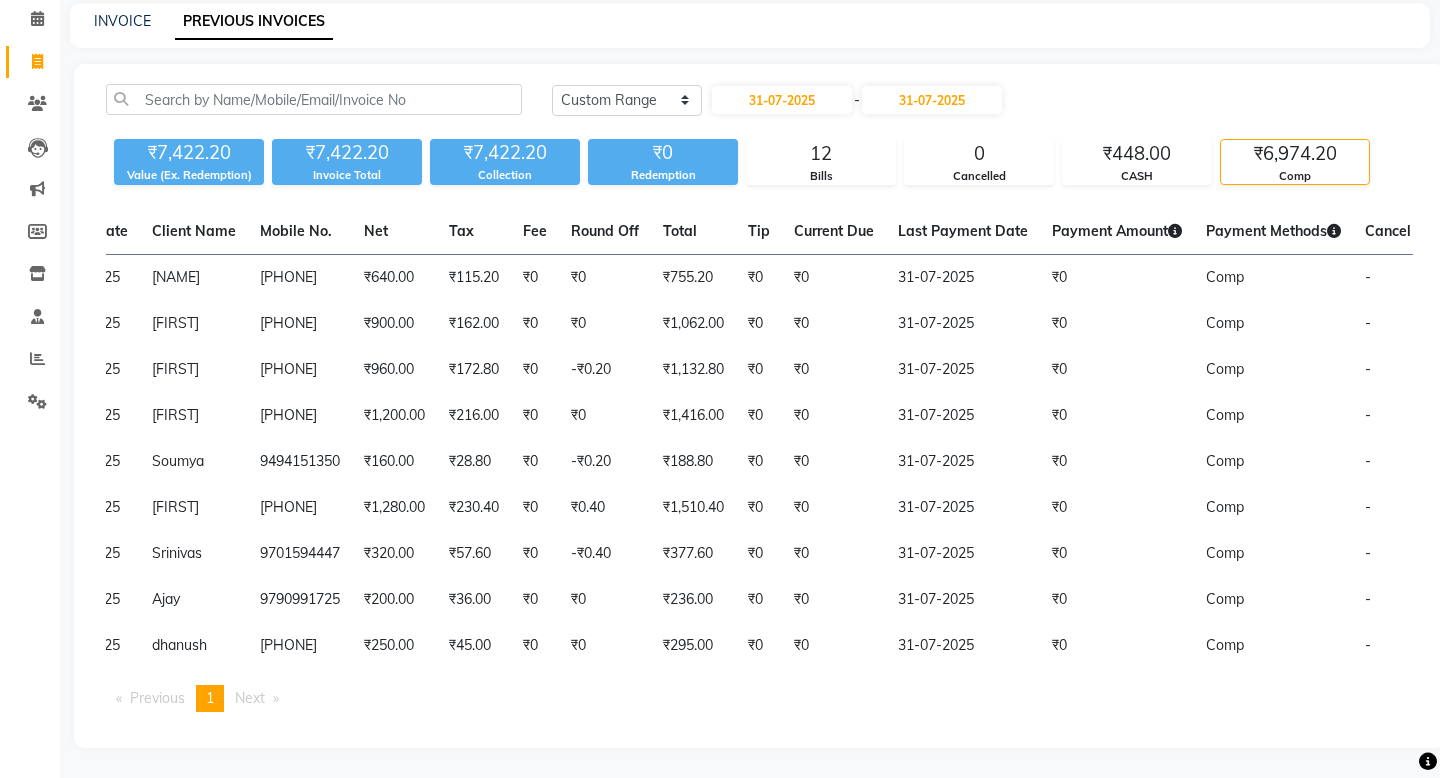 click on "Today Yesterday Custom Range 31-07-2025 - 31-07-2025" 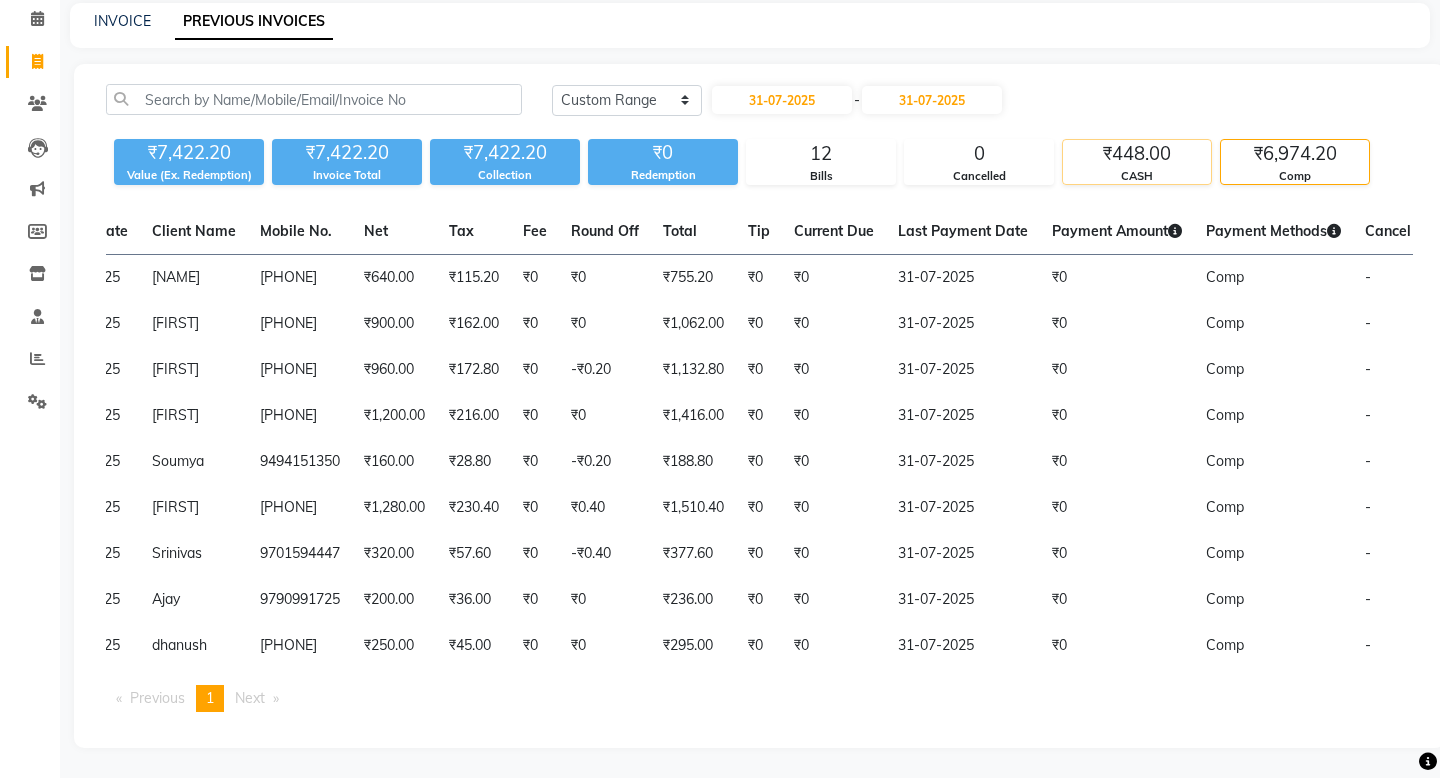 click on "₹448.00" 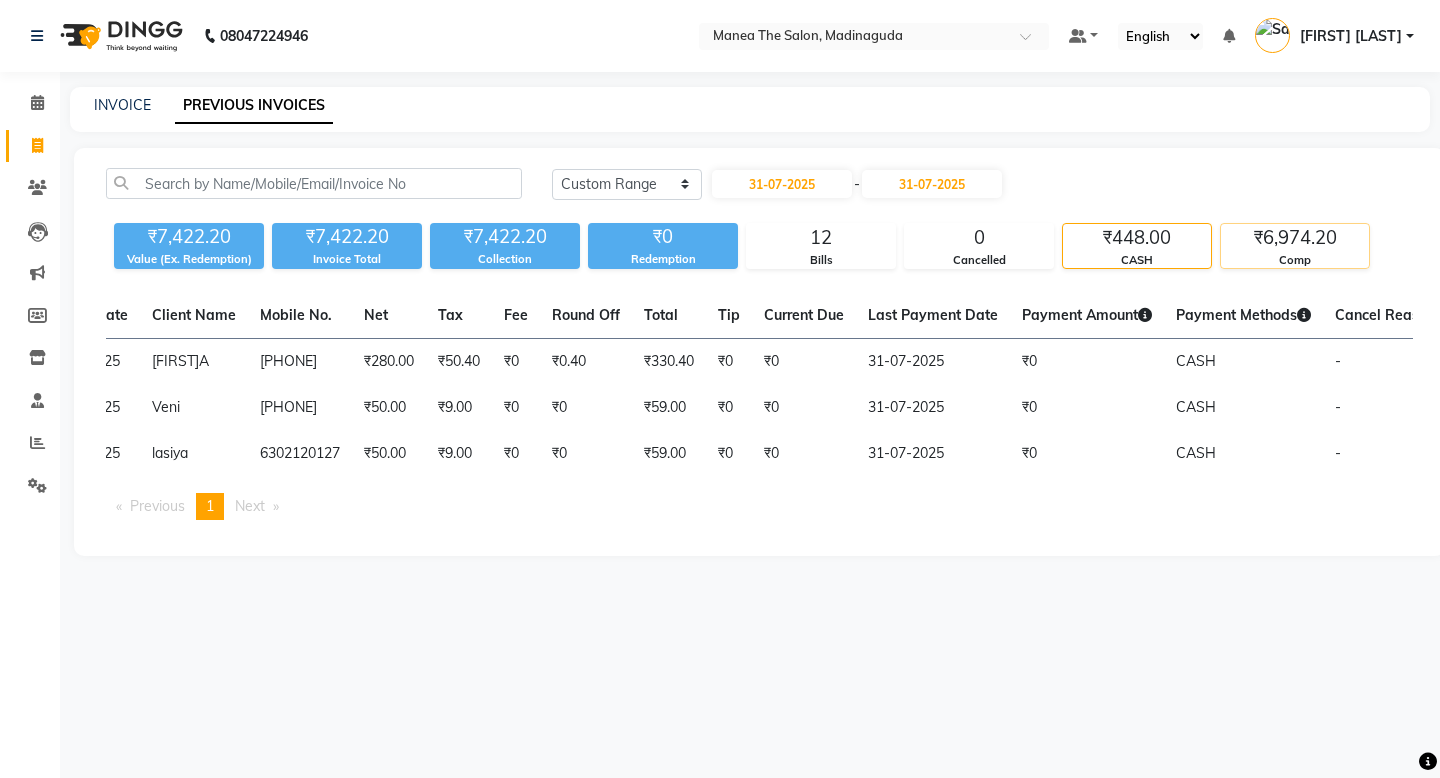 click on "Comp" 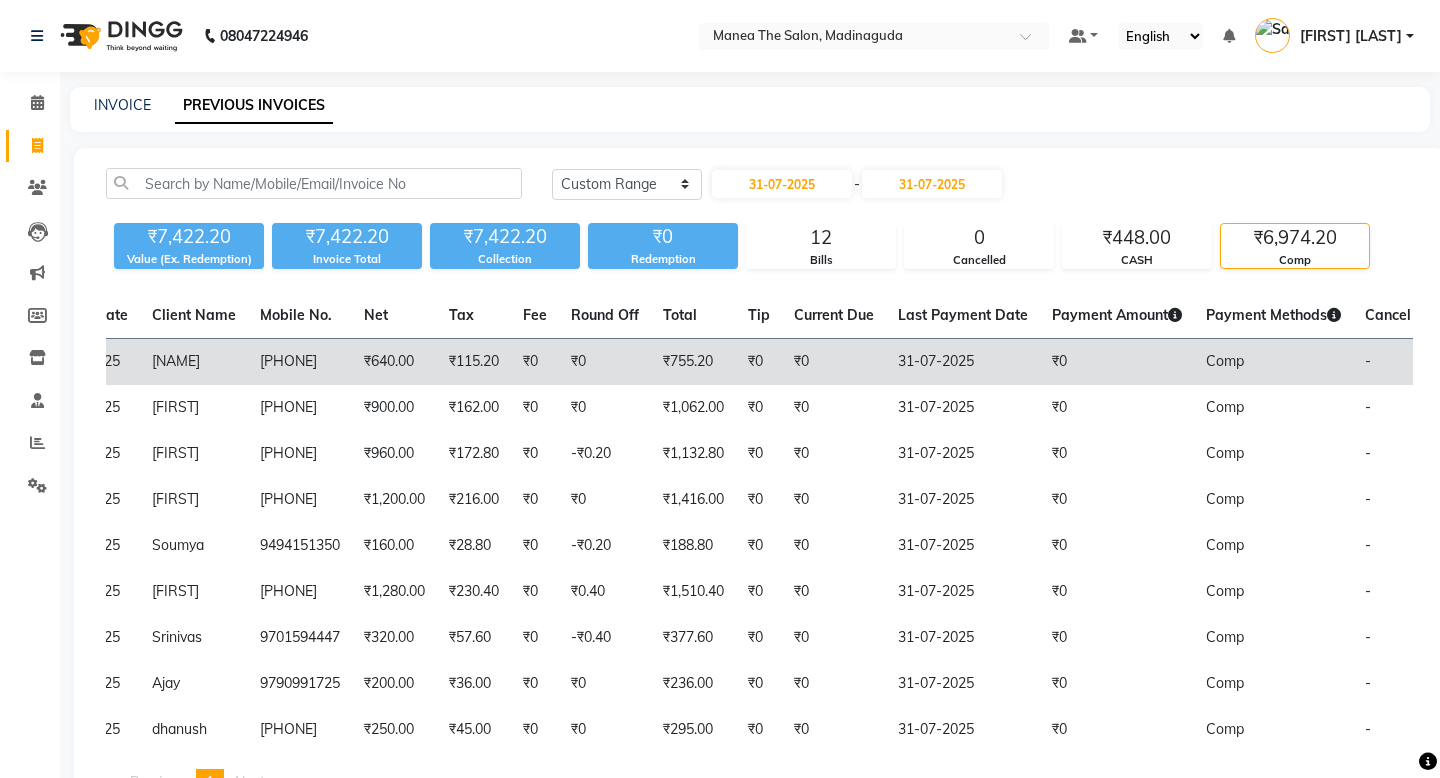 scroll, scrollTop: 84, scrollLeft: 0, axis: vertical 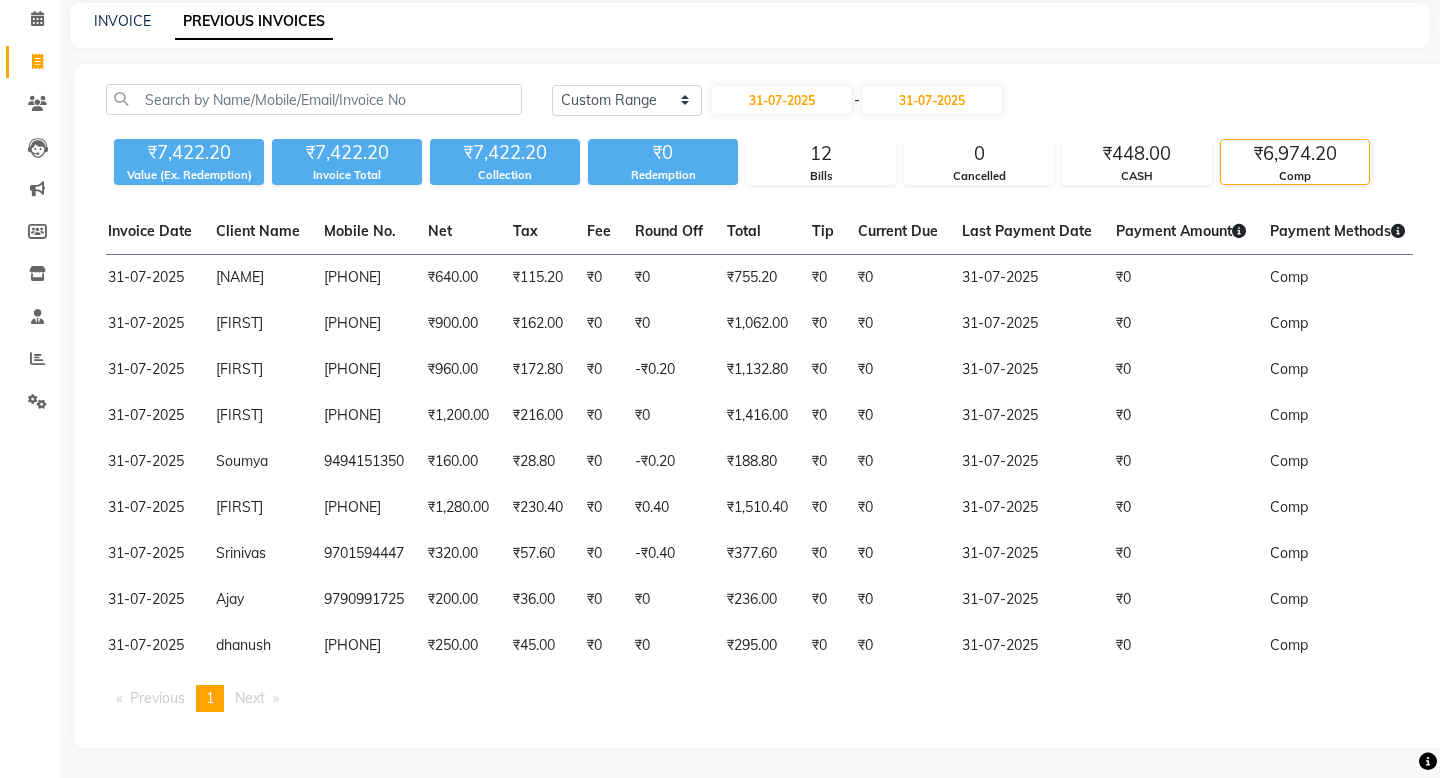 click on "Today Yesterday Custom Range 31-07-2025 - 31-07-2025" 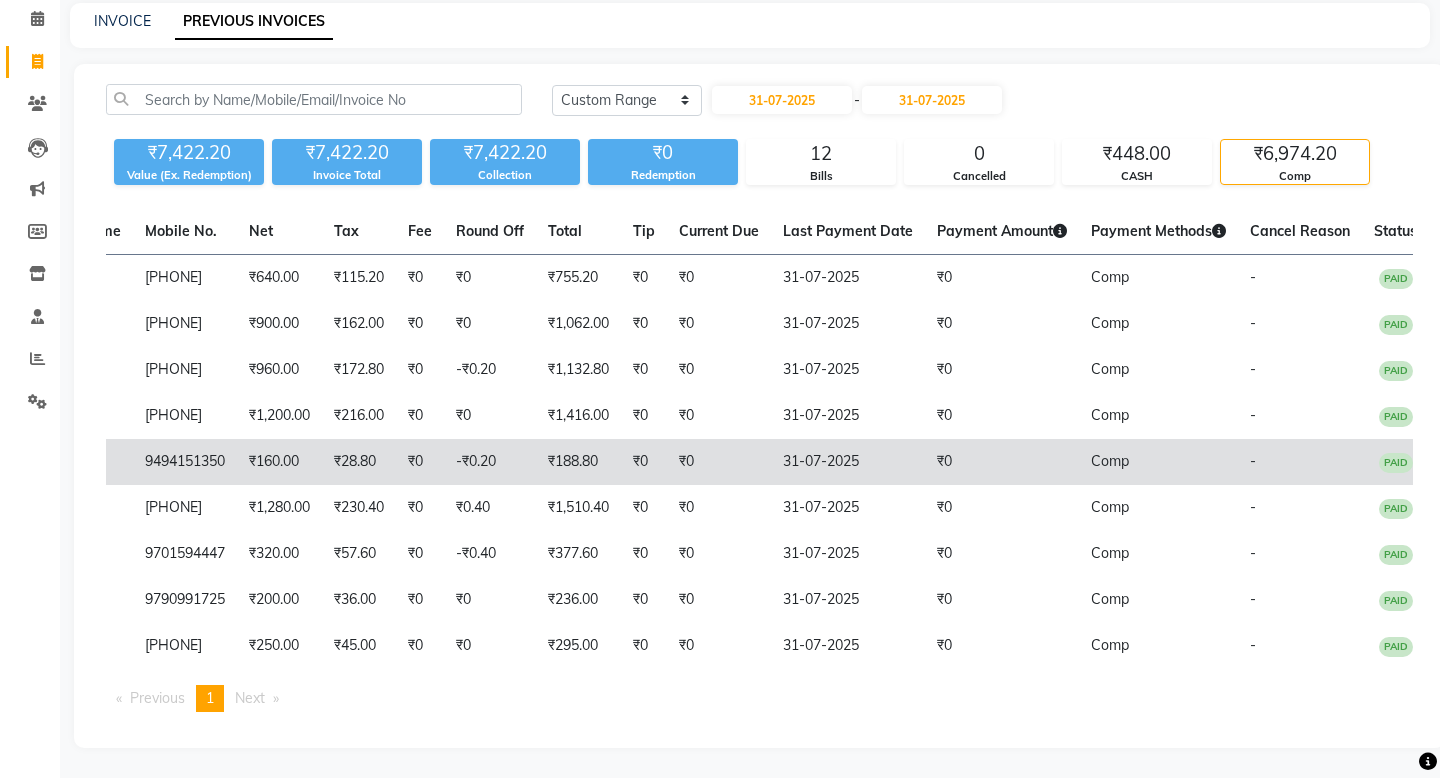 scroll, scrollTop: 0, scrollLeft: 337, axis: horizontal 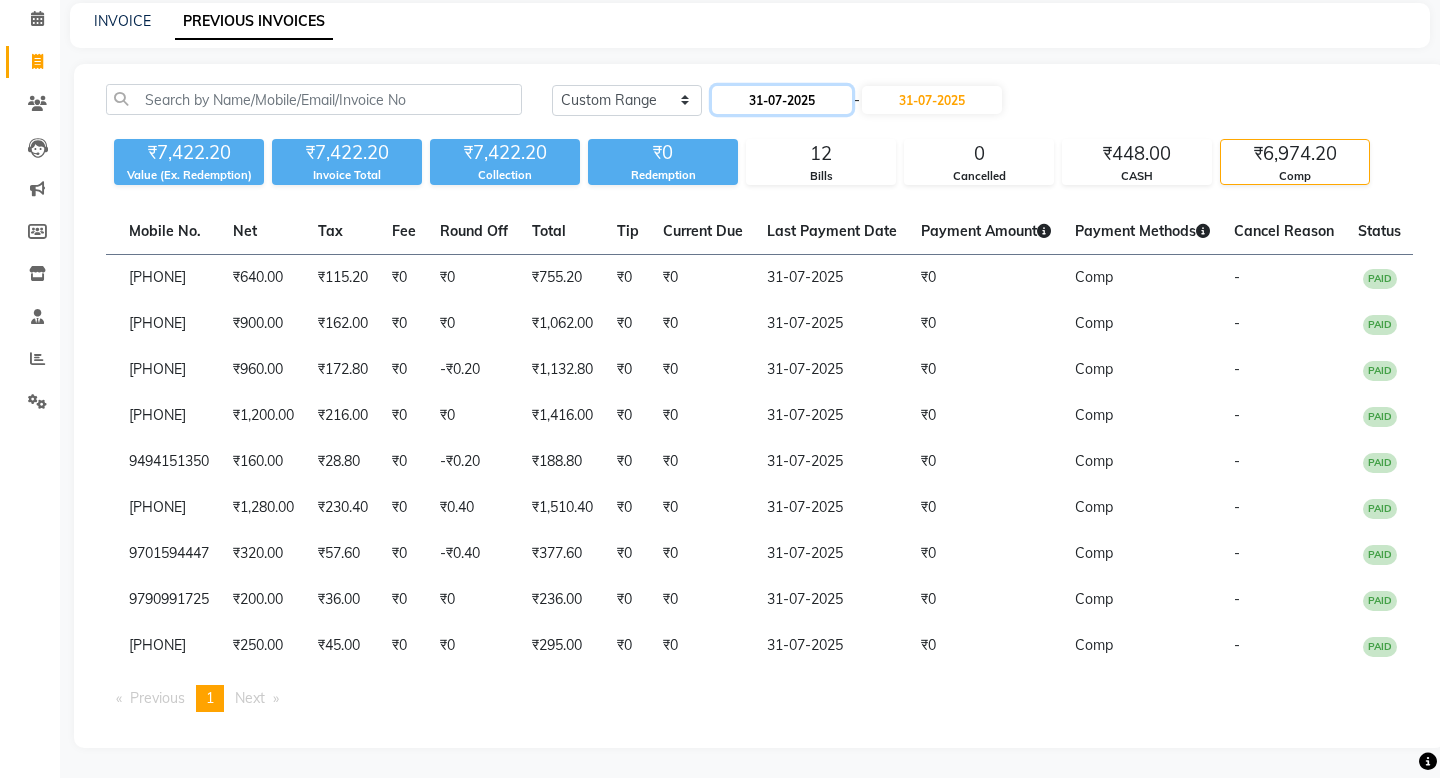 click on "31-07-2025" 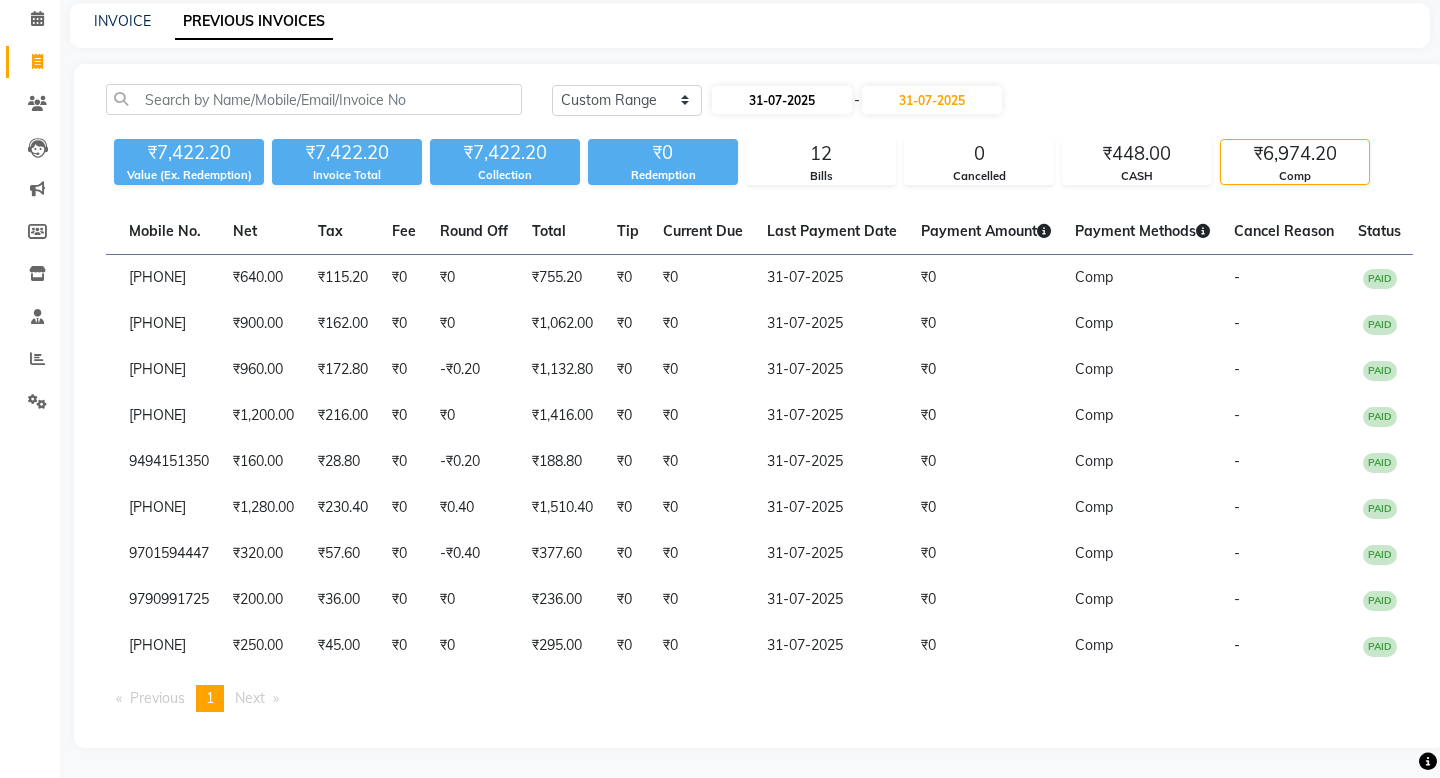 select on "7" 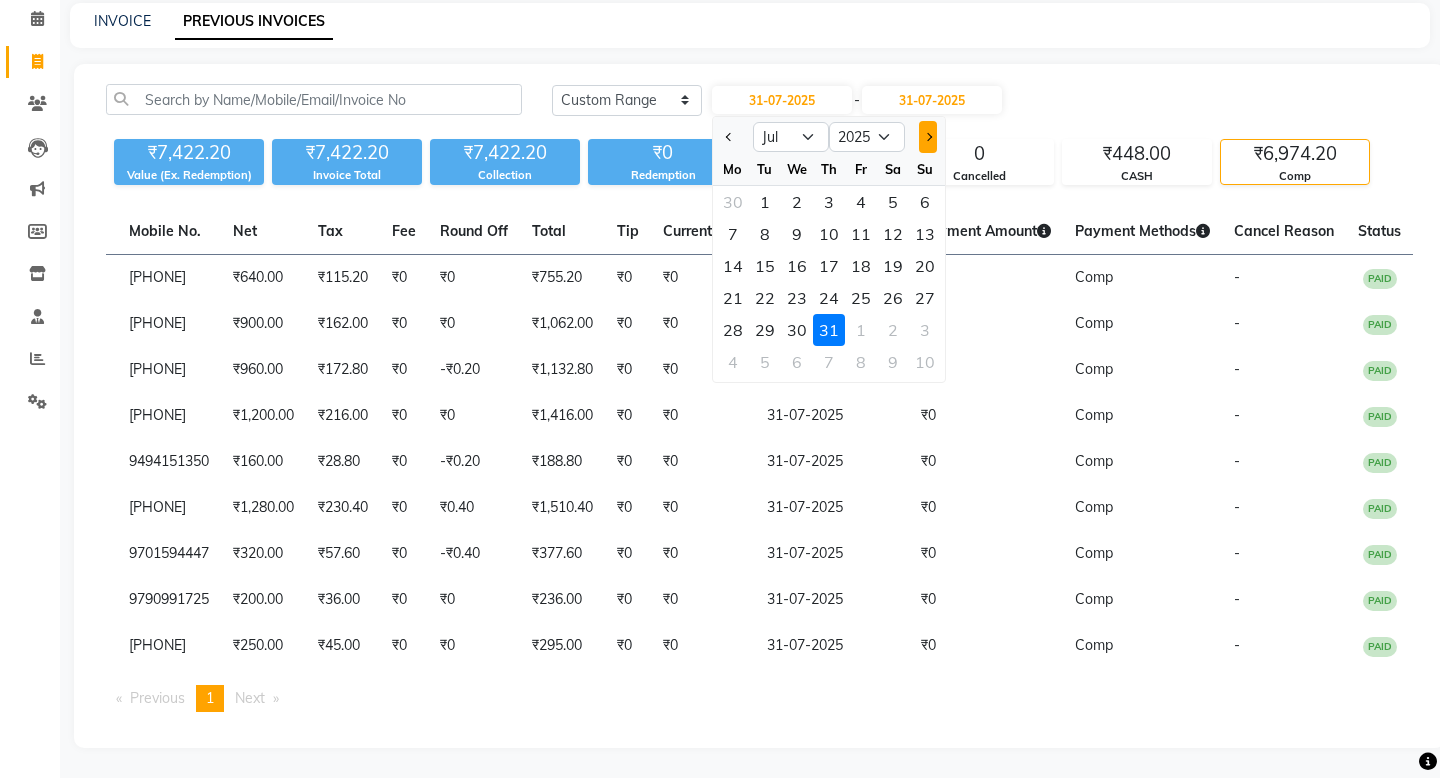 click 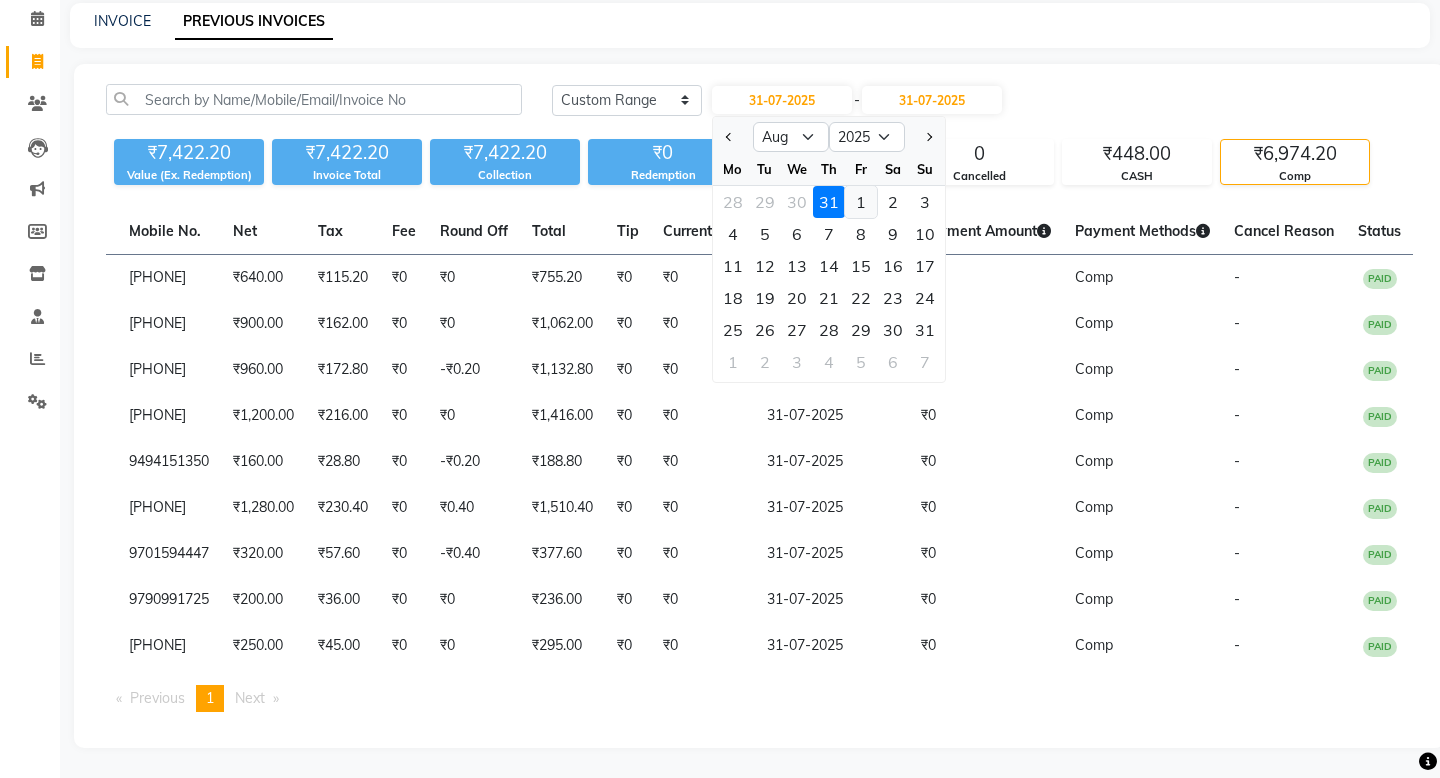 click on "1" 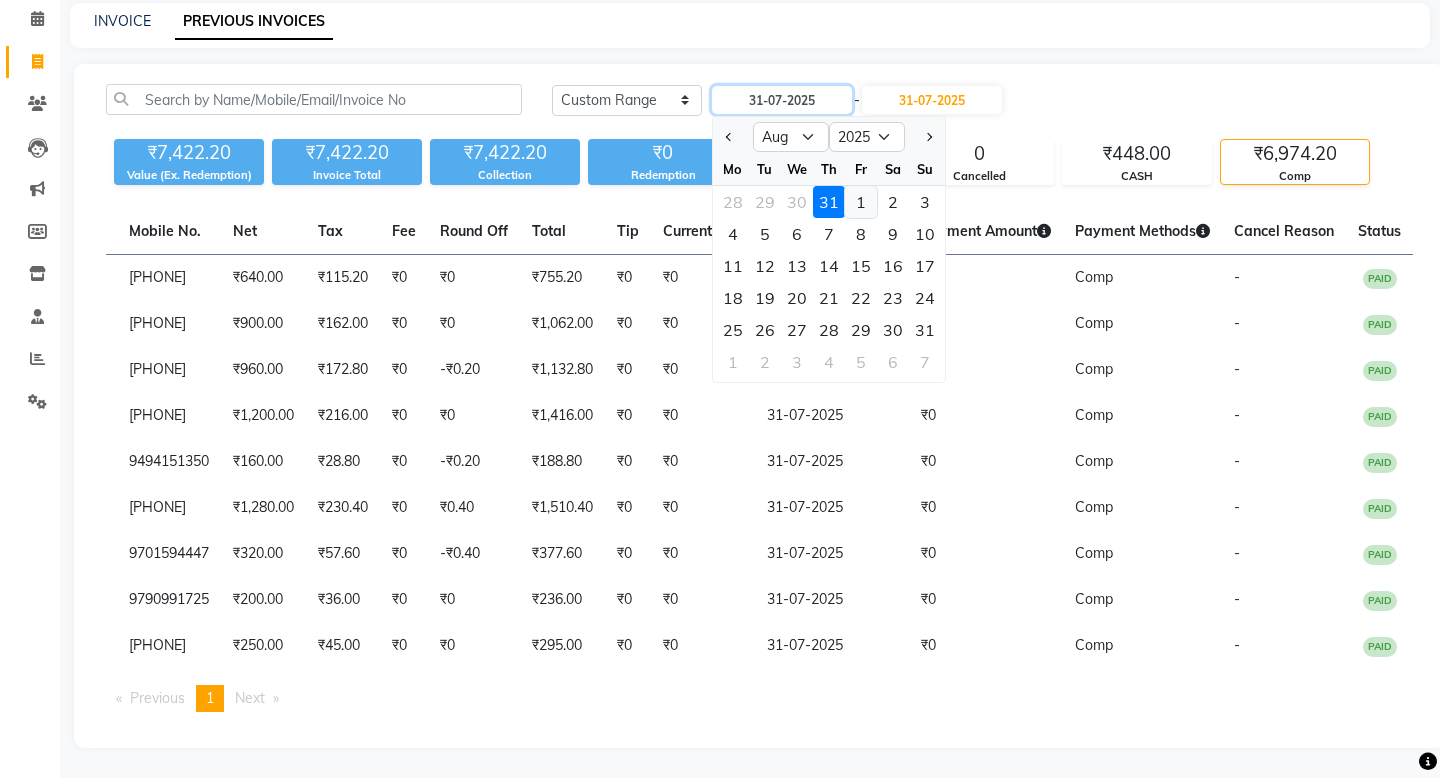 type on "01-08-2025" 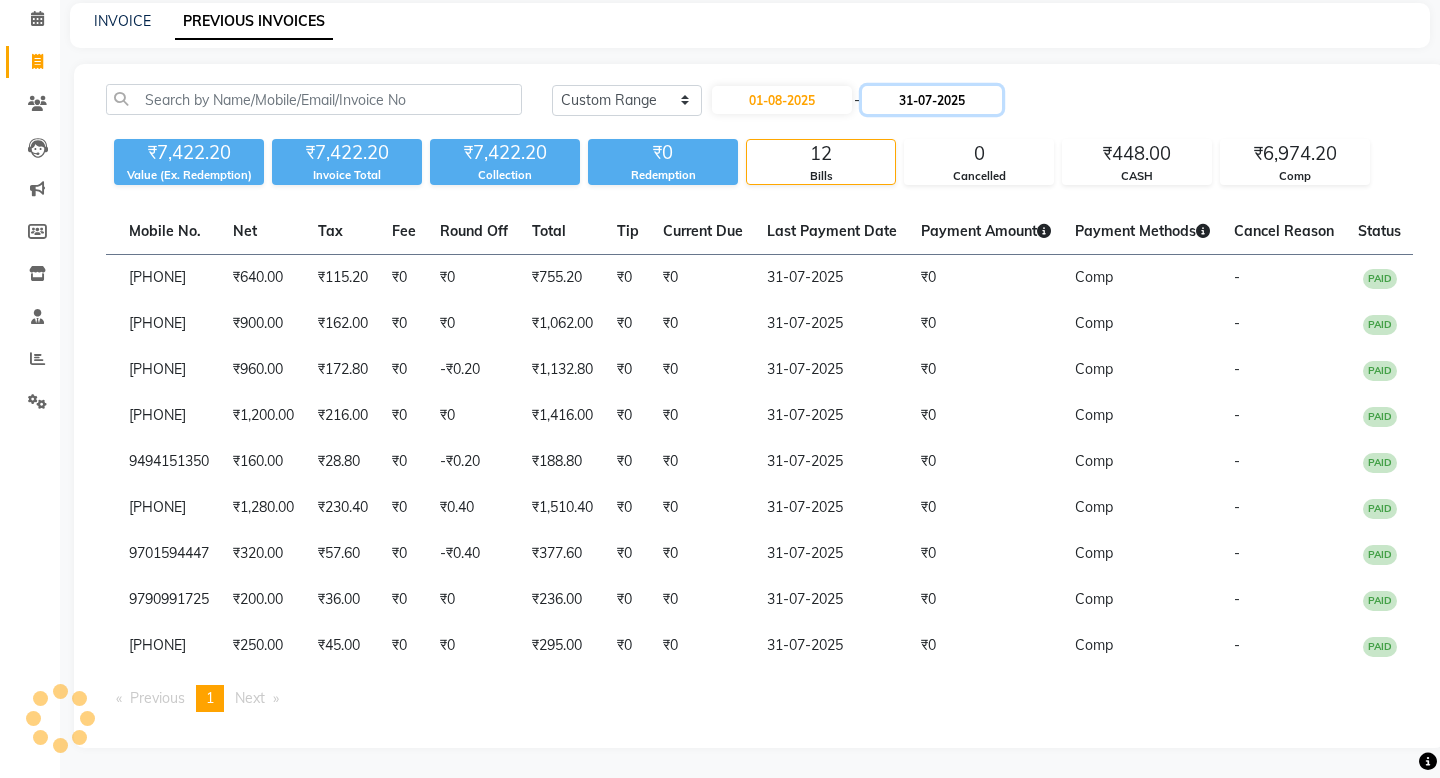 click on "31-07-2025" 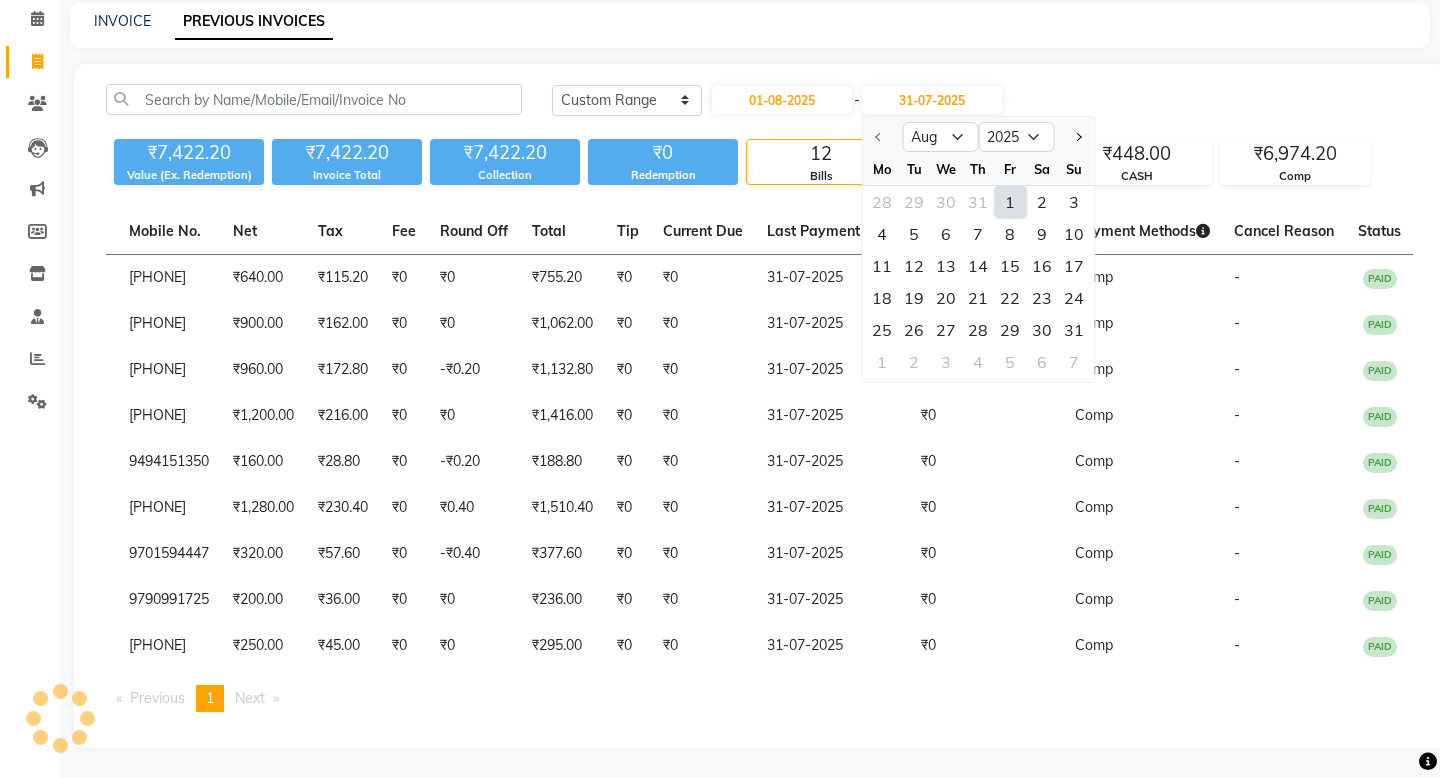 click on "1" 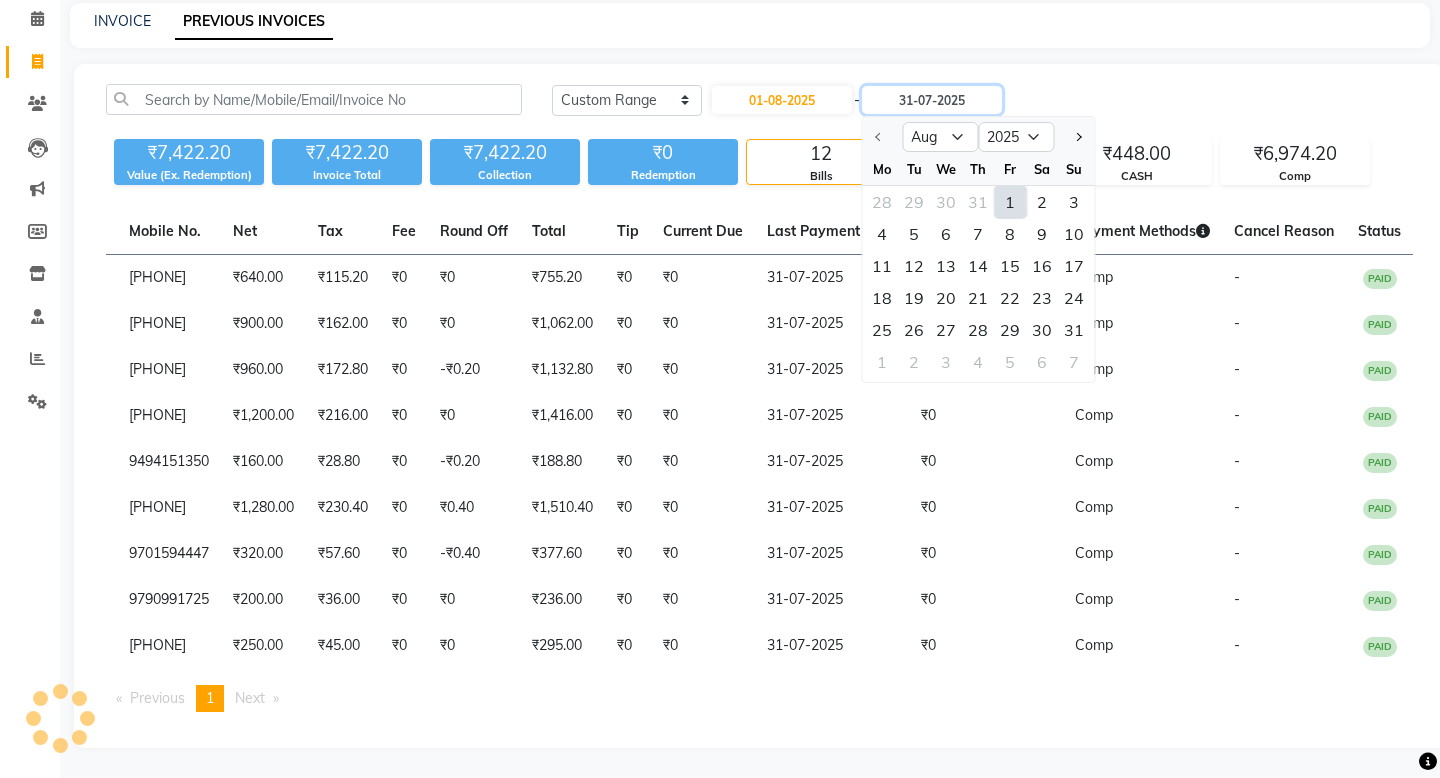 type on "01-08-2025" 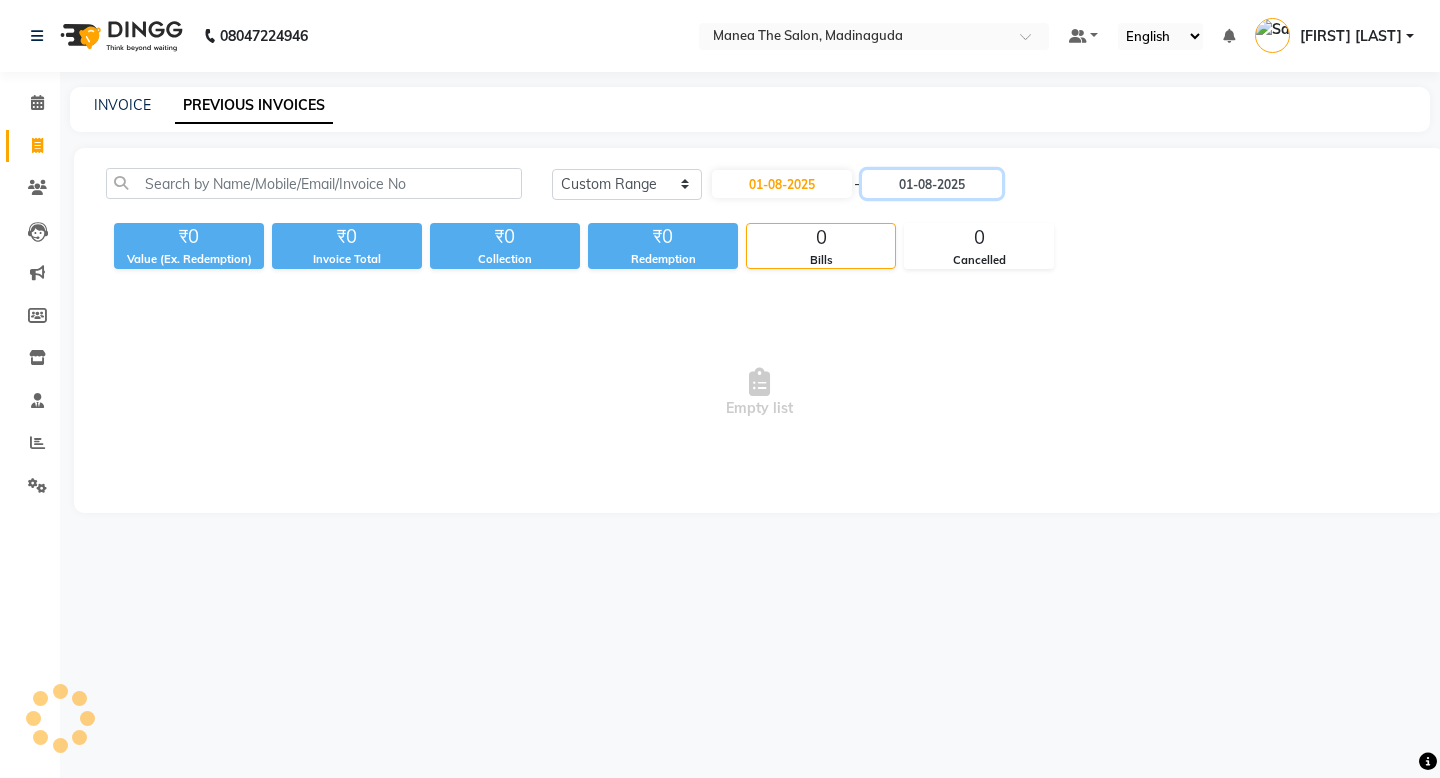 scroll, scrollTop: 0, scrollLeft: 0, axis: both 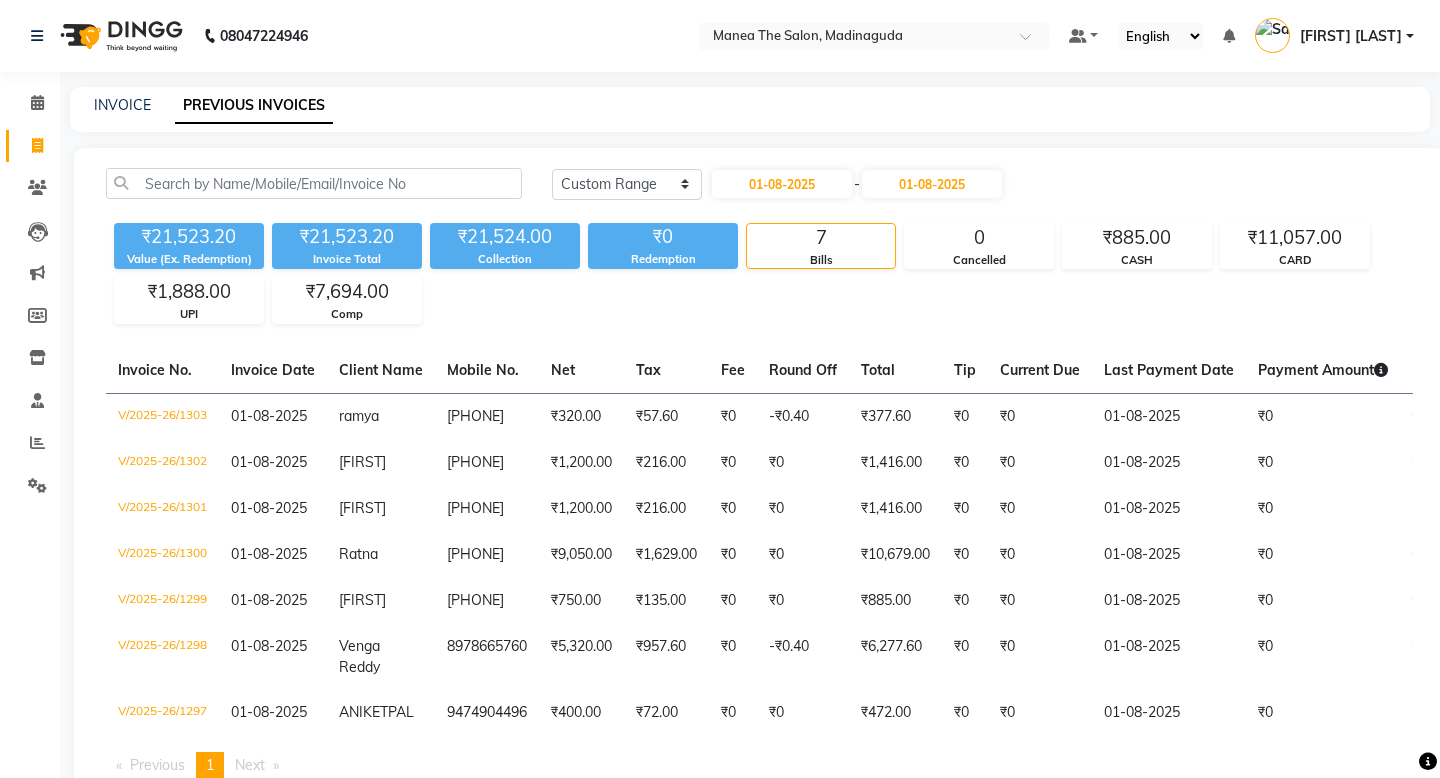 click on "Today Yesterday Custom Range 01-08-2025 - 01-08-2025" 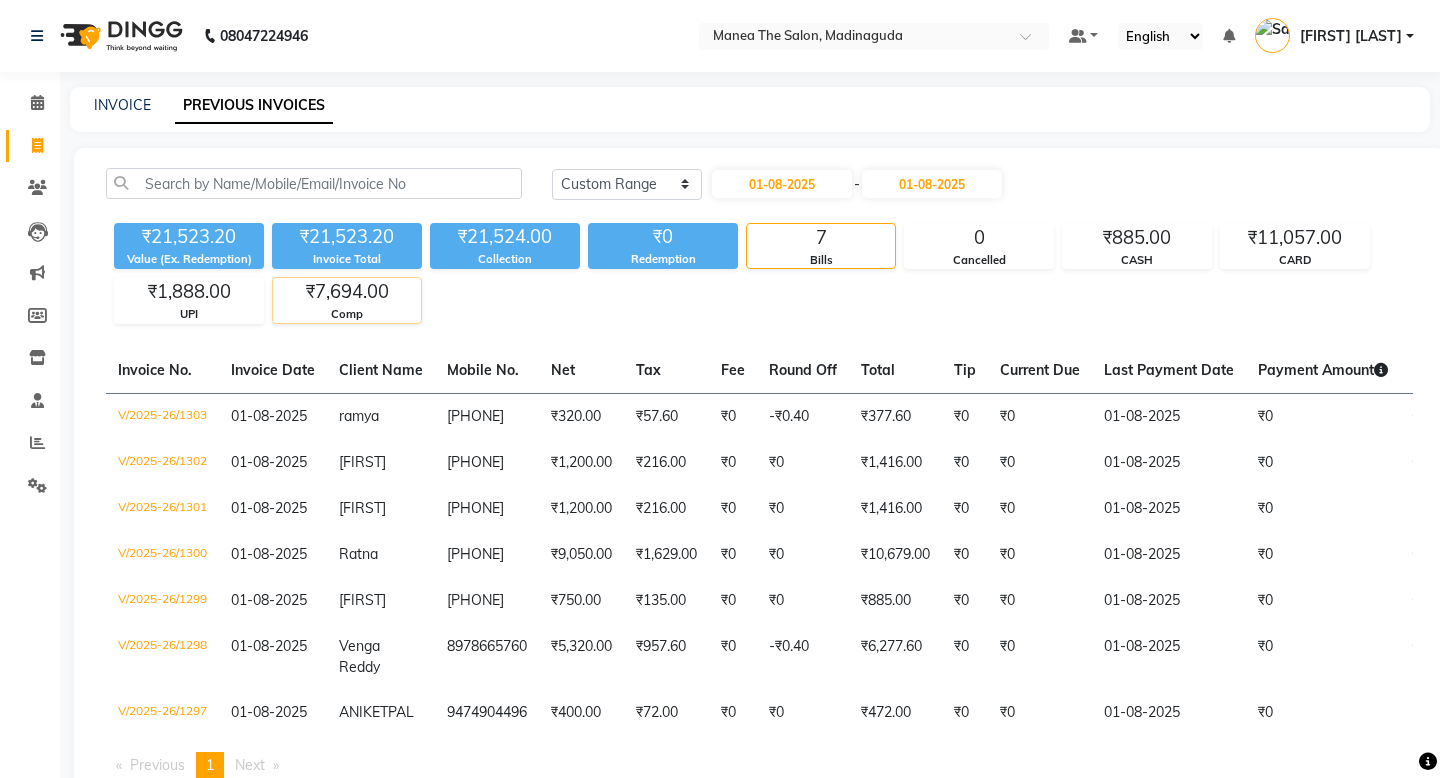 click on "₹7,694.00" 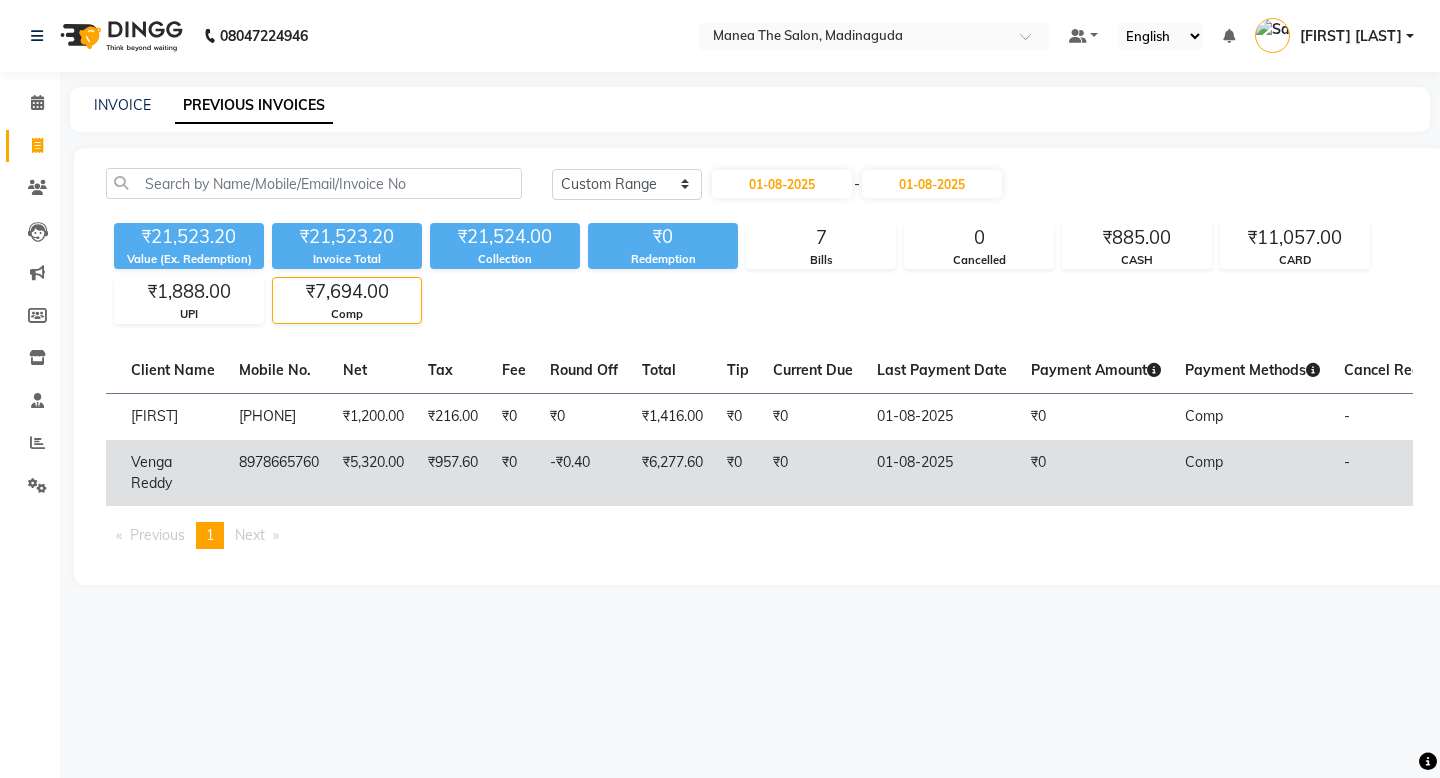 scroll, scrollTop: 0, scrollLeft: 222, axis: horizontal 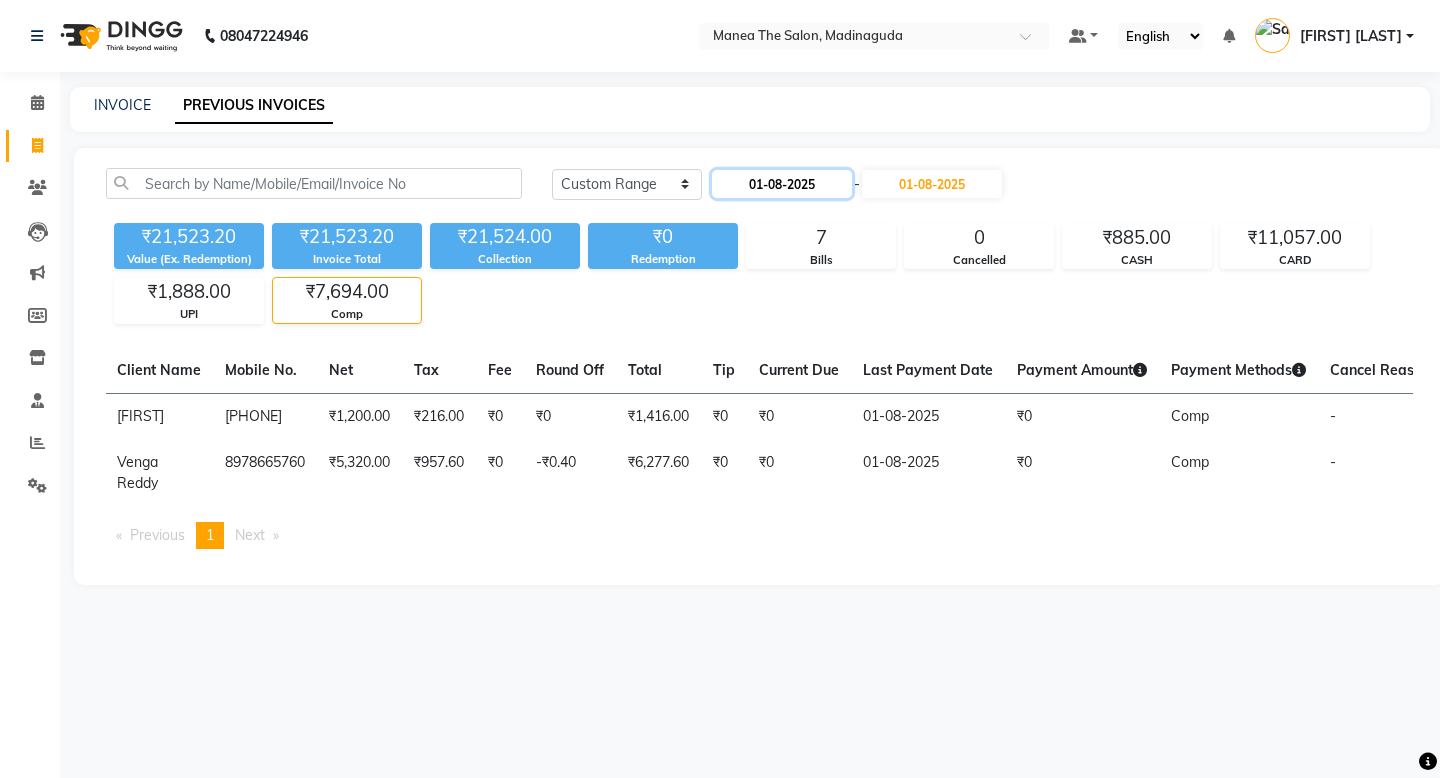 click on "01-08-2025" 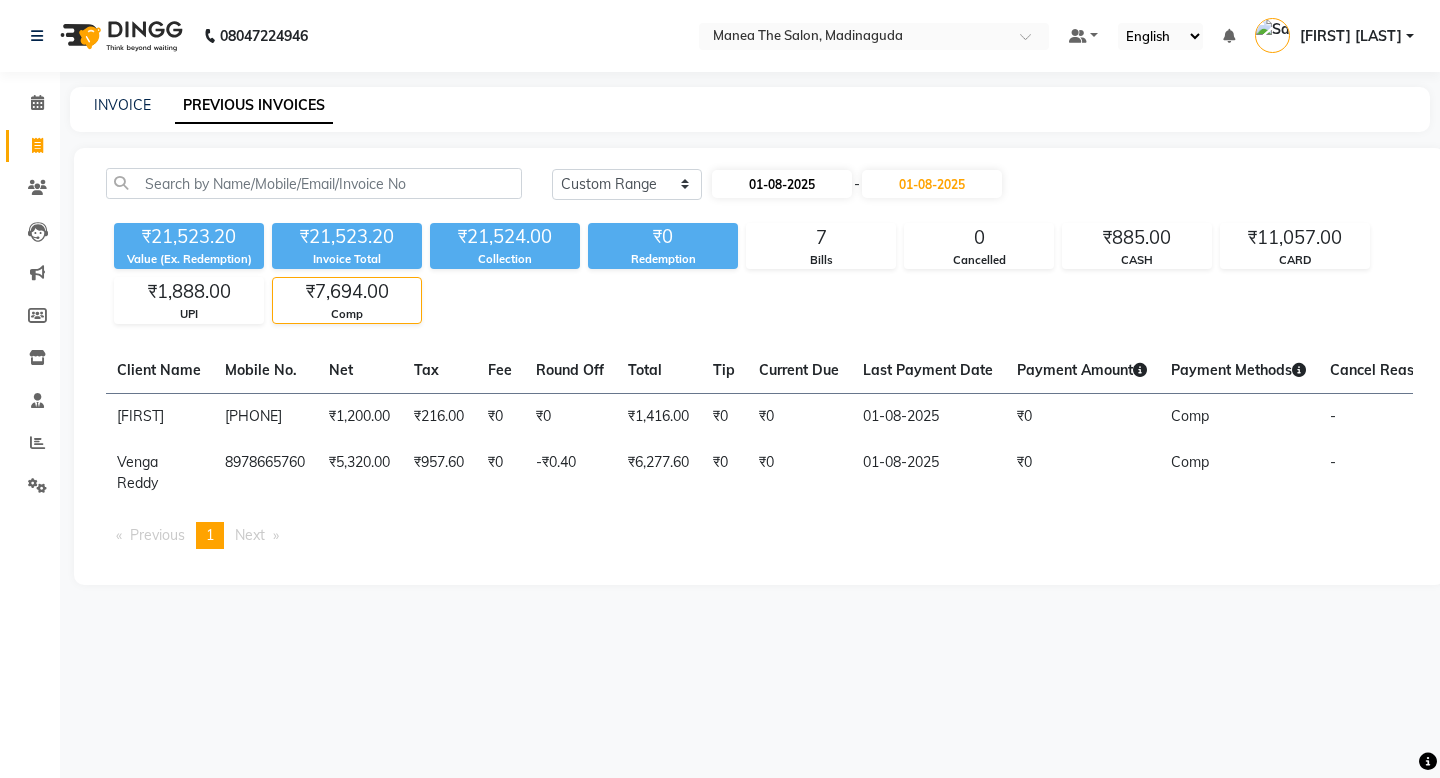 select on "8" 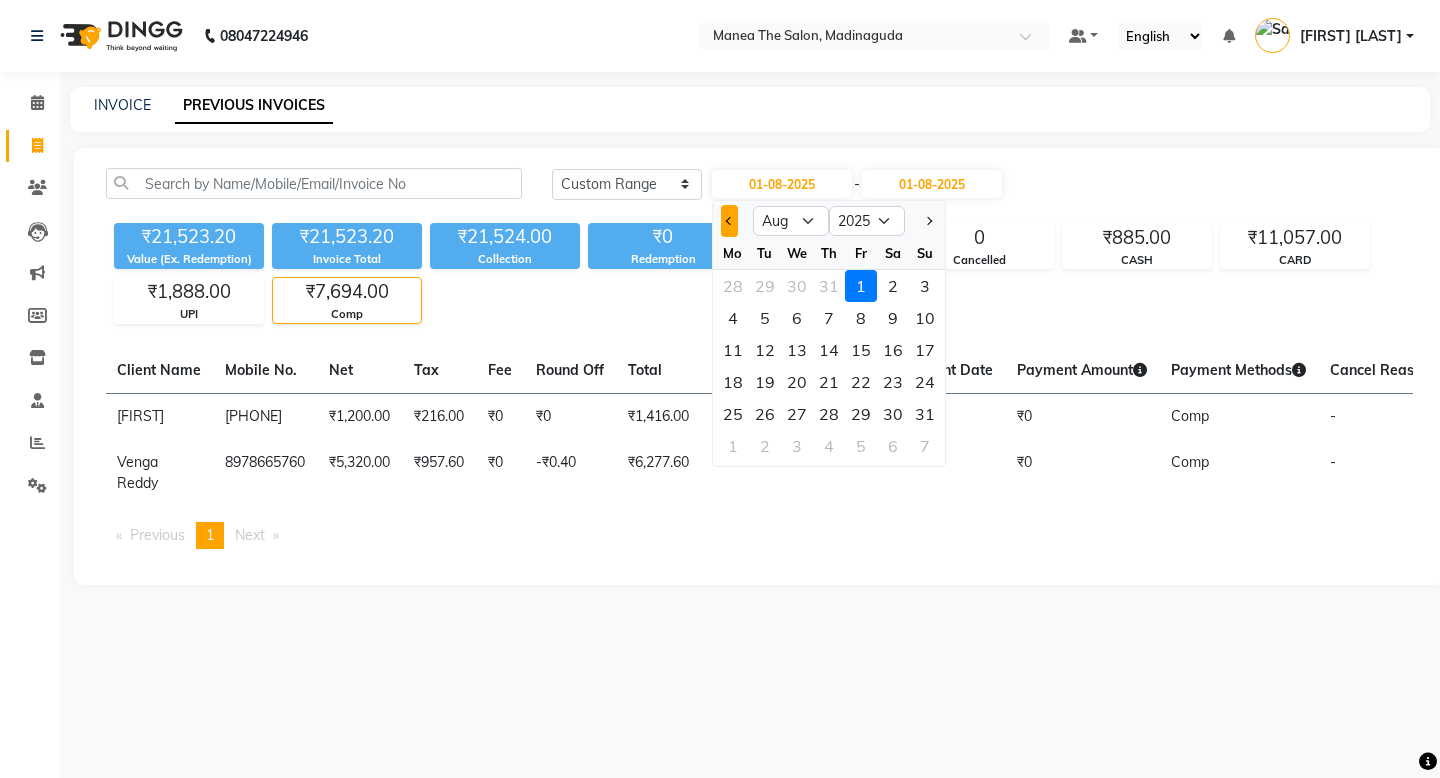 click 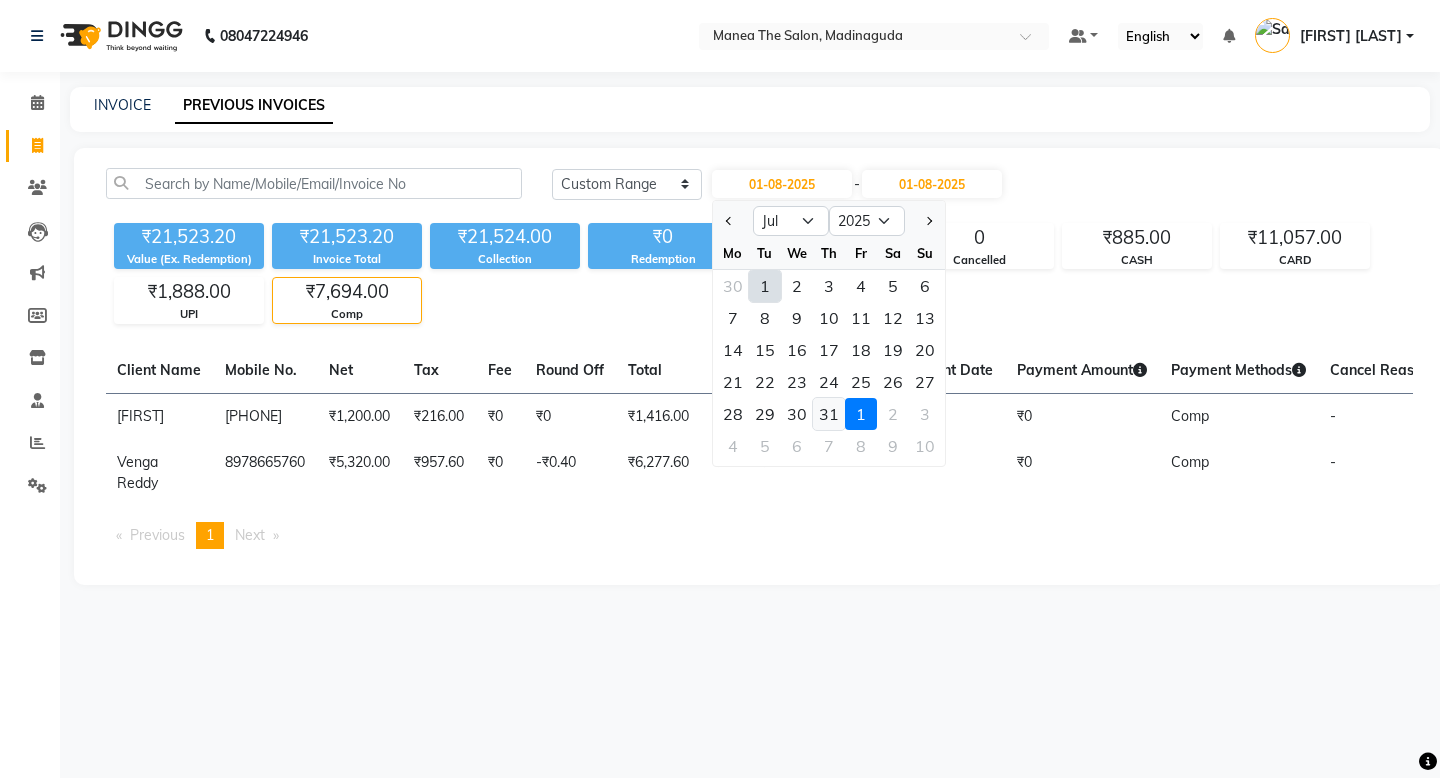 click on "31" 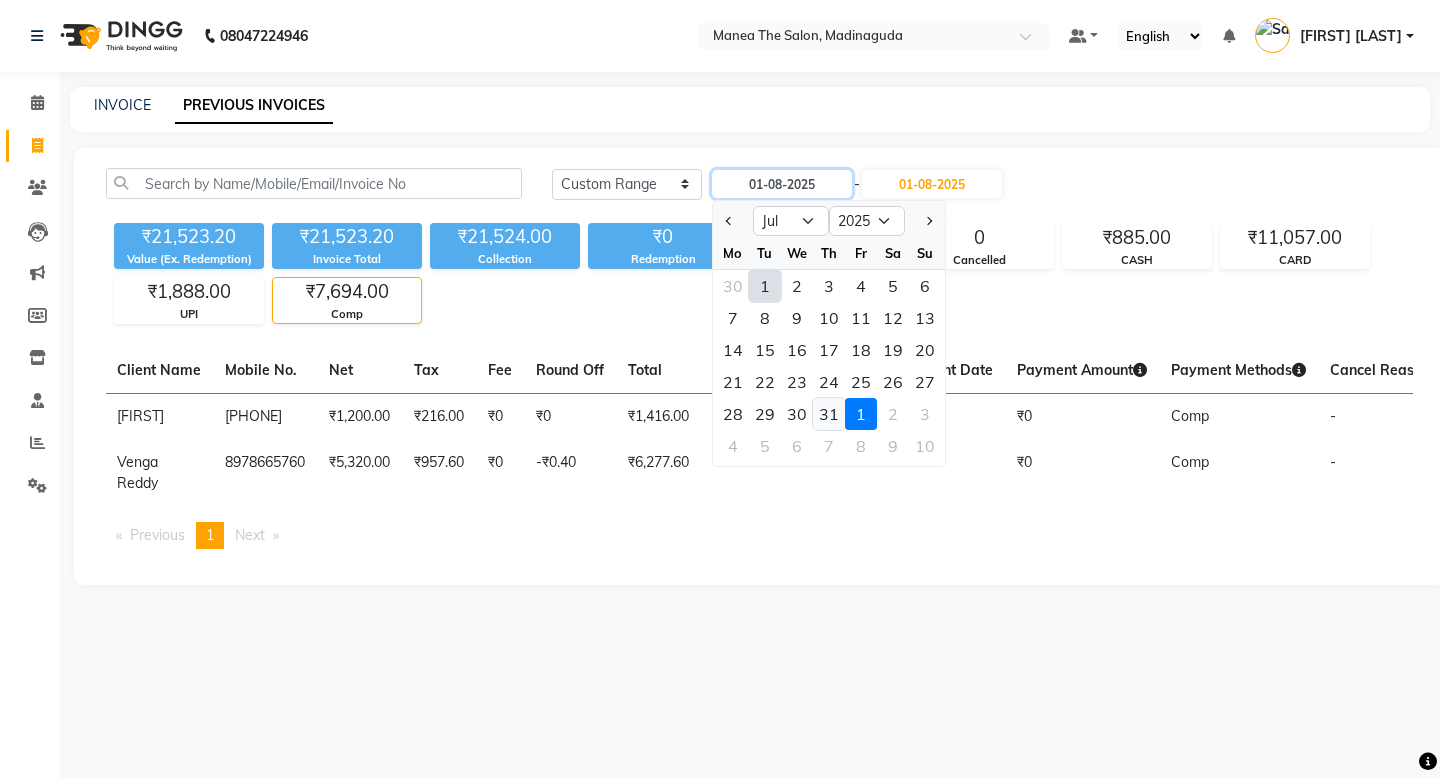 type on "31-07-2025" 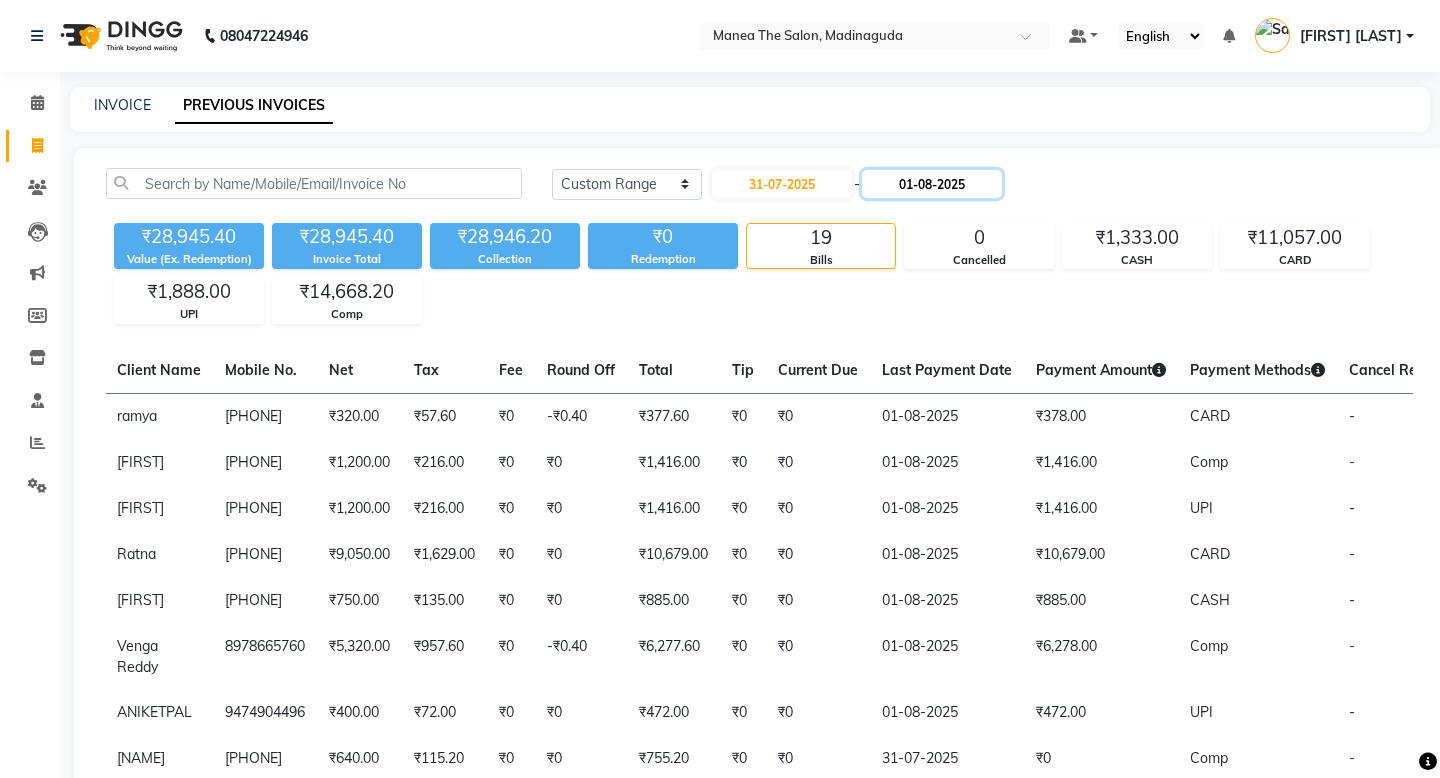 click on "01-08-2025" 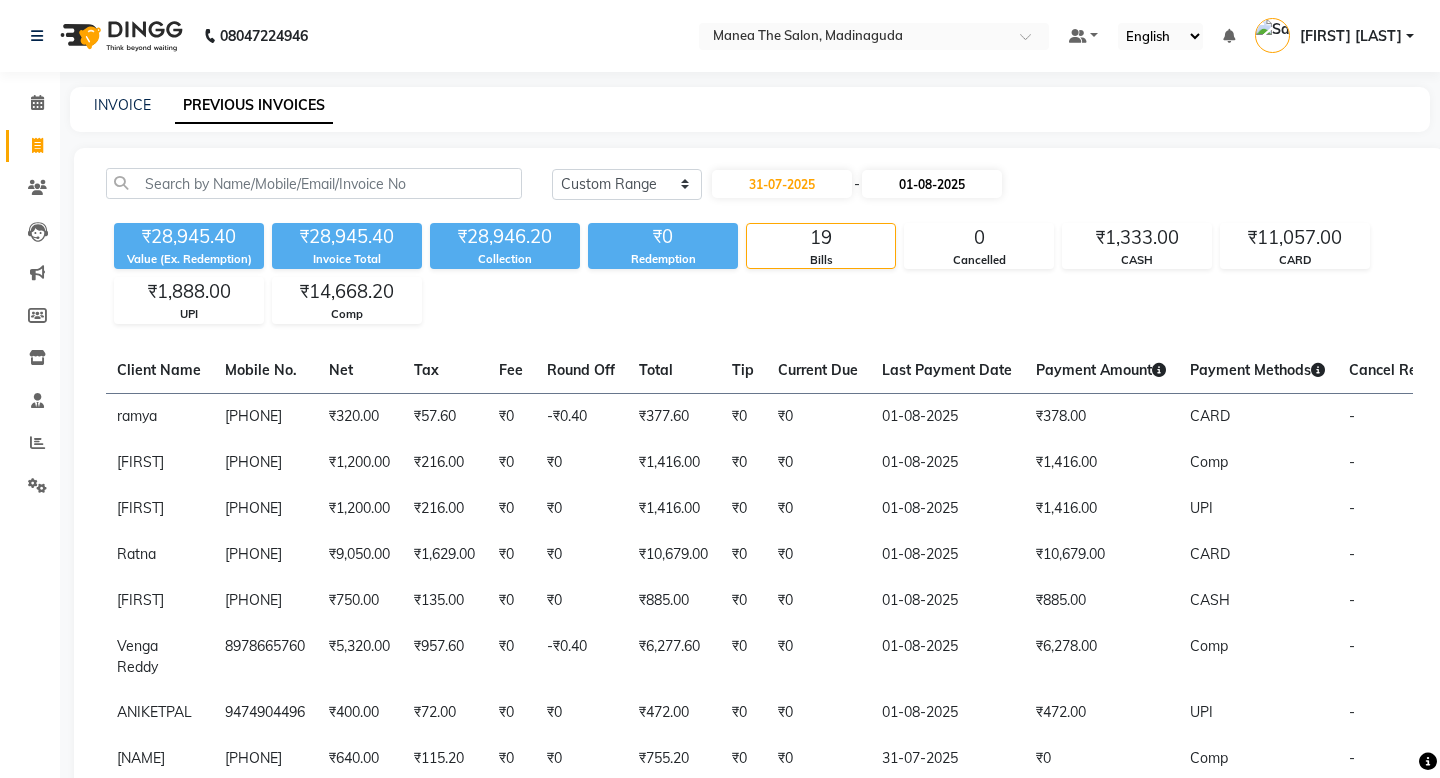 select on "8" 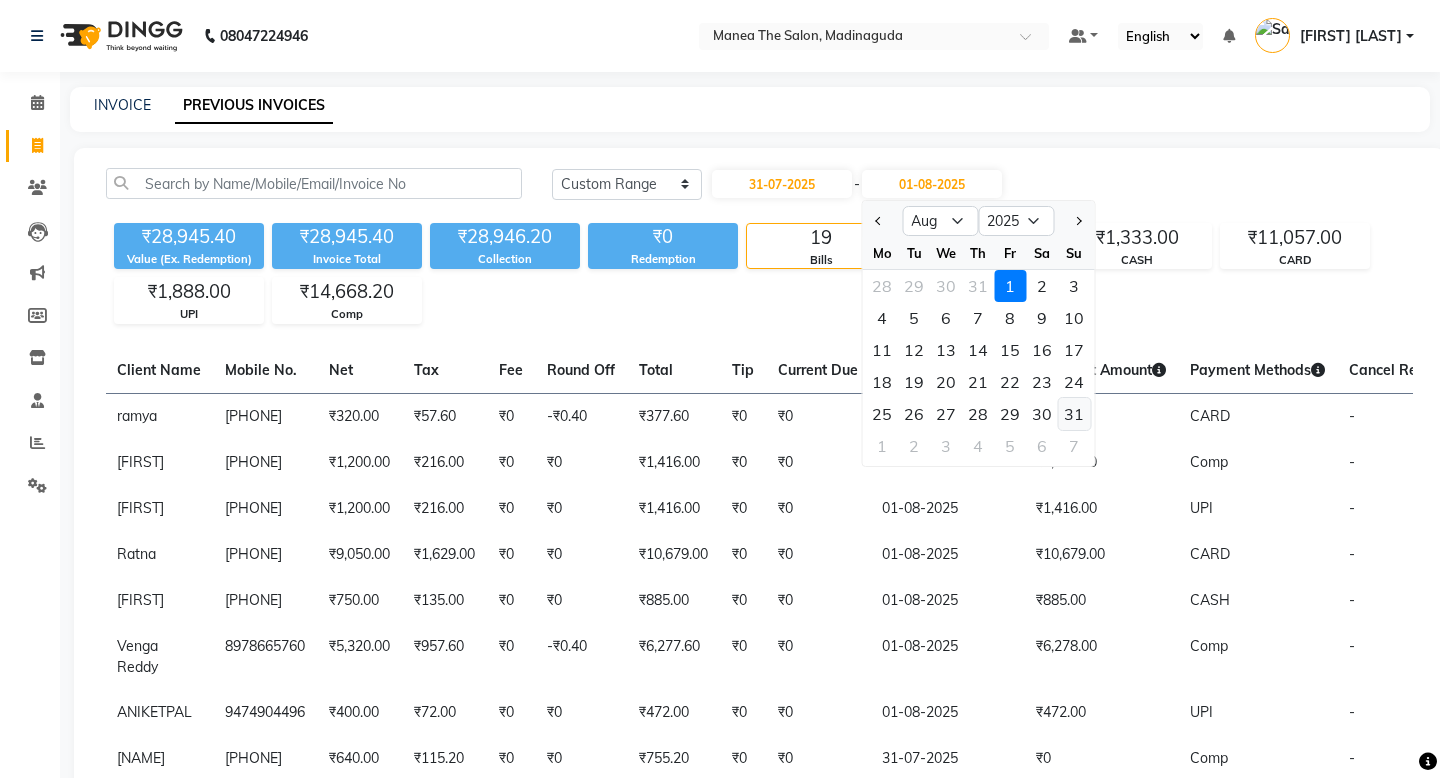 click on "31" 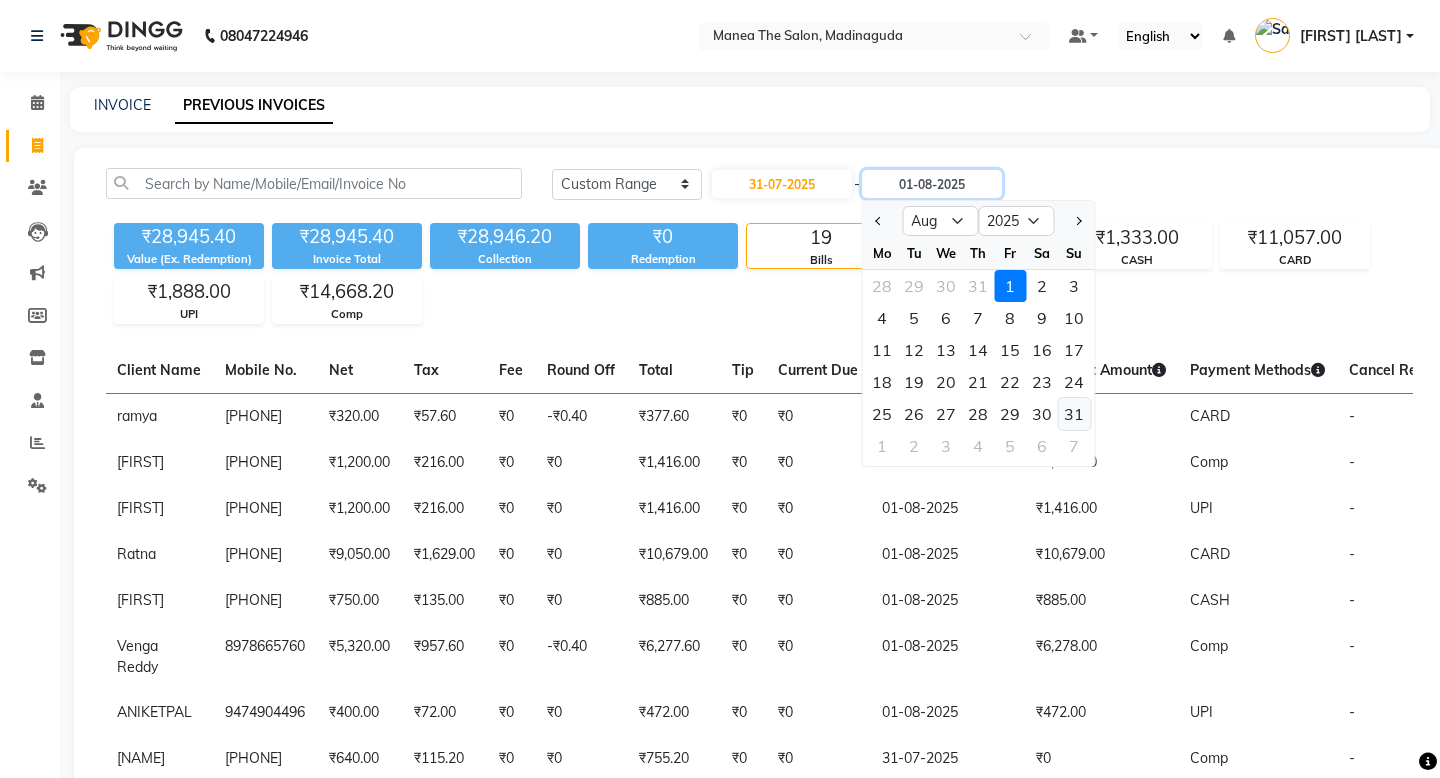 type on "31-08-2025" 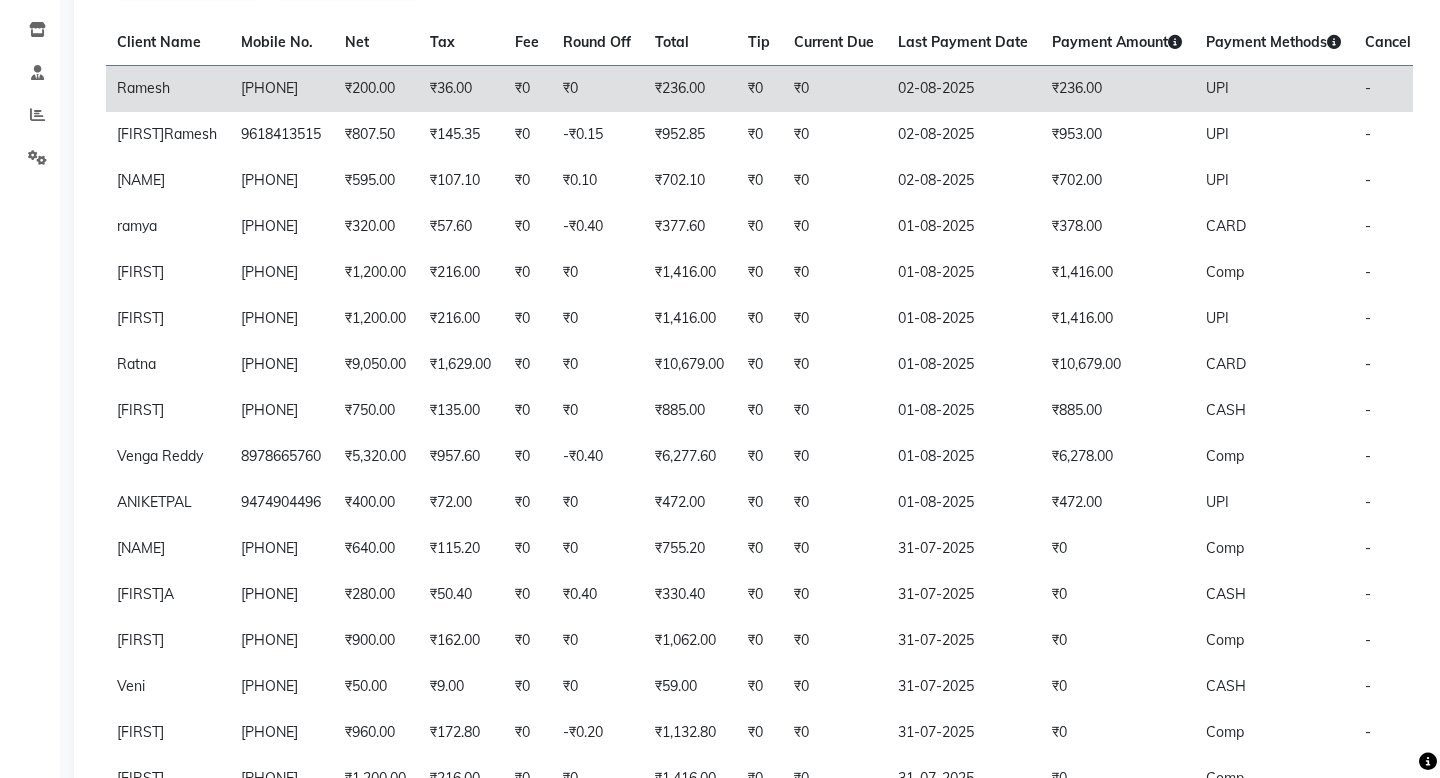 scroll, scrollTop: 0, scrollLeft: 0, axis: both 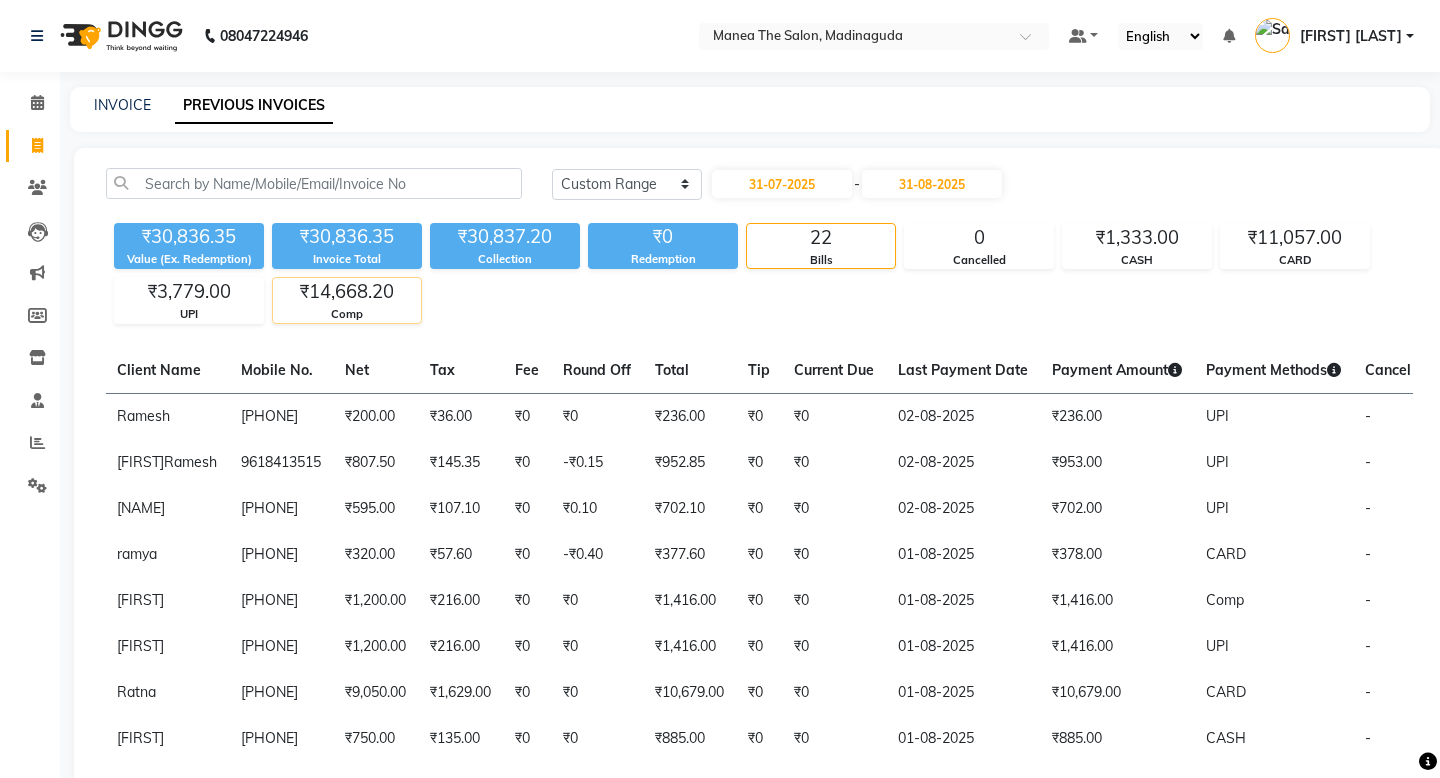 click on "Comp" 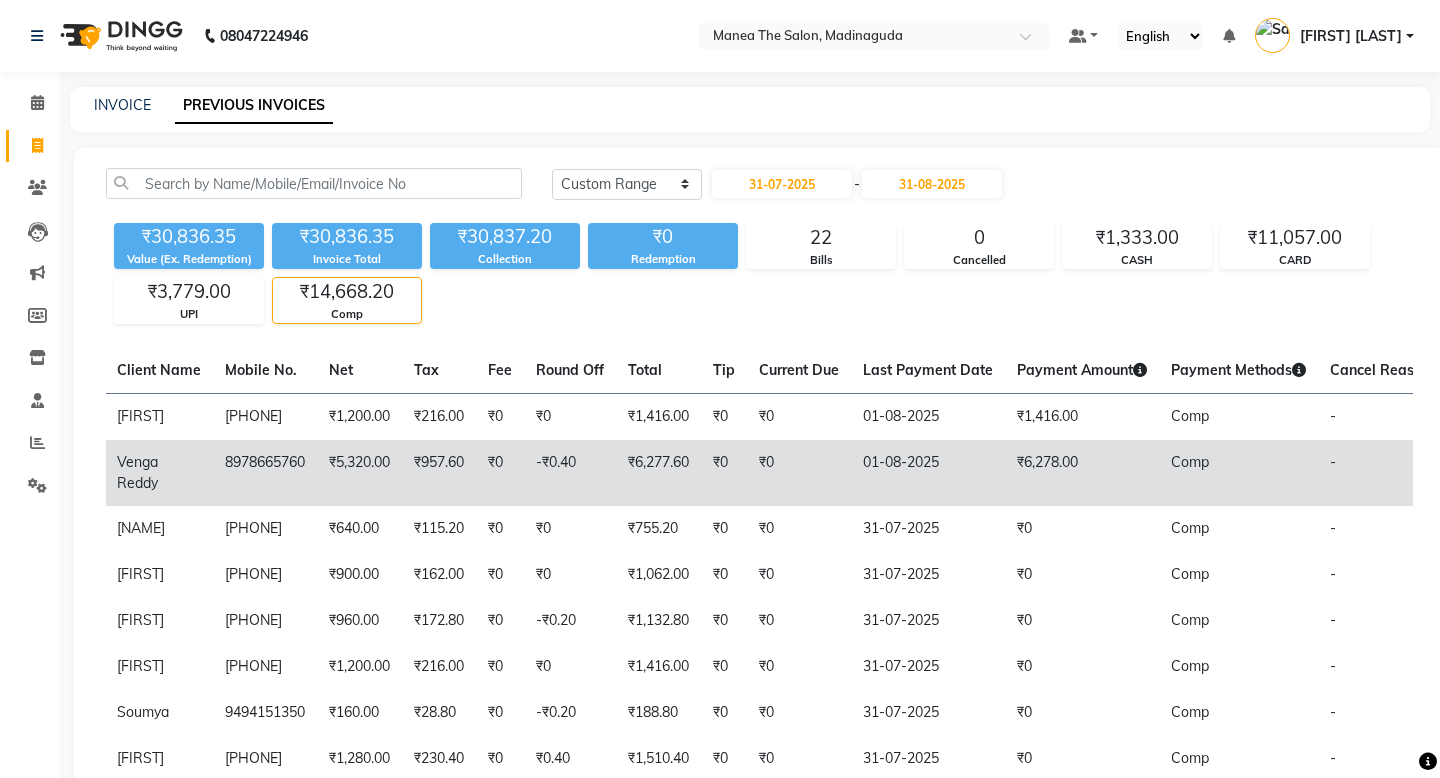 scroll, scrollTop: 251, scrollLeft: 0, axis: vertical 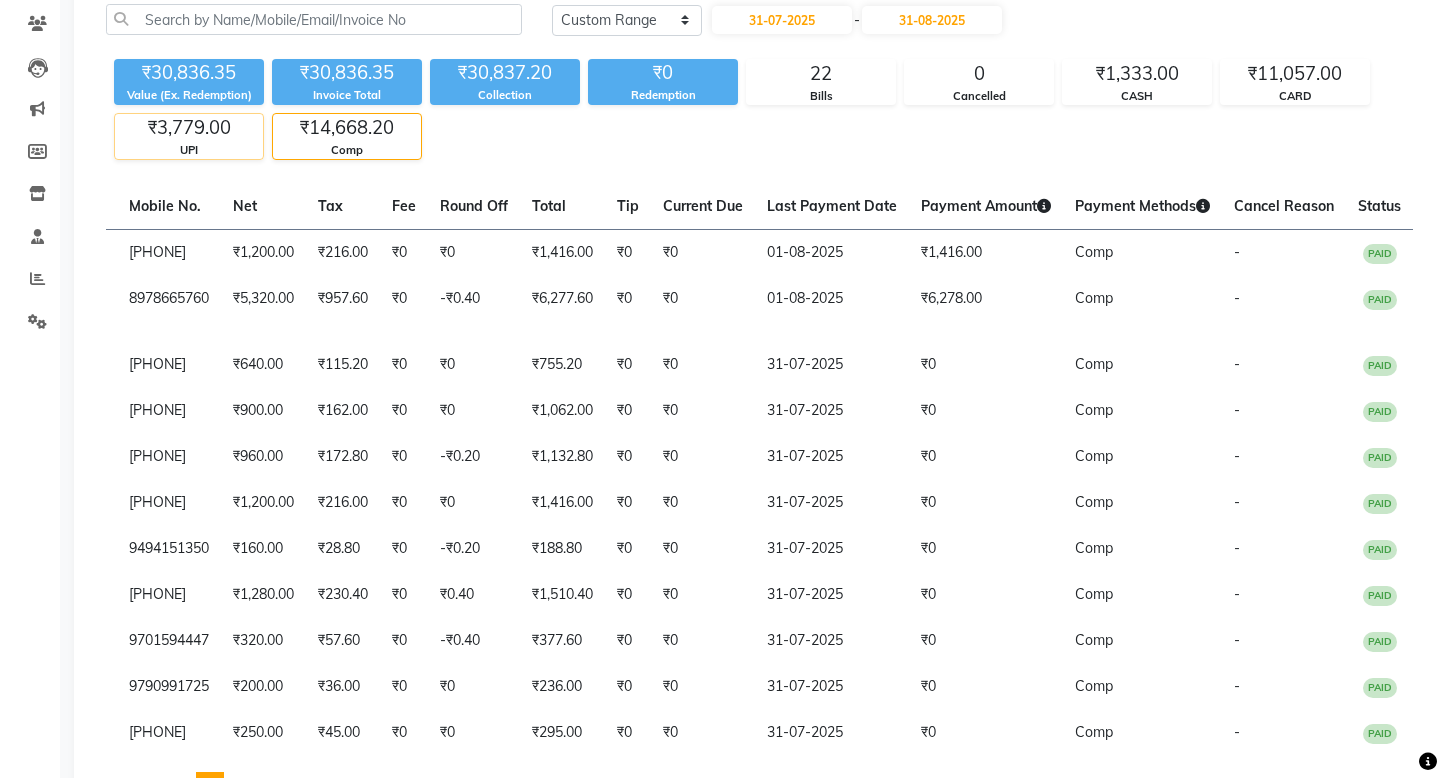 click on "UPI" 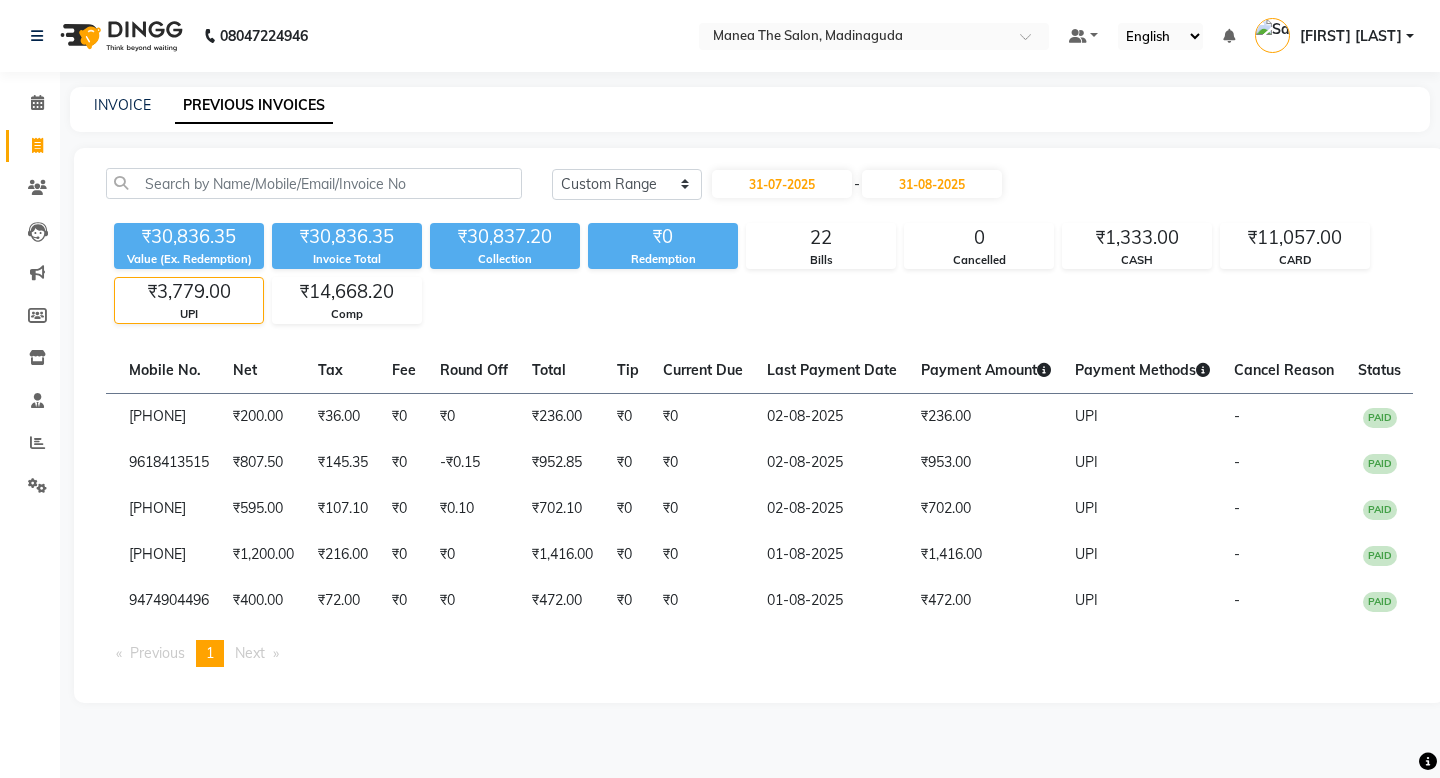 click on "₹30,836.35 Value (Ex. Redemption) ₹30,836.35 Invoice Total  ₹30,837.20 Collection ₹0 Redemption 22 Bills 0 Cancelled ₹1,333.00 CASH ₹11,057.00 CARD ₹3,779.00 UPI ₹14,668.20 Comp" 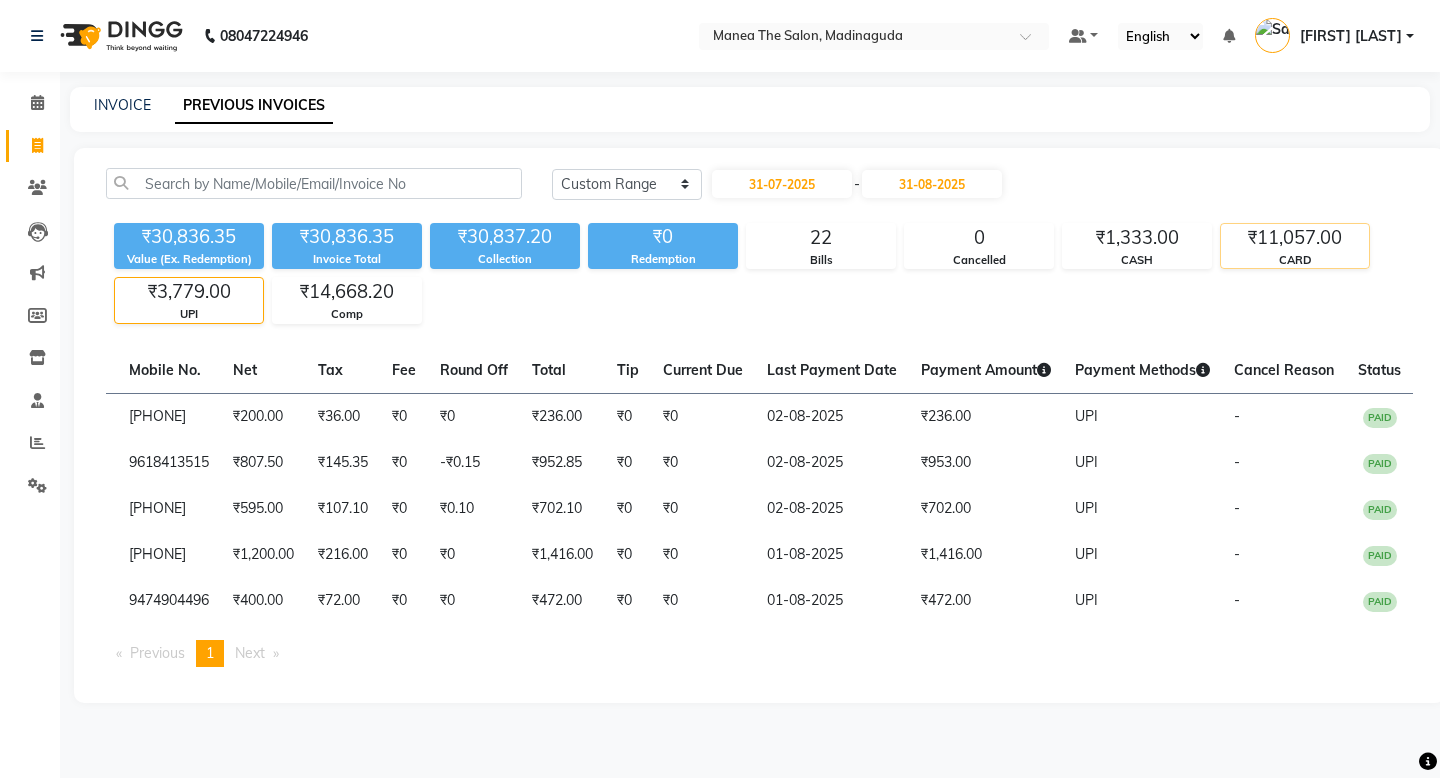 click on "₹11,057.00" 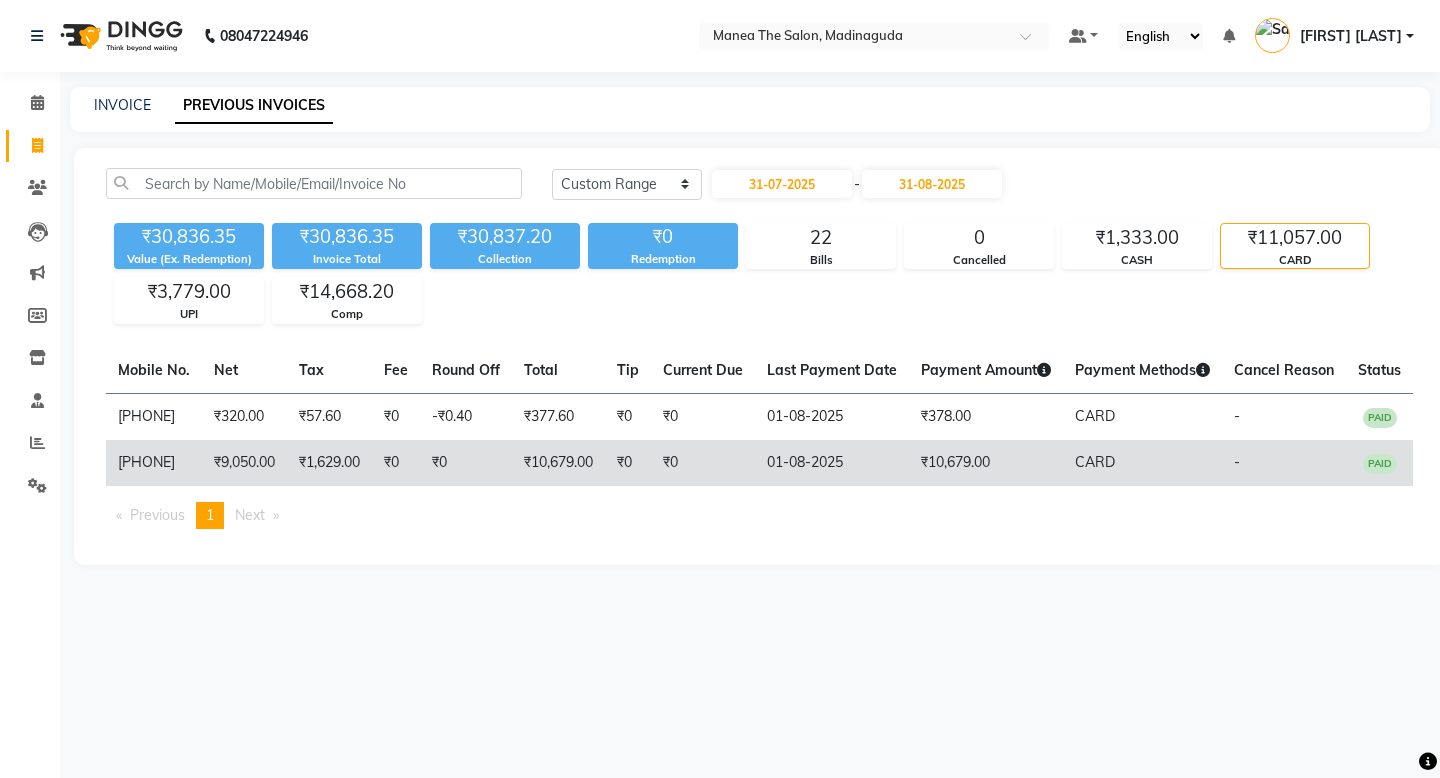 scroll, scrollTop: 0, scrollLeft: 358, axis: horizontal 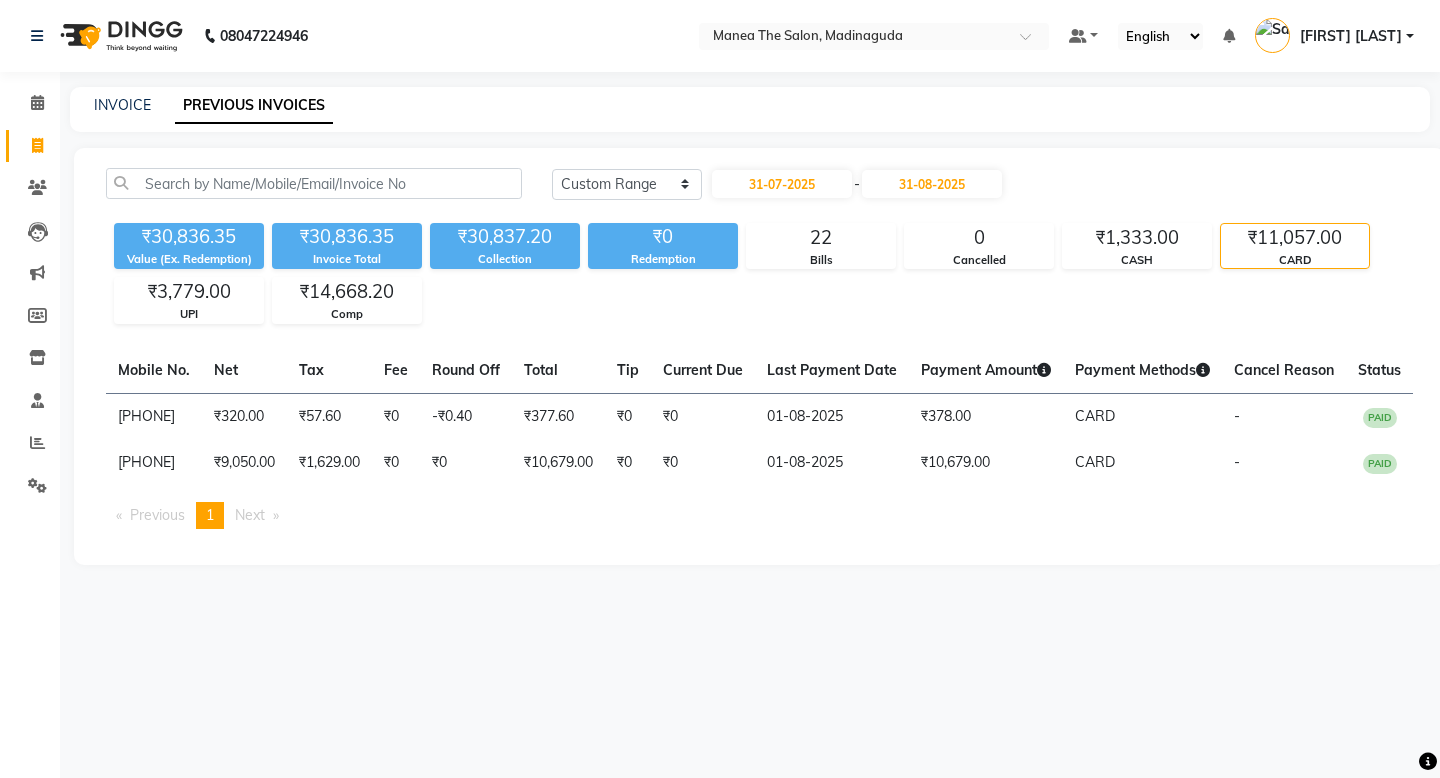 click on "₹30,836.35 Value (Ex. Redemption) ₹30,836.35 Invoice Total  ₹30,837.20 Collection ₹0 Redemption 22 Bills 0 Cancelled ₹1,333.00 CASH ₹11,057.00 CARD ₹3,779.00 UPI ₹14,668.20 Comp" 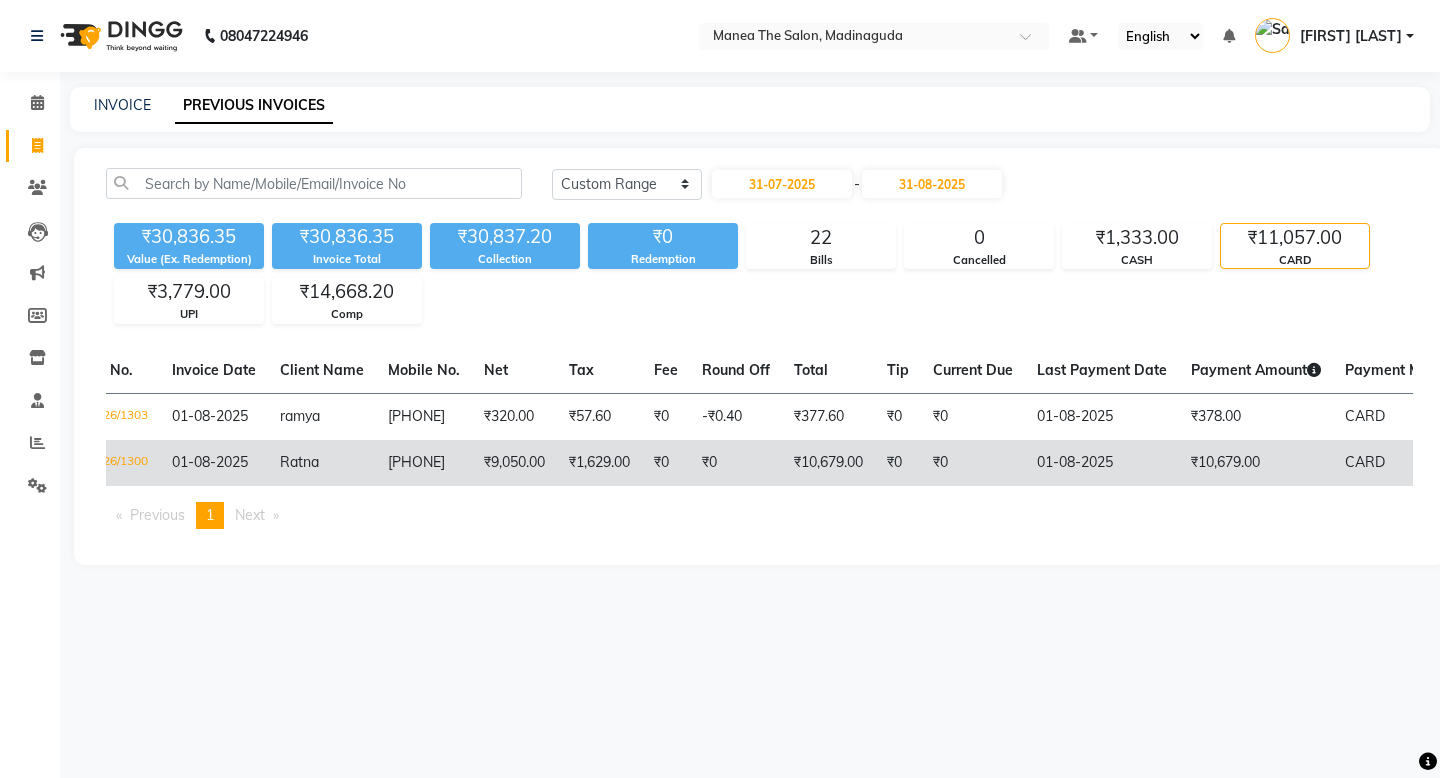 scroll, scrollTop: 0, scrollLeft: 0, axis: both 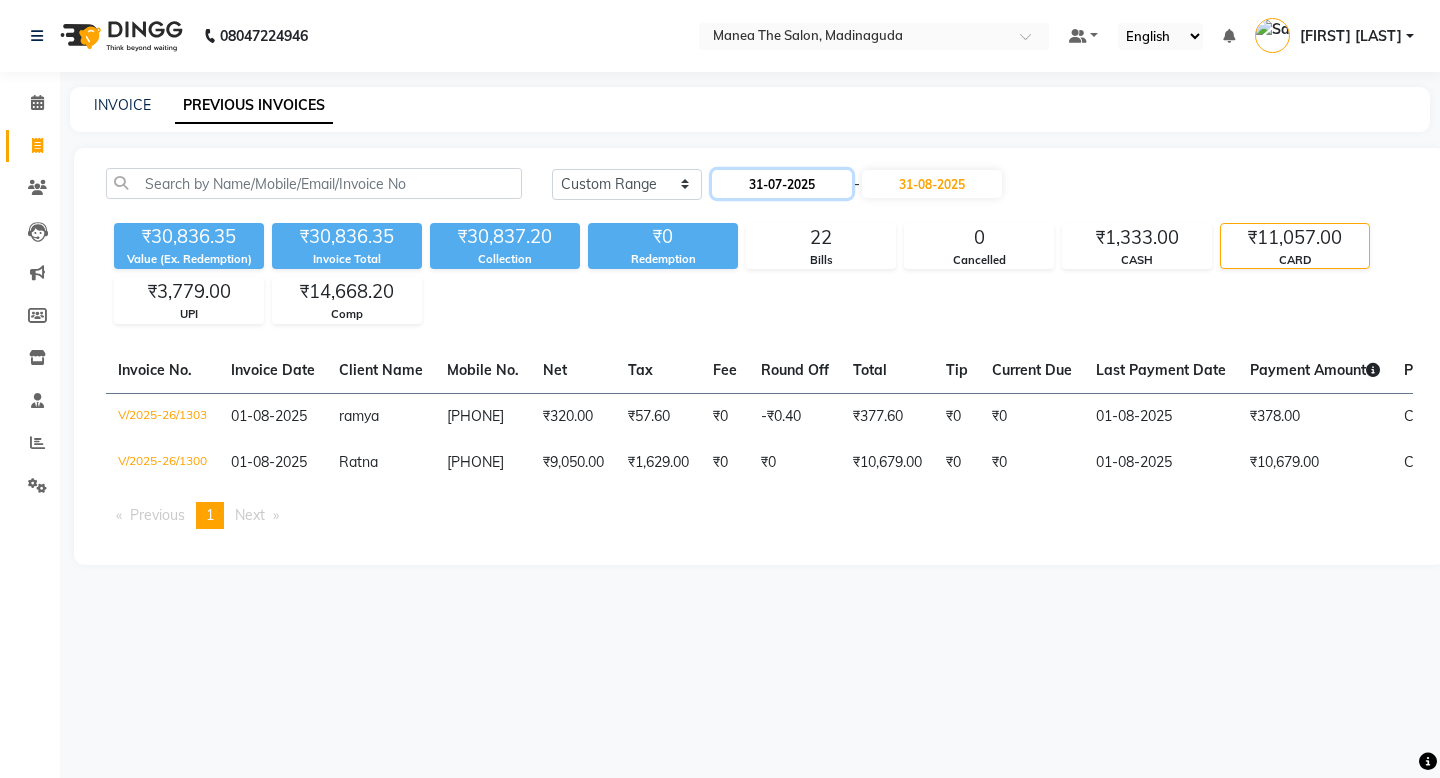 click on "31-07-2025" 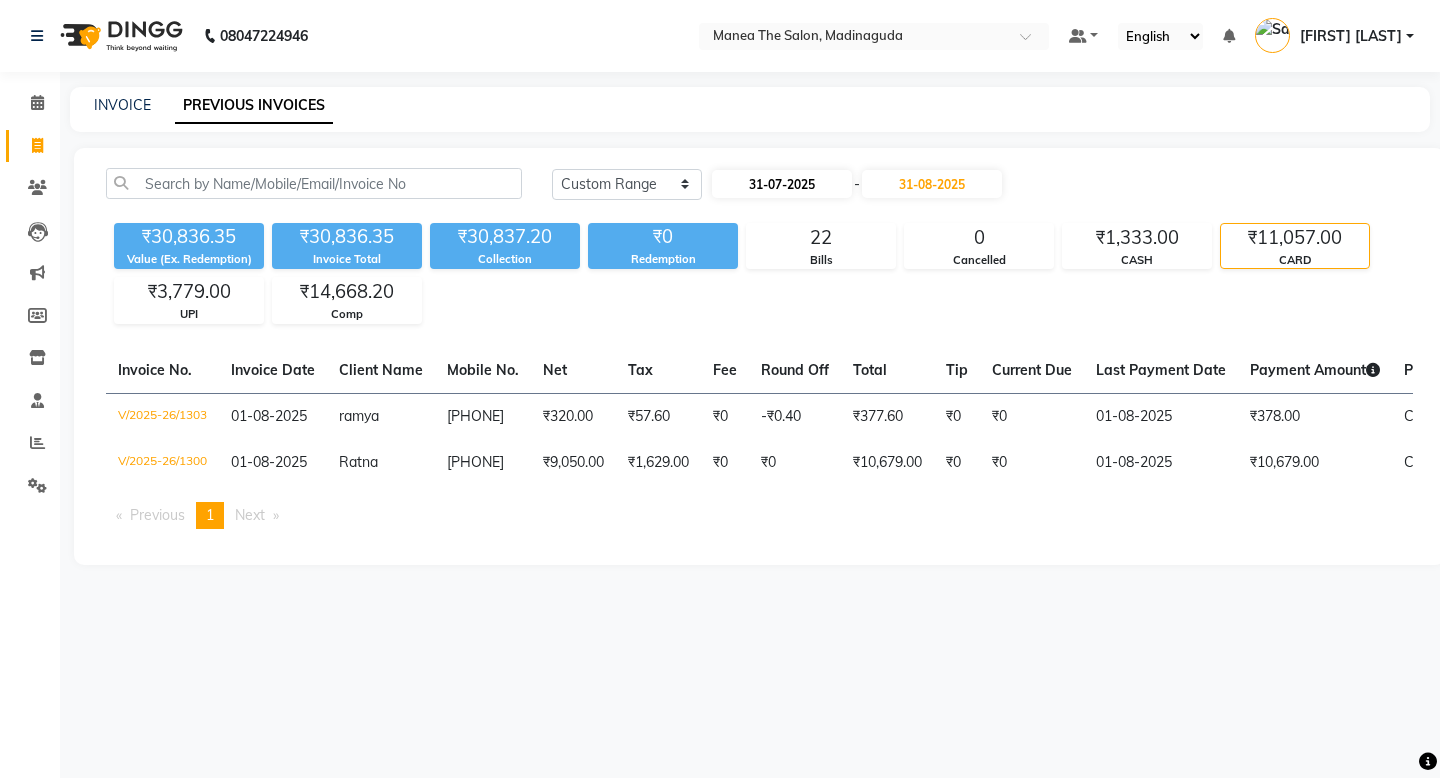 select on "7" 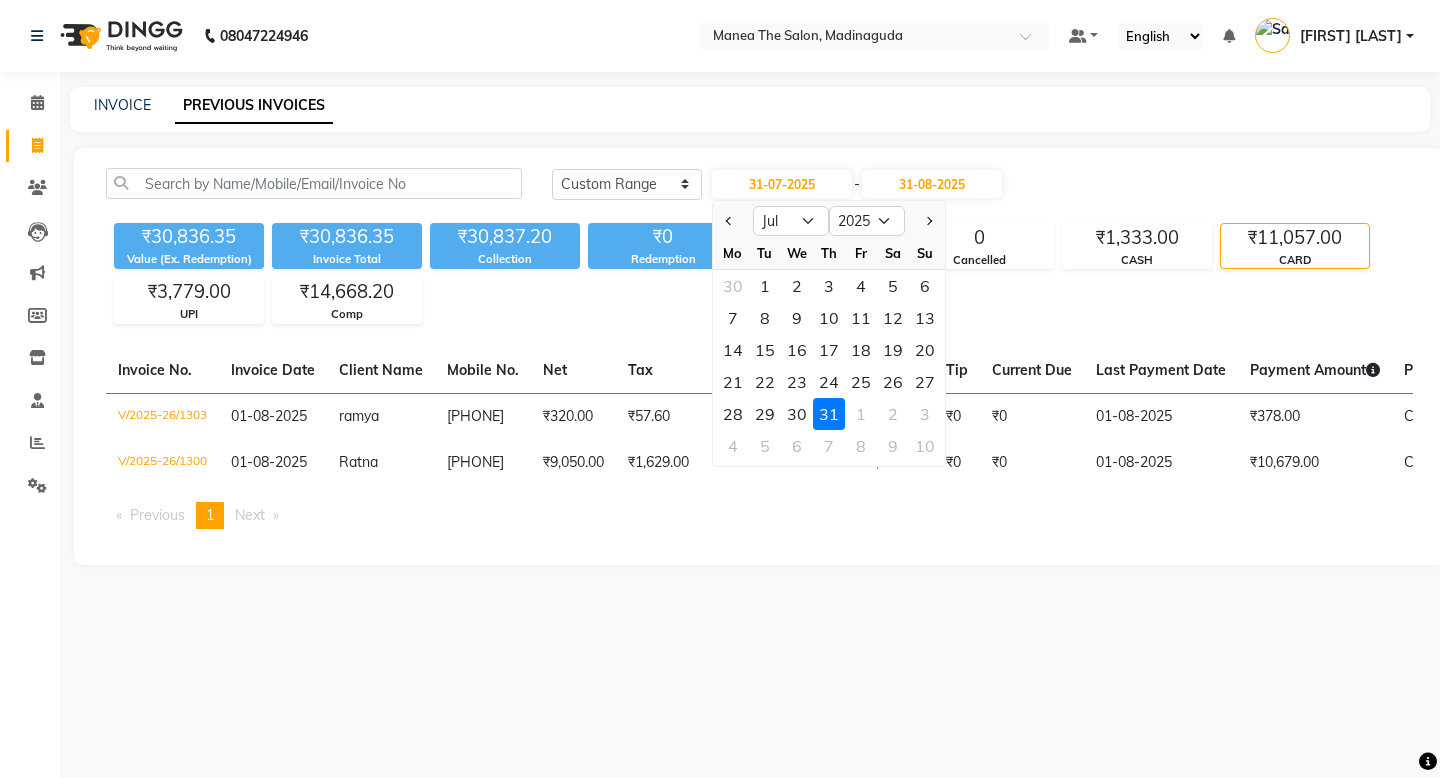 click on "Today Yesterday Custom Range 31-07-2025 Jan Feb Mar Apr May Jun Jul Aug Sep Oct Nov Dec 2015 2016 2017 2018 2019 2020 2021 2022 2023 2024 2025 2026 2027 2028 2029 2030 2031 2032 2033 2034 2035 Mo Tu We Th Fr Sa Su 30 1 2 3 4 5 6 7 8 9 10 11 12 13 14 15 16 17 18 19 20 21 22 23 24 25 26 27 28 29 30 31 1 2 3 4 5 6 7 8 9 10 - 31-08-2025" 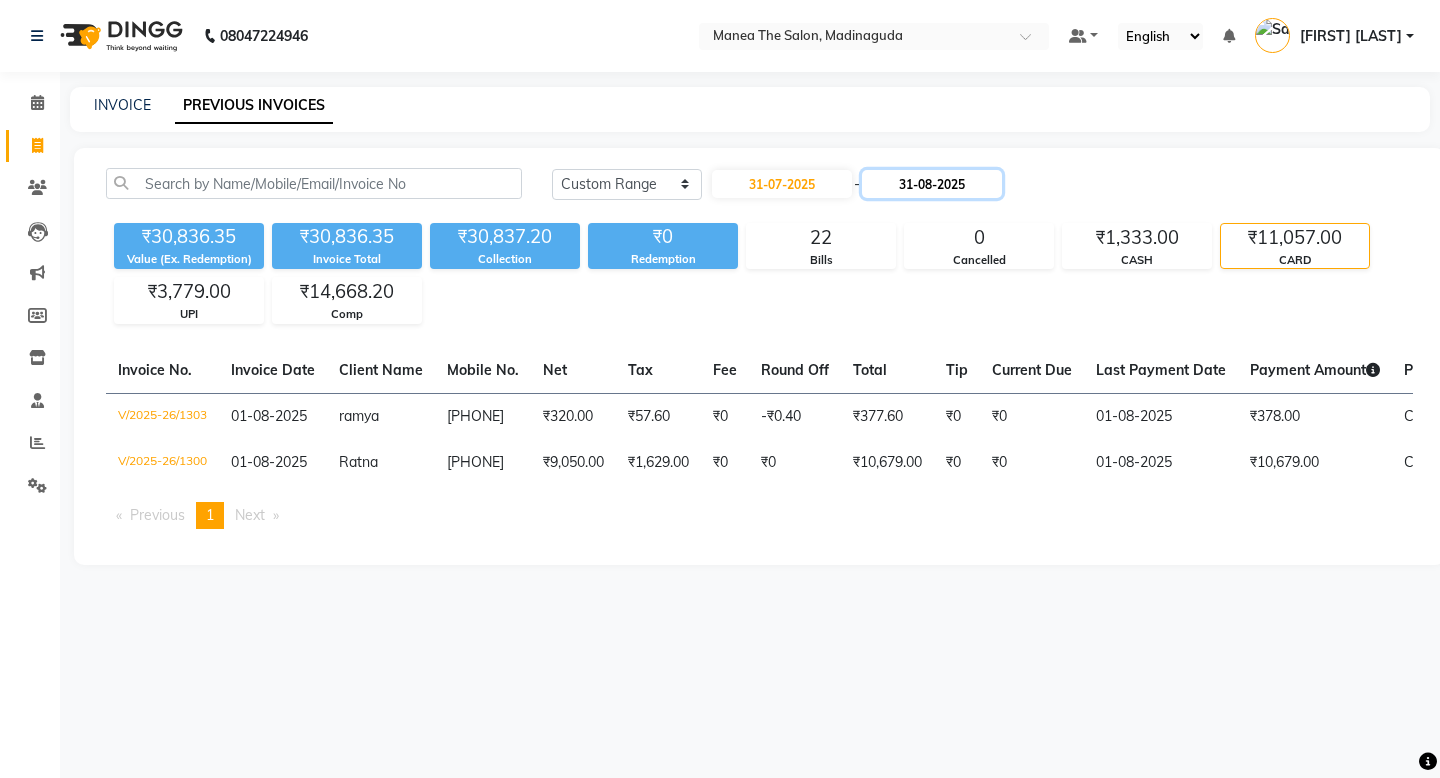 click on "31-08-2025" 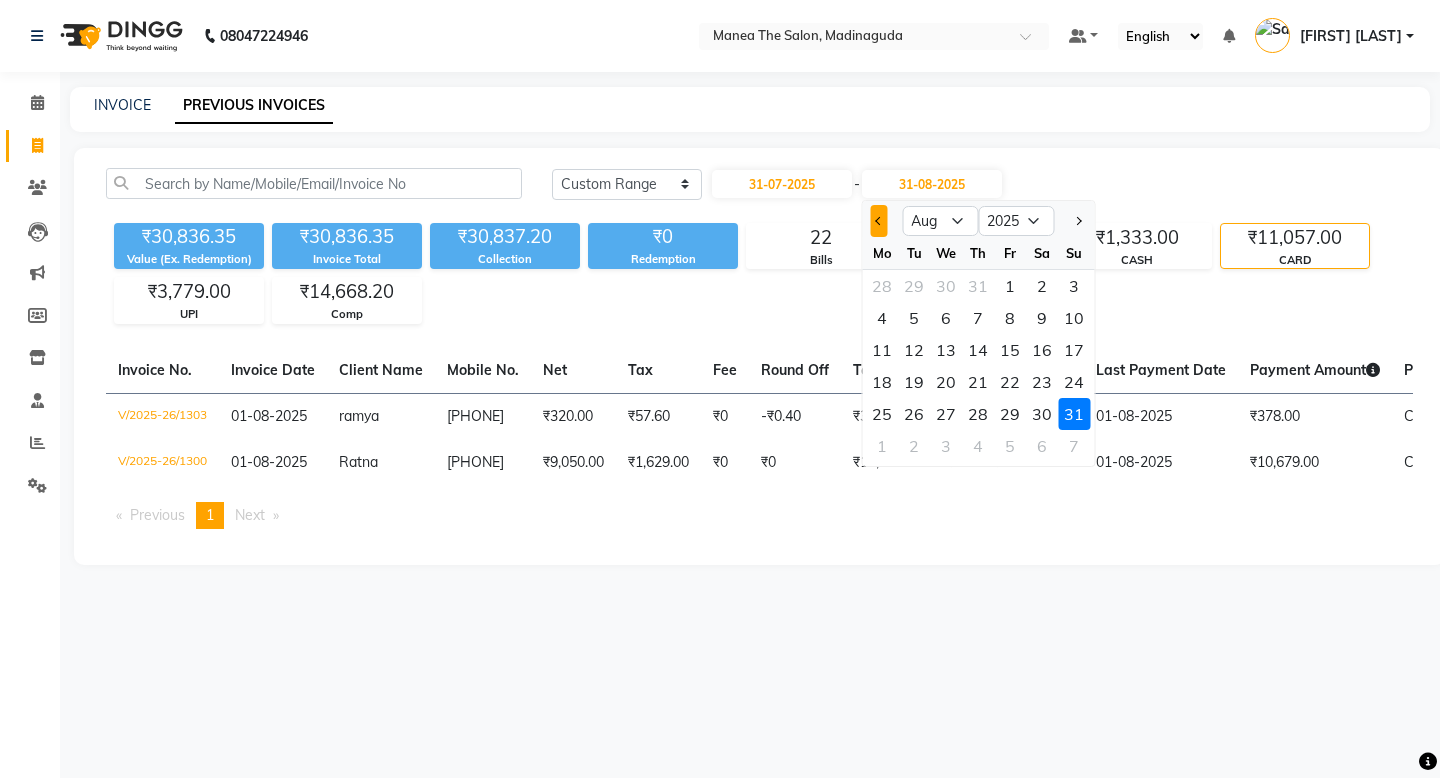 click 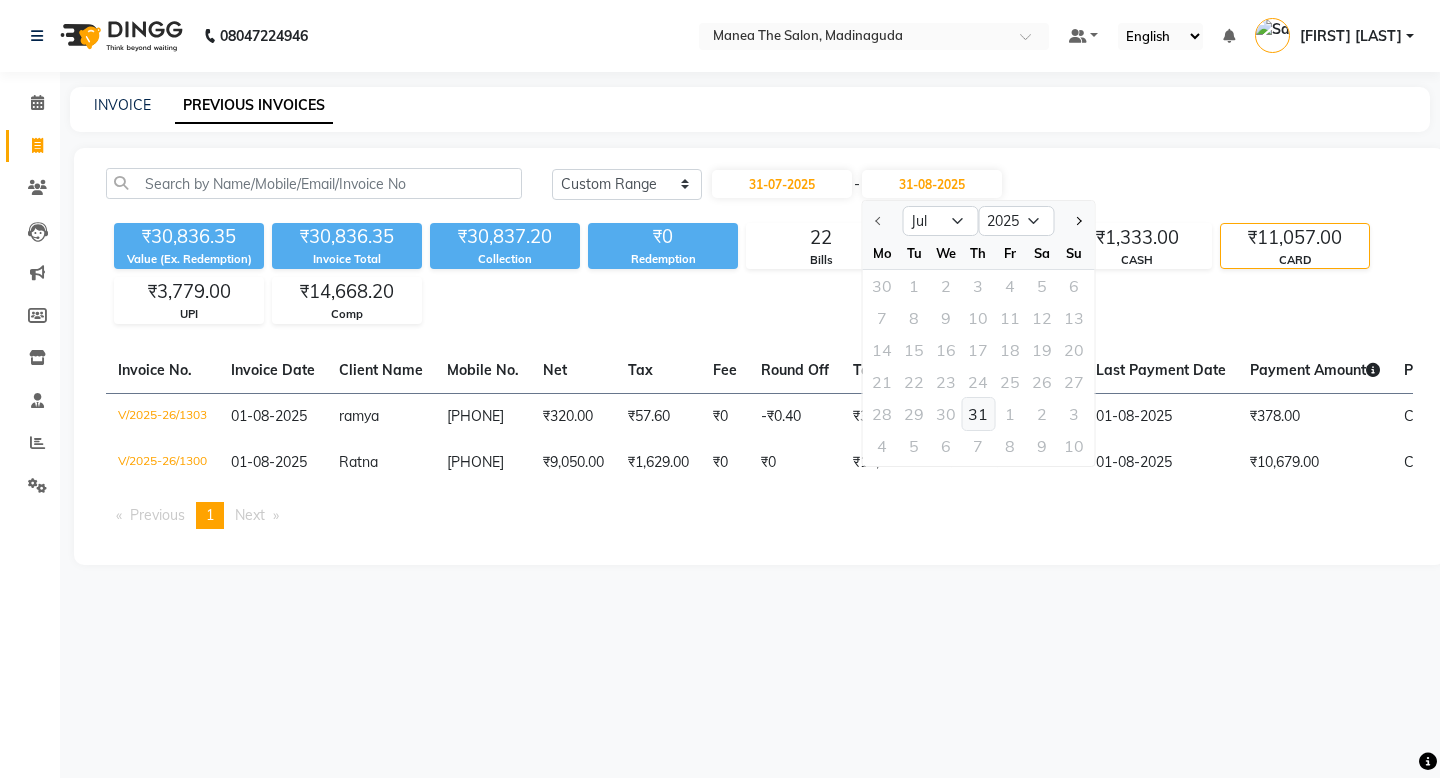 click on "31" 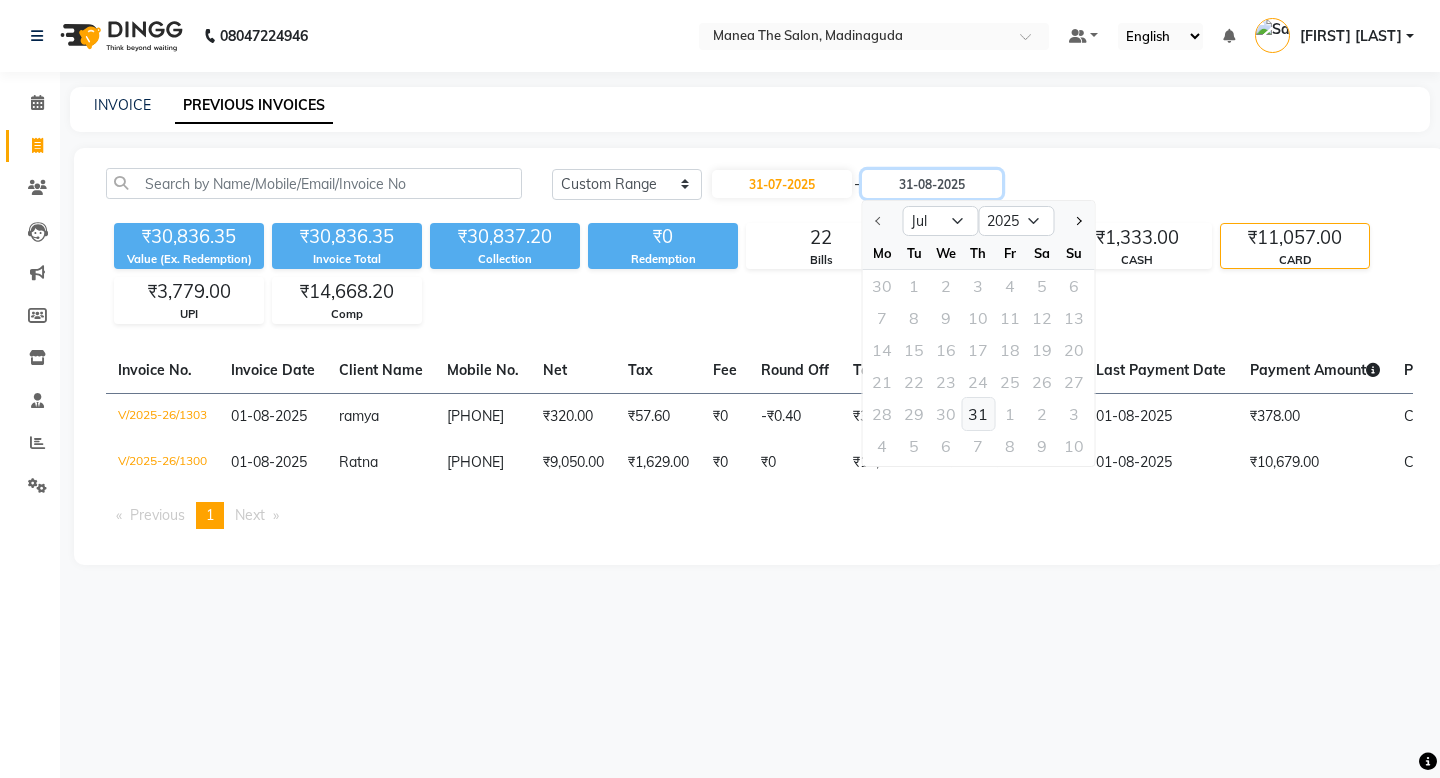 type on "31-07-2025" 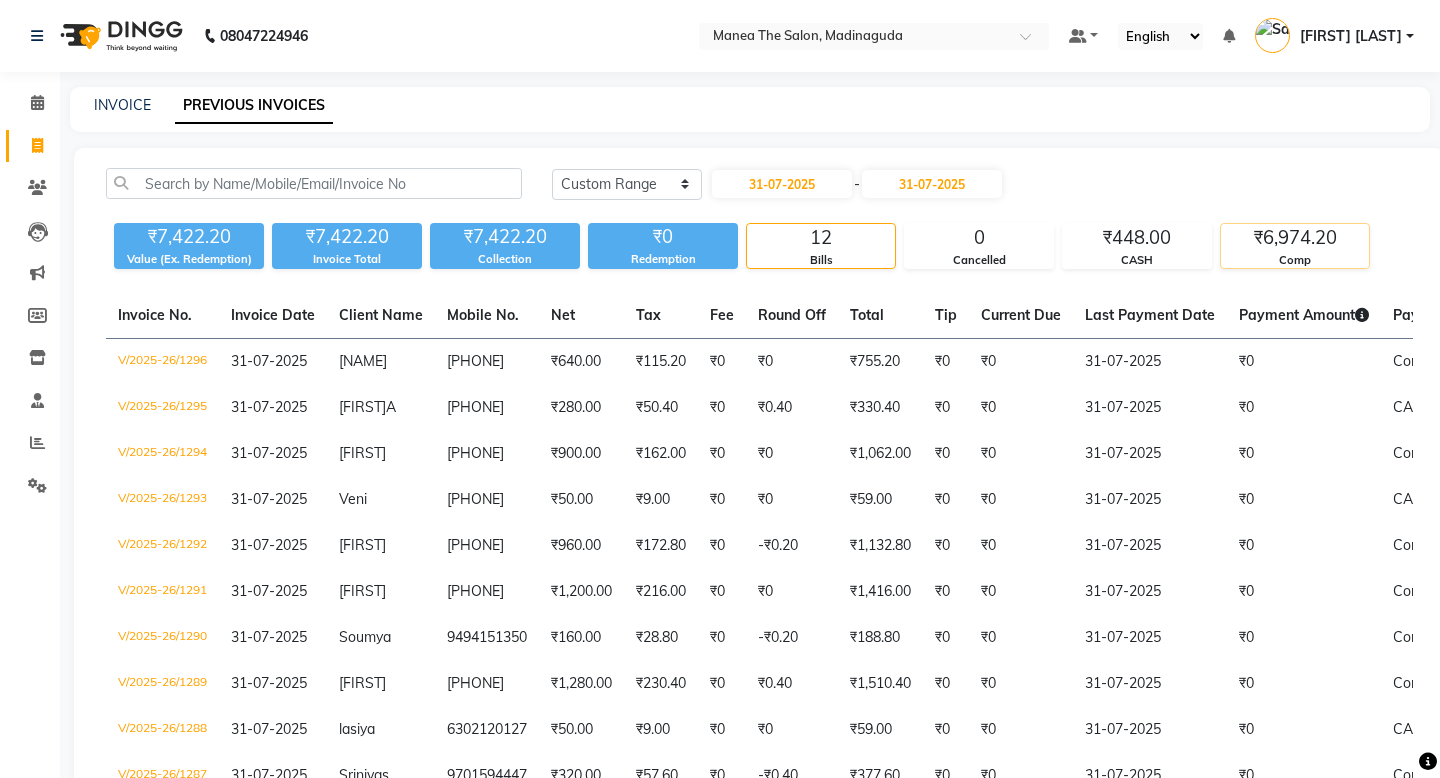 click on "Comp" 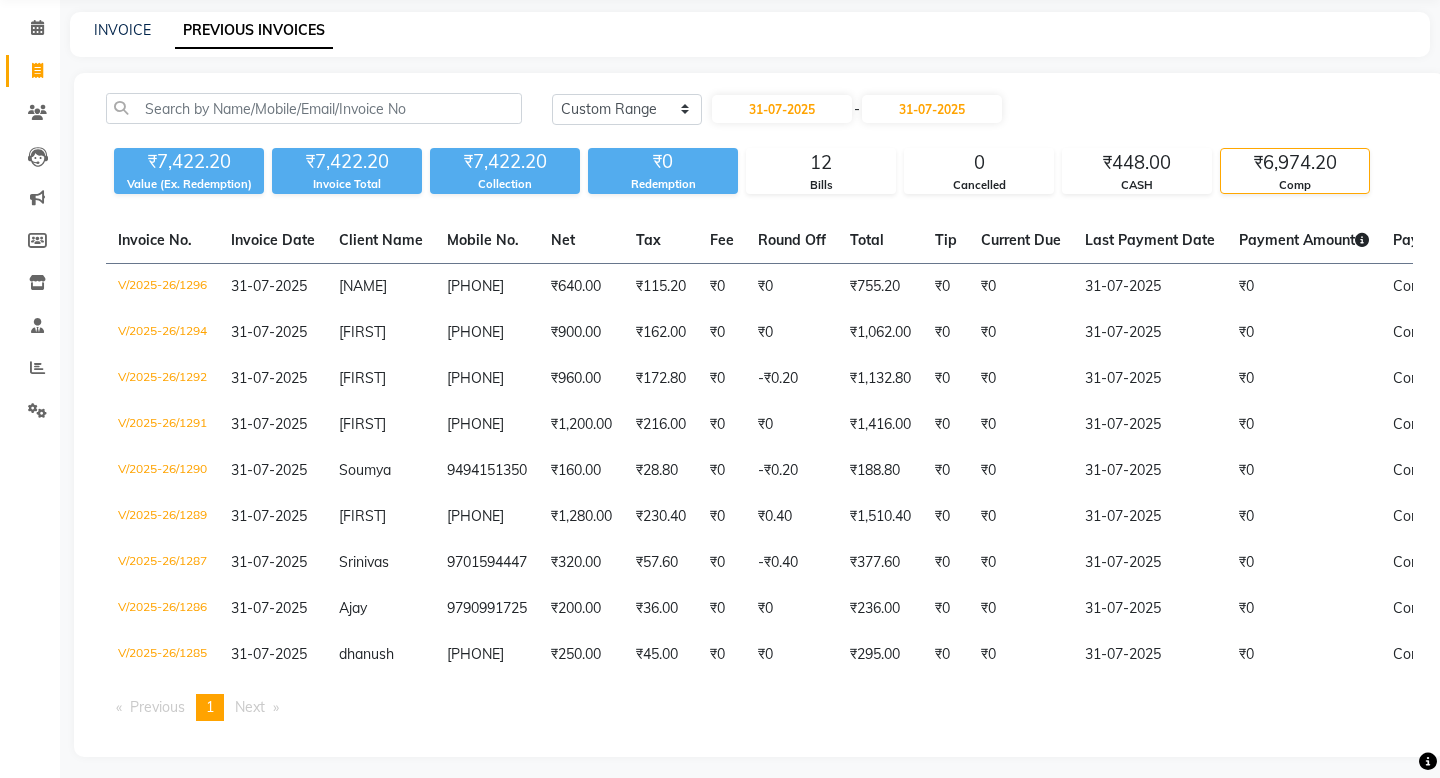 scroll, scrollTop: 84, scrollLeft: 0, axis: vertical 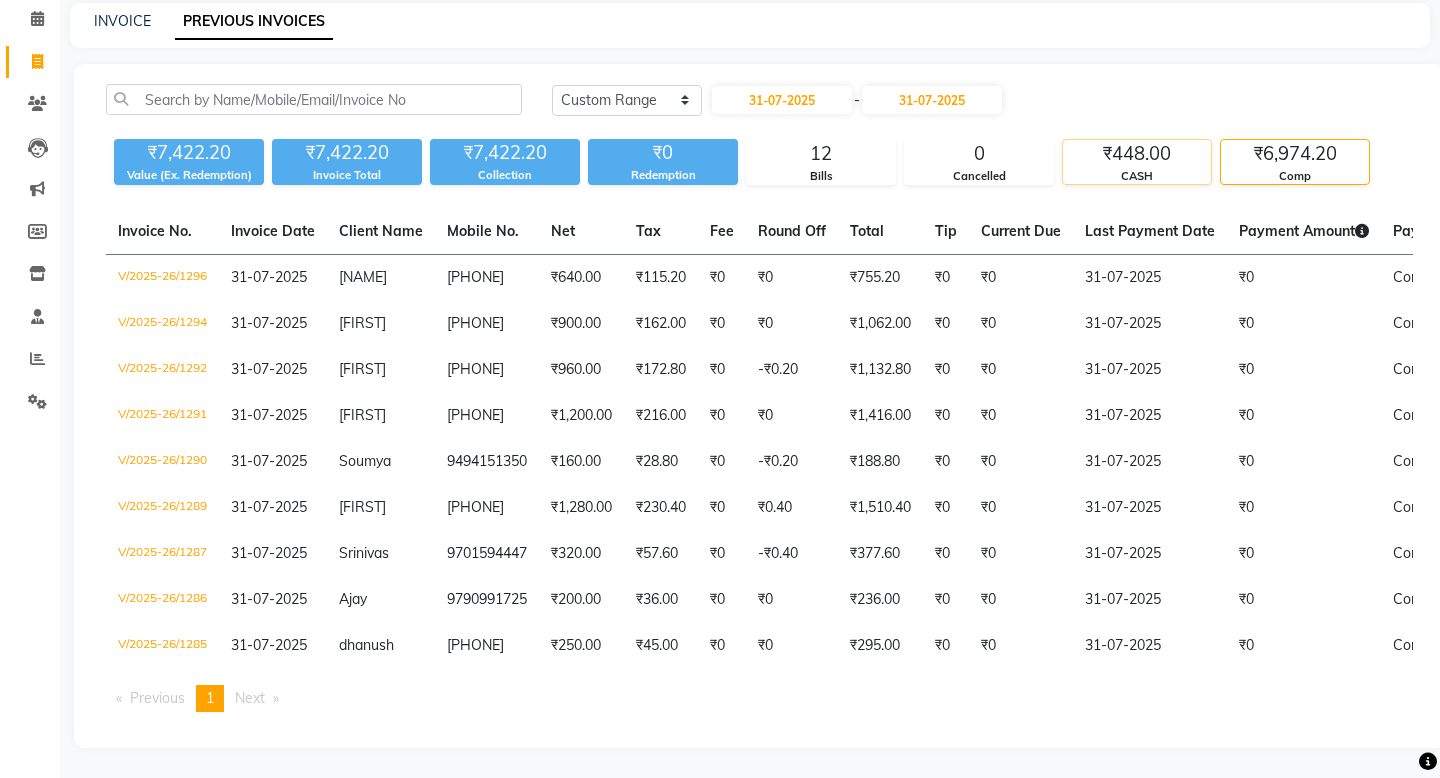 click on "₹448.00 CASH" 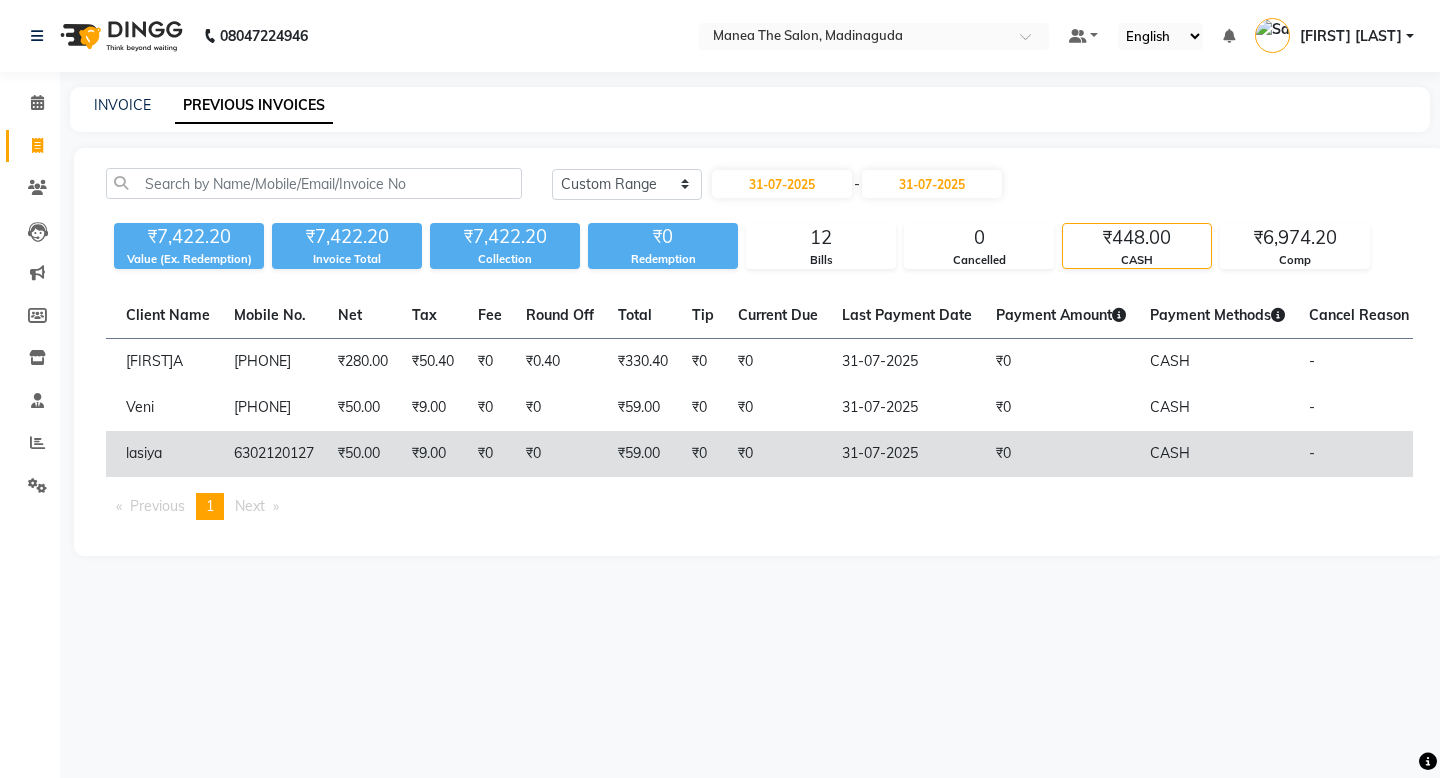 scroll, scrollTop: 0, scrollLeft: 306, axis: horizontal 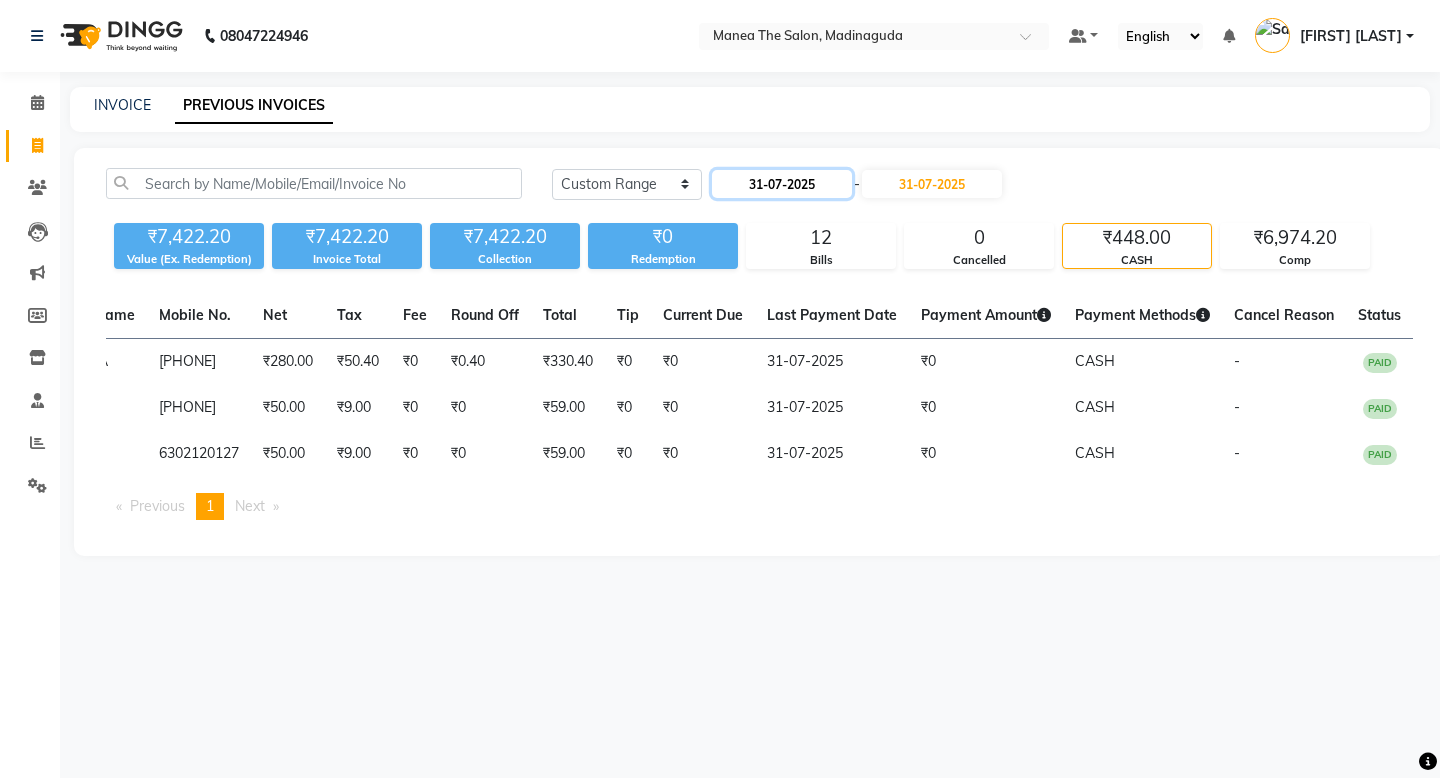 click on "31-07-2025" 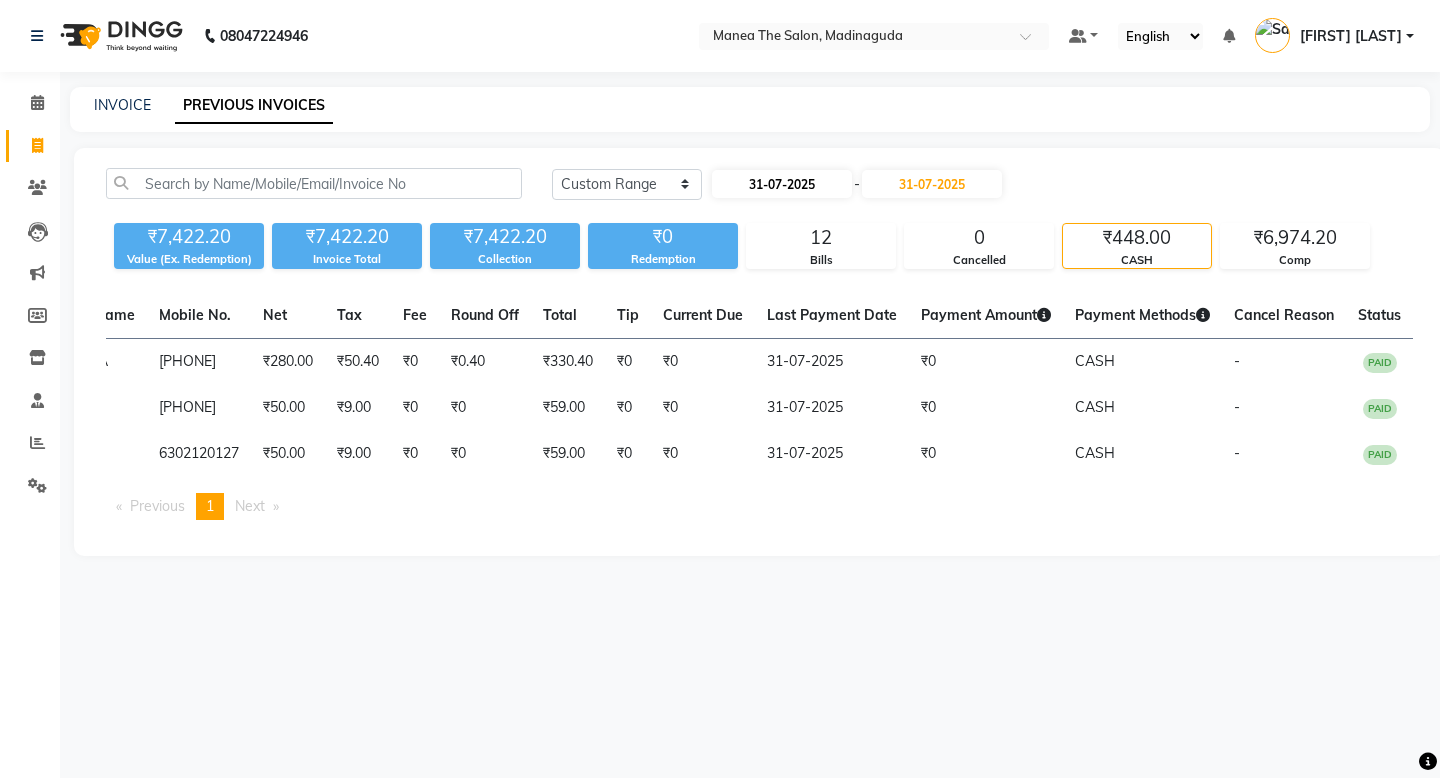 select on "7" 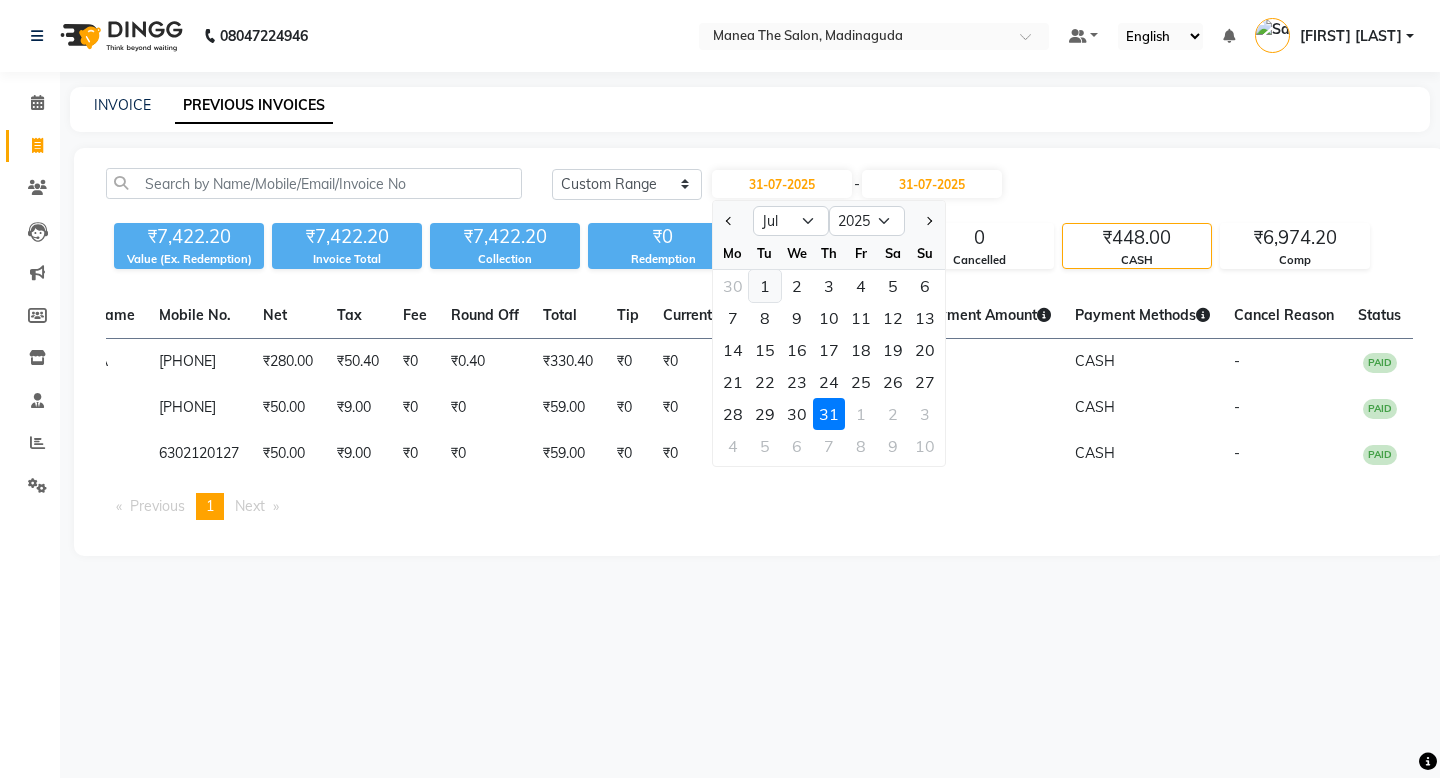 click on "1" 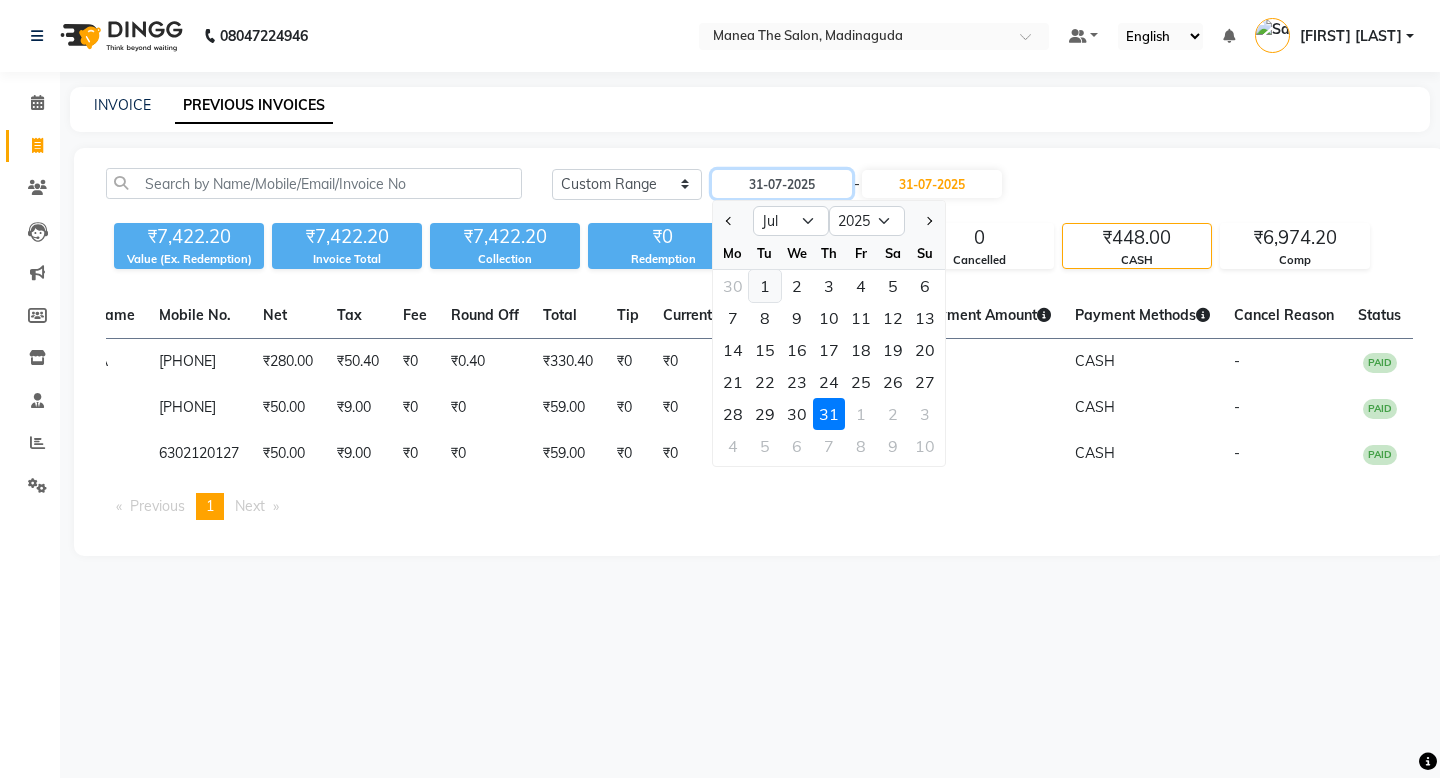 type on "01-07-2025" 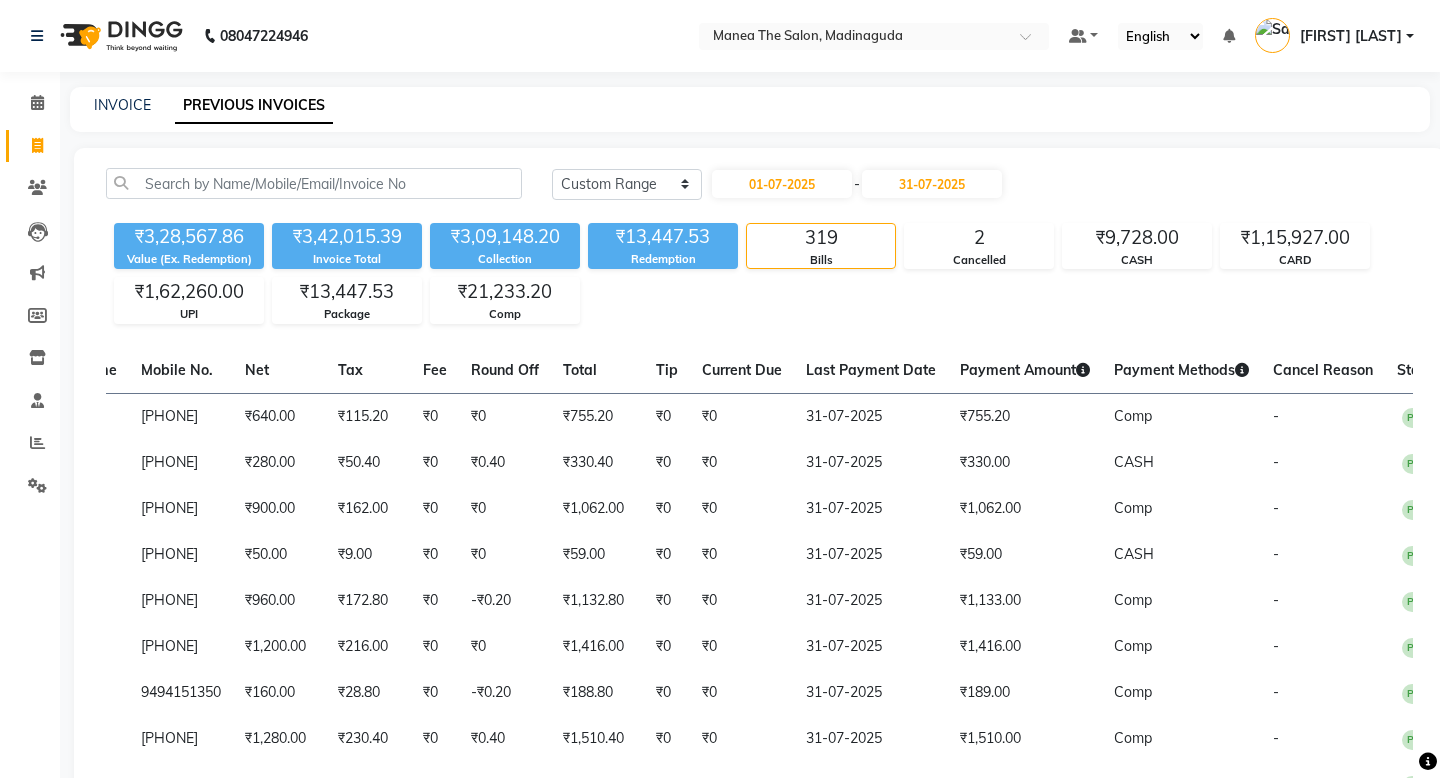 click on "Today Yesterday Custom Range 01-07-2025 - 31-07-2025 ₹3,28,567.86 Value (Ex. Redemption) ₹3,42,015.39 Invoice Total  ₹3,09,148.20 Collection ₹13,447.53 Redemption 319 Bills 2 Cancelled ₹9,728.00 CASH ₹1,15,927.00 CARD ₹1,62,260.00 UPI ₹13,447.53 Package ₹21,233.20 Comp  Invoice No.   Invoice Date   Client Name   Mobile No.   Net   Tax   Fee   Round Off   Total   Tip   Current Due   Last Payment Date   Payment Amount   Payment Methods   Cancel Reason   Status   V/2025-26/1296  31-07-2025 Anusha   9100413513 ₹640.00 ₹115.20  ₹0  ₹0 ₹755.20 ₹0 ₹0 31-07-2025 ₹755.20  Comp - PAID  V/2025-26/1295  31-07-2025 Sowmya  A 8985851949 ₹280.00 ₹50.40  ₹0  ₹0.40 ₹330.40 ₹0 ₹0 31-07-2025 ₹330.00  CASH - PAID  V/2025-26/1294  31-07-2025 subham   9182542508 ₹900.00 ₹162.00  ₹0  ₹0 ₹1,062.00 ₹0 ₹0 31-07-2025 ₹1,062.00  Comp - PAID  V/2025-26/1293  31-07-2025 Veni   9000347989 ₹50.00 ₹9.00  ₹0  ₹0 ₹59.00 ₹0 ₹0 31-07-2025 ₹59.00  CASH - PAID Shiva" 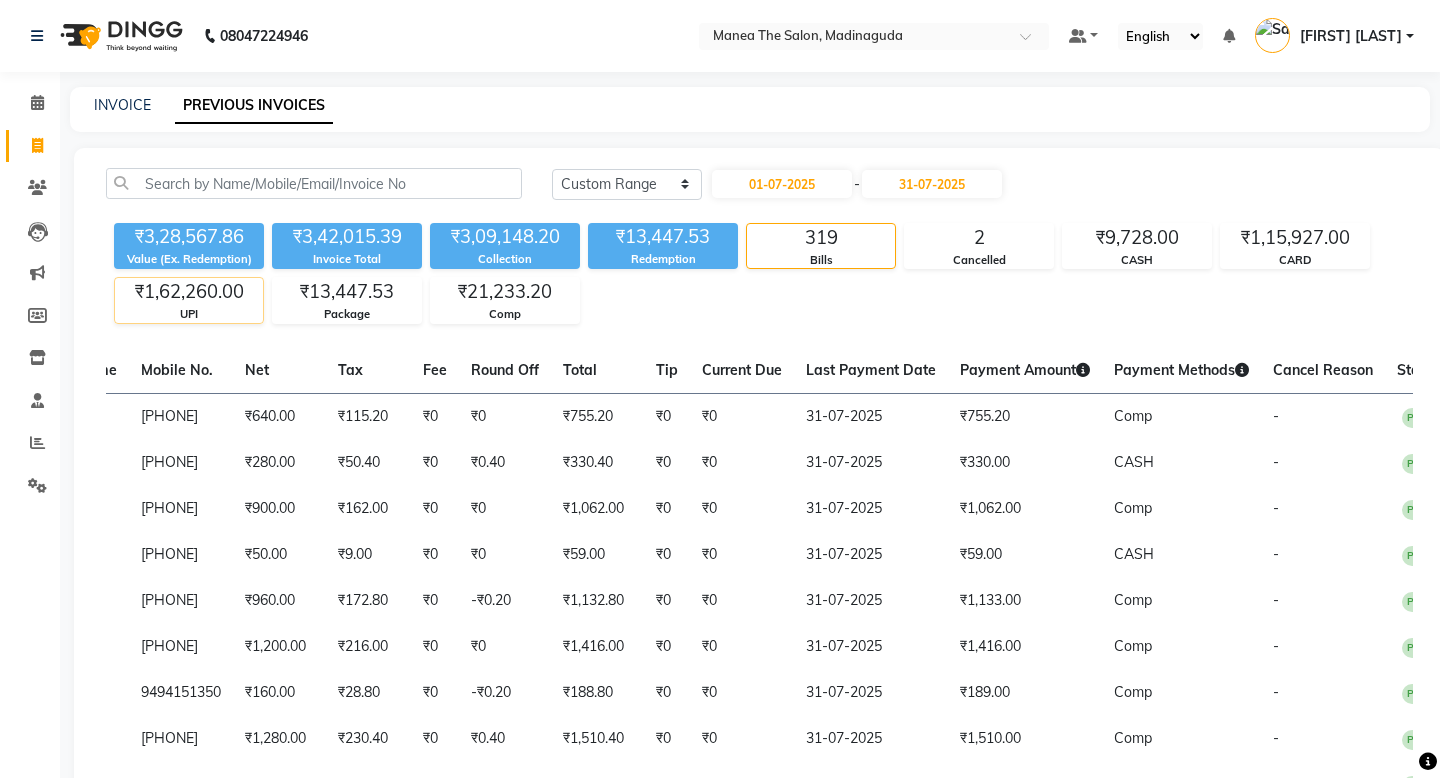 click on "UPI" 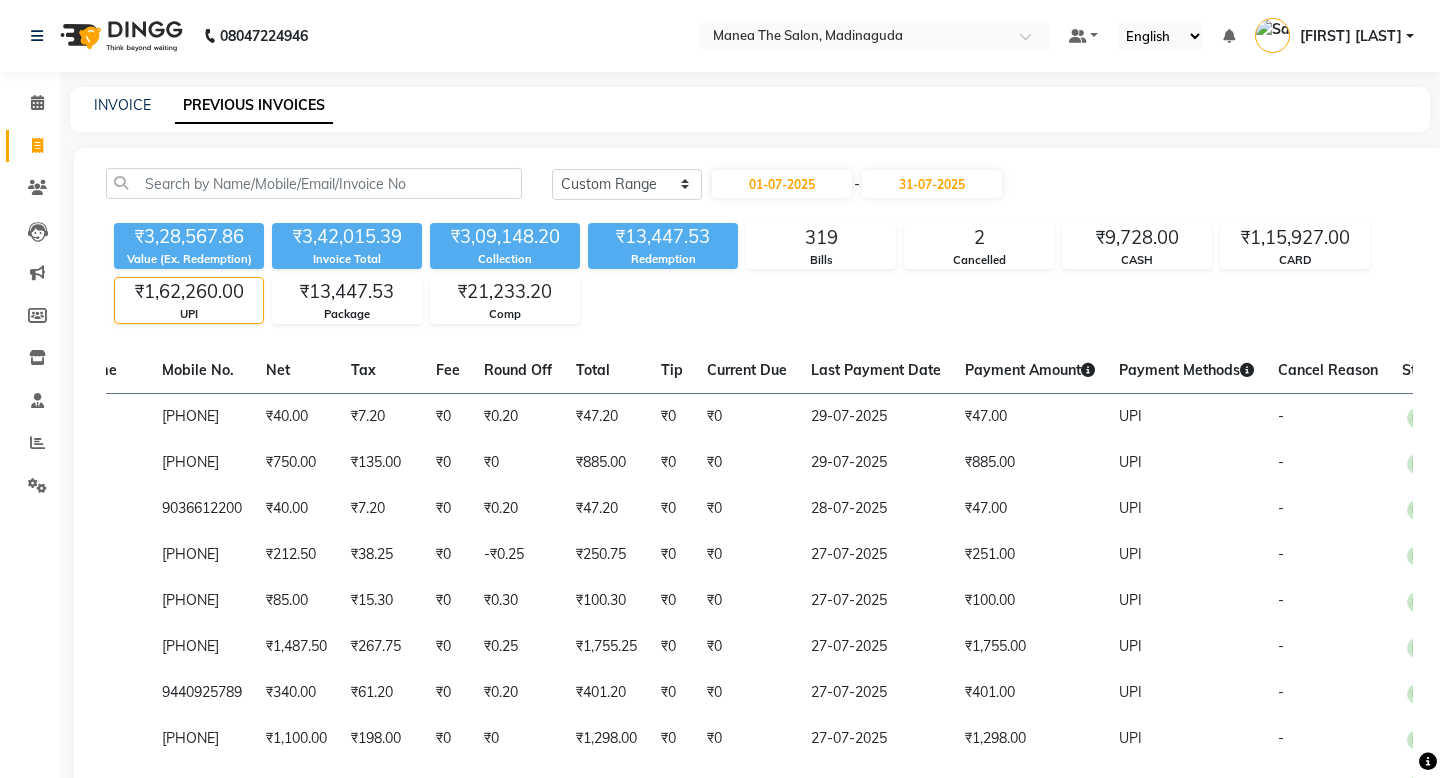 click on "₹3,28,567.86 Value (Ex. Redemption) ₹3,42,015.39 Invoice Total  ₹3,09,148.20 Collection ₹13,447.53 Redemption 319 Bills 2 Cancelled ₹9,728.00 CASH ₹1,15,927.00 CARD ₹1,62,260.00 UPI ₹13,447.53 Package ₹21,233.20 Comp" 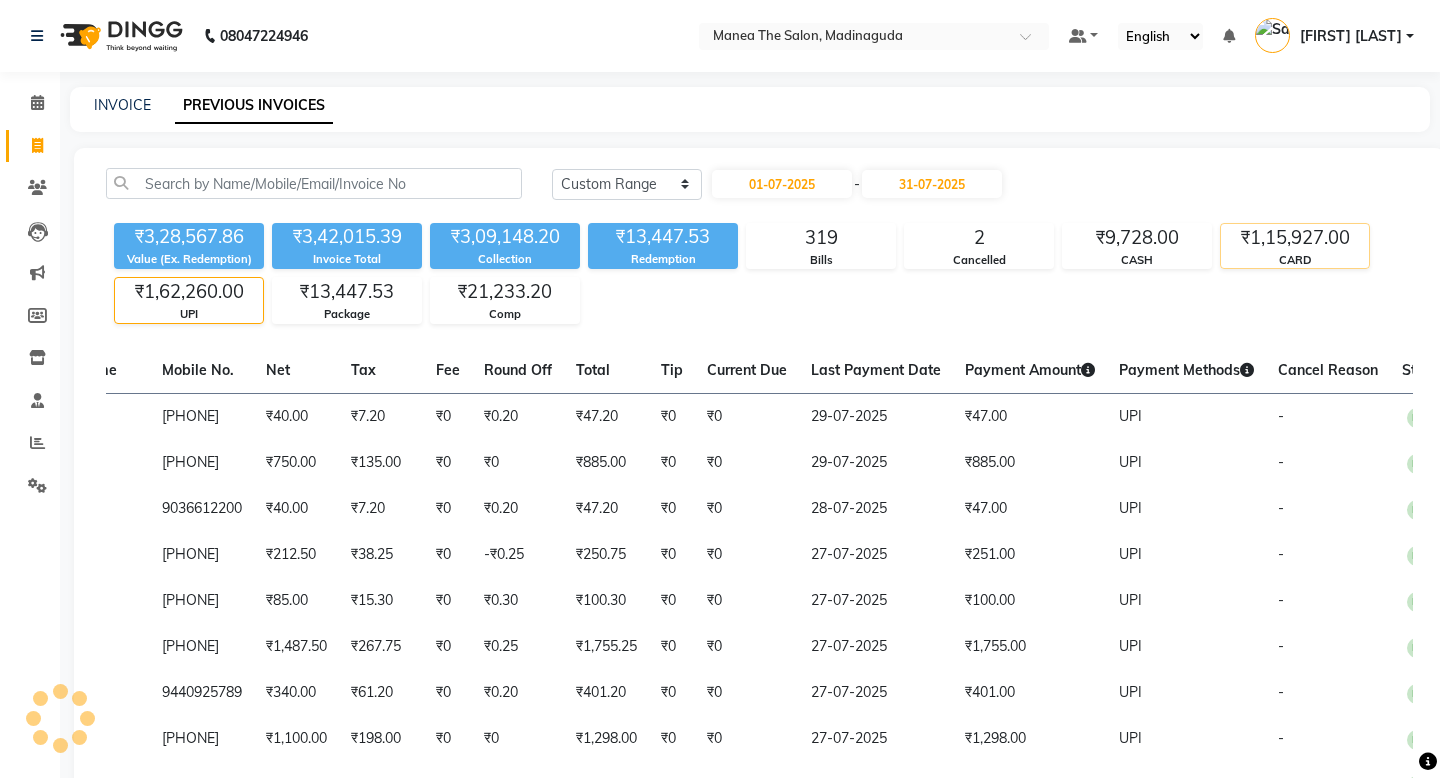 click on "CARD" 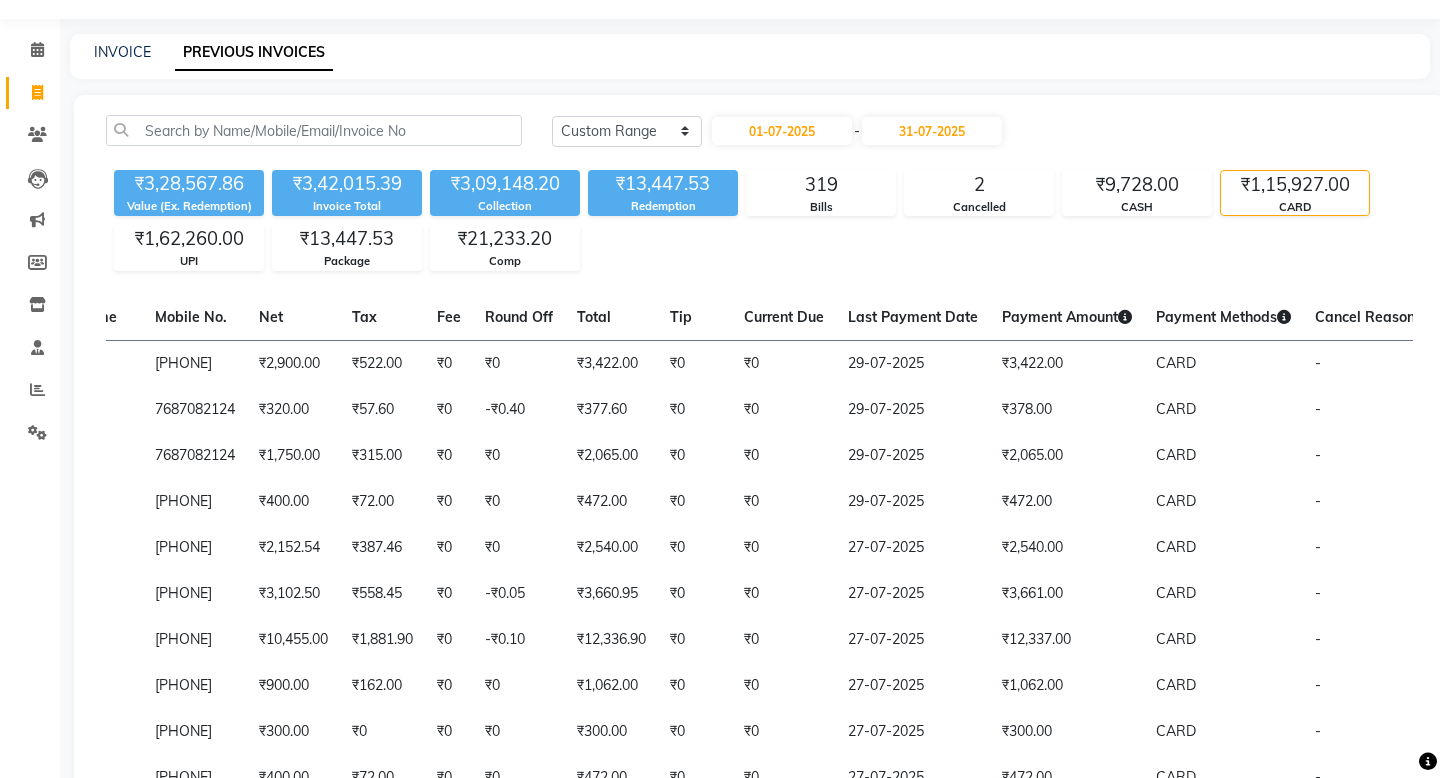 scroll, scrollTop: 0, scrollLeft: 0, axis: both 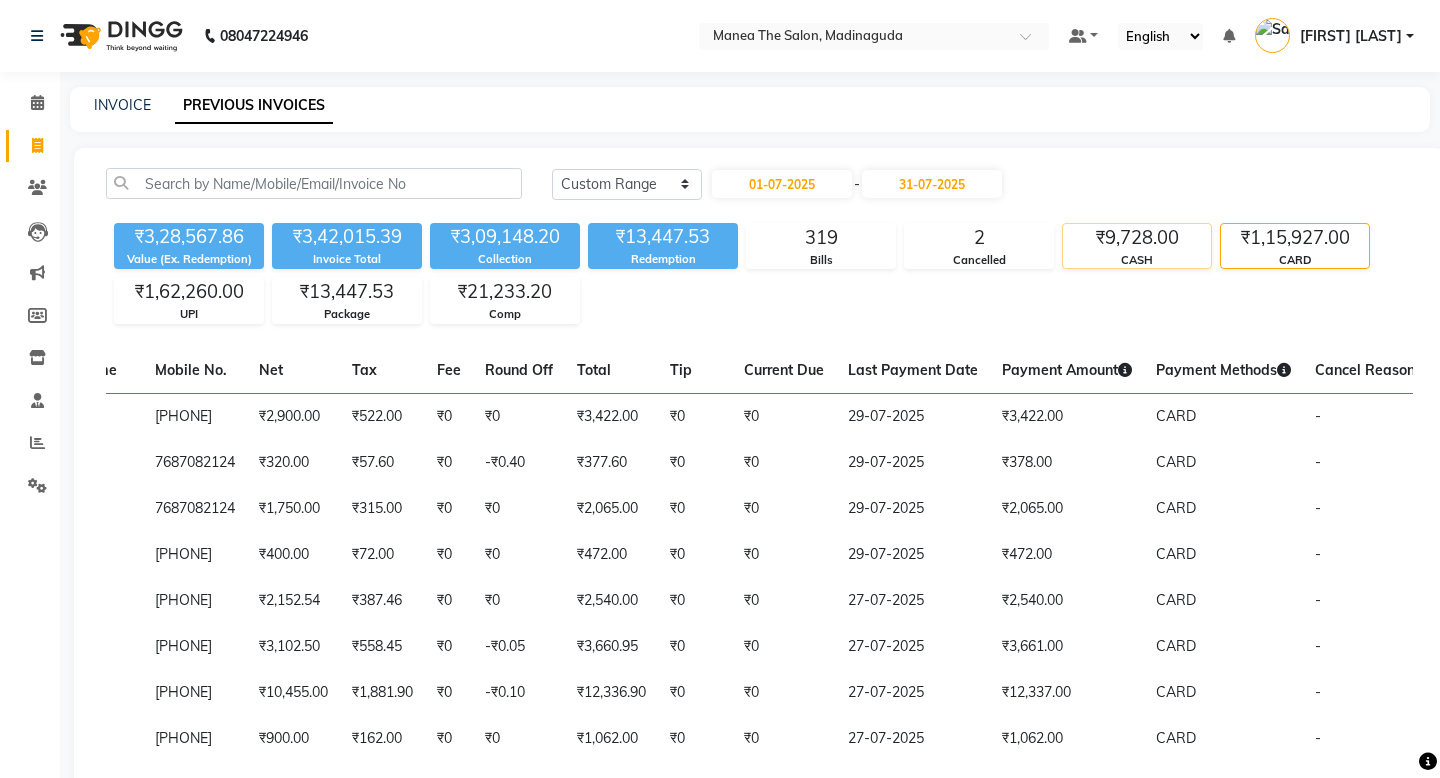 click on "CASH" 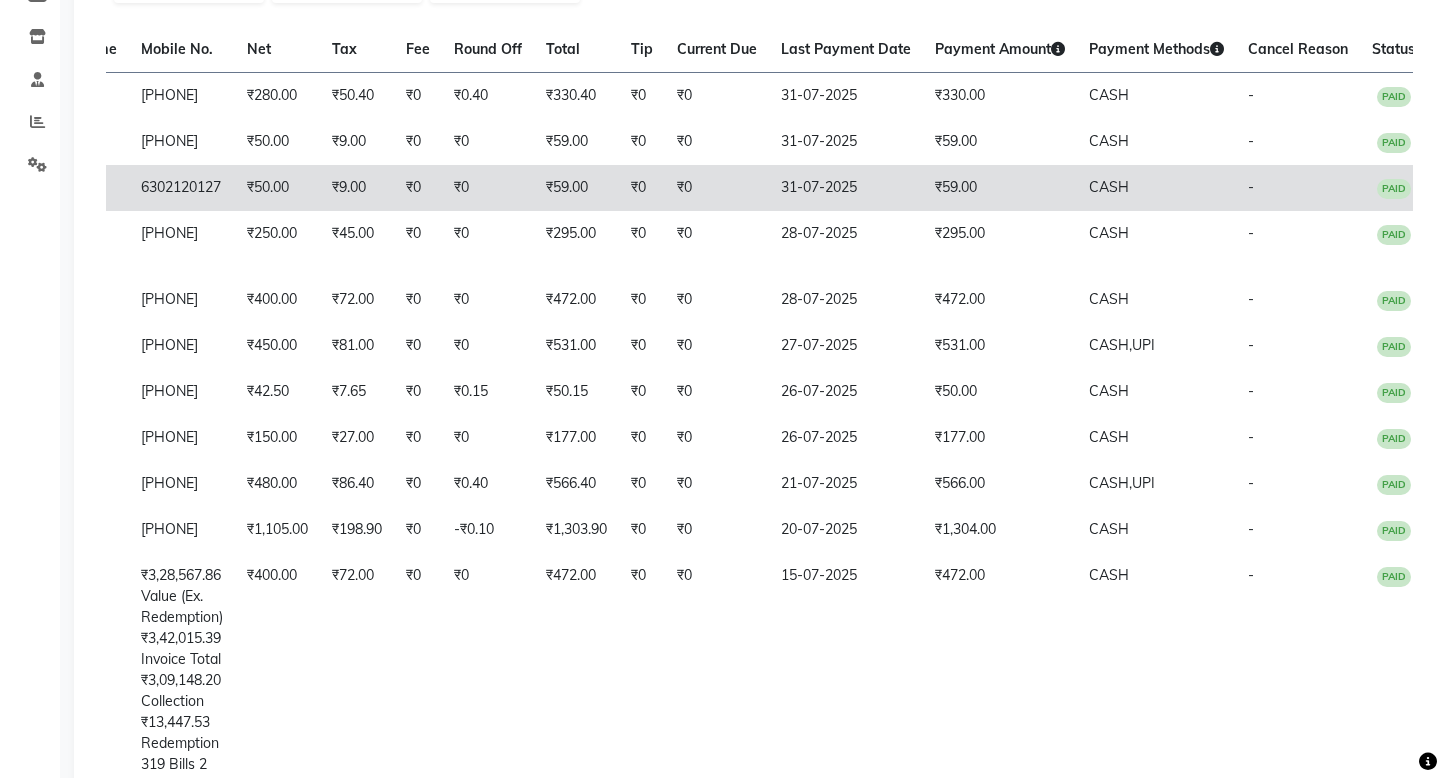 scroll, scrollTop: 0, scrollLeft: 0, axis: both 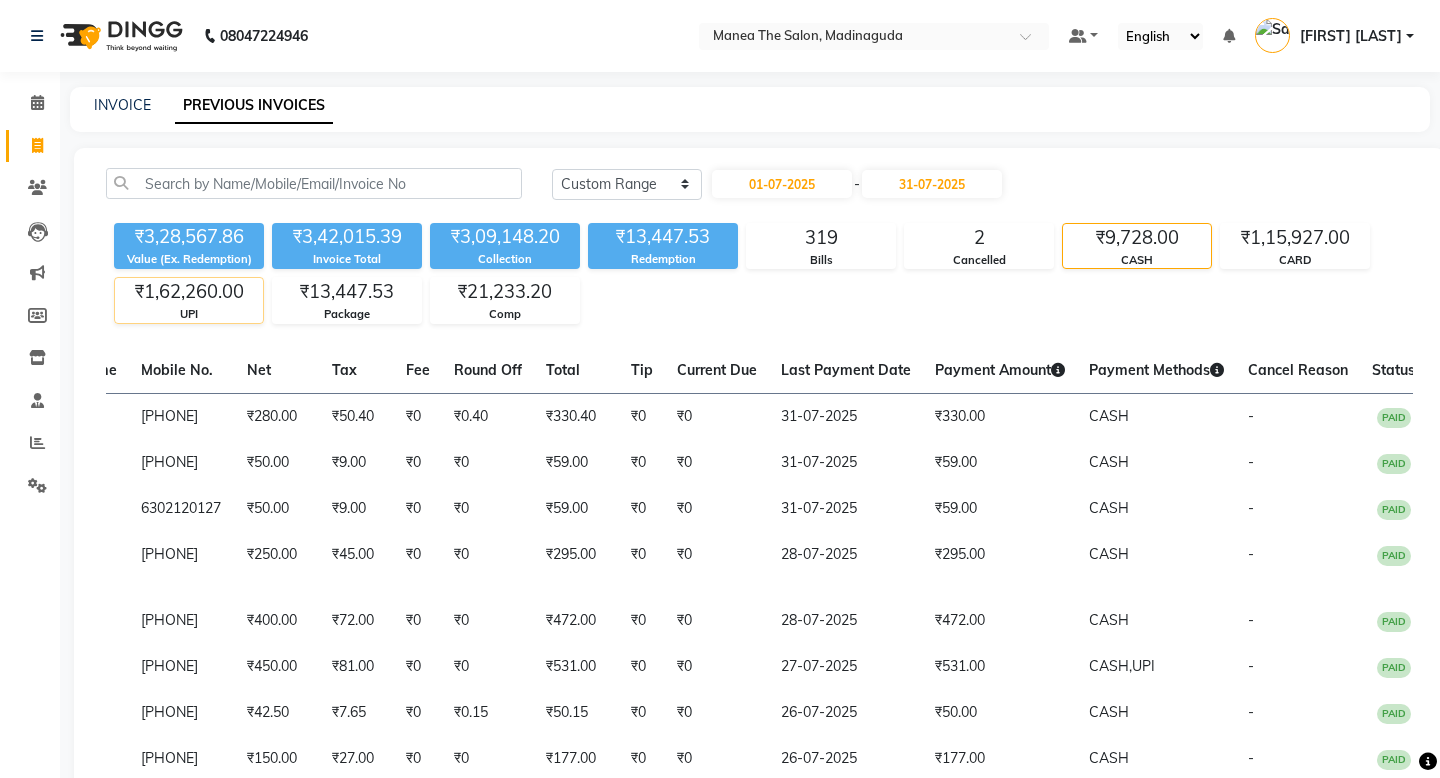 click on "₹1,62,260.00" 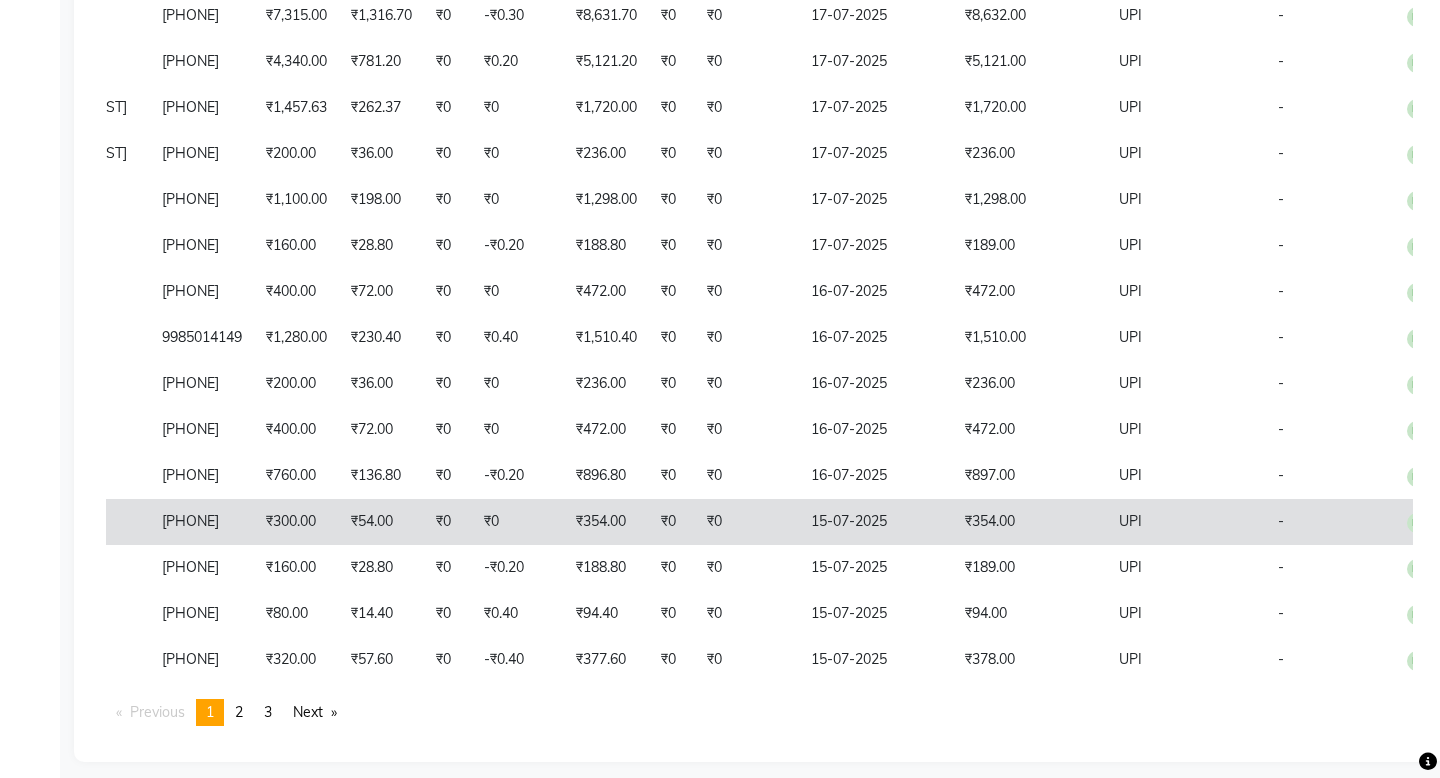 scroll, scrollTop: 4365, scrollLeft: 0, axis: vertical 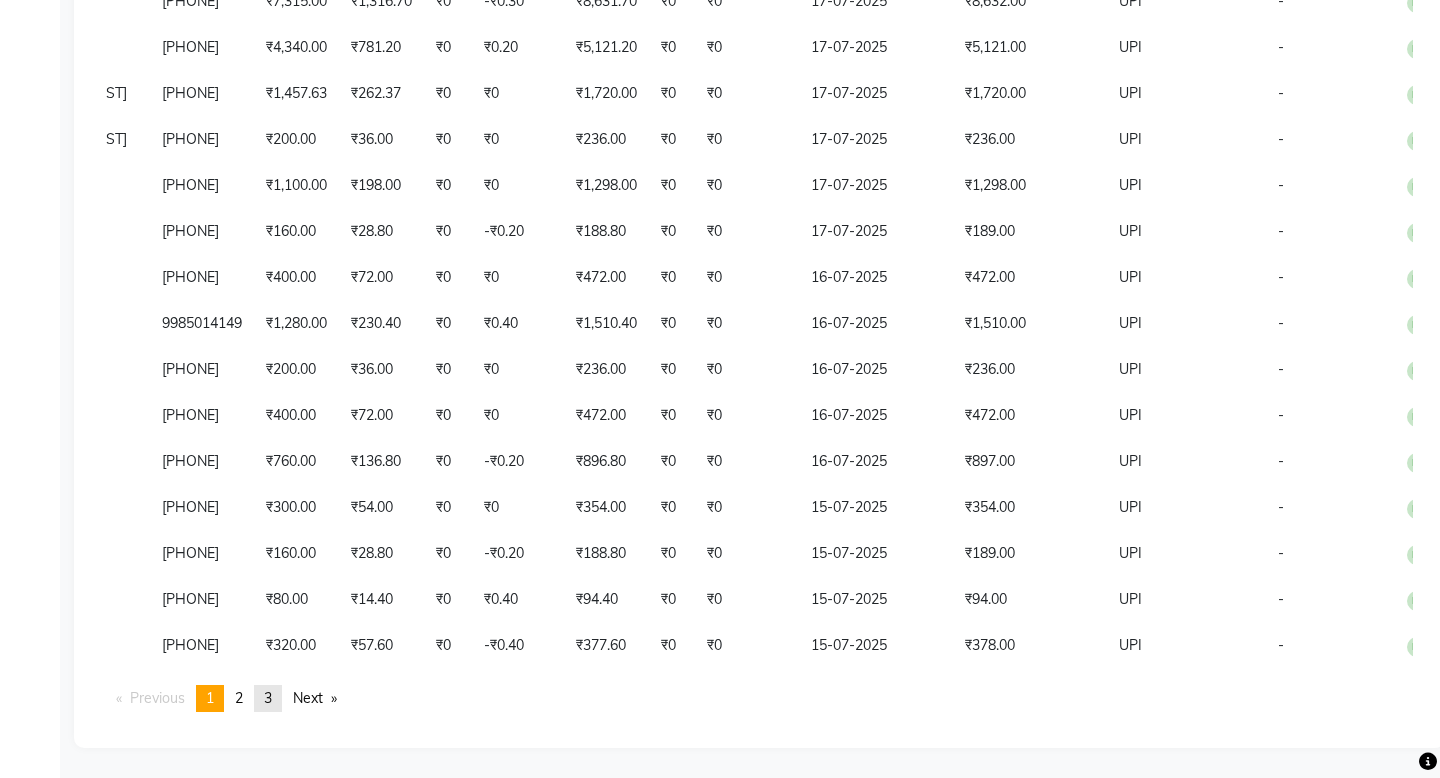 click on "3" at bounding box center [268, 698] 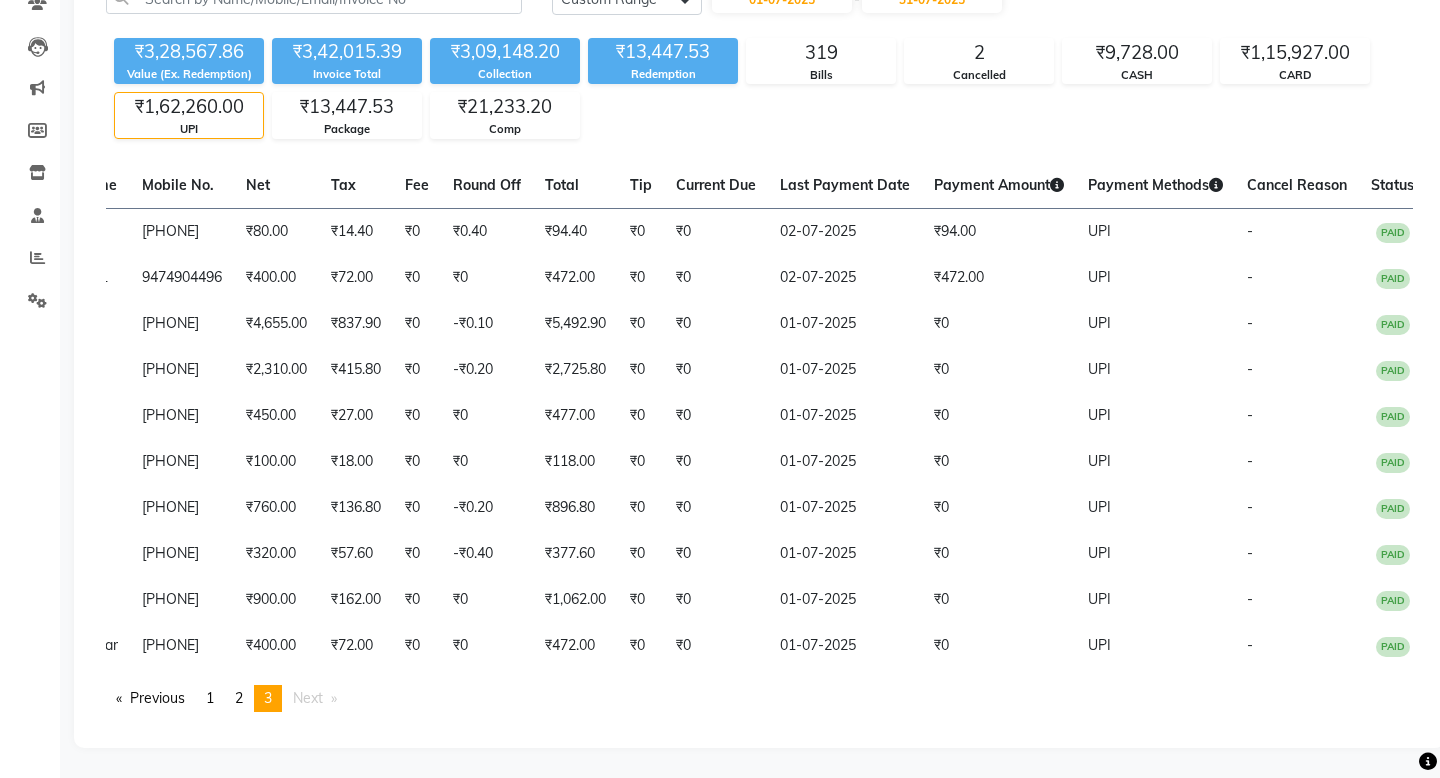 scroll, scrollTop: 225, scrollLeft: 0, axis: vertical 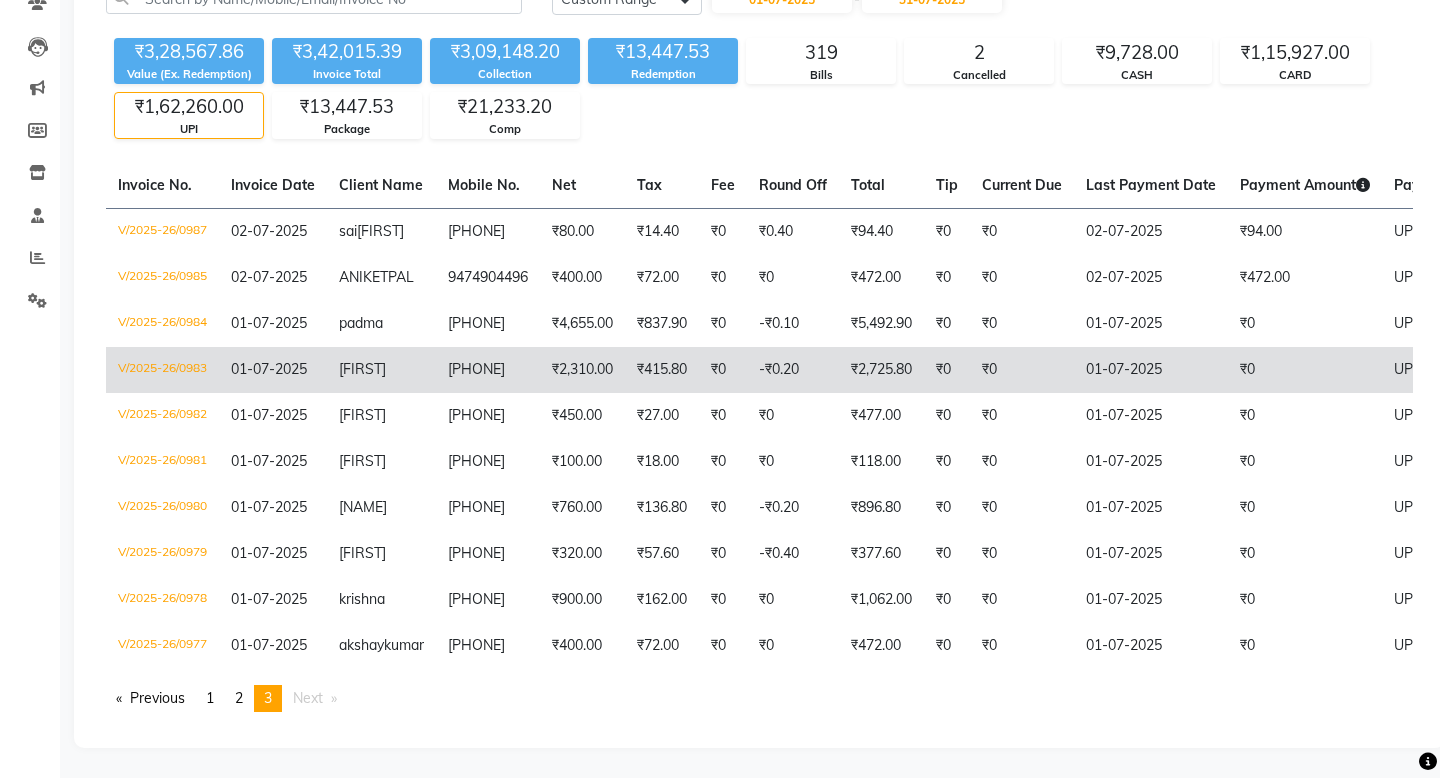 click on "V/2025-26/0983" 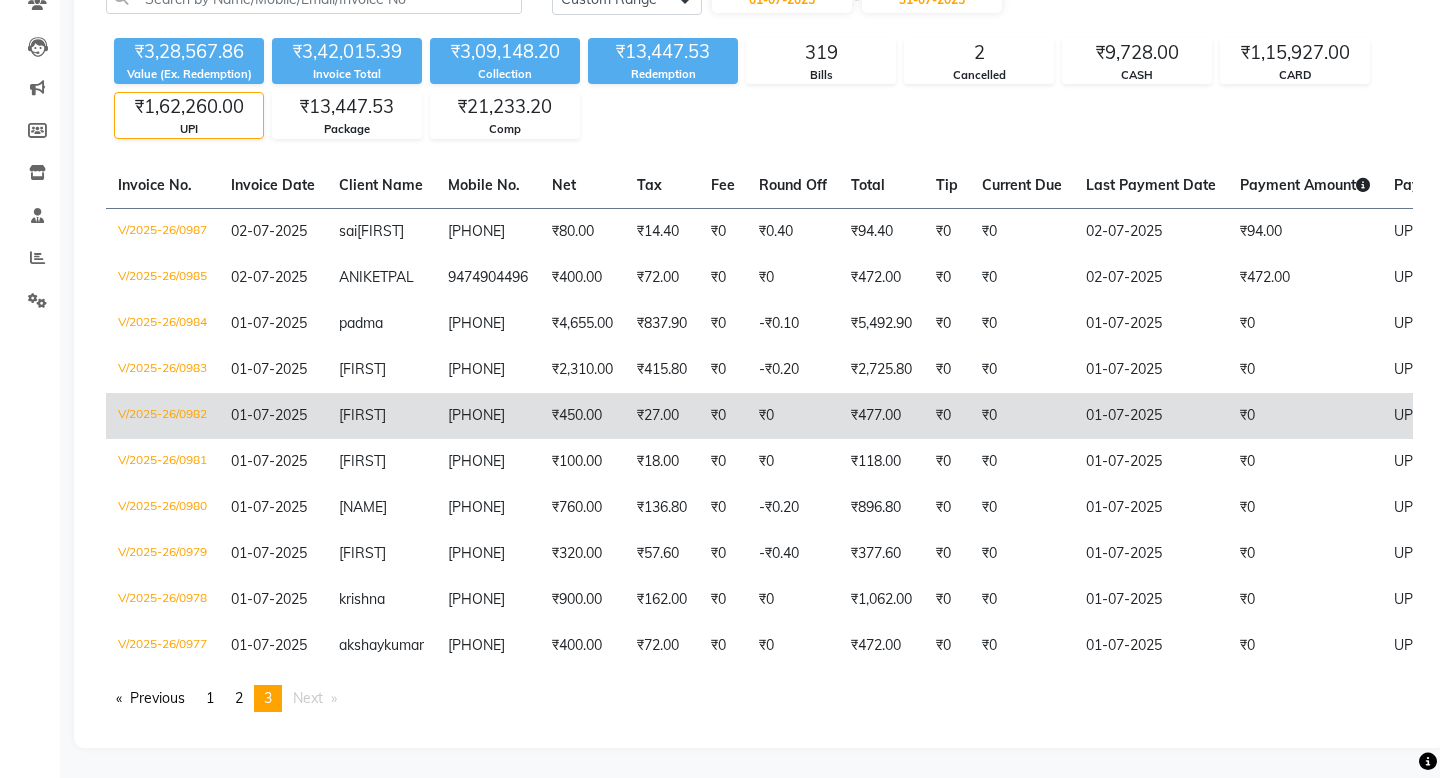 scroll, scrollTop: 0, scrollLeft: 0, axis: both 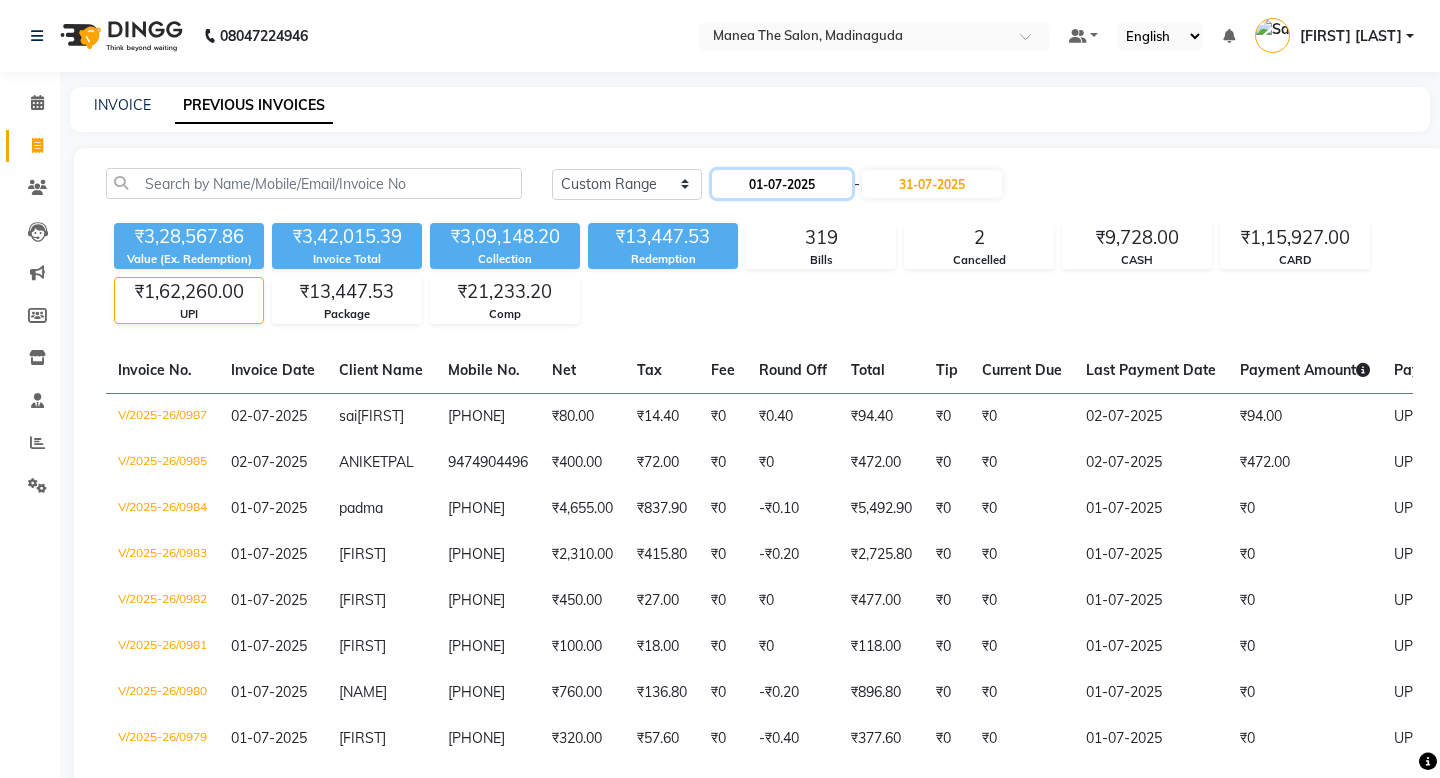 click on "01-07-2025" 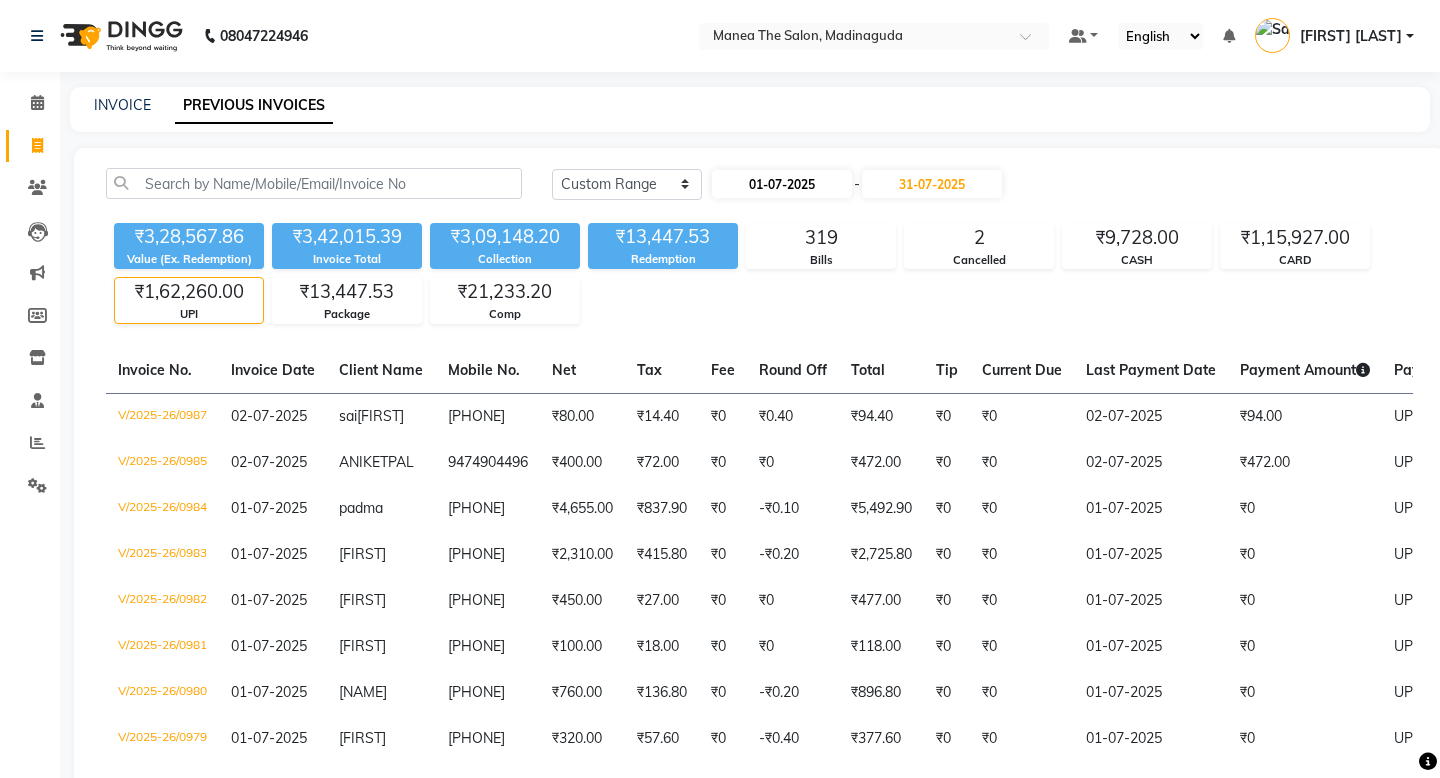 select on "7" 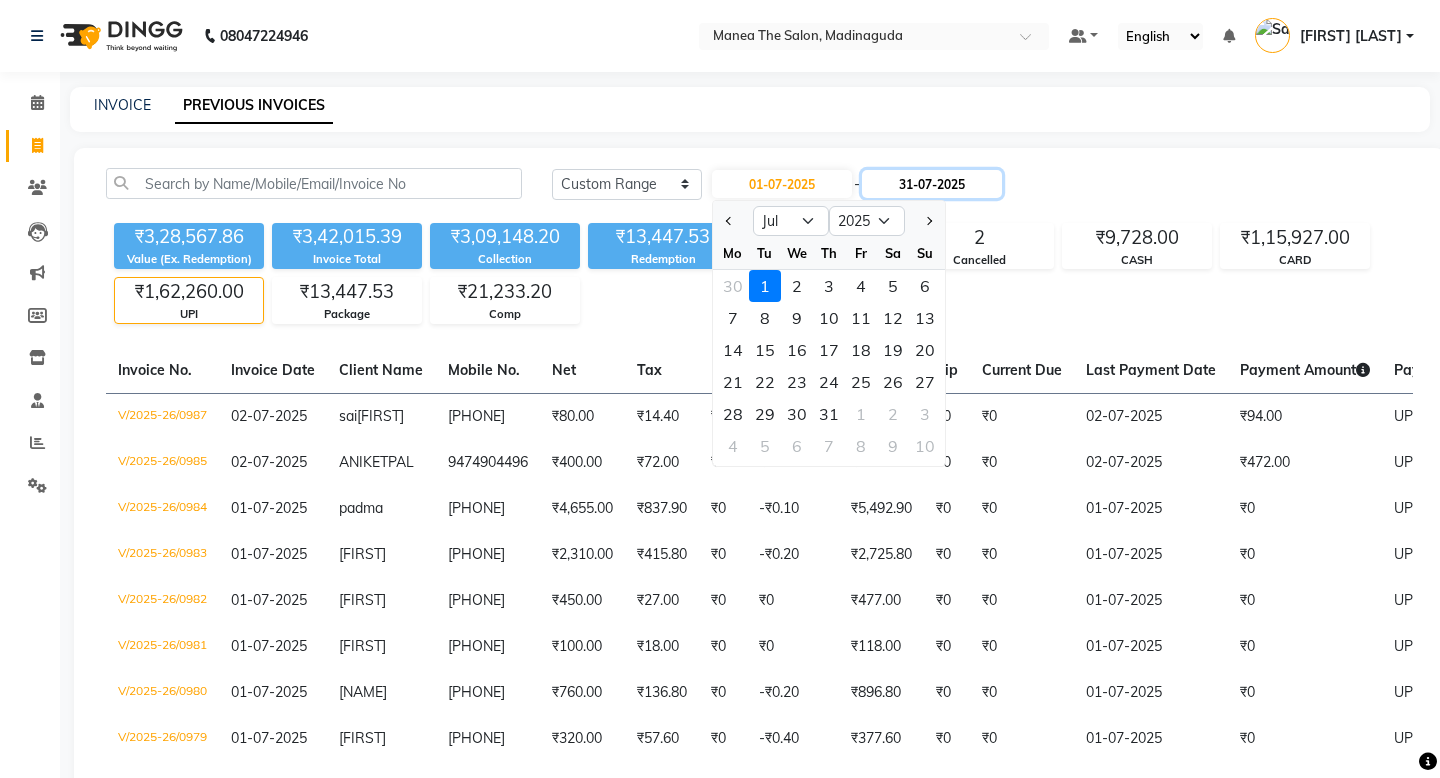 click on "31-07-2025" 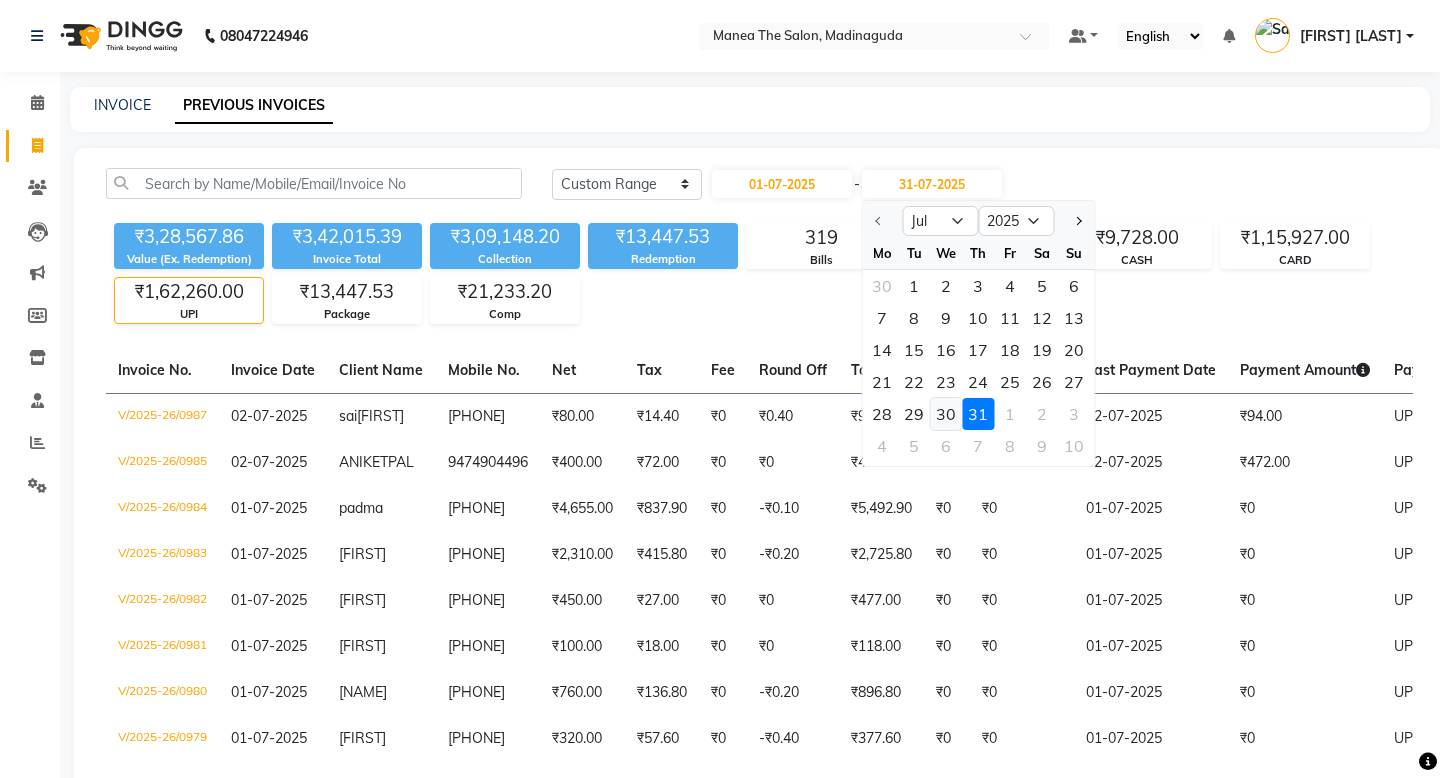 click on "30" 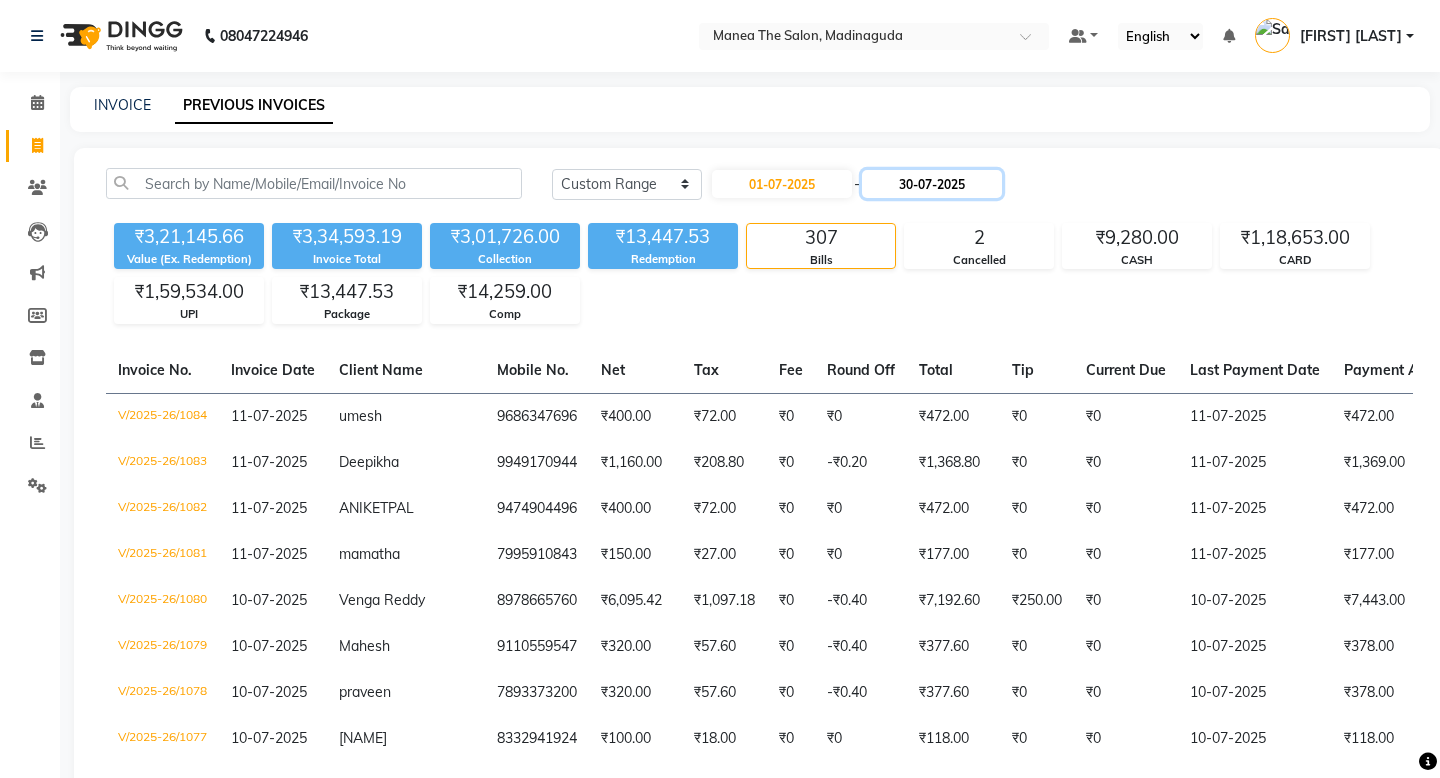 click on "30-07-2025" 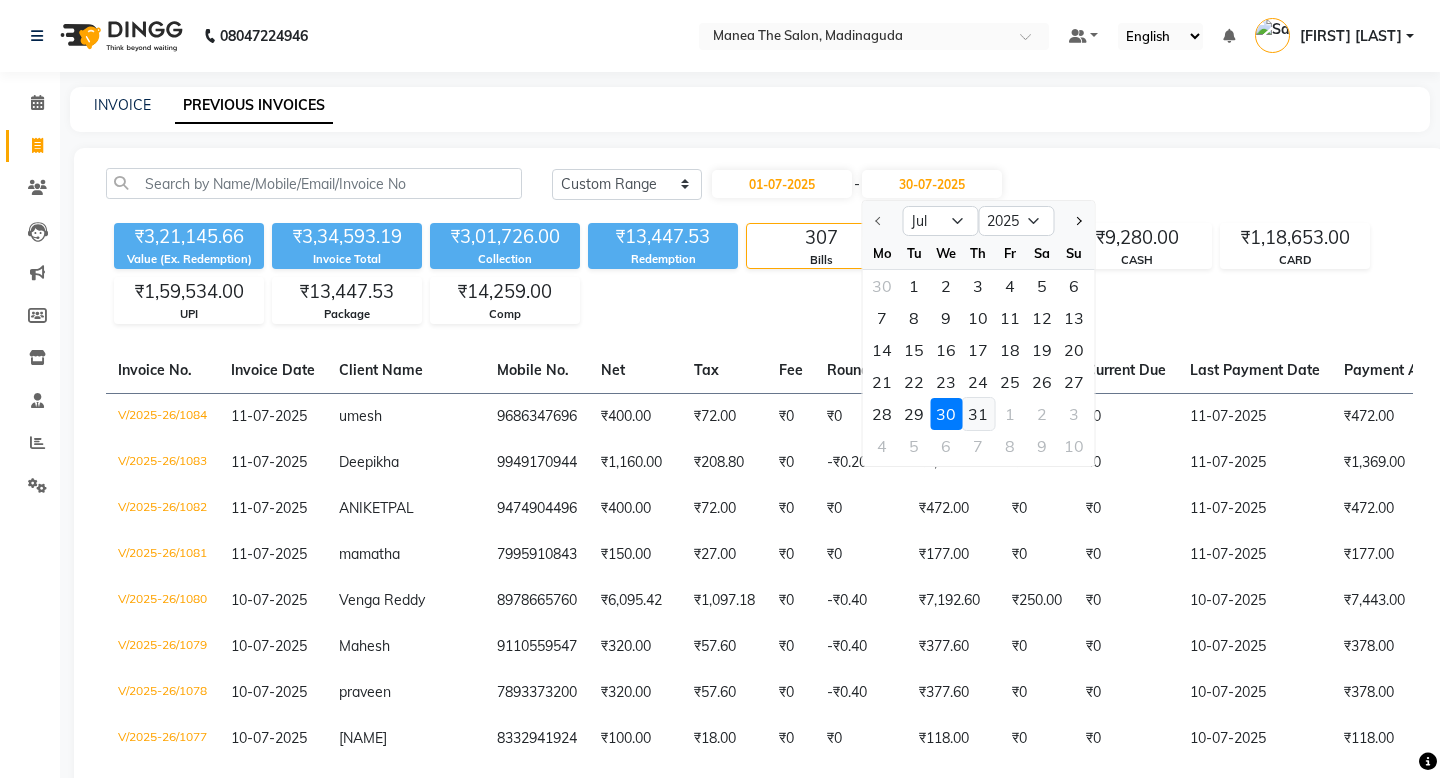 click on "31" 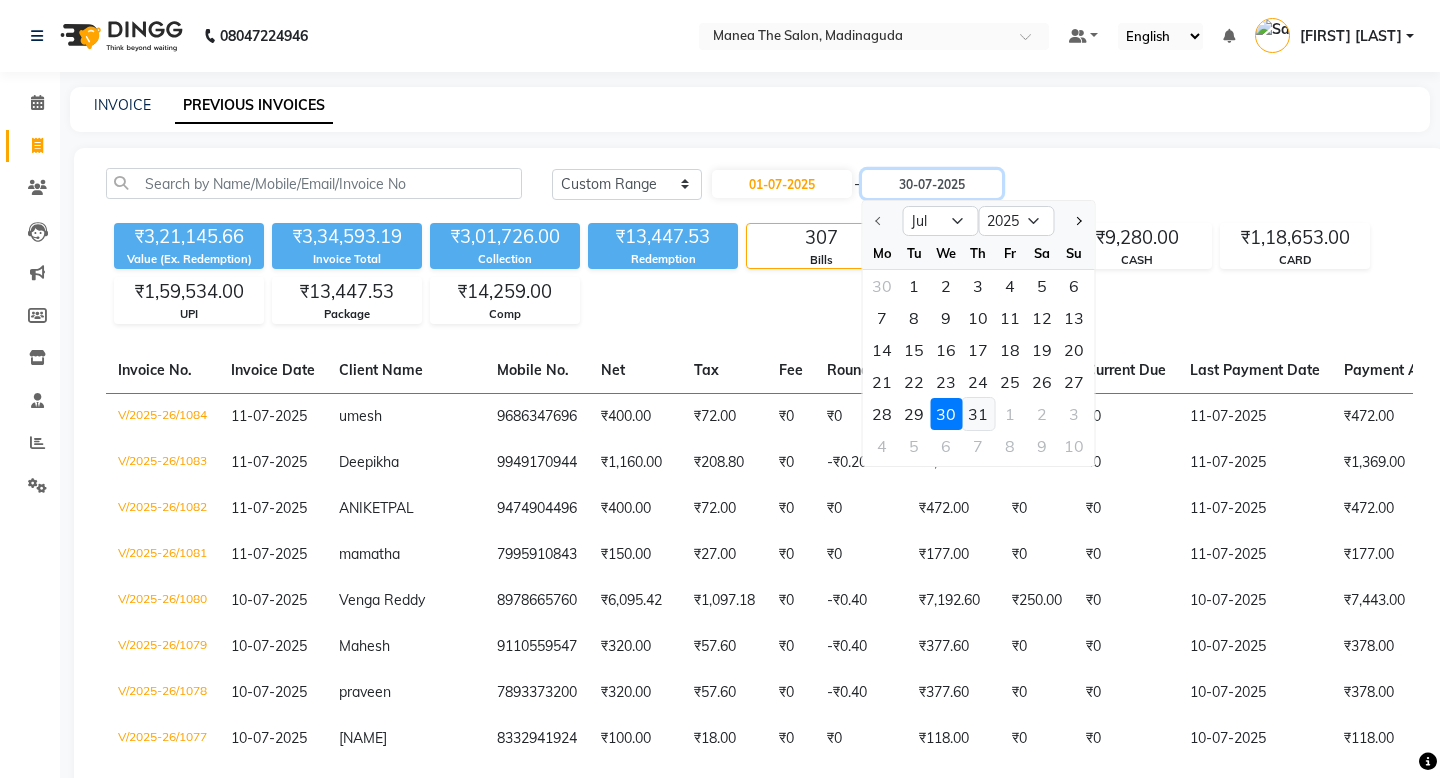 type on "31-07-2025" 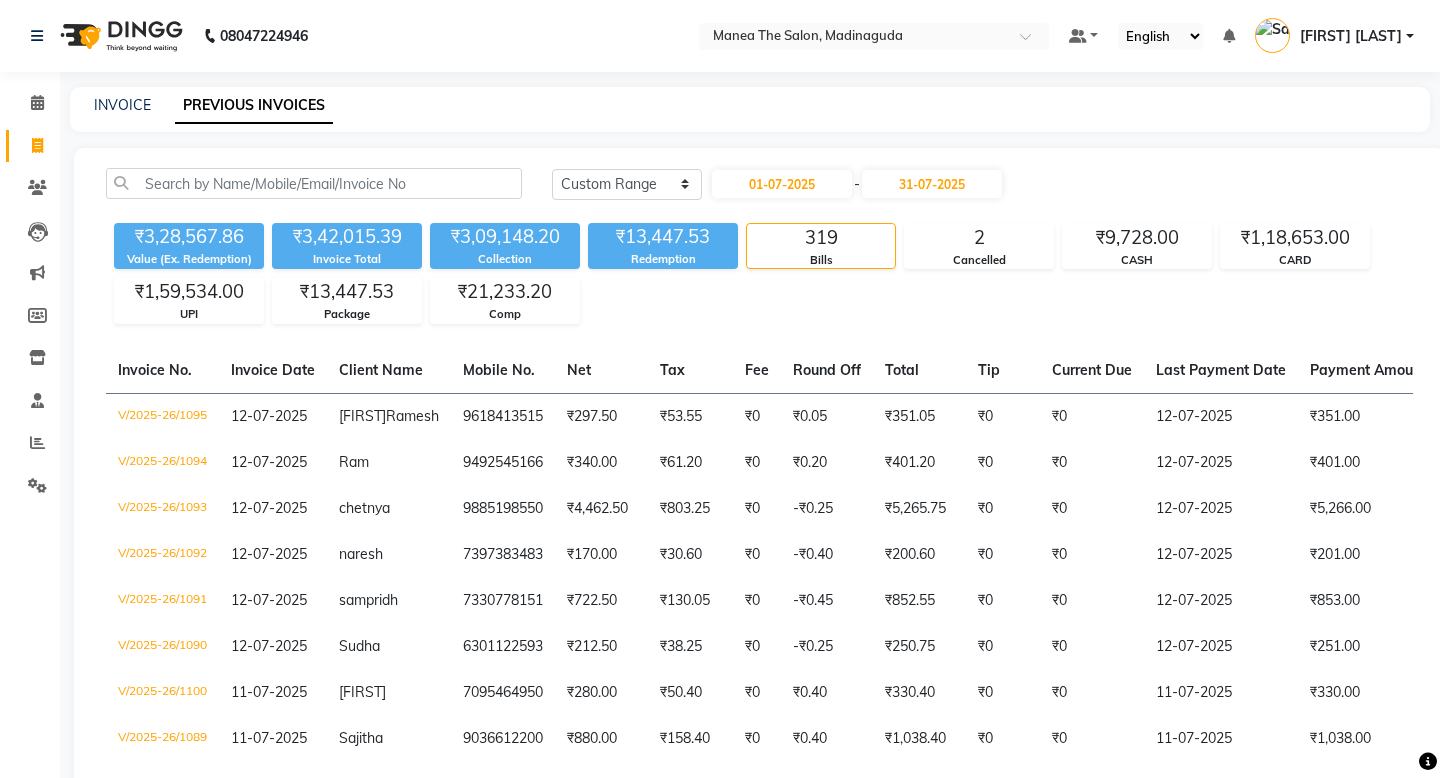 click on "₹3,28,567.86 Value (Ex. Redemption) ₹3,42,015.39 Invoice Total  ₹3,09,148.20 Collection ₹13,447.53 Redemption 319 Bills 2 Cancelled ₹9,728.00 CASH ₹1,18,653.00 CARD ₹1,59,534.00 UPI ₹13,447.53 Package ₹21,233.20 Comp" 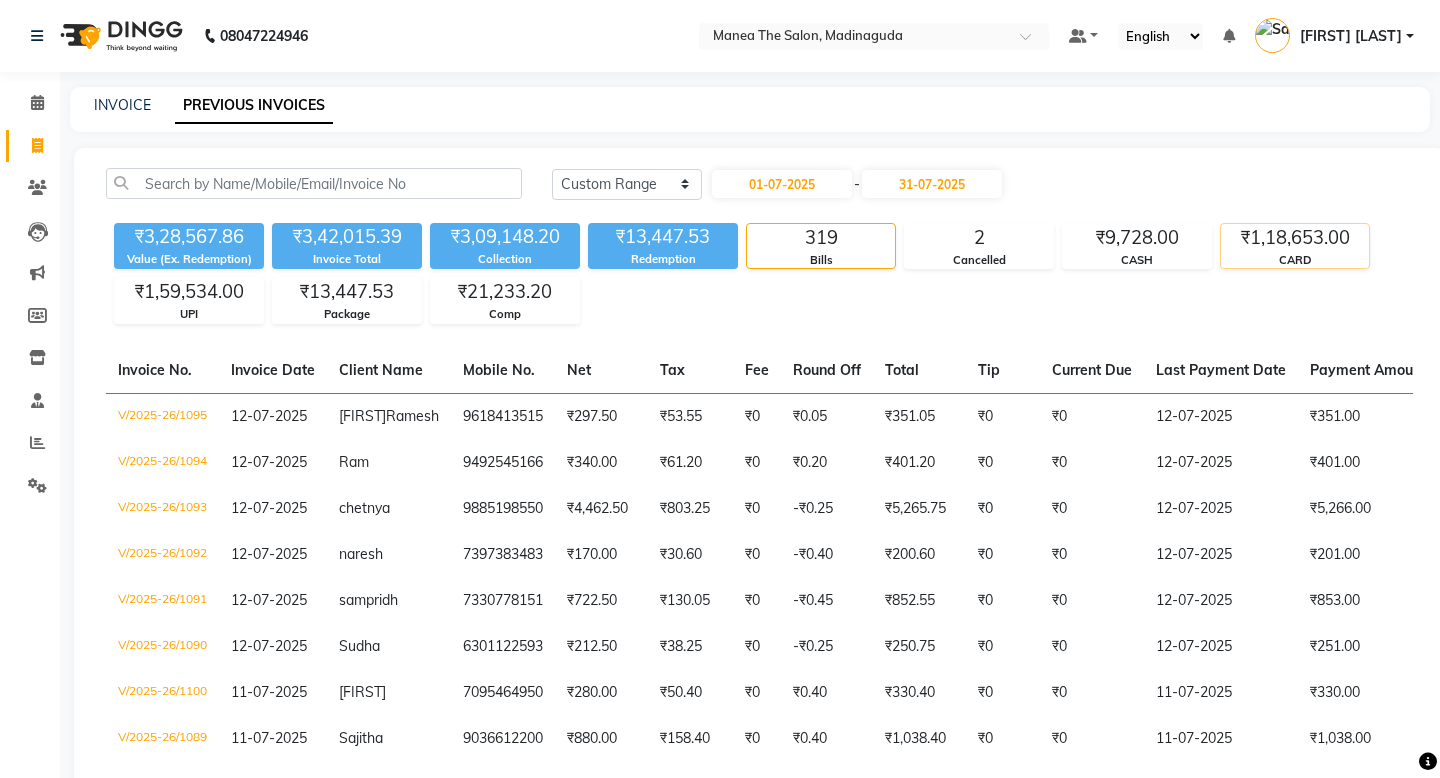 click on "CARD" 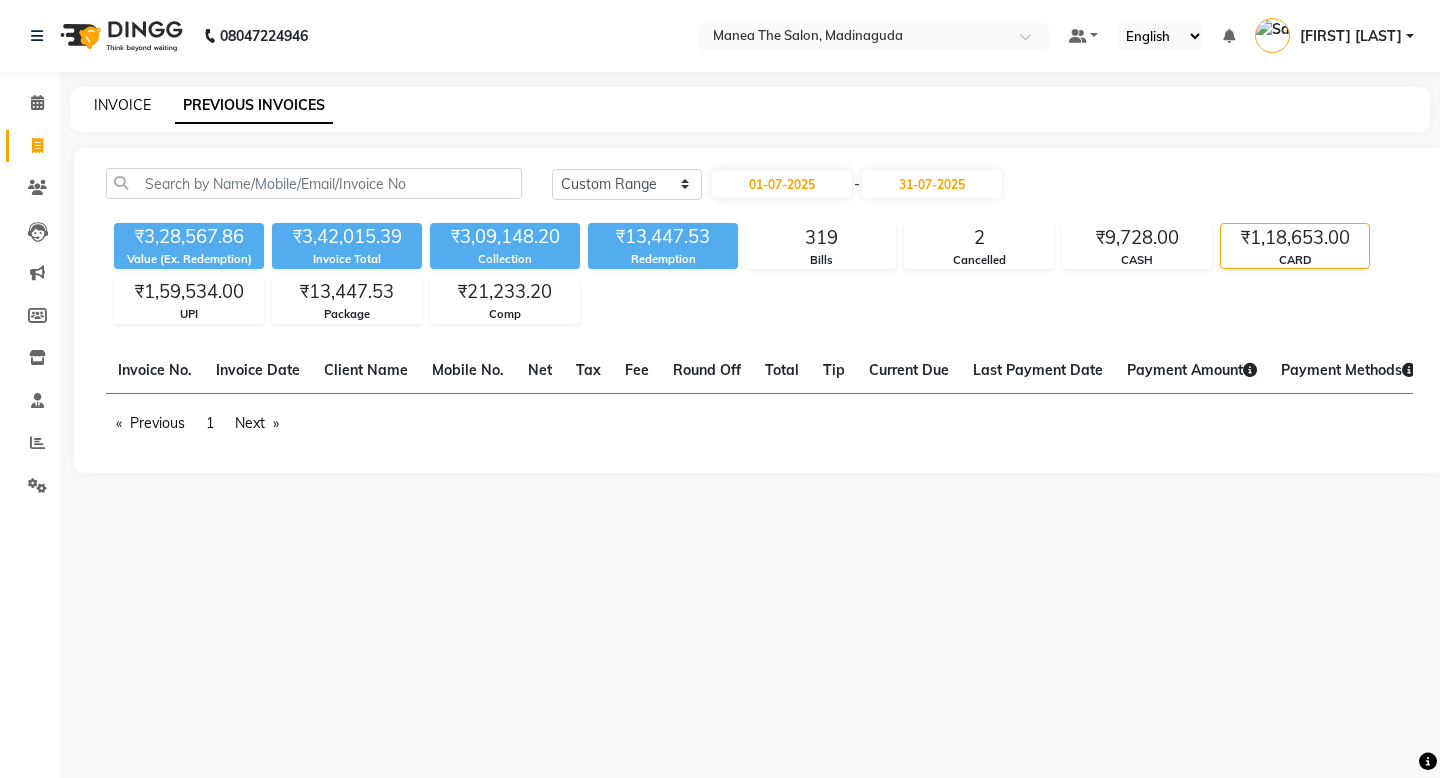 click on "INVOICE" 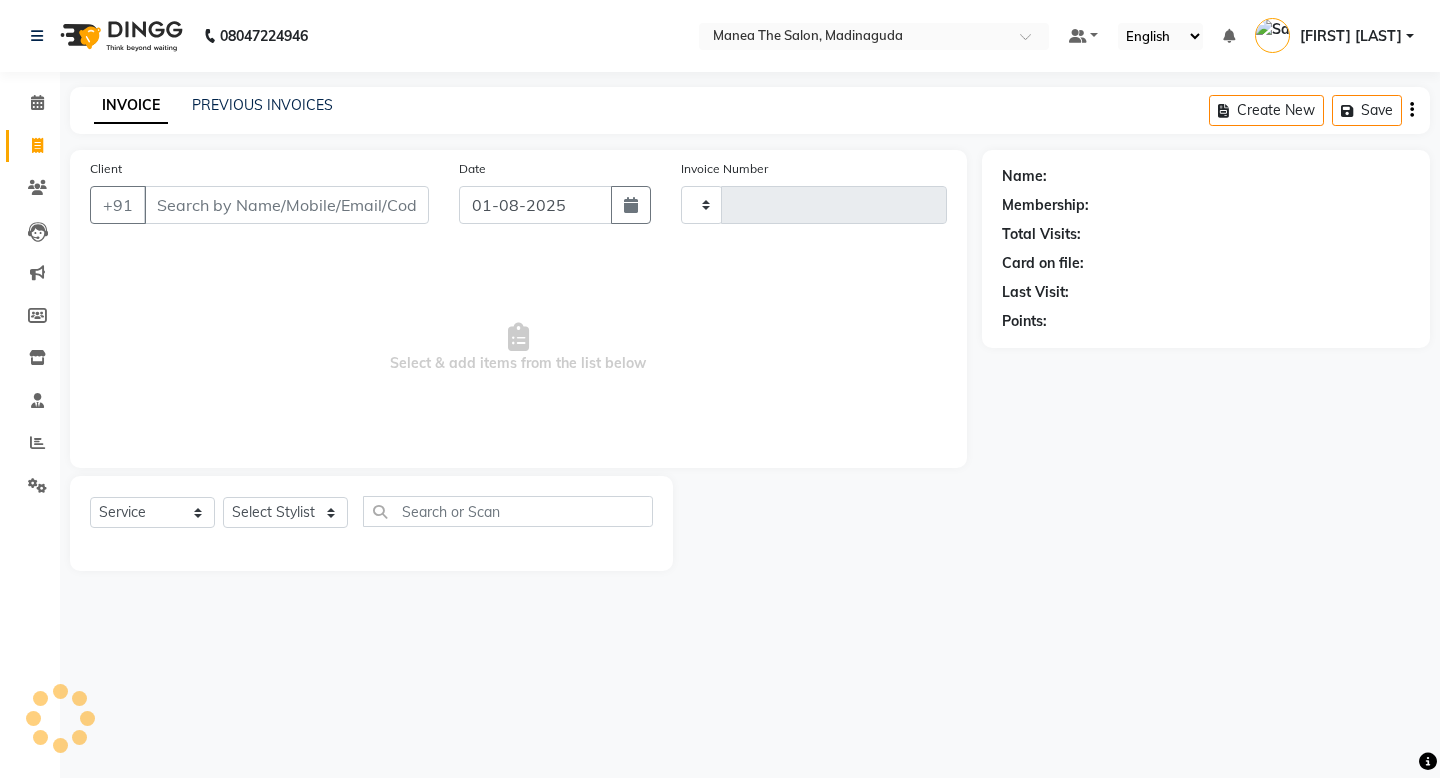 type on "1307" 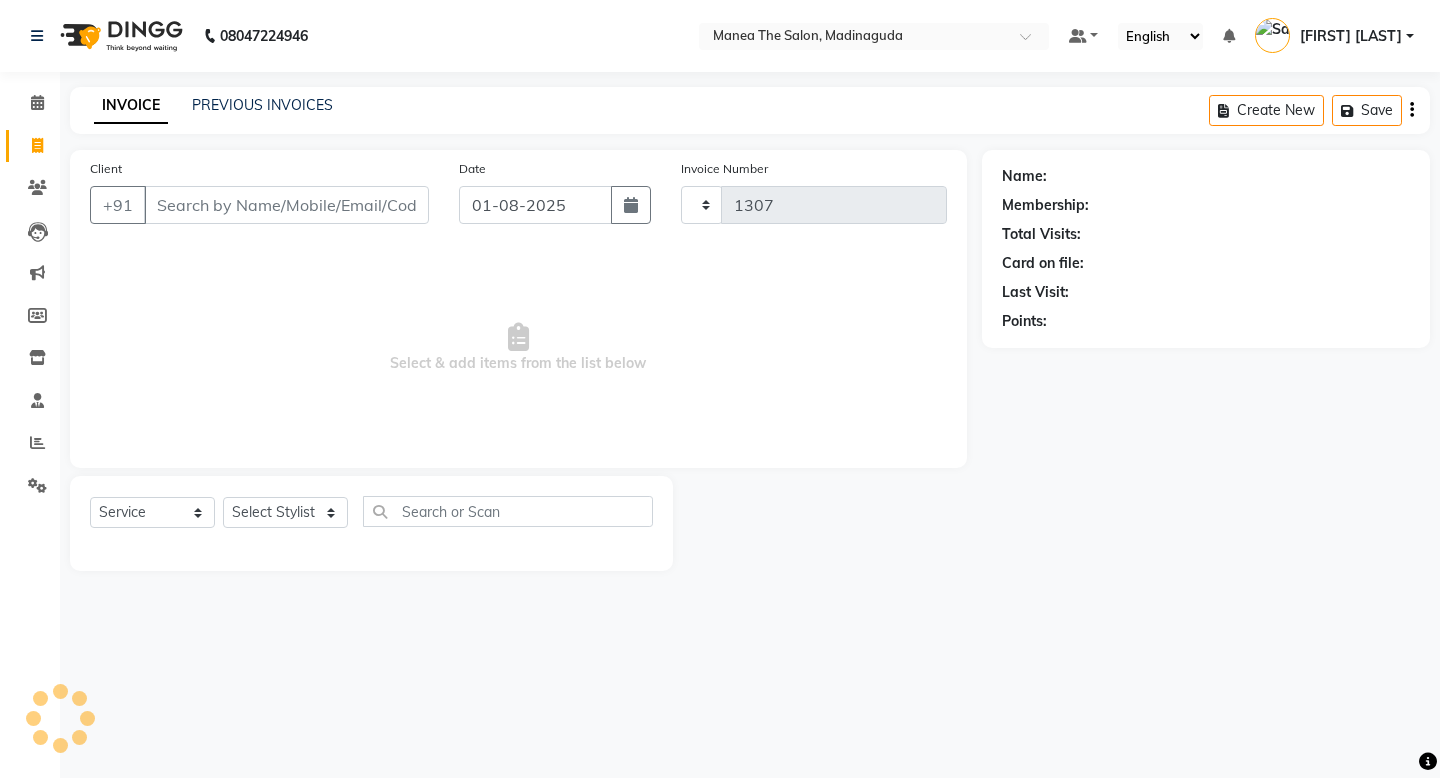 select on "5514" 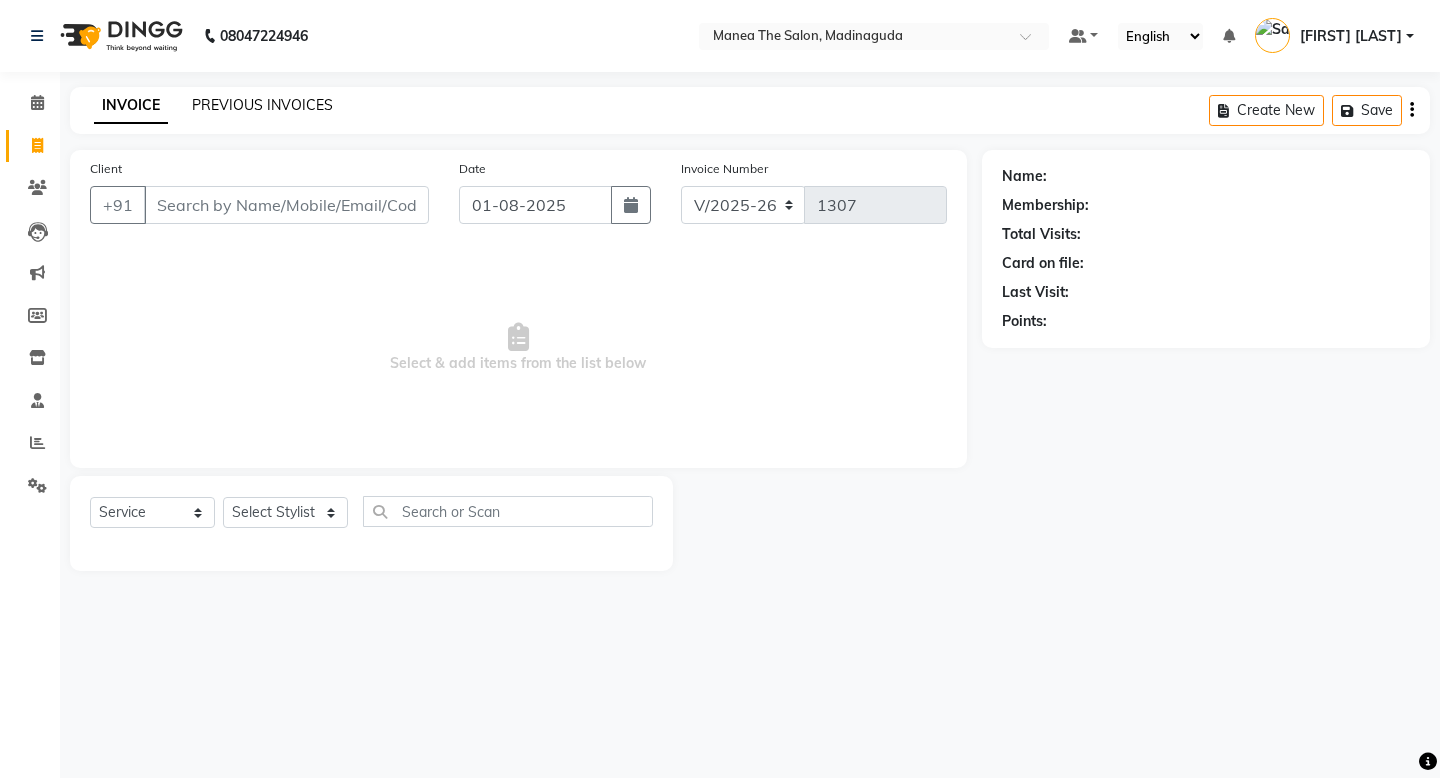 click on "PREVIOUS INVOICES" 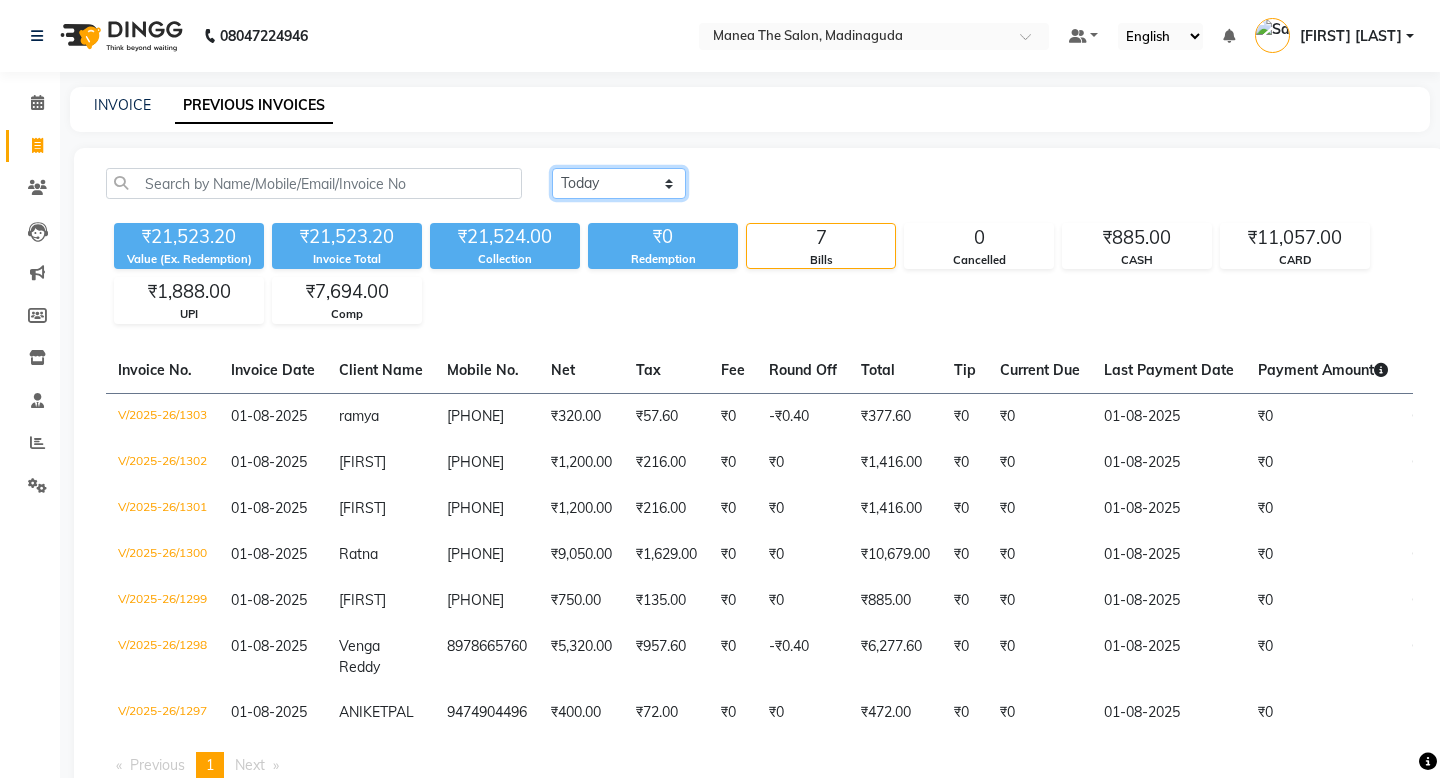click on "Today Yesterday Custom Range" 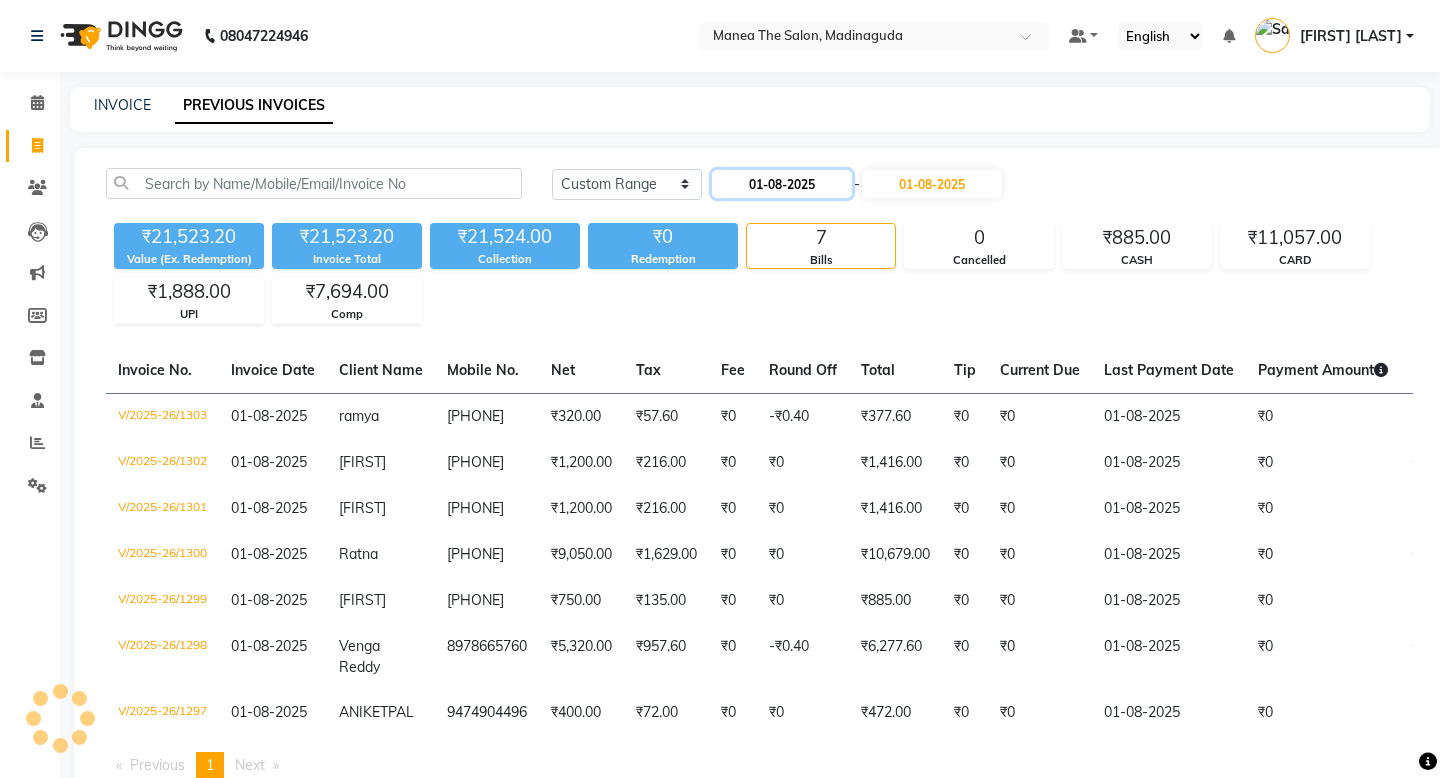 click on "01-08-2025" 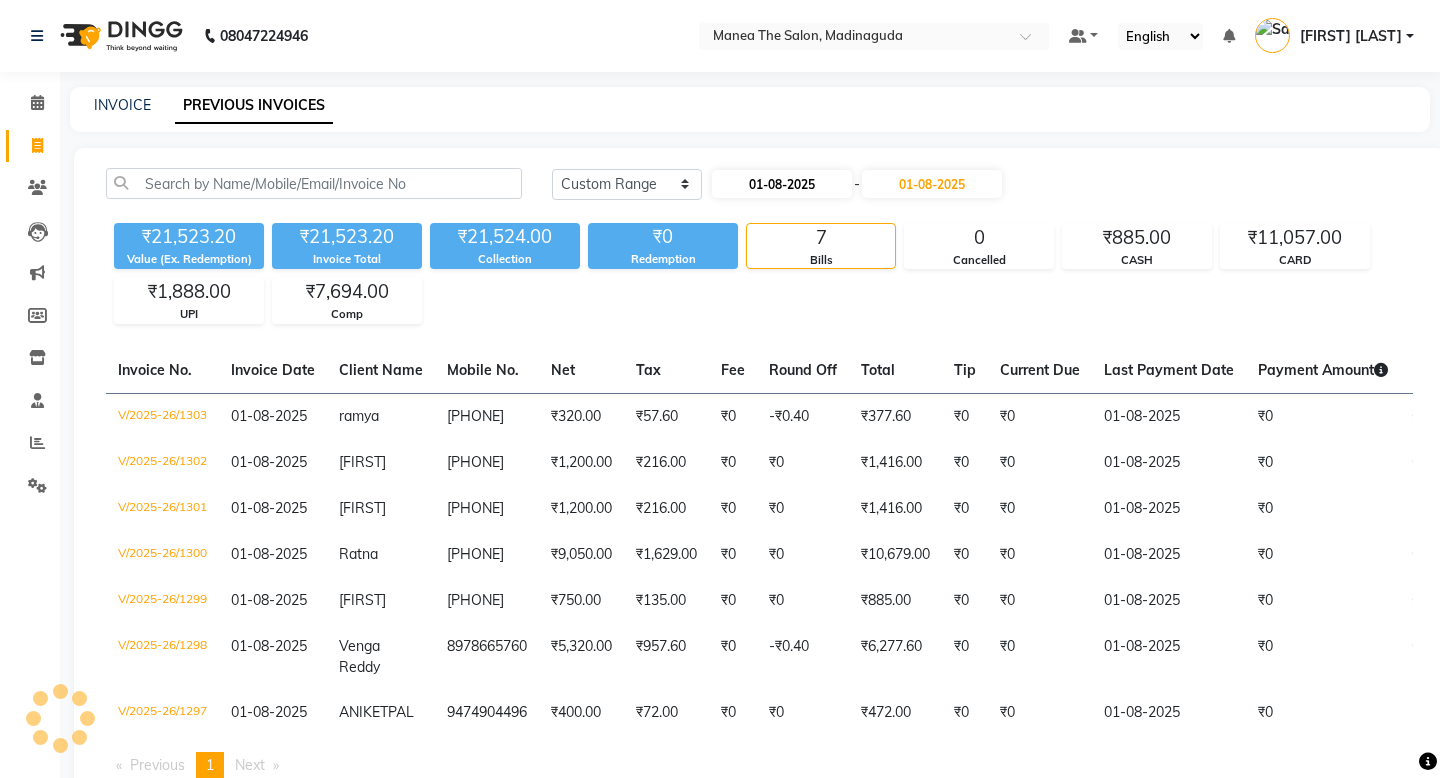 select on "8" 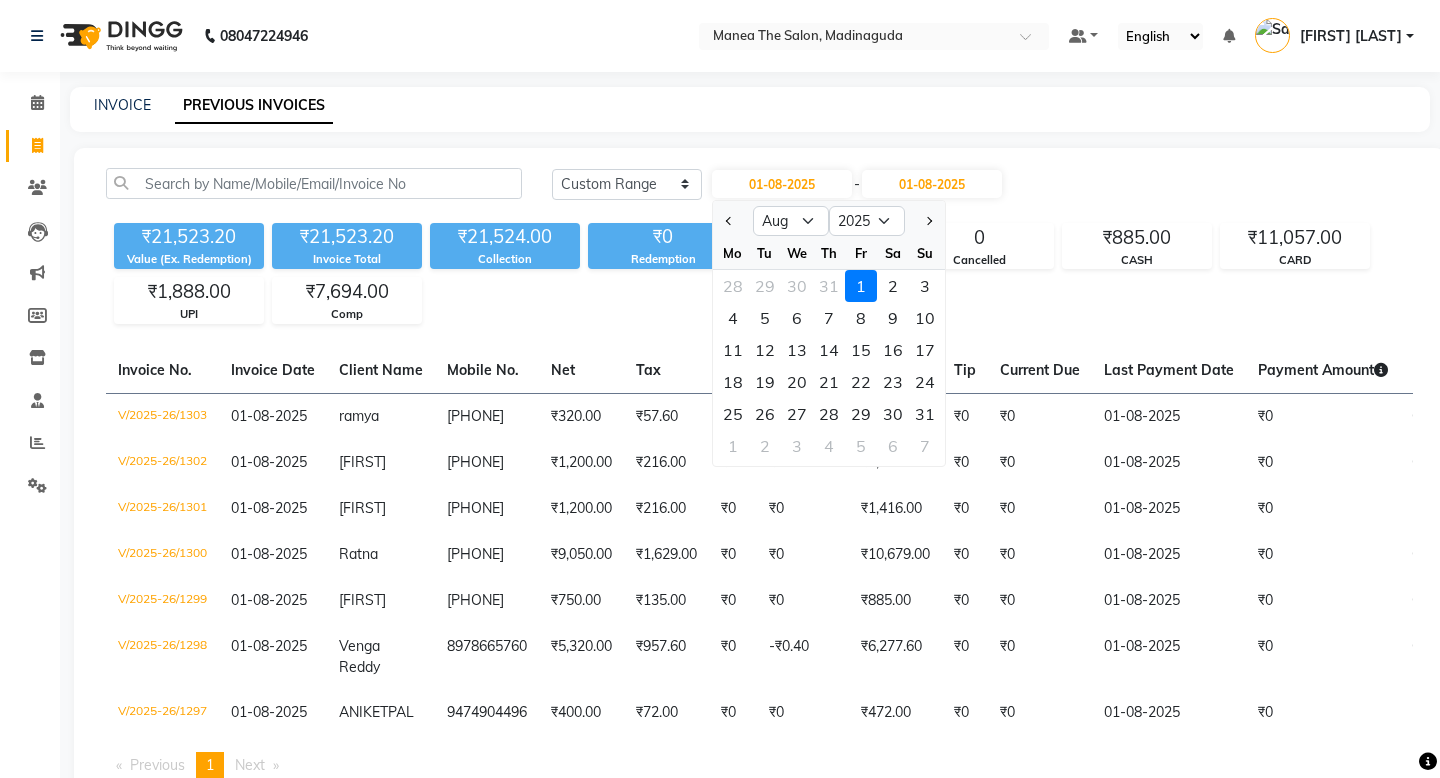 click 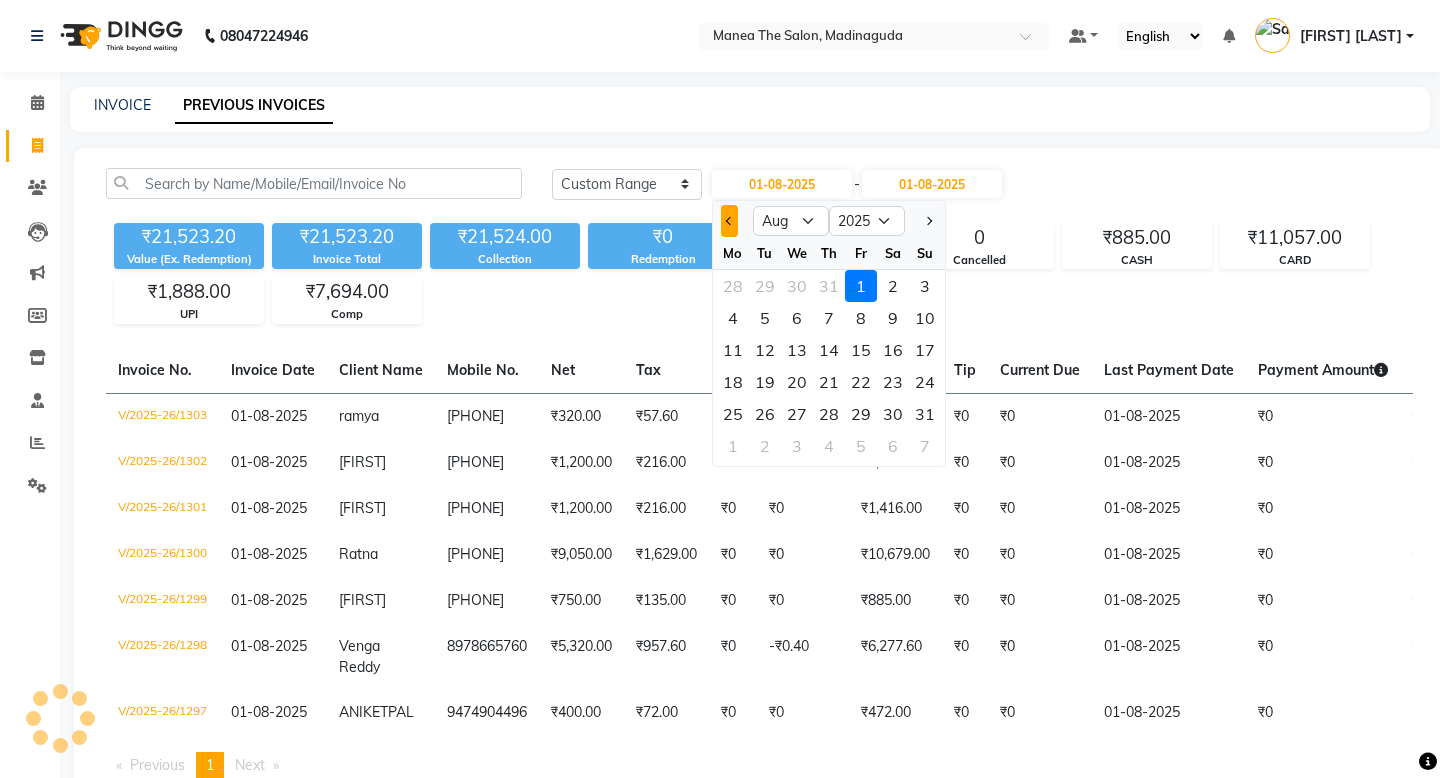 click 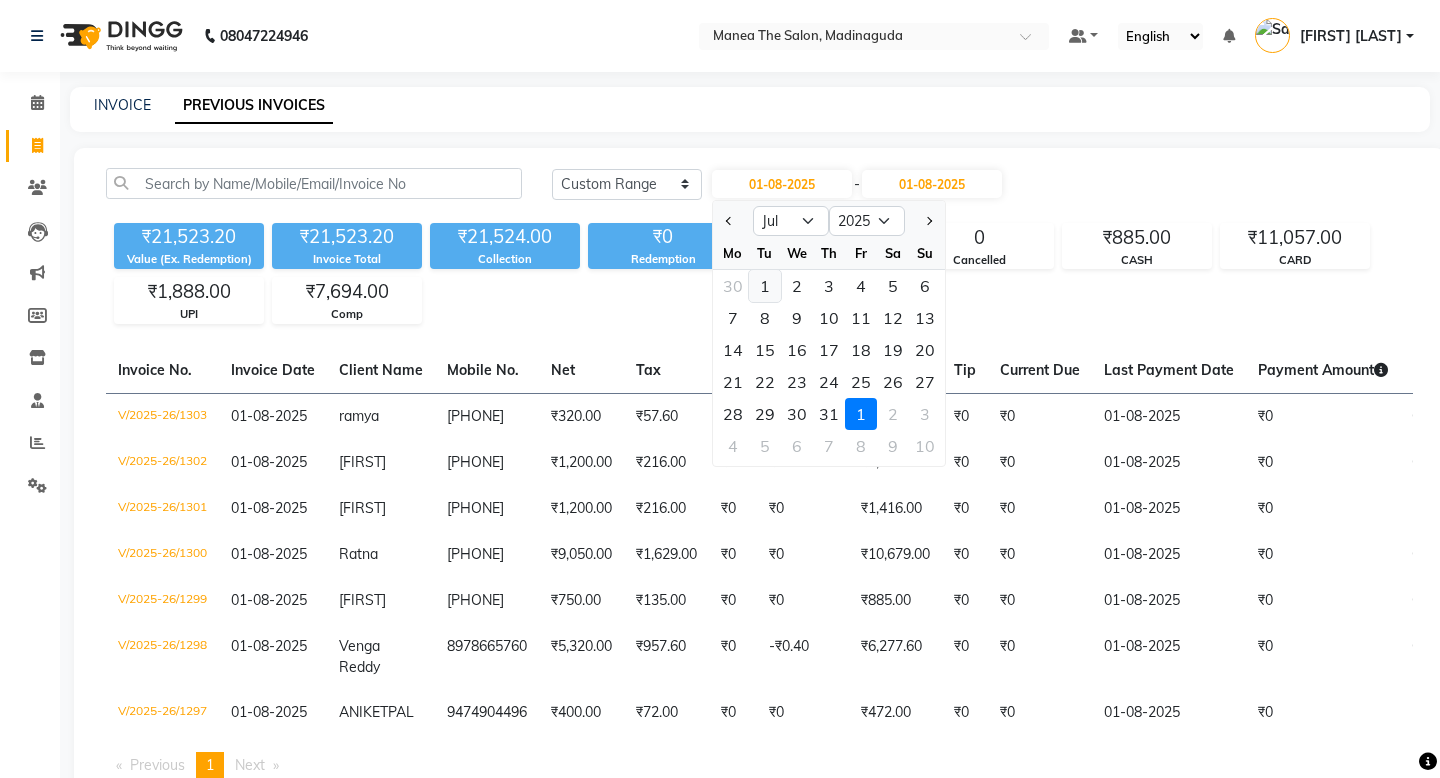 click on "1" 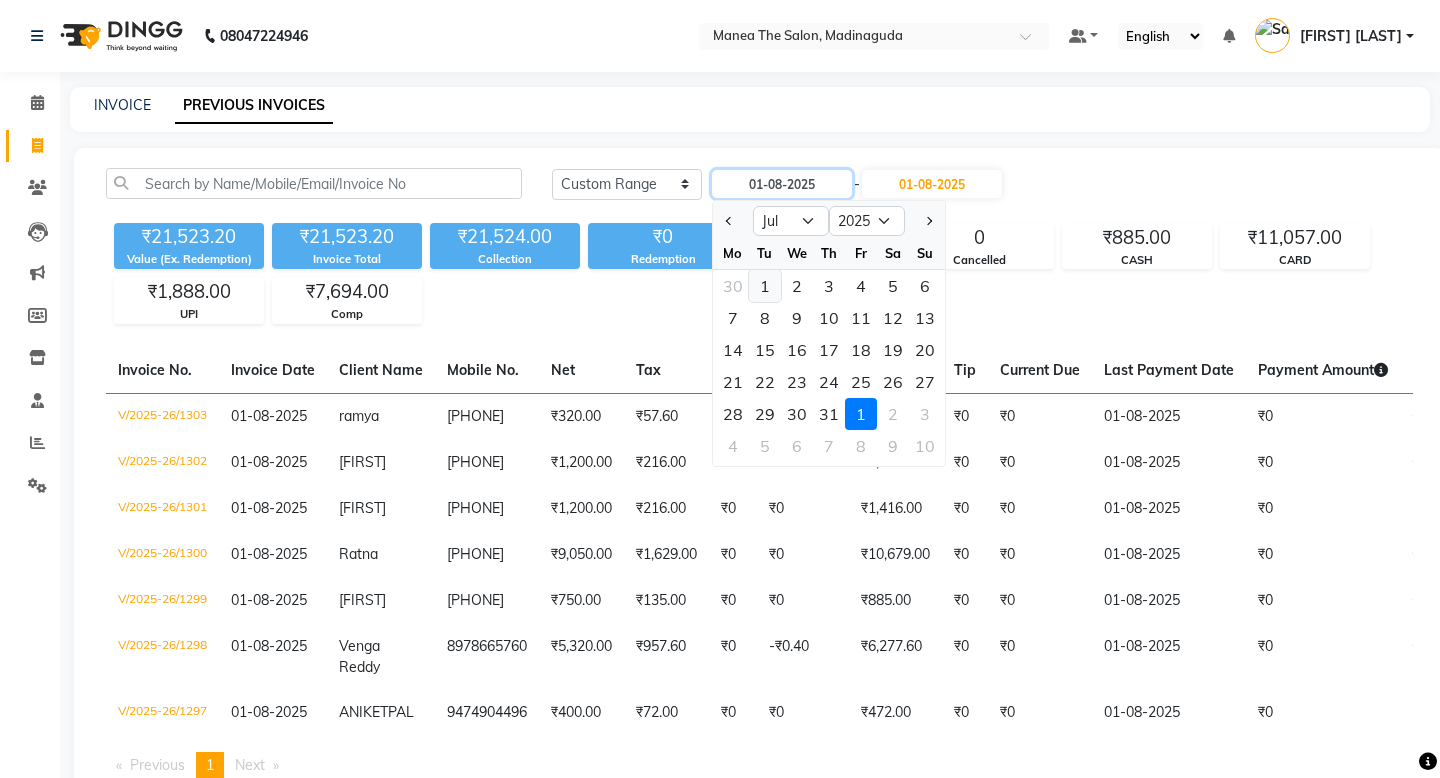 type on "01-07-2025" 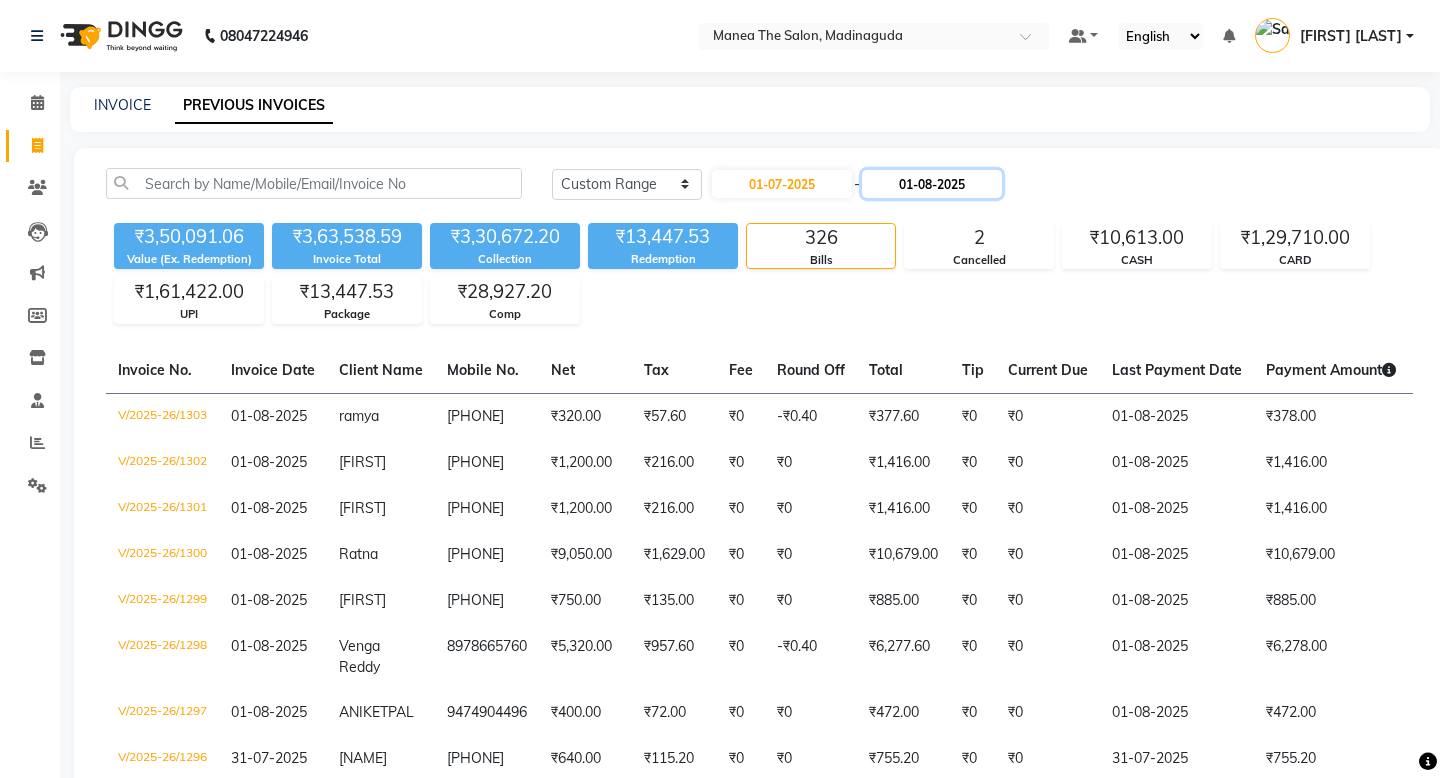 click on "01-08-2025" 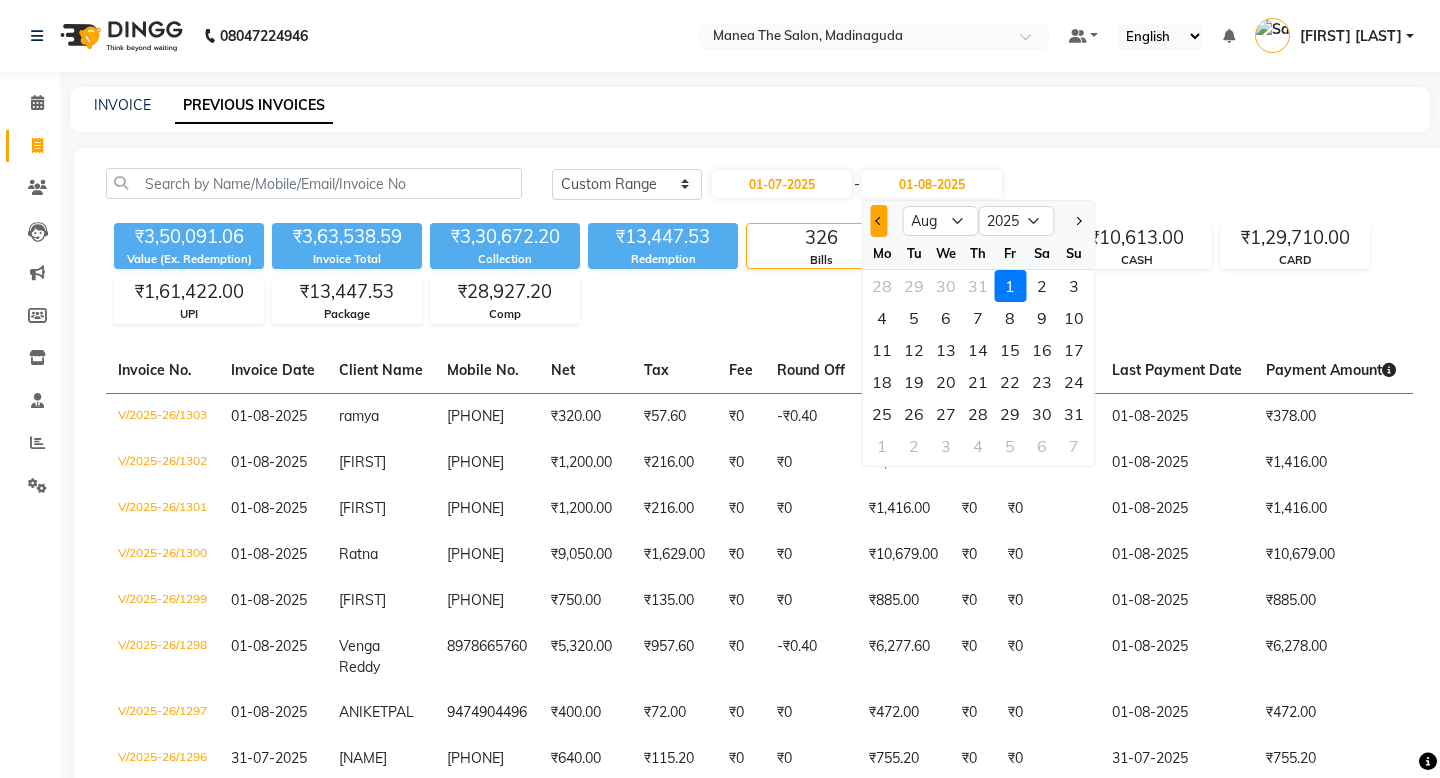 click 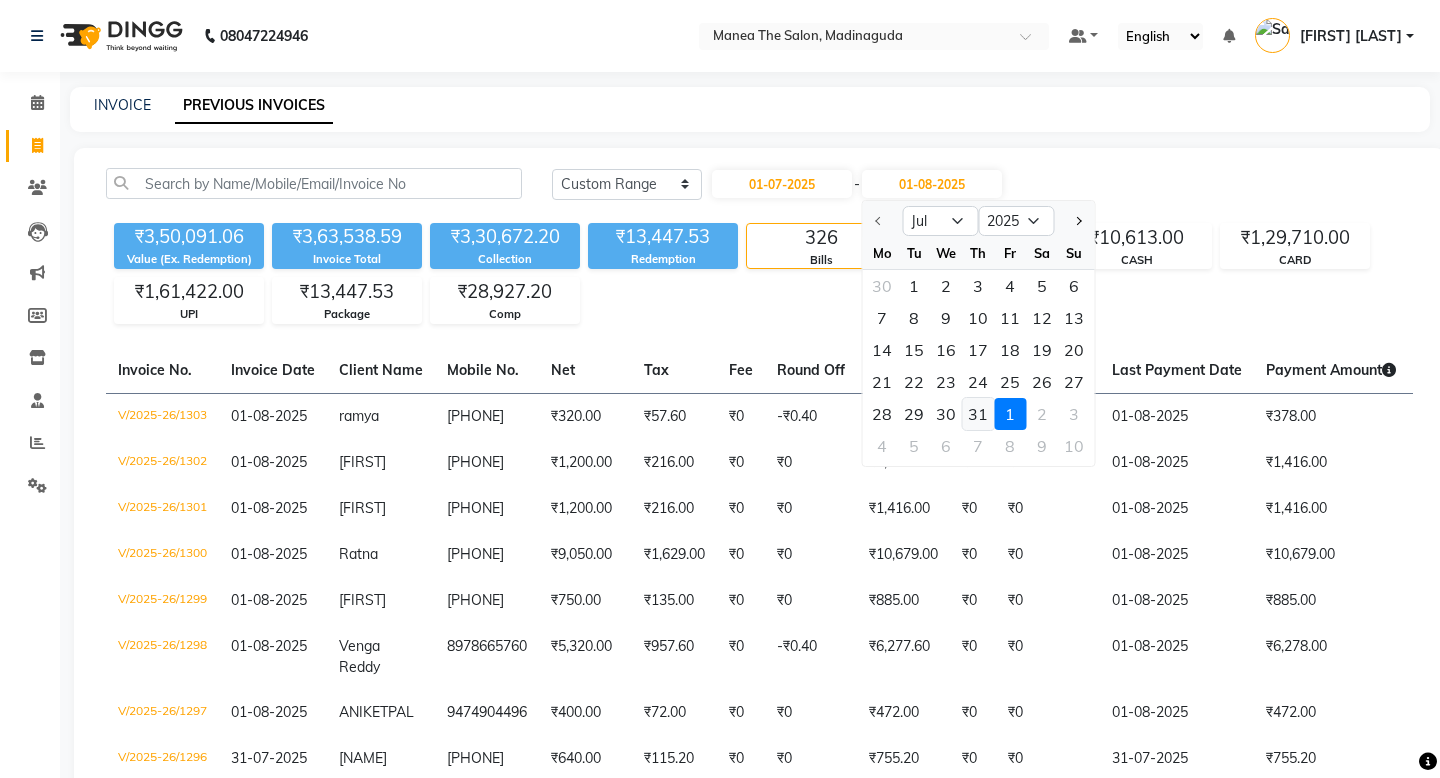 click on "31" 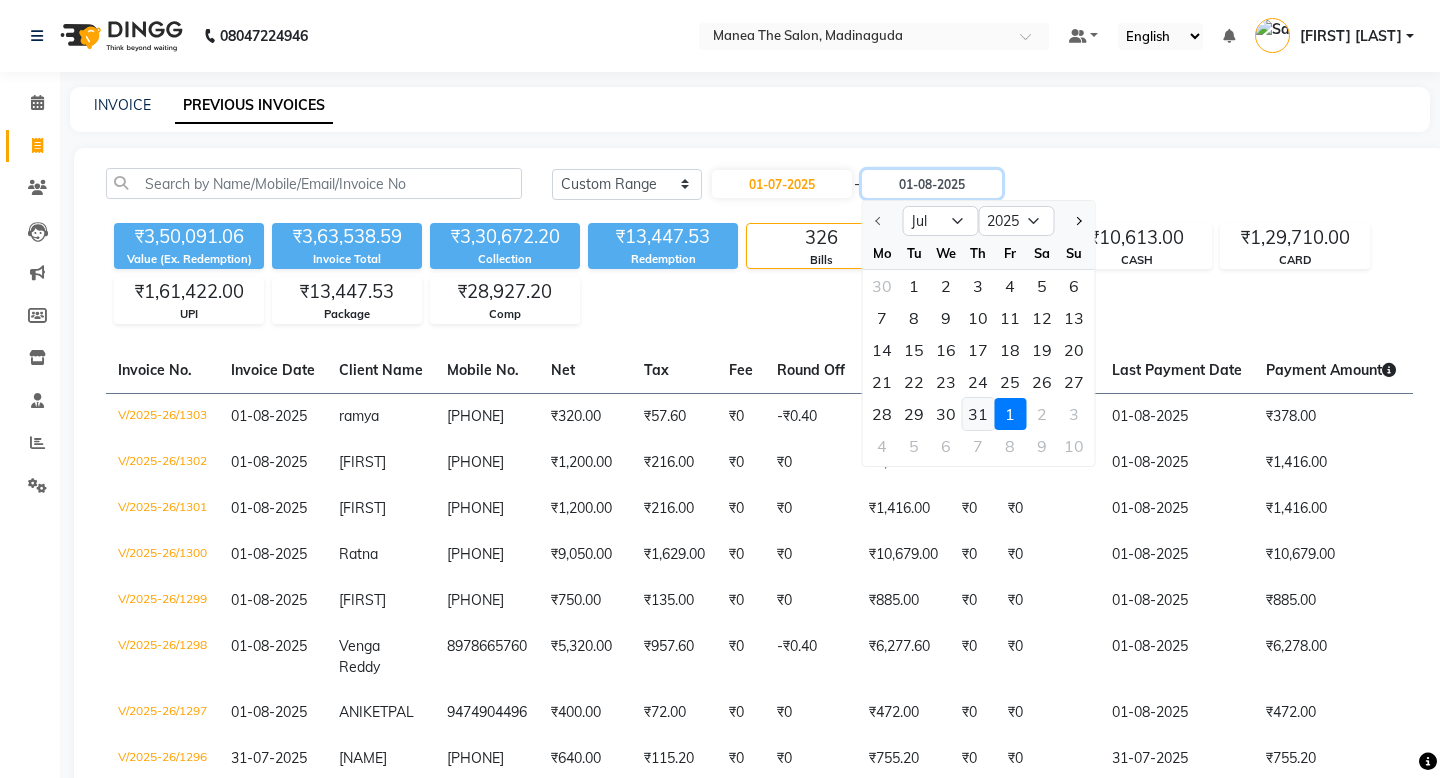 type on "31-07-2025" 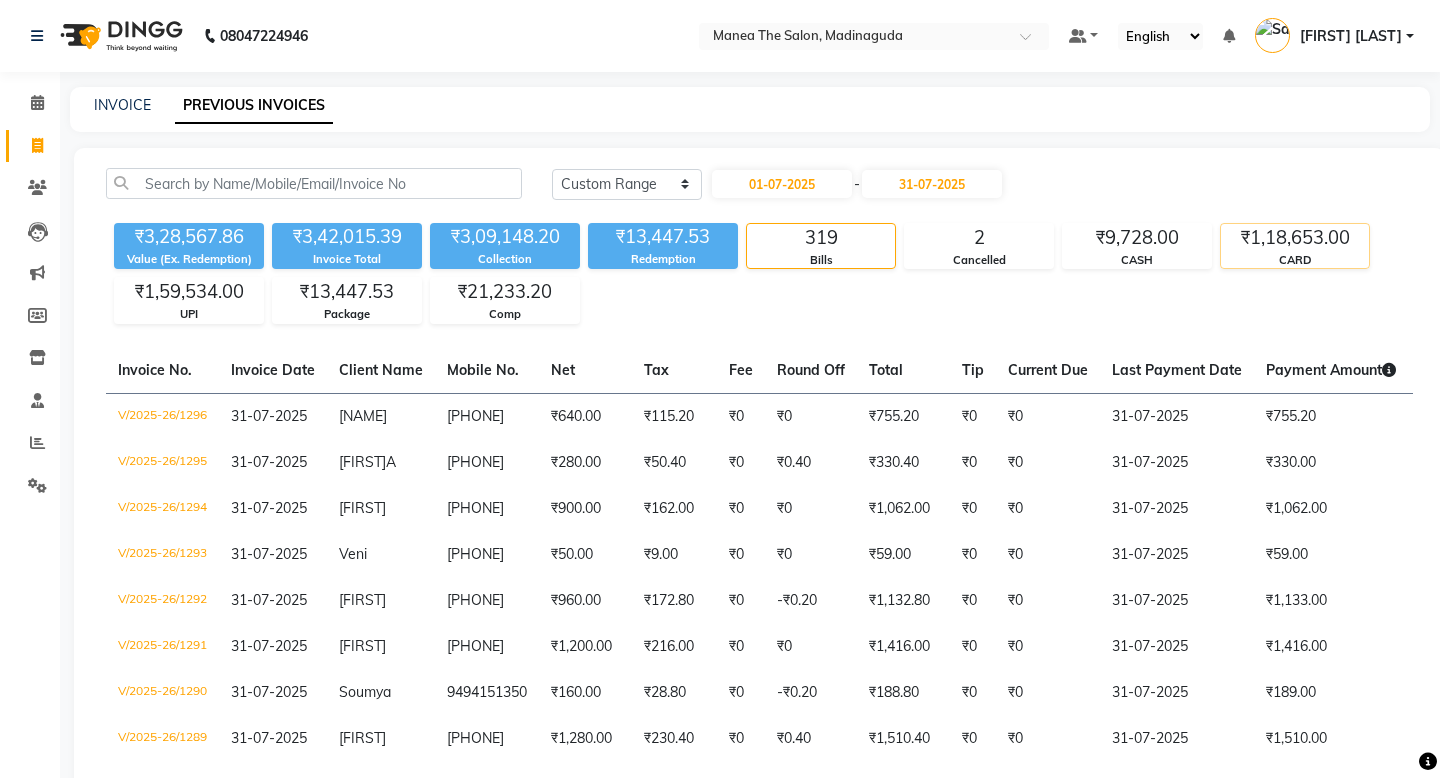 click on "CARD" 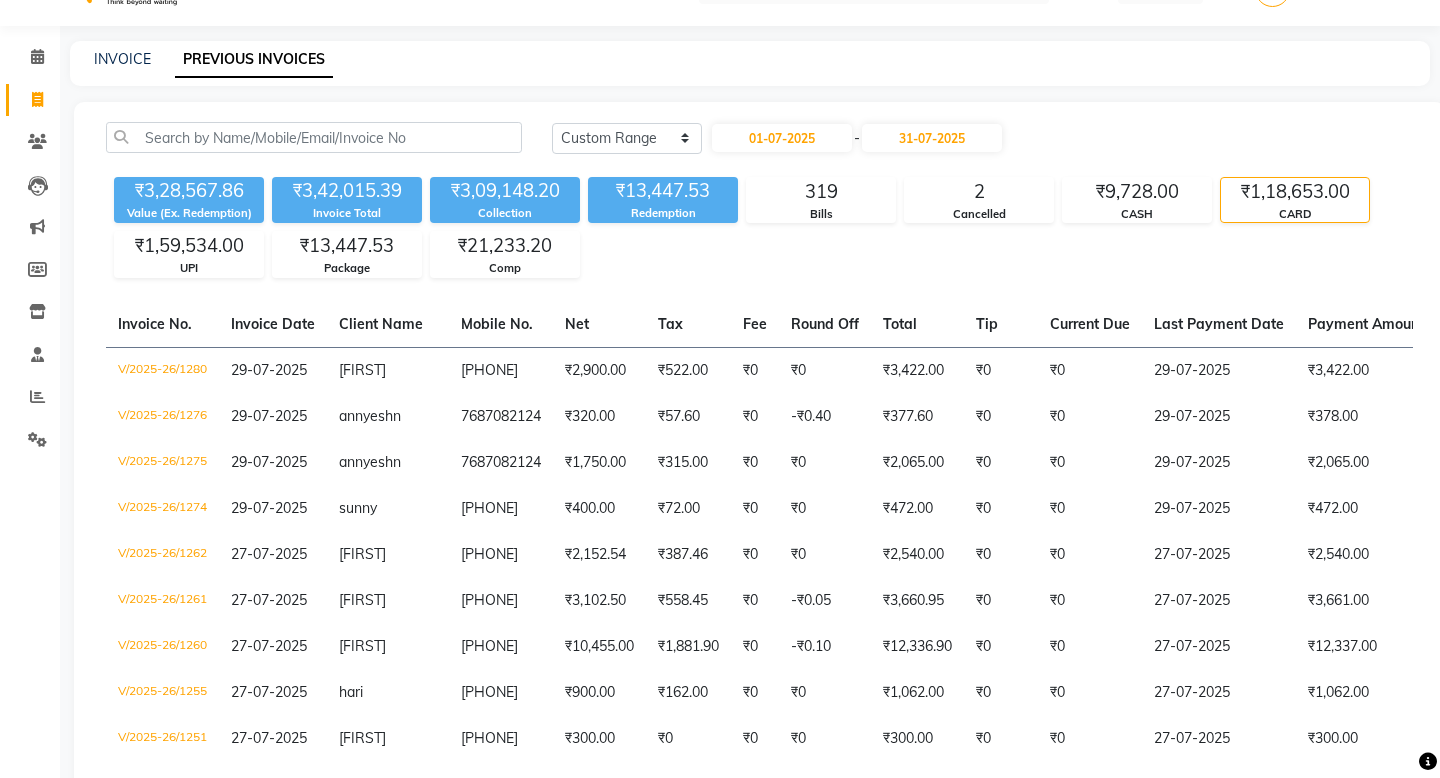 scroll, scrollTop: 0, scrollLeft: 0, axis: both 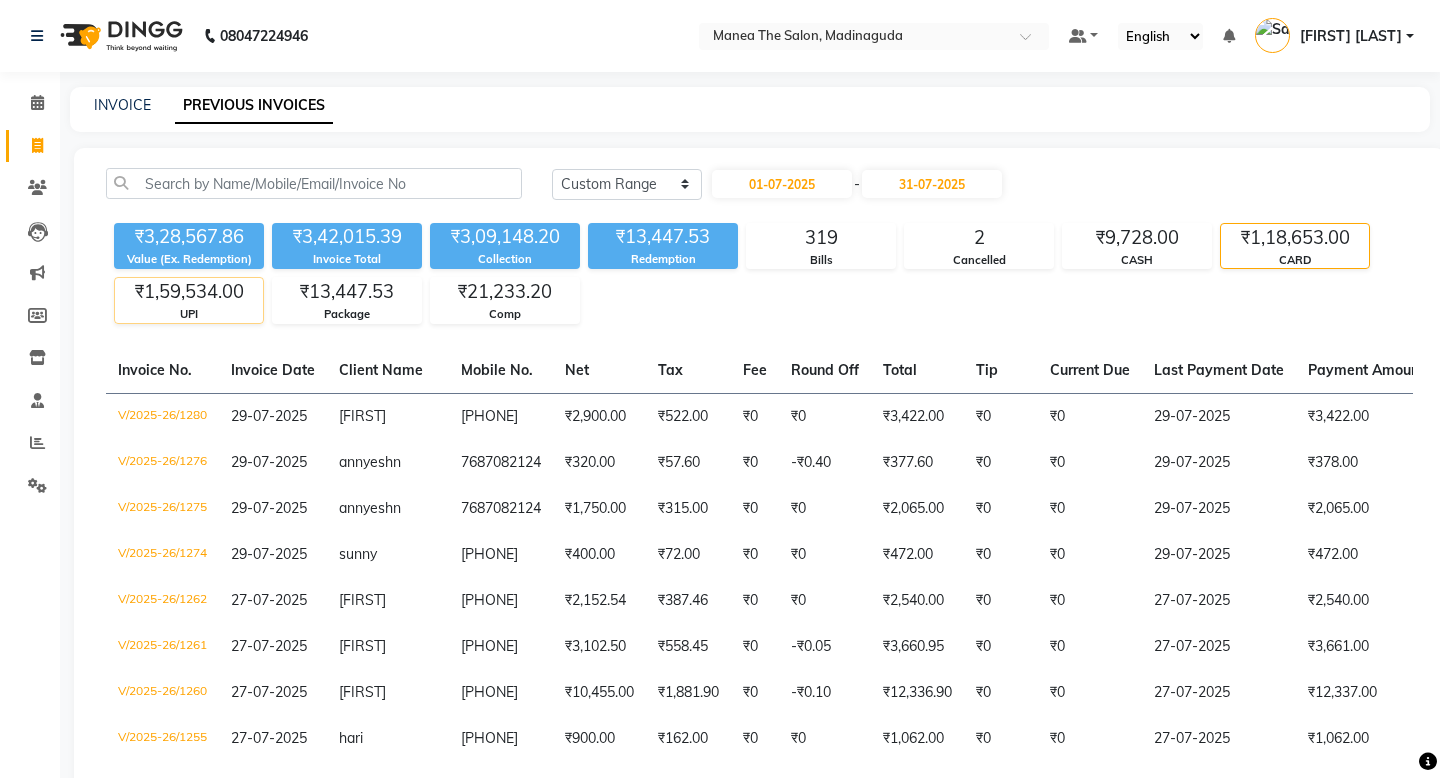 click on "UPI" 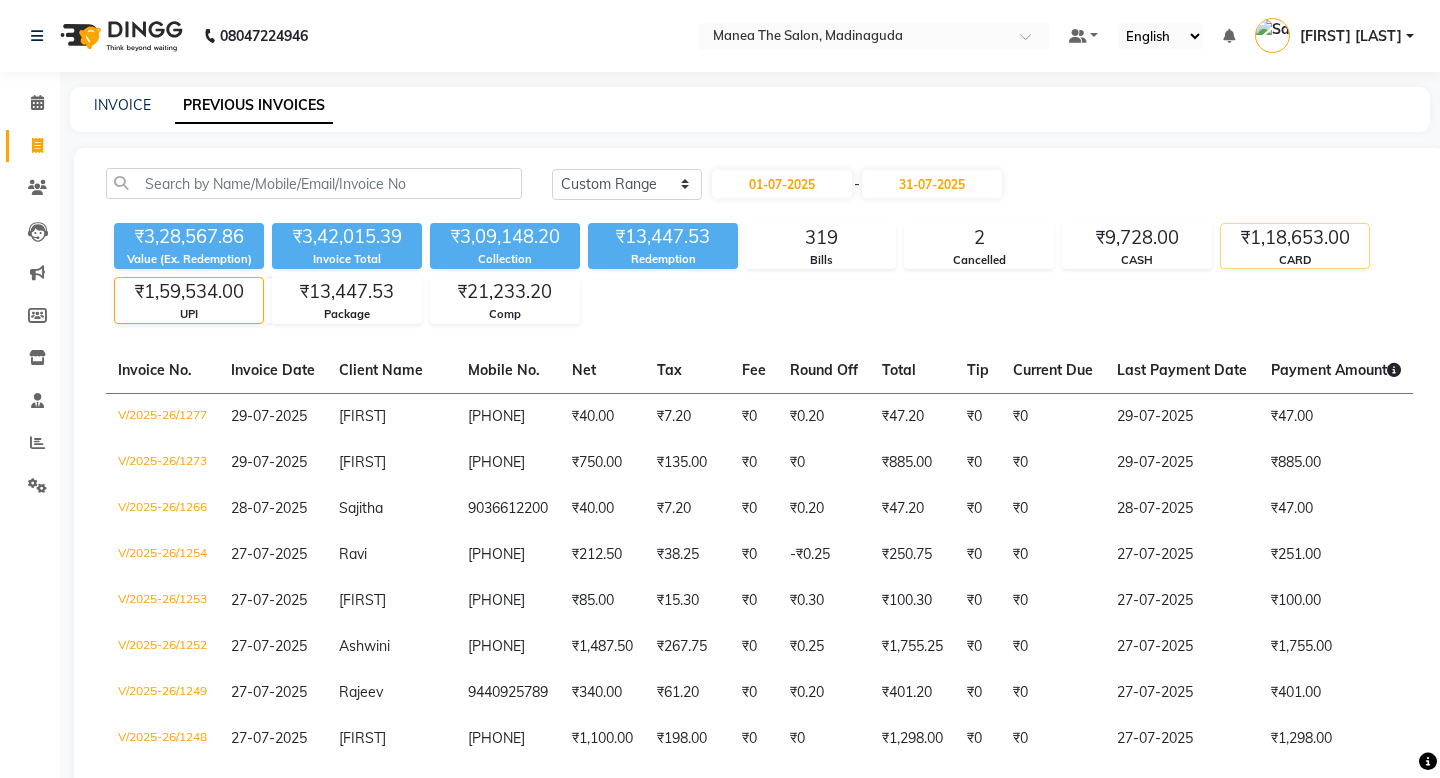 click on "CARD" 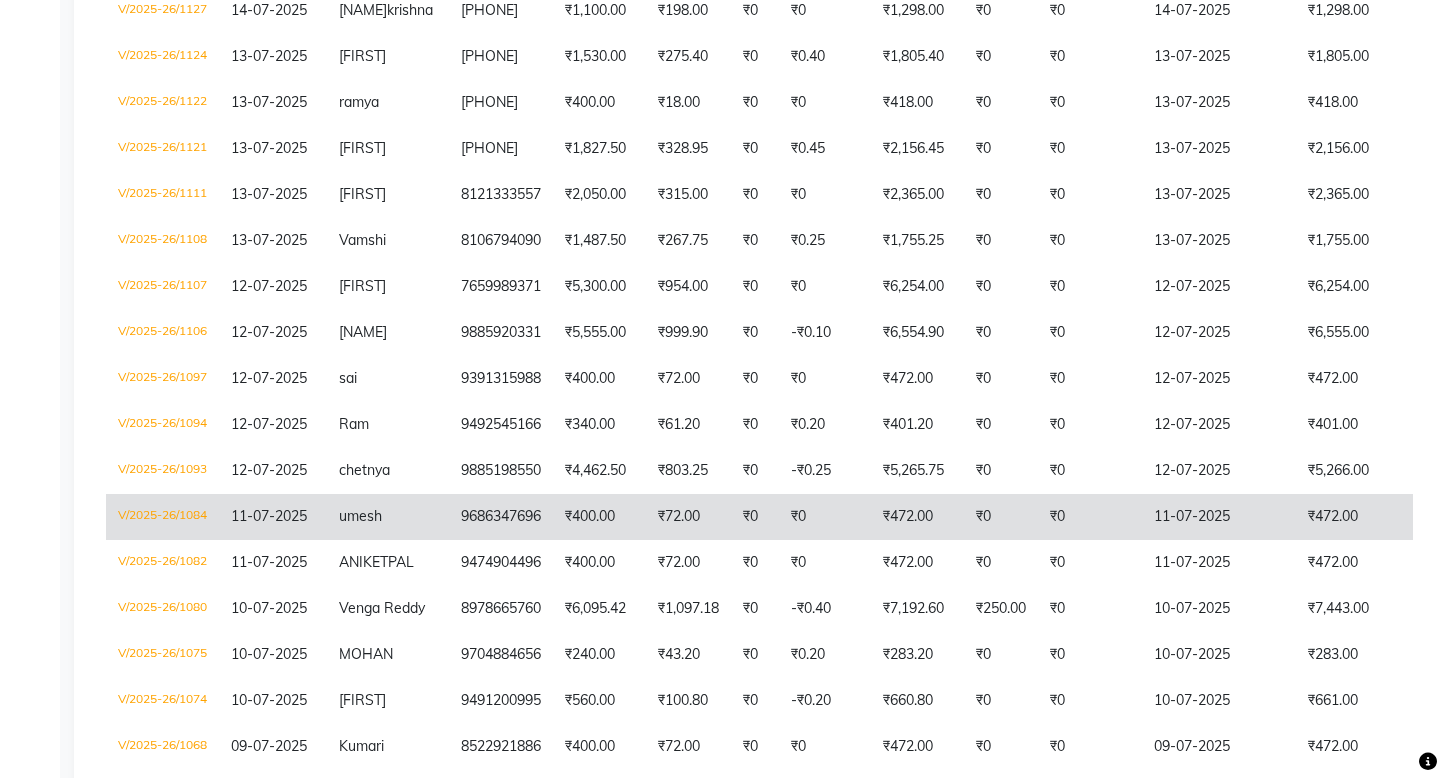 scroll, scrollTop: 1782, scrollLeft: 0, axis: vertical 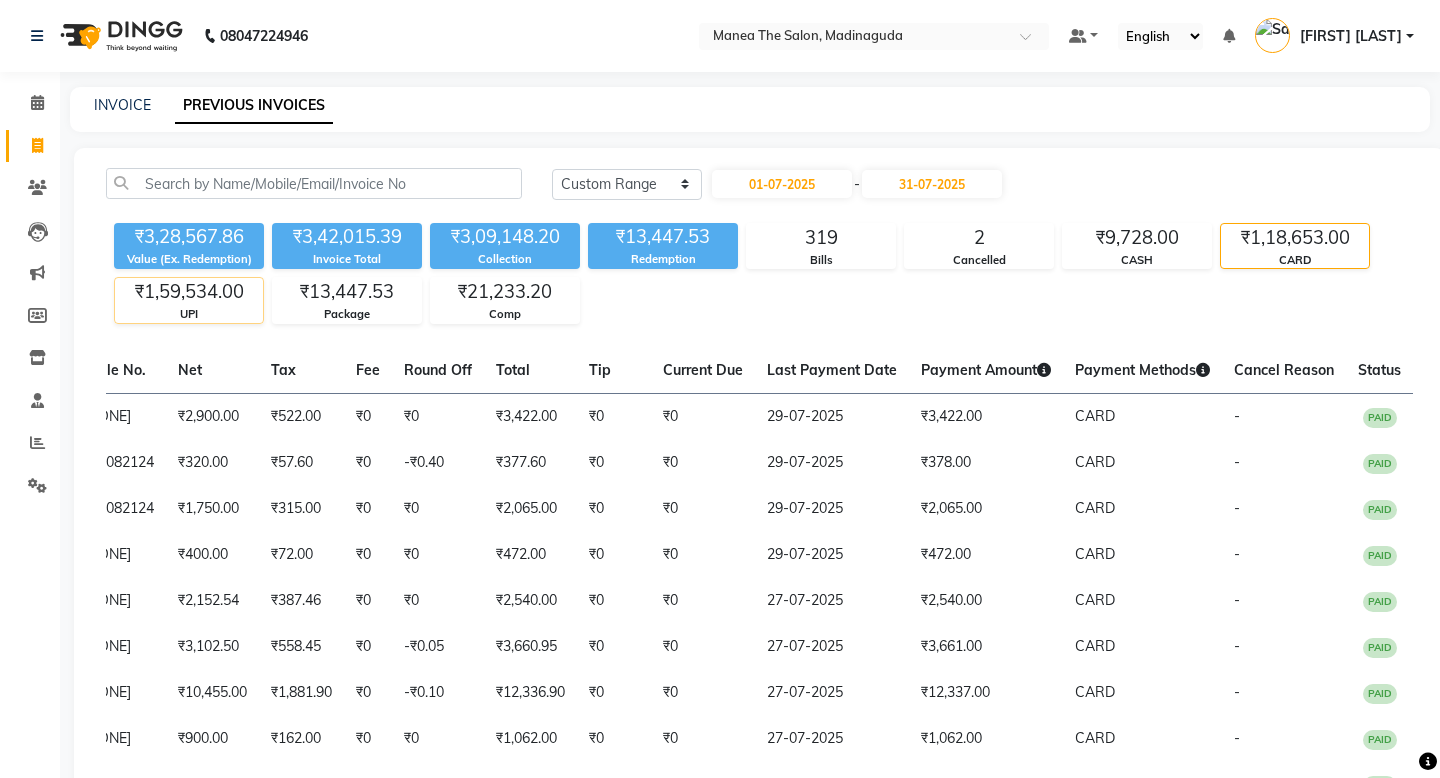 click on "₹1,59,534.00" 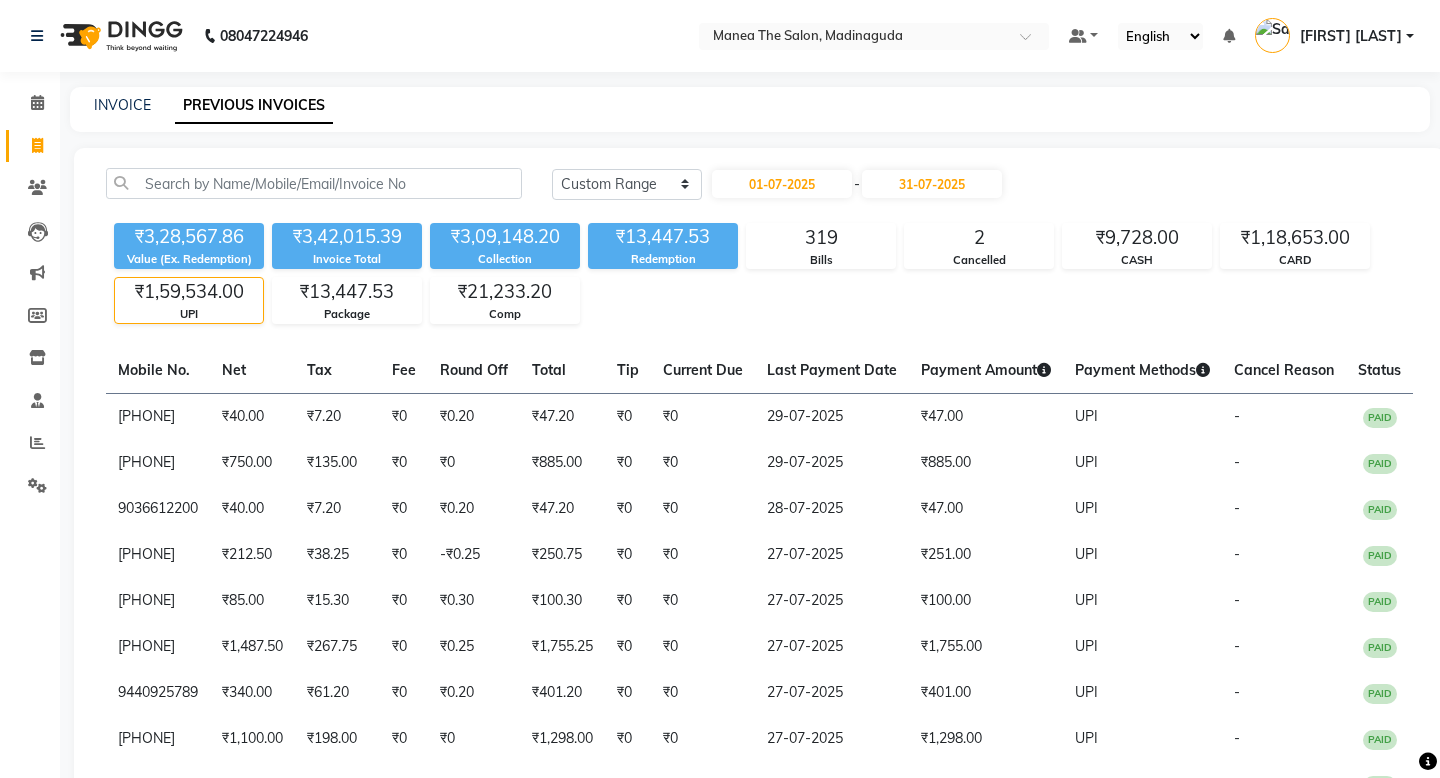 scroll, scrollTop: 0, scrollLeft: 380, axis: horizontal 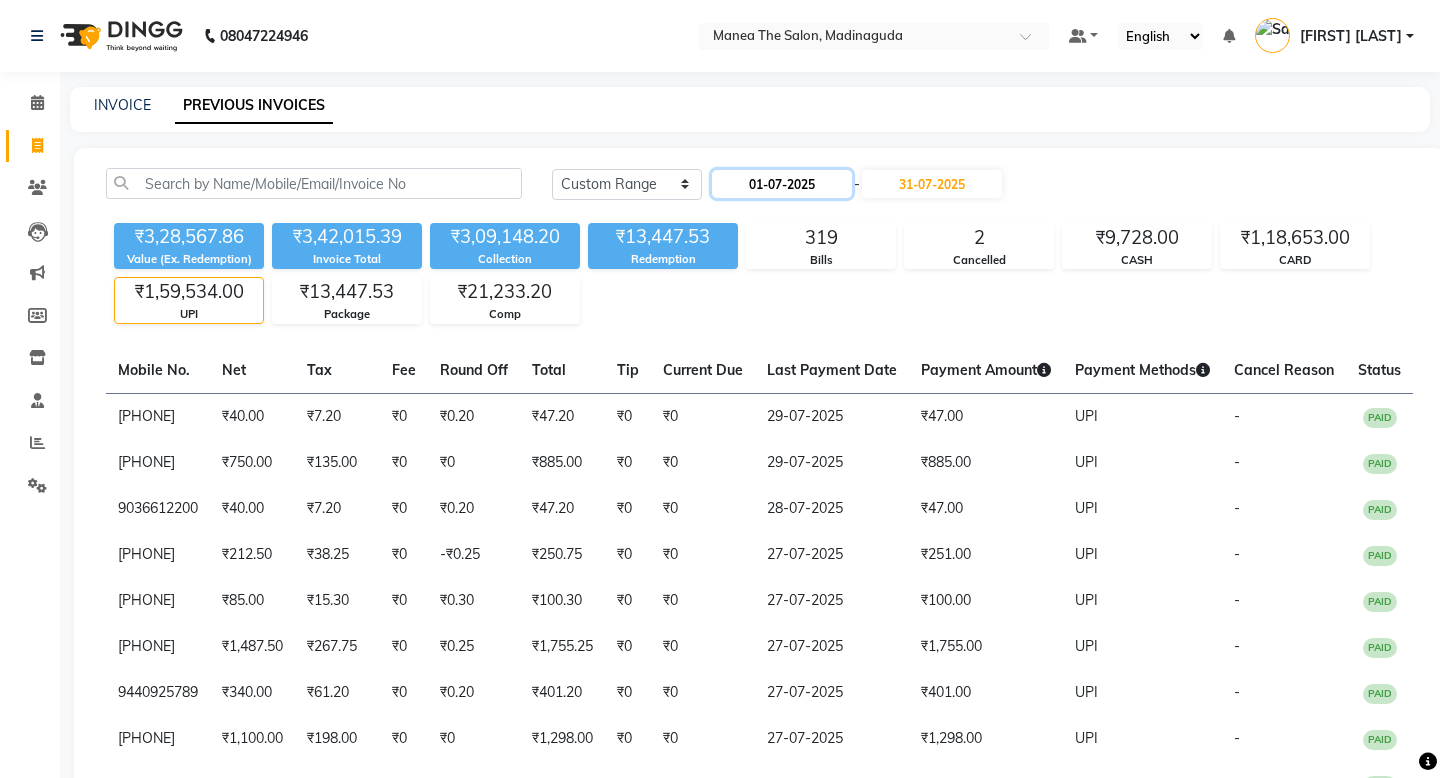 click on "01-07-2025" 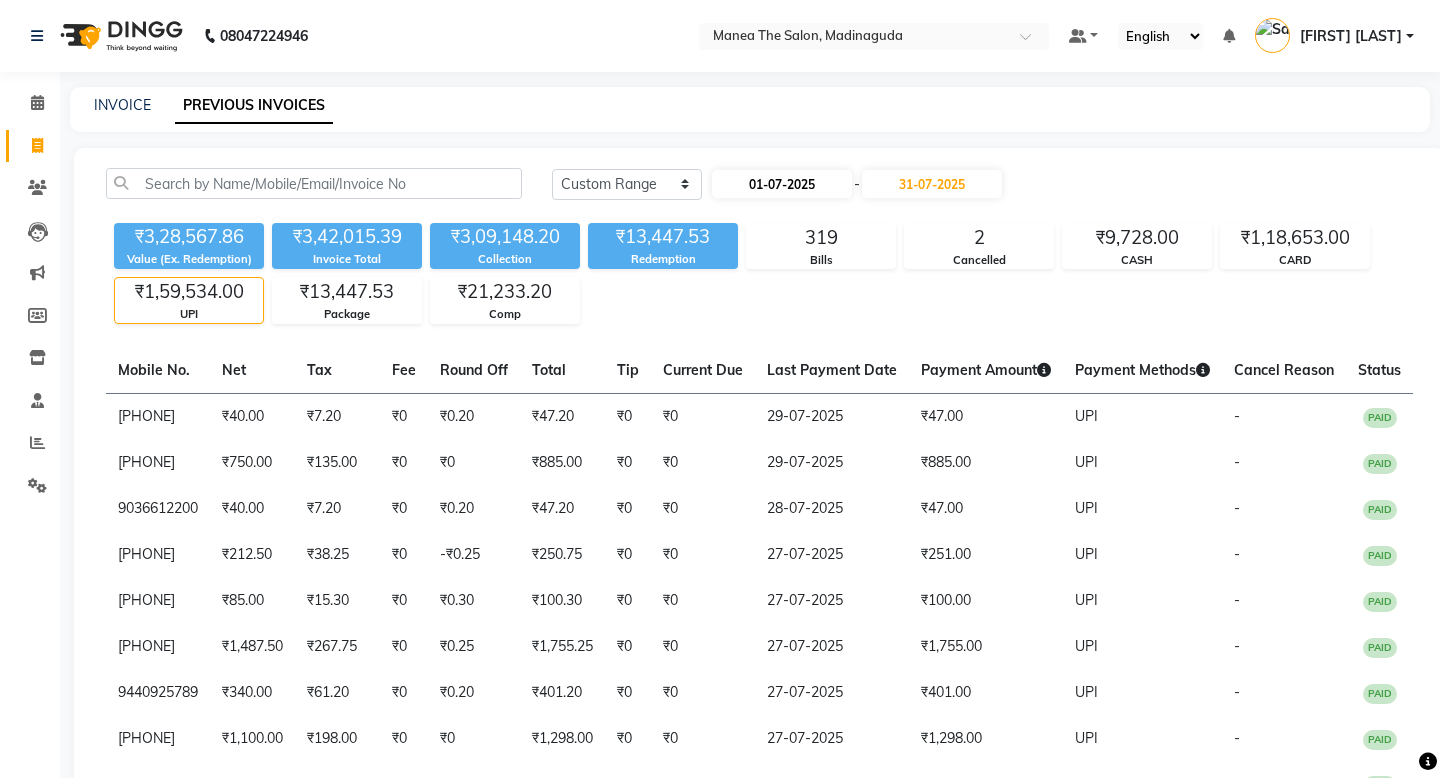 select on "7" 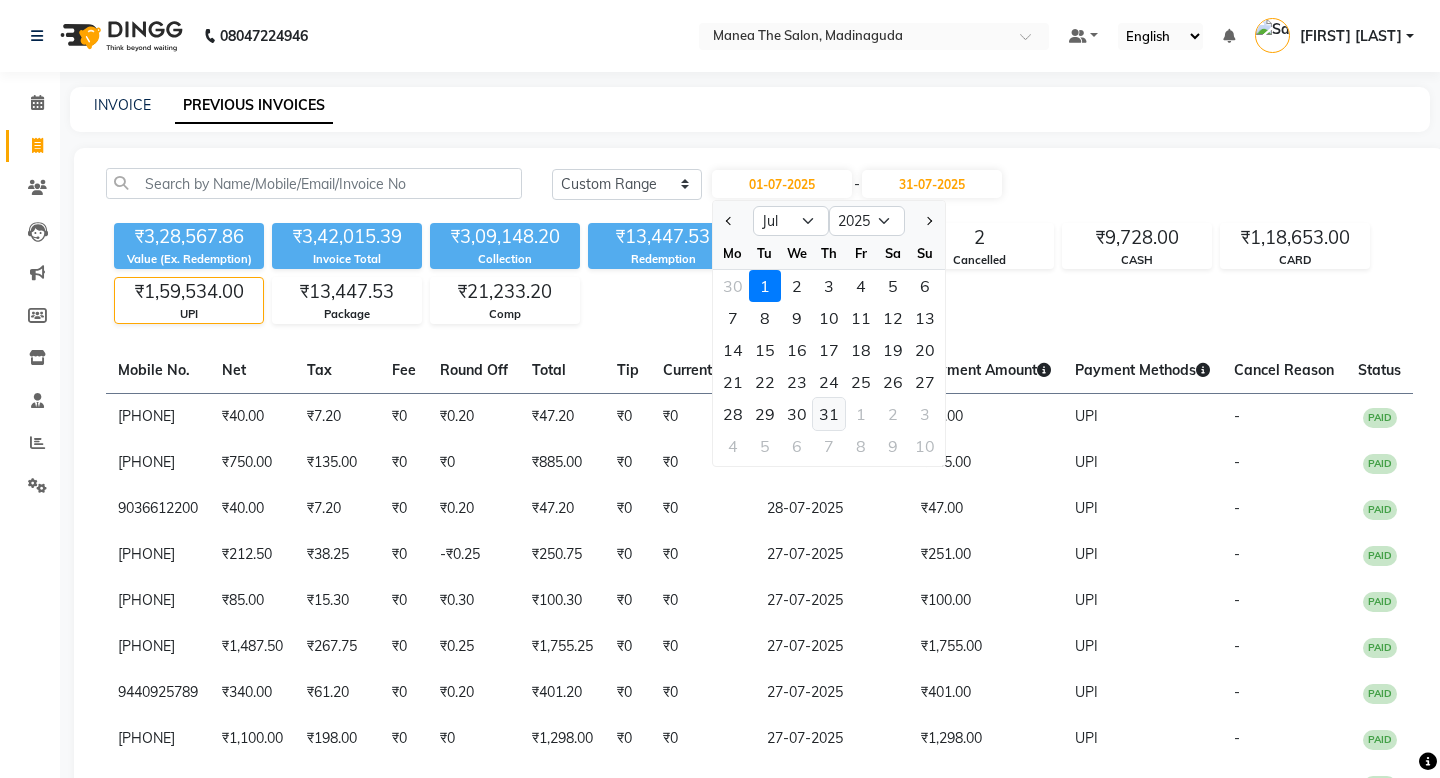 click on "31" 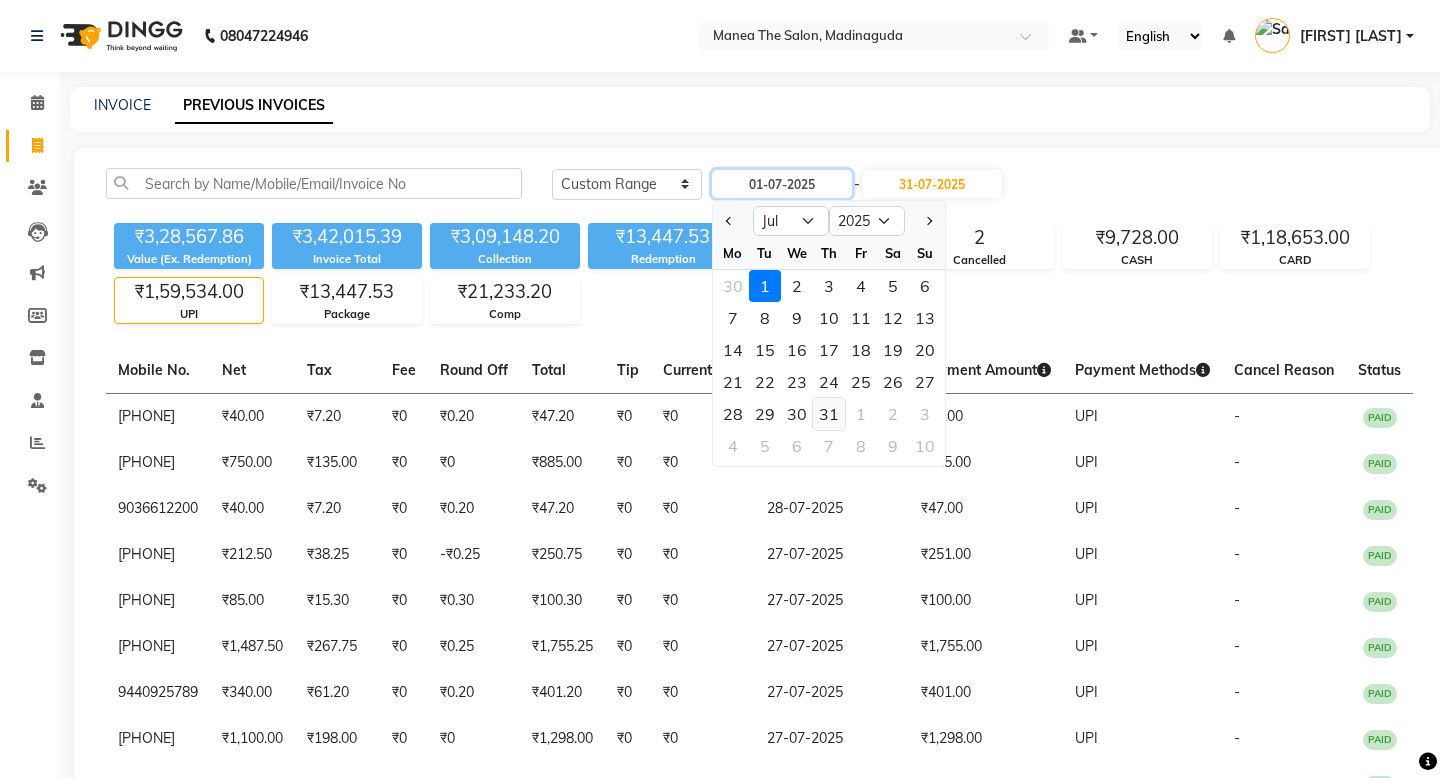 type on "31-07-2025" 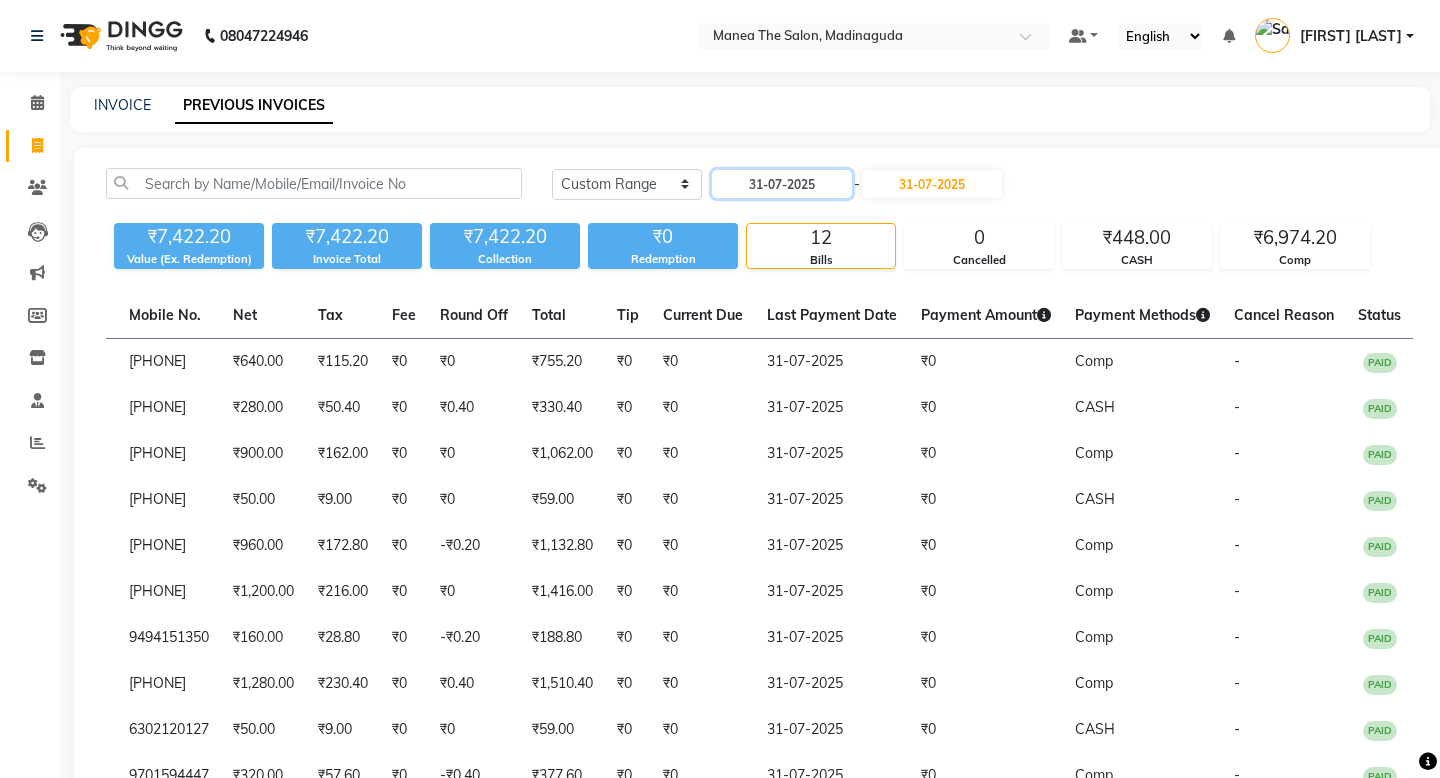 scroll, scrollTop: 0, scrollLeft: 337, axis: horizontal 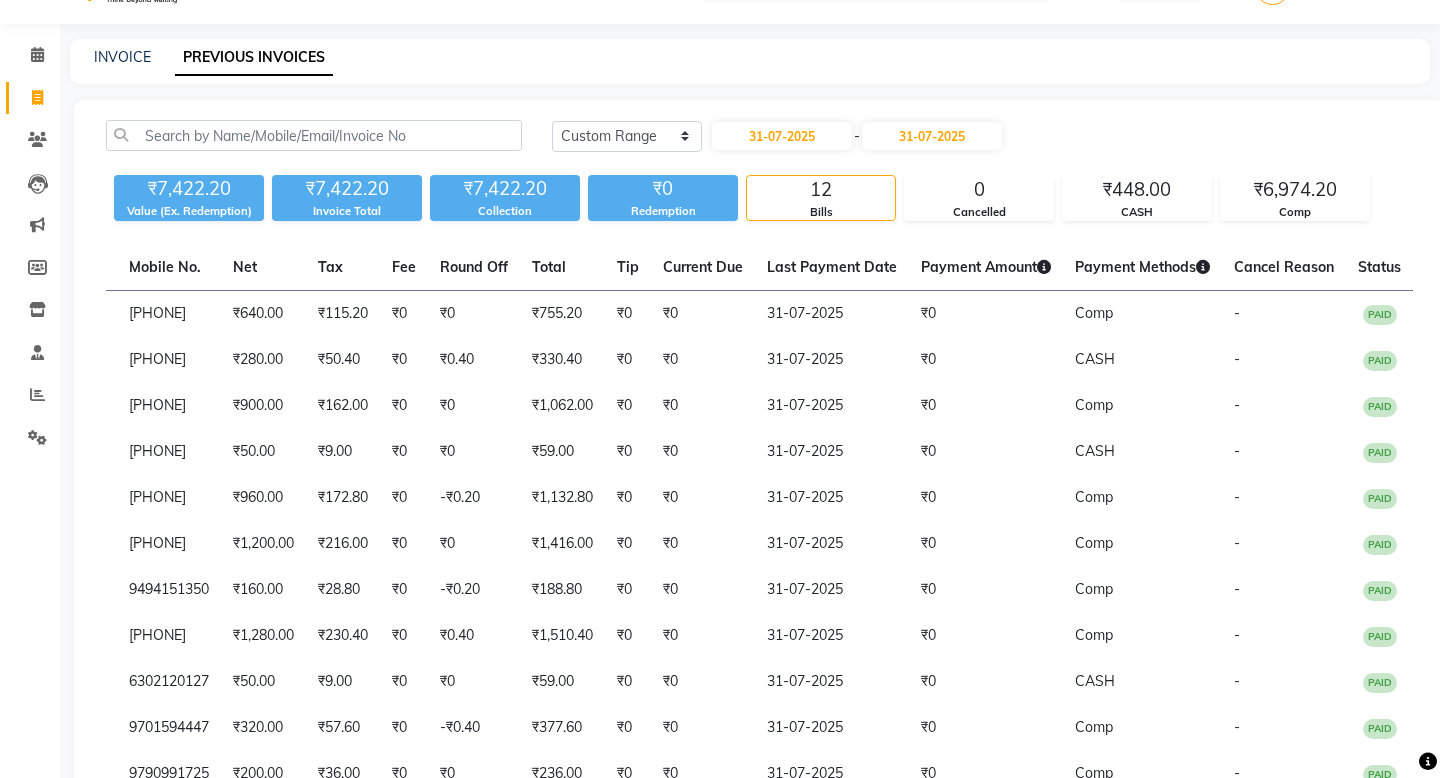 click on "Today Yesterday Custom Range 31-07-2025 - 31-07-2025 ₹7,422.20 Value (Ex. Redemption) ₹7,422.20 Invoice Total  ₹7,422.20 Collection ₹0 Redemption 12 Bills 0 Cancelled ₹448.00 CASH ₹6,974.20 Comp  Invoice No.   Invoice Date   Client Name   Mobile No.   Net   Tax   Fee   Round Off   Total   Tip   Current Due   Last Payment Date   Payment Amount   Payment Methods   Cancel Reason   Status   V/2025-26/1296  31-07-2025 Anusha   9100413513 ₹640.00 ₹115.20  ₹0  ₹0 ₹755.20 ₹0 ₹0 31-07-2025 ₹0  Comp - PAID  V/2025-26/1295  31-07-2025 Sowmya  A 8985851949 ₹280.00 ₹50.40  ₹0  ₹0.40 ₹330.40 ₹0 ₹0 31-07-2025 ₹0  CASH - PAID  V/2025-26/1294  31-07-2025 subham   9182542508 ₹900.00 ₹162.00  ₹0  ₹0 ₹1,062.00 ₹0 ₹0 31-07-2025 ₹0  Comp - PAID  V/2025-26/1293  31-07-2025 Veni   9000347989 ₹50.00 ₹9.00  ₹0  ₹0 ₹59.00 ₹0 ₹0 31-07-2025 ₹0  CASH - PAID  V/2025-26/1292  31-07-2025 Shiva   9003103332 ₹960.00 ₹172.80  ₹0  -₹0.20 ₹1,132.80 ₹0 ₹0 -" 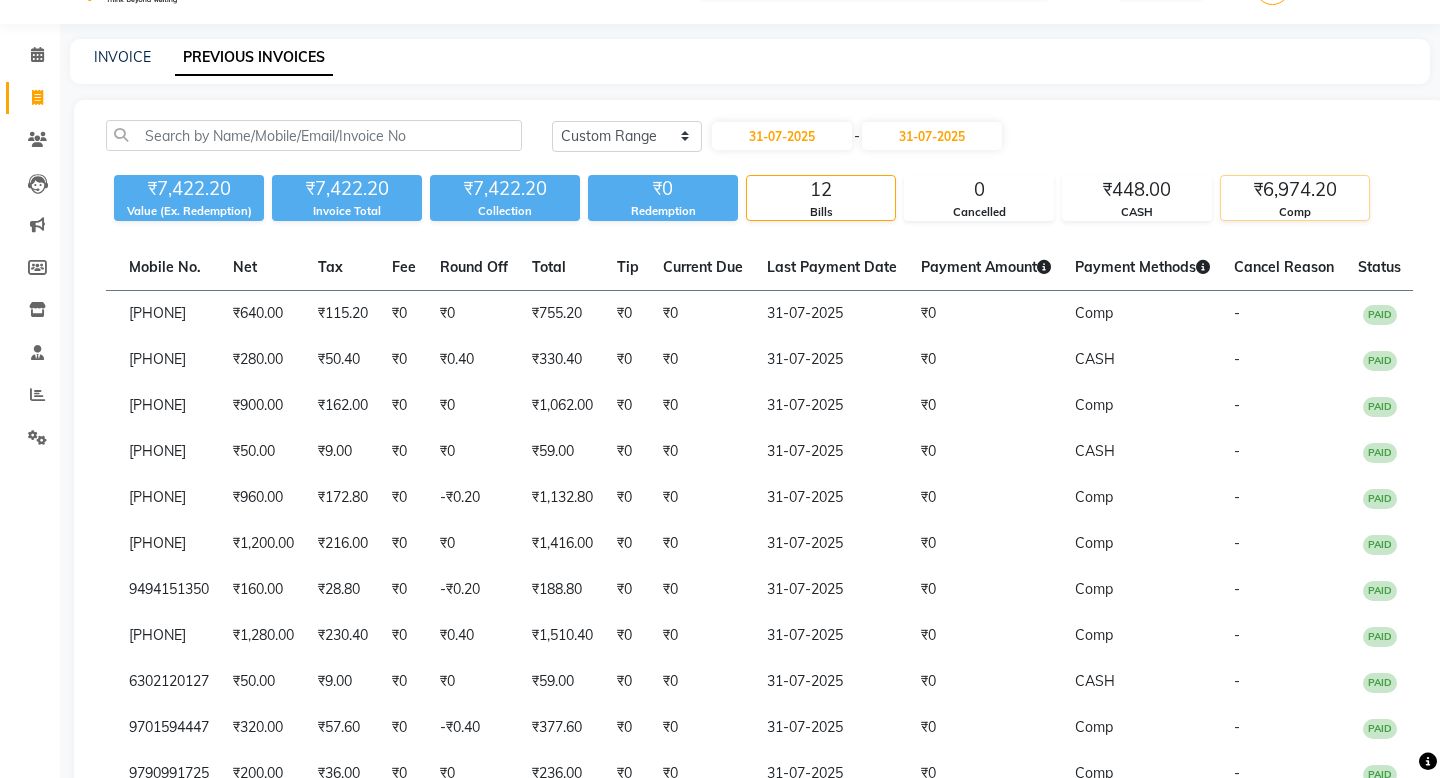 click on "Comp" 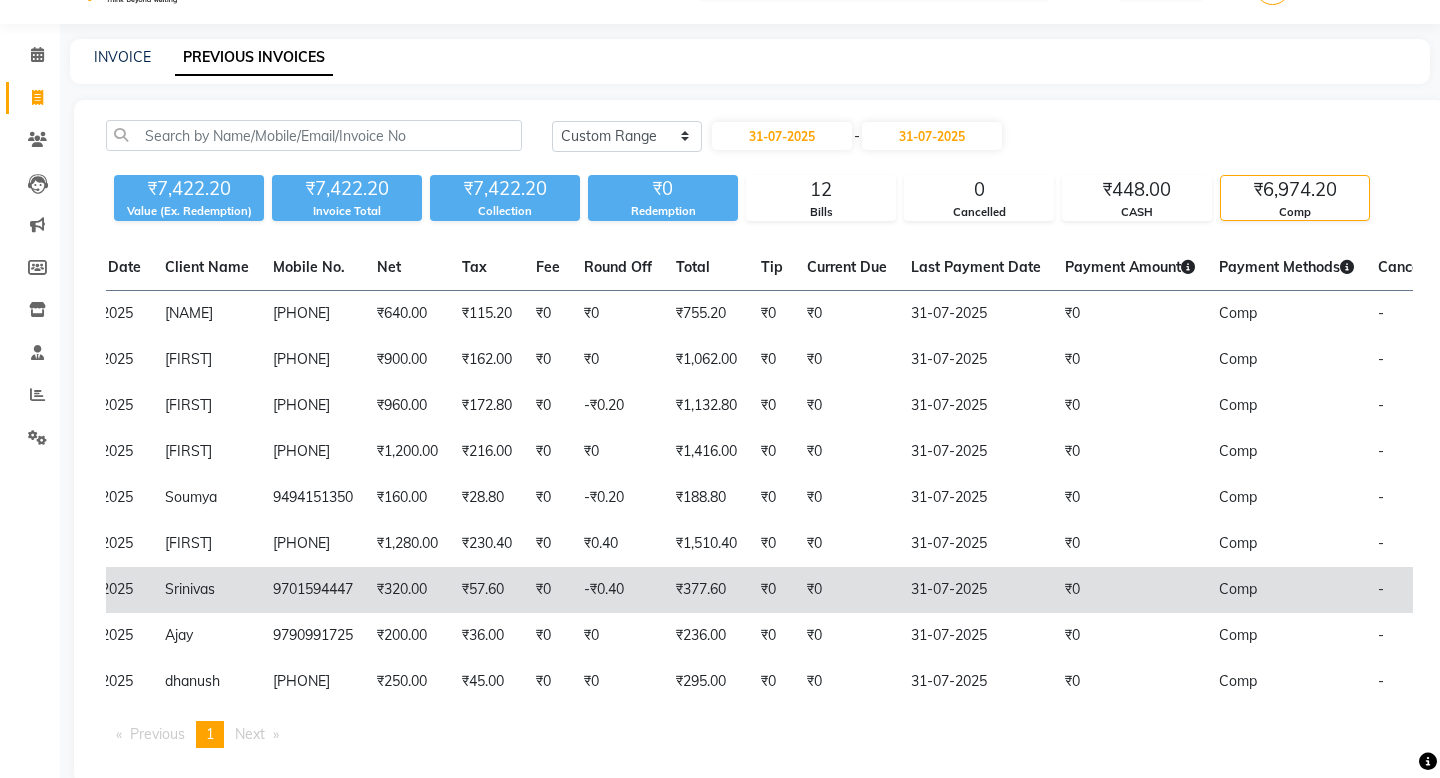 scroll, scrollTop: 0, scrollLeft: 0, axis: both 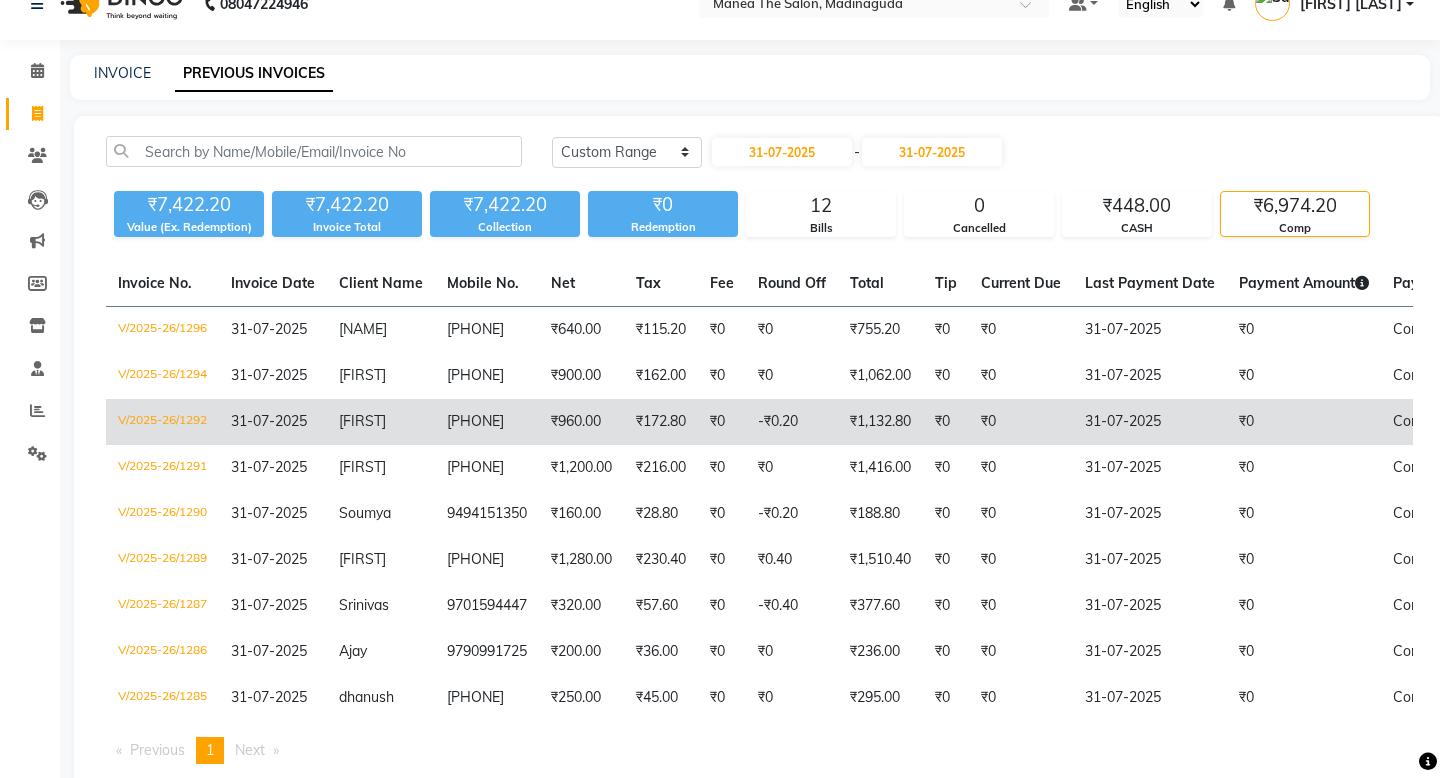 click on "V/2025-26/1292" 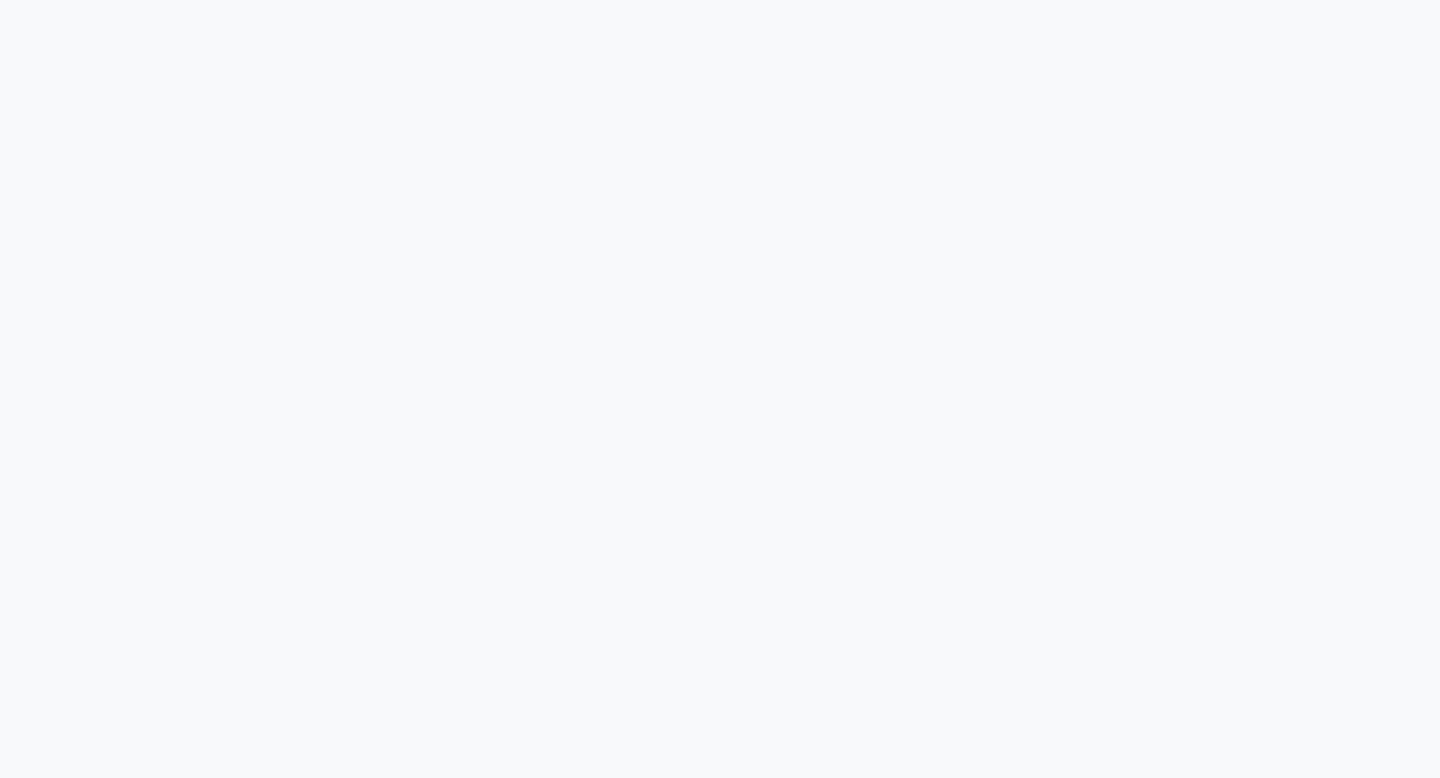 scroll, scrollTop: 0, scrollLeft: 0, axis: both 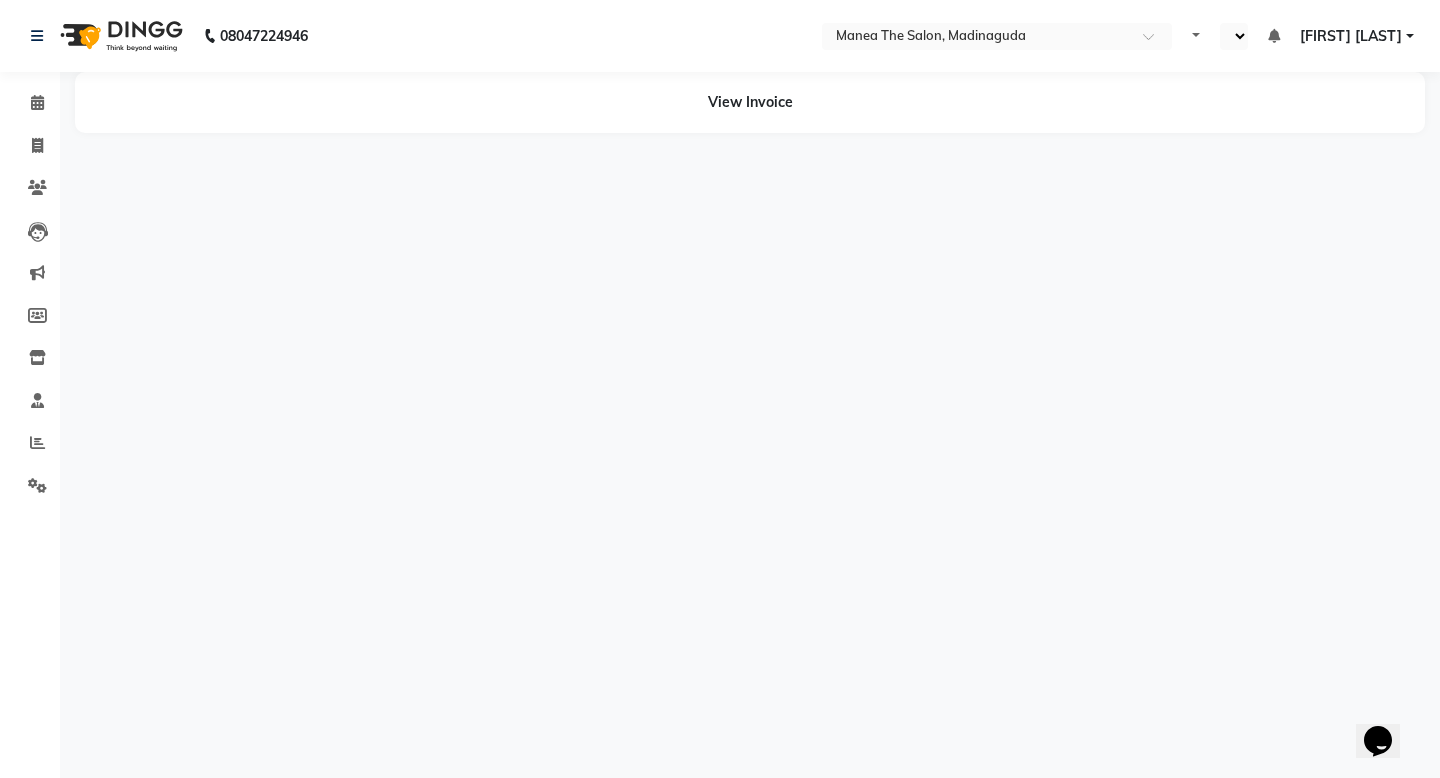 select on "en" 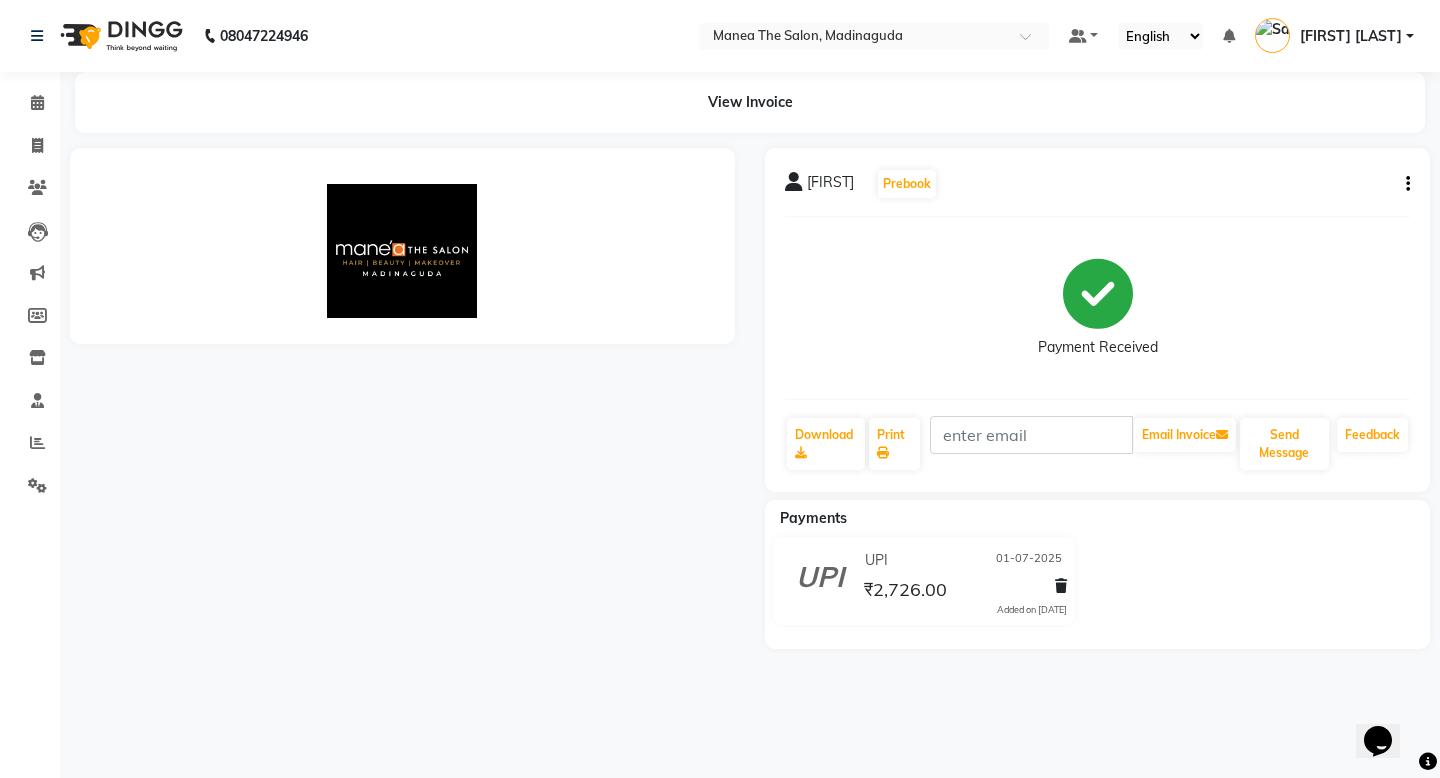 scroll, scrollTop: 0, scrollLeft: 0, axis: both 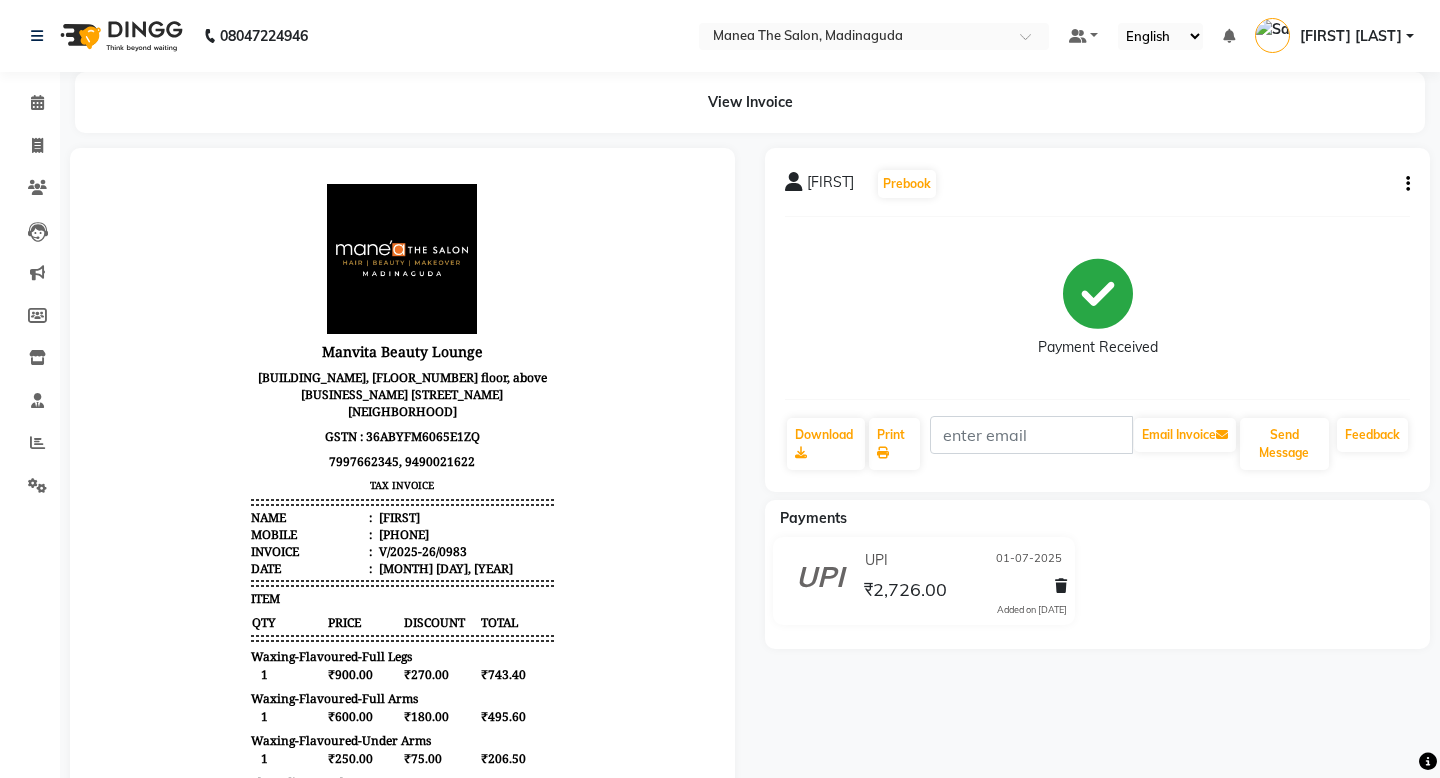 click 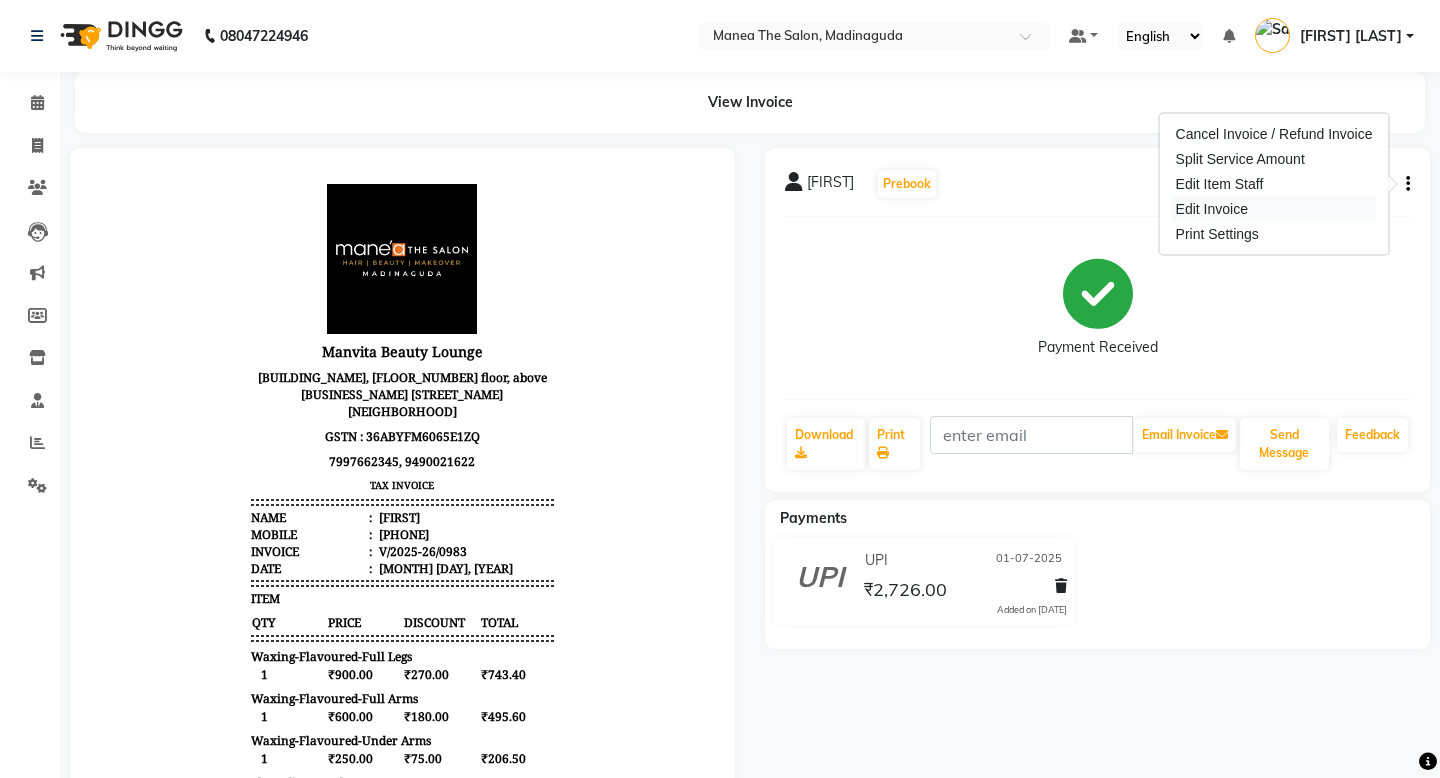 click on "Edit Invoice" at bounding box center [1274, 209] 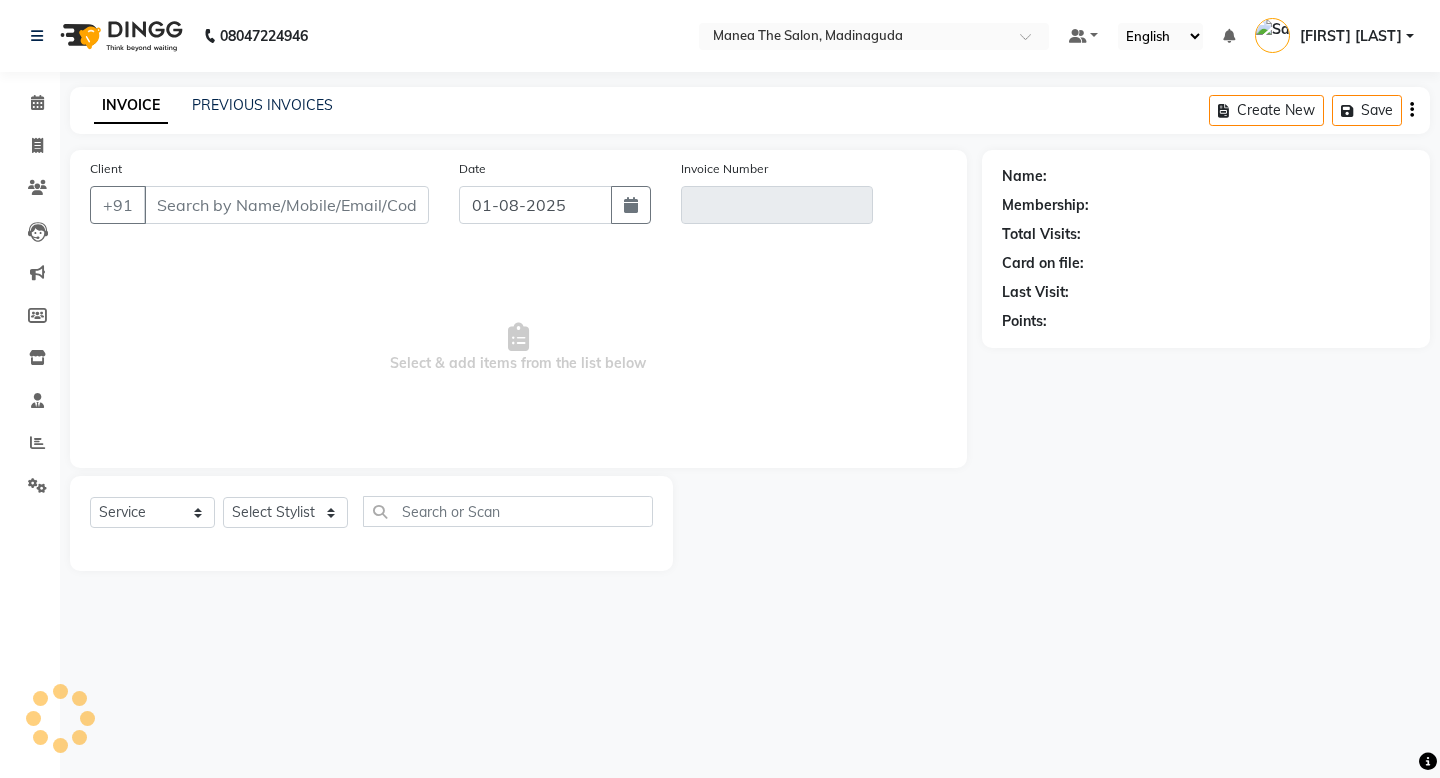 type on "7032796966" 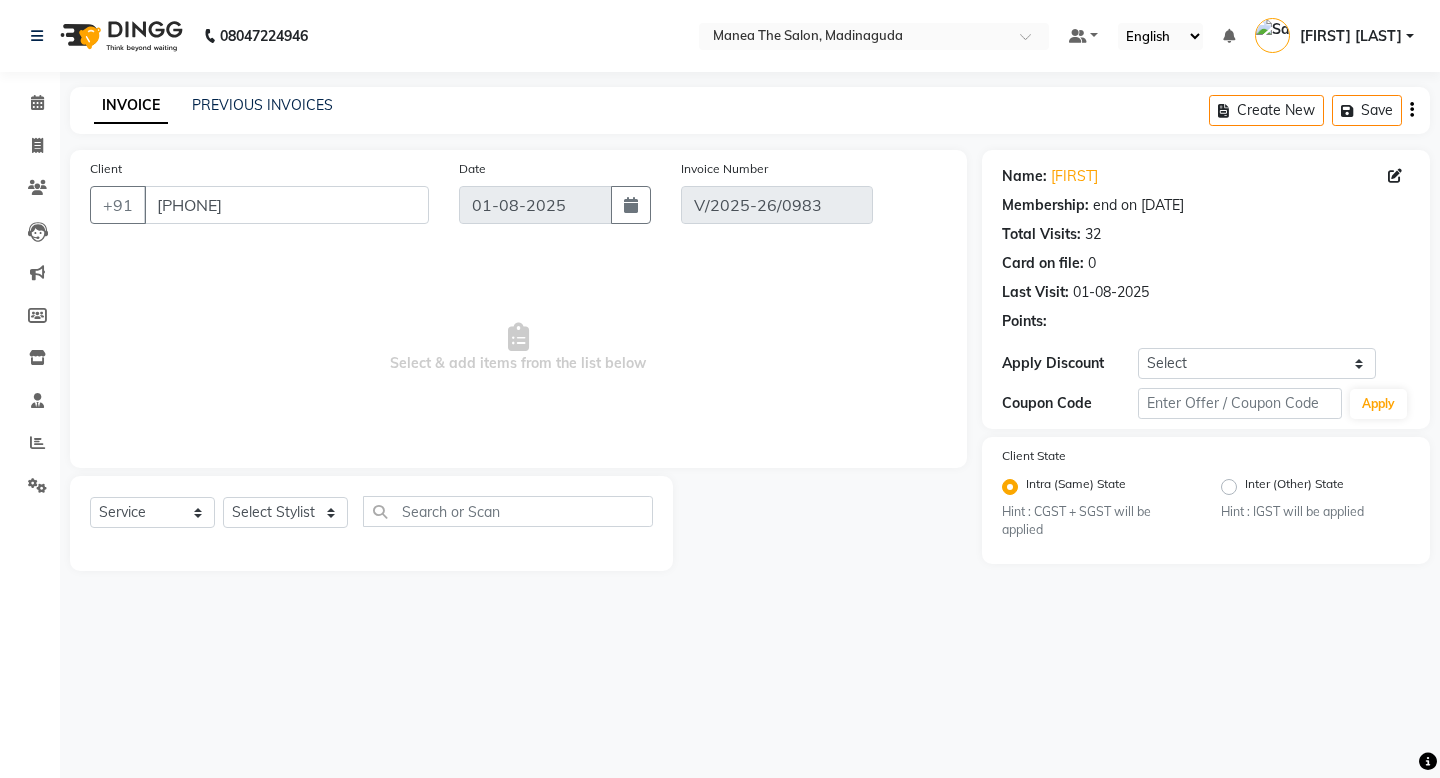 type on "01-07-2025" 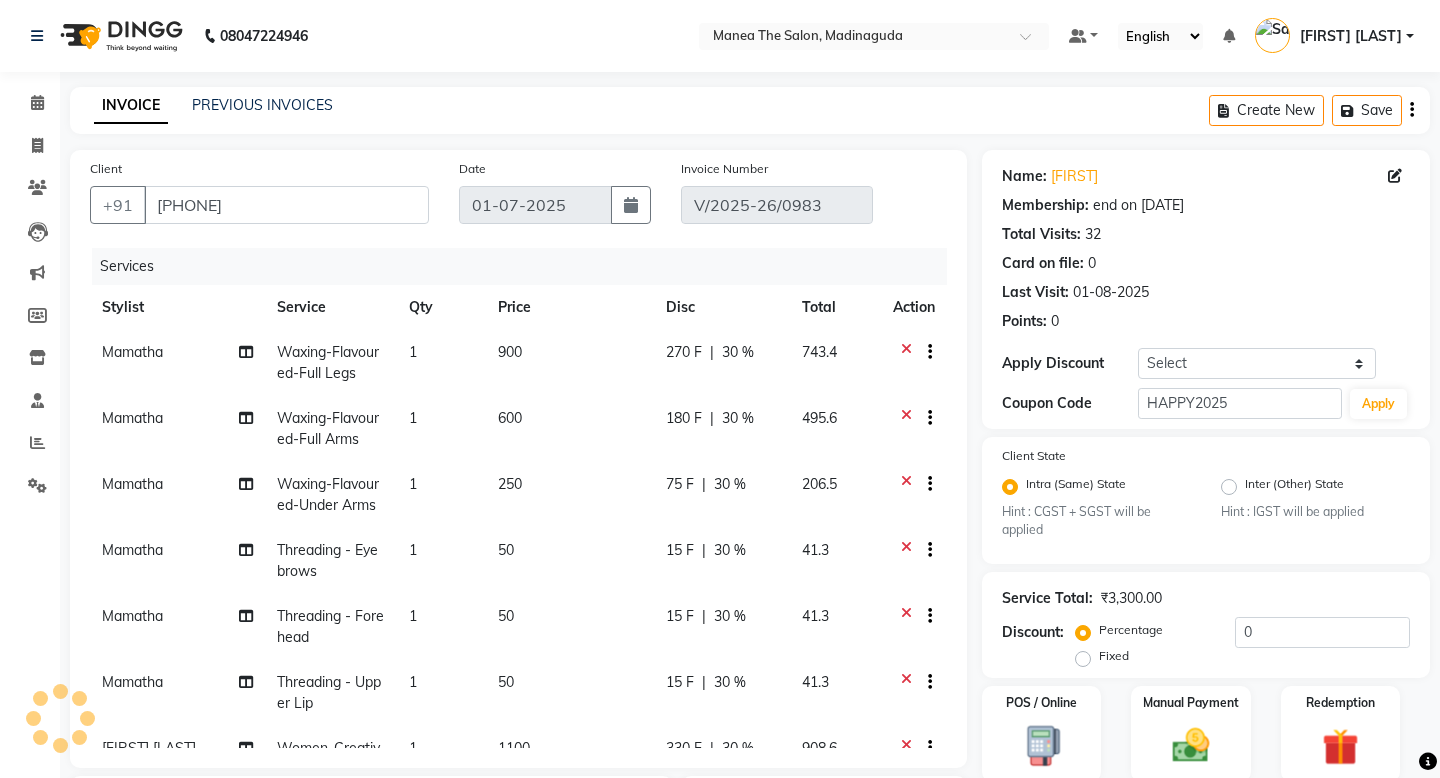 type on "30" 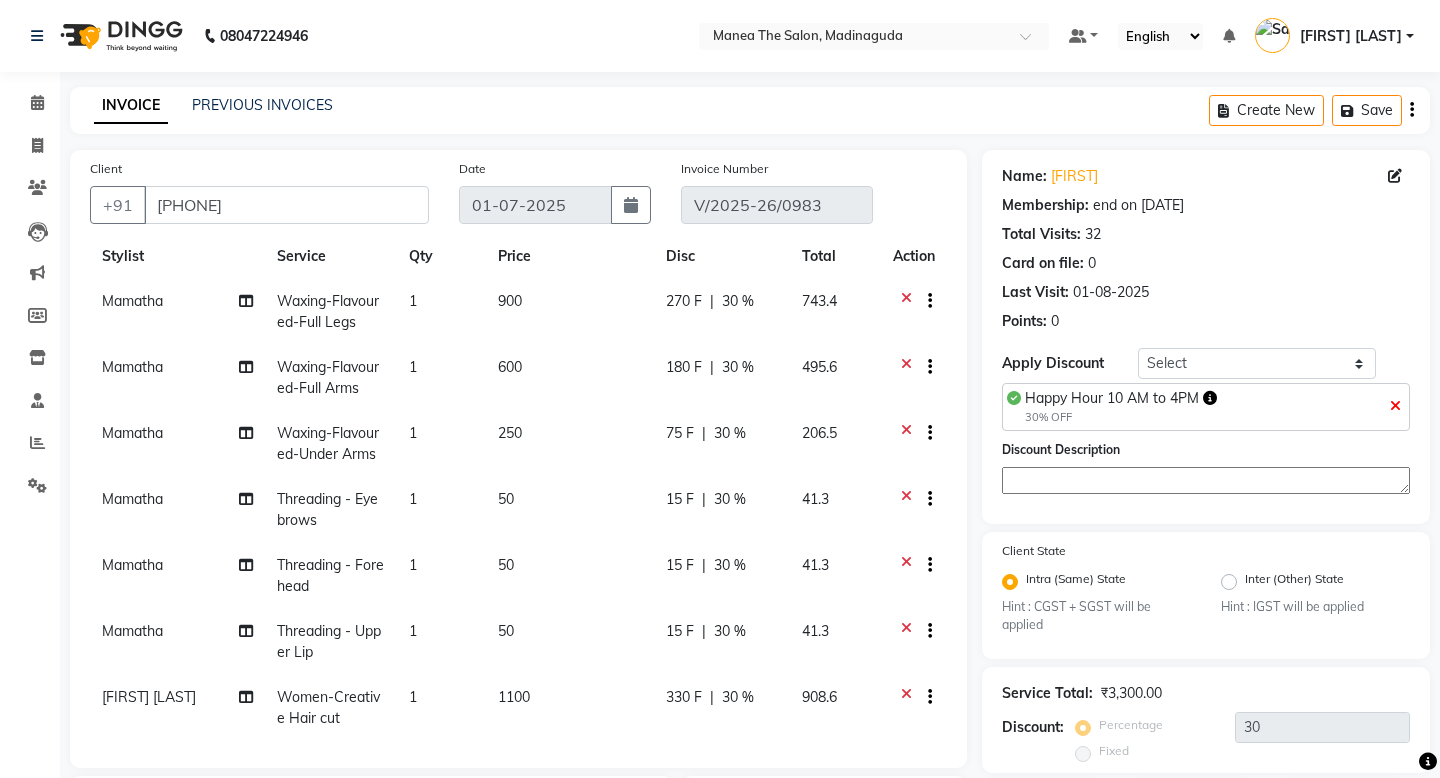 scroll, scrollTop: 126, scrollLeft: 0, axis: vertical 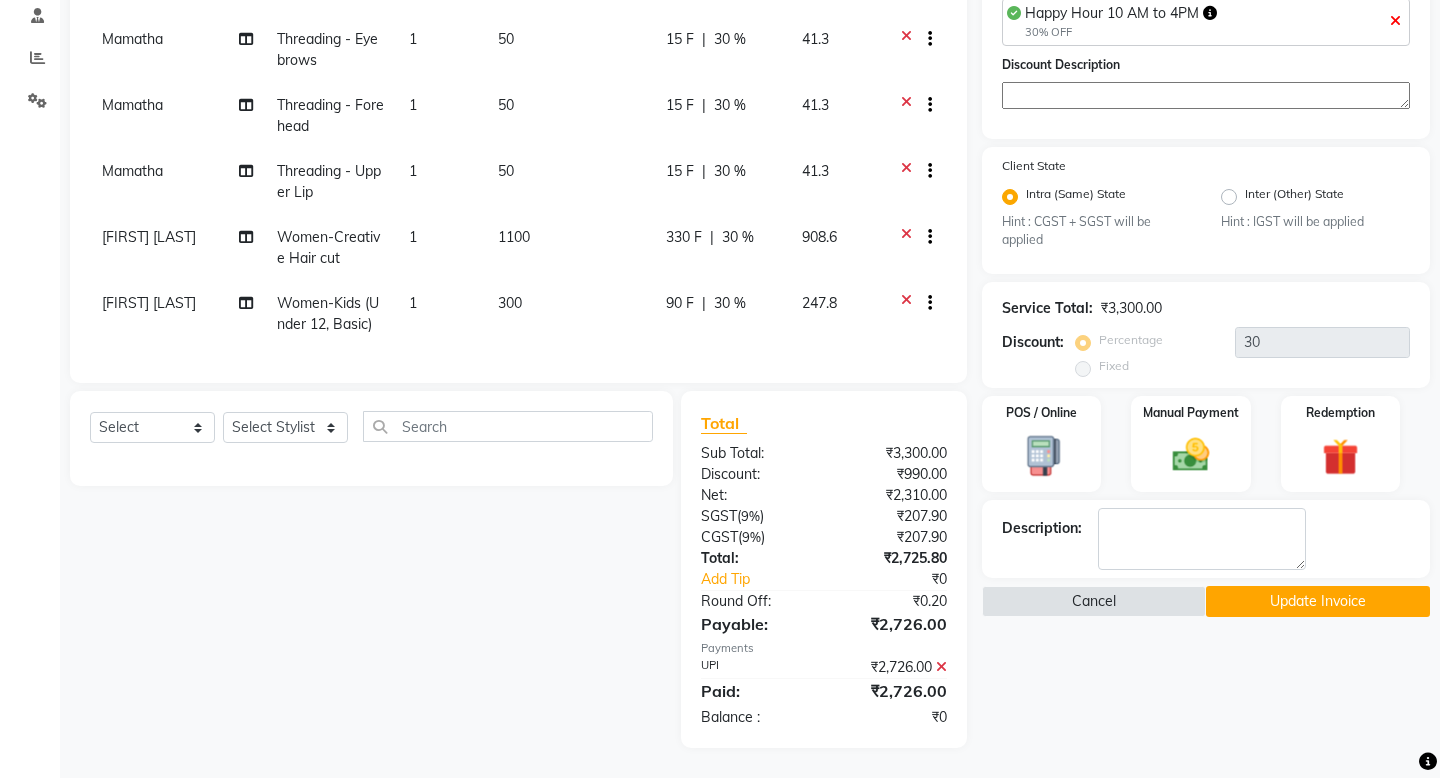 click 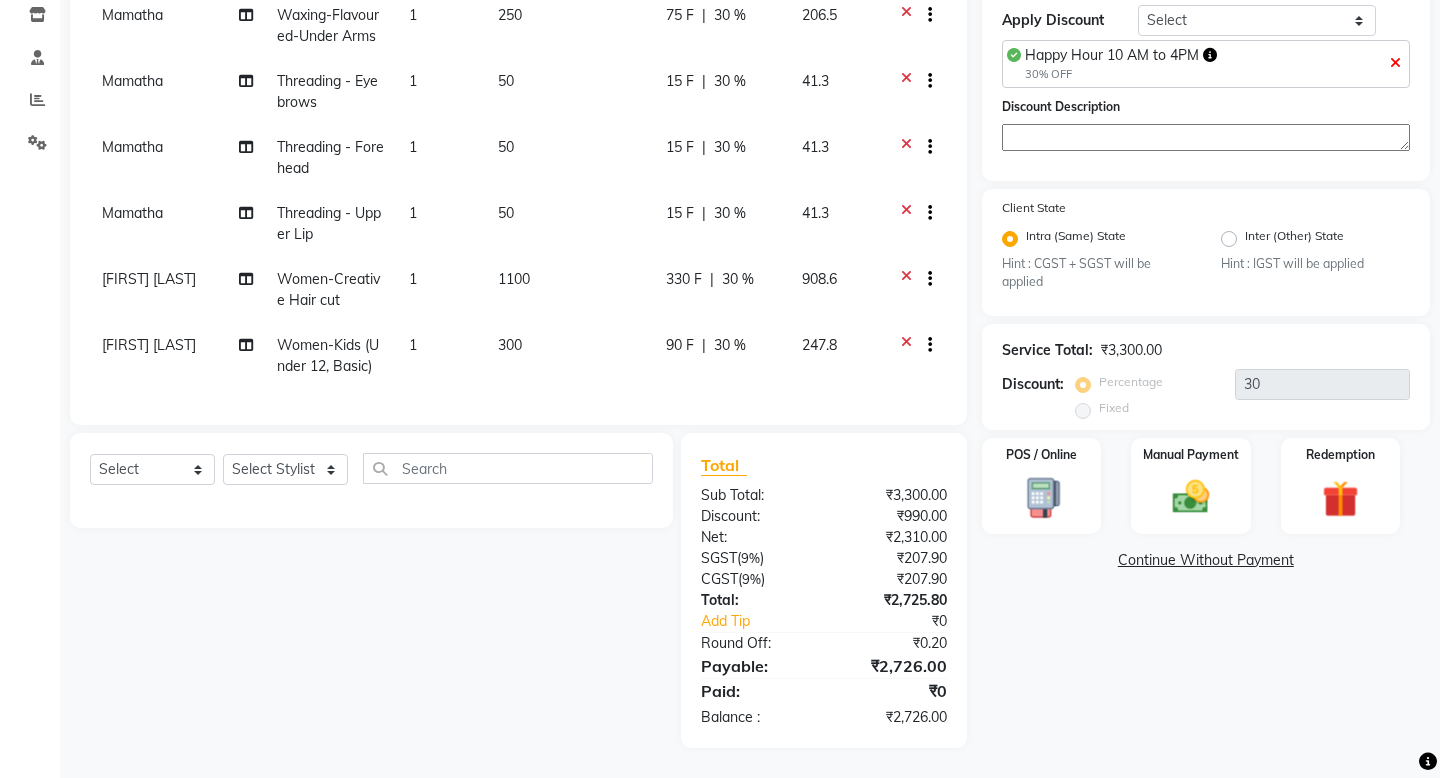 scroll, scrollTop: 343, scrollLeft: 0, axis: vertical 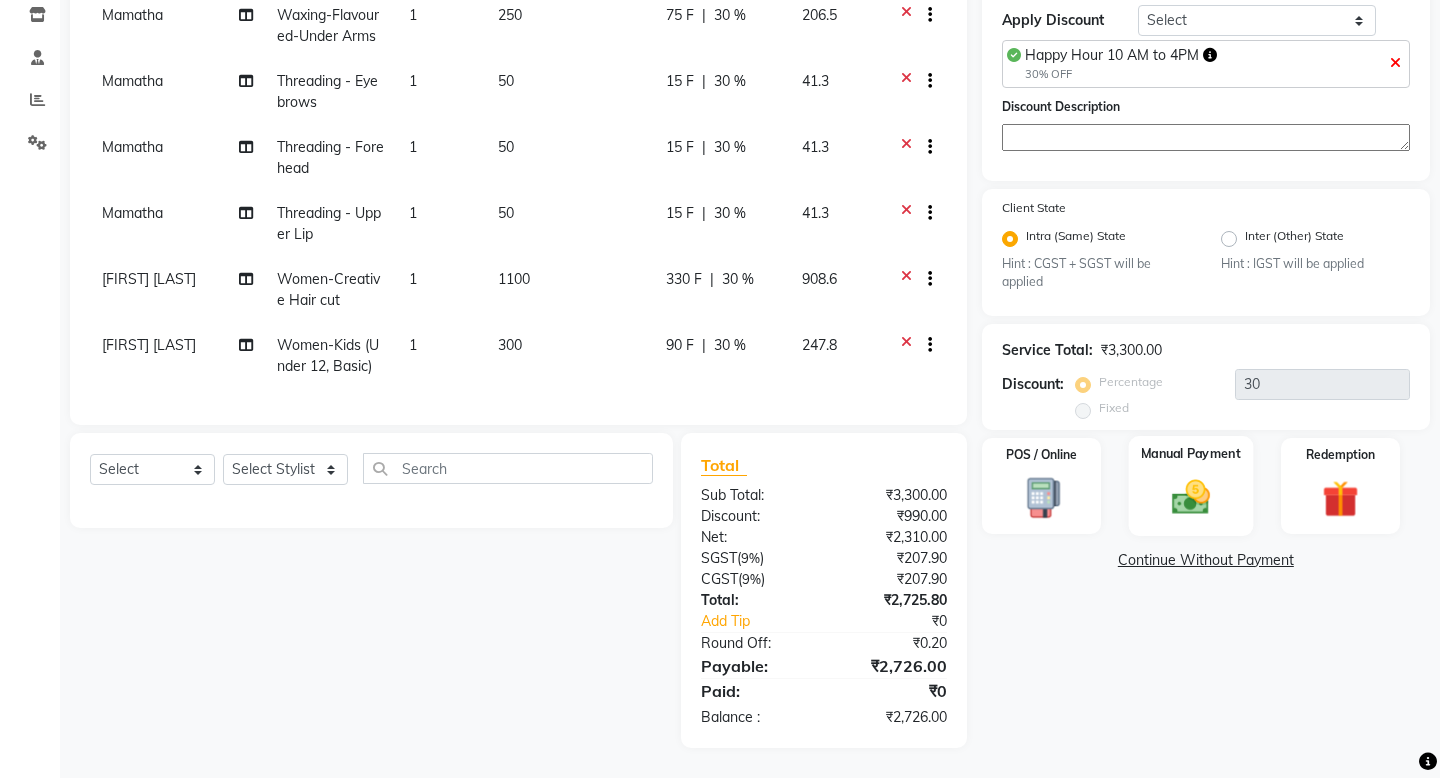 click 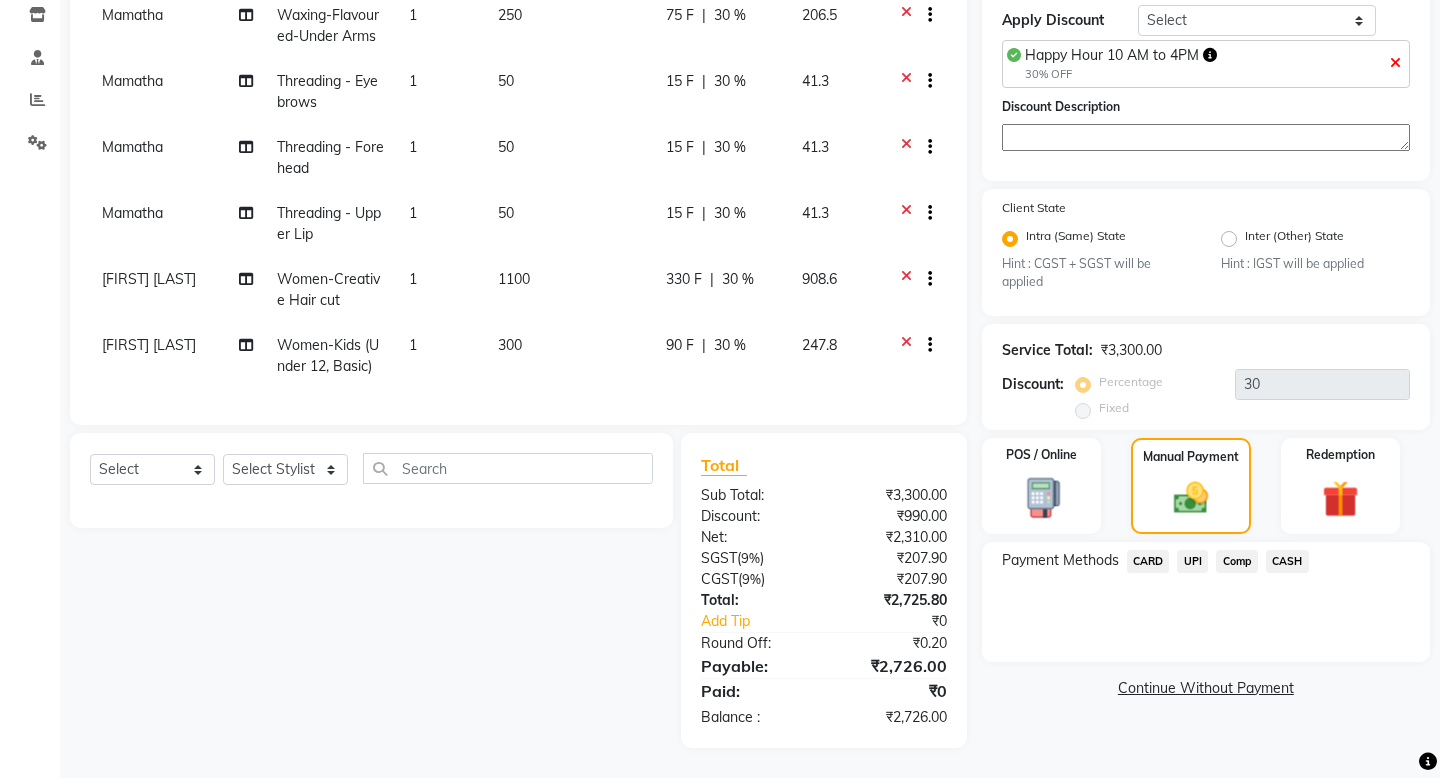 click on "CARD" 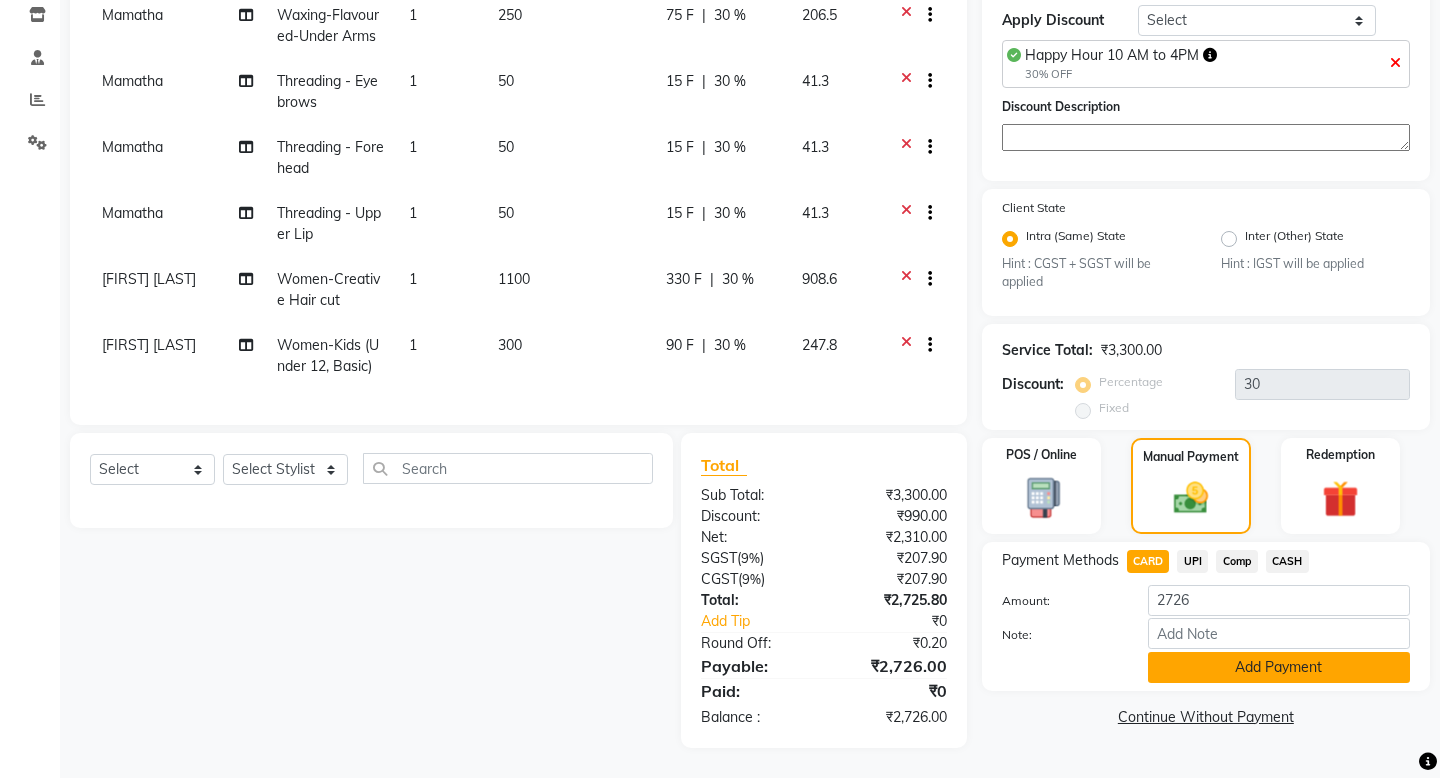 click on "Add Payment" 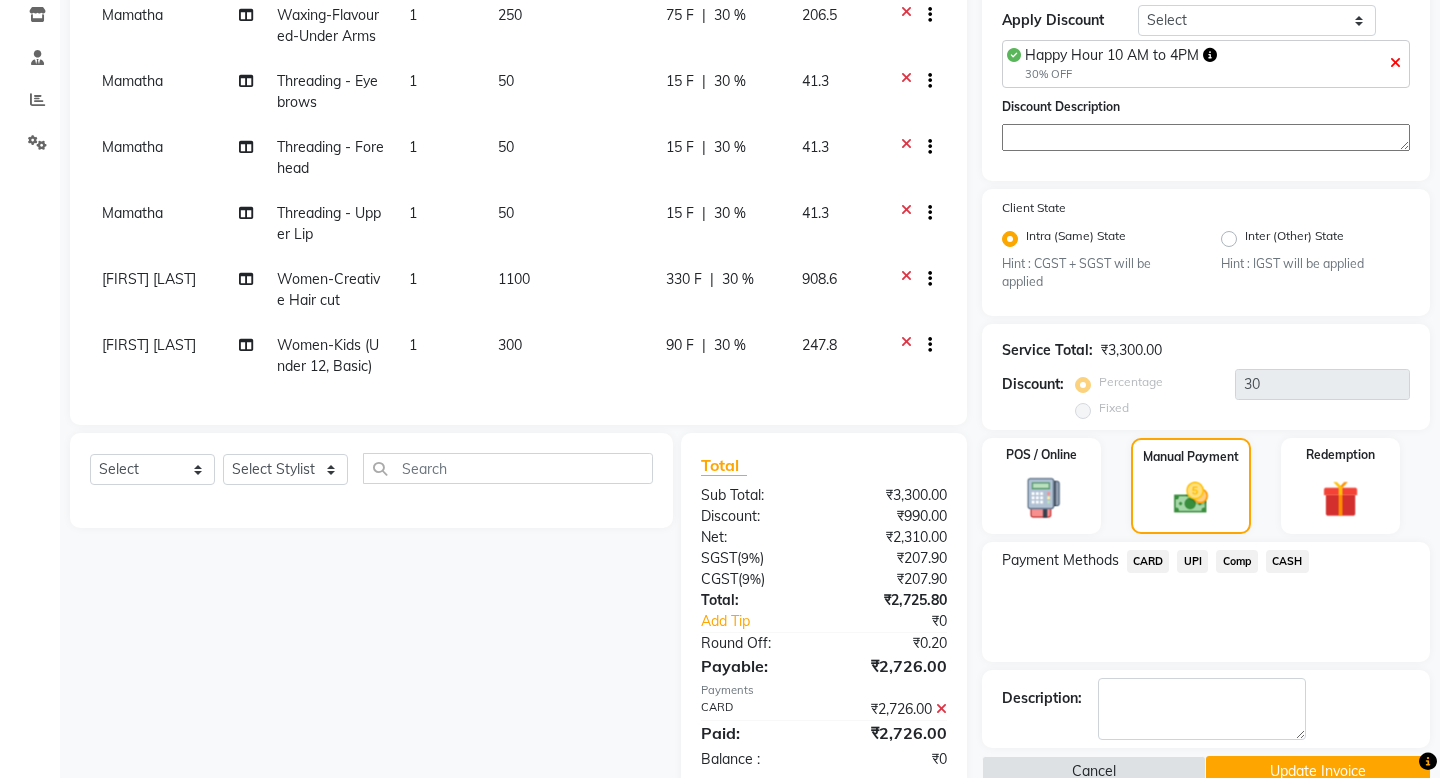 scroll, scrollTop: 385, scrollLeft: 0, axis: vertical 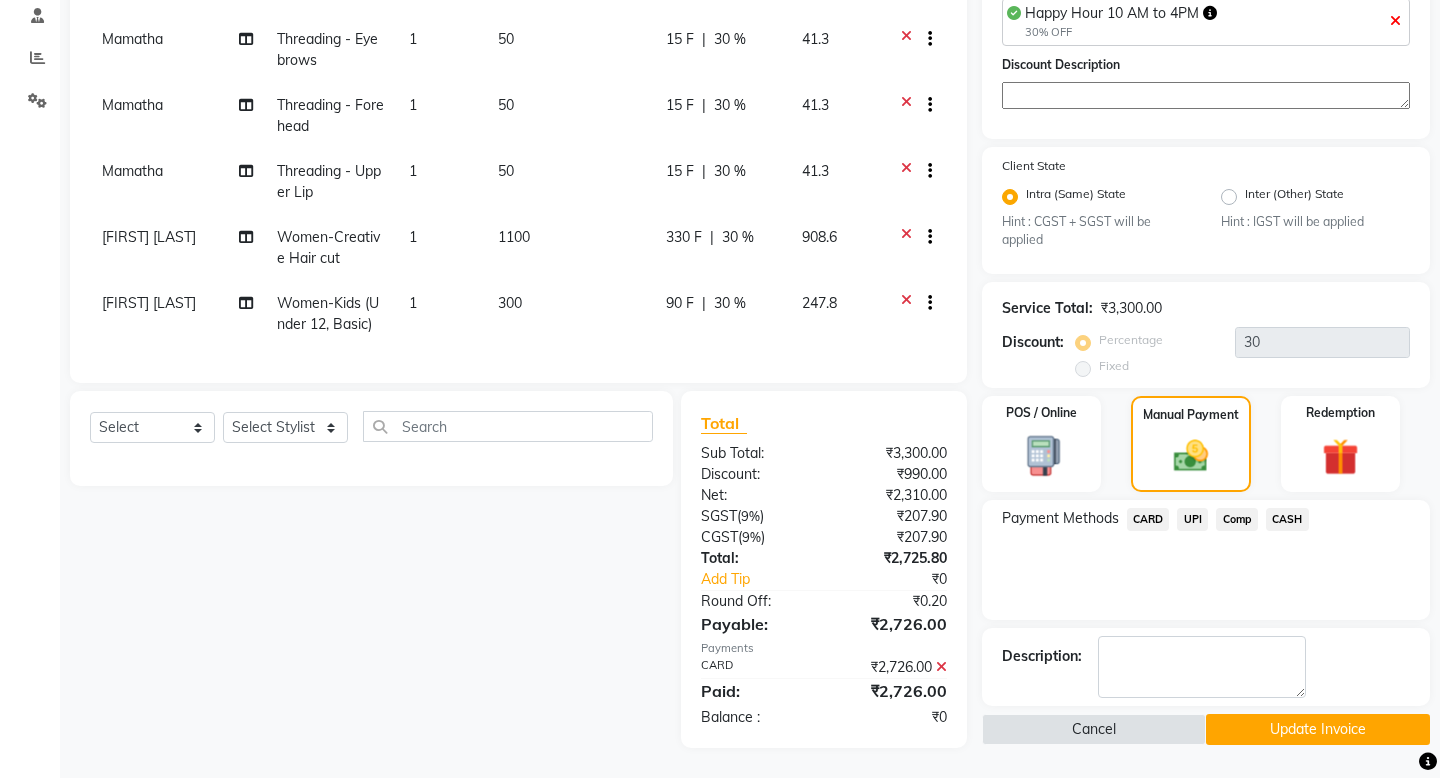 click on "Update Invoice" 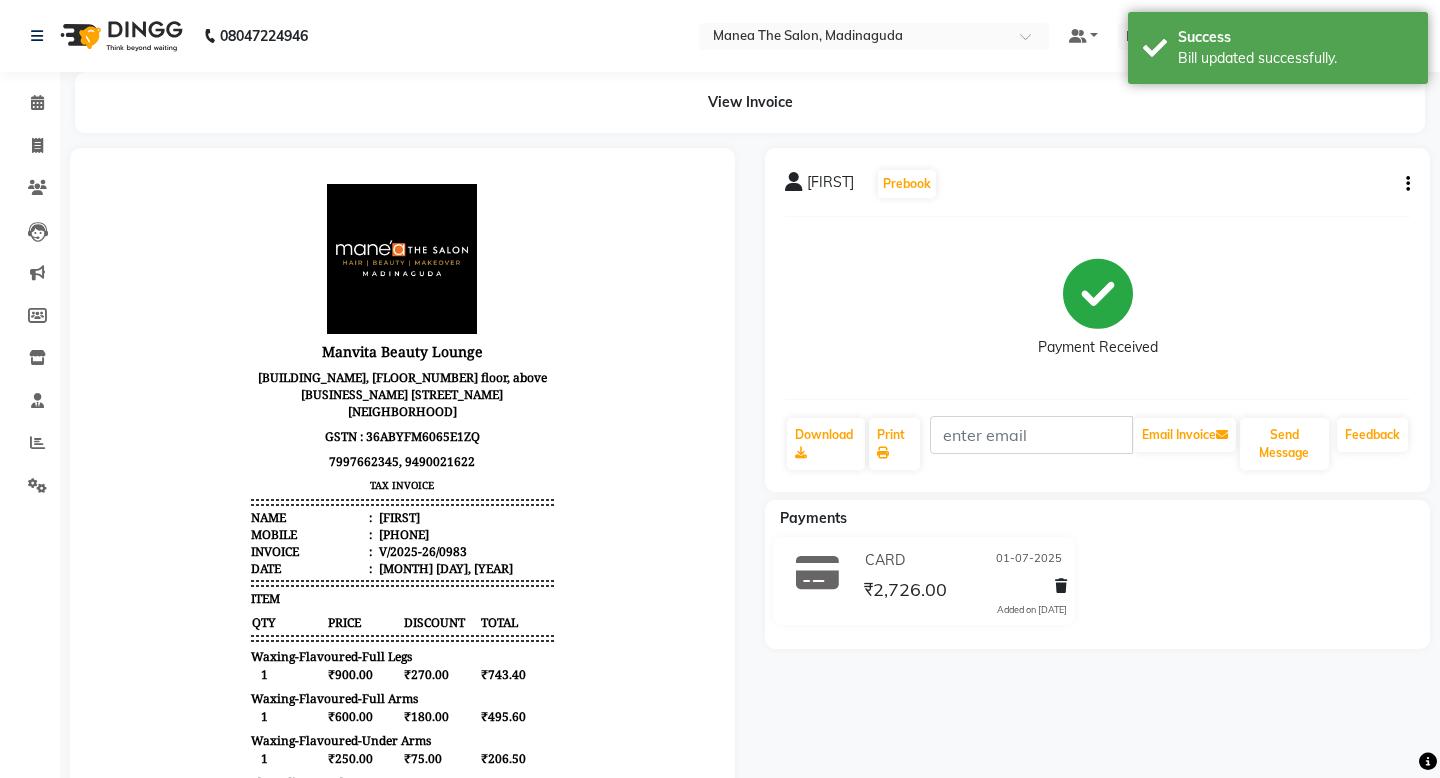 scroll, scrollTop: 0, scrollLeft: 0, axis: both 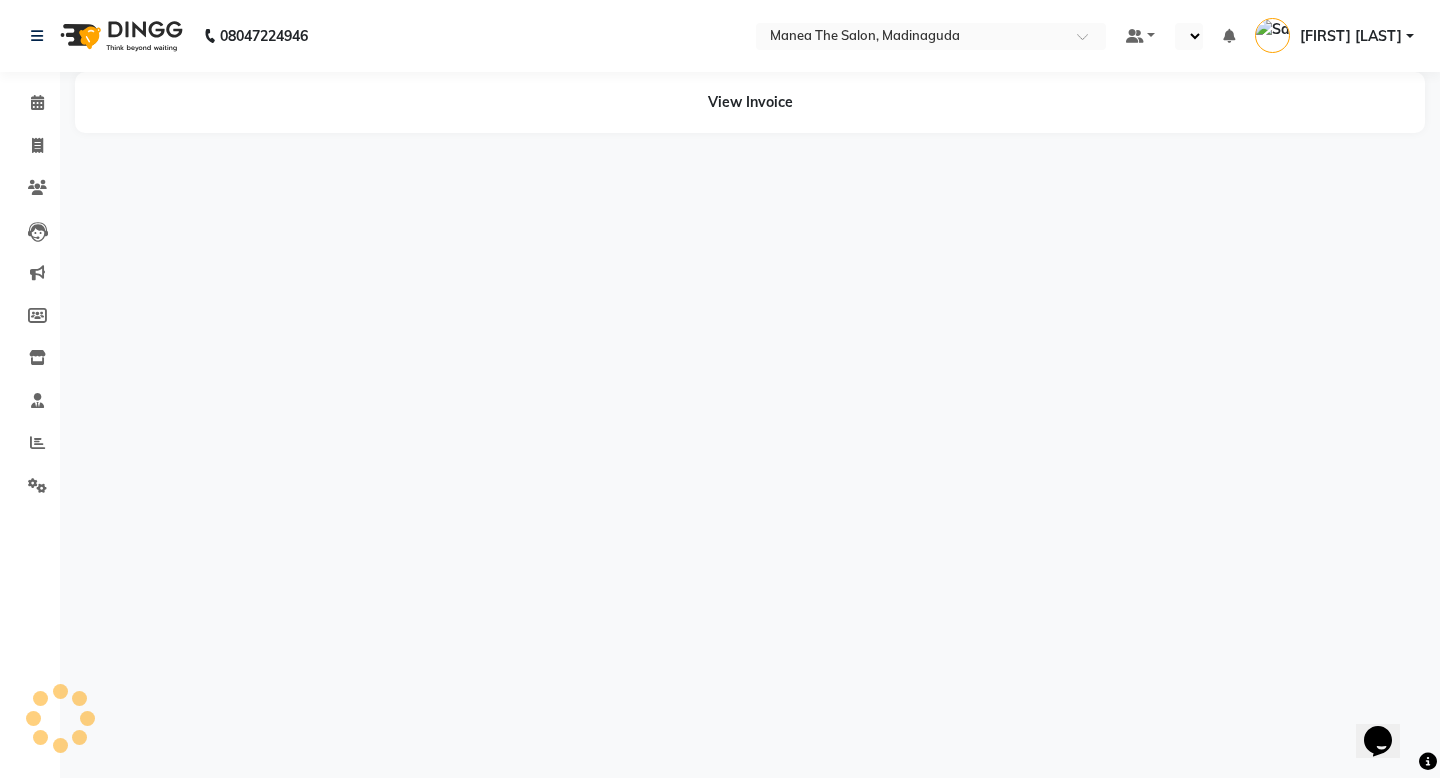 select on "en" 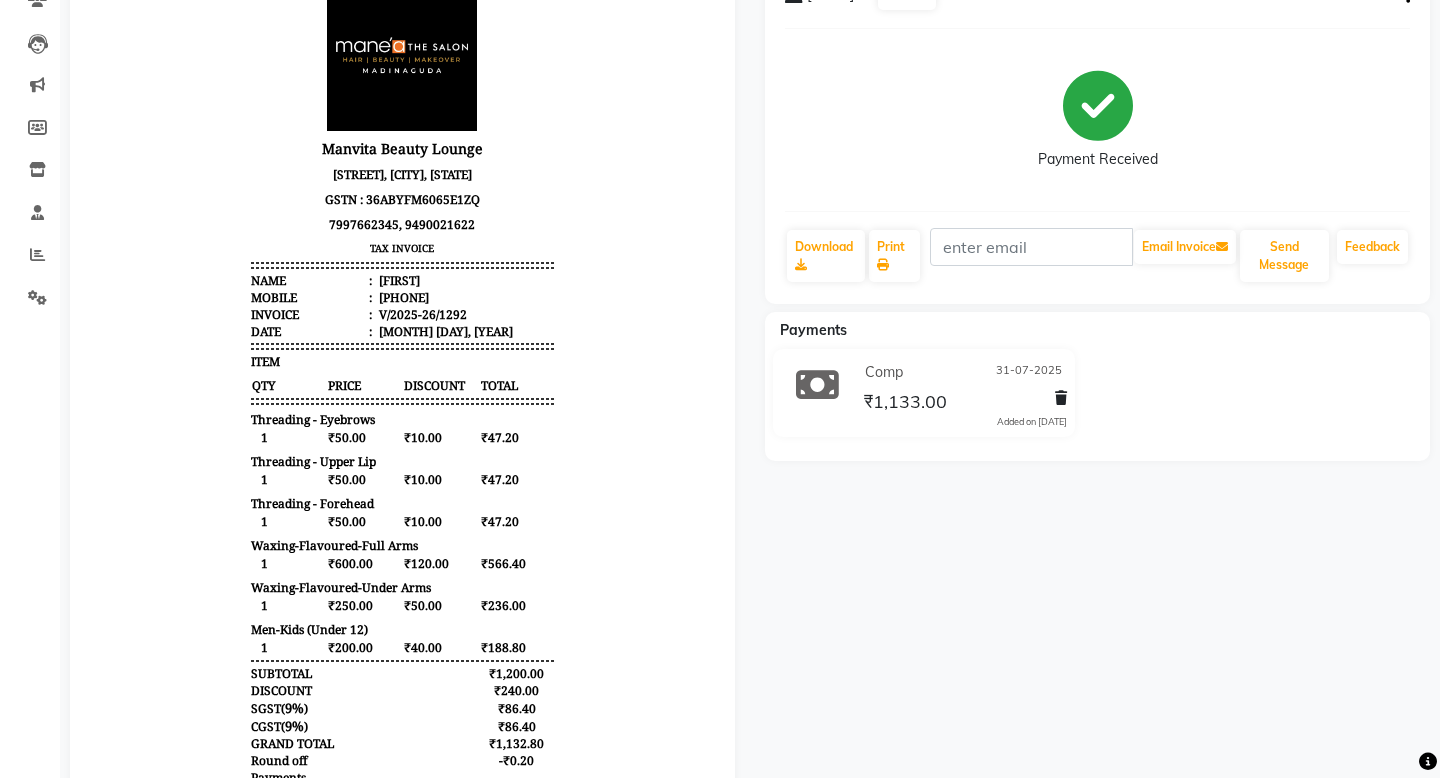 scroll, scrollTop: 146, scrollLeft: 0, axis: vertical 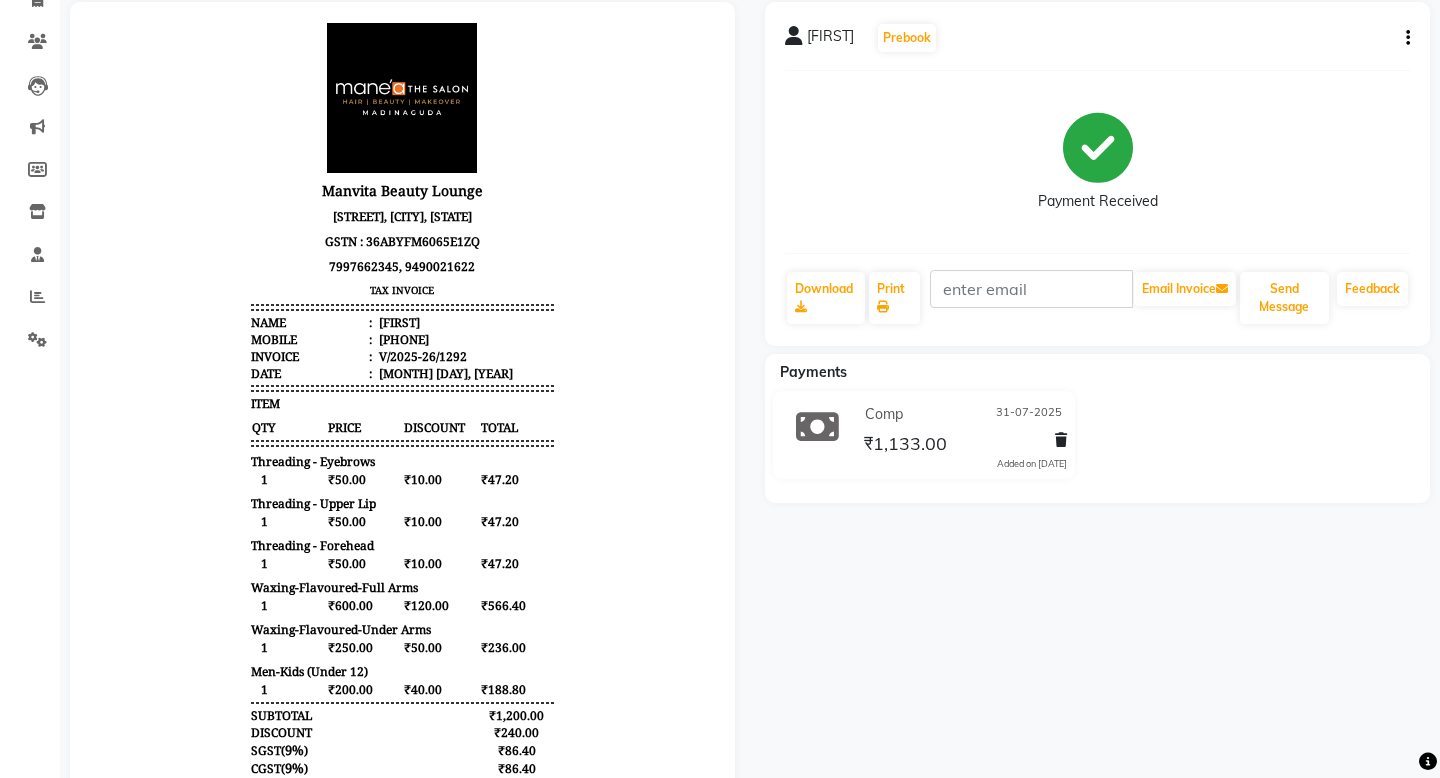 click on "[FIRST]   Prebook   Payment Received  Download  Print   Email Invoice   Send Message Feedback" 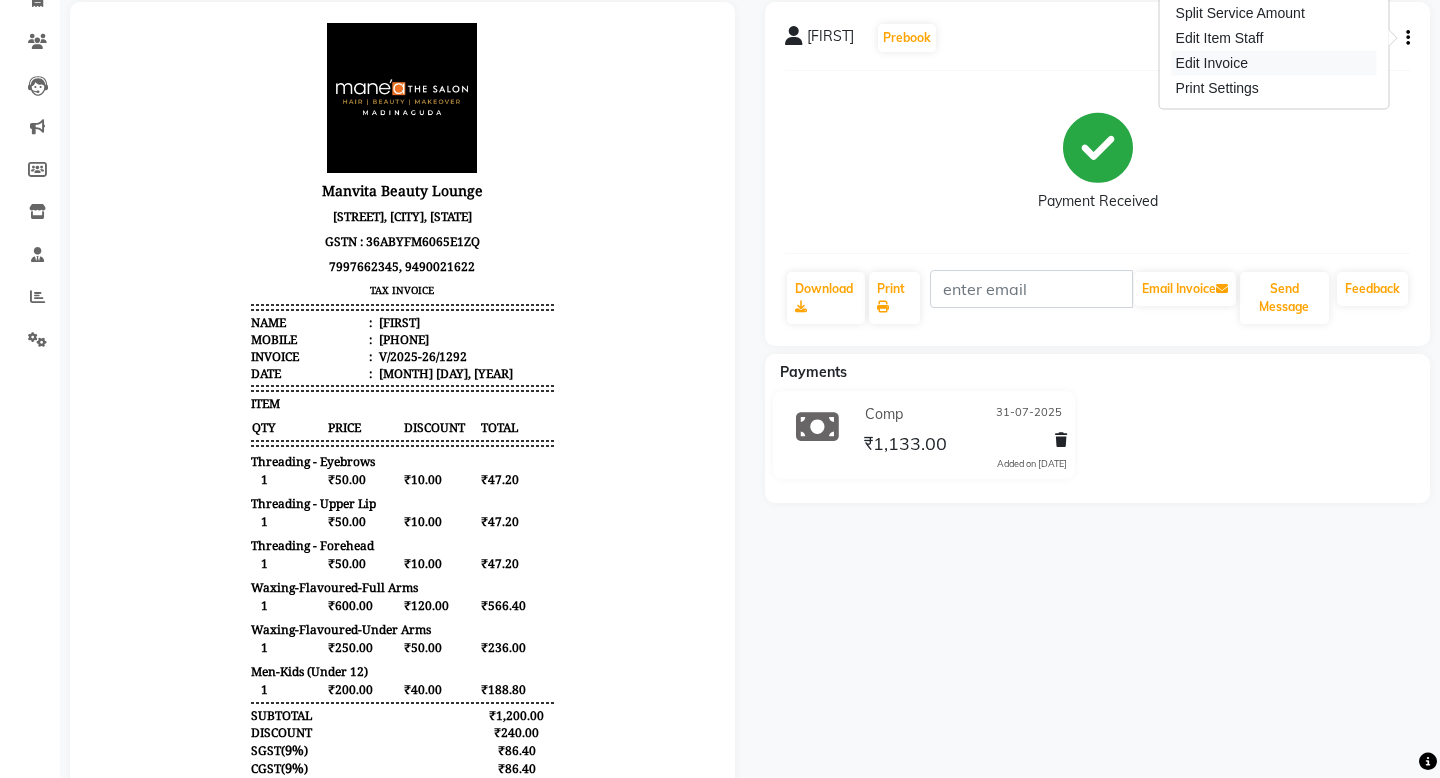 click on "Edit Invoice" at bounding box center [1274, 63] 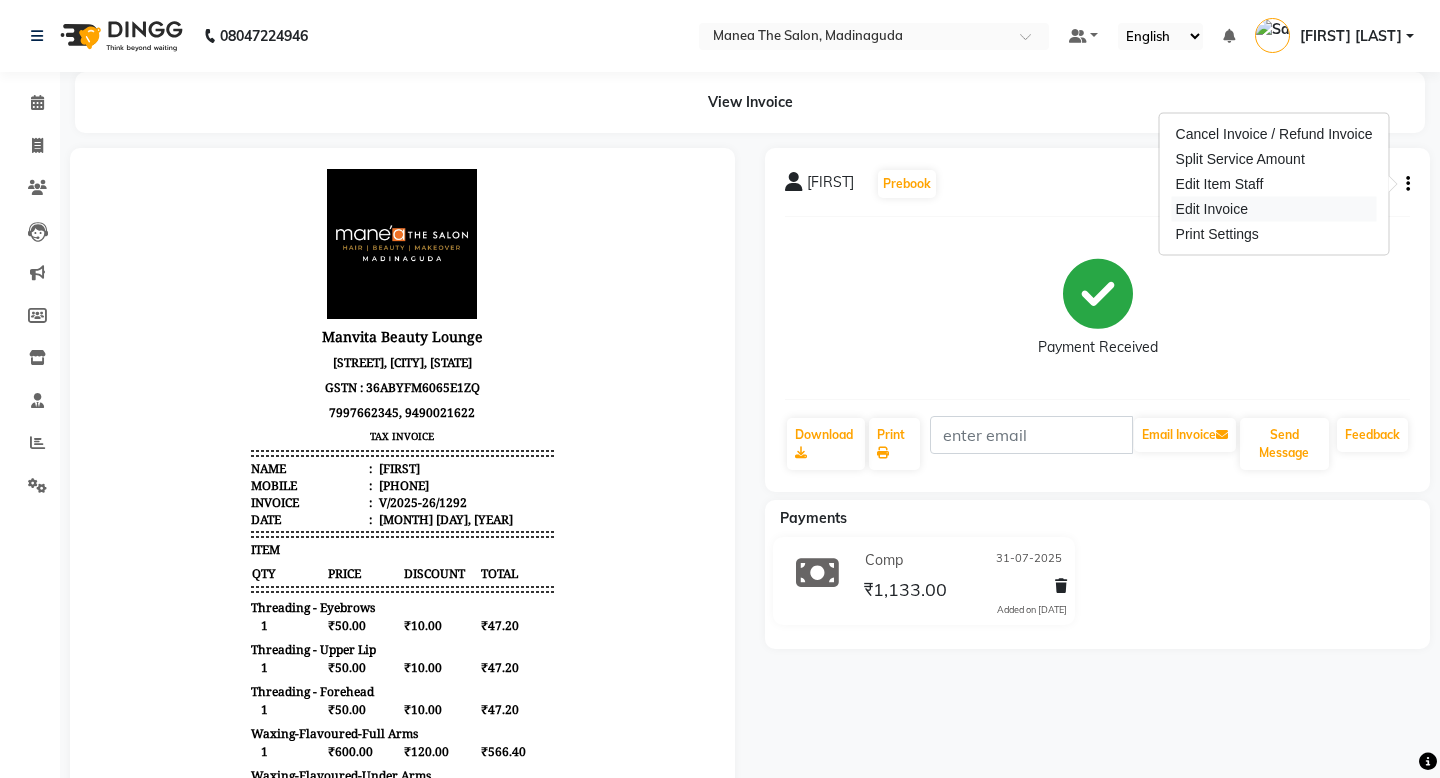 select on "service" 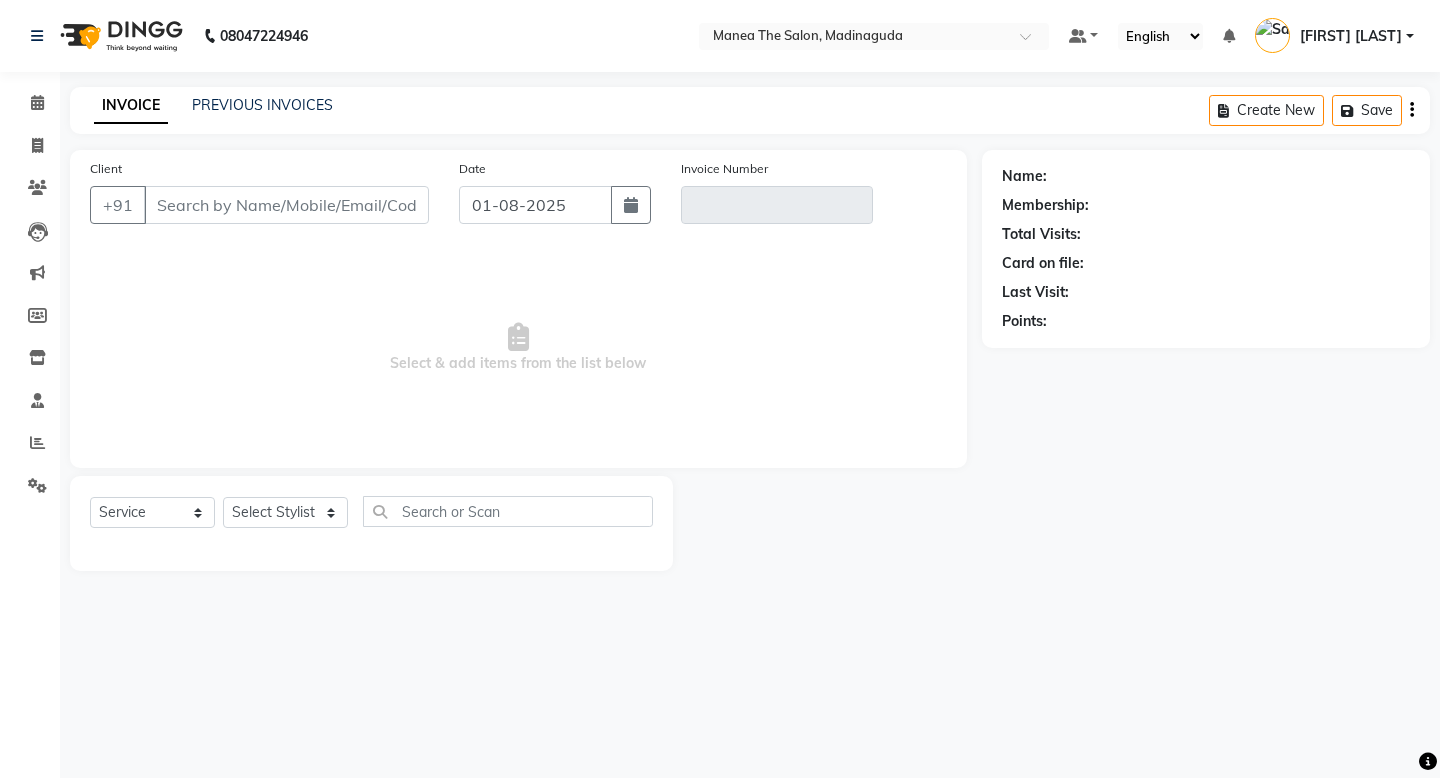 type on "[PHONE]" 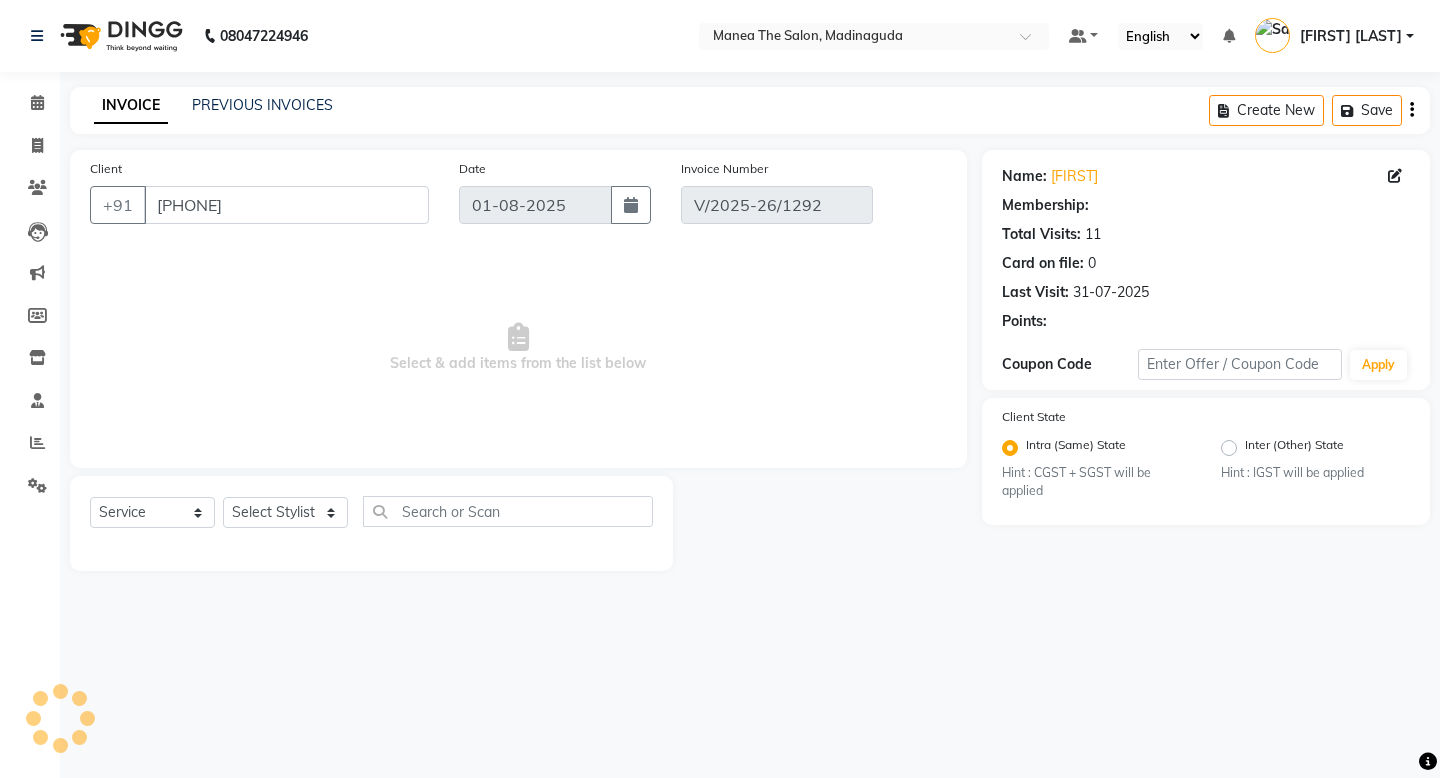 type on "31-07-2025" 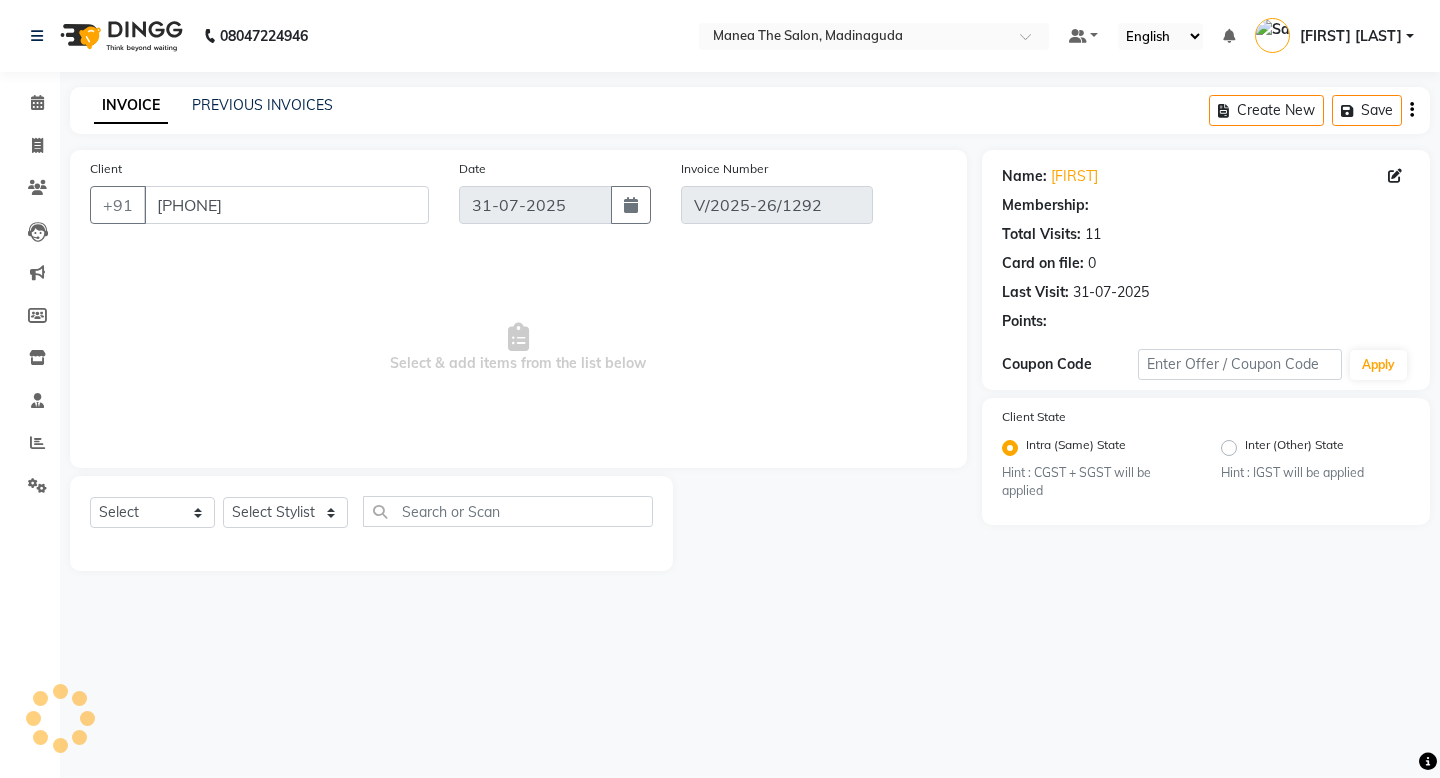 select on "1: Object" 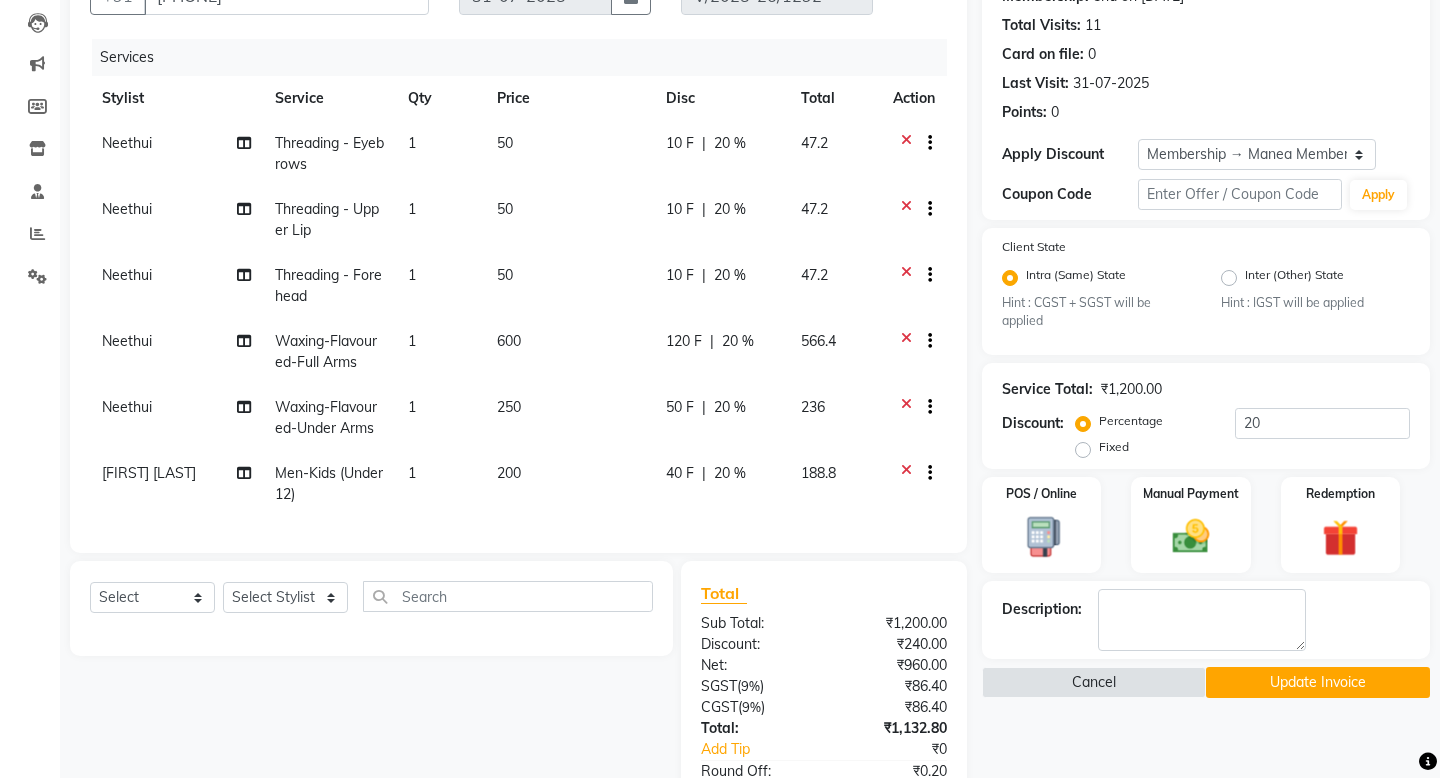 scroll, scrollTop: 379, scrollLeft: 0, axis: vertical 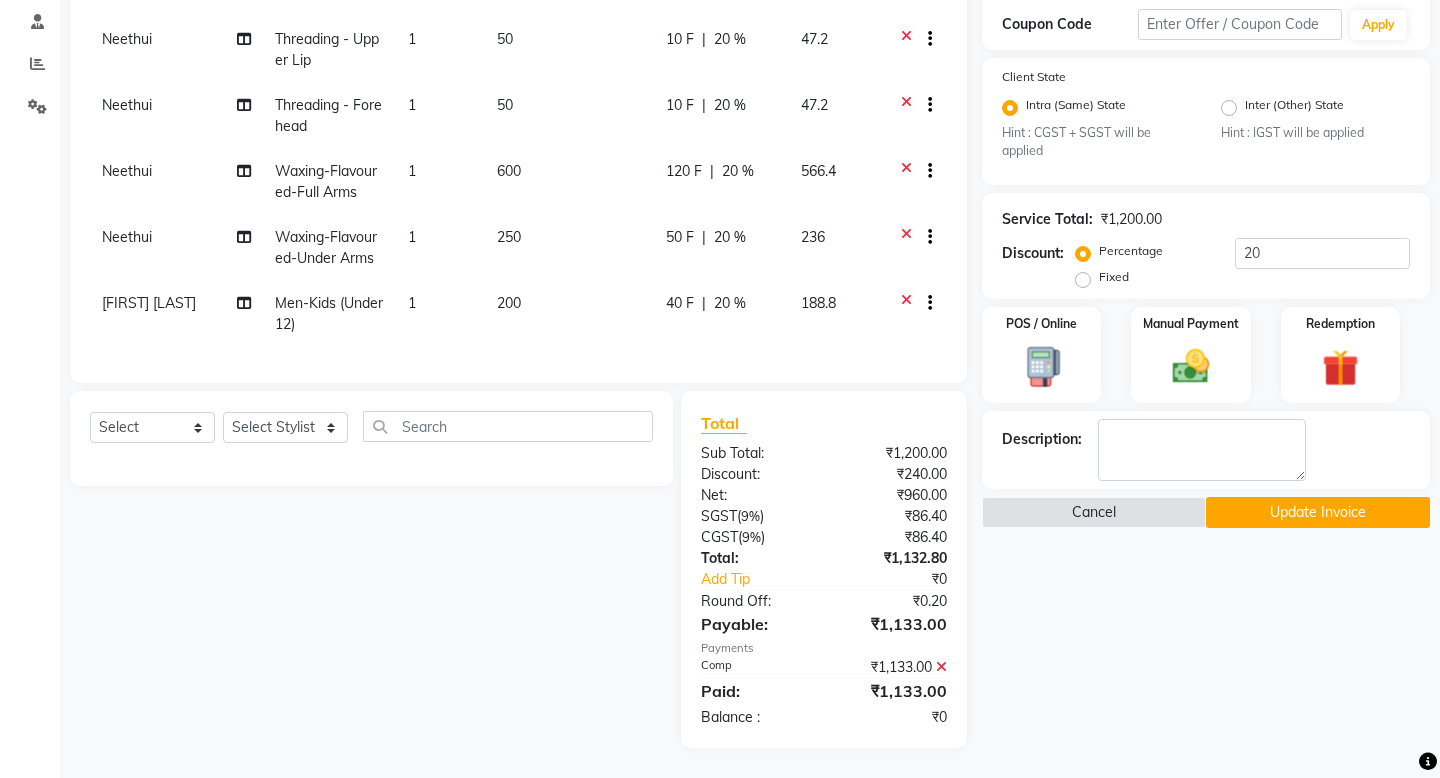 click 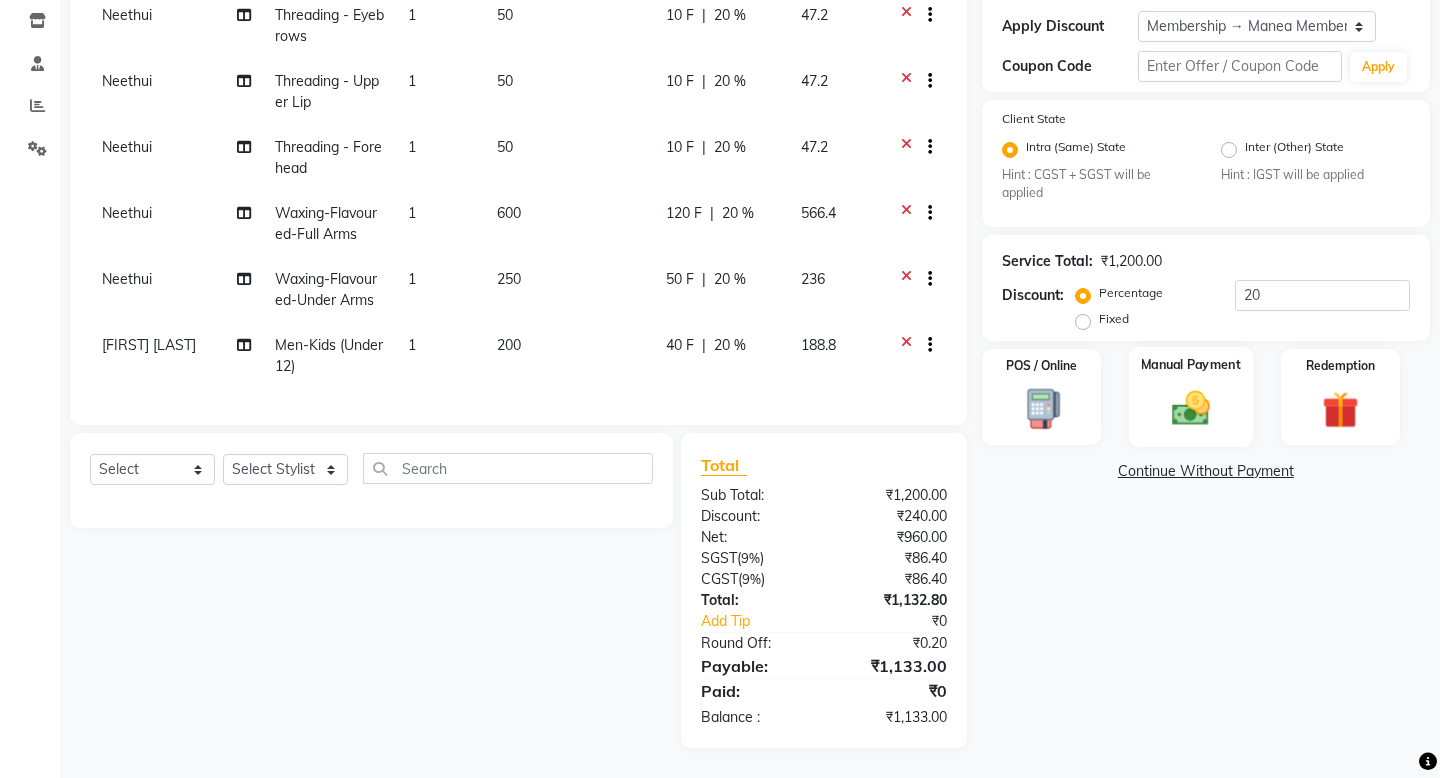 click 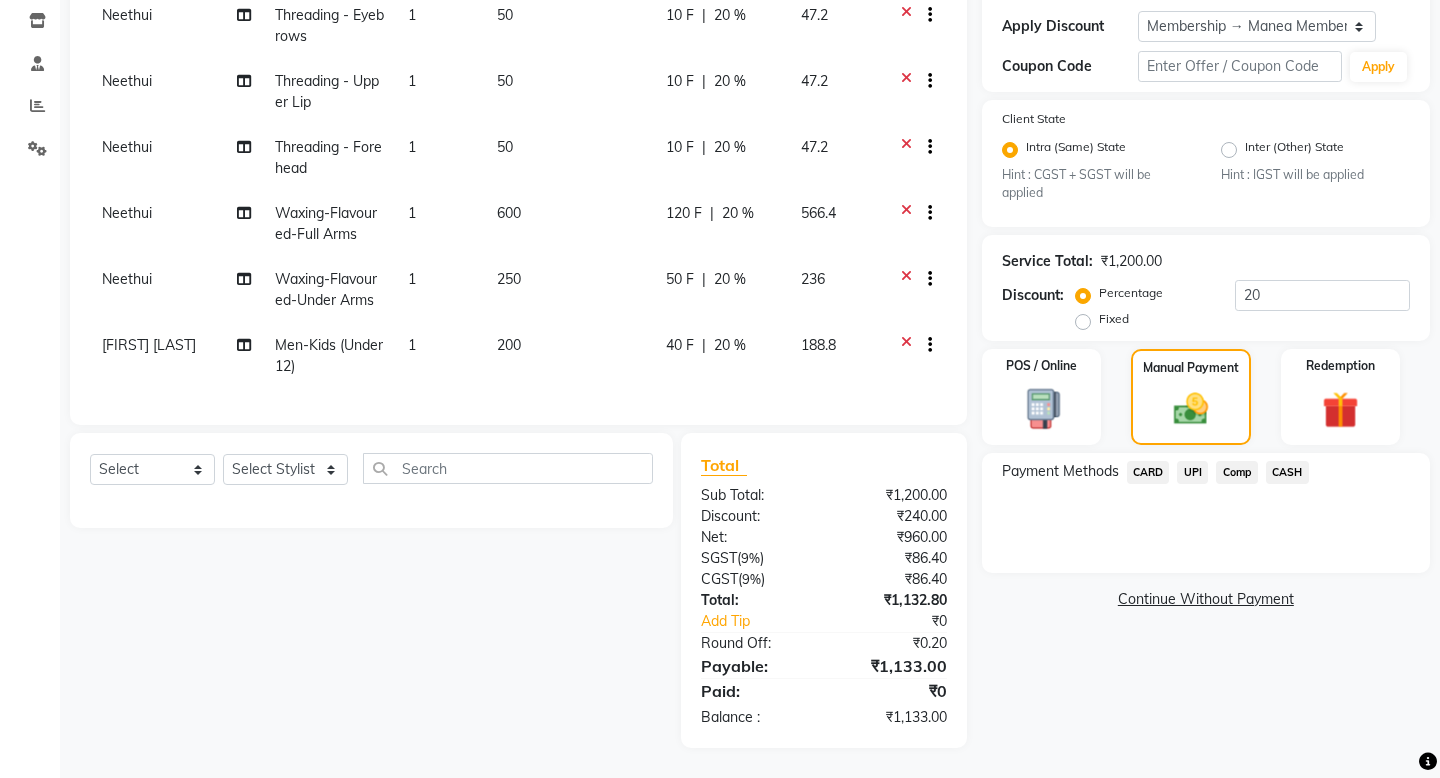 click on "UPI" 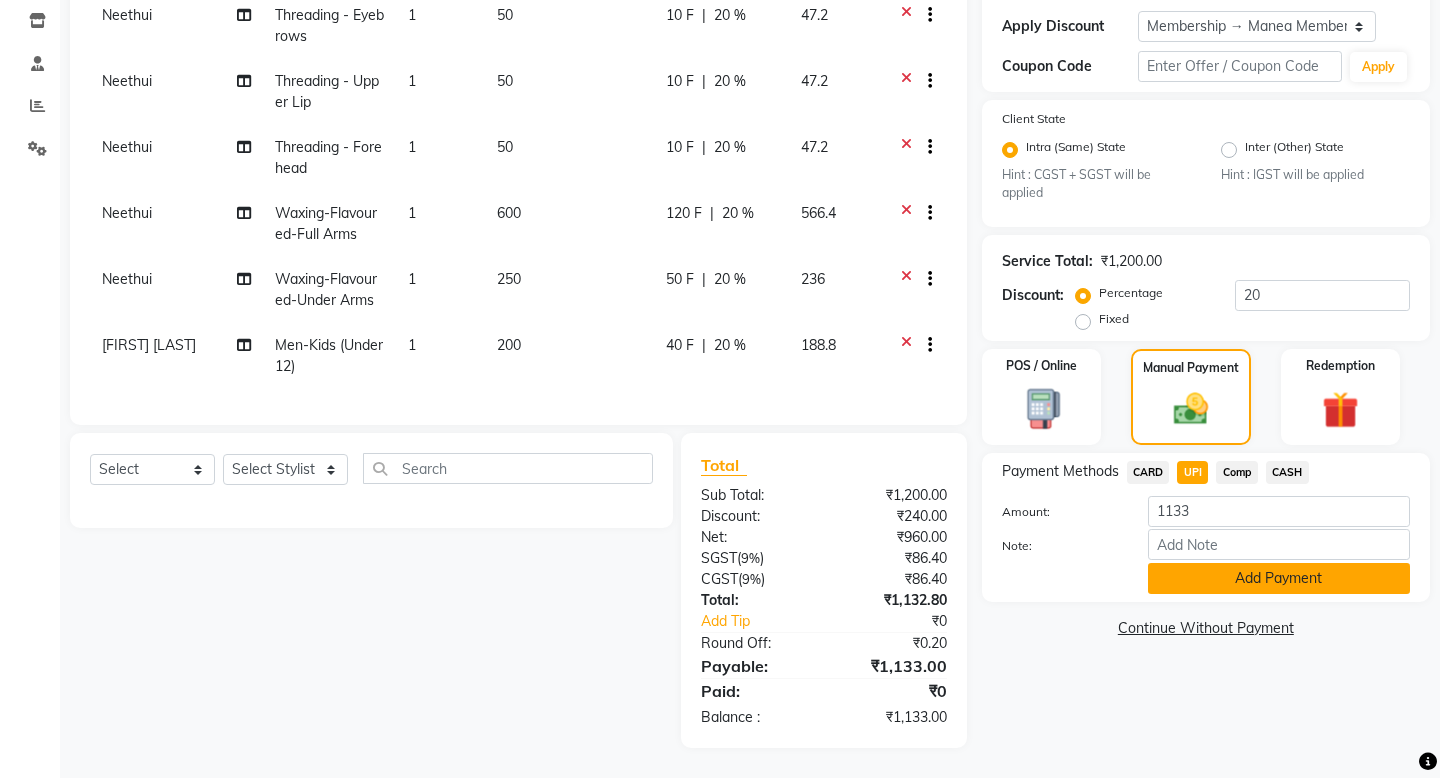 click on "Add Payment" 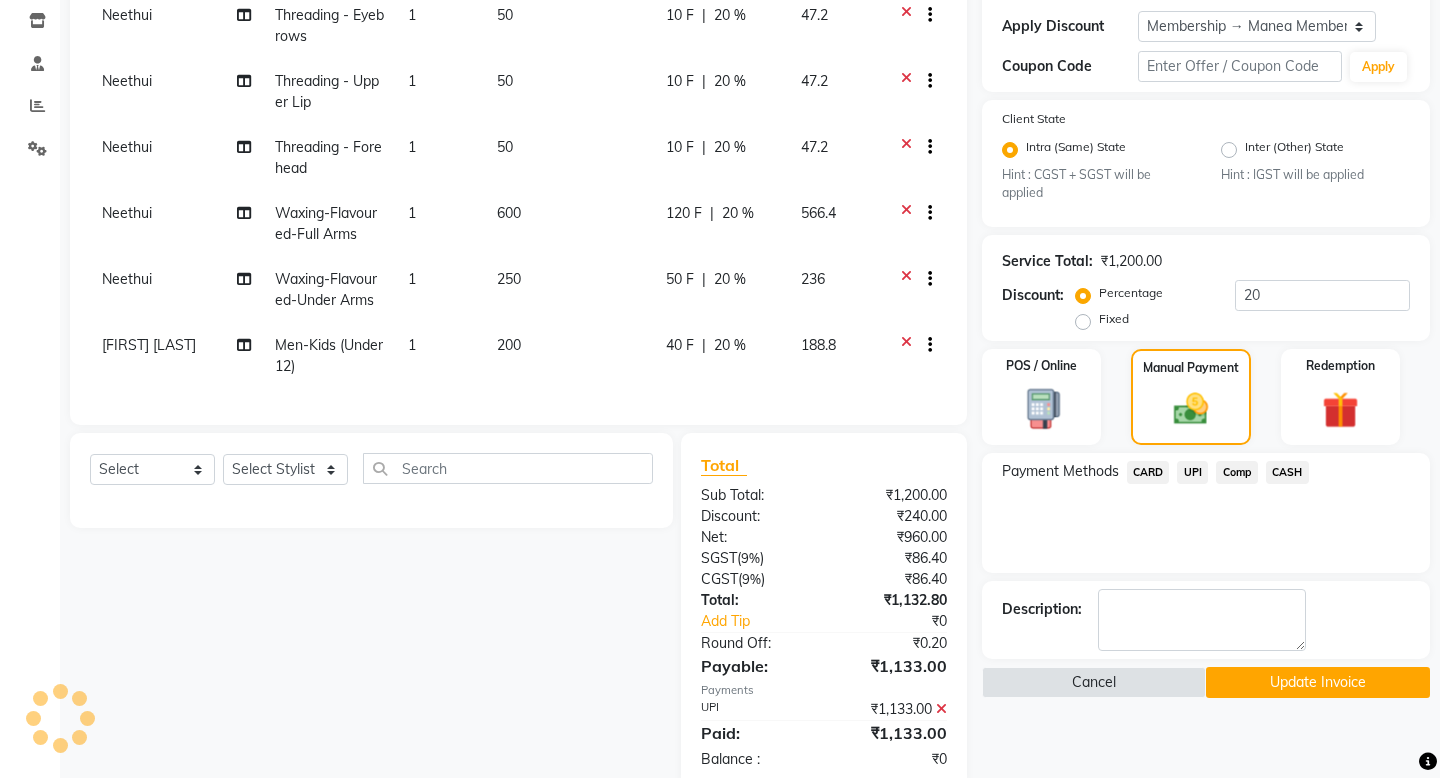 click on "Update Invoice" 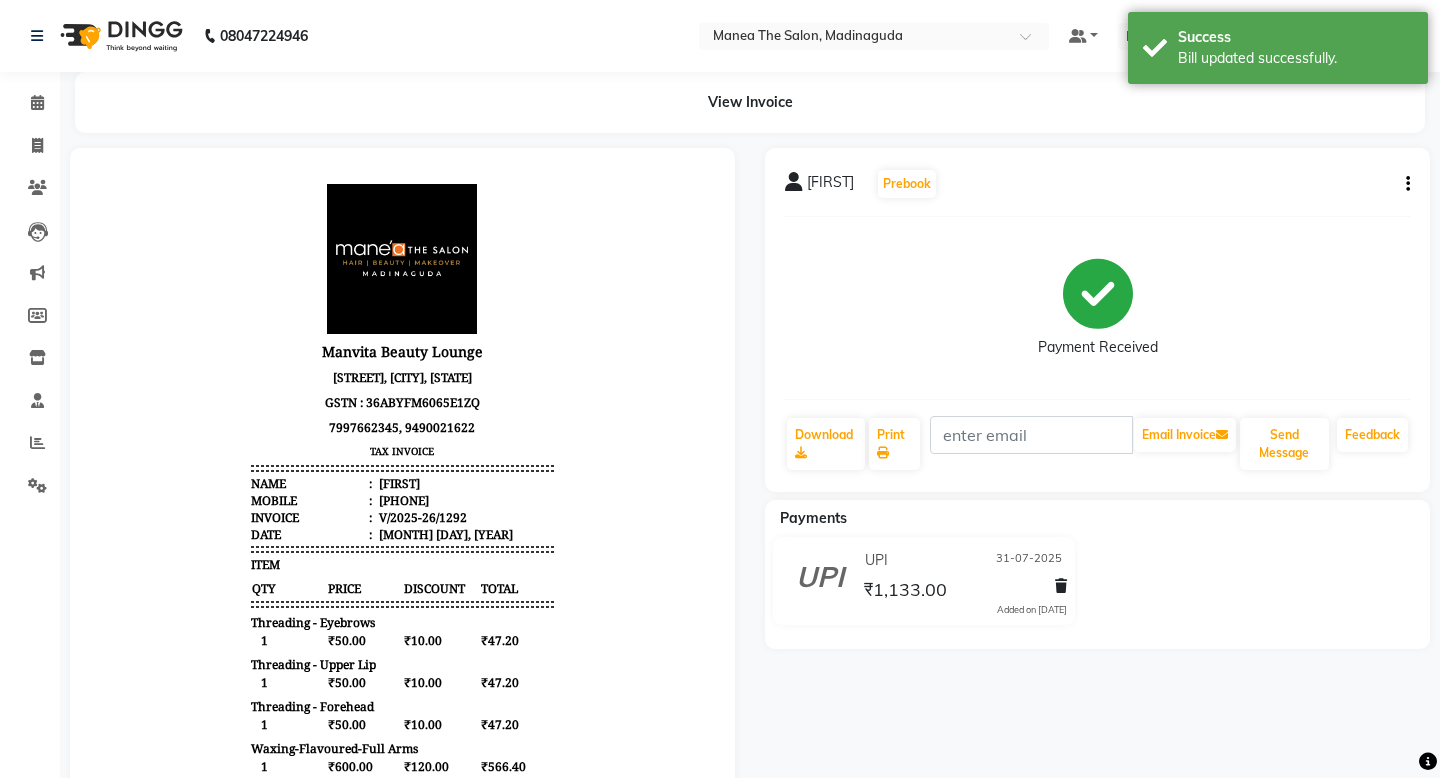 scroll, scrollTop: 0, scrollLeft: 0, axis: both 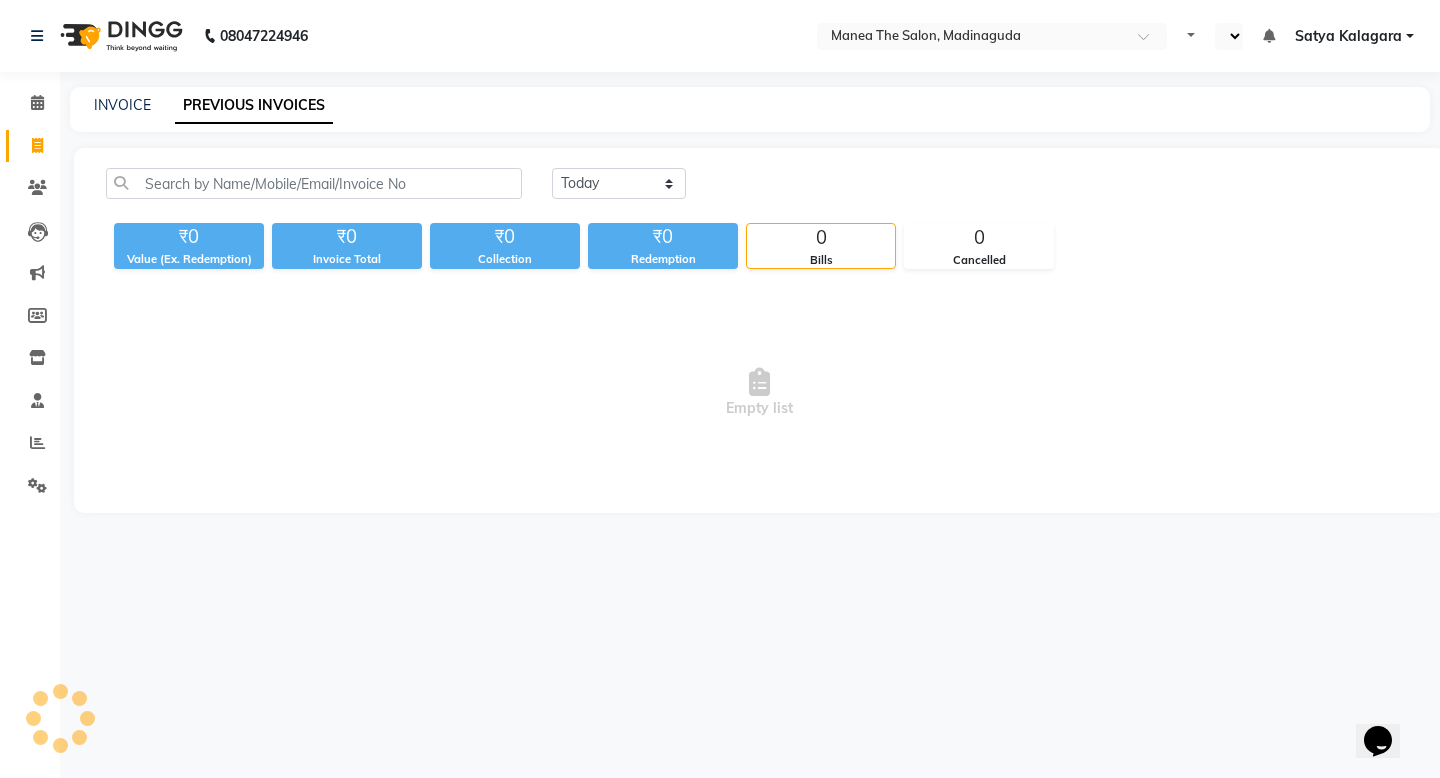 select on "en" 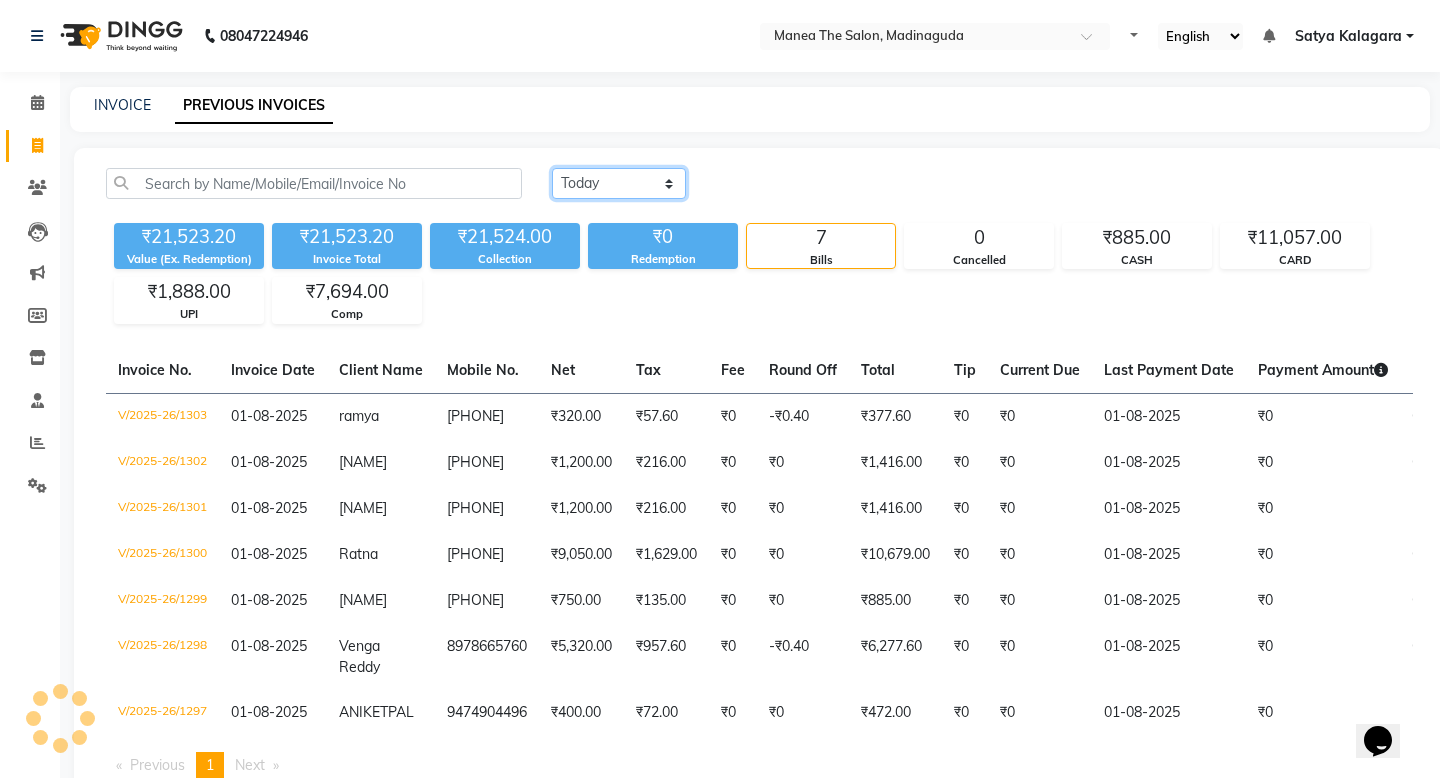click on "Today Yesterday Custom Range" 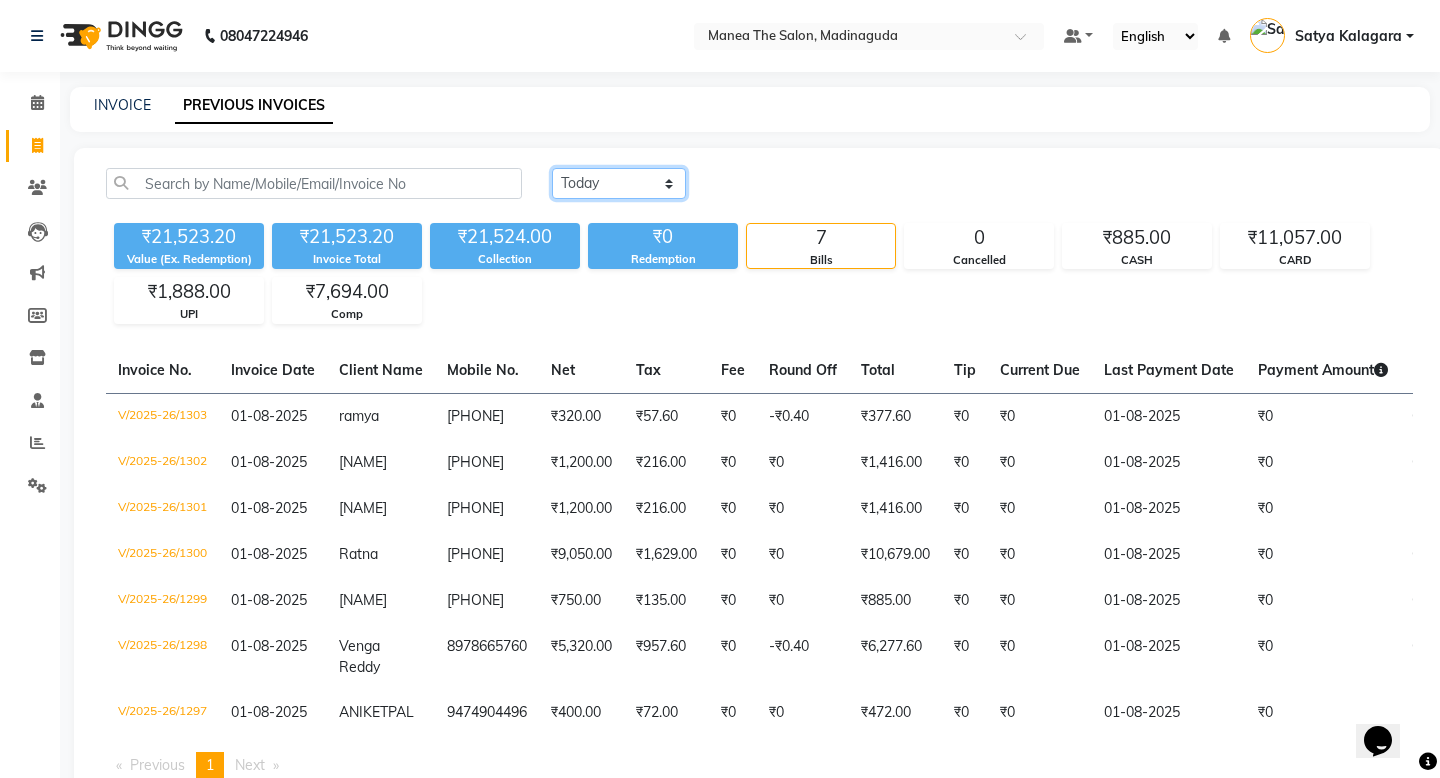 select on "range" 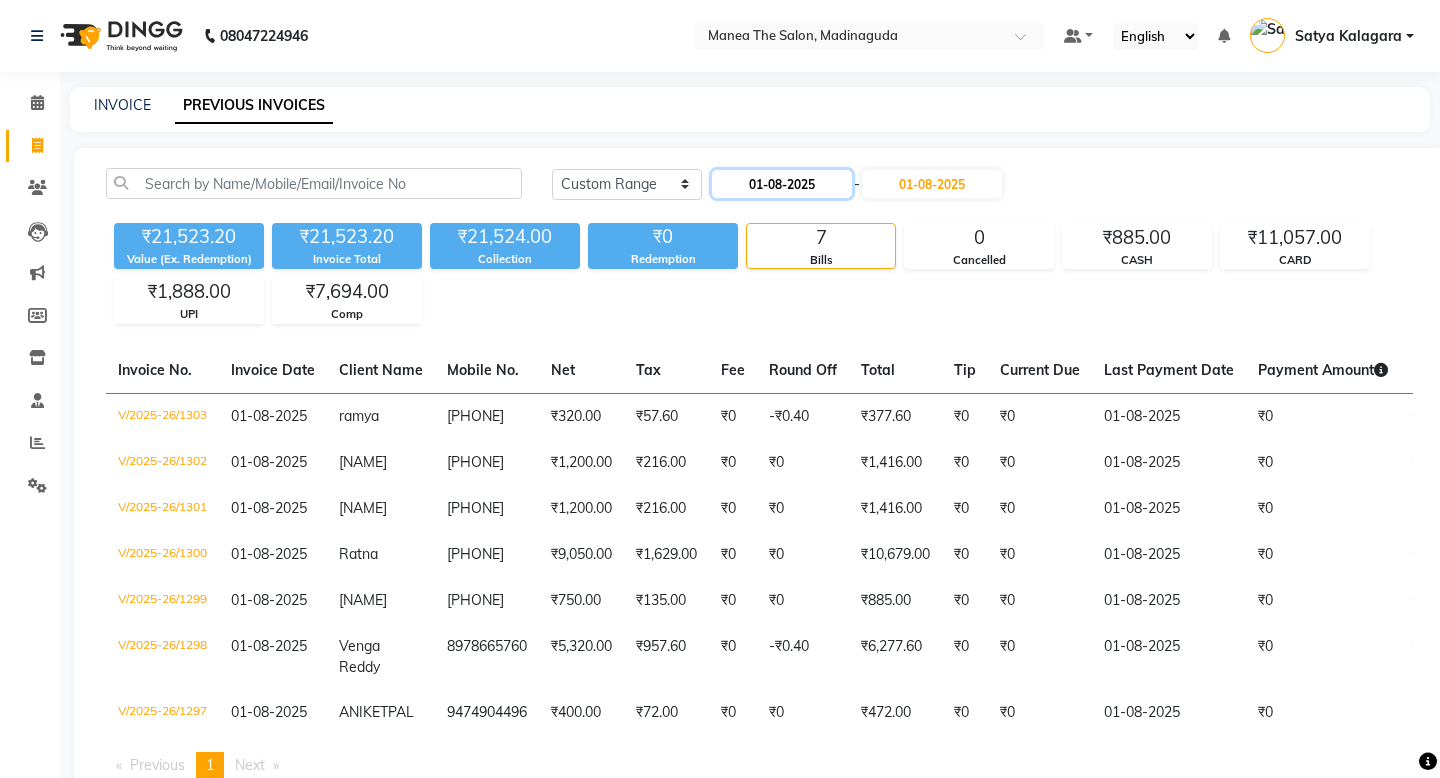 click on "01-08-2025" 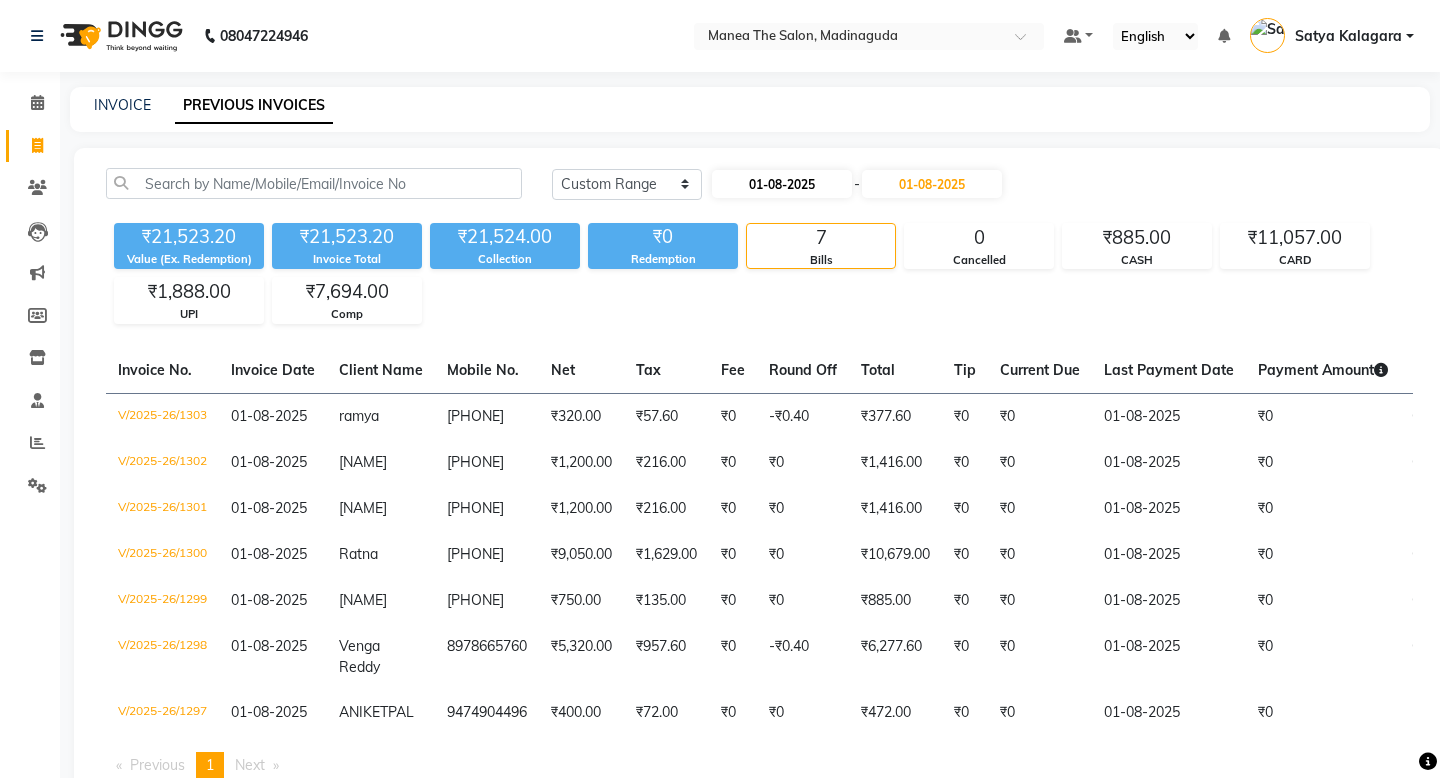 select on "8" 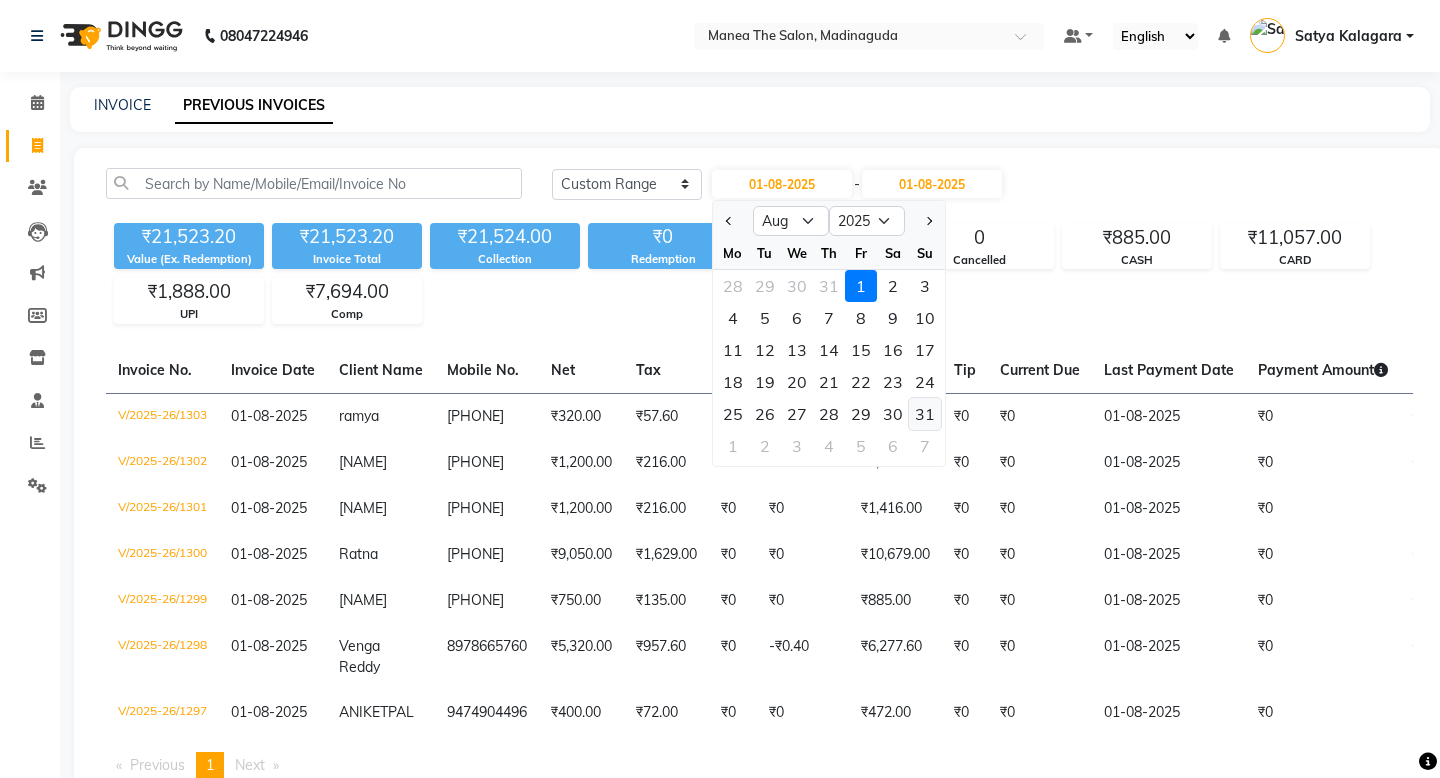 click on "31" 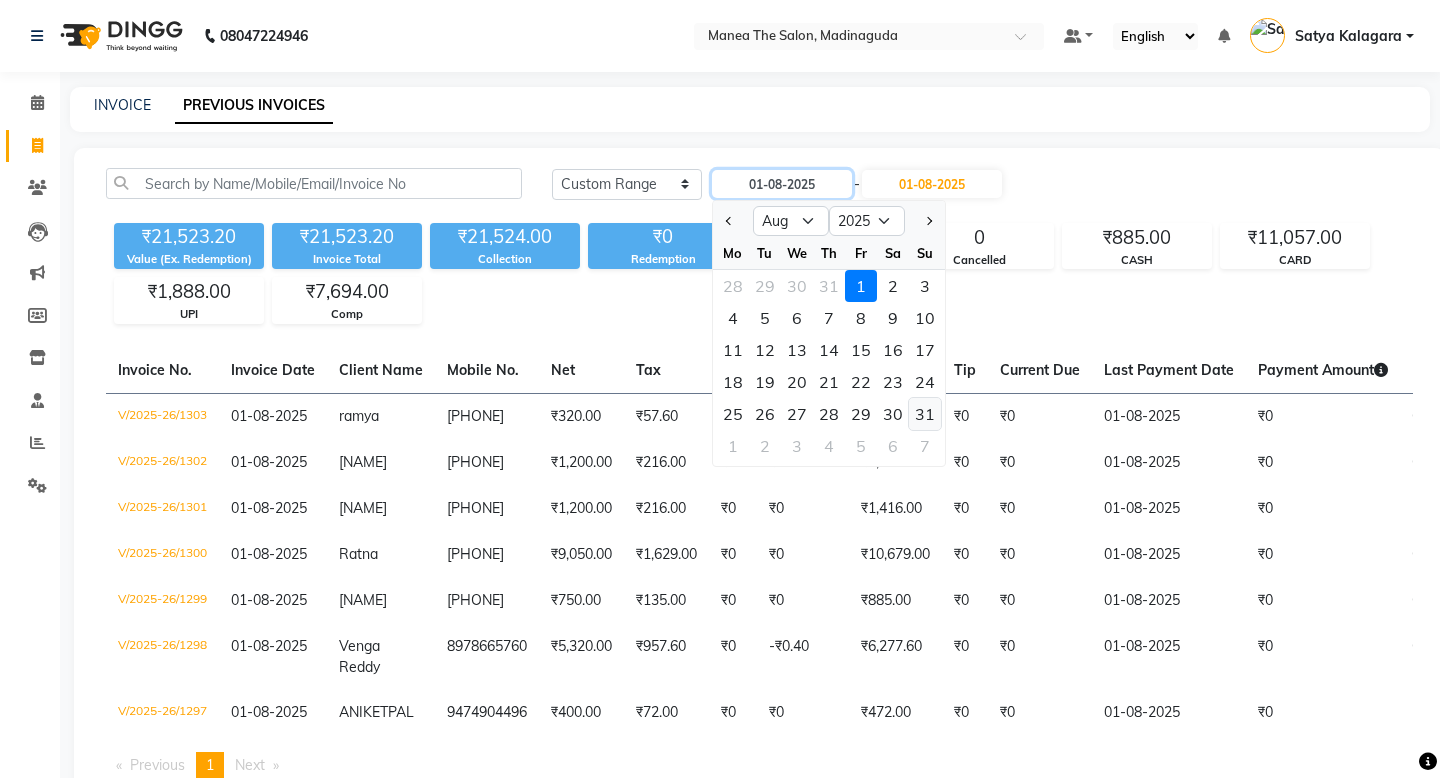 type on "31-08-2025" 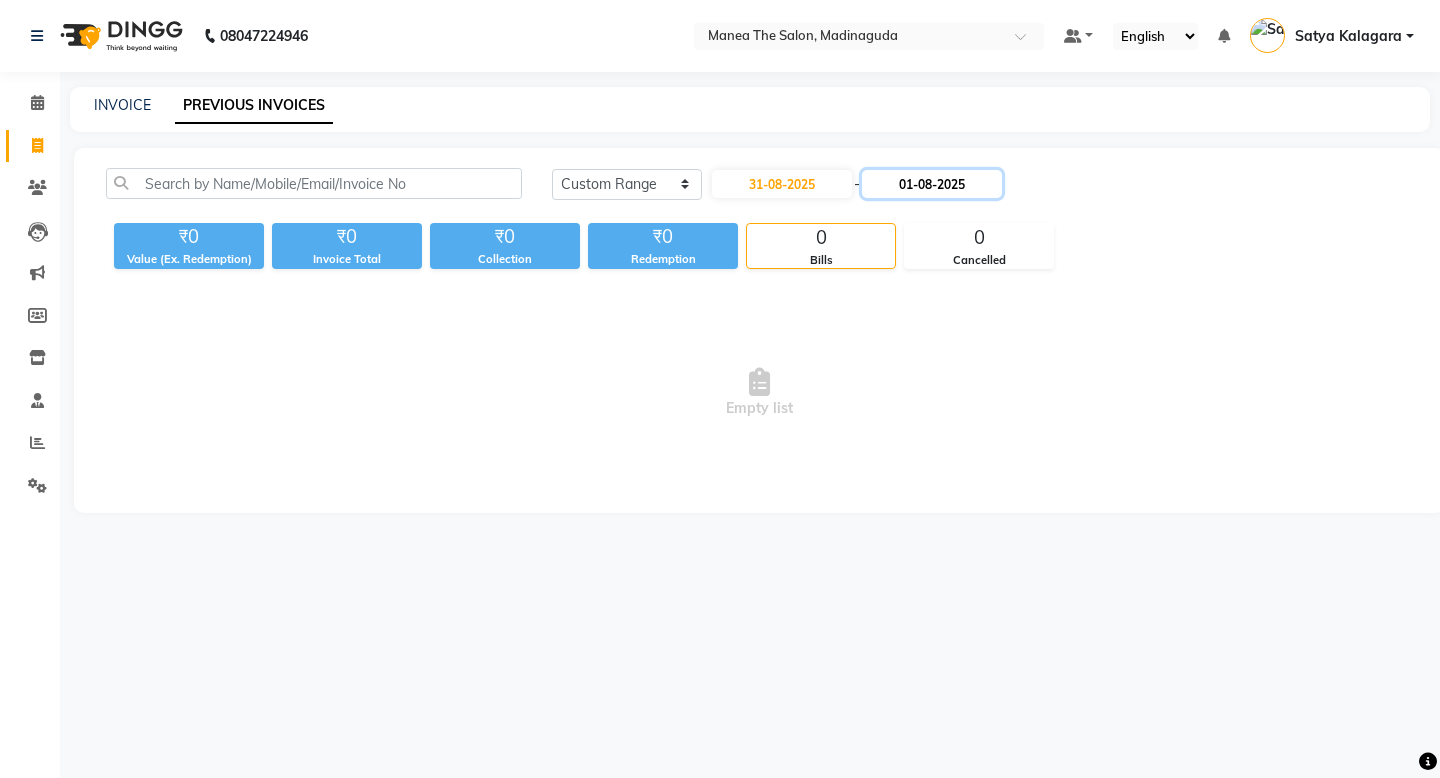 click on "01-08-2025" 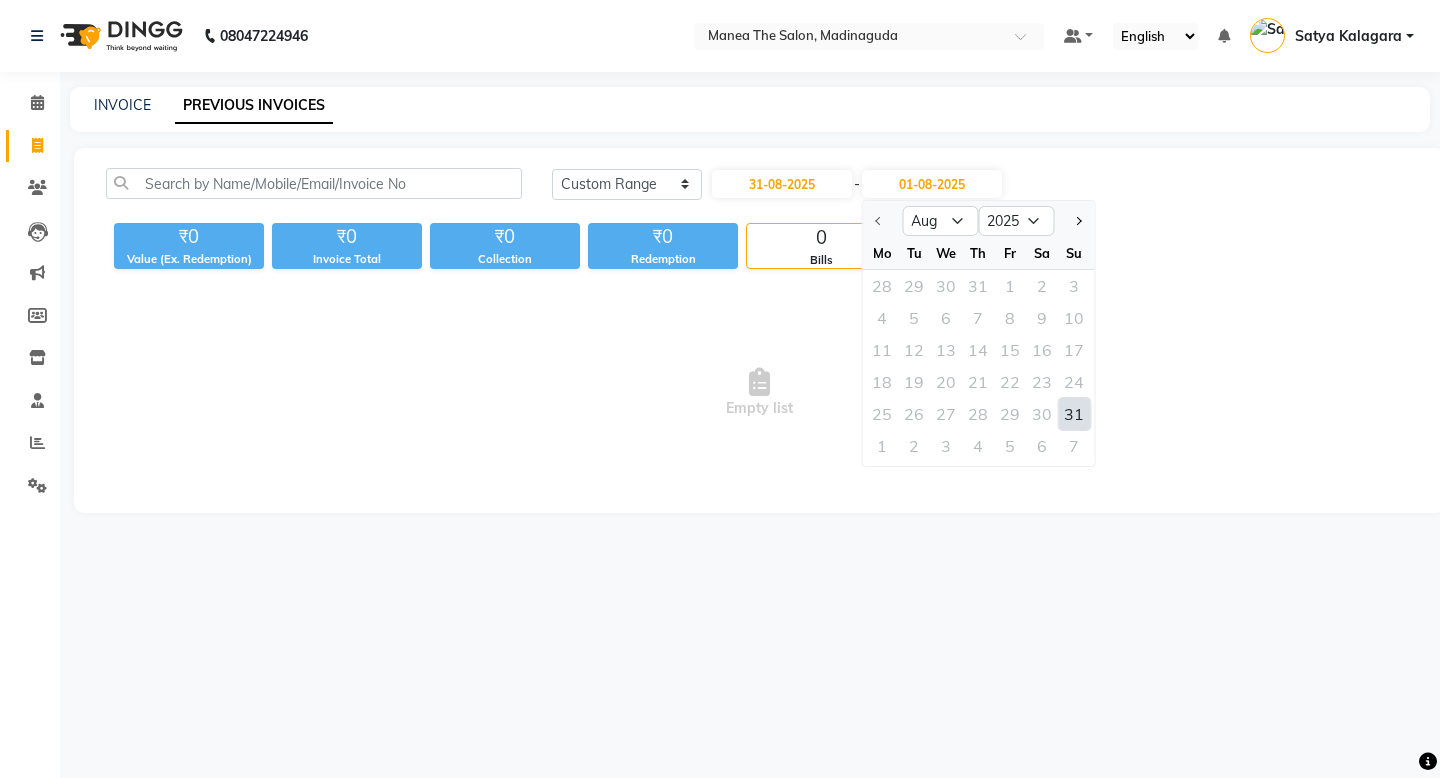 click on "31" 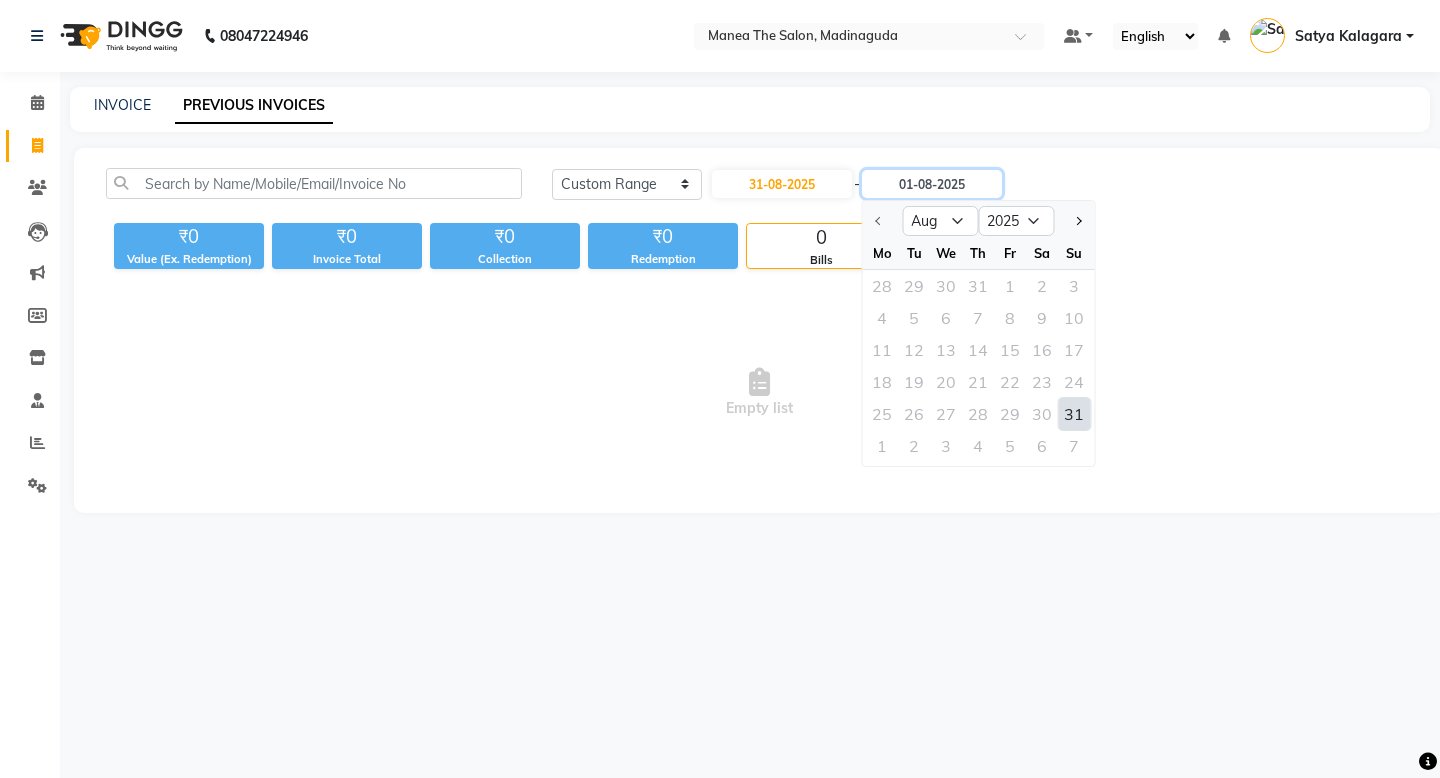 type on "31-08-2025" 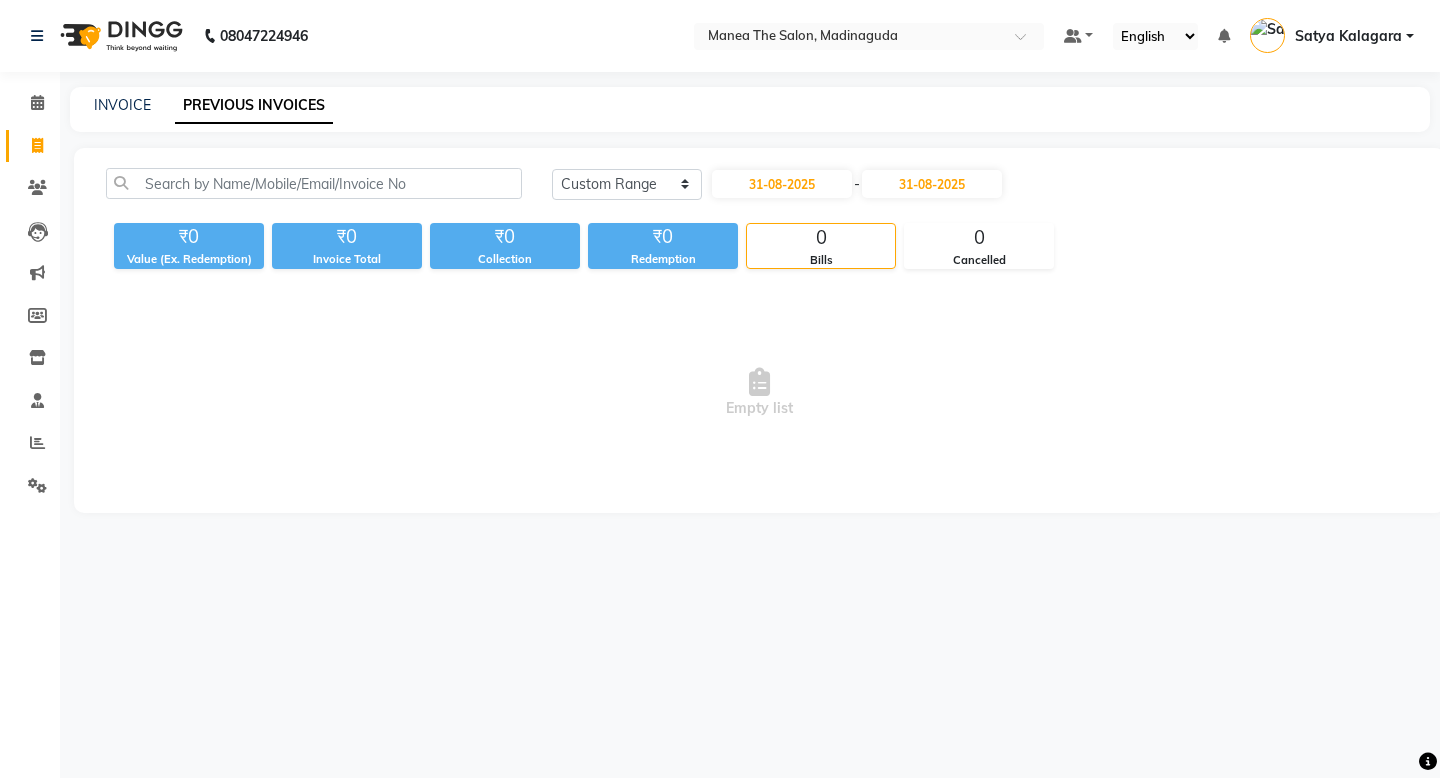 click on "Empty list" at bounding box center (759, 393) 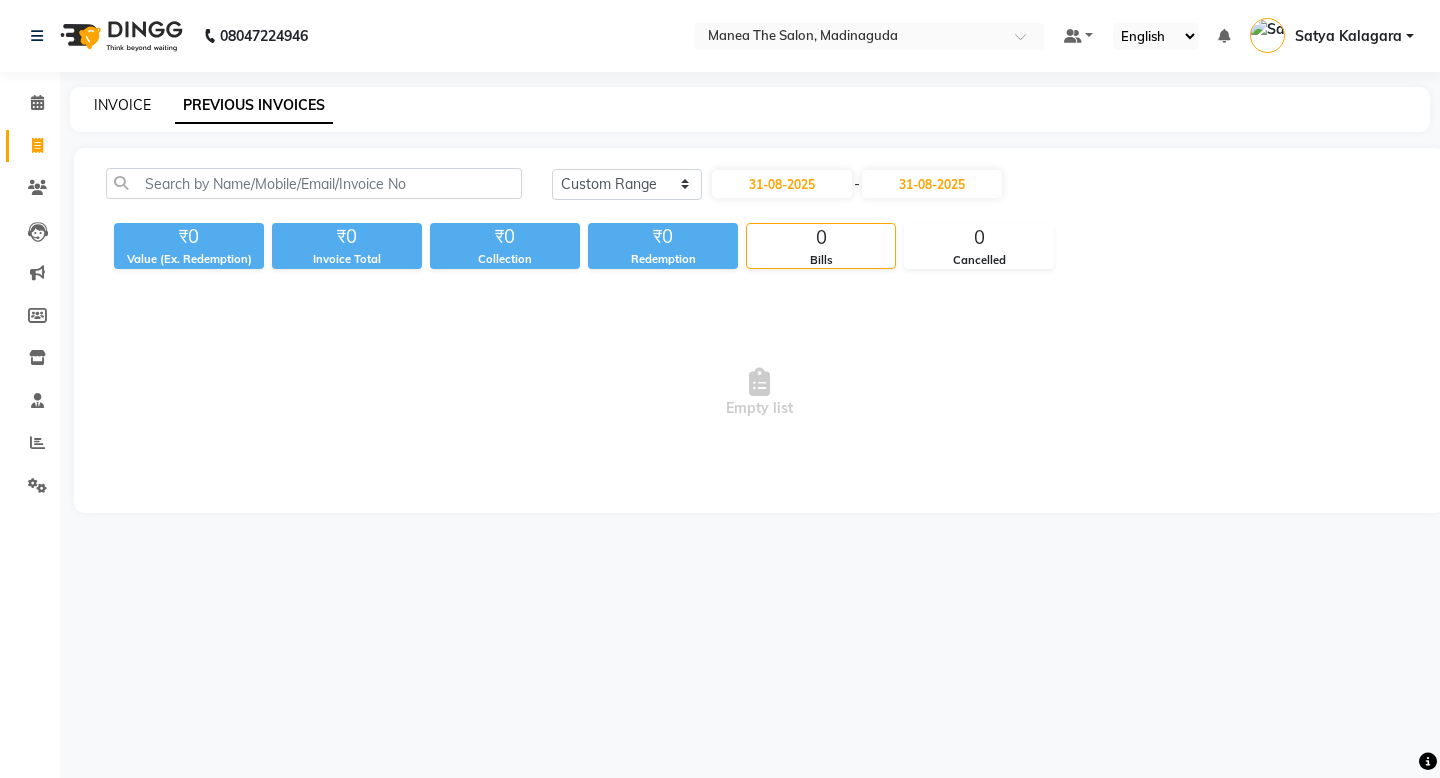 click on "INVOICE" 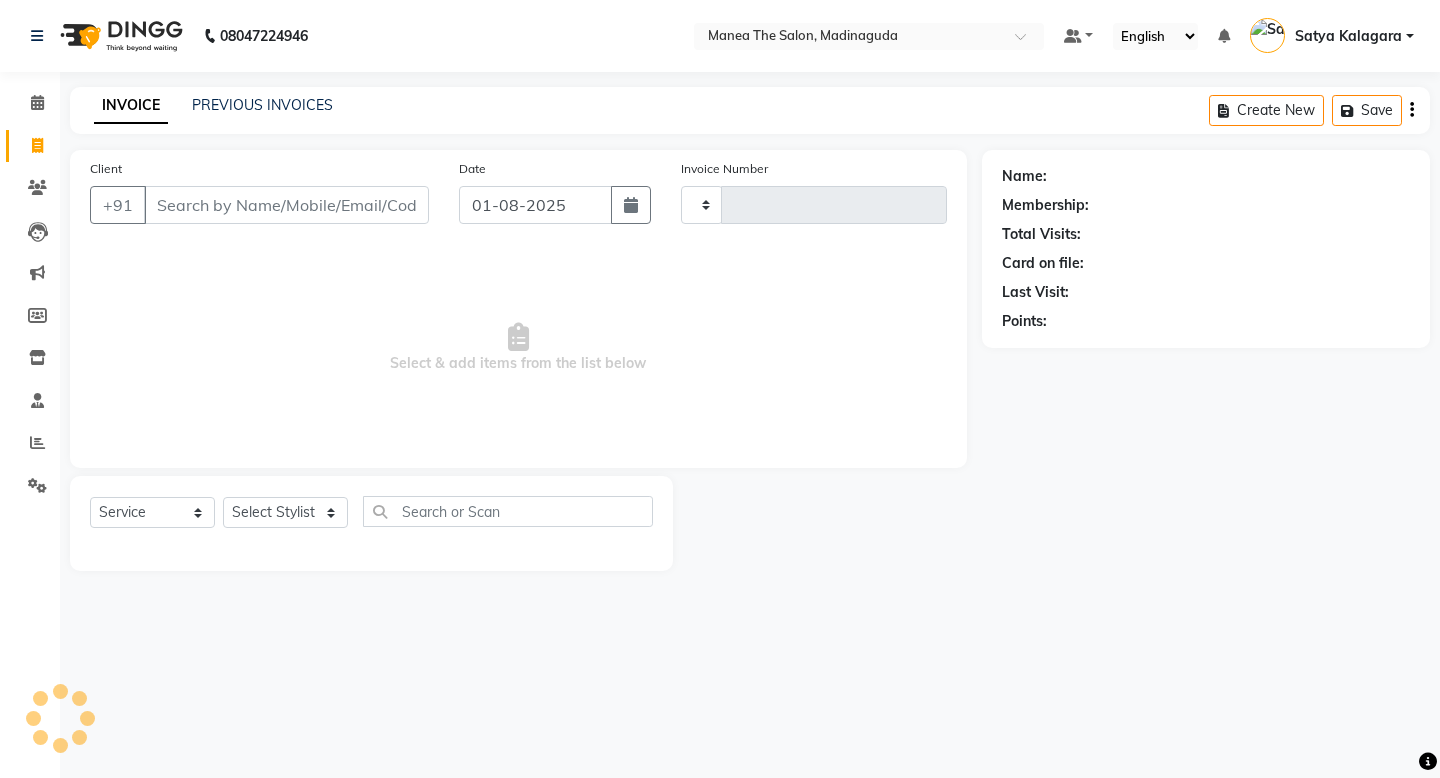 type on "1307" 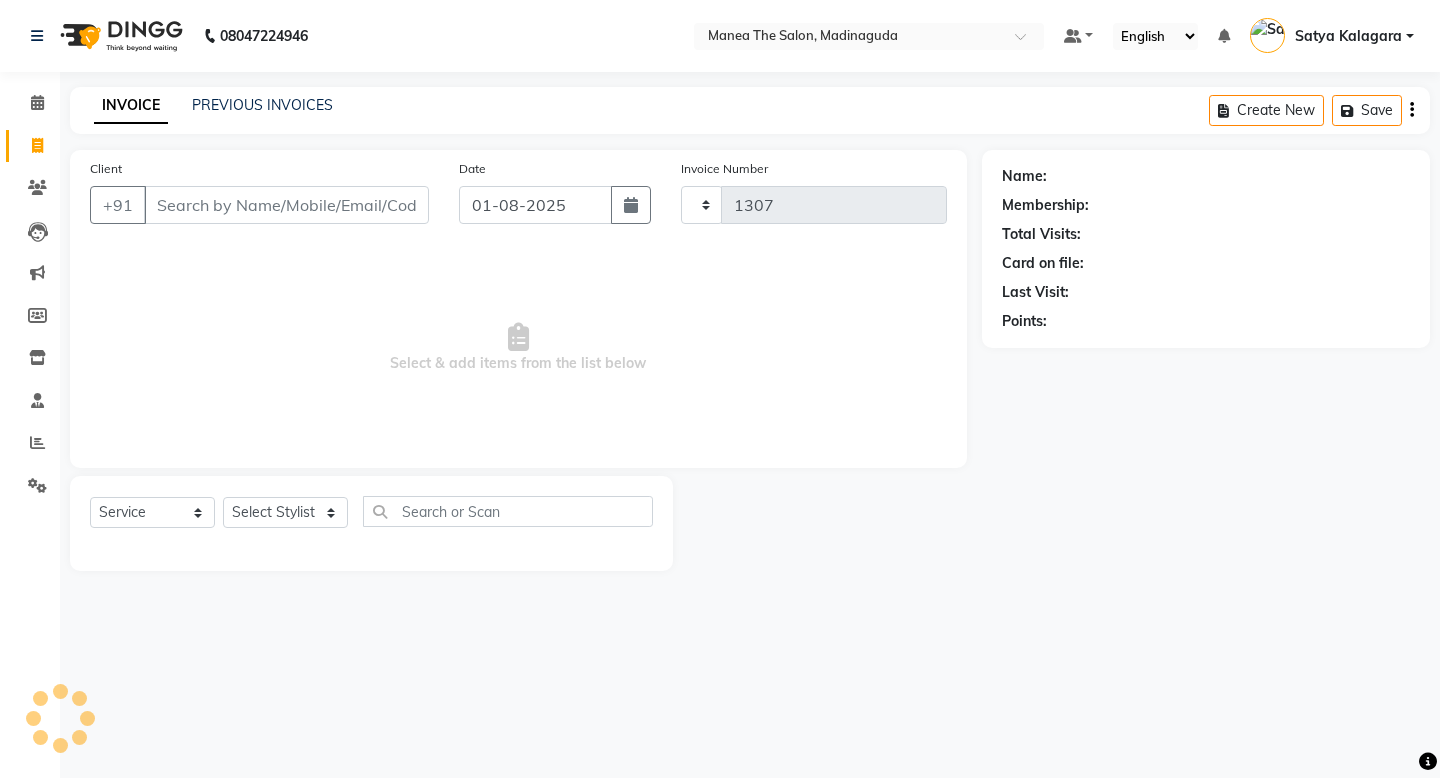 select on "5514" 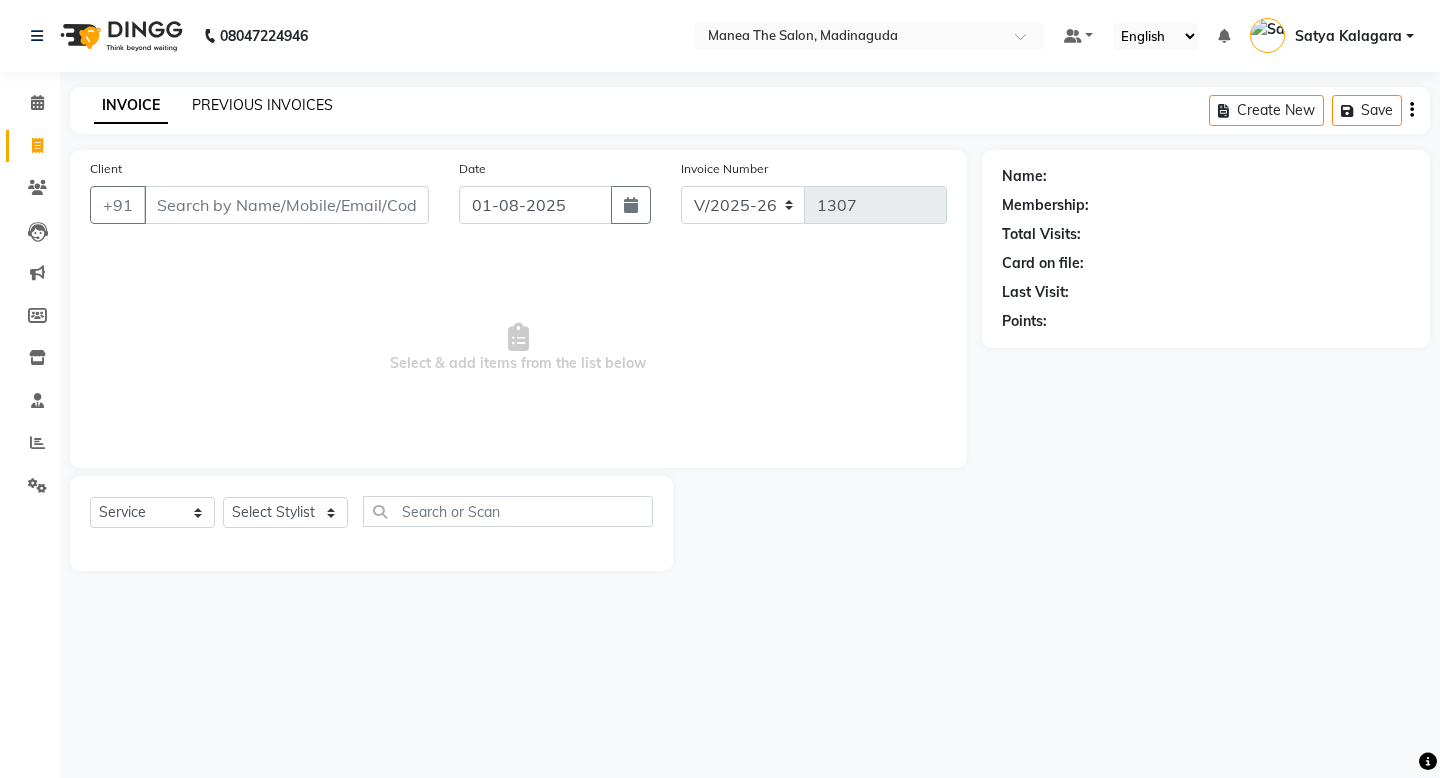 click on "PREVIOUS INVOICES" 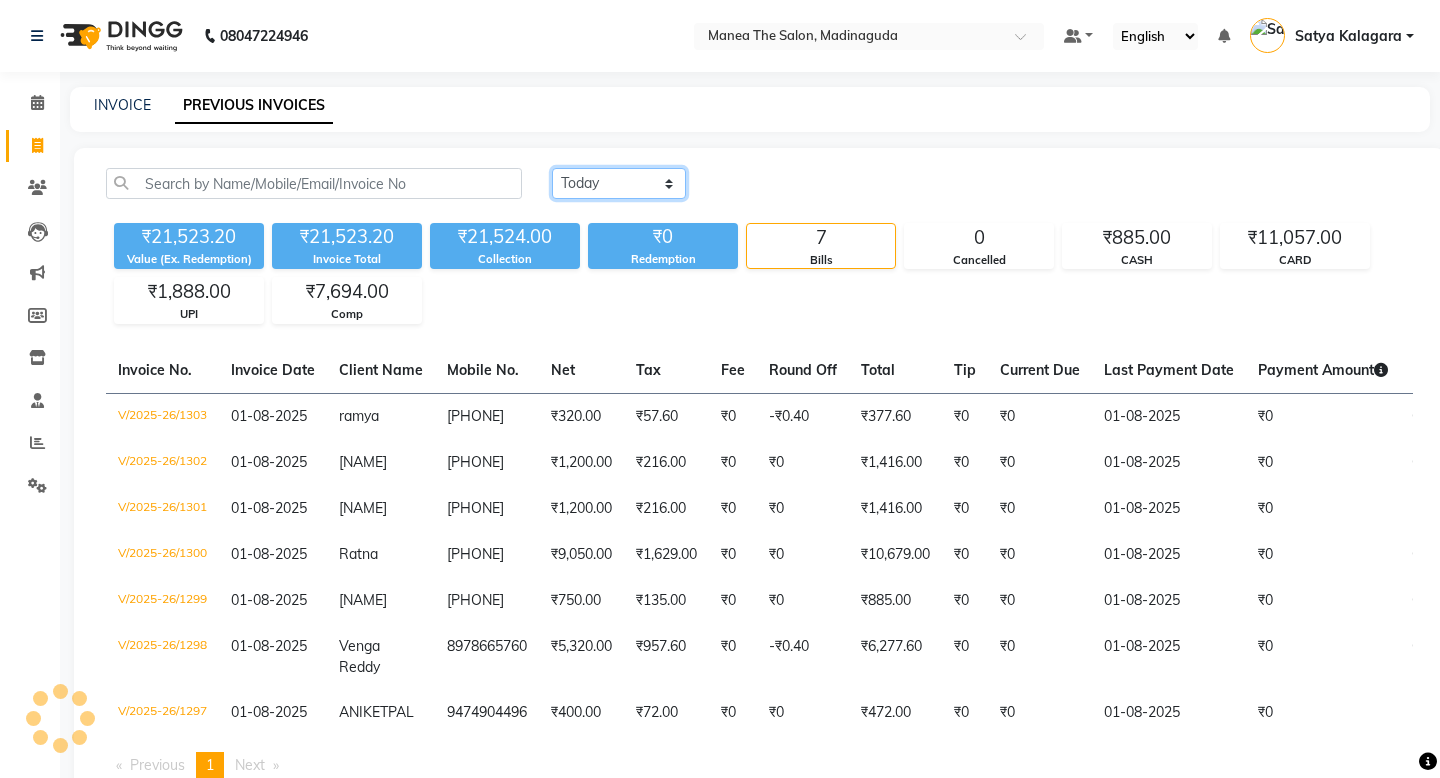 click on "Today Yesterday Custom Range" 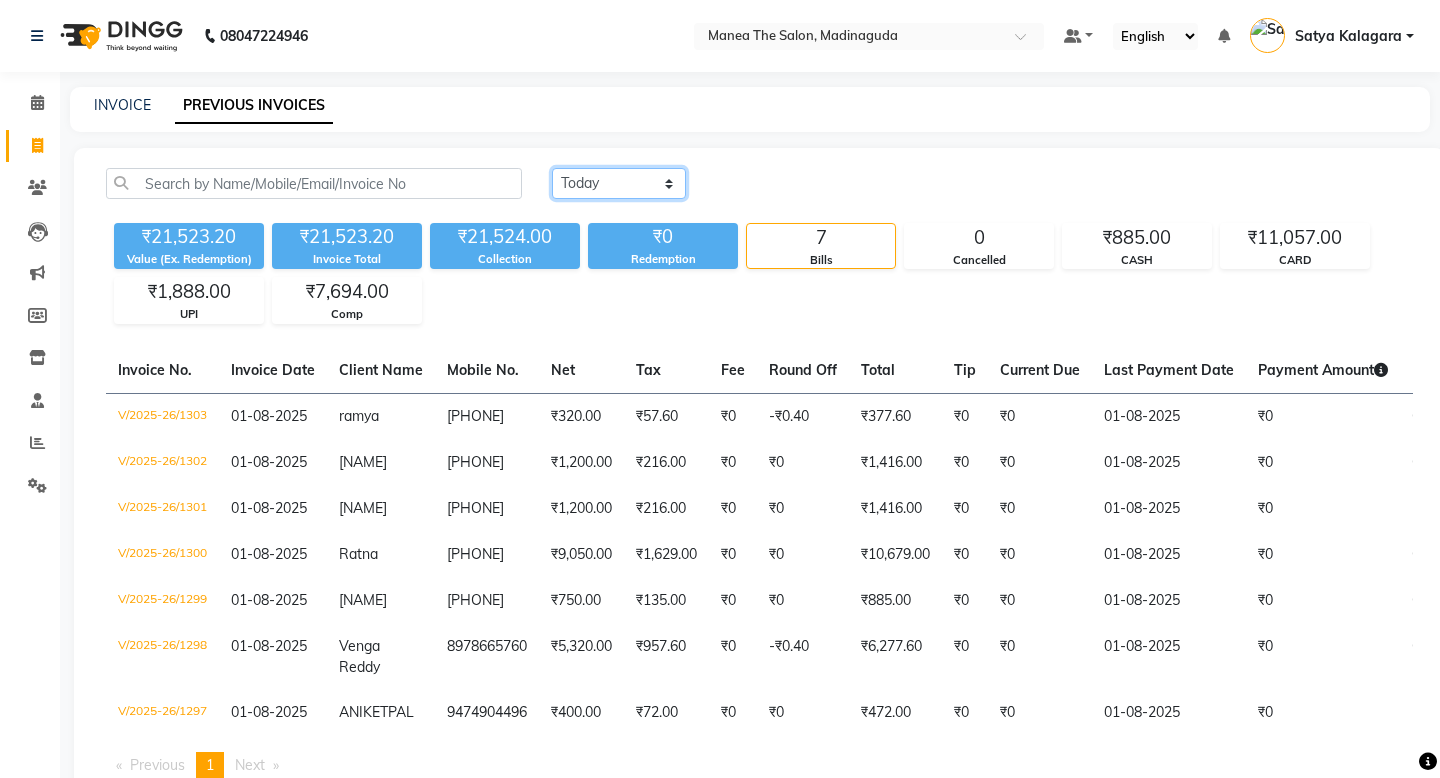 select on "range" 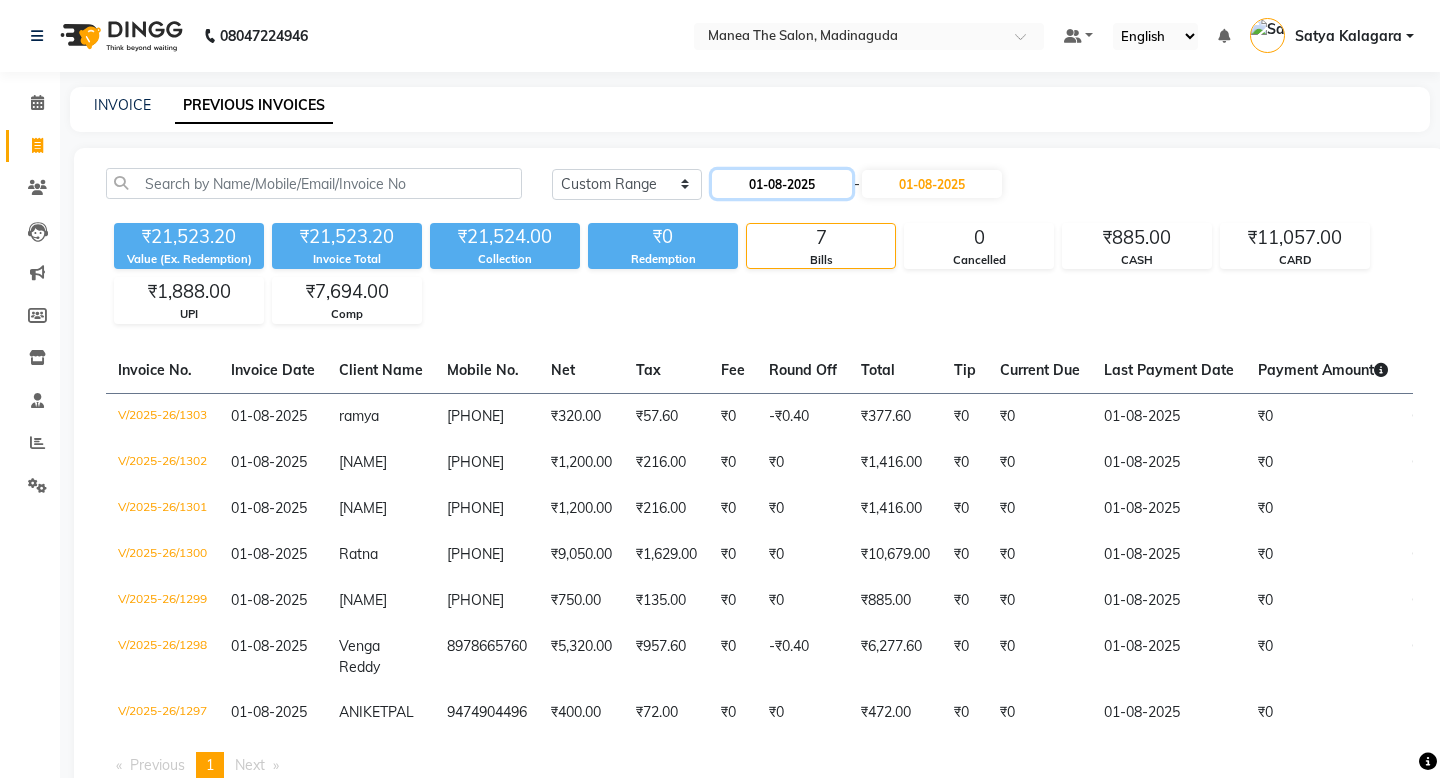 click on "01-08-2025" 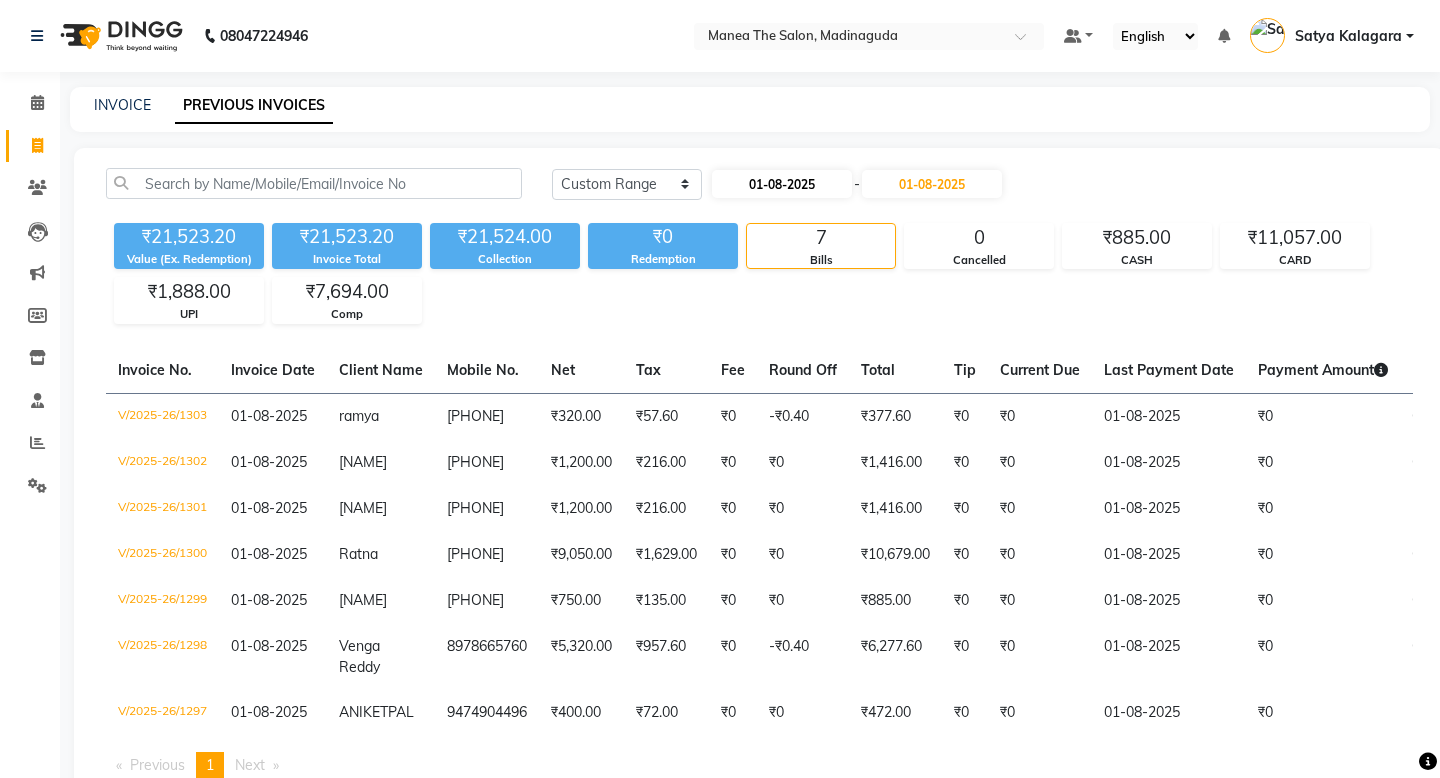 select on "8" 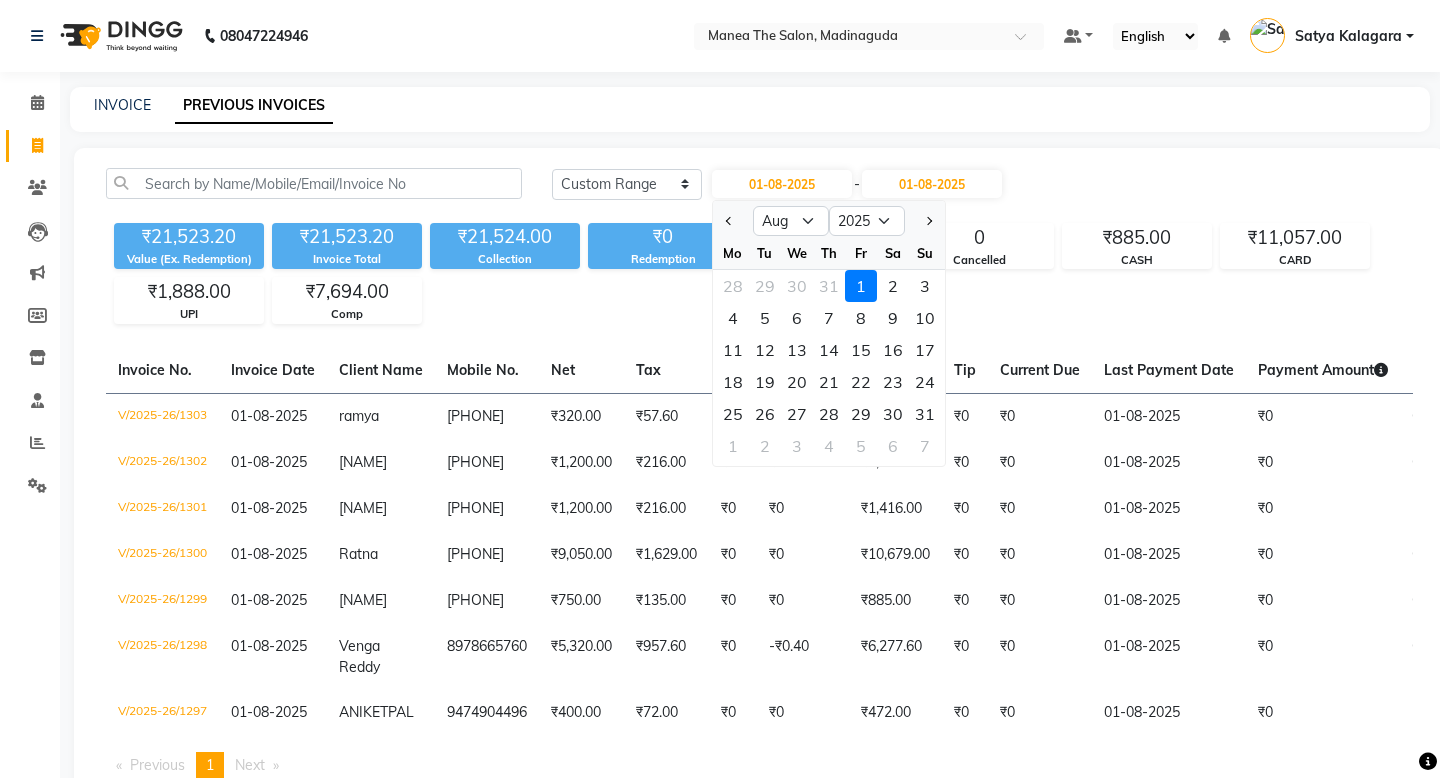 click 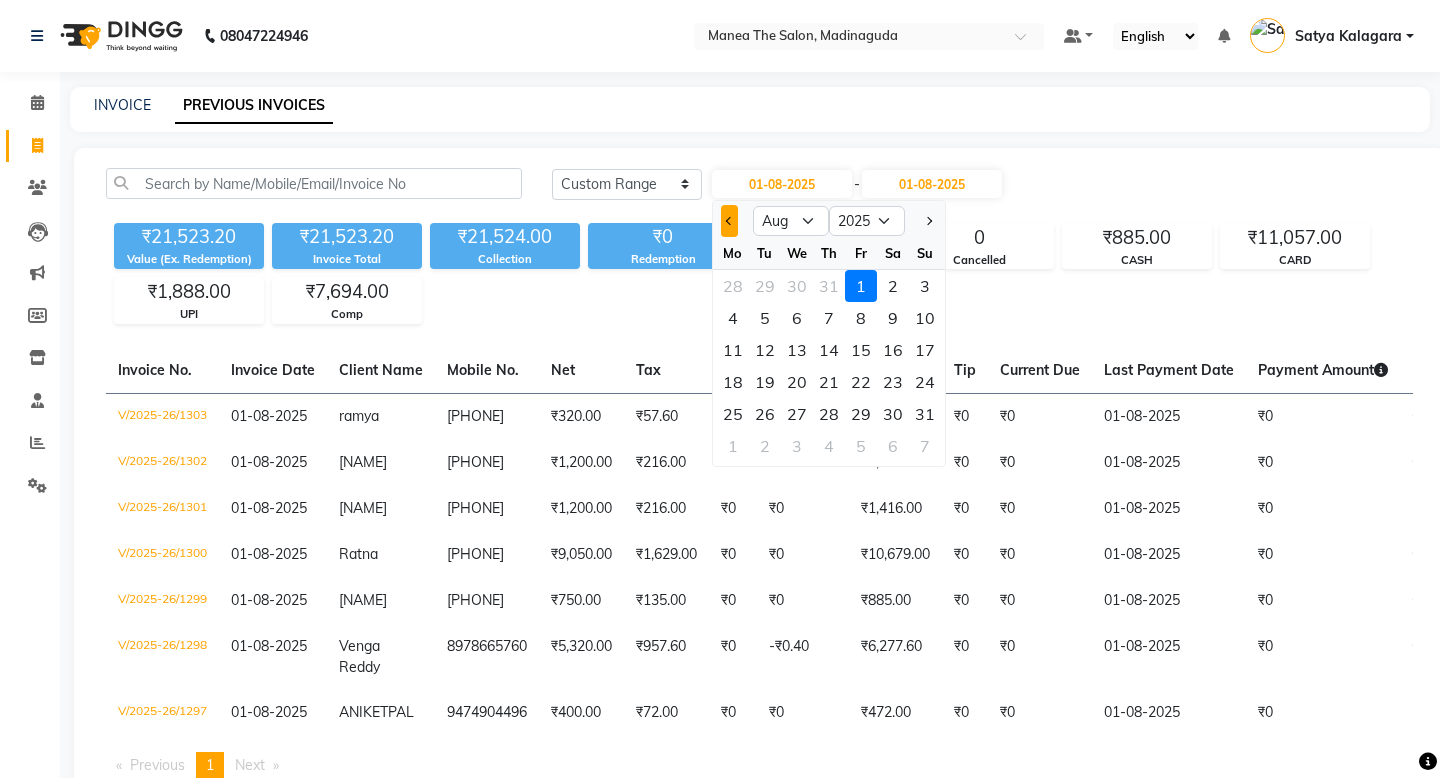 click 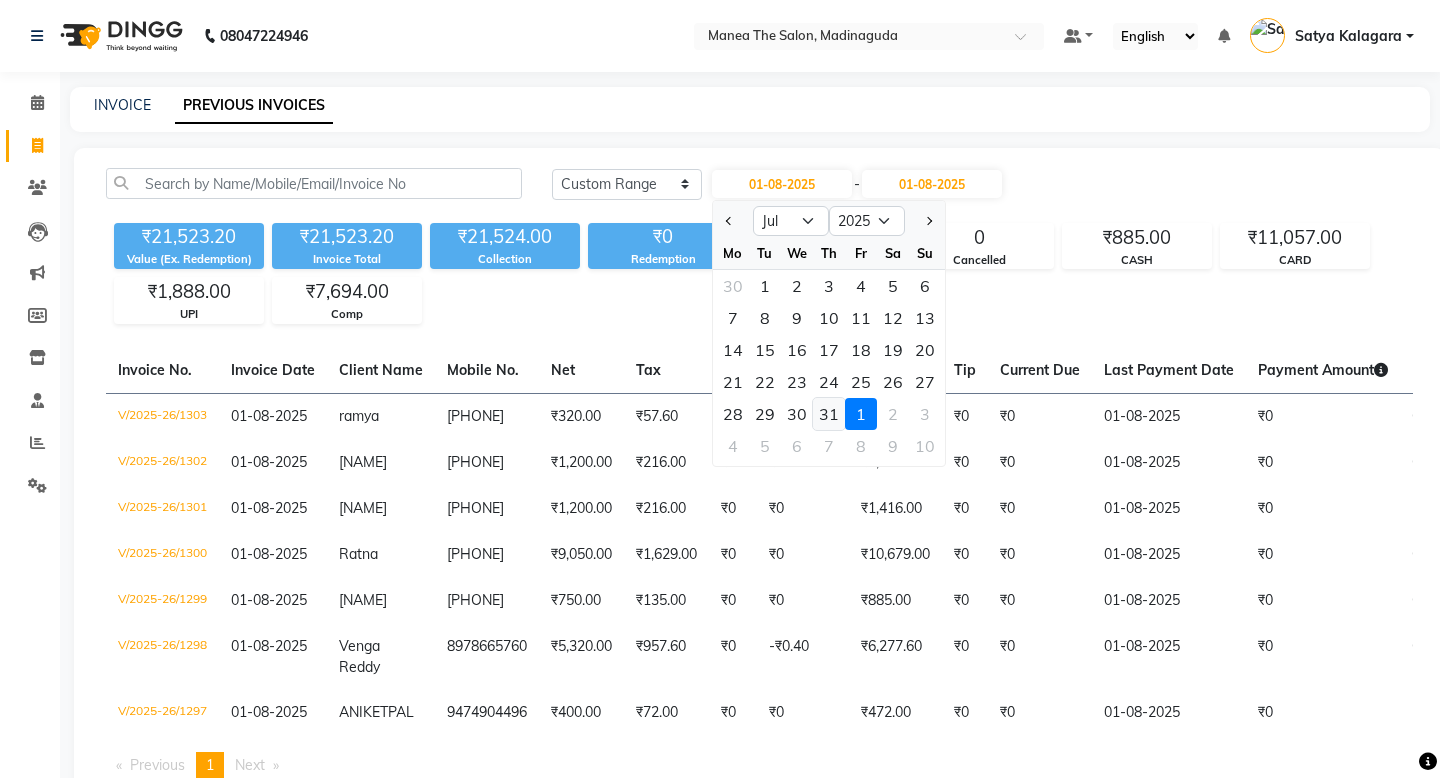 click on "31" 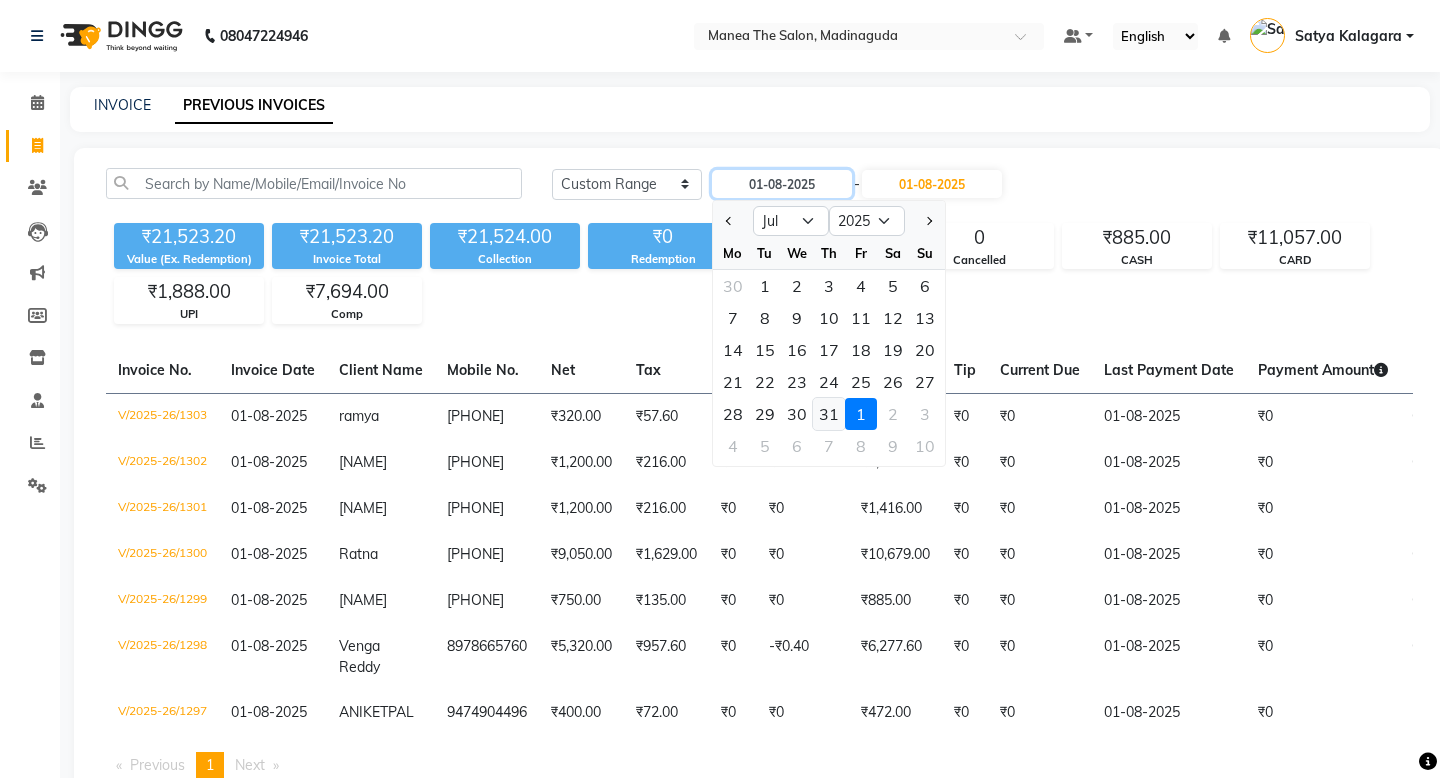 type on "31-07-2025" 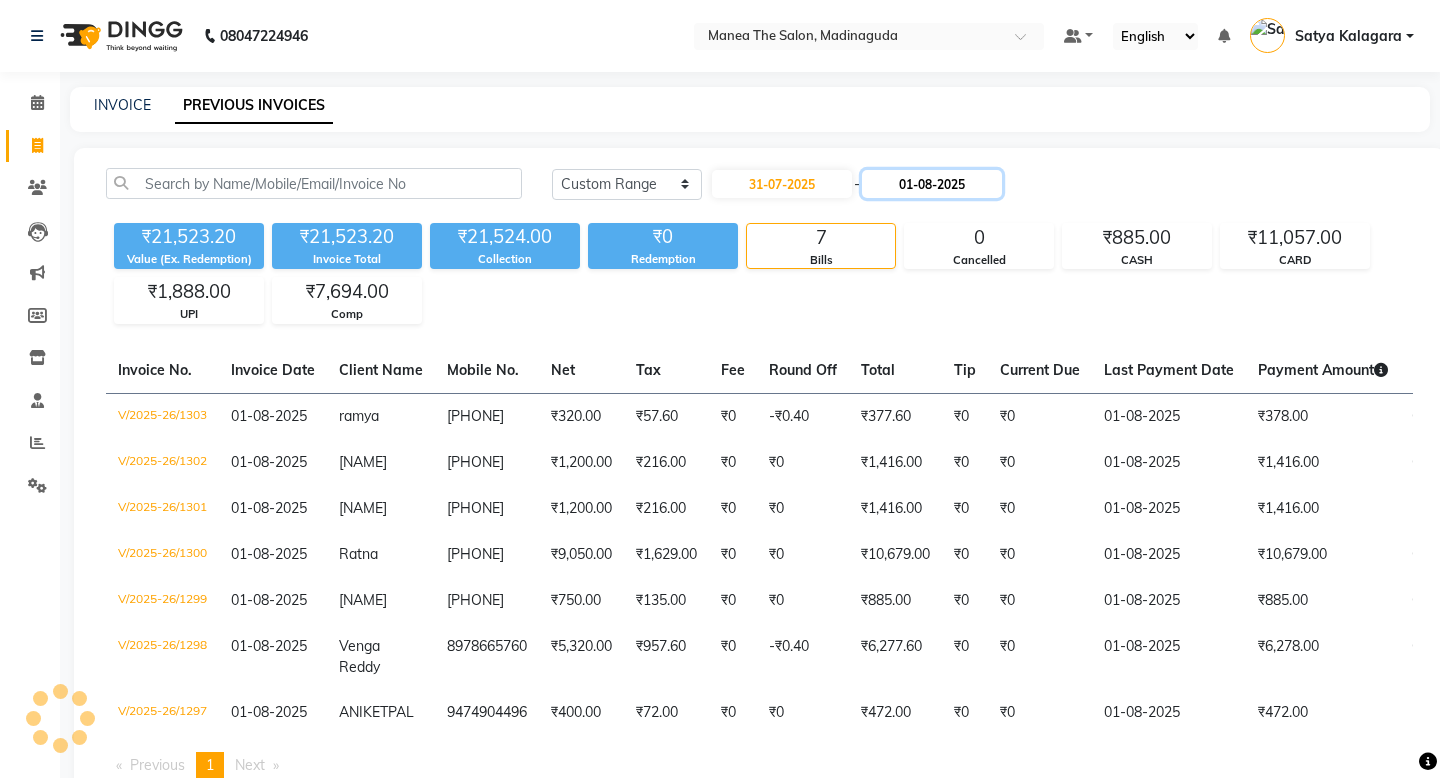 click on "01-08-2025" 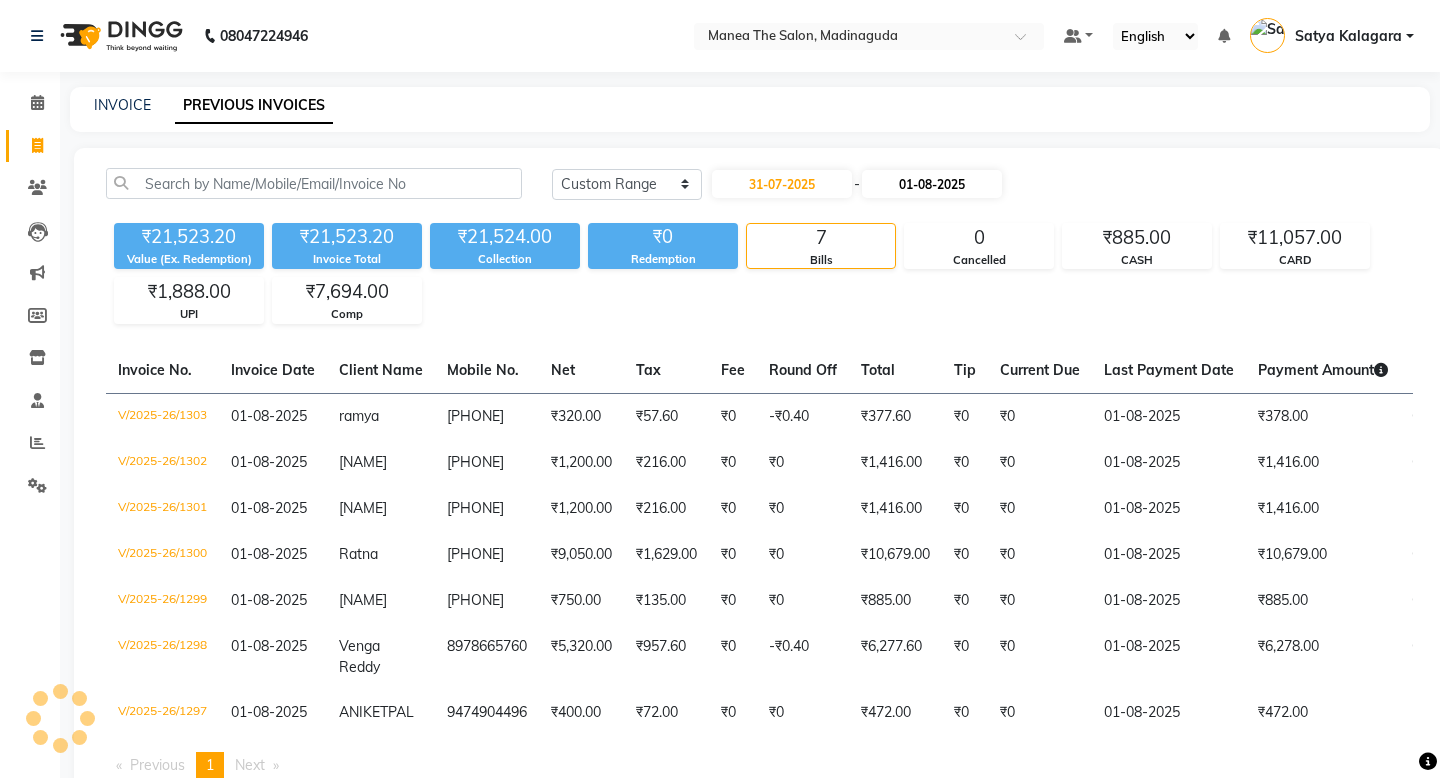 select on "8" 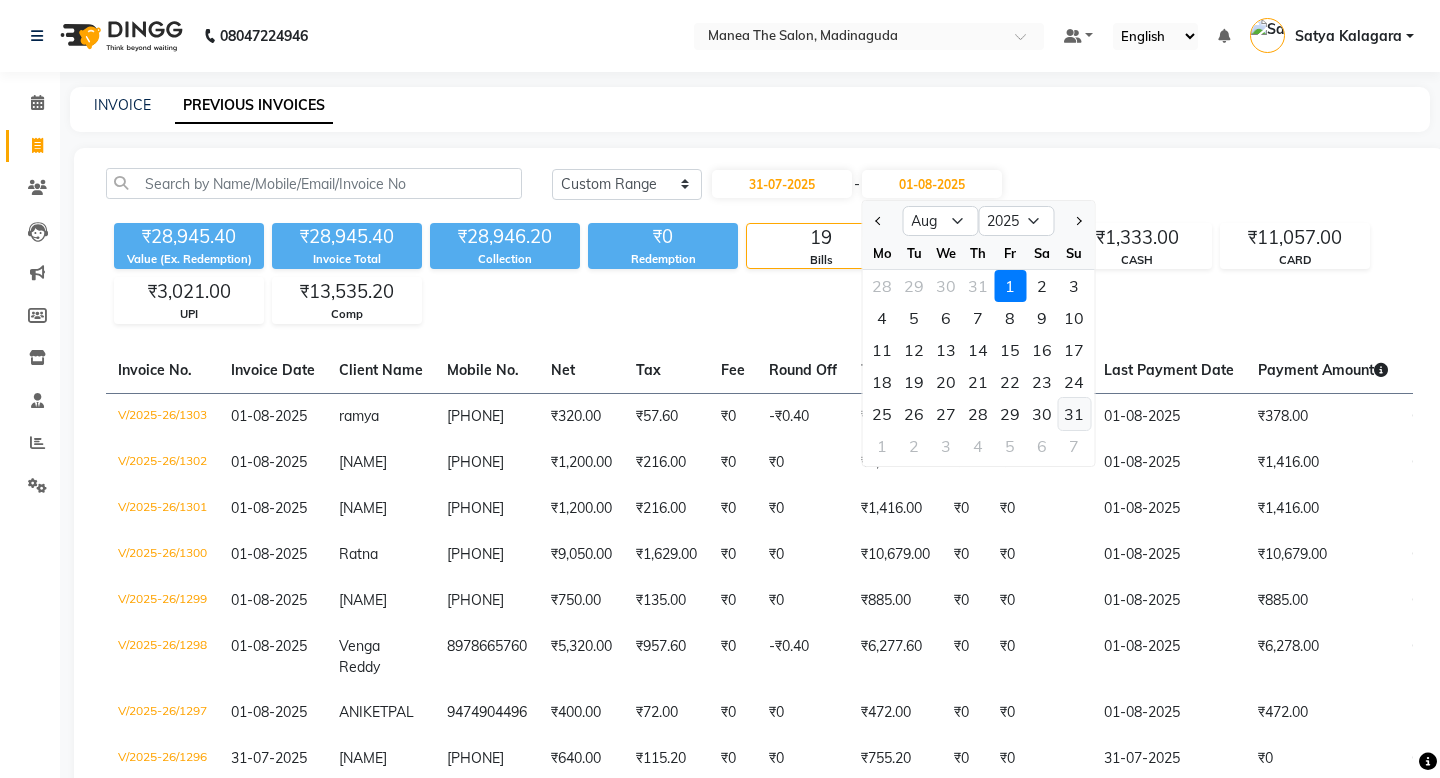 click on "31" 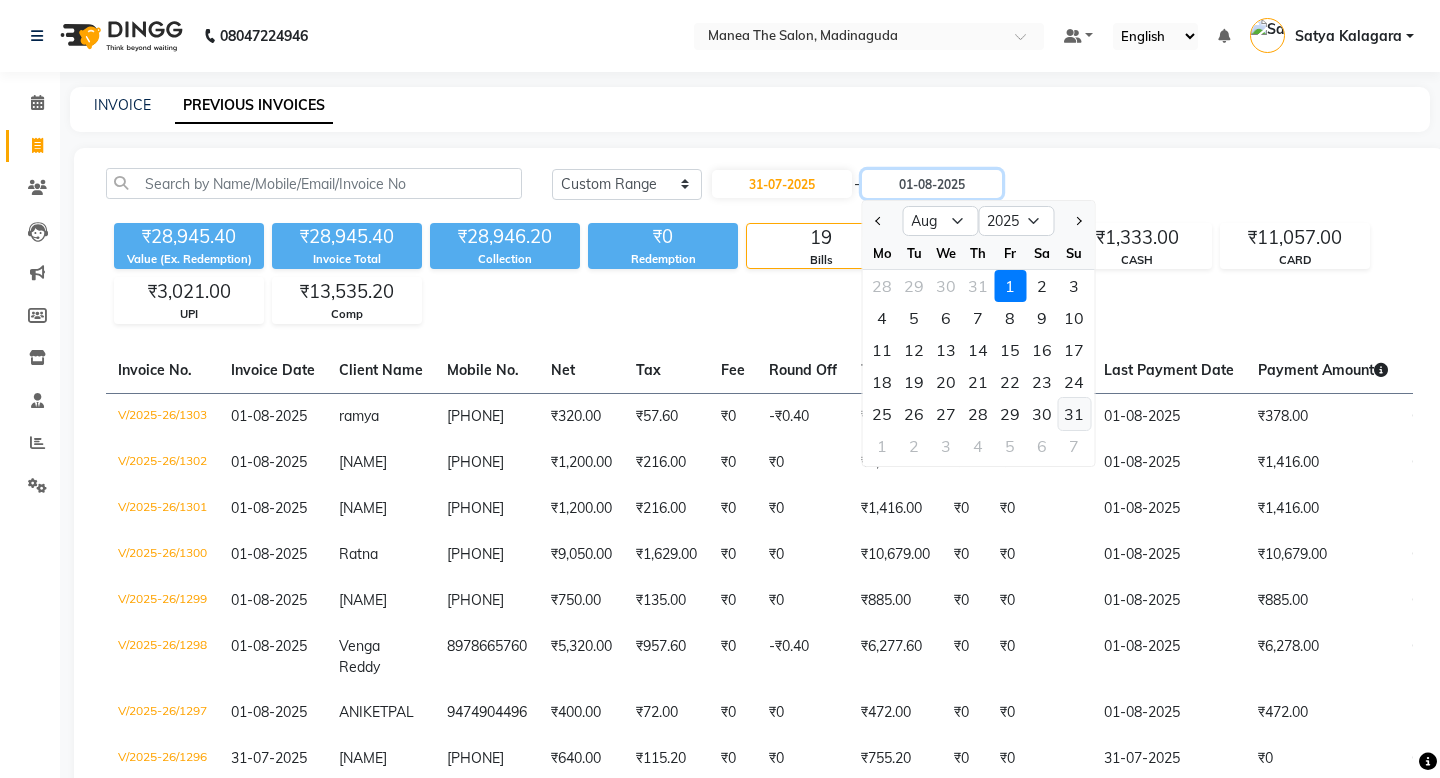 type on "31-08-2025" 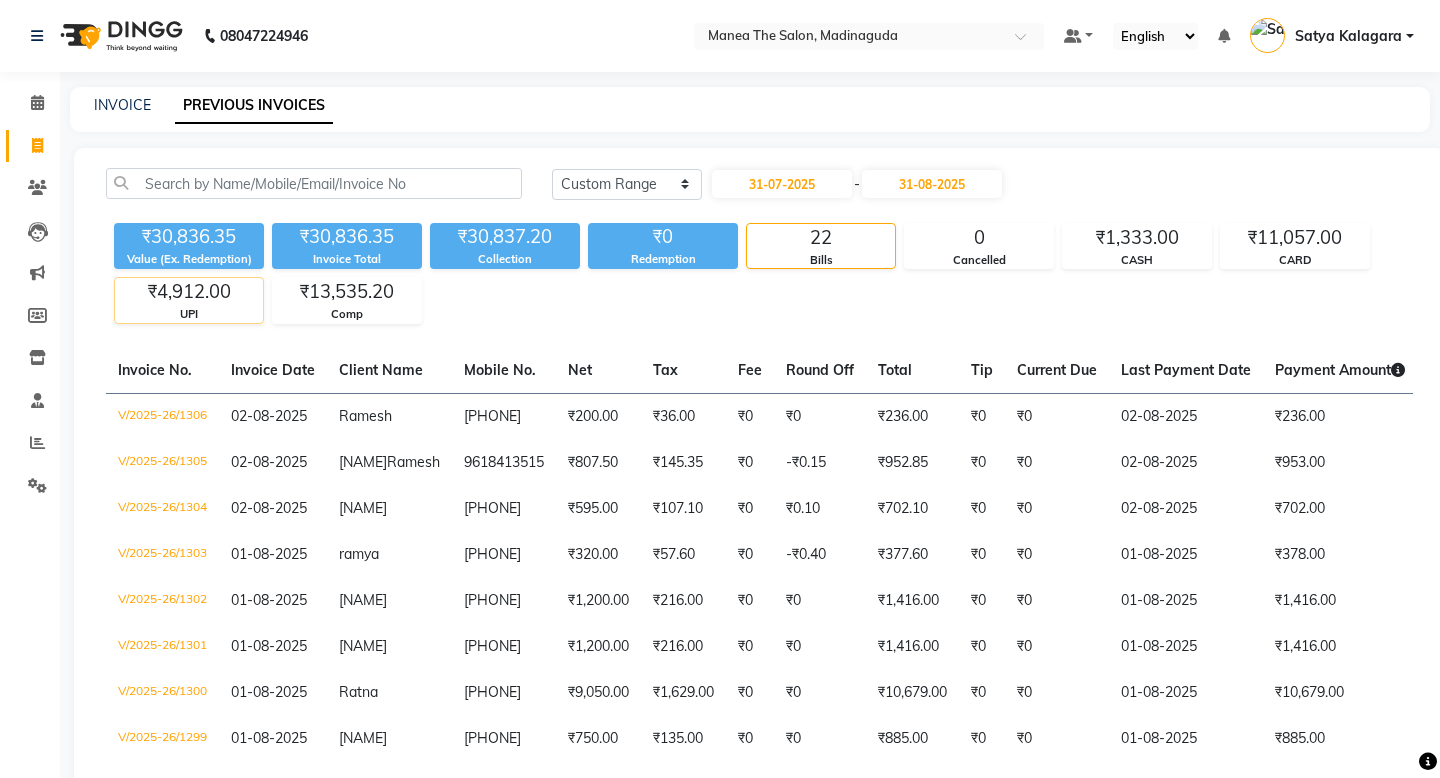click on "UPI" 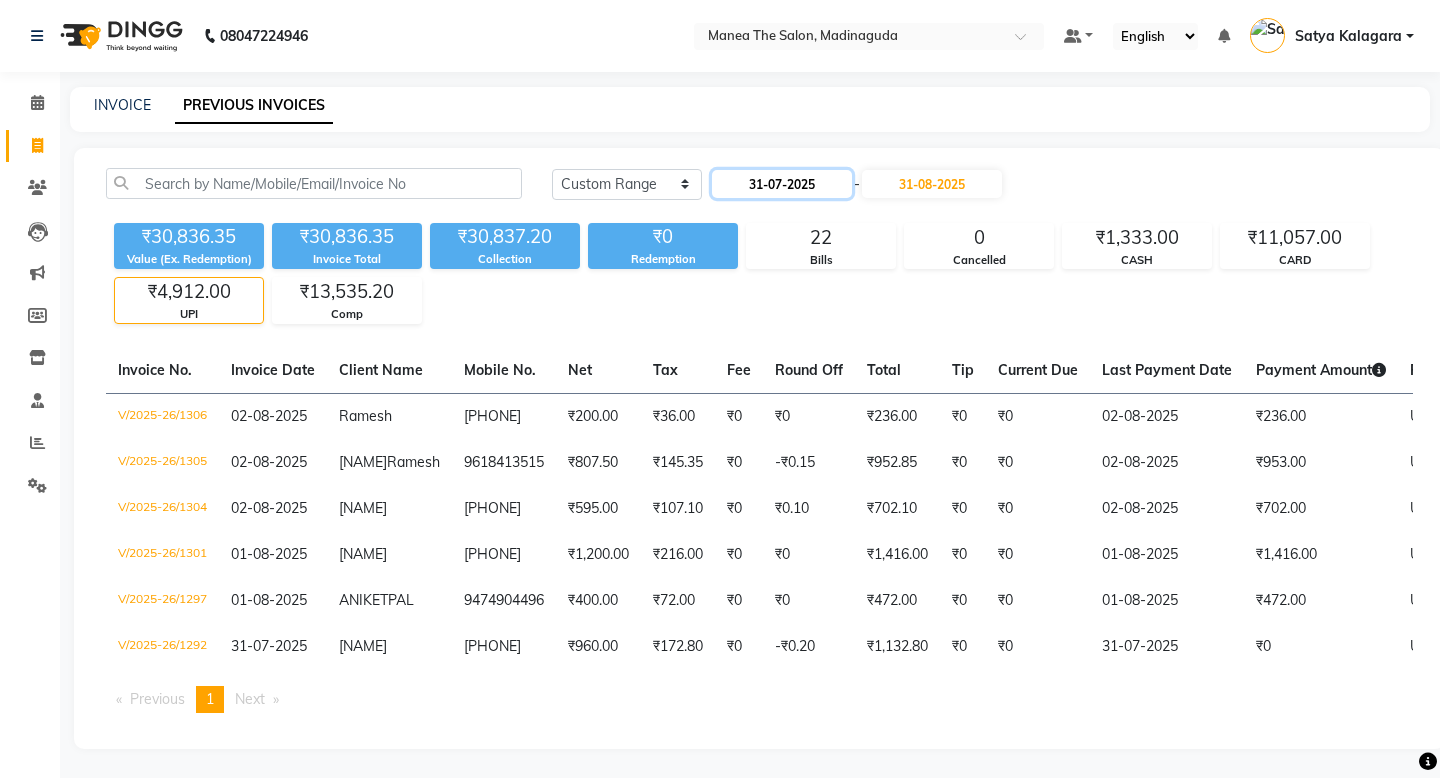 click on "31-07-2025" 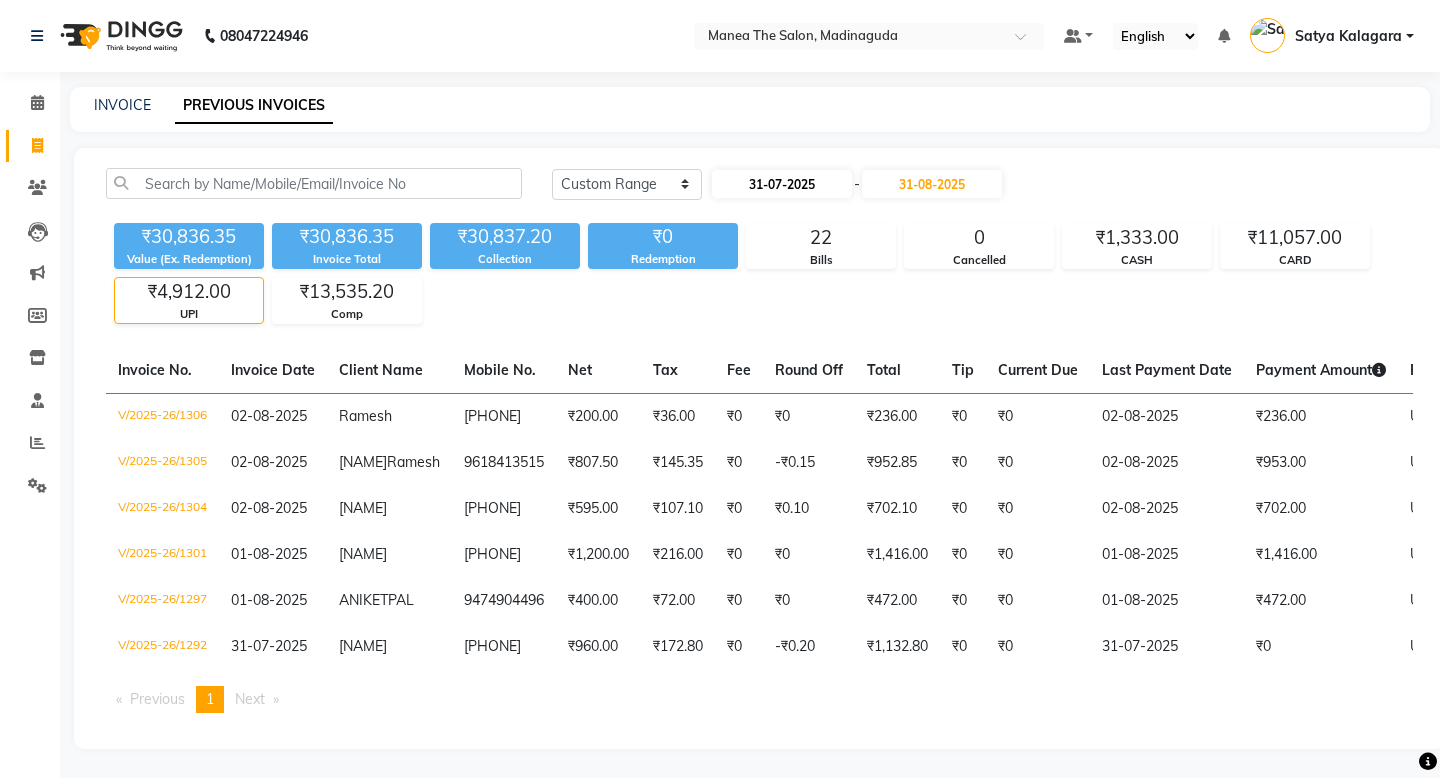 select on "7" 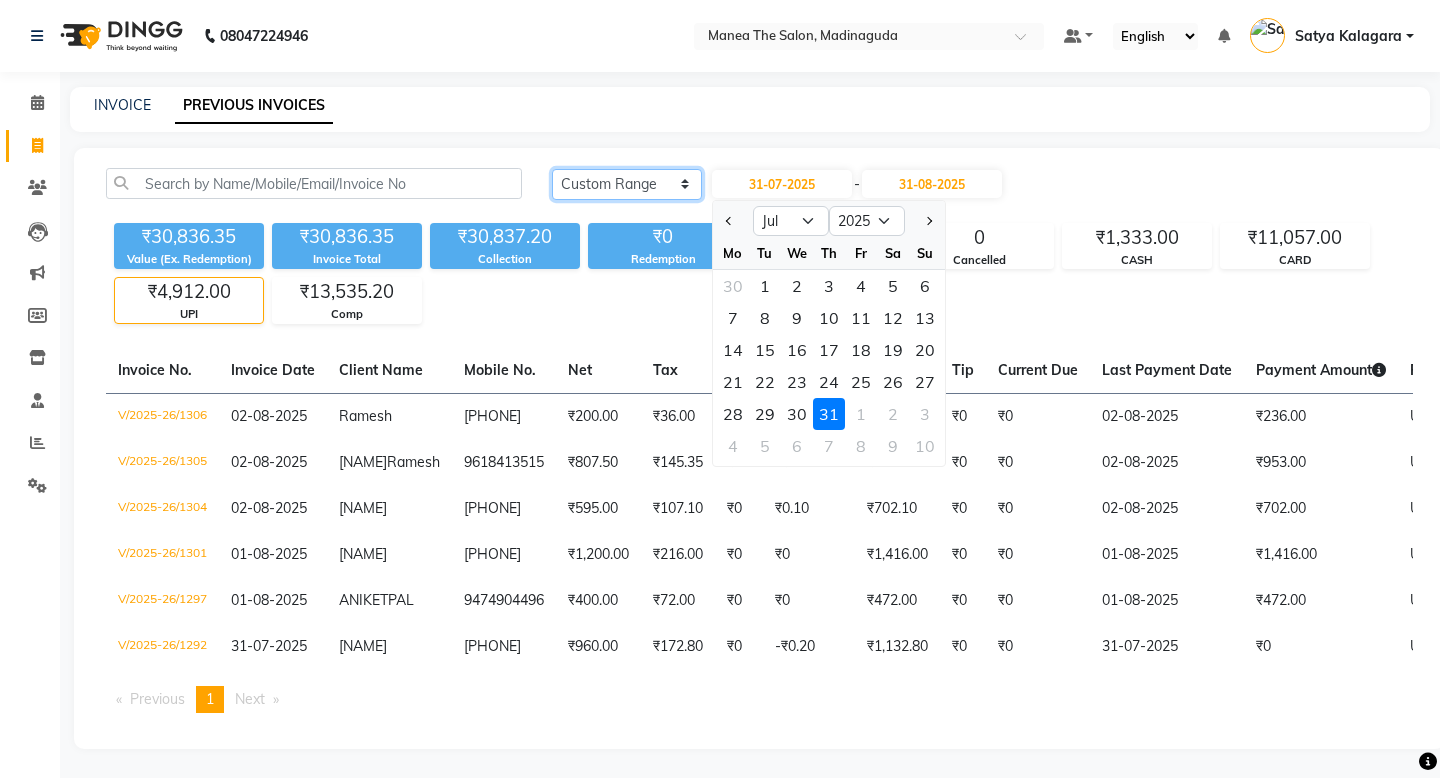 click on "Today Yesterday Custom Range" 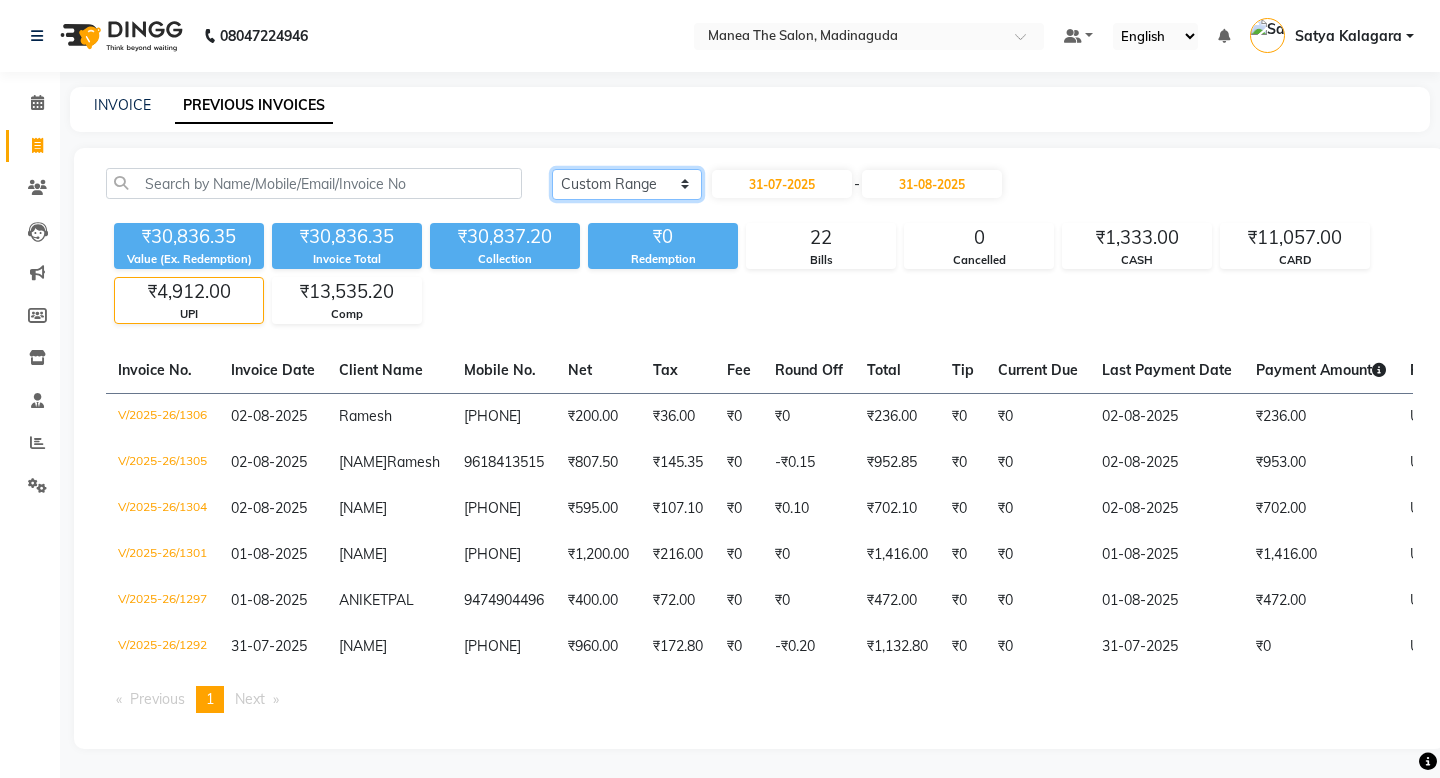click on "Today Yesterday Custom Range" 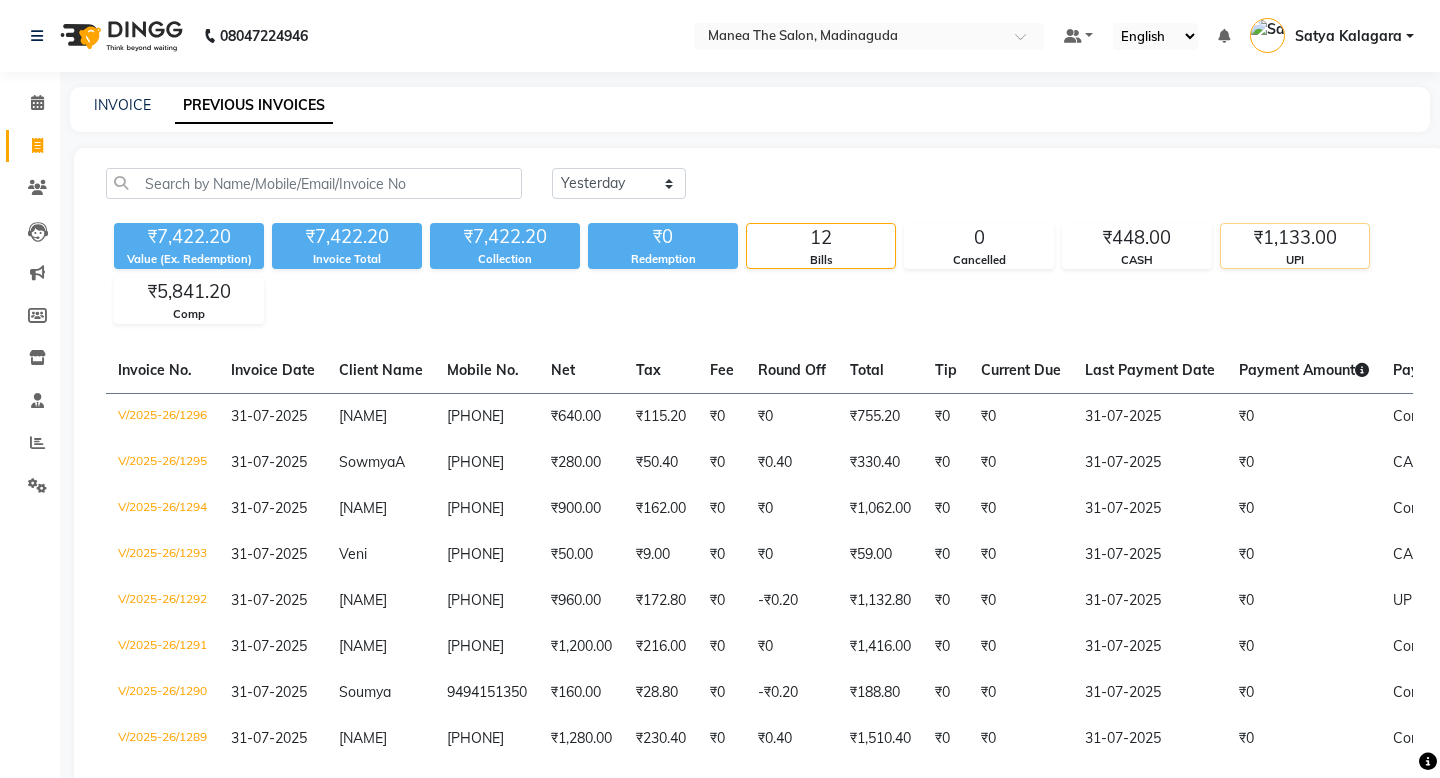 click on "UPI" 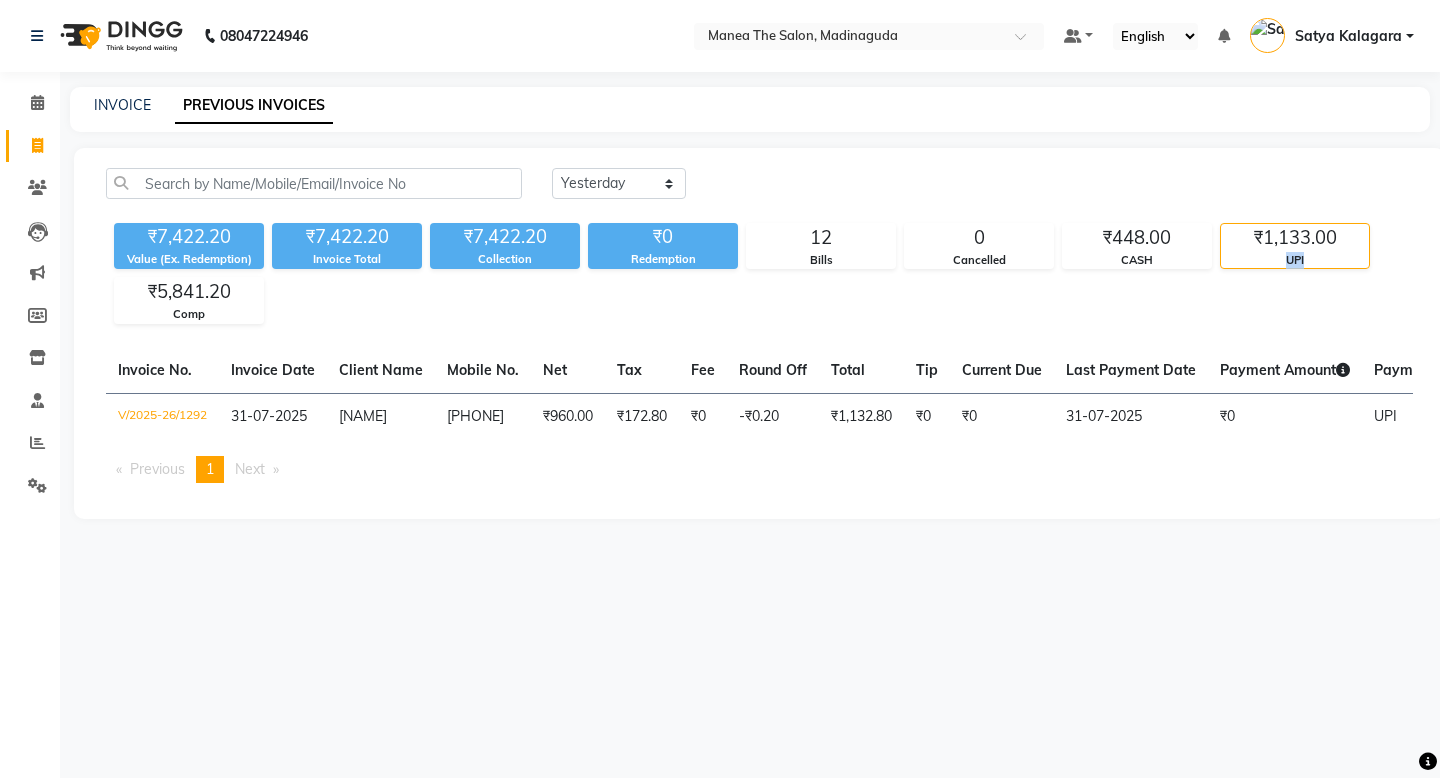 click on "UPI" 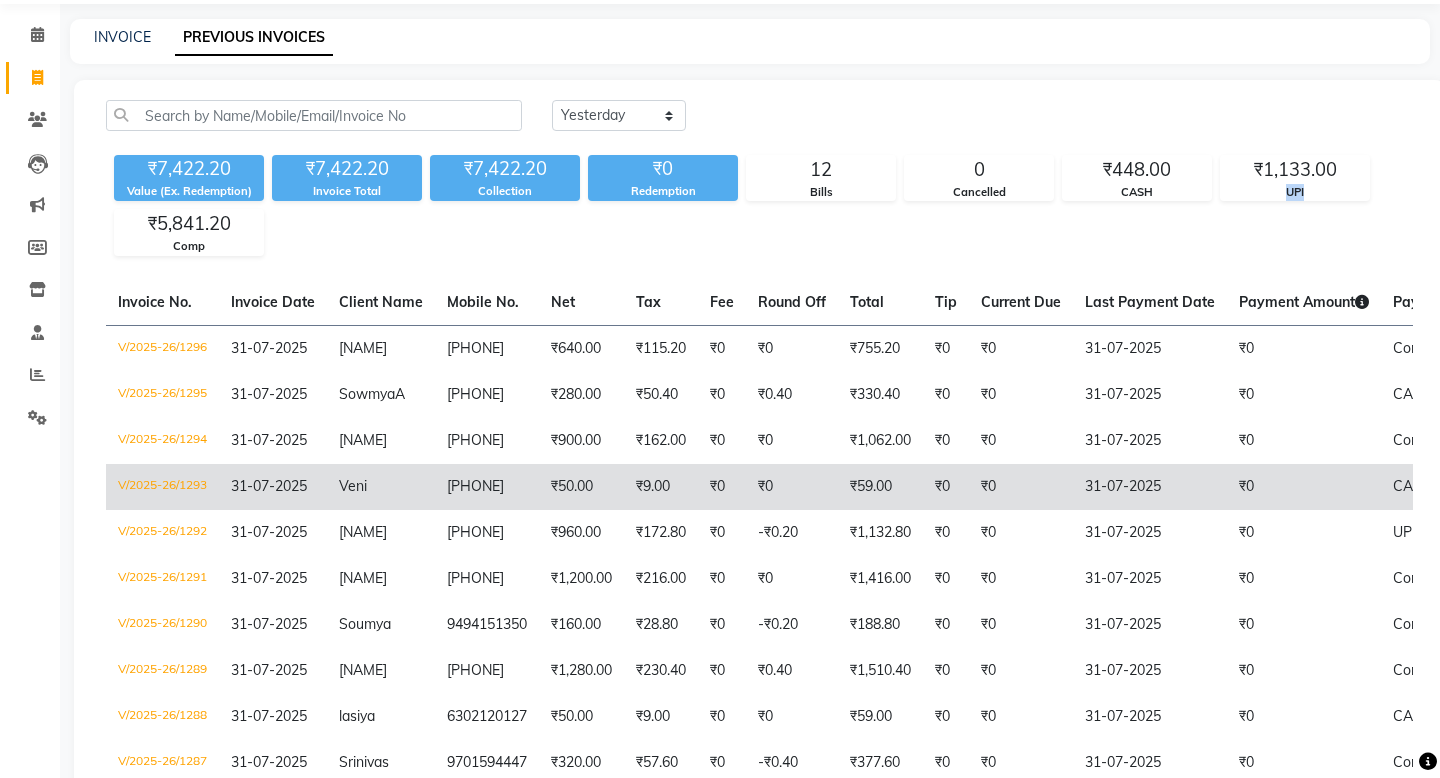 scroll, scrollTop: 74, scrollLeft: 0, axis: vertical 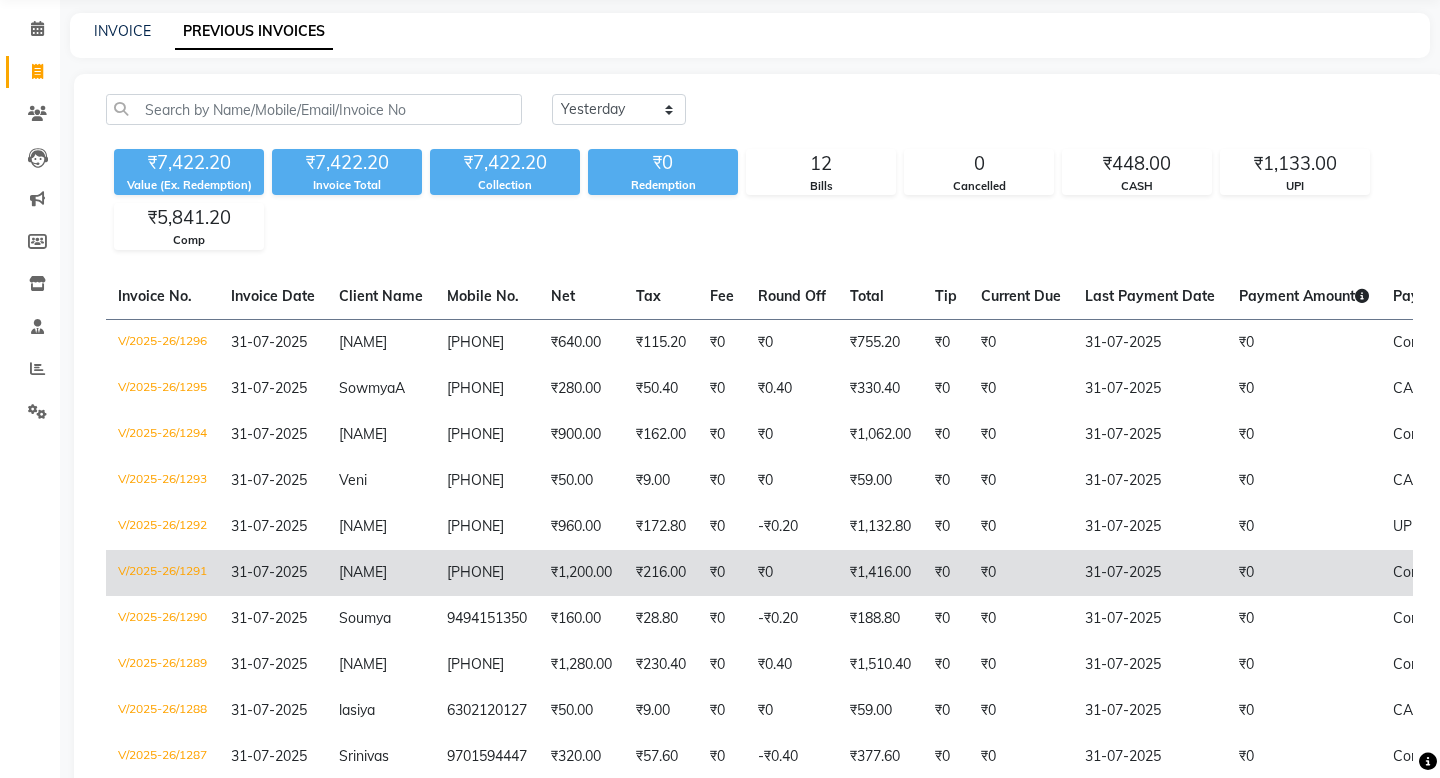 click on "V/2025-26/1291" 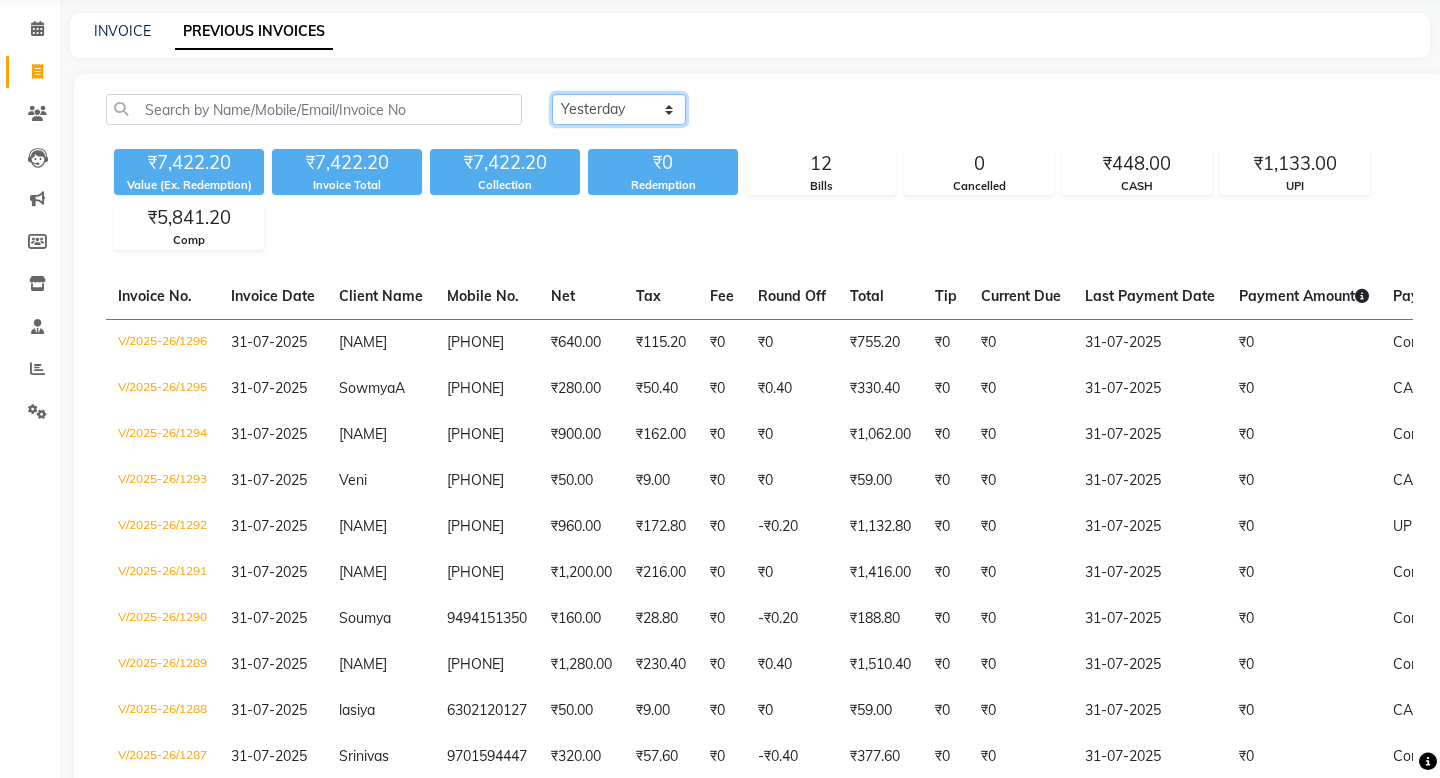 click on "Today Yesterday Custom Range" 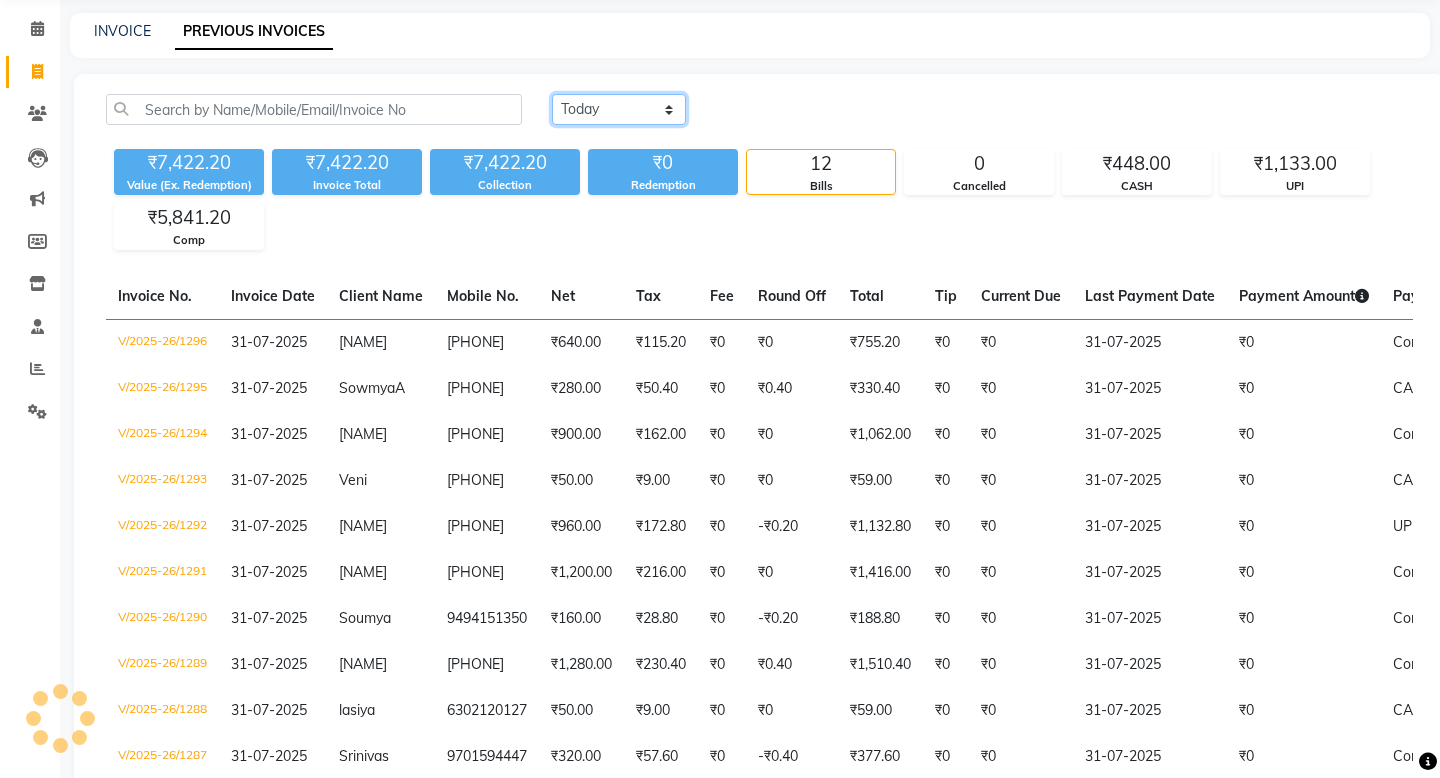 click on "Today Yesterday Custom Range" 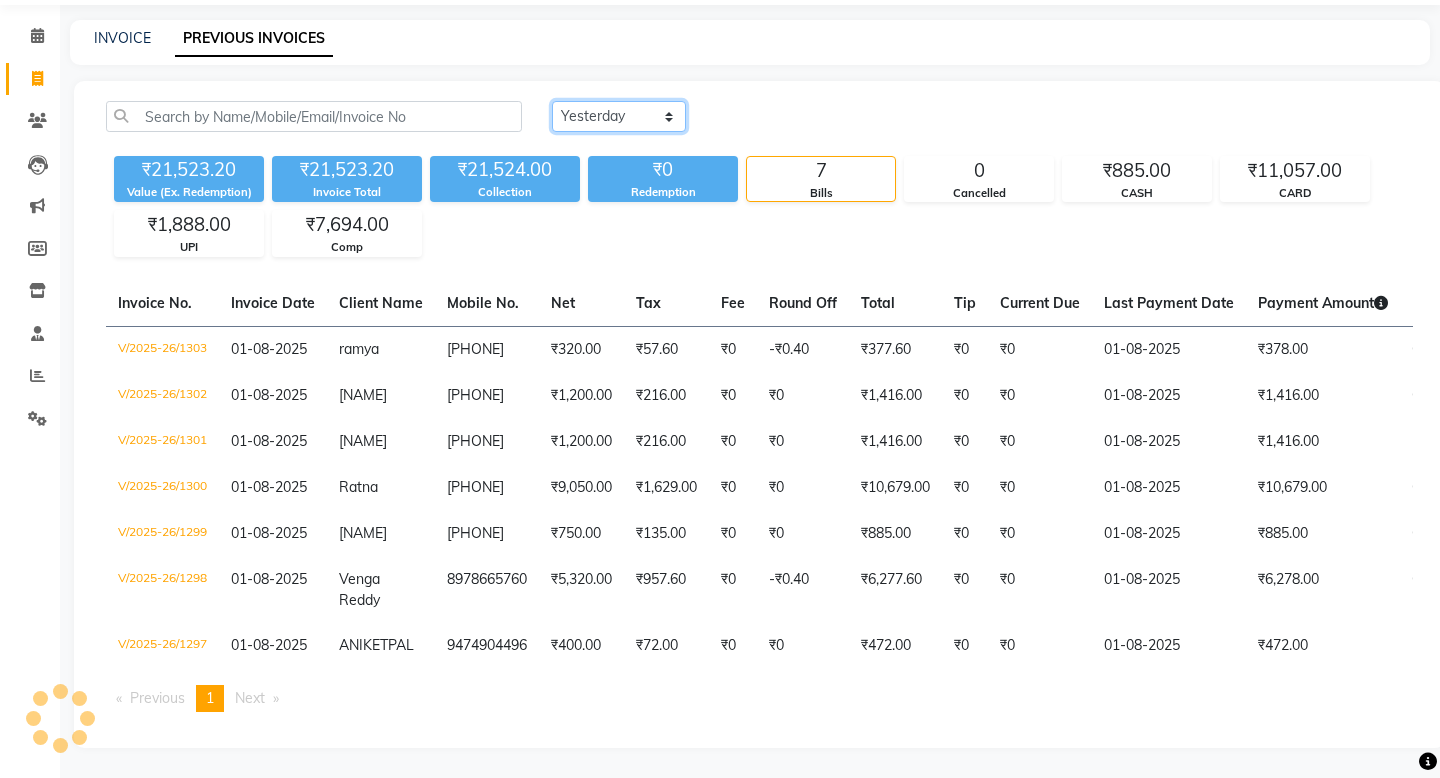 scroll, scrollTop: 74, scrollLeft: 0, axis: vertical 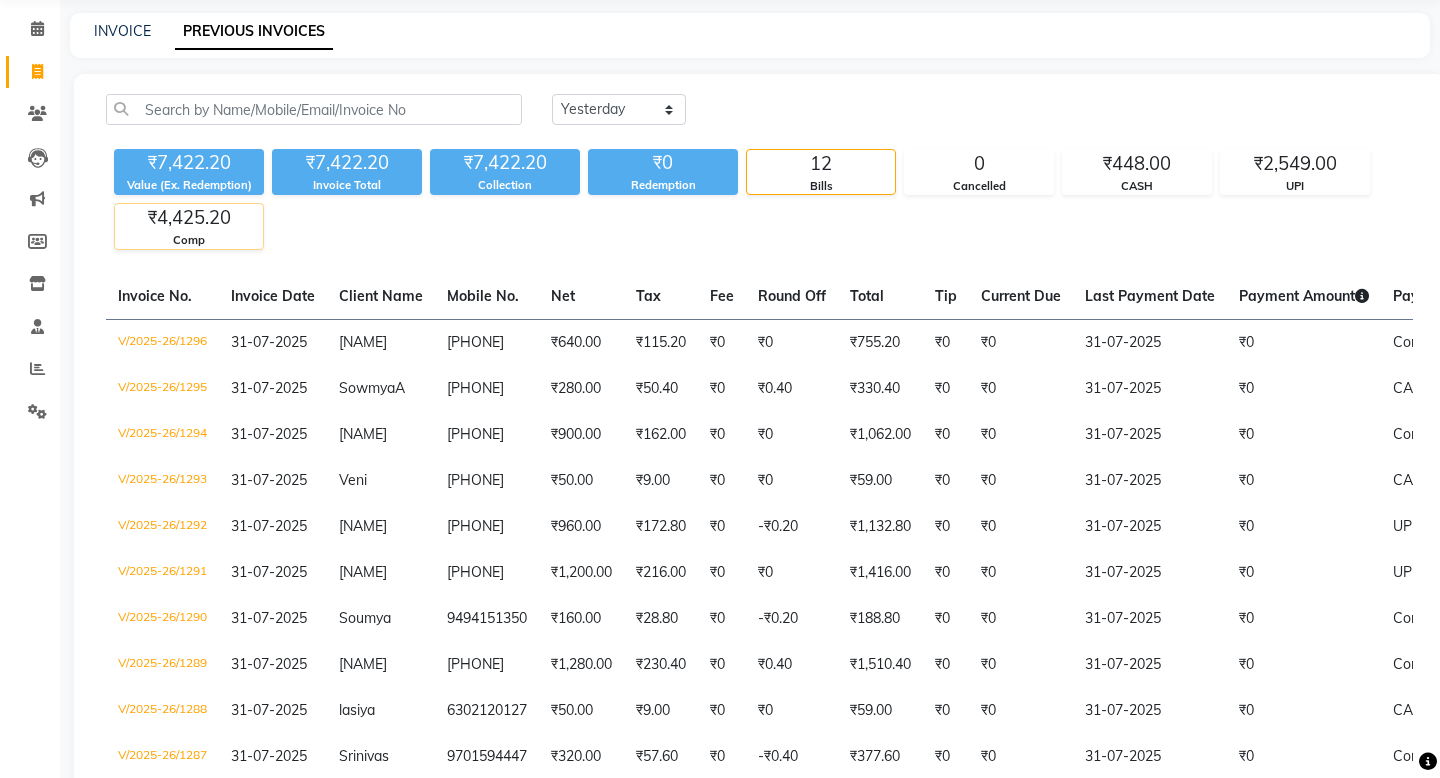 click on "₹4,425.20" 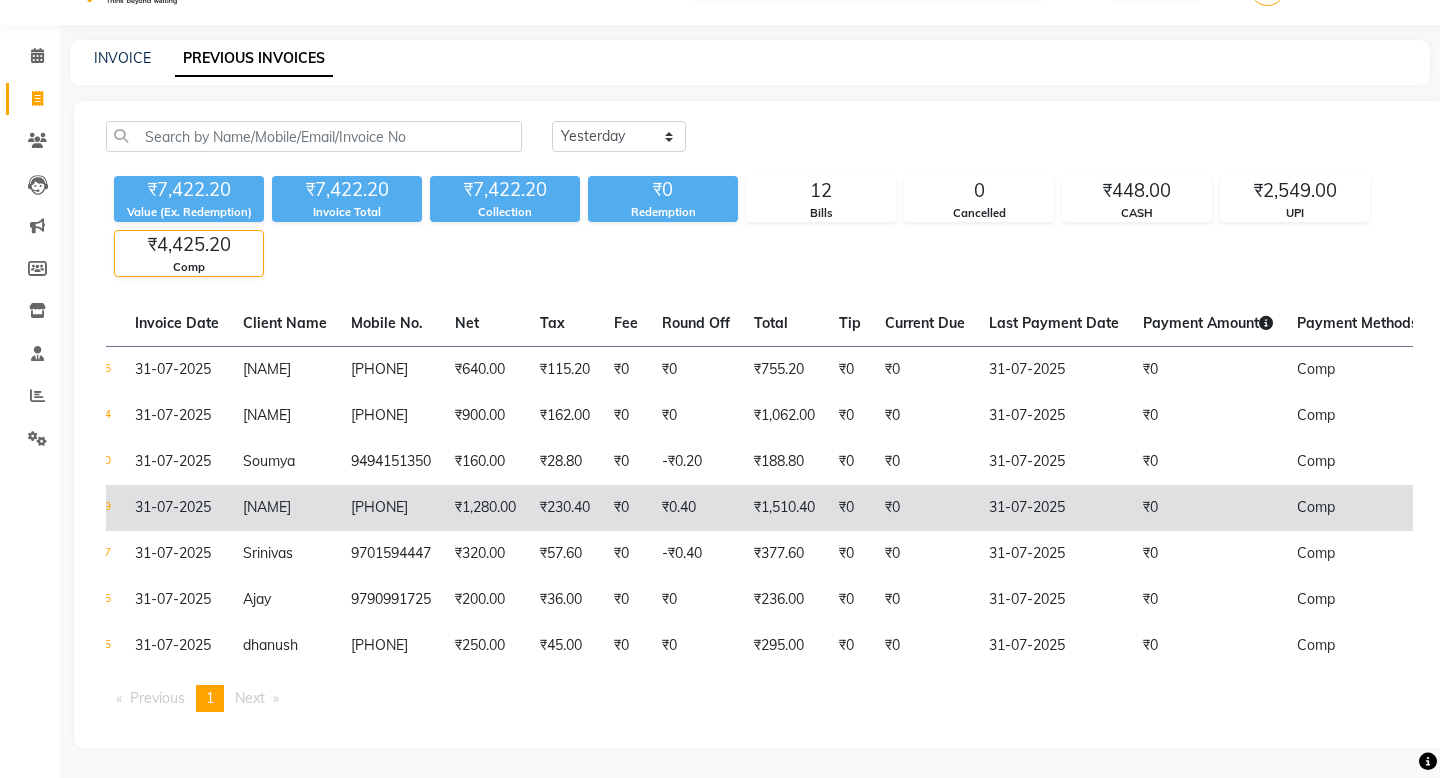 scroll, scrollTop: 0, scrollLeft: 0, axis: both 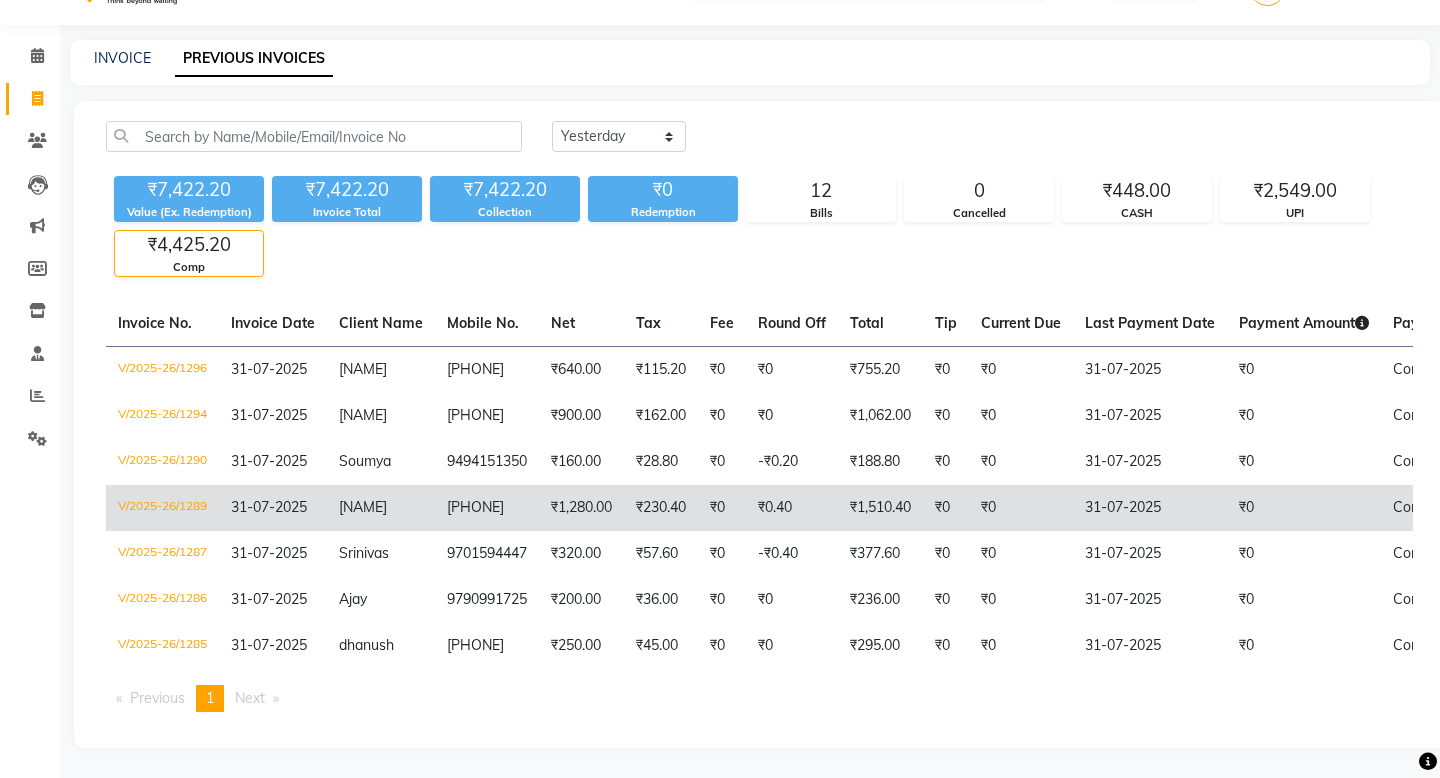 click on "V/2025-26/1289" 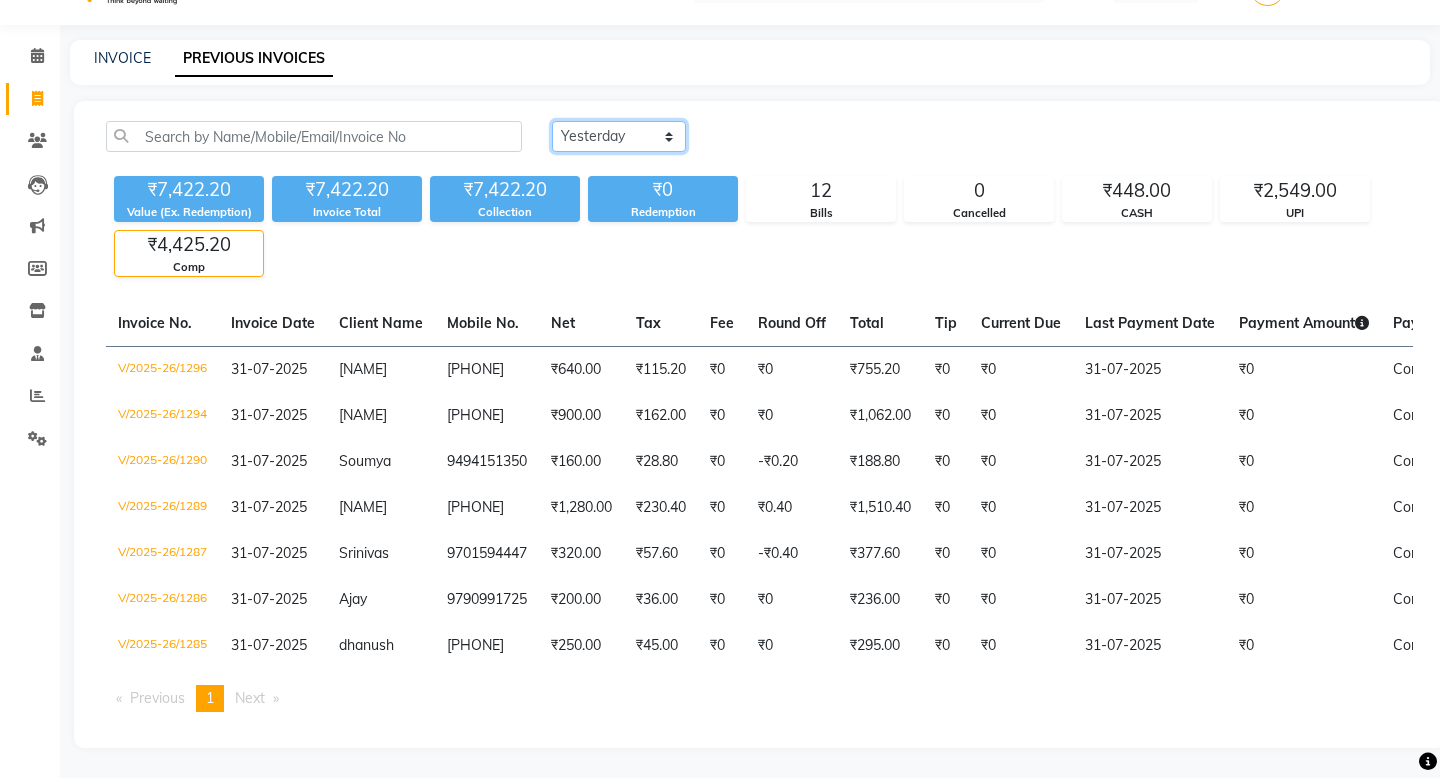 click on "Today Yesterday Custom Range" 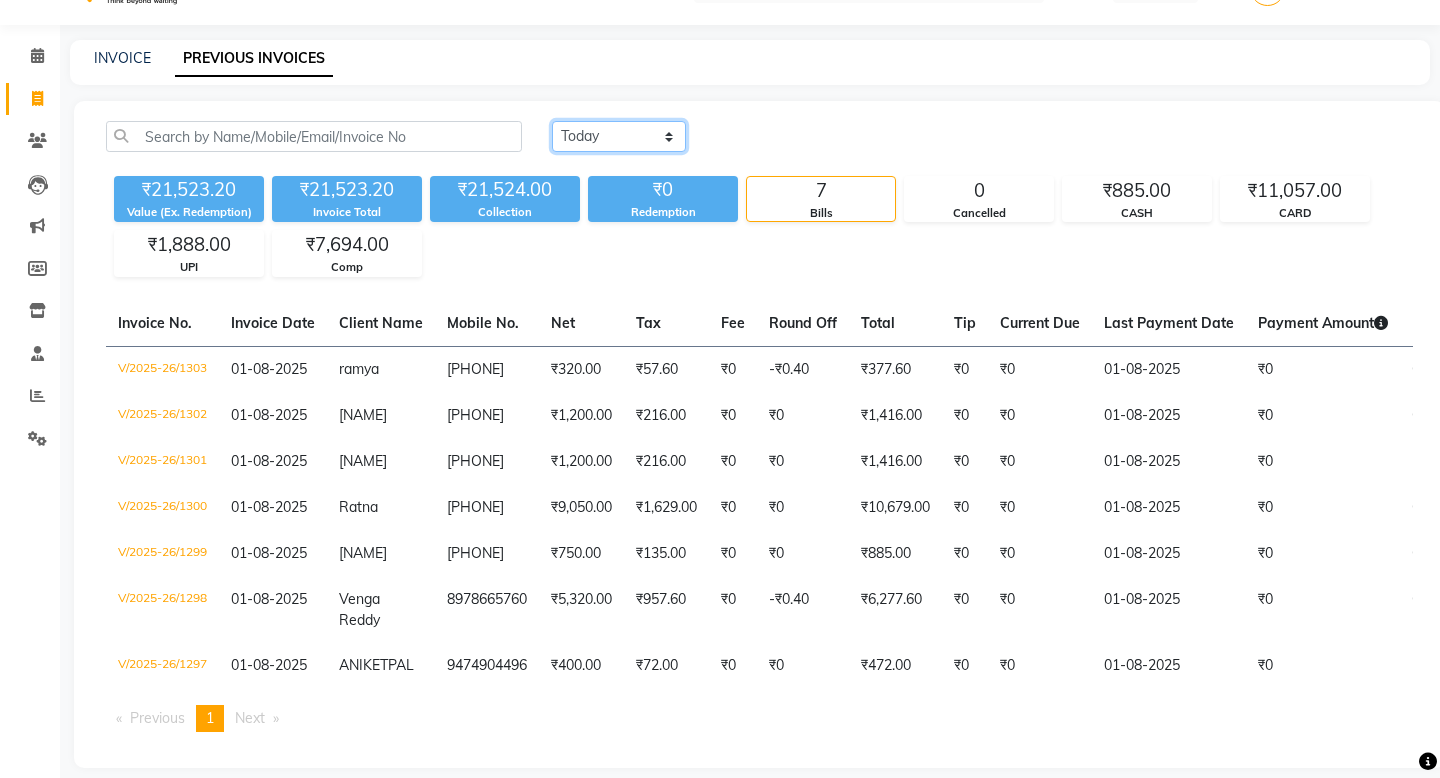 click on "Today Yesterday Custom Range" 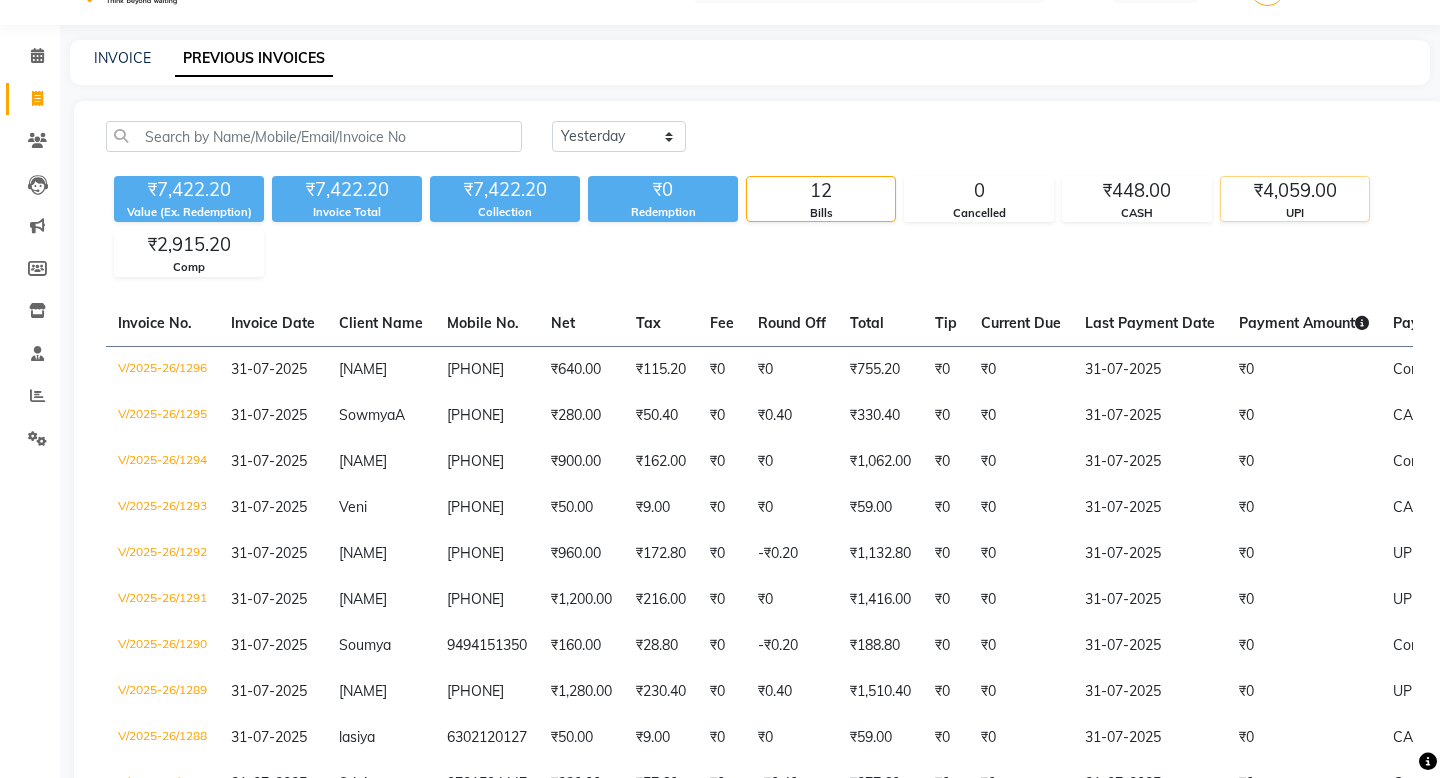 click on "UPI" 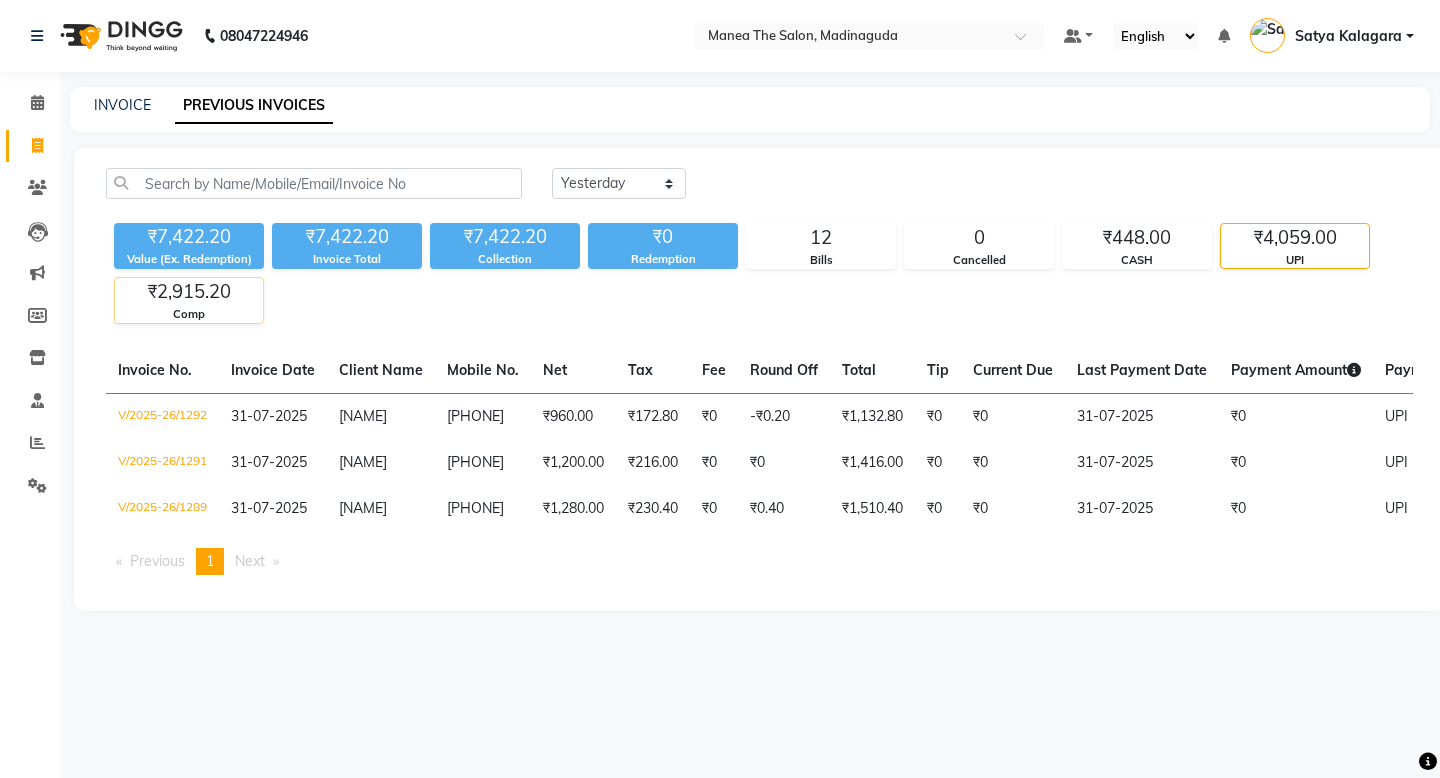 click on "₹2,915.20" 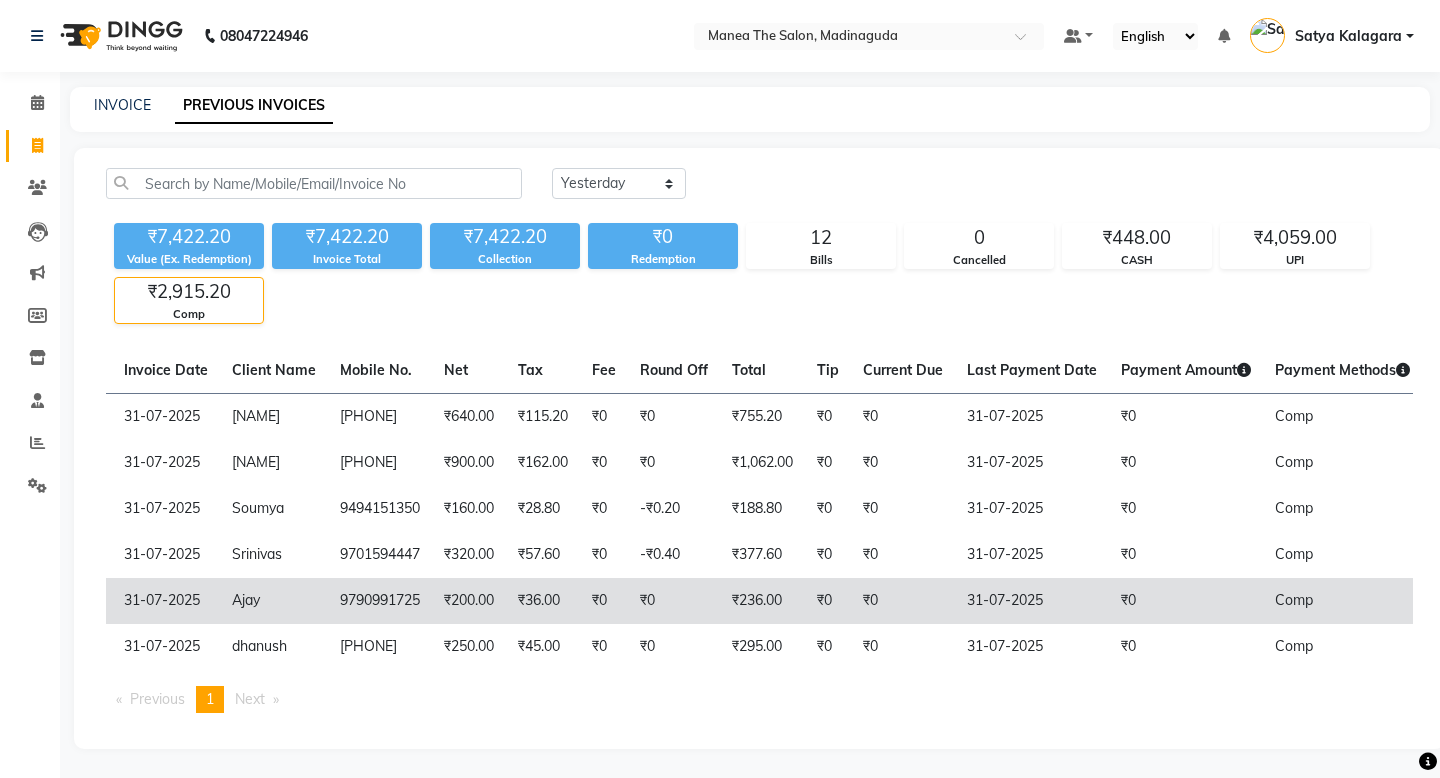 scroll, scrollTop: 0, scrollLeft: 326, axis: horizontal 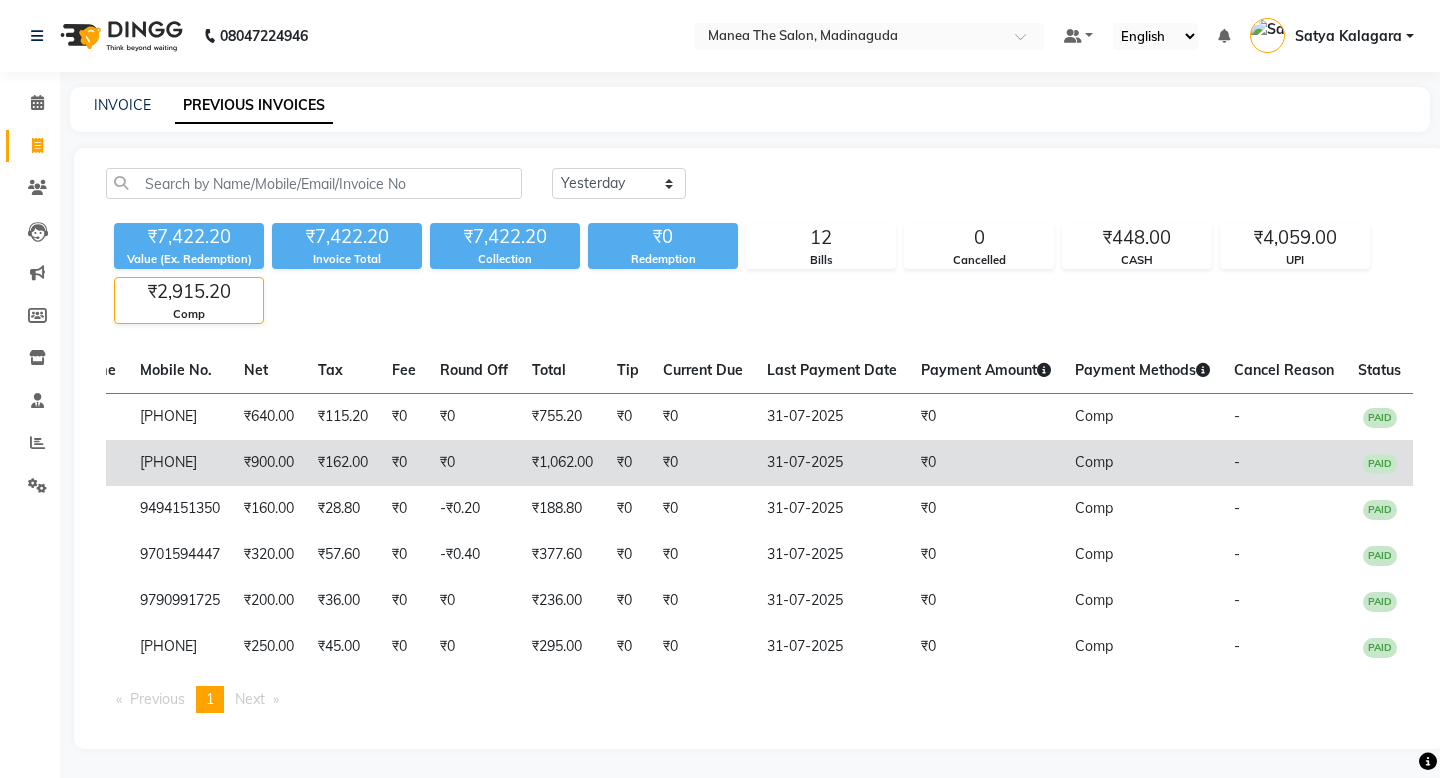 click on "9182542508" 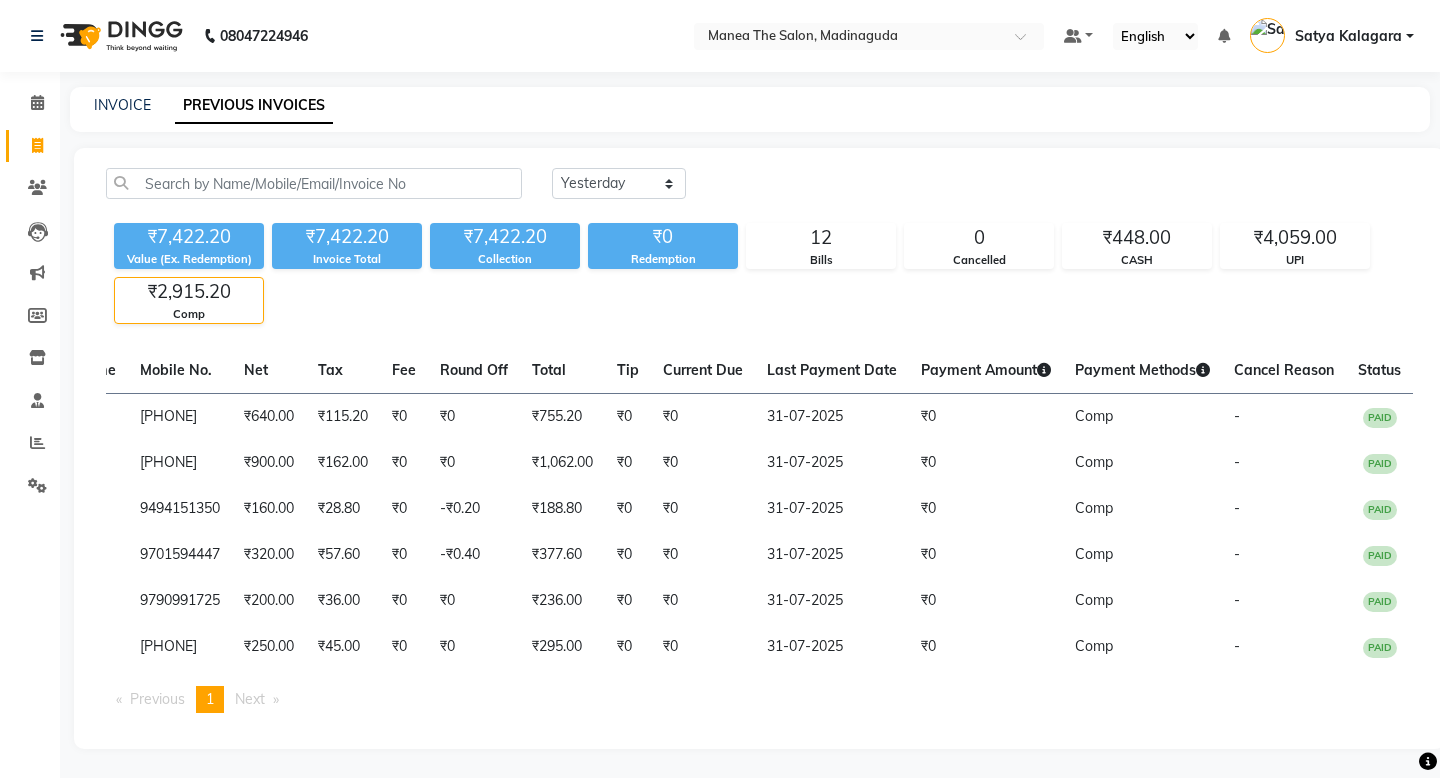 click on "Today Yesterday Custom Range ₹7,422.20 Value (Ex. Redemption) ₹7,422.20 Invoice Total  ₹7,422.20 Collection ₹0 Redemption 12 Bills 0 Cancelled ₹448.00 CASH ₹4,059.00 UPI ₹2,915.20 Comp  Invoice No.   Invoice Date   Client Name   Mobile No.   Net   Tax   Fee   Round Off   Total   Tip   Current Due   Last Payment Date   Payment Amount   Payment Methods   Cancel Reason   Status   V/2025-26/1296  31-07-2025 Anusha   9100413513 ₹640.00 ₹115.20  ₹0  ₹0 ₹755.20 ₹0 ₹0 31-07-2025 ₹0  Comp - PAID  V/2025-26/1294  31-07-2025 subham   9182542508 ₹900.00 ₹162.00  ₹0  ₹0 ₹1,062.00 ₹0 ₹0 31-07-2025 ₹0  Comp - PAID  V/2025-26/1290  31-07-2025 Soumya   9494151350 ₹160.00 ₹28.80  ₹0  -₹0.20 ₹188.80 ₹0 ₹0 31-07-2025 ₹0  Comp - PAID  V/2025-26/1287  31-07-2025 Srinivas   9701594447 ₹320.00 ₹57.60  ₹0  -₹0.40 ₹377.60 ₹0 ₹0 31-07-2025 ₹0  Comp - PAID  V/2025-26/1286  31-07-2025 Ajay   9790991725 ₹200.00 ₹36.00  ₹0  ₹0 ₹236.00 ₹0 ₹0 ₹0  -" 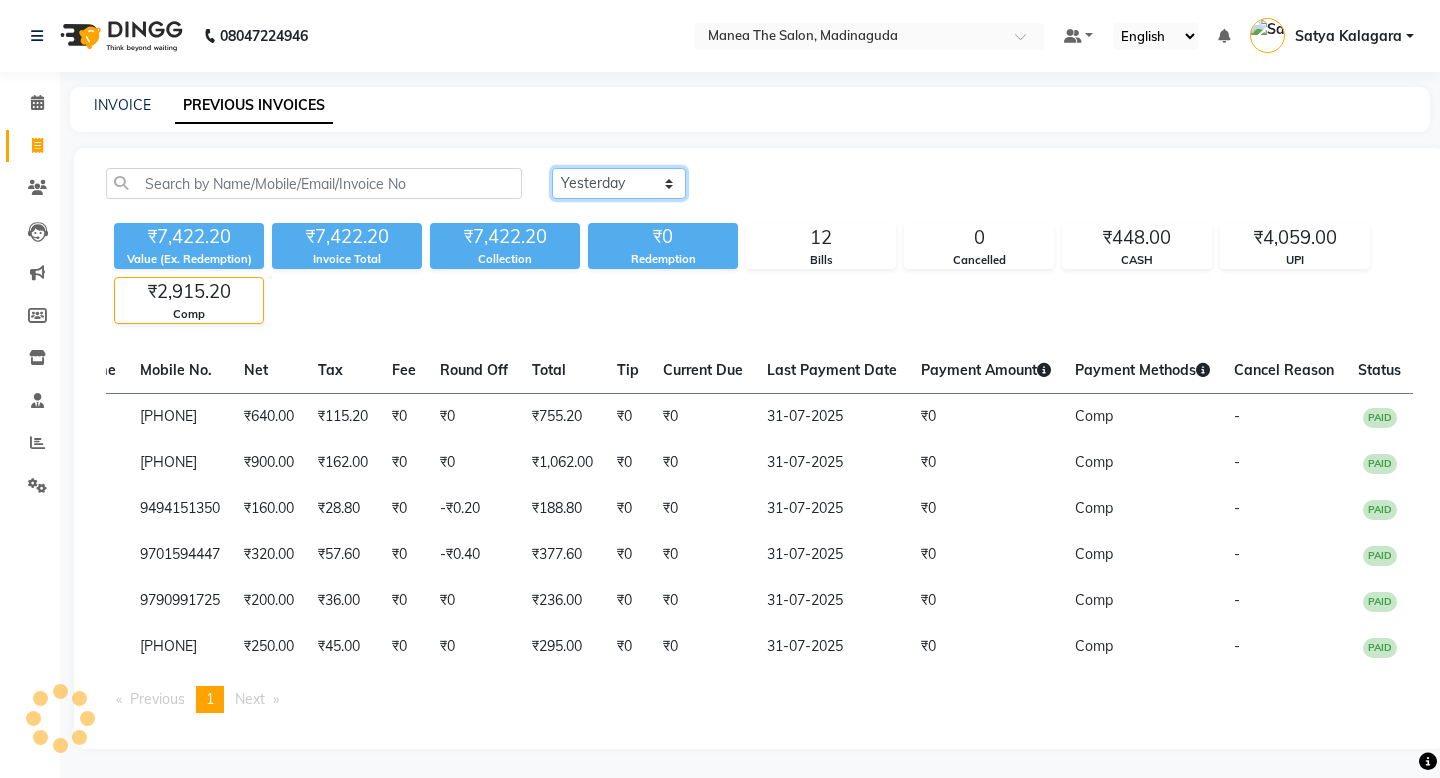 click on "Today Yesterday Custom Range" 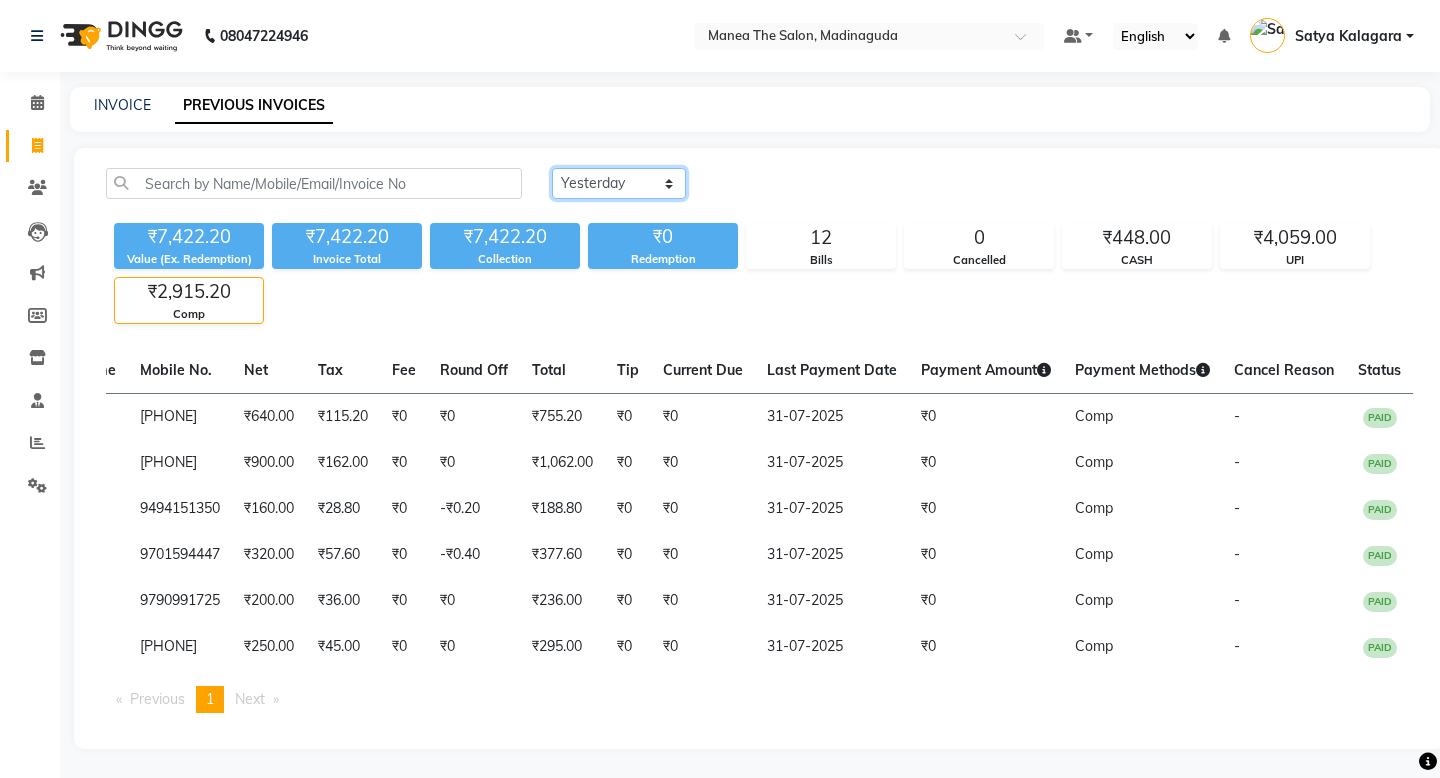 select on "today" 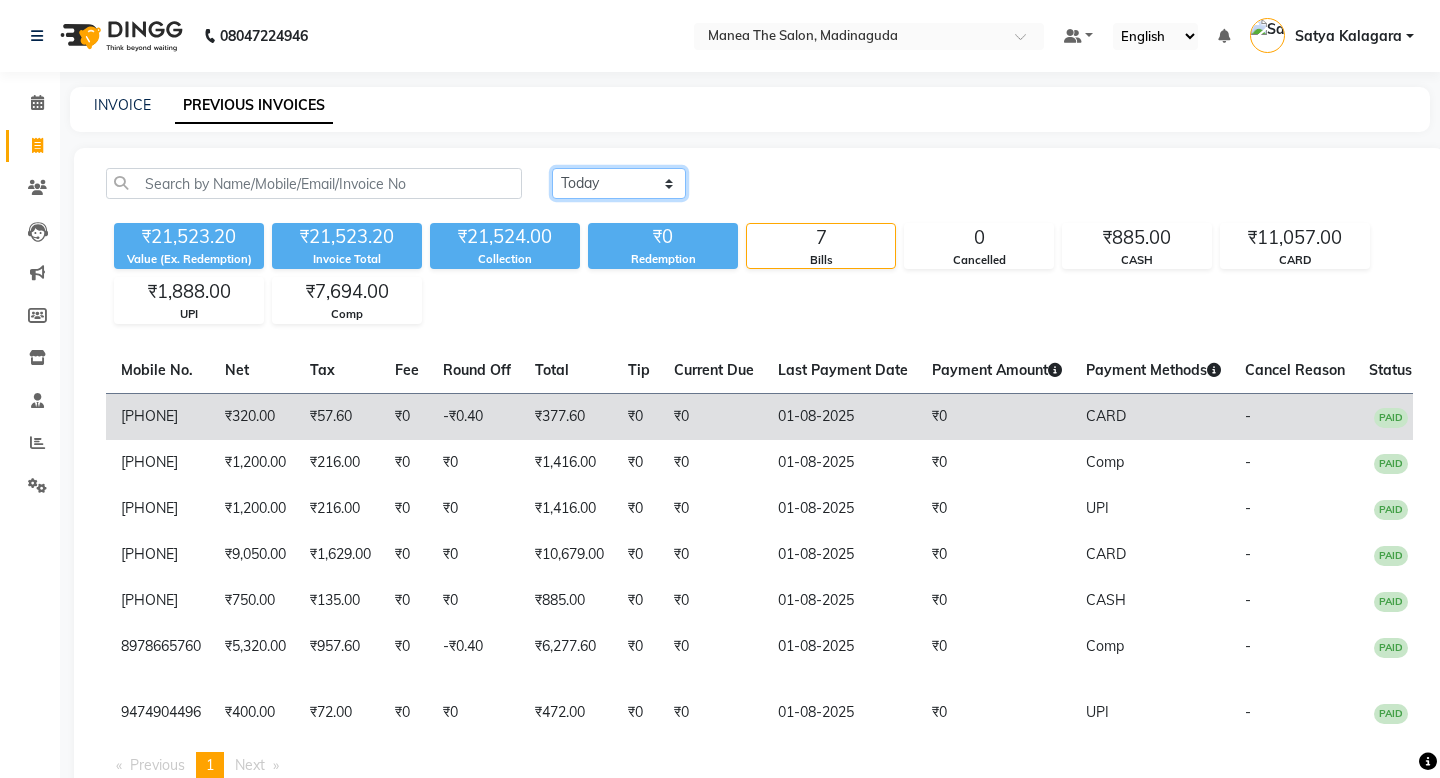 scroll, scrollTop: 0, scrollLeft: 358, axis: horizontal 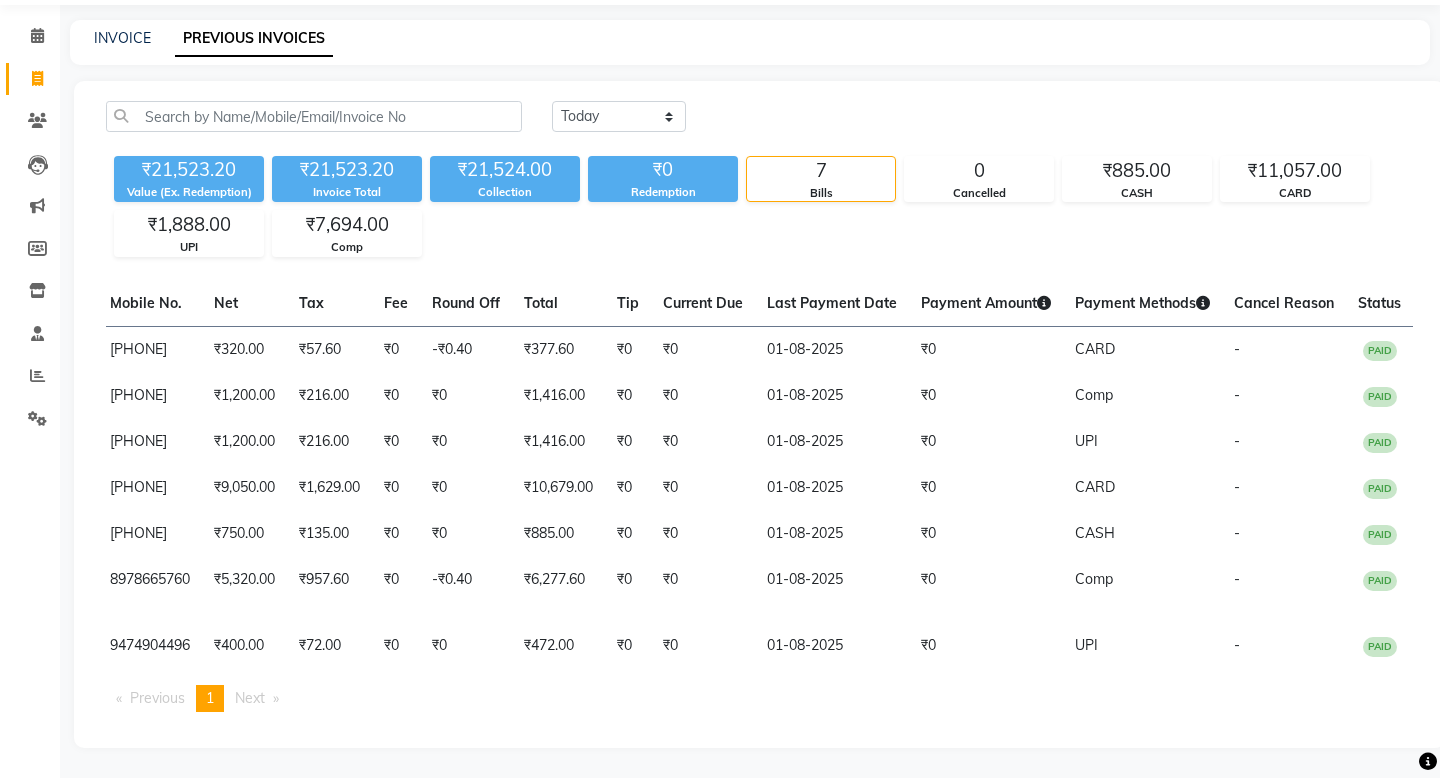 click on "₹21,523.20 Value (Ex. Redemption) ₹21,523.20 Invoice Total  ₹21,524.00 Collection ₹0 Redemption 7 Bills 0 Cancelled ₹885.00 CASH ₹11,057.00 CARD ₹1,888.00 UPI ₹7,694.00 Comp" 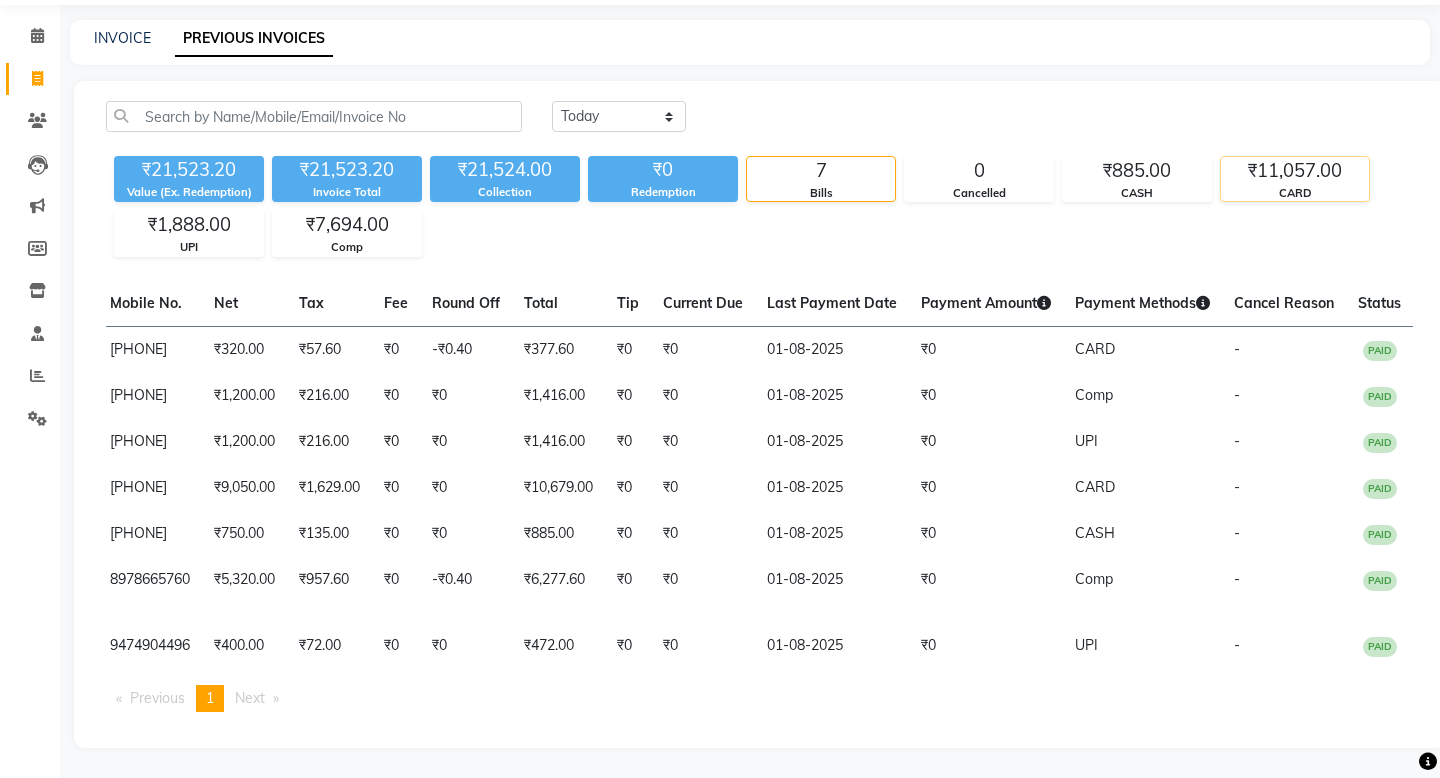 click on "CARD" 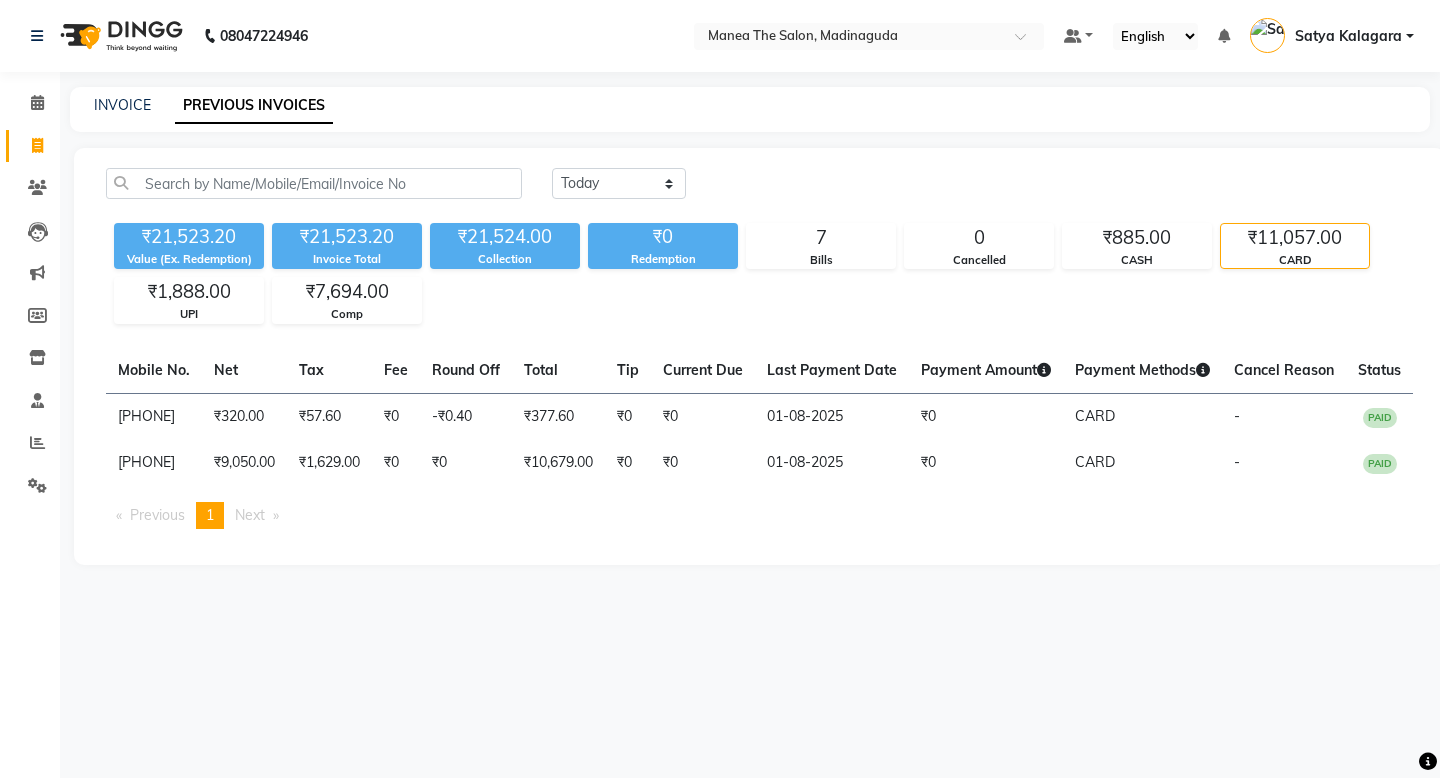 scroll, scrollTop: 0, scrollLeft: 0, axis: both 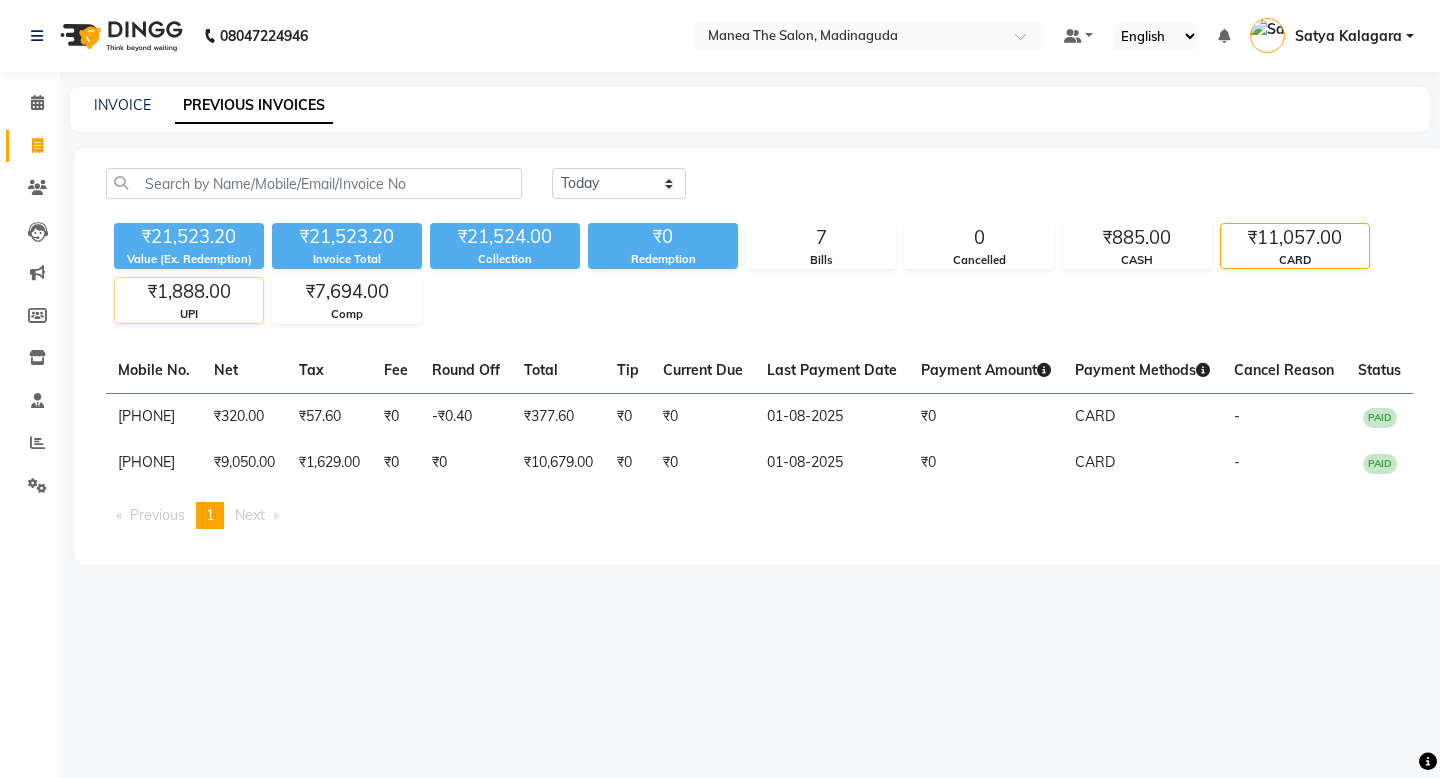 click on "UPI" 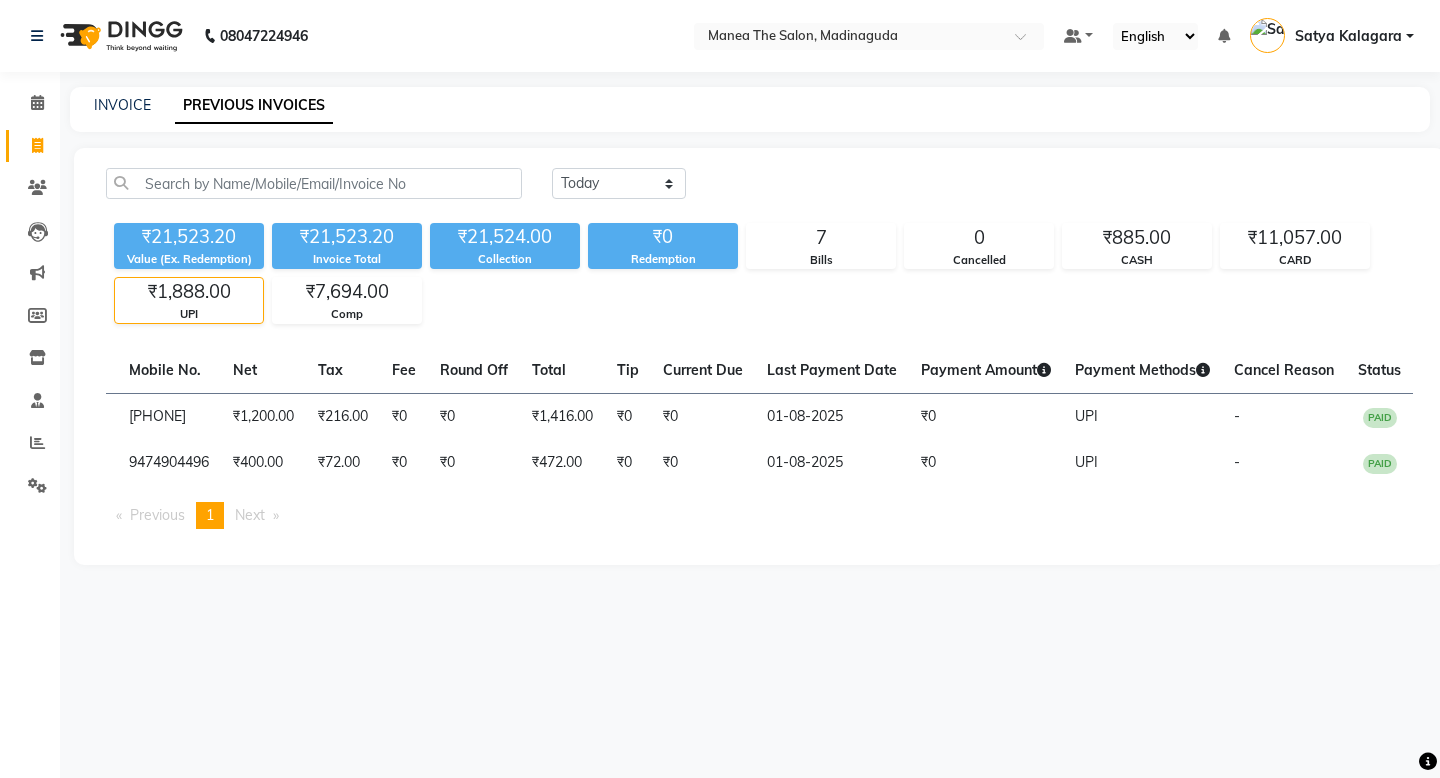 scroll, scrollTop: 0, scrollLeft: 337, axis: horizontal 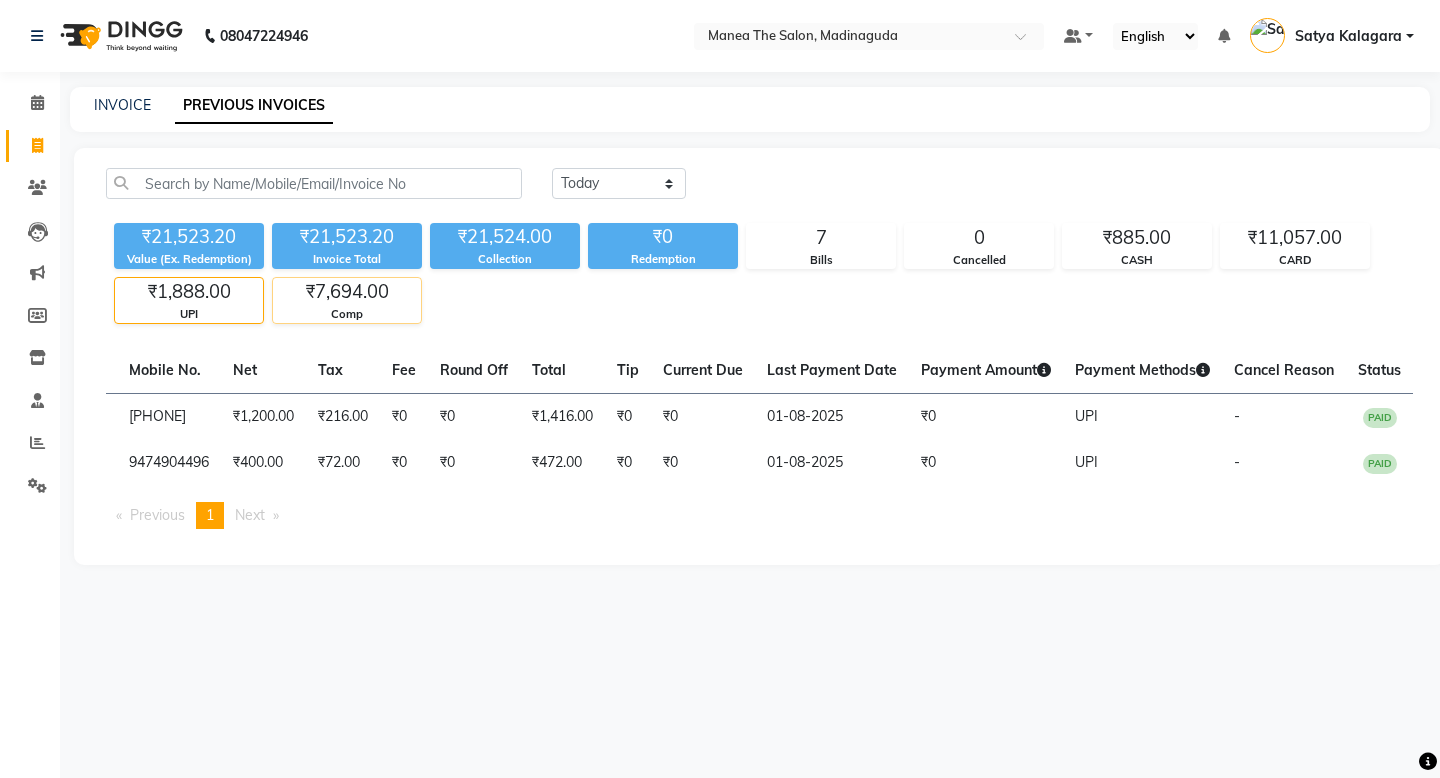 click on "₹7,694.00" 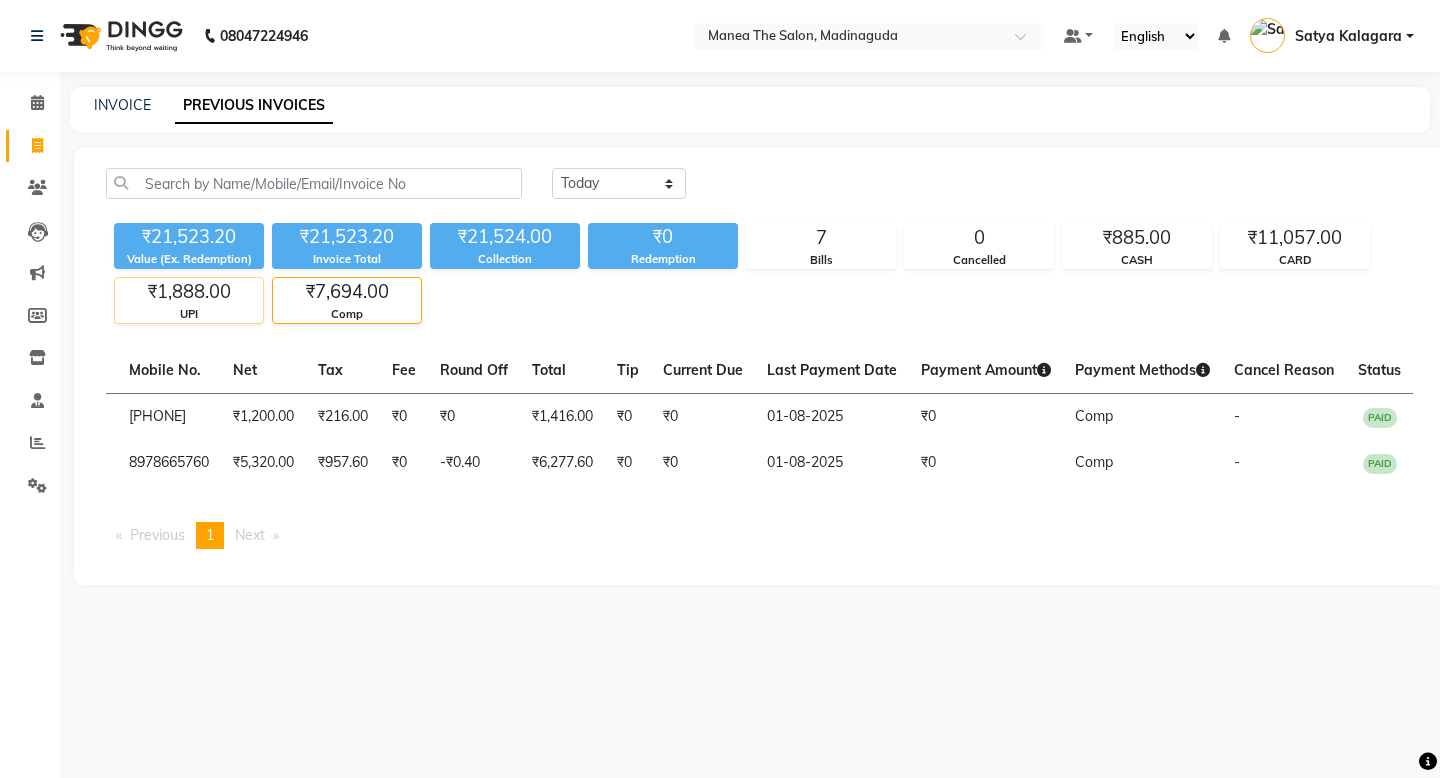 click on "₹1,888.00" 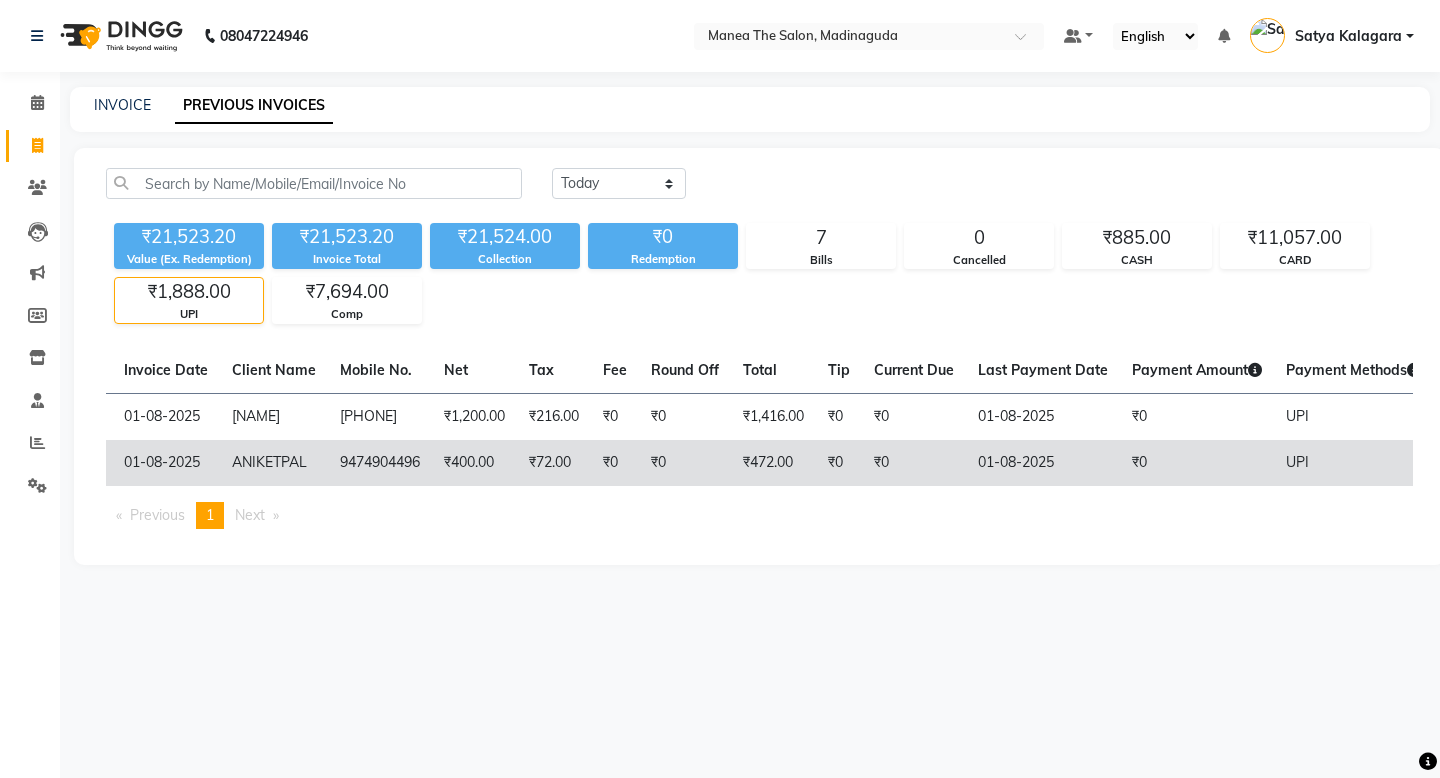 scroll, scrollTop: 0, scrollLeft: 0, axis: both 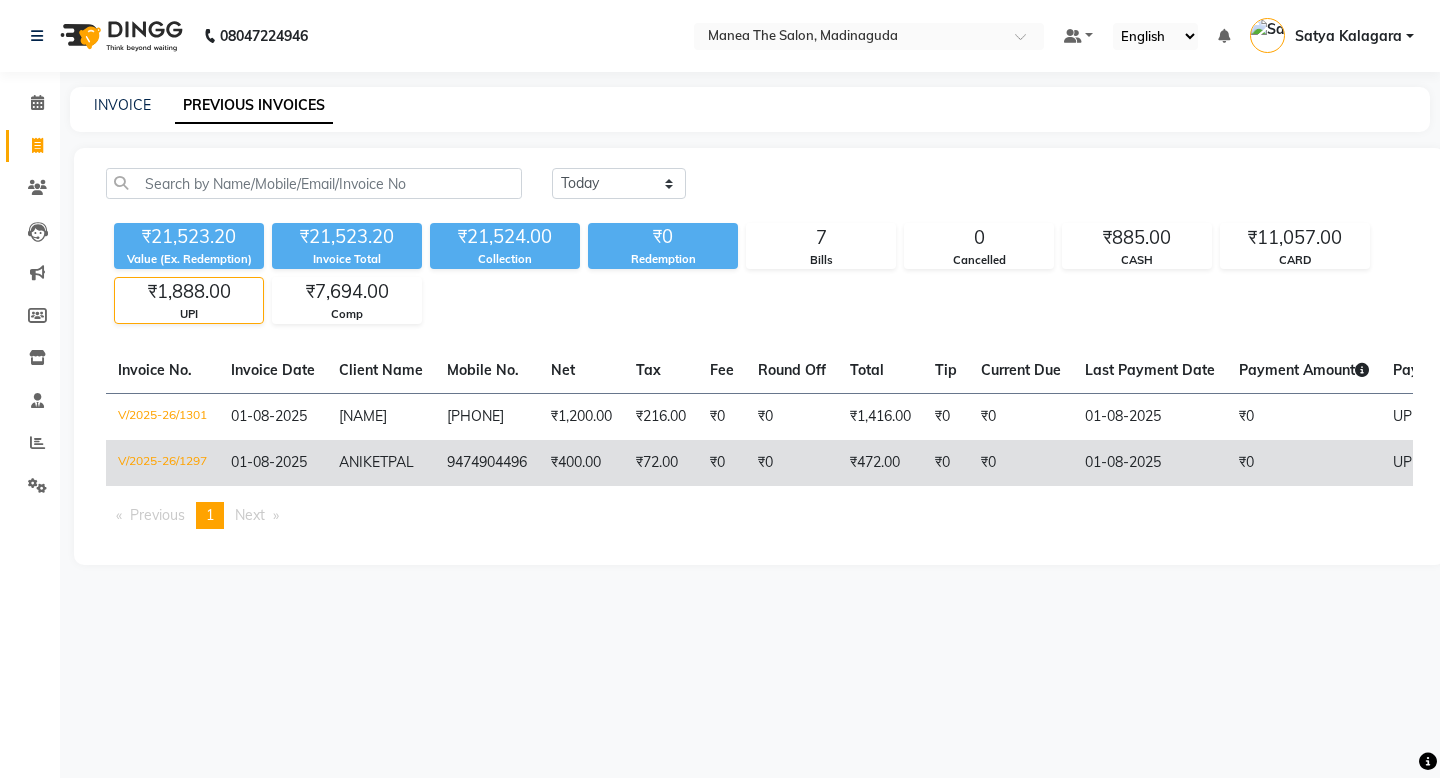 click on "V/2025-26/1297" 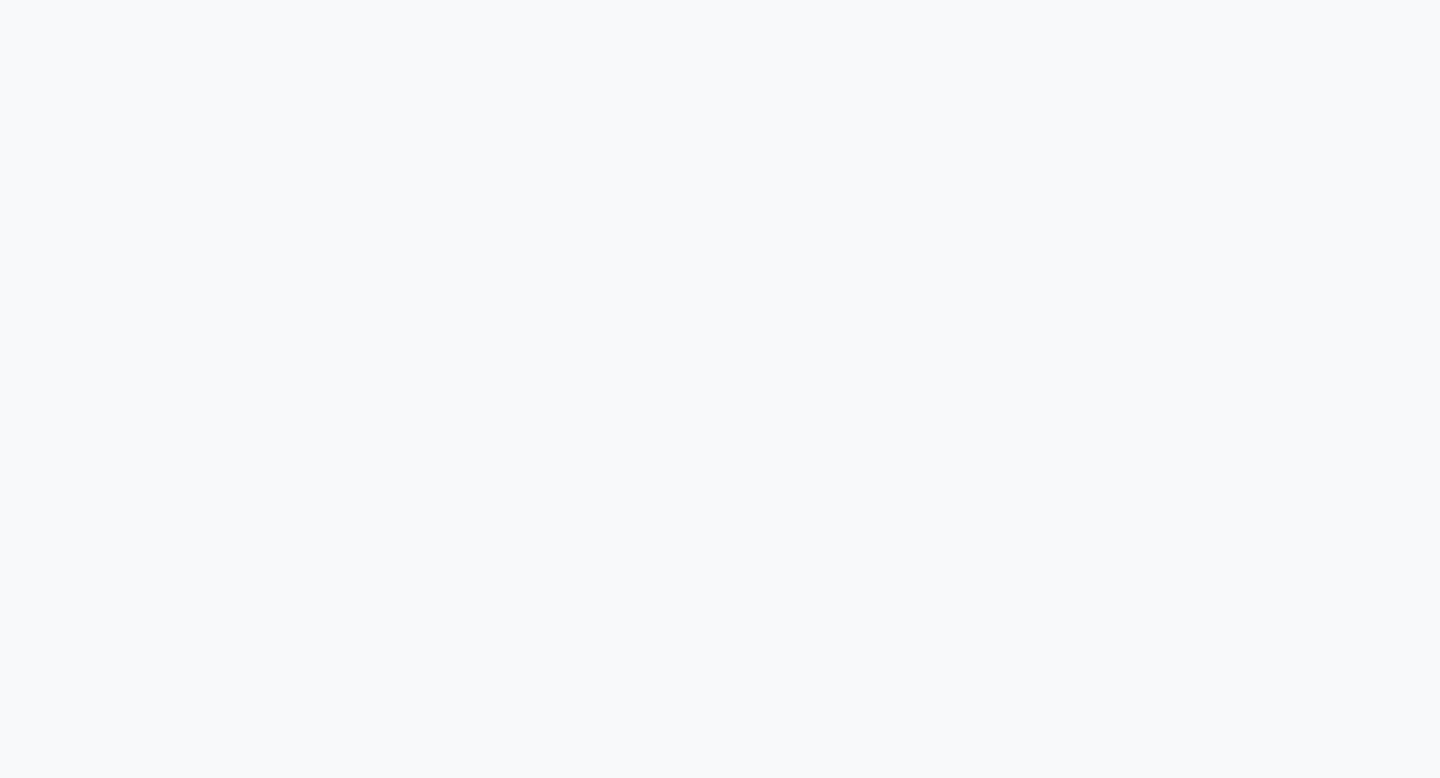 scroll, scrollTop: 0, scrollLeft: 0, axis: both 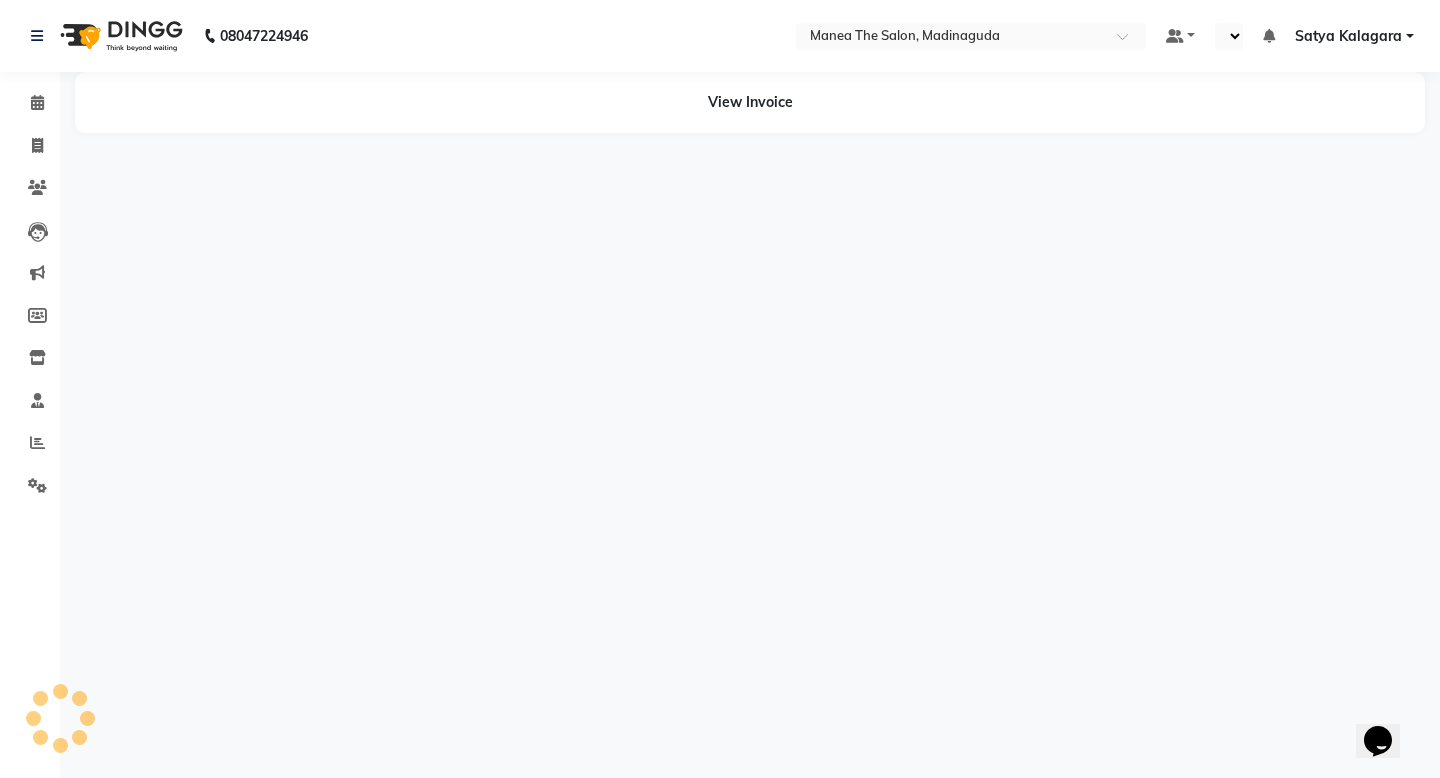 select on "en" 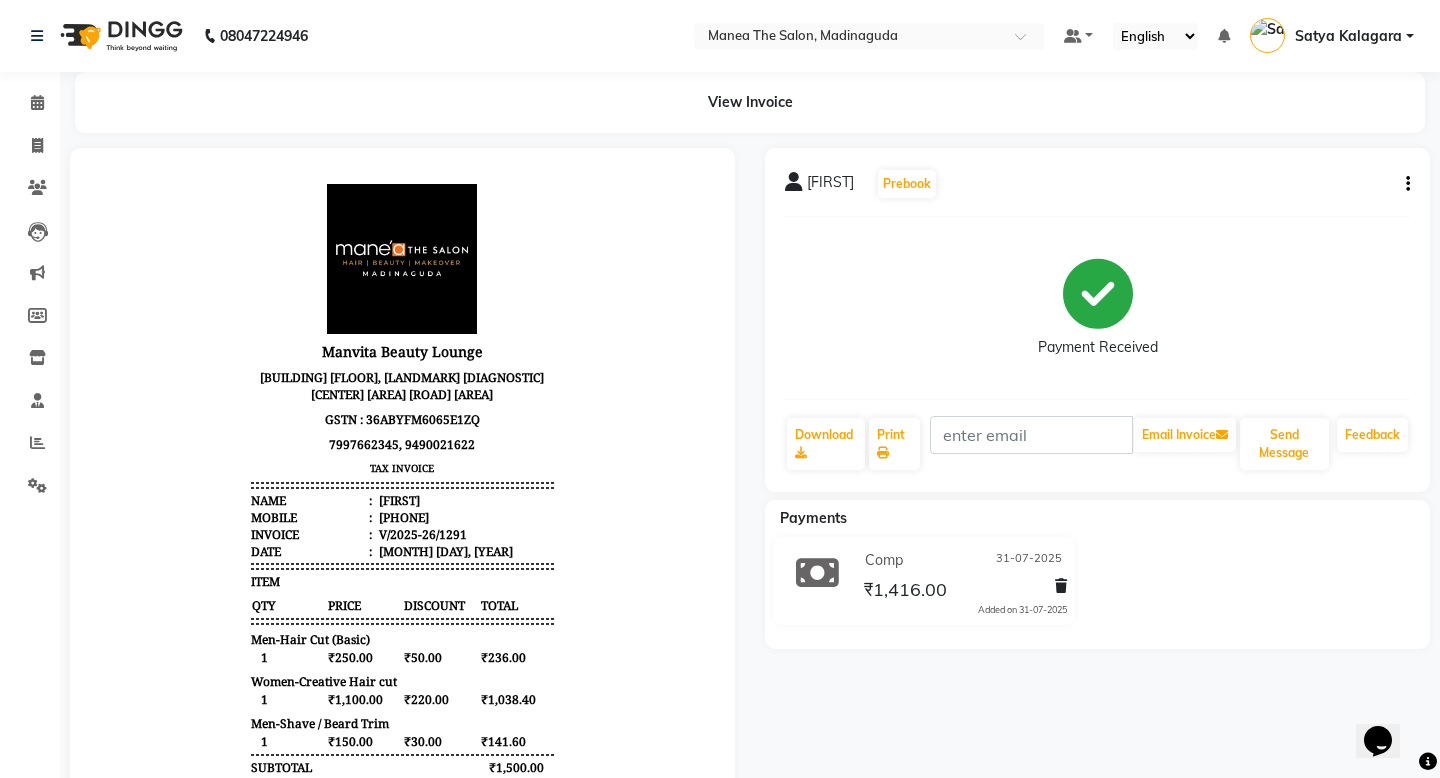 scroll, scrollTop: 0, scrollLeft: 0, axis: both 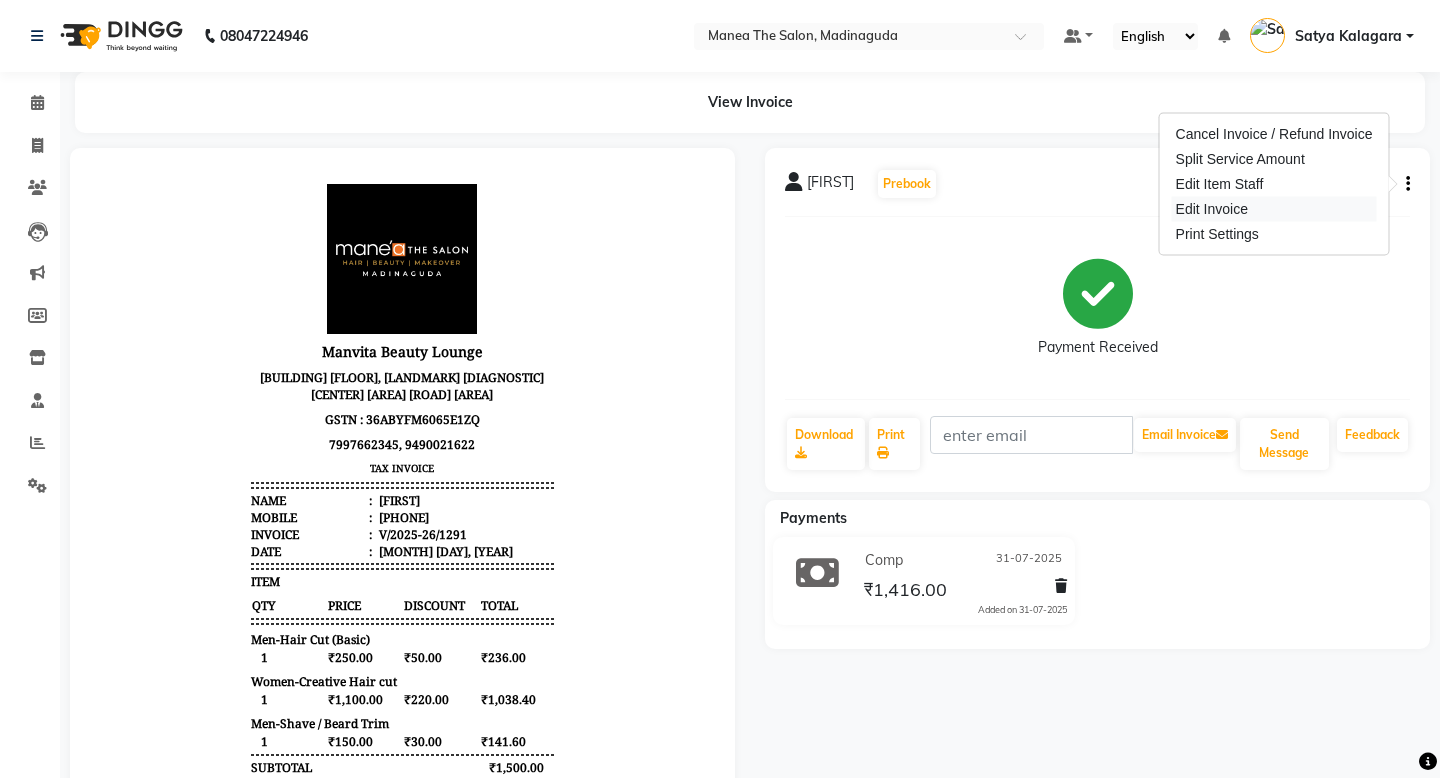 click on "Edit Invoice" at bounding box center [1274, 209] 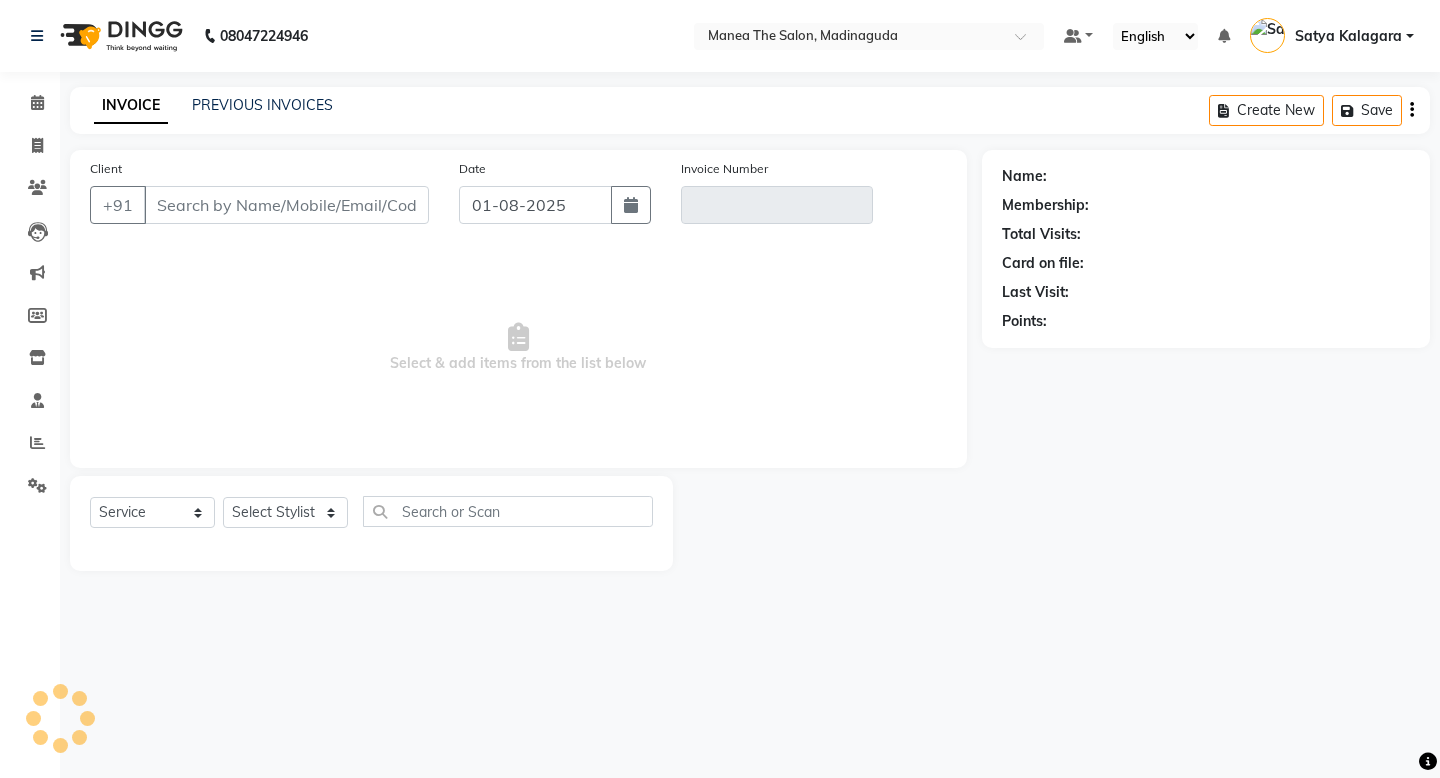 type on "[PHONE]" 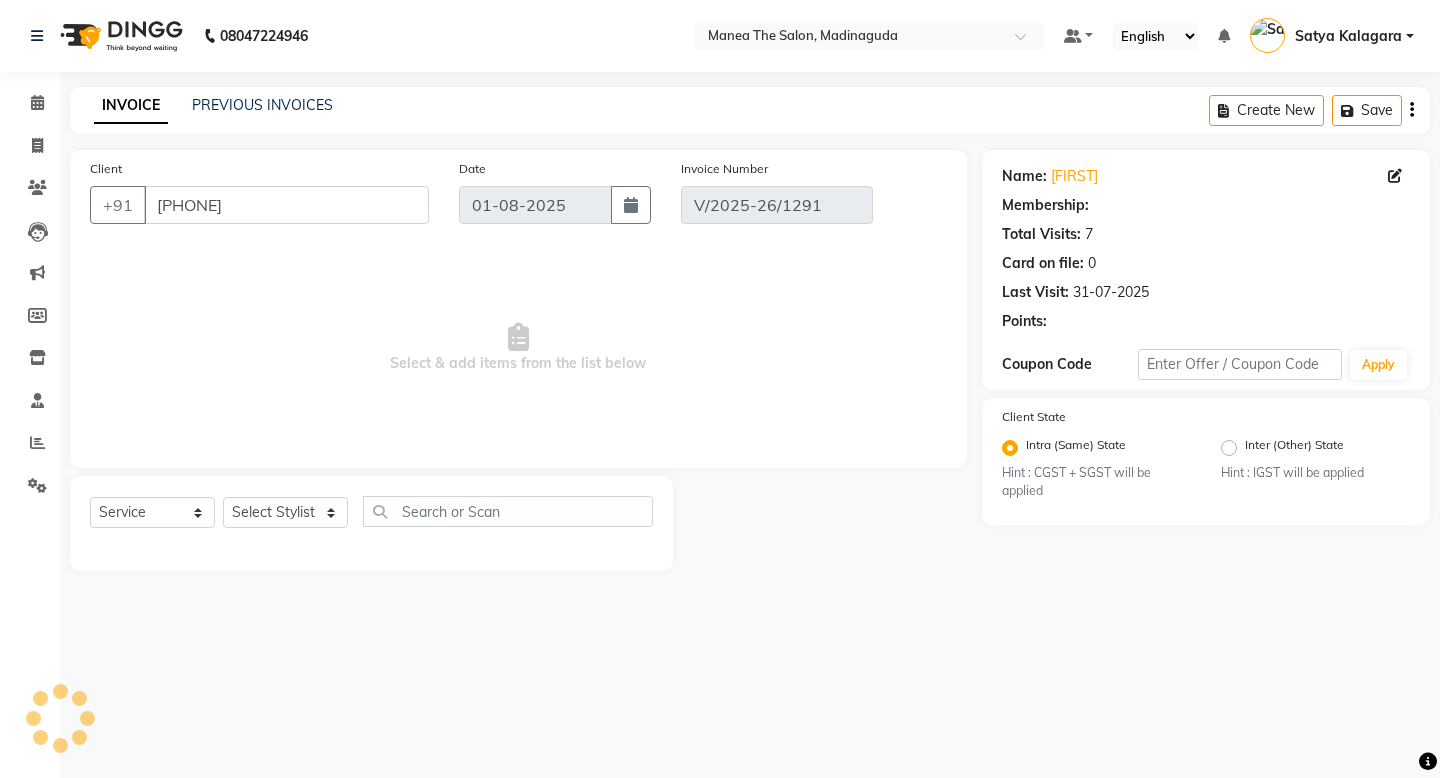 select on "1: Object" 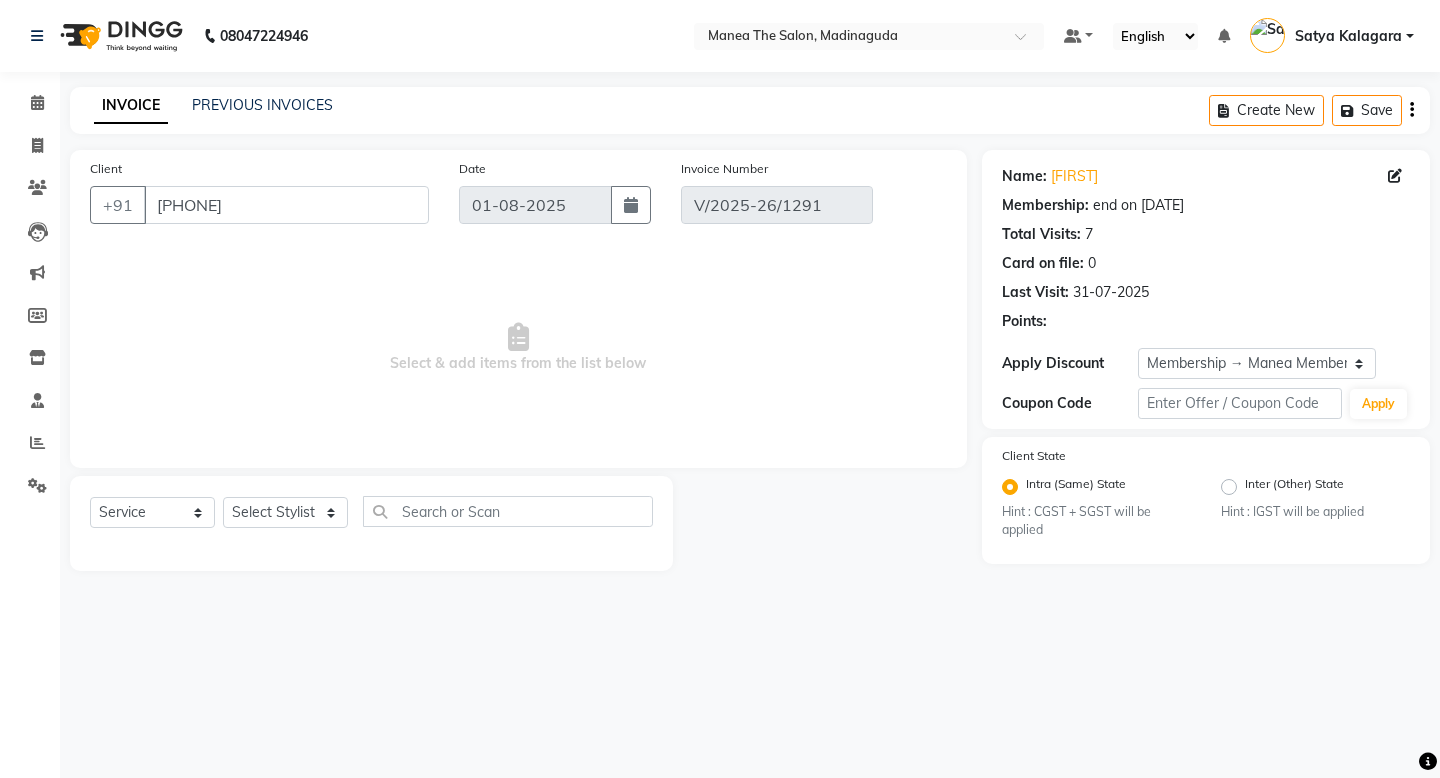 type on "31-07-2025" 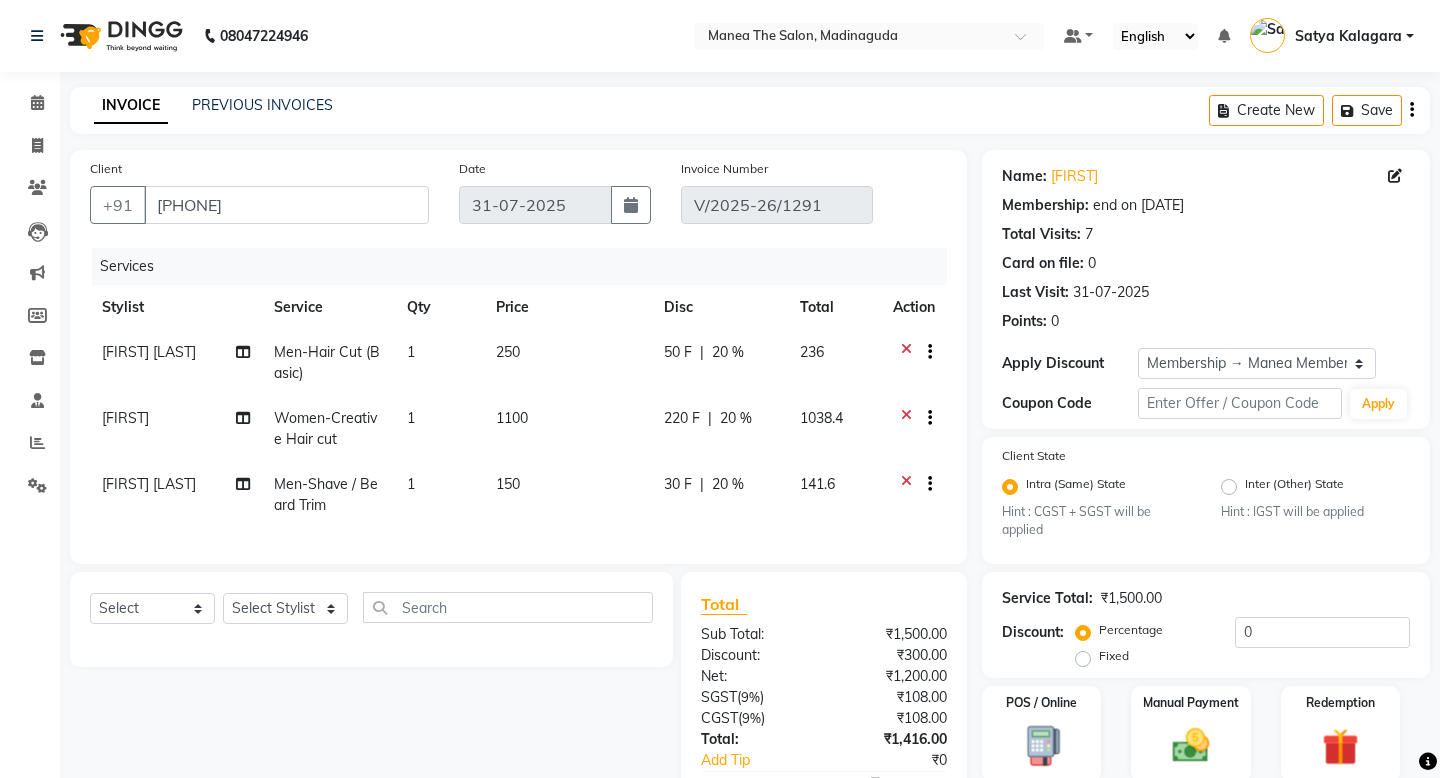 type on "20" 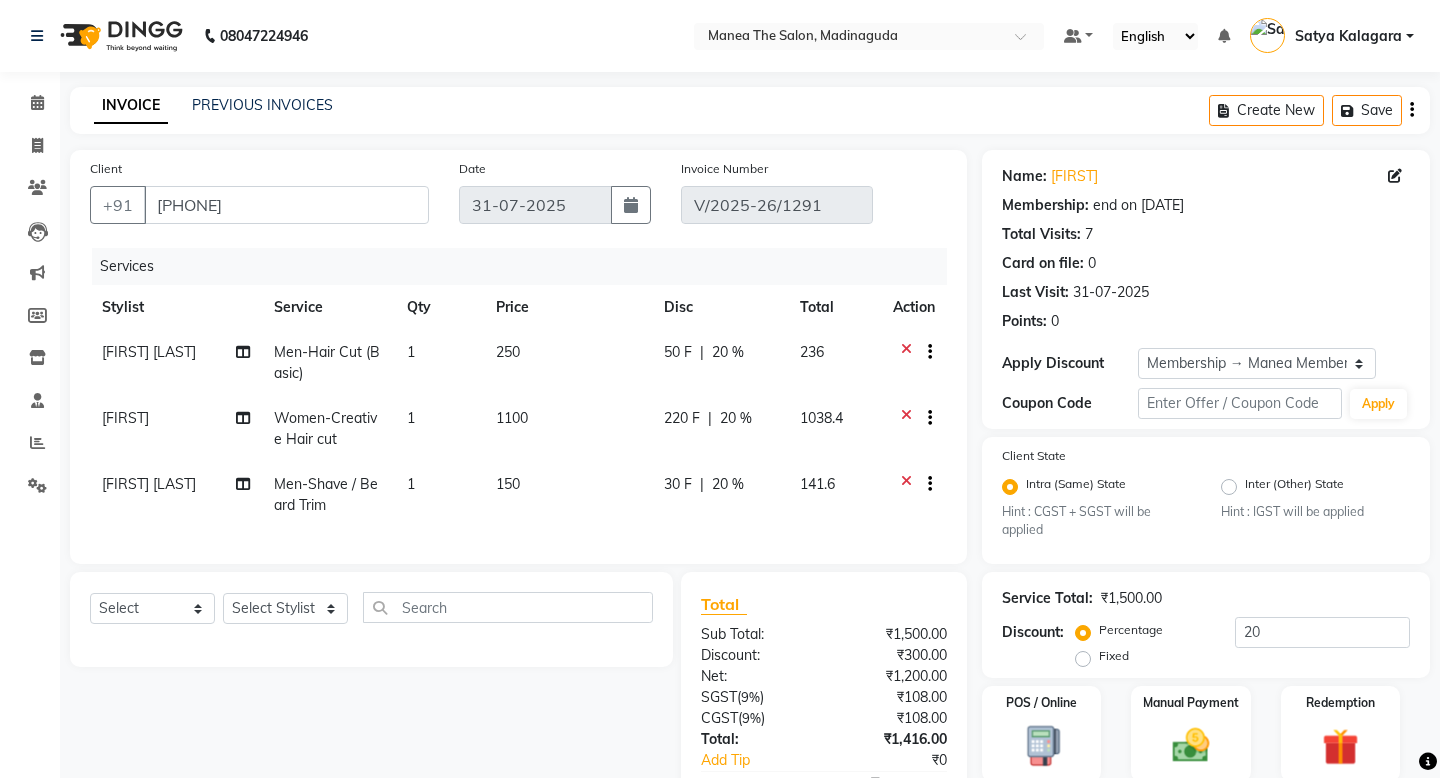 scroll, scrollTop: 160, scrollLeft: 0, axis: vertical 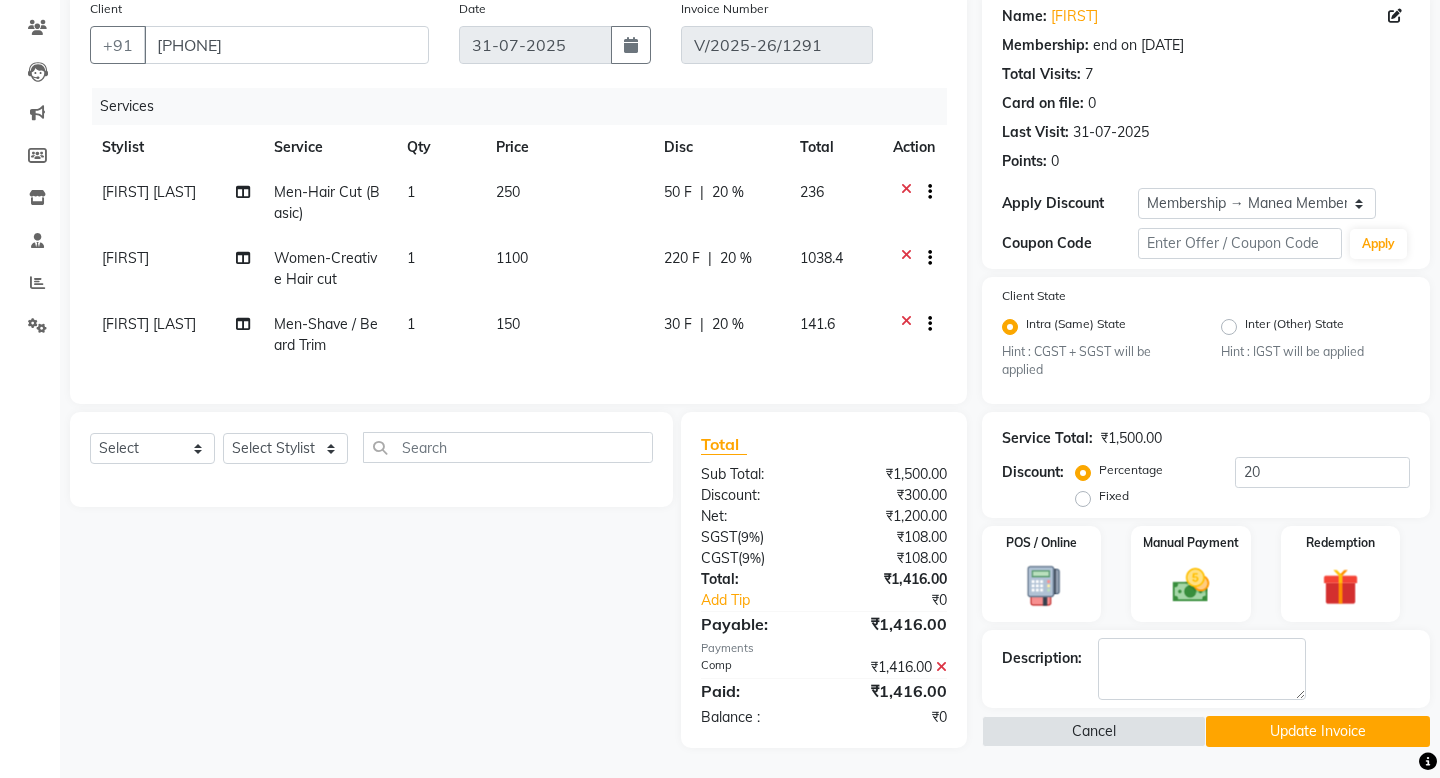 click 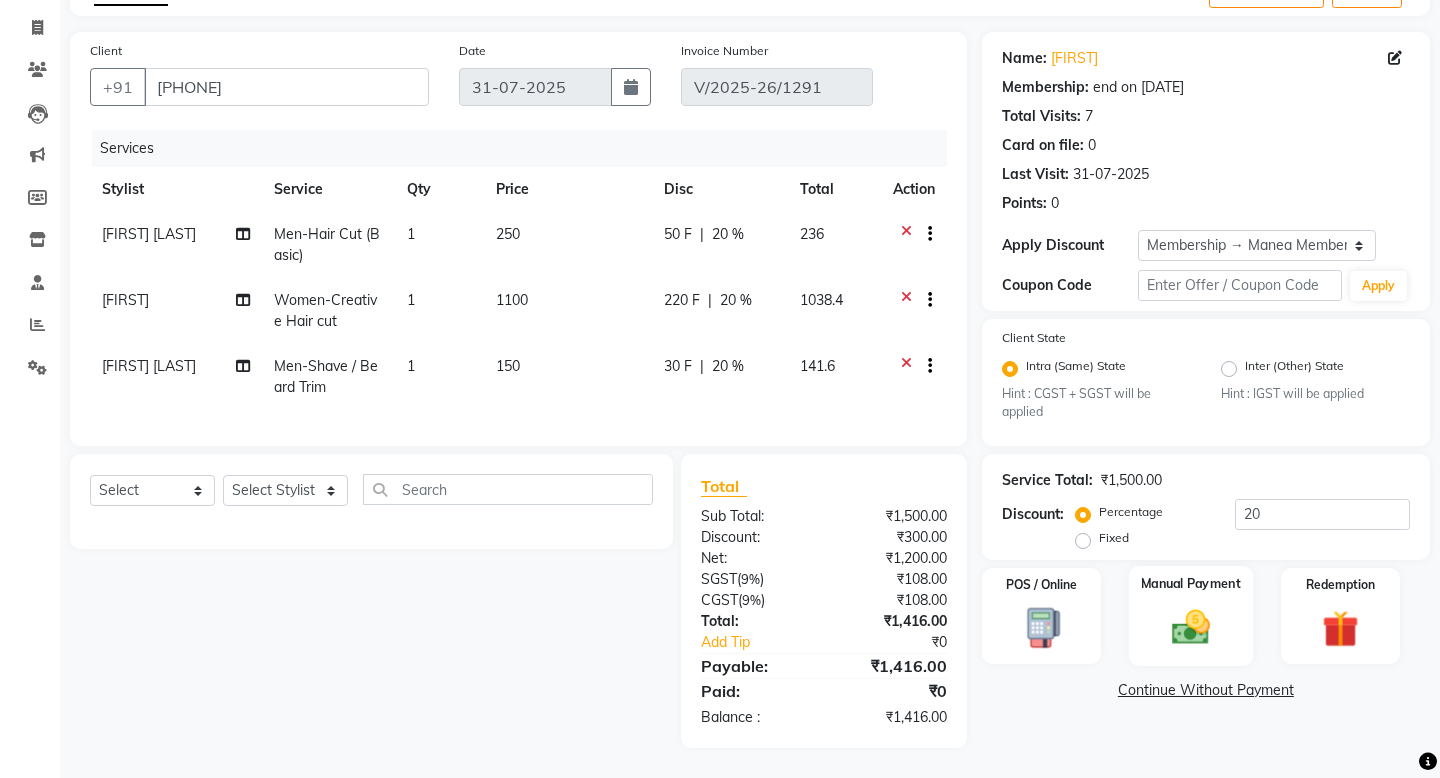 click on "Manual Payment" 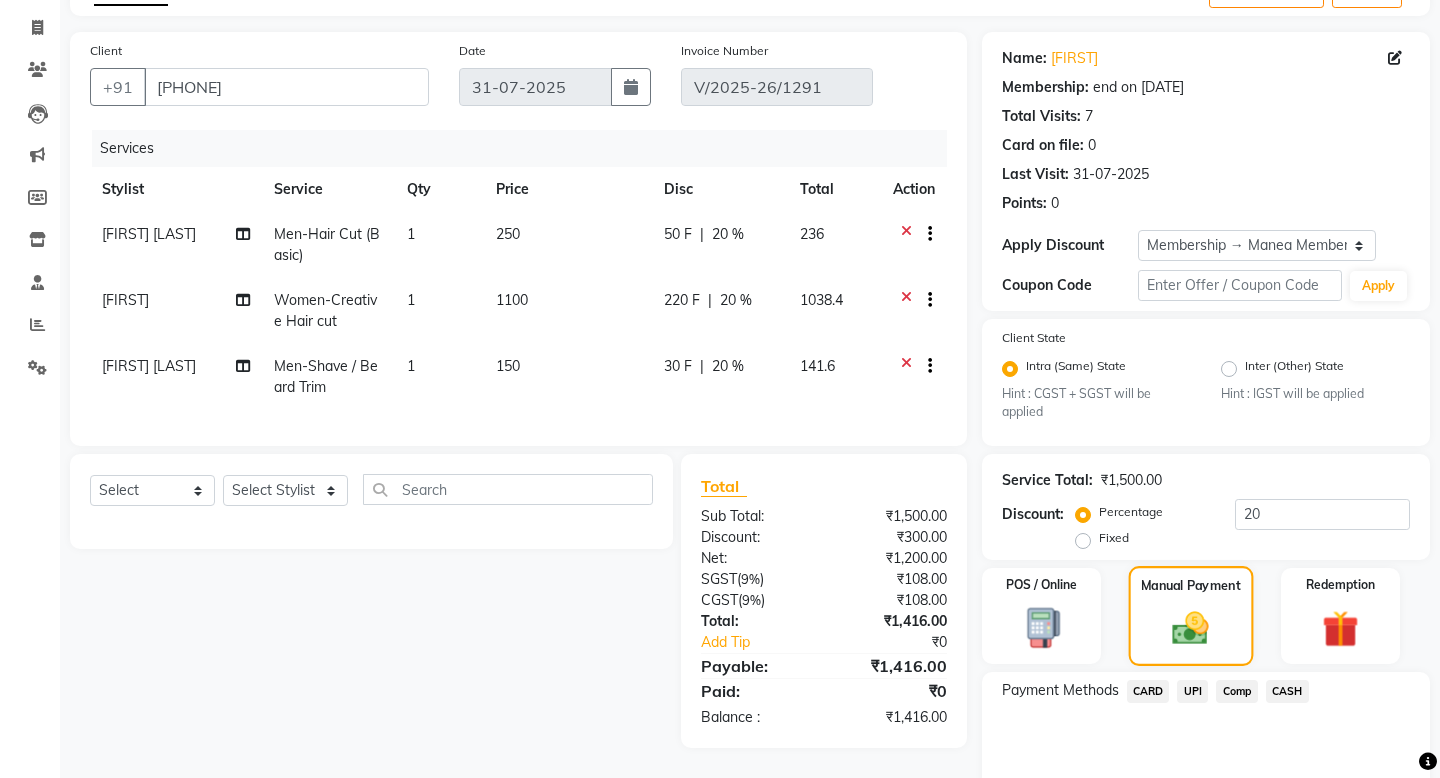 scroll, scrollTop: 160, scrollLeft: 0, axis: vertical 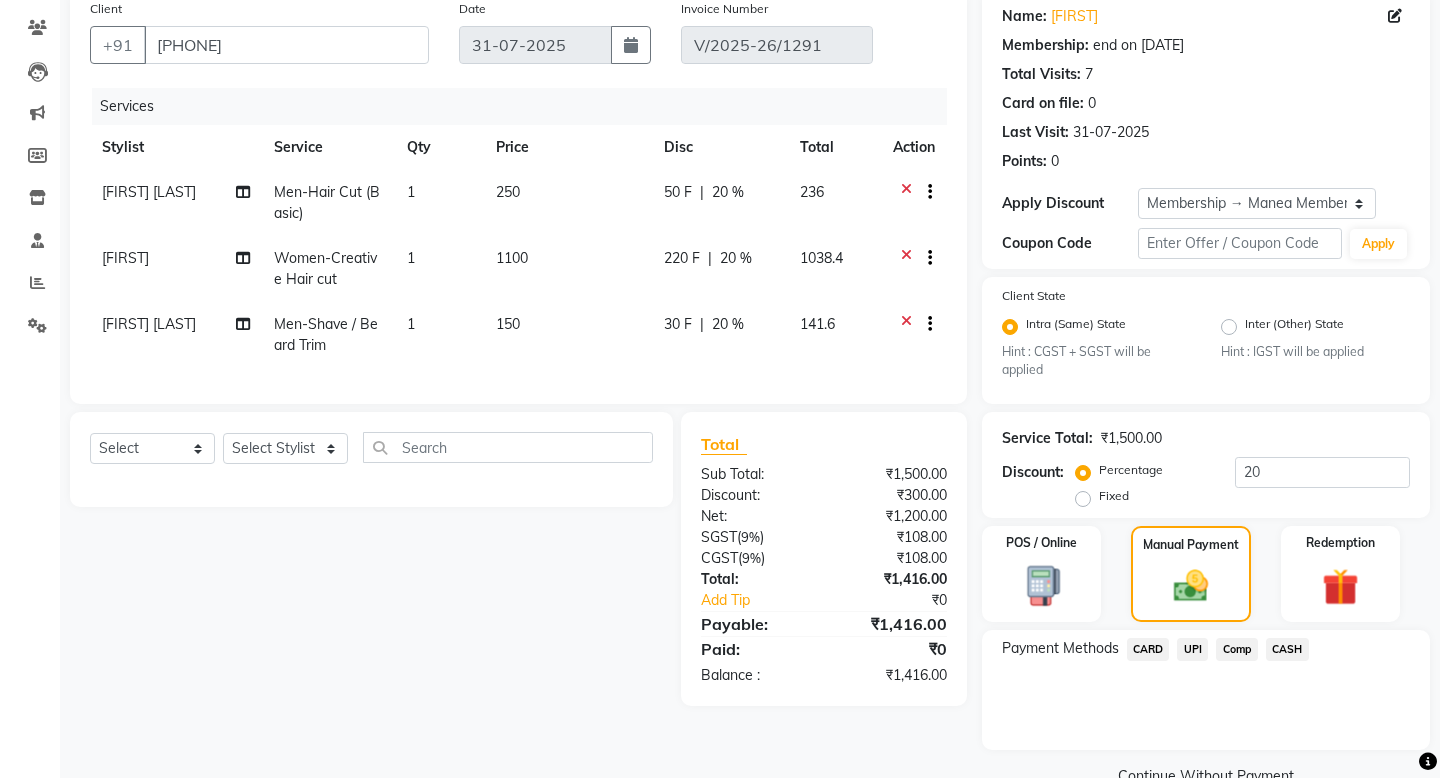 click on "UPI" 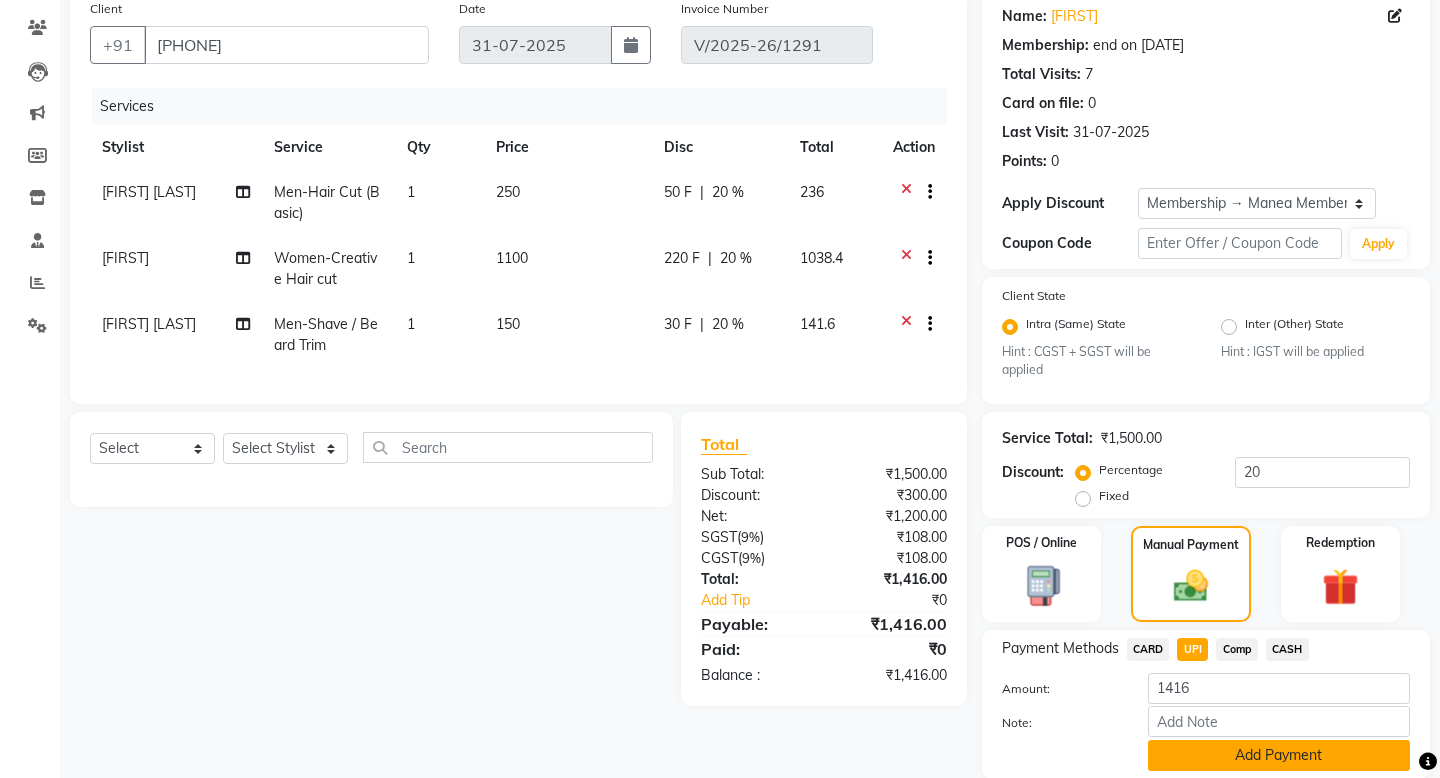 click on "Add Payment" 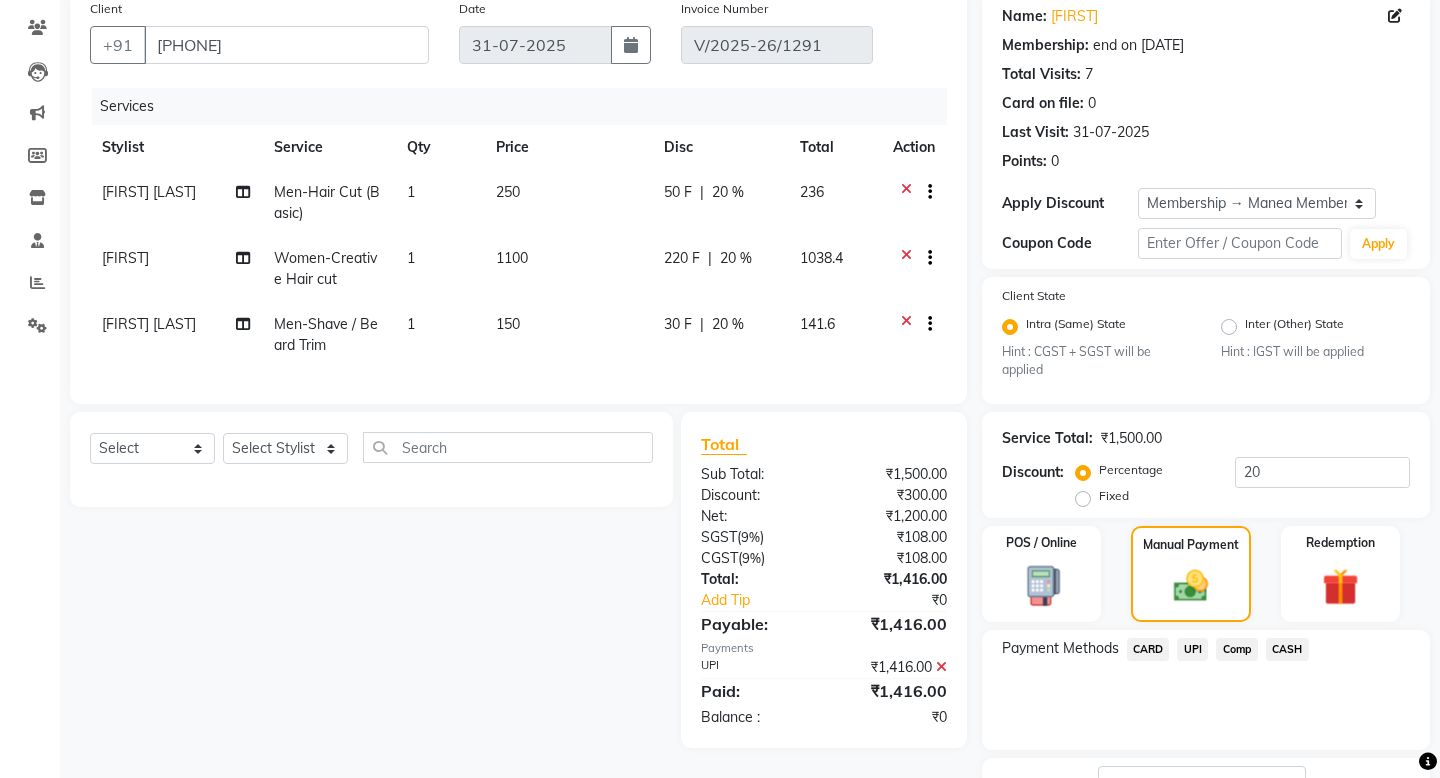 scroll, scrollTop: 264, scrollLeft: 0, axis: vertical 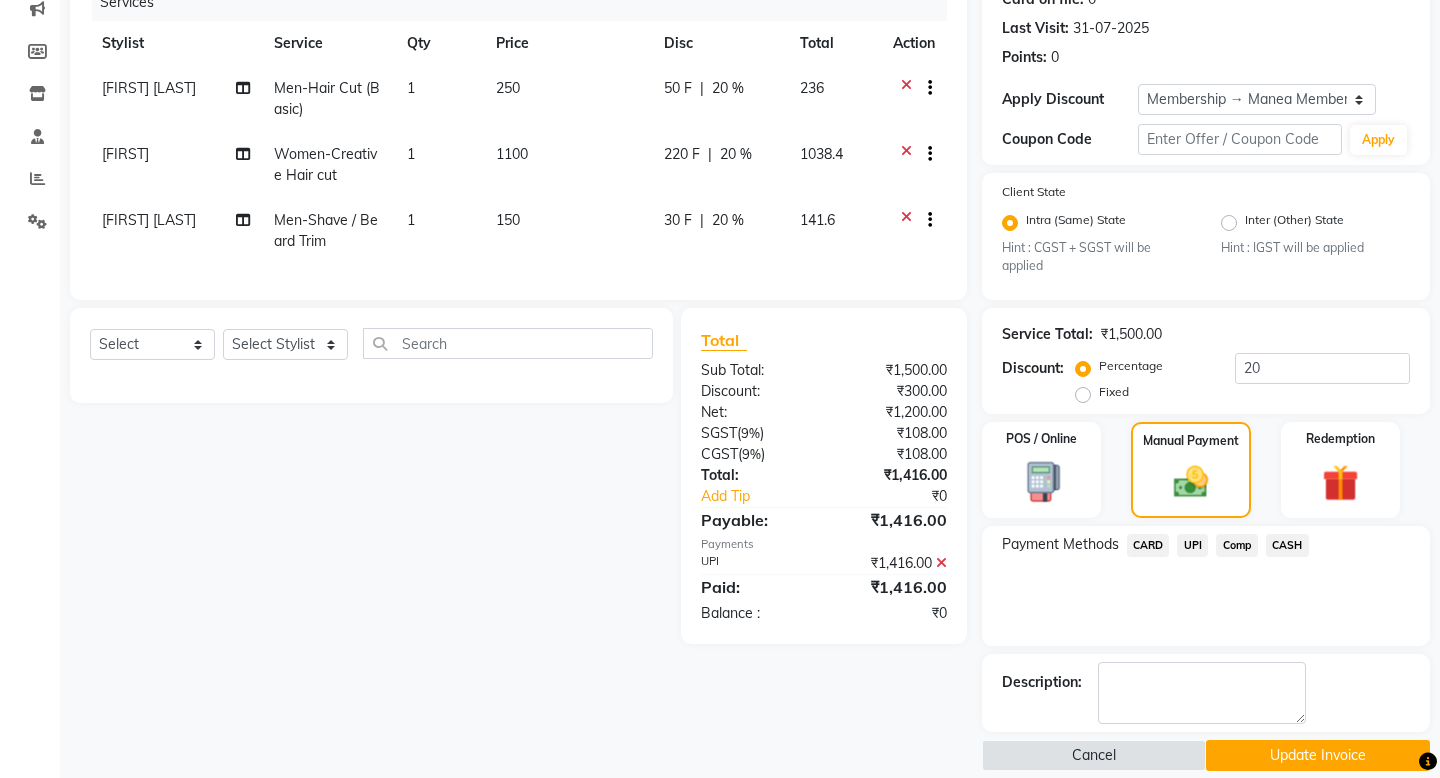 click on "Update Invoice" 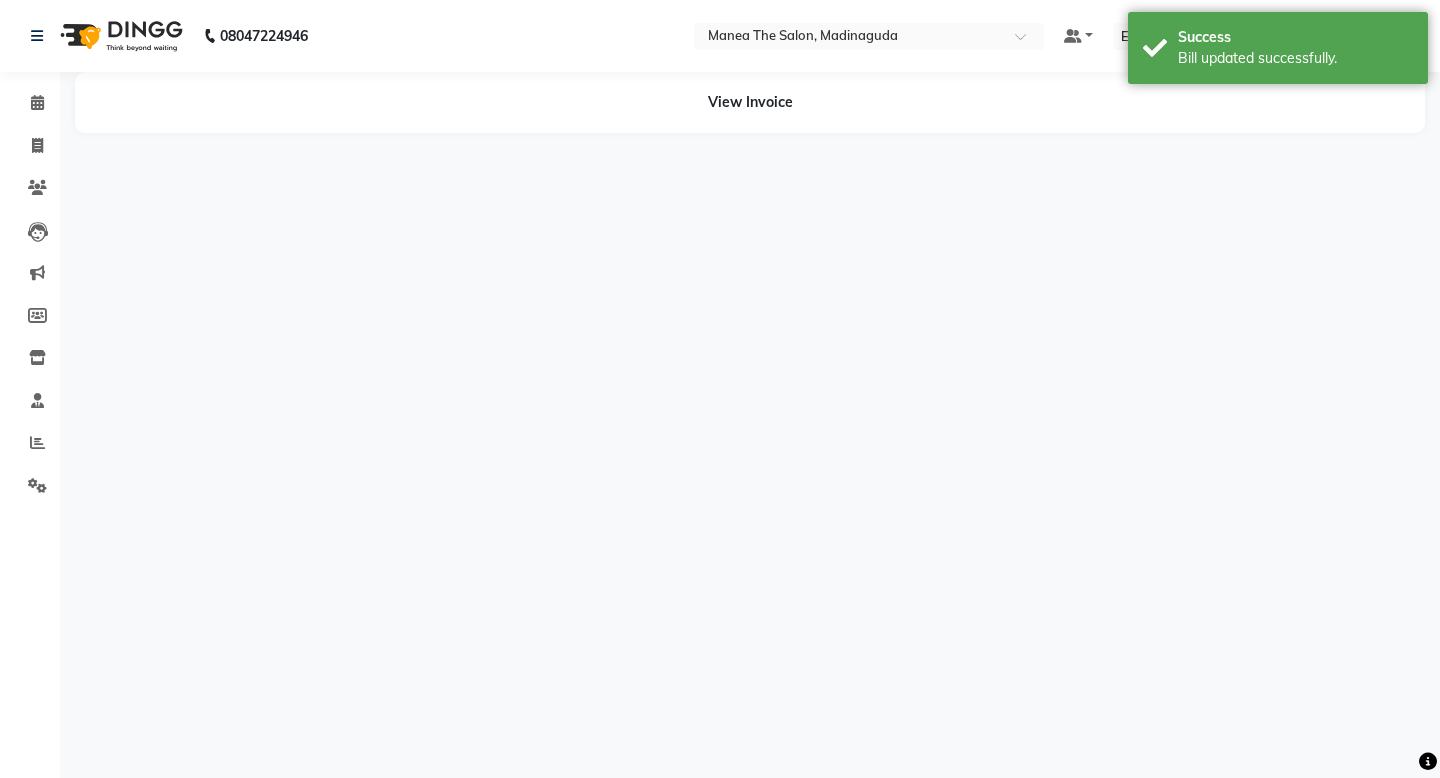 scroll, scrollTop: 0, scrollLeft: 0, axis: both 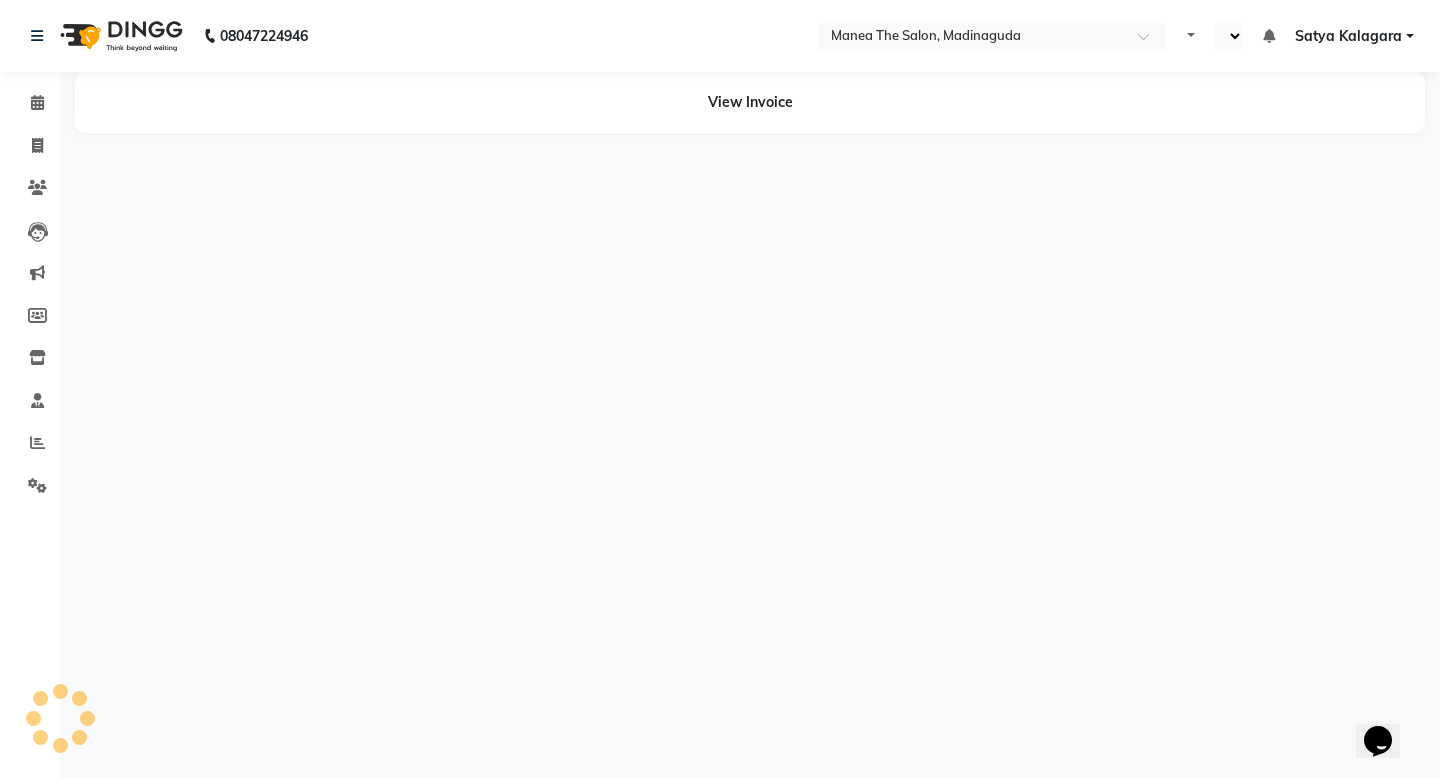 select on "en" 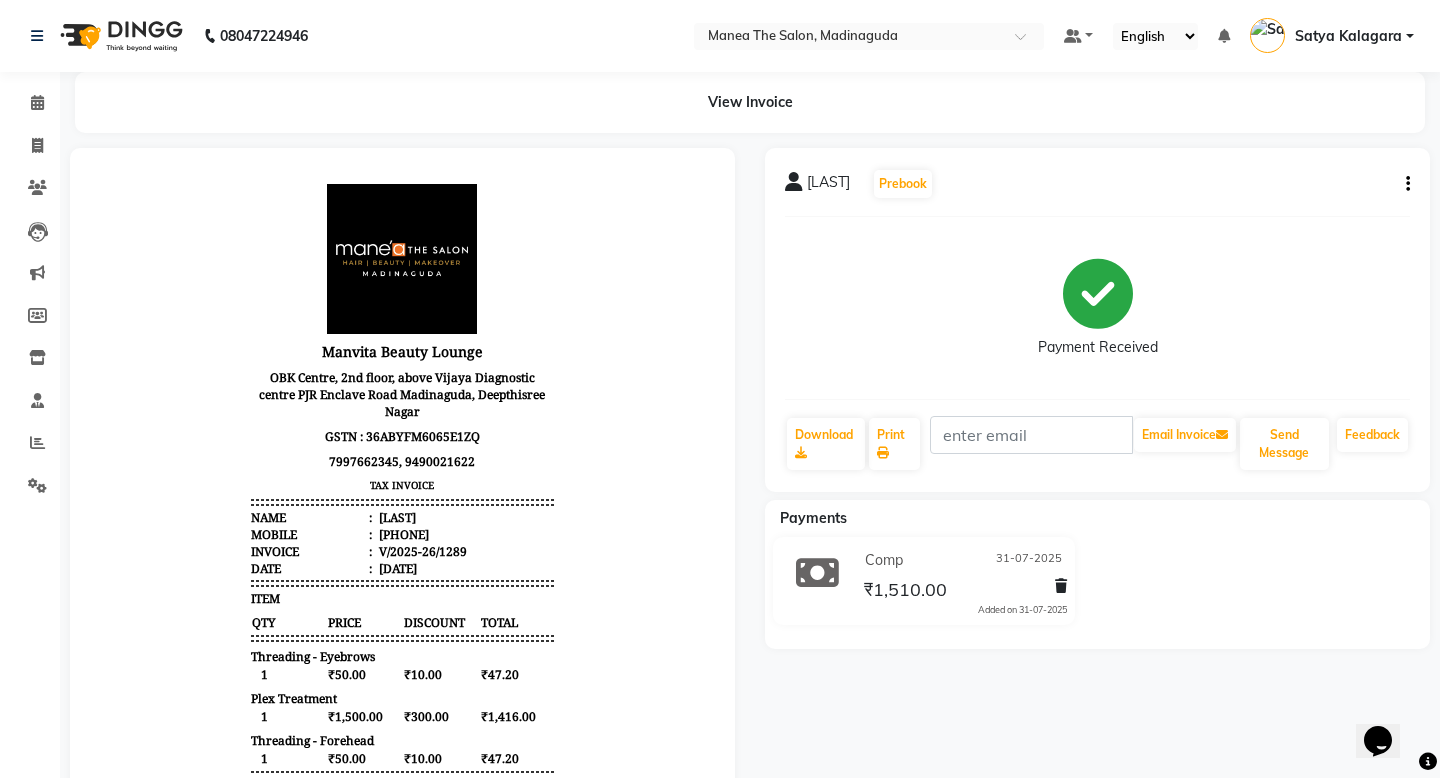 scroll, scrollTop: 0, scrollLeft: 0, axis: both 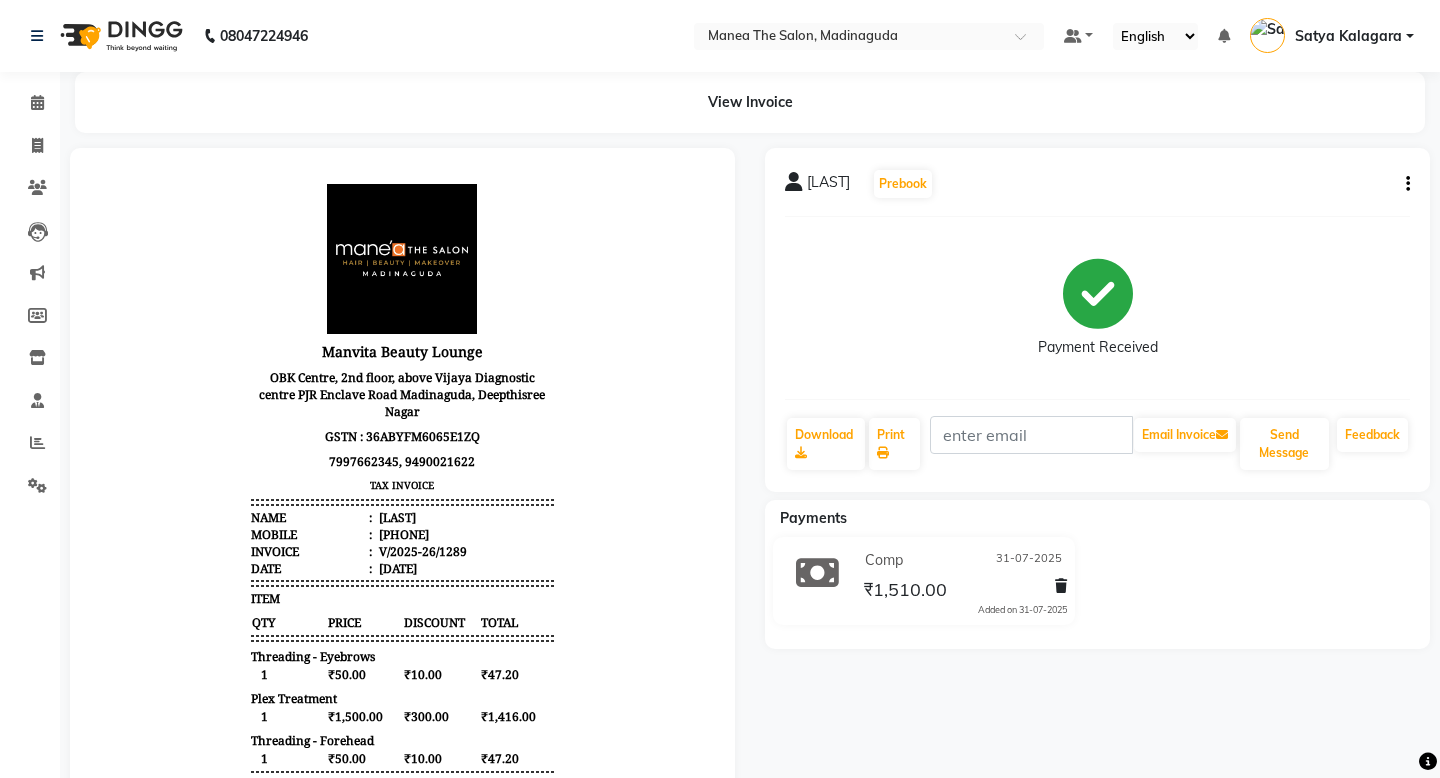click 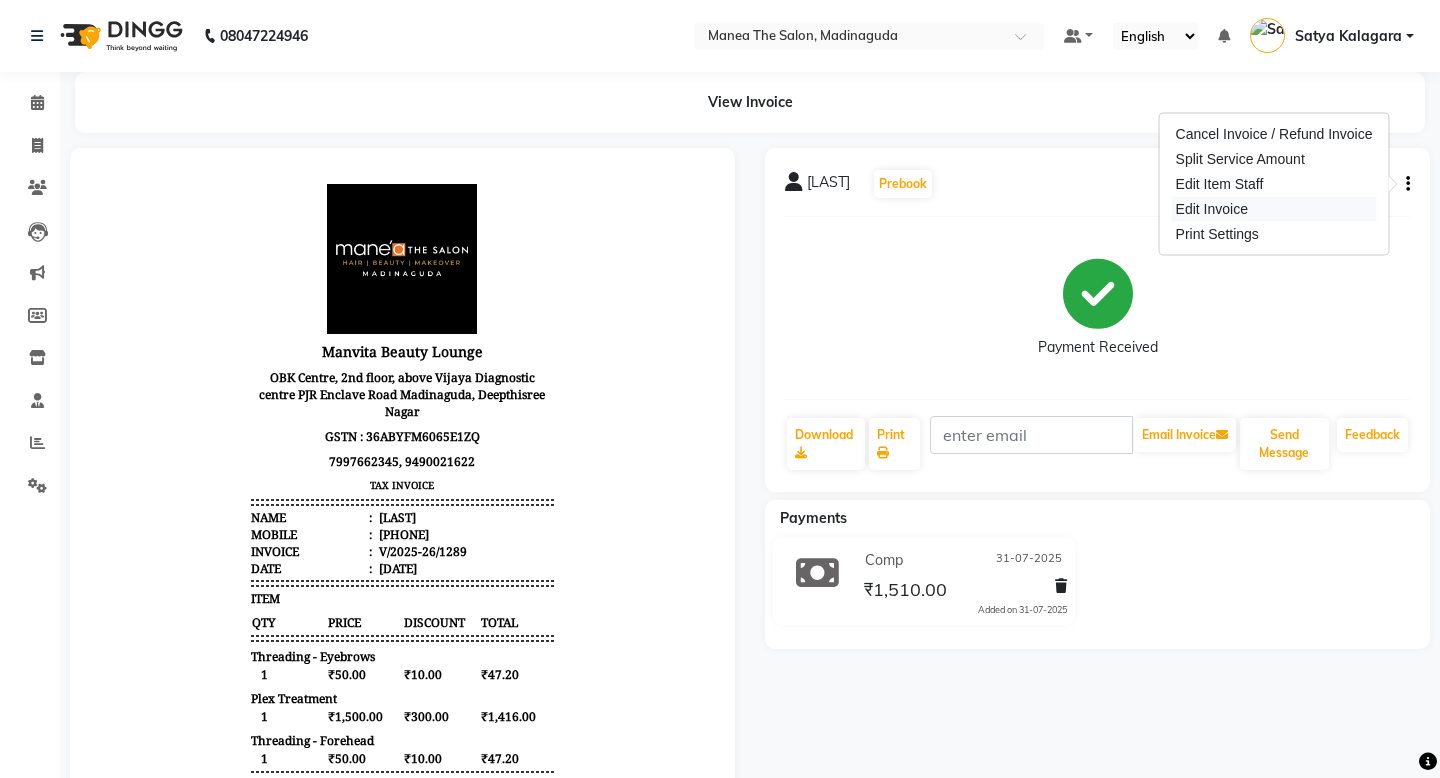 click on "Edit Invoice" at bounding box center (1274, 209) 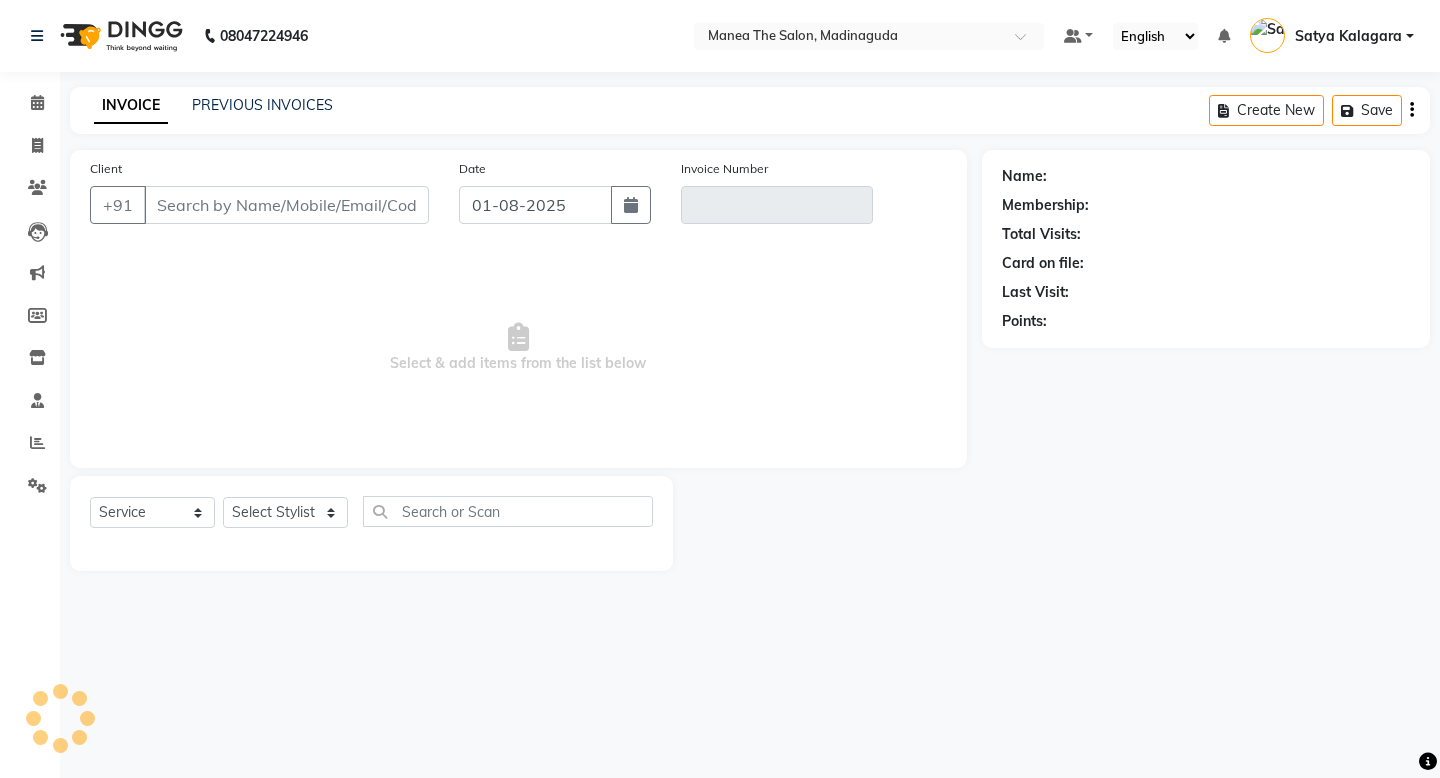 type on "7416683024" 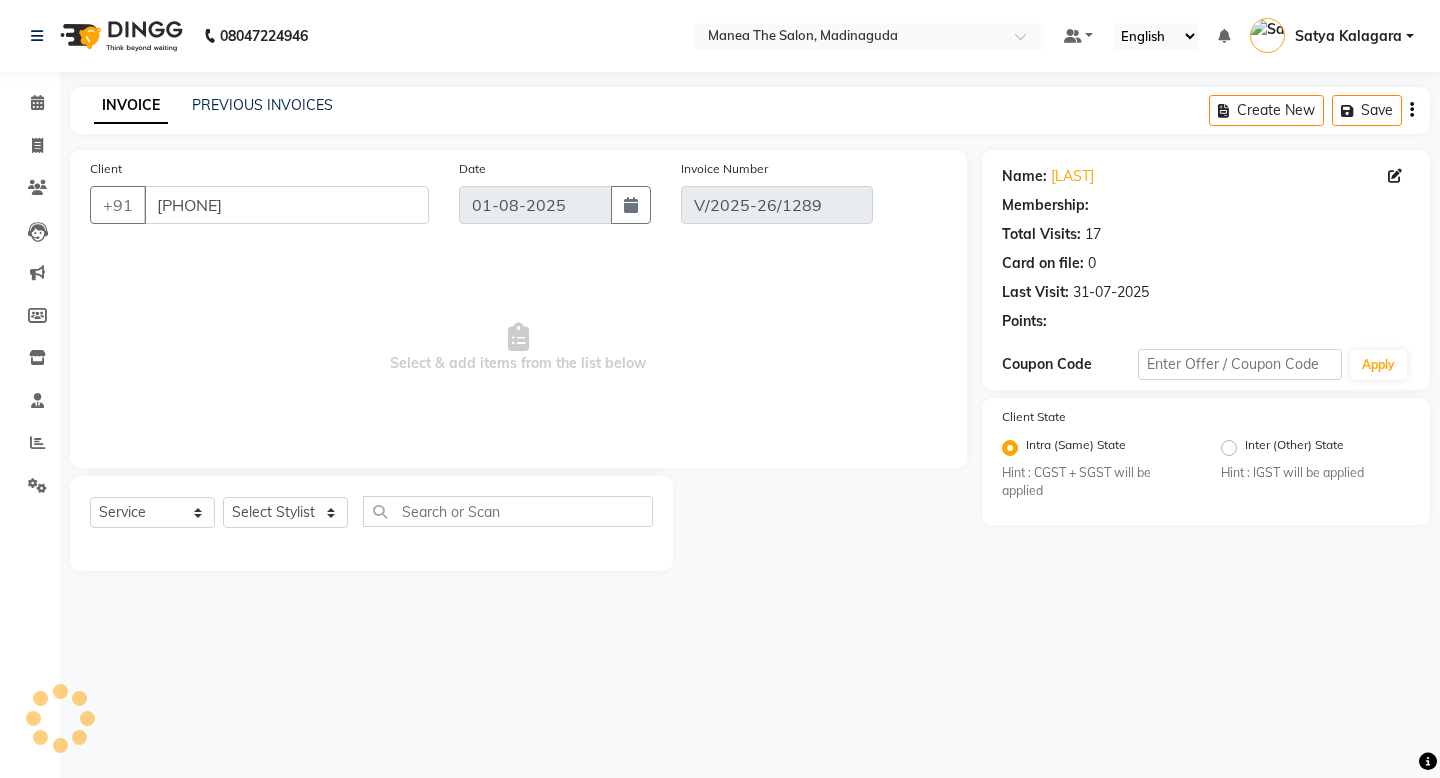 select on "1: Object" 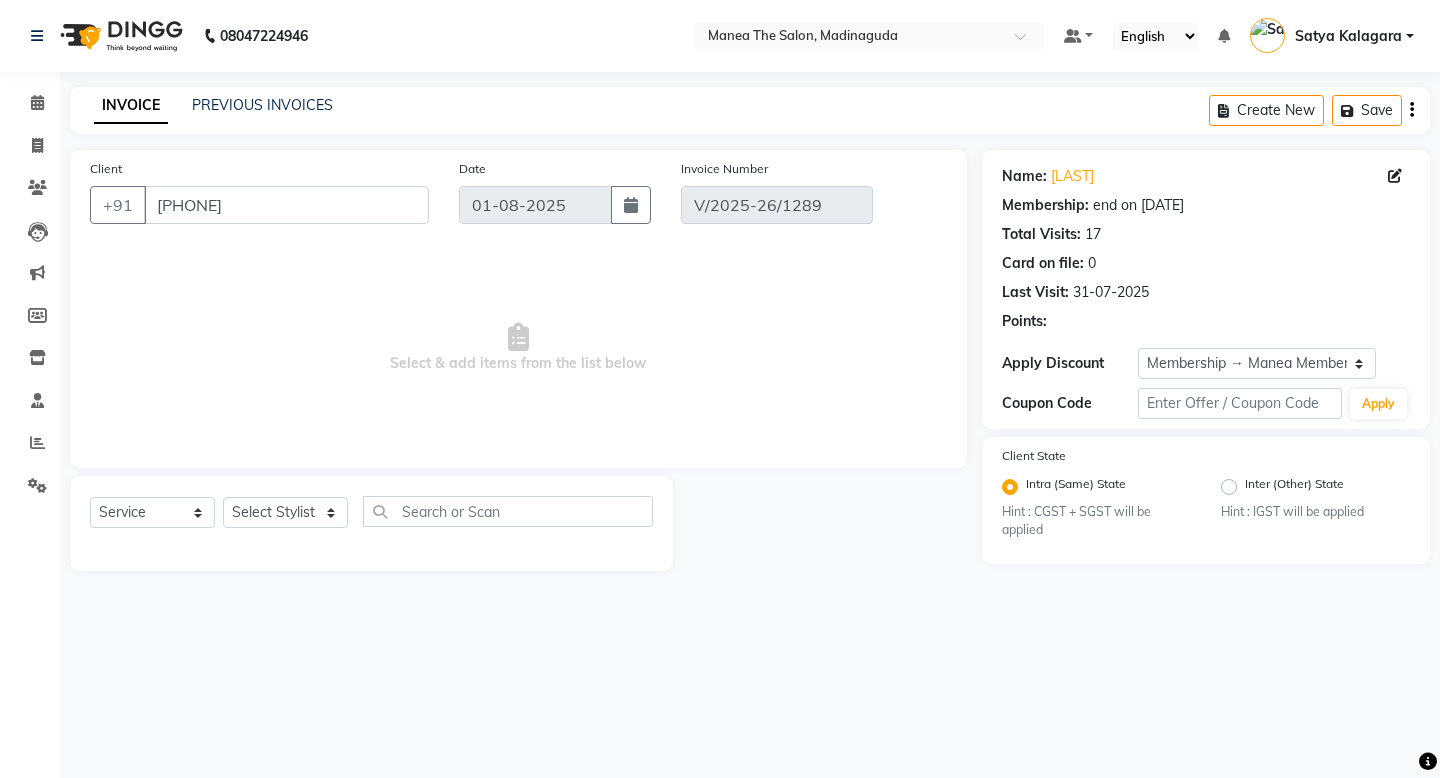 type on "31-07-2025" 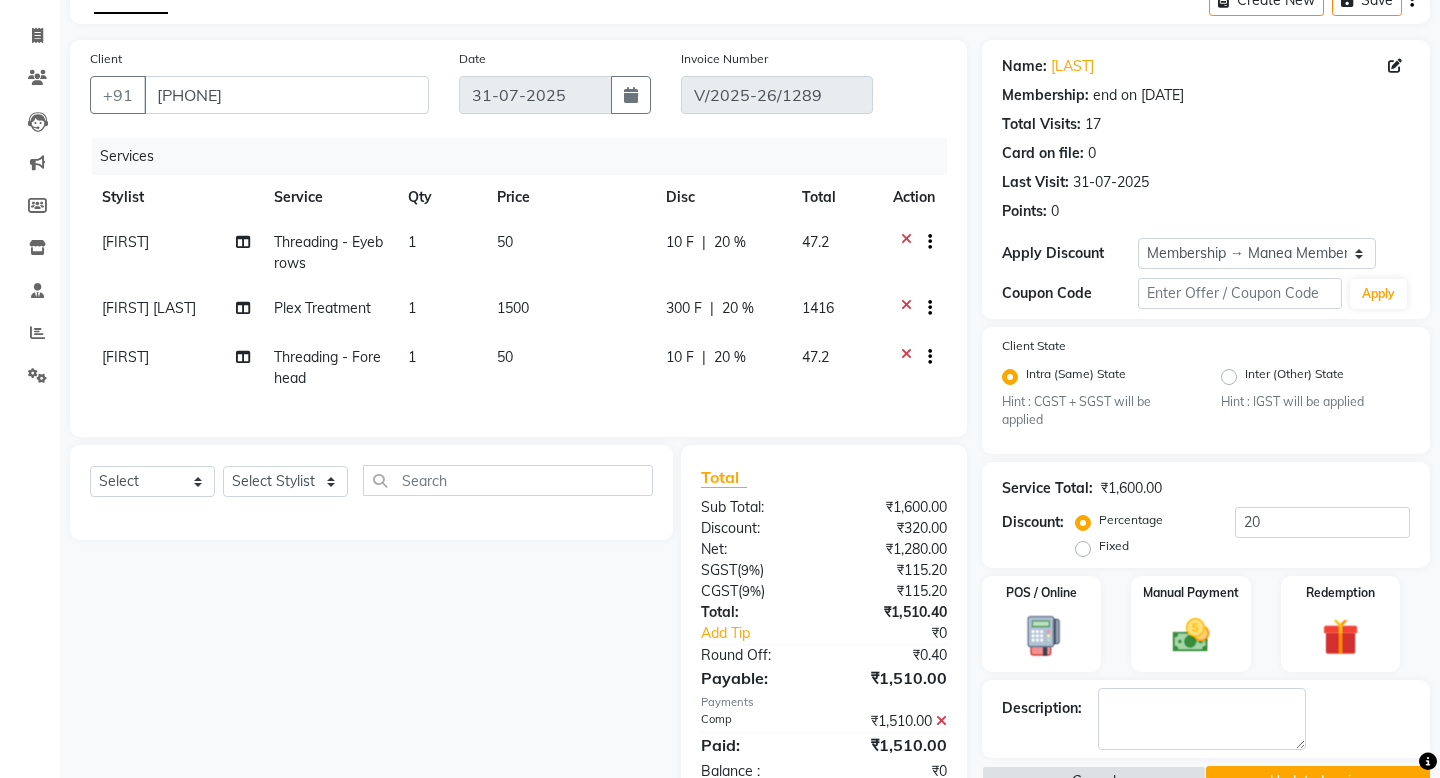 scroll, scrollTop: 164, scrollLeft: 0, axis: vertical 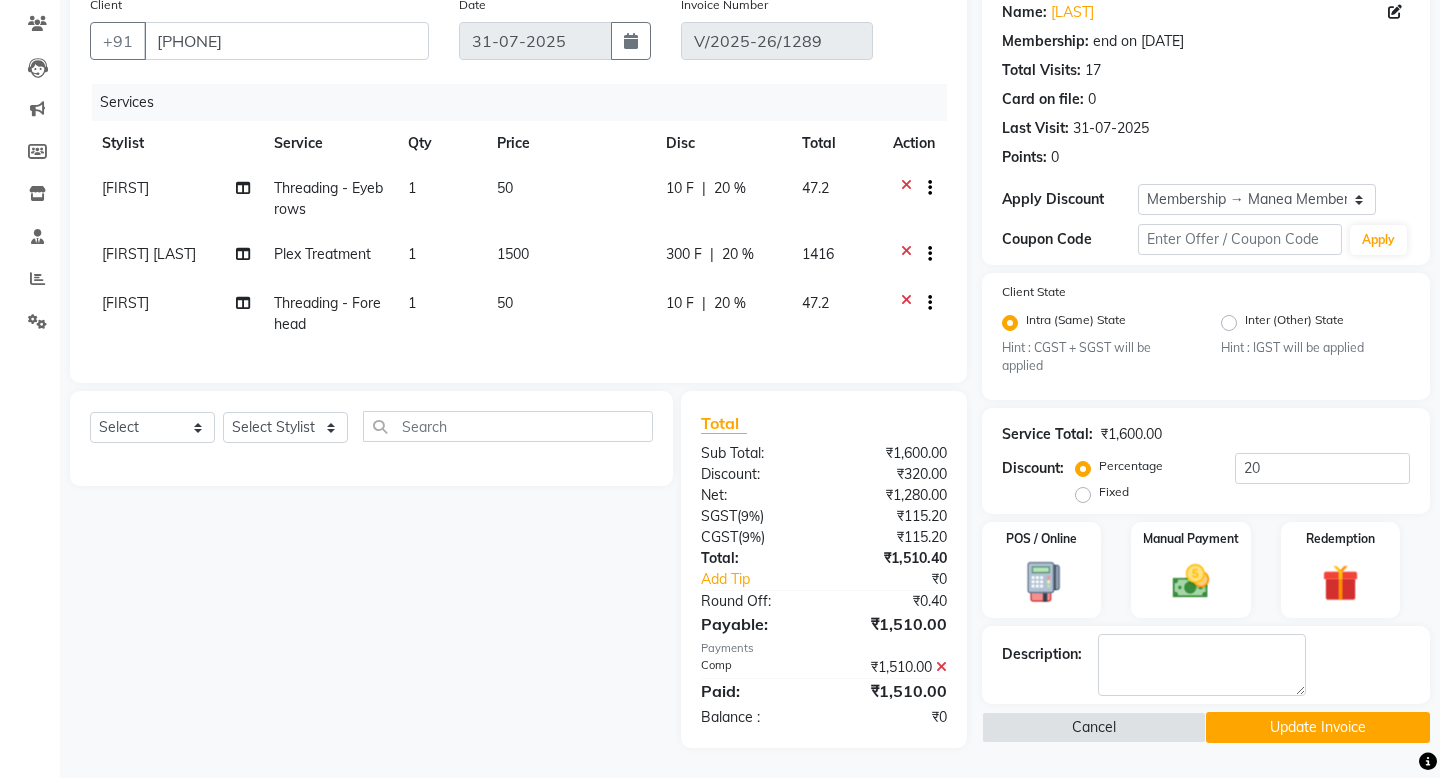 click 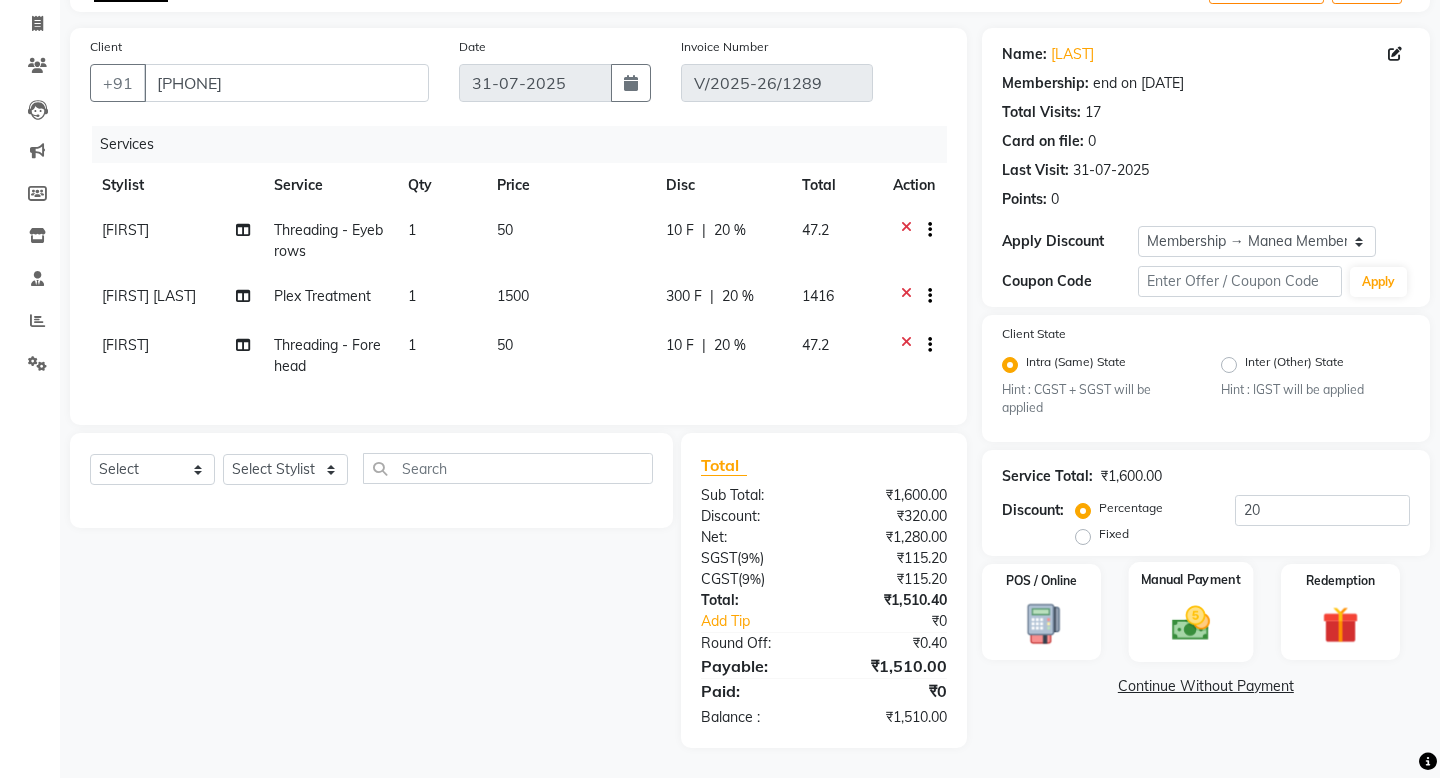 click 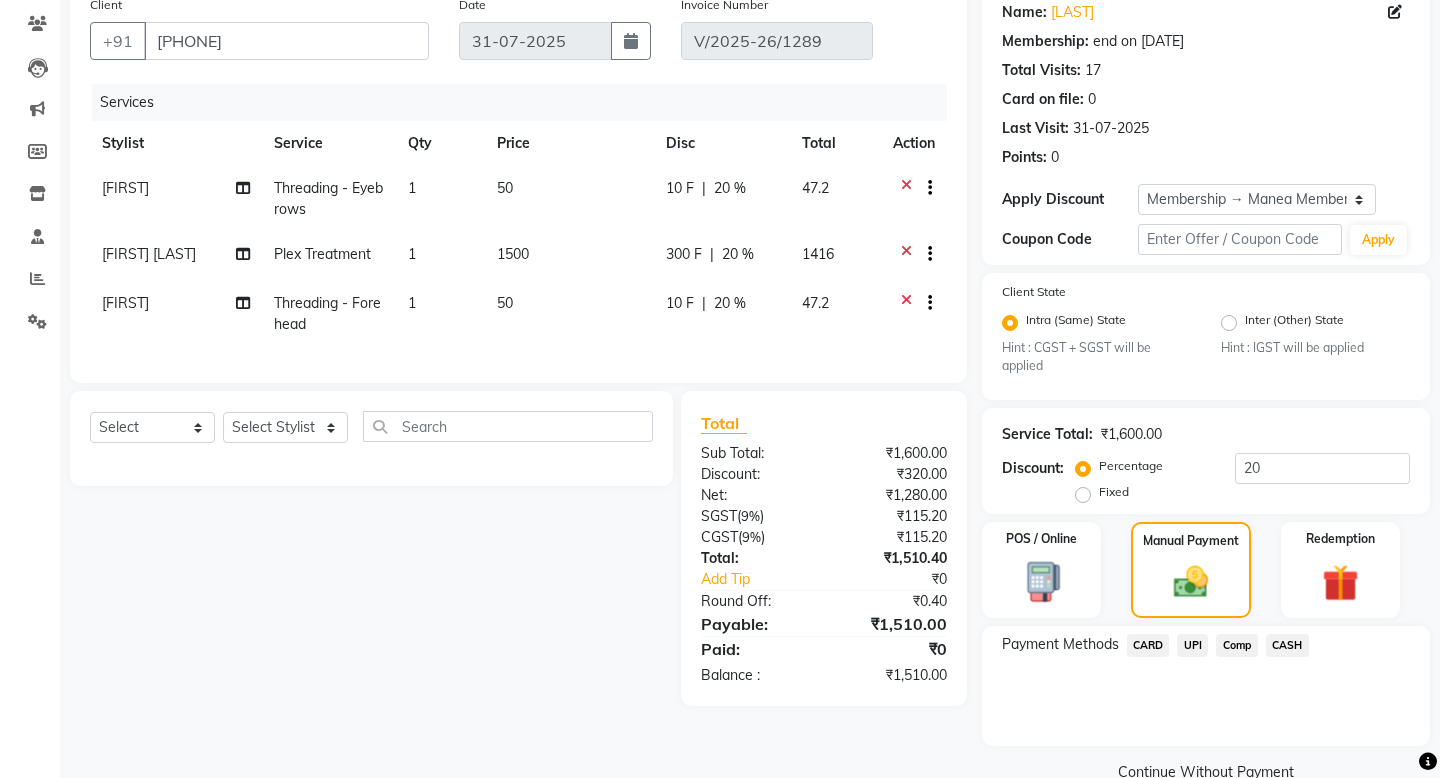 click on "UPI" 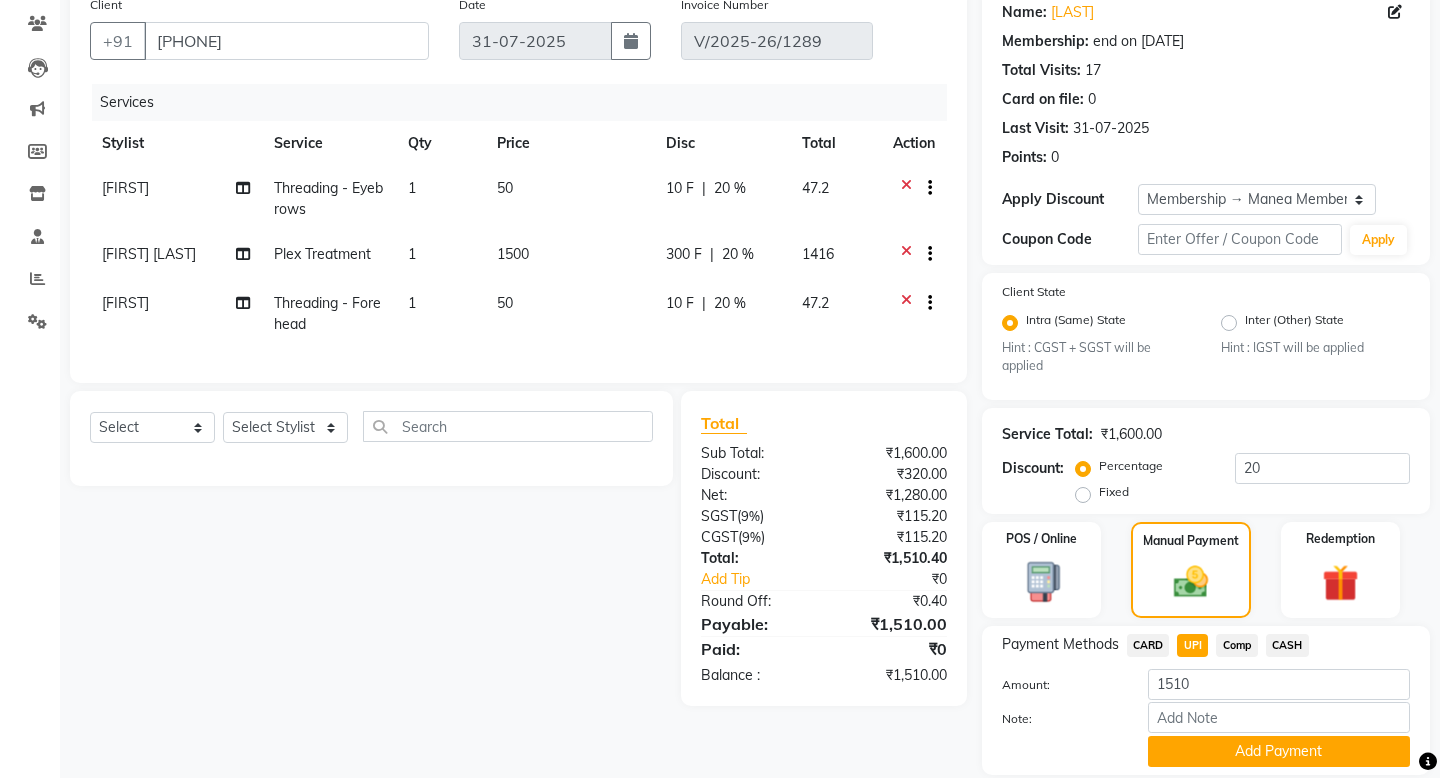 scroll, scrollTop: 209, scrollLeft: 0, axis: vertical 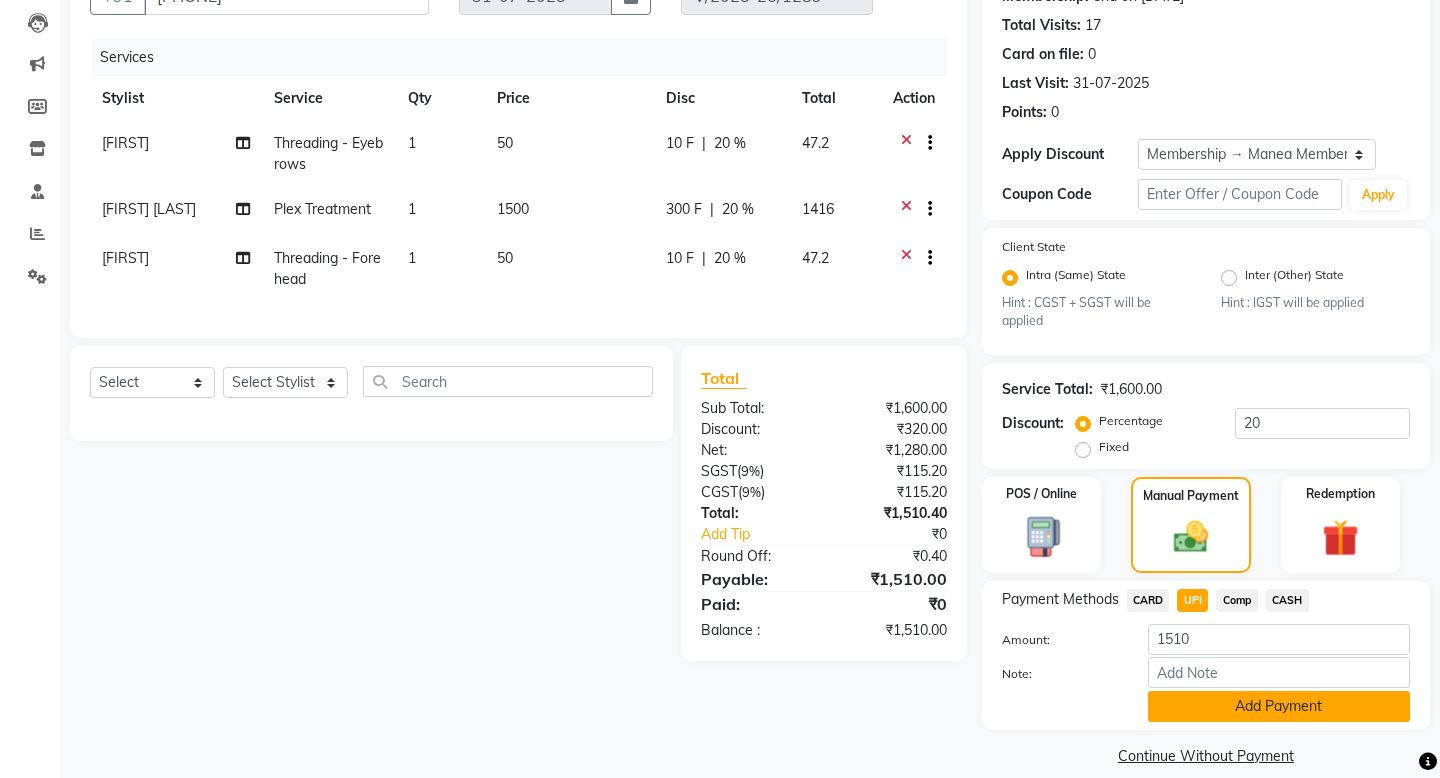 click on "Add Payment" 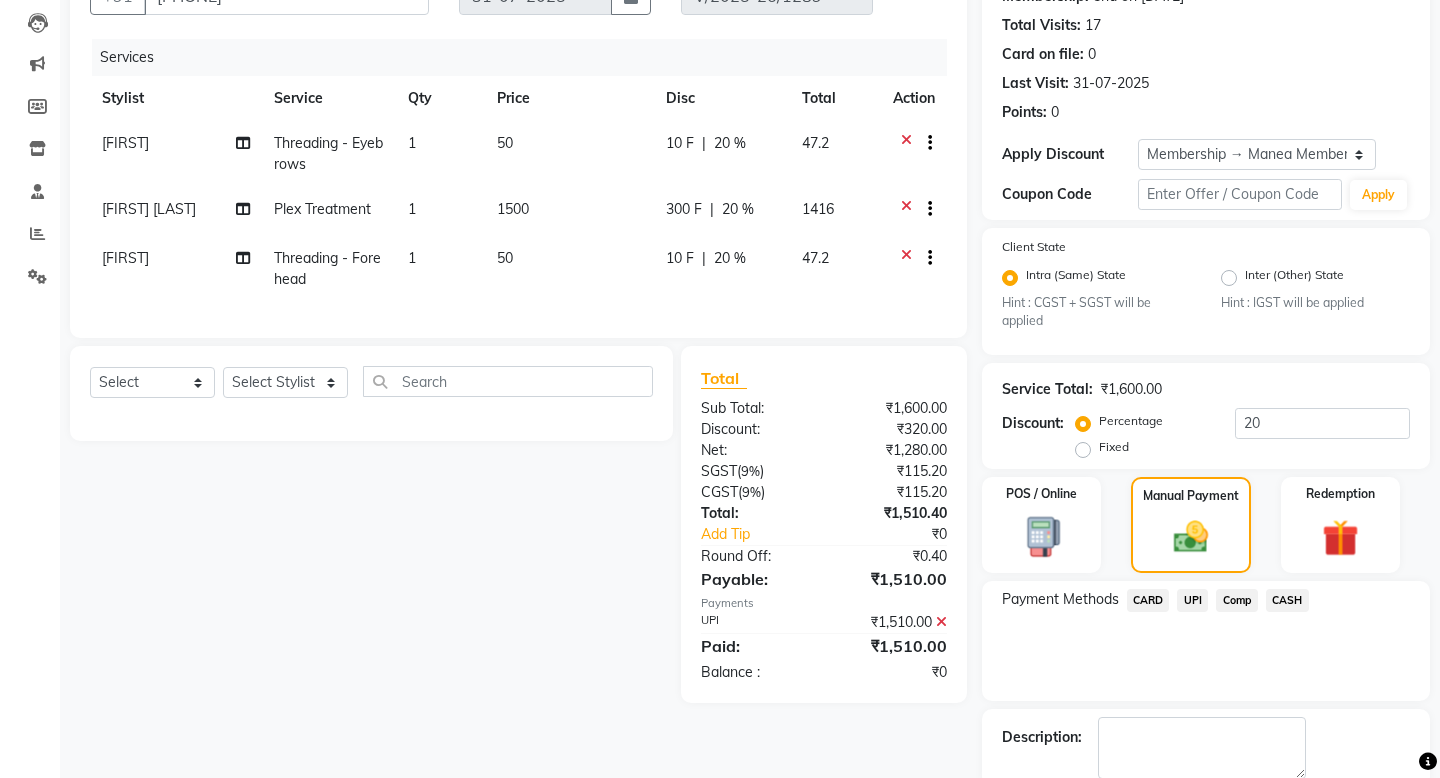 scroll, scrollTop: 264, scrollLeft: 0, axis: vertical 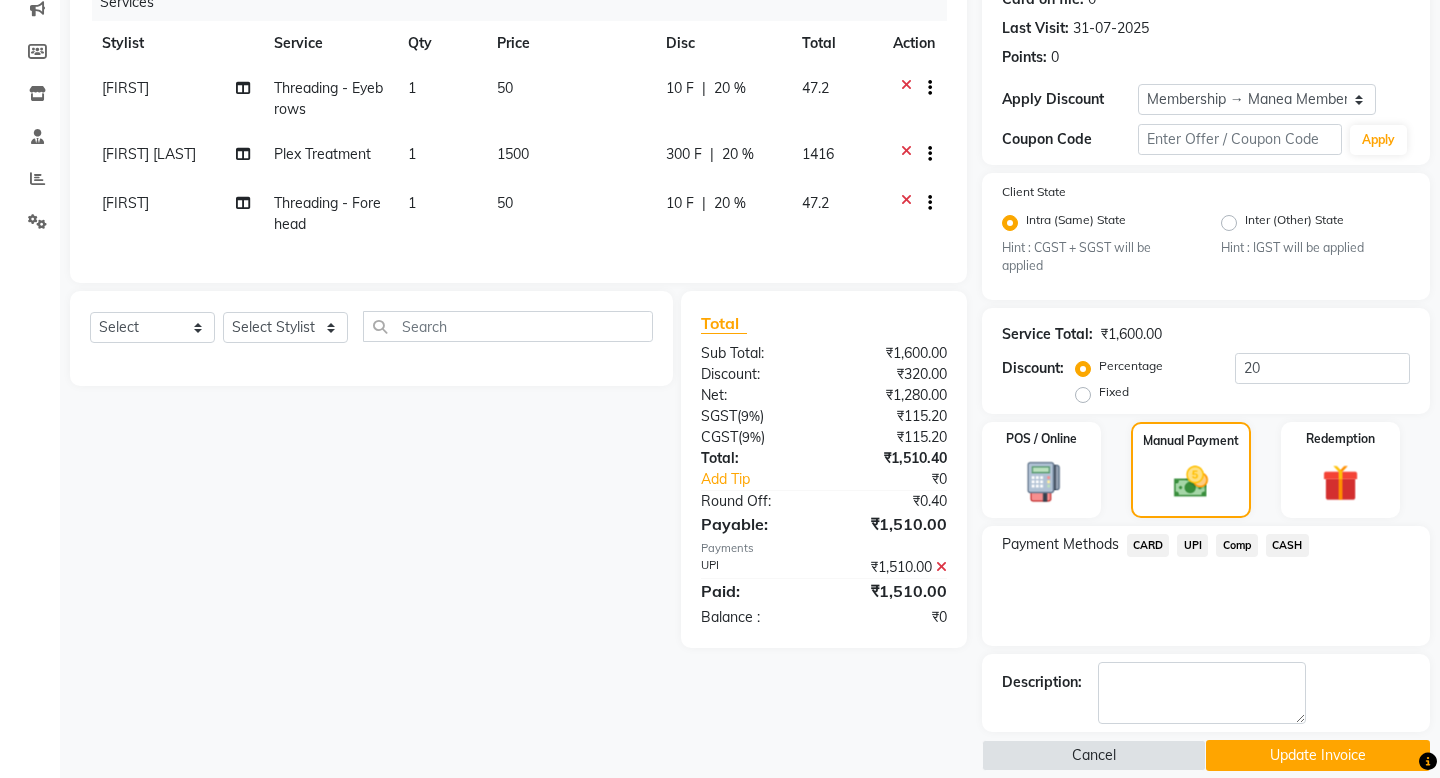 click on "Update Invoice" 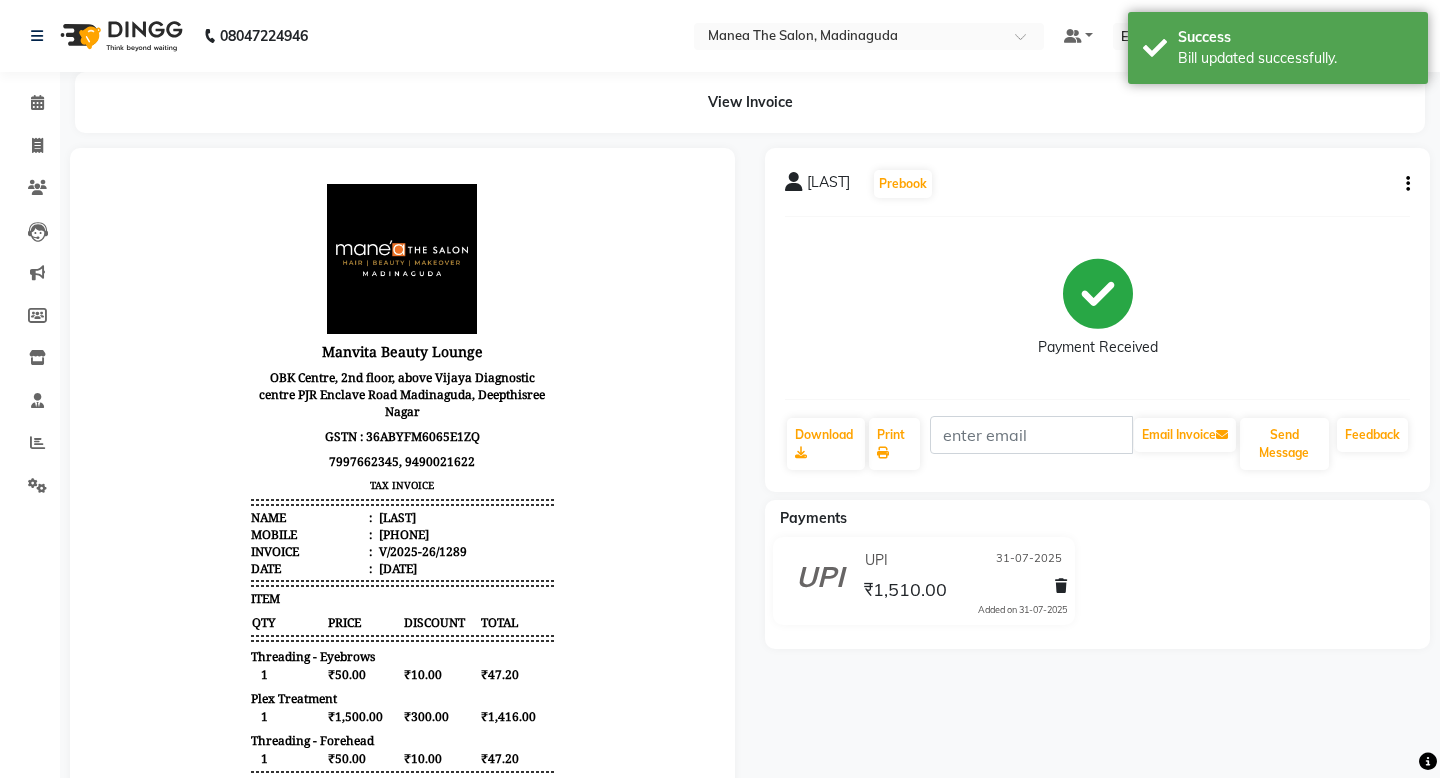 scroll, scrollTop: 0, scrollLeft: 0, axis: both 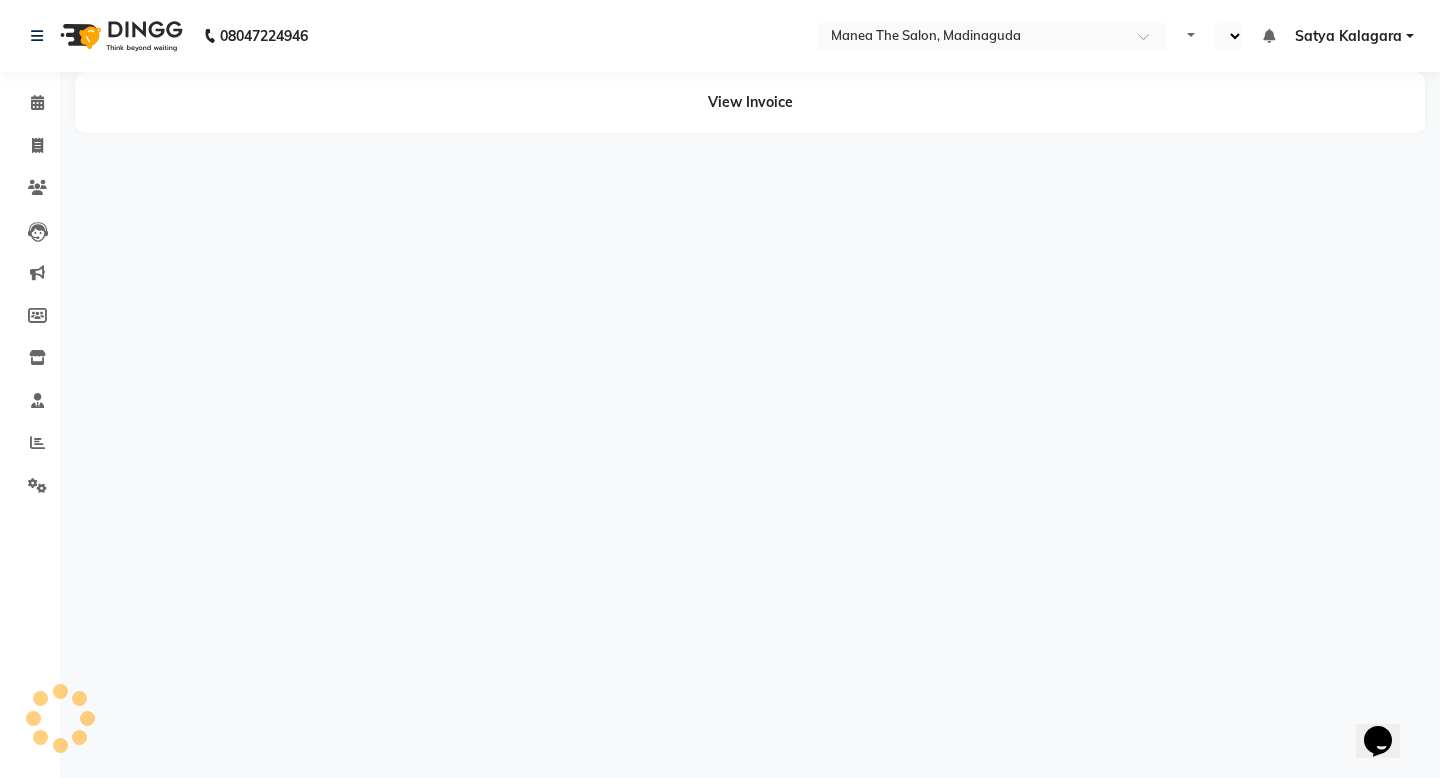 select on "en" 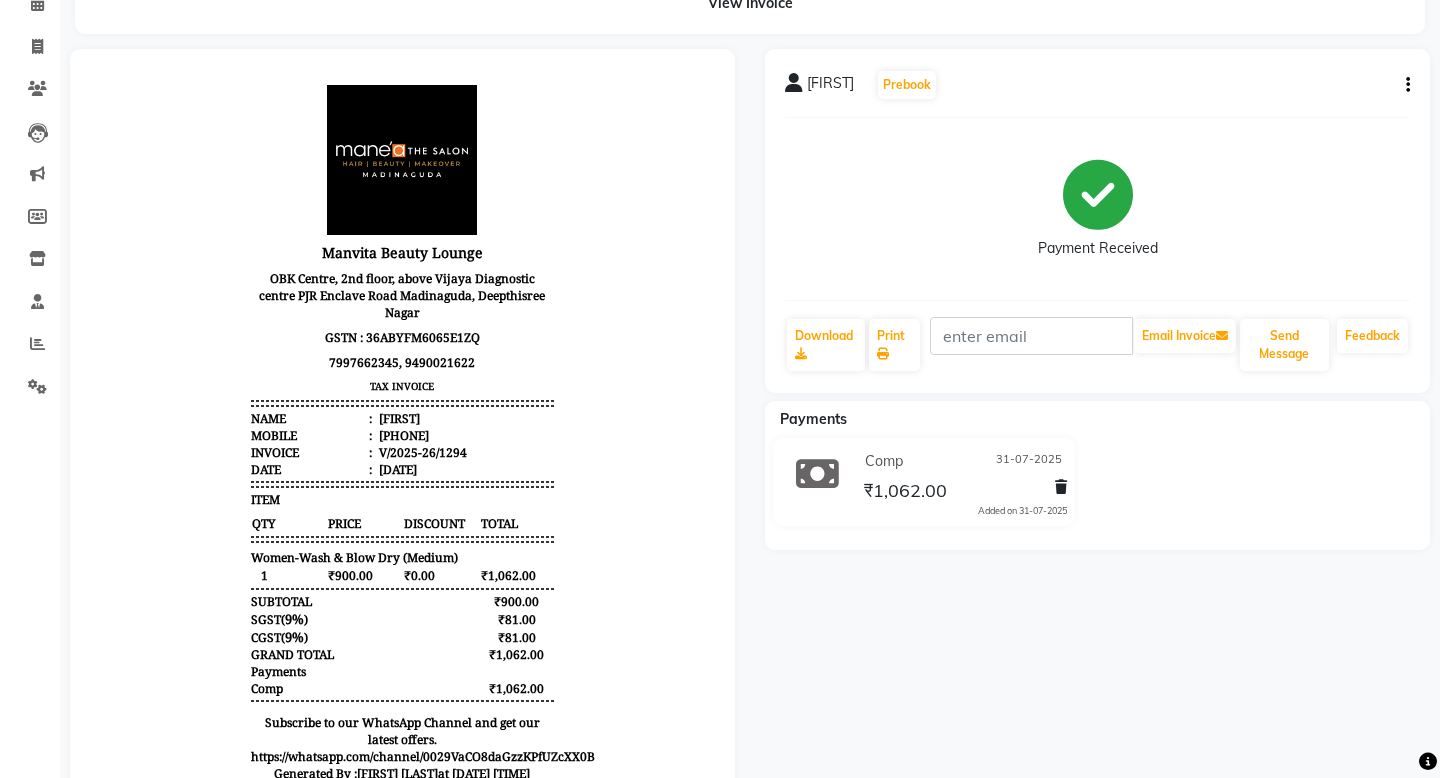 scroll, scrollTop: 0, scrollLeft: 0, axis: both 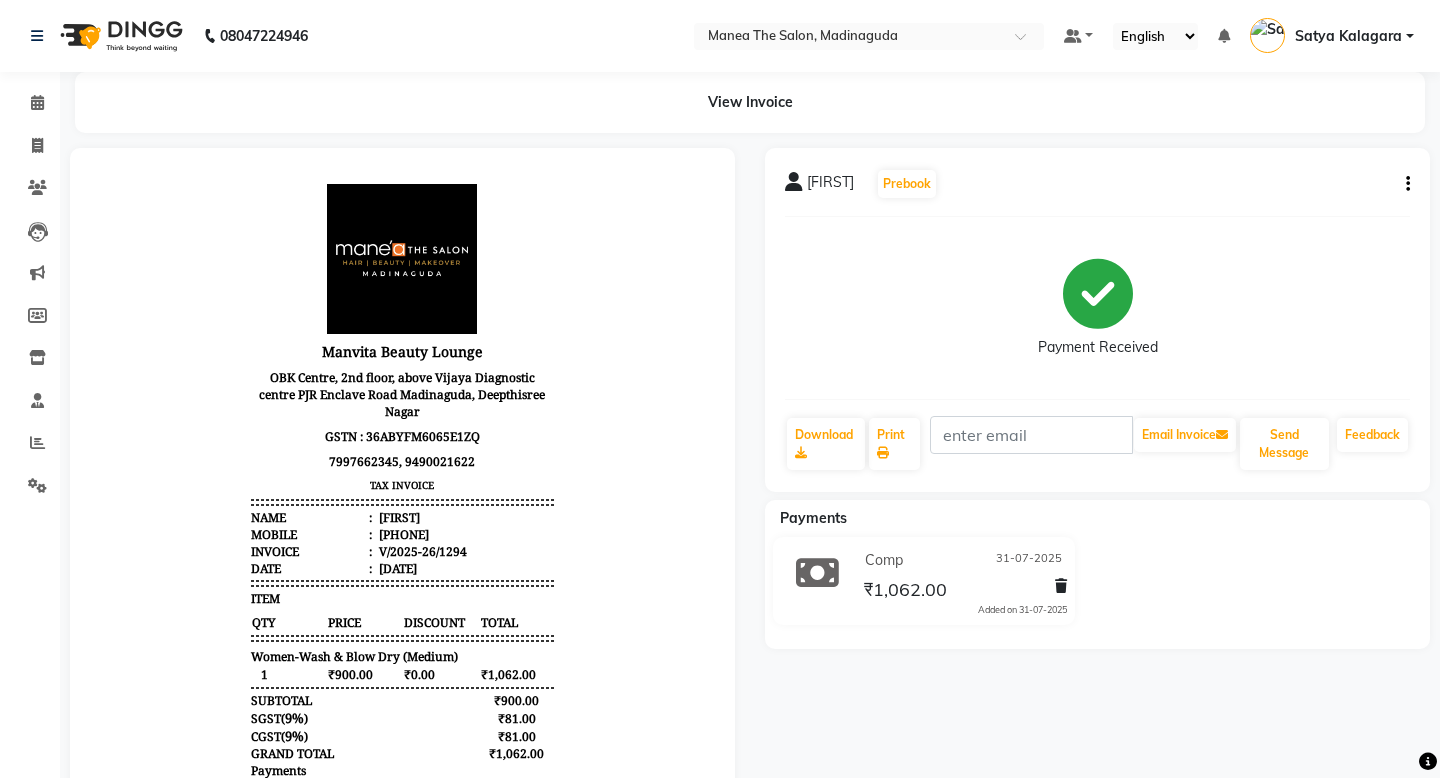 click 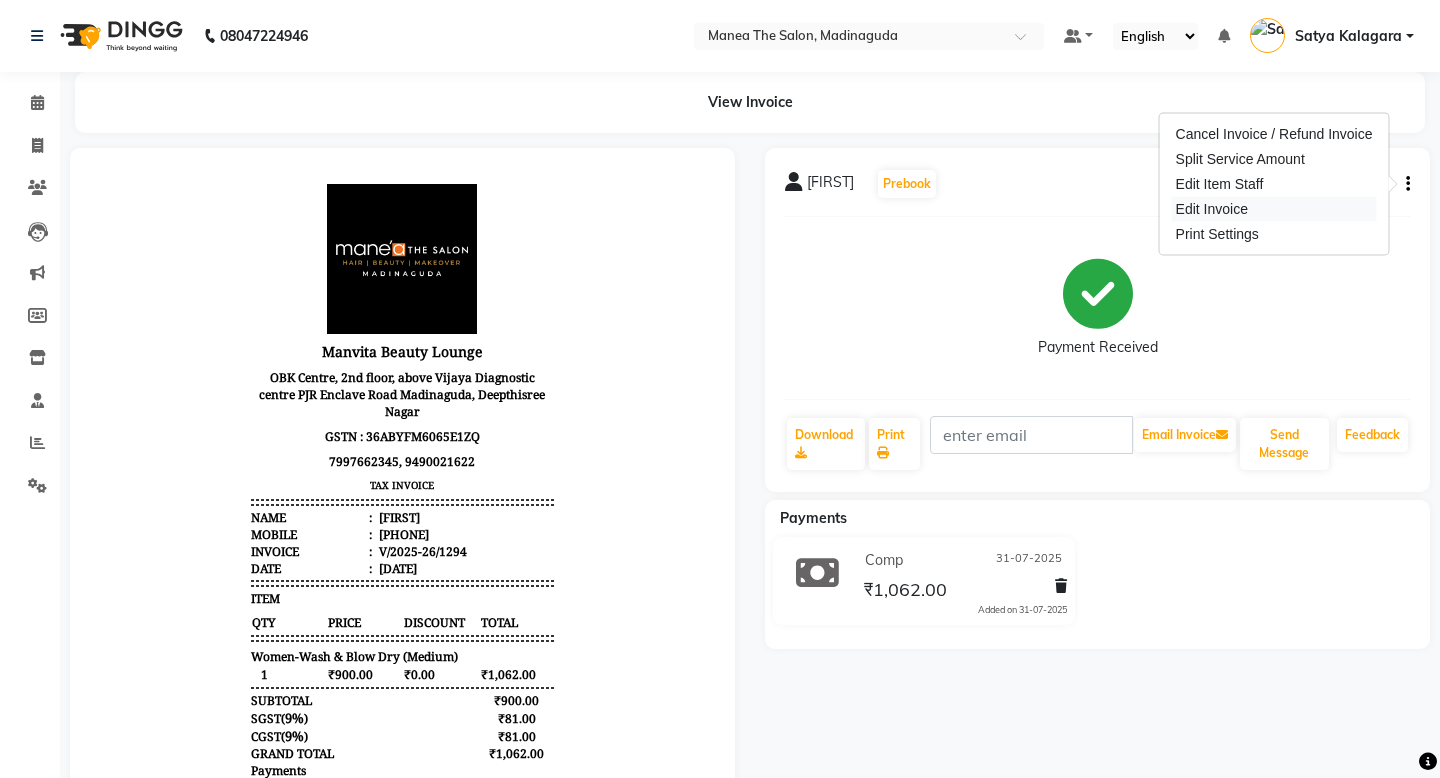 click on "Edit Invoice" at bounding box center [1274, 209] 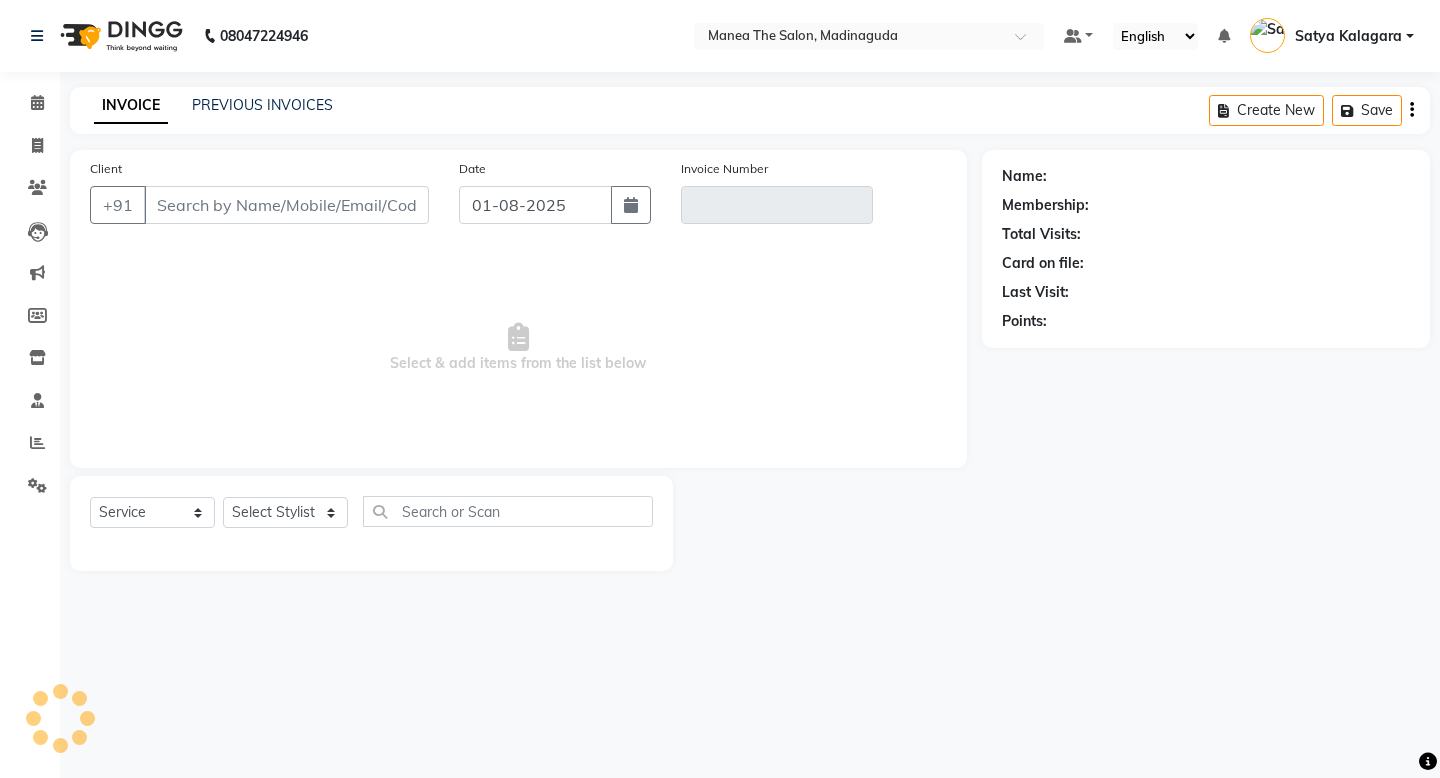 type on "[PHONE]" 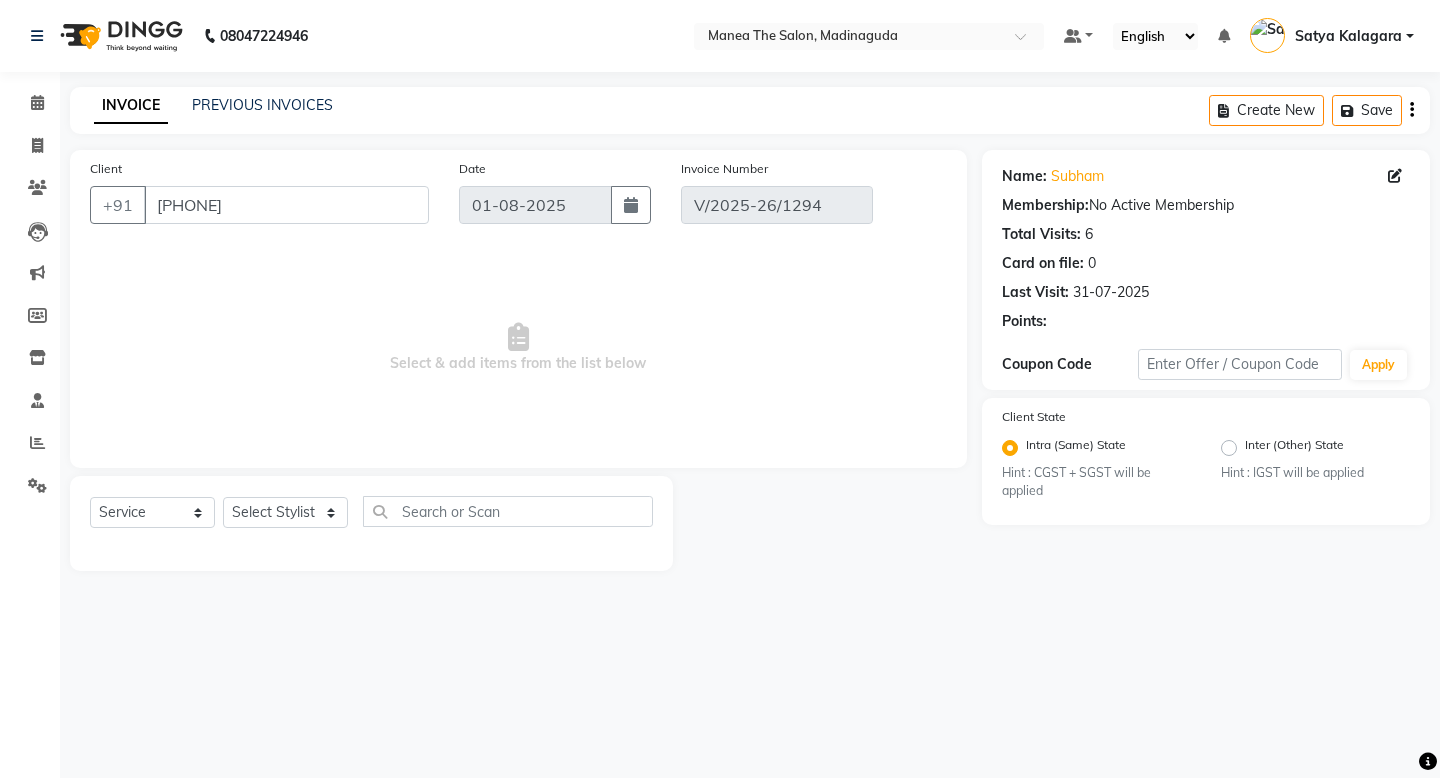 type on "31-07-2025" 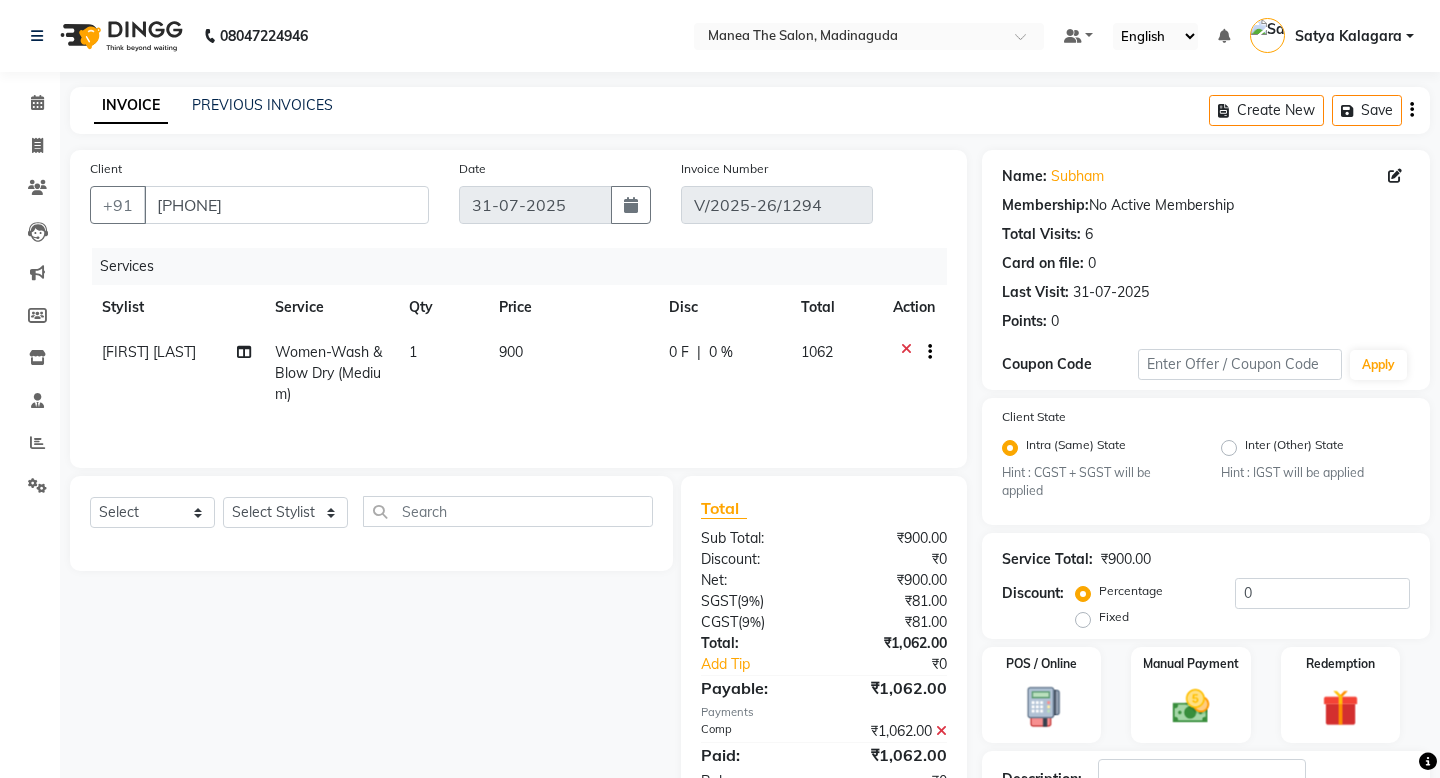 scroll, scrollTop: 97, scrollLeft: 0, axis: vertical 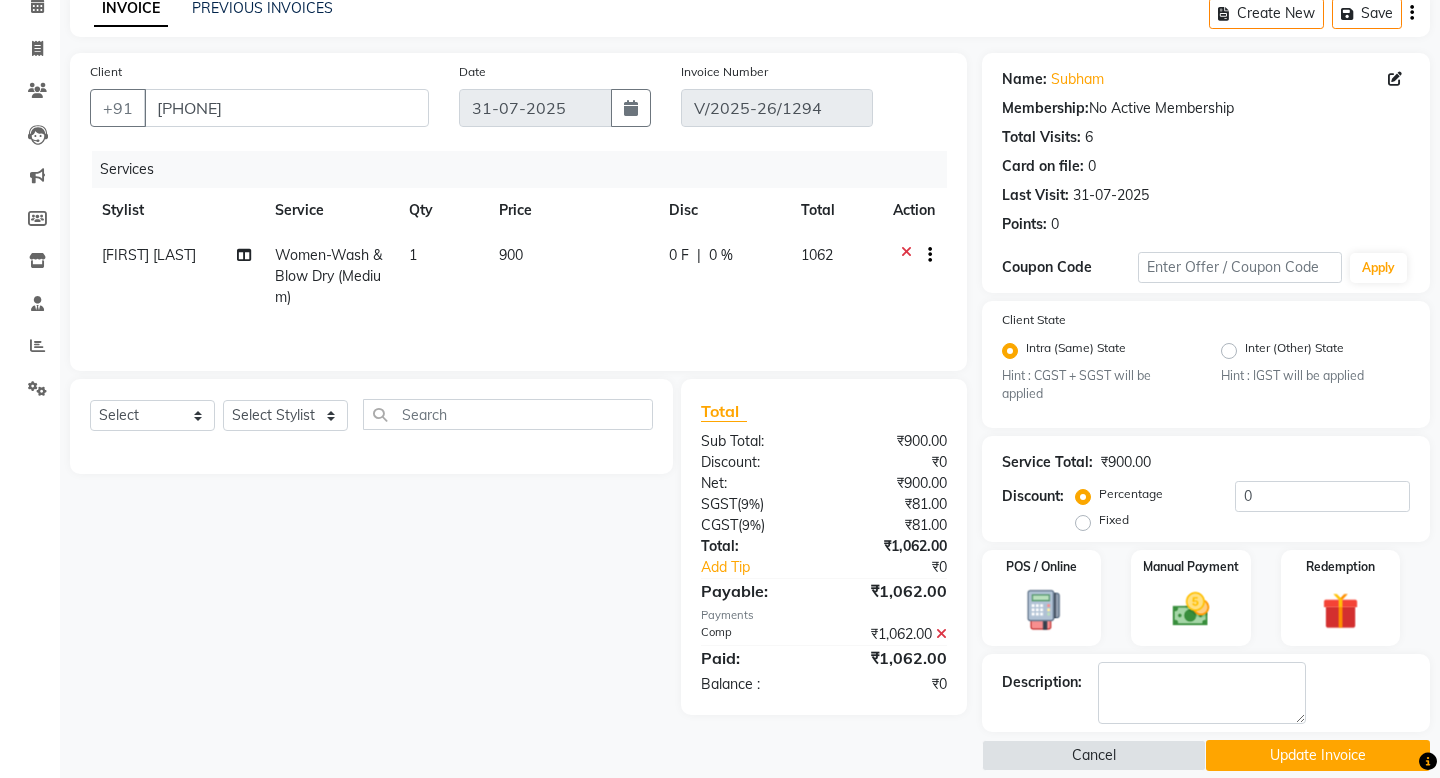 click 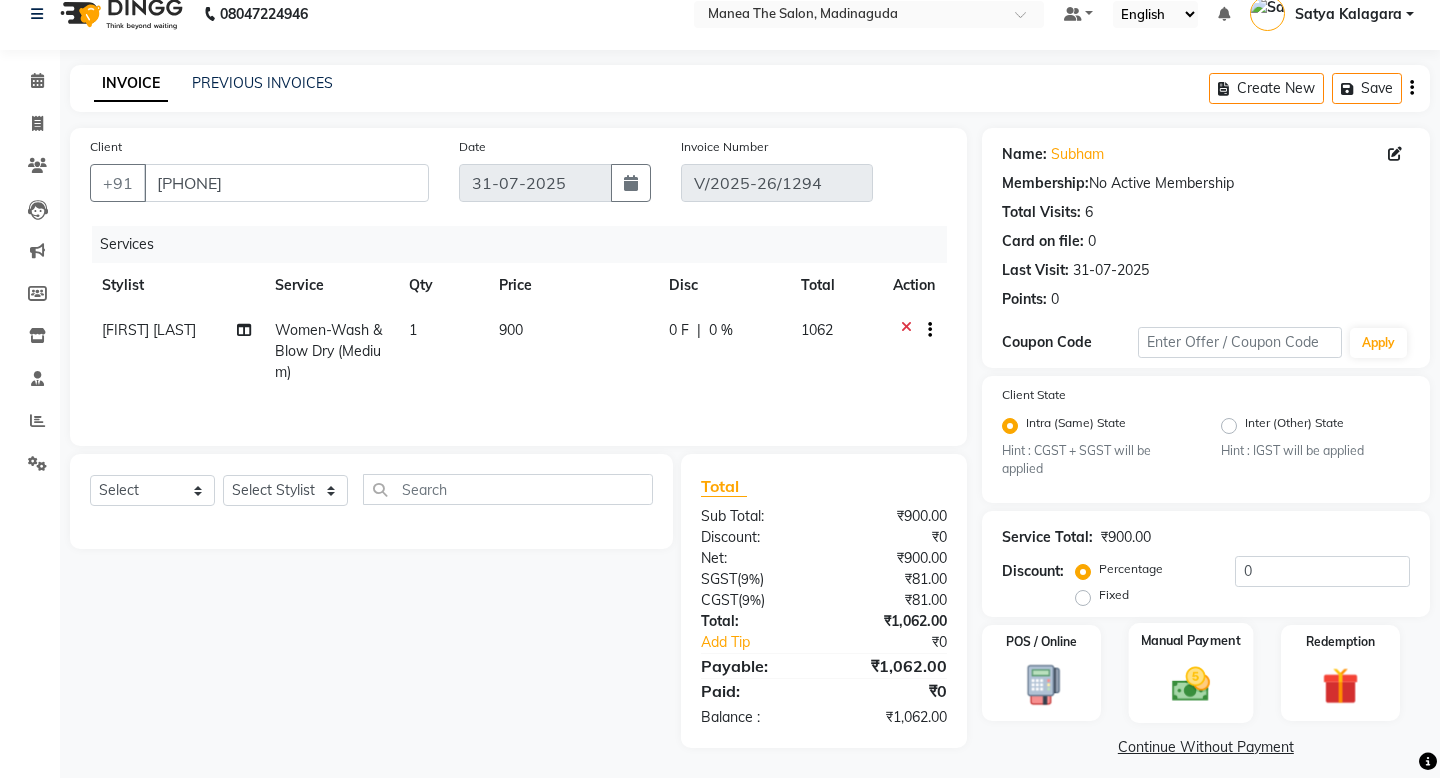 click on "Manual Payment" 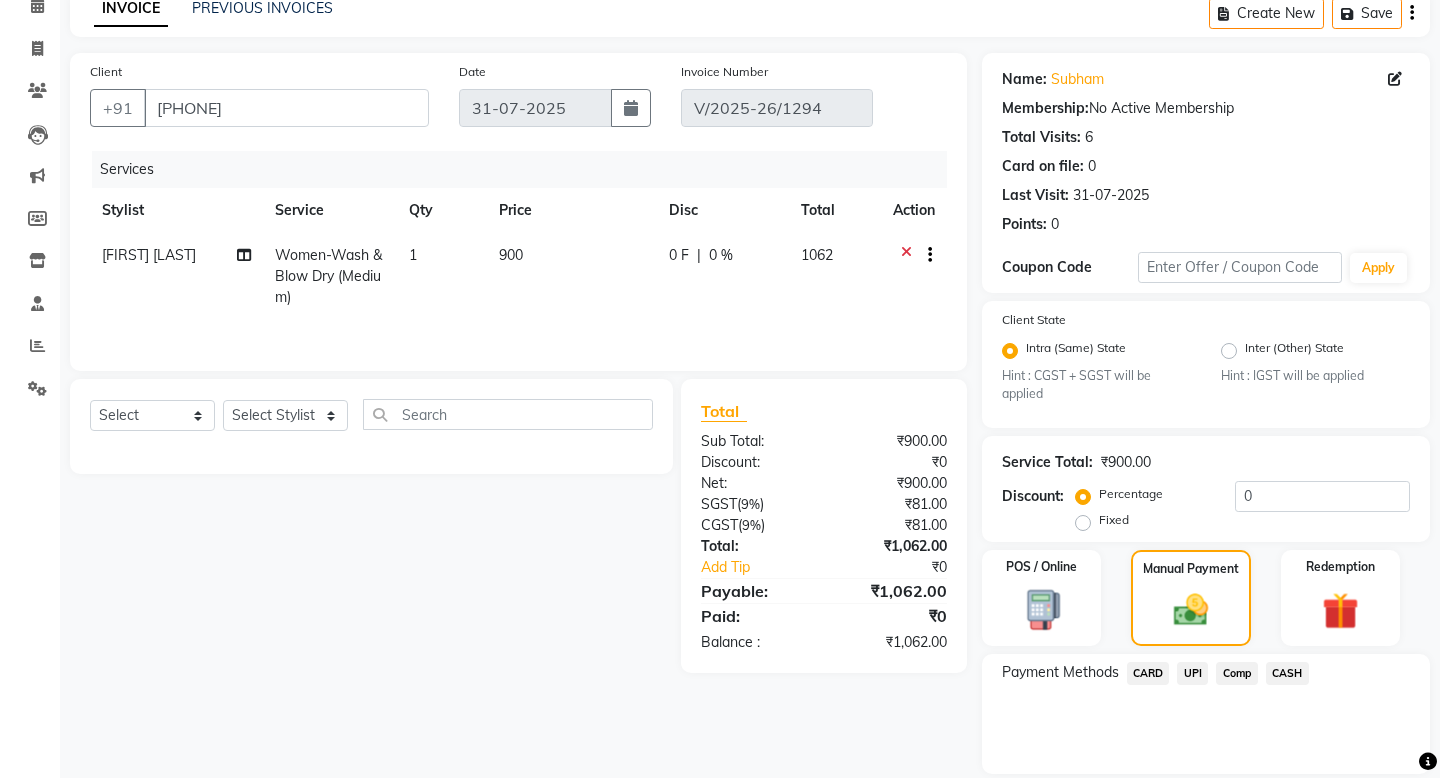 click on "CARD" 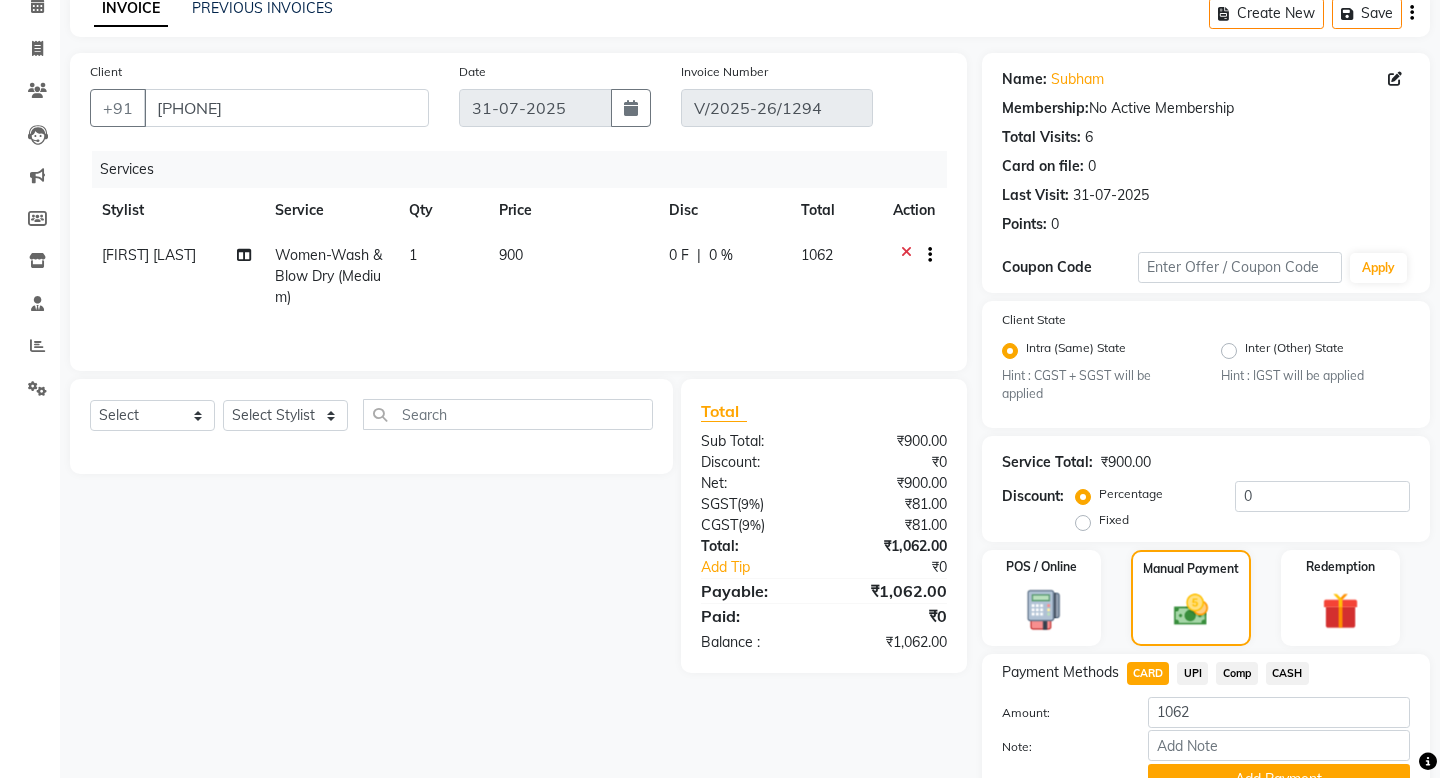 scroll, scrollTop: 170, scrollLeft: 0, axis: vertical 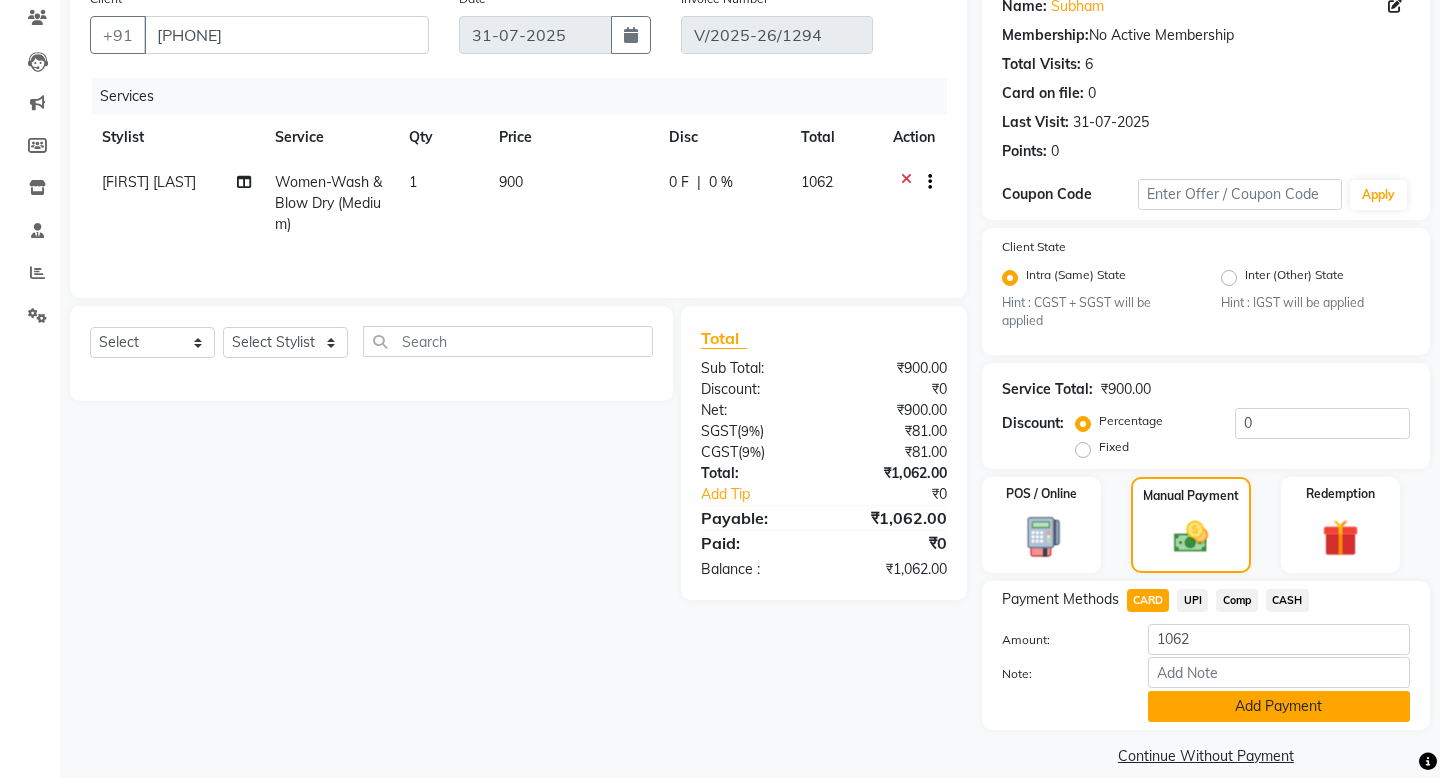 click on "Add Payment" 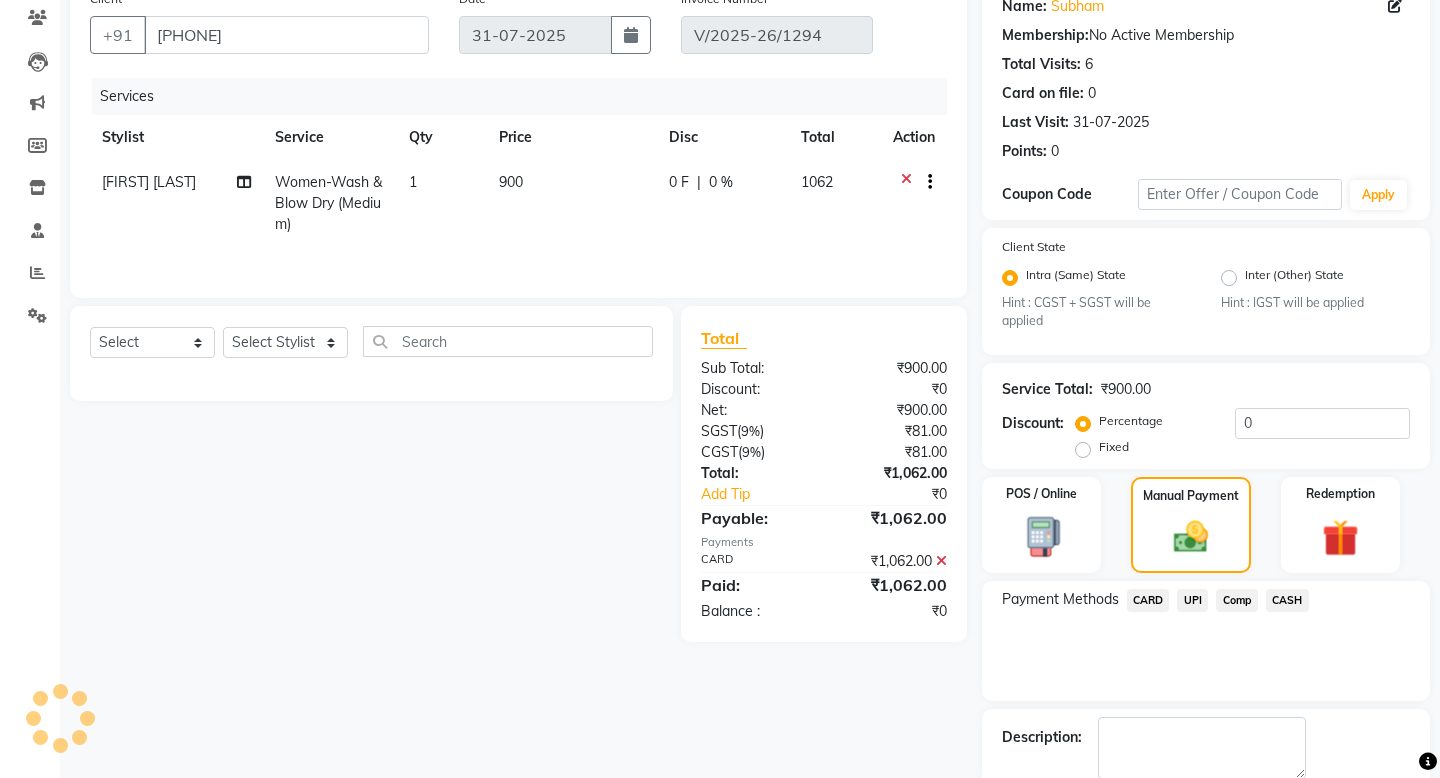 scroll, scrollTop: 225, scrollLeft: 0, axis: vertical 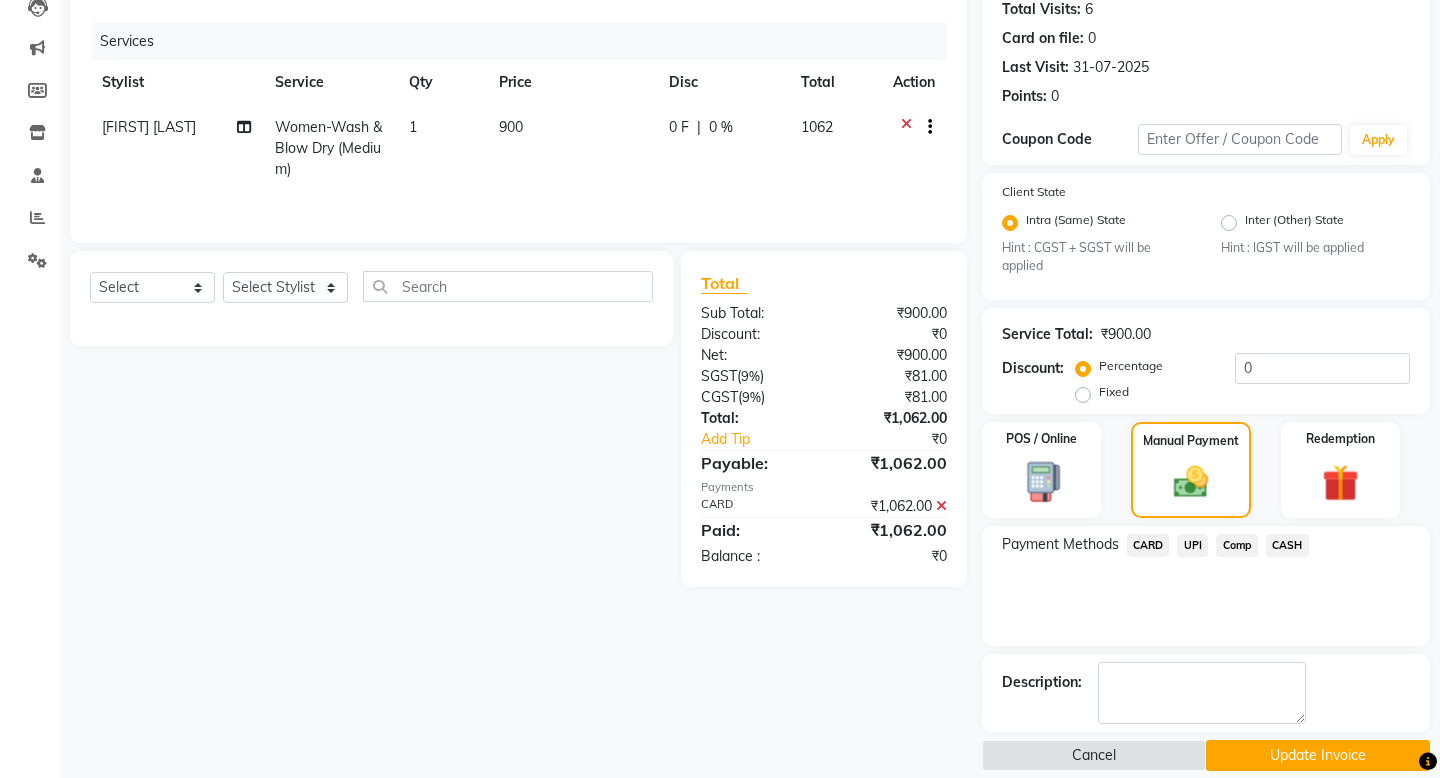 click on "Update Invoice" 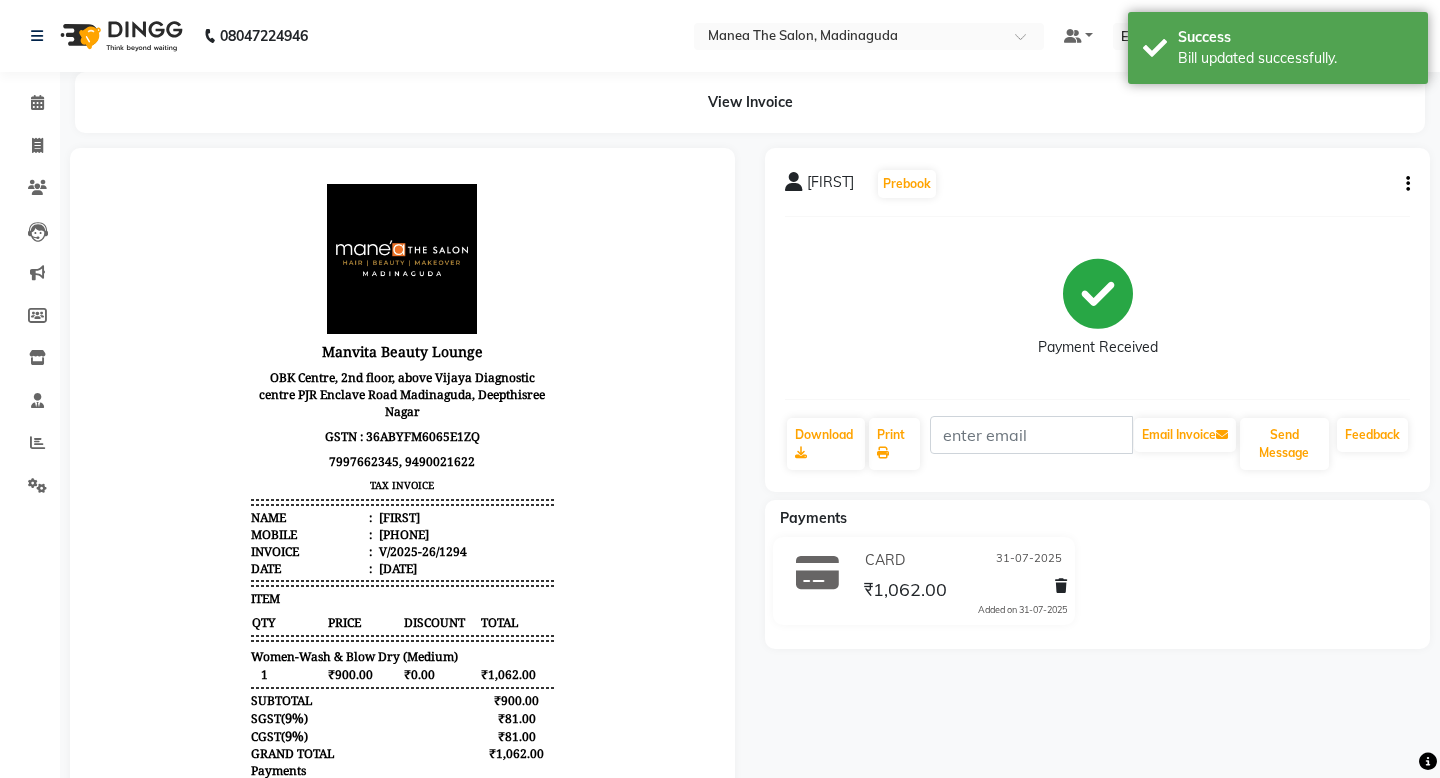 scroll, scrollTop: 15, scrollLeft: 0, axis: vertical 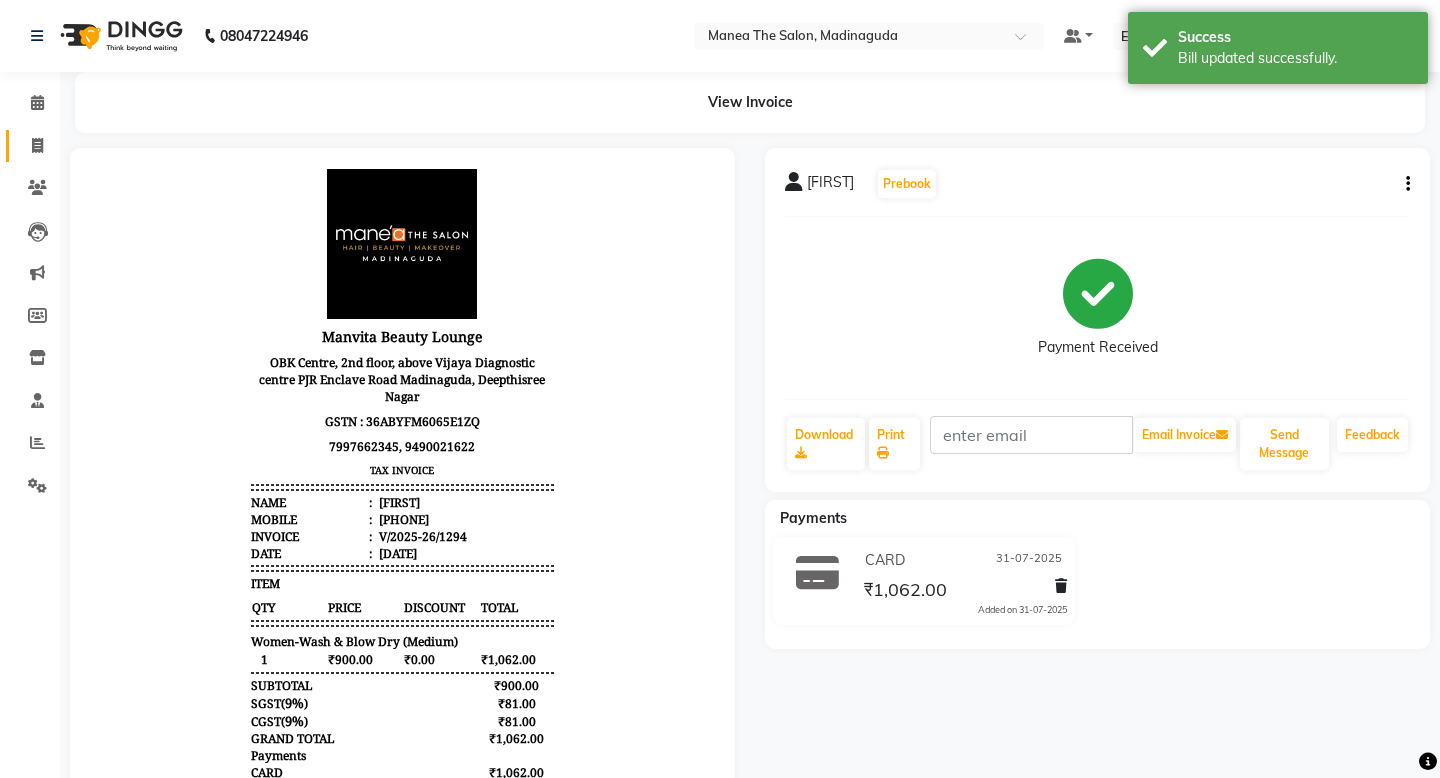click on "Invoice" 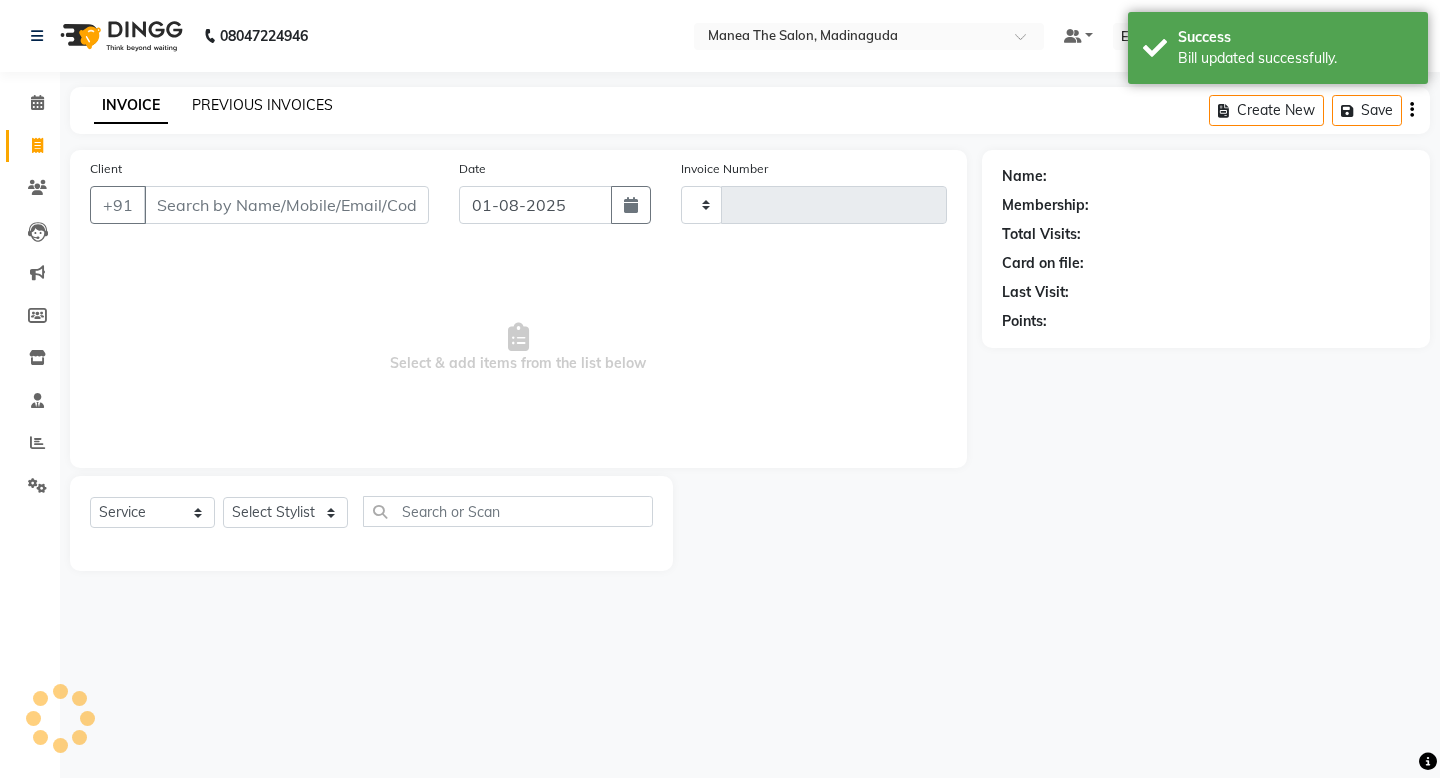 type on "1307" 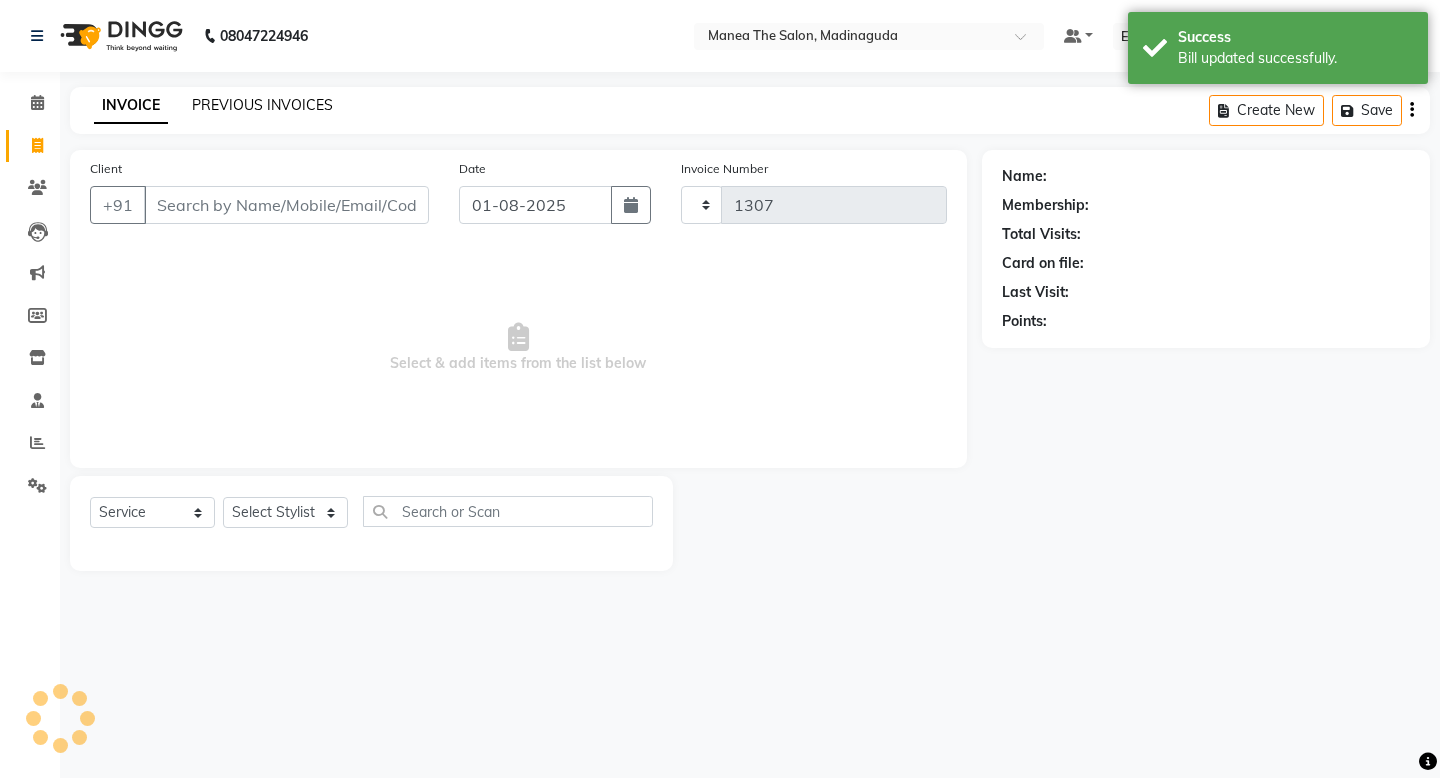 select on "5514" 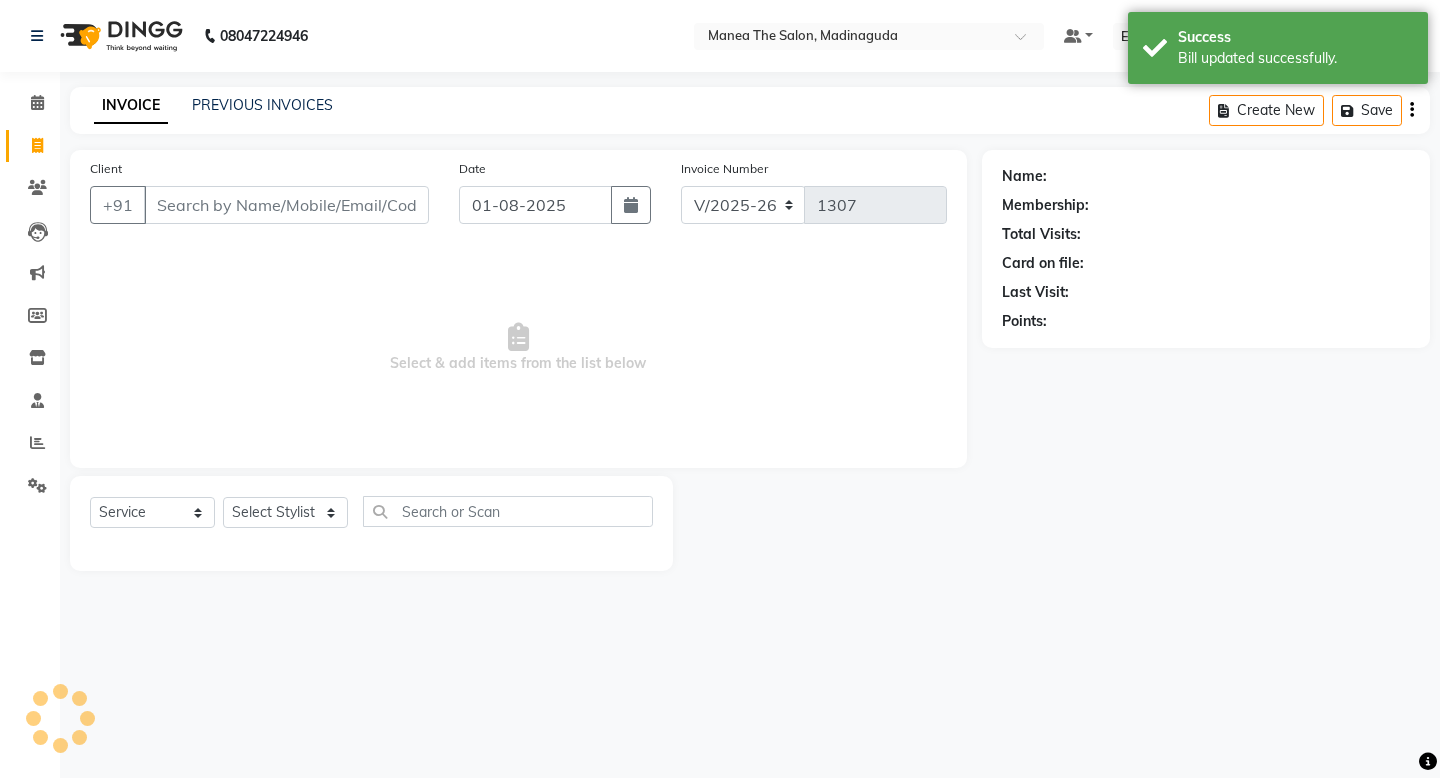 click on "PREVIOUS INVOICES" 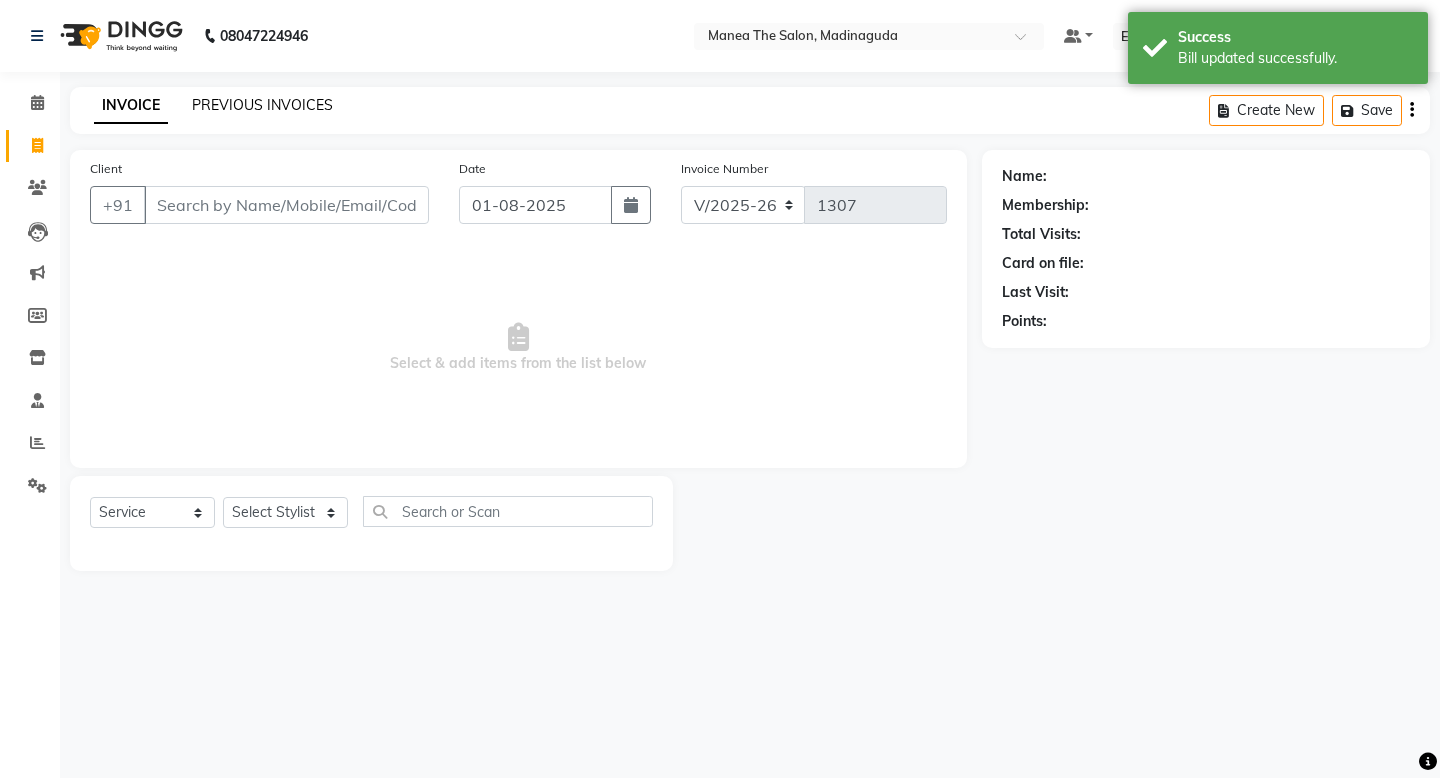 click on "PREVIOUS INVOICES" 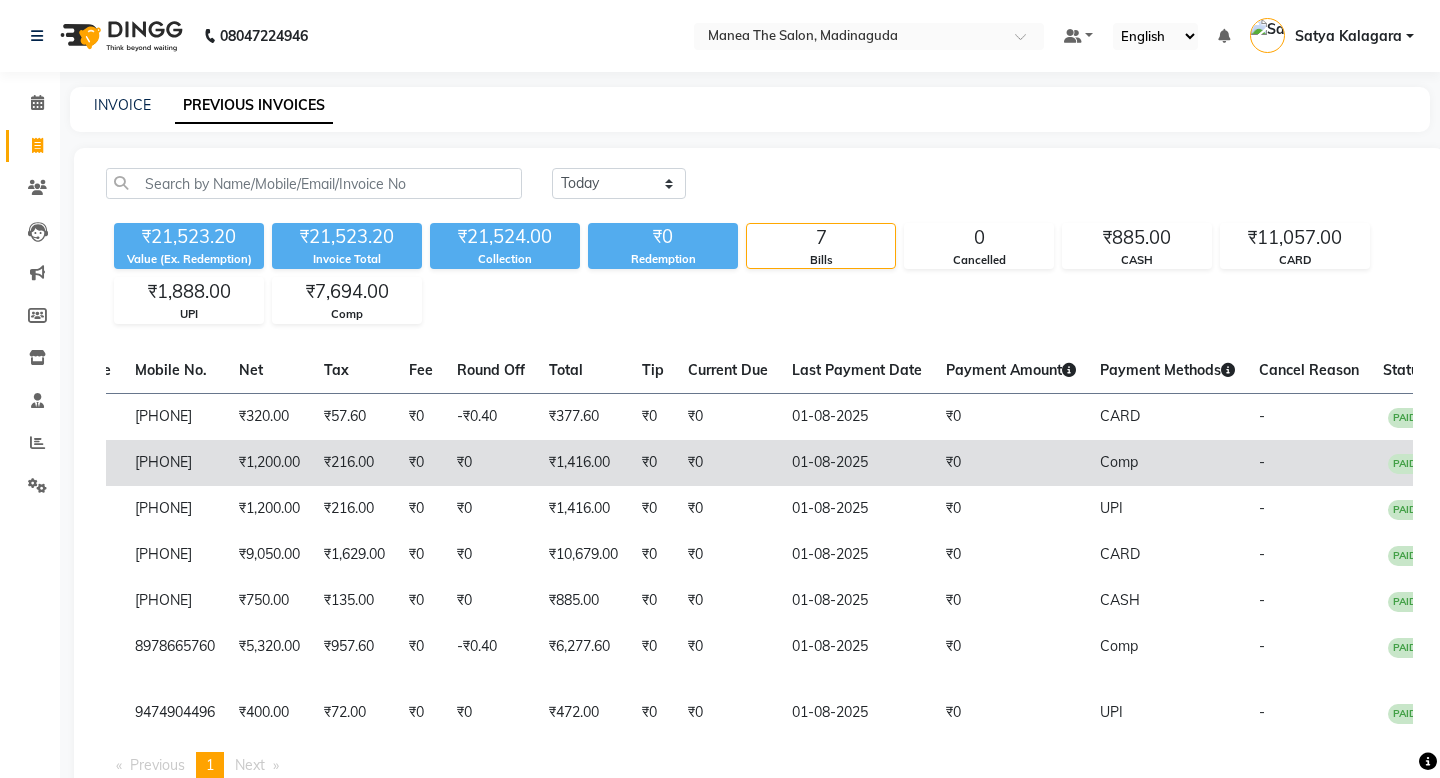 scroll, scrollTop: 0, scrollLeft: 358, axis: horizontal 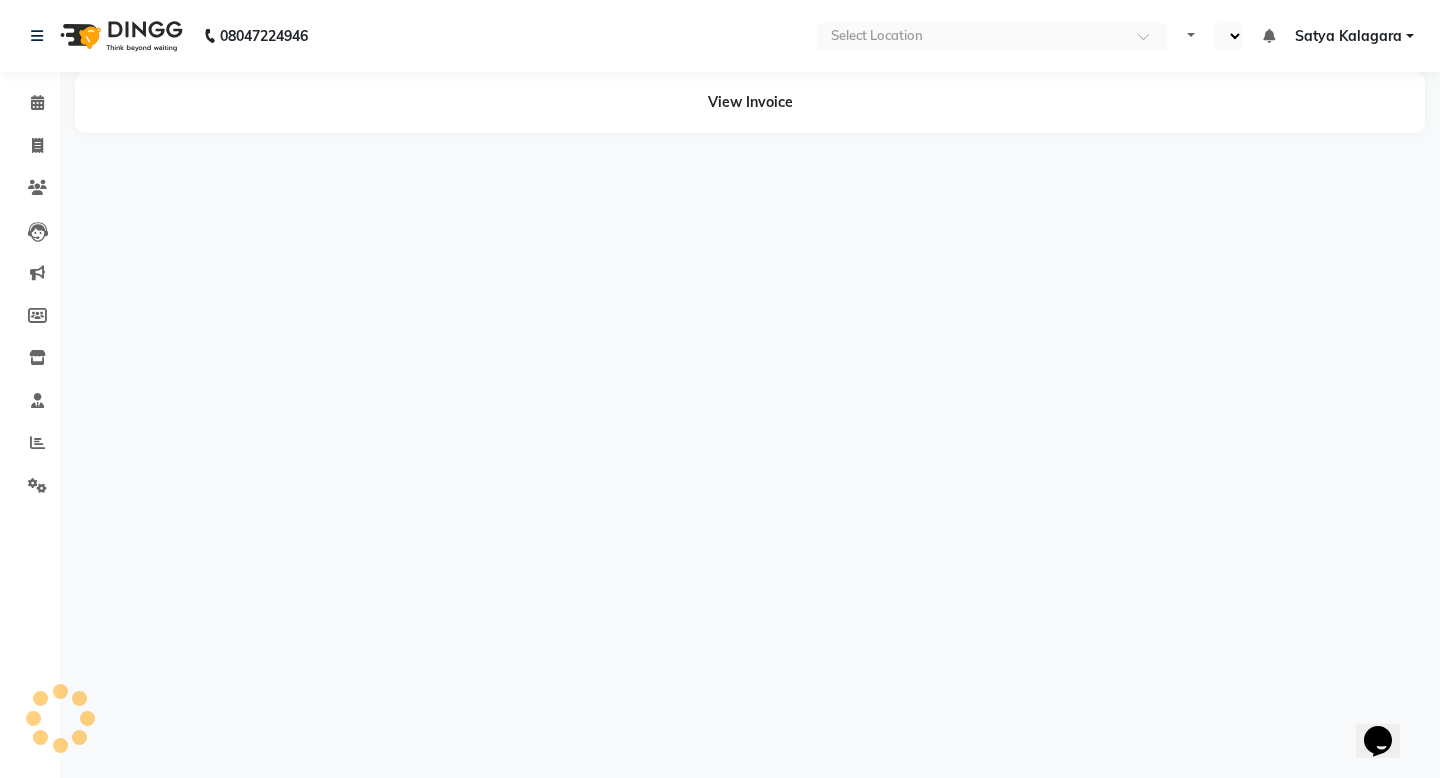 select on "en" 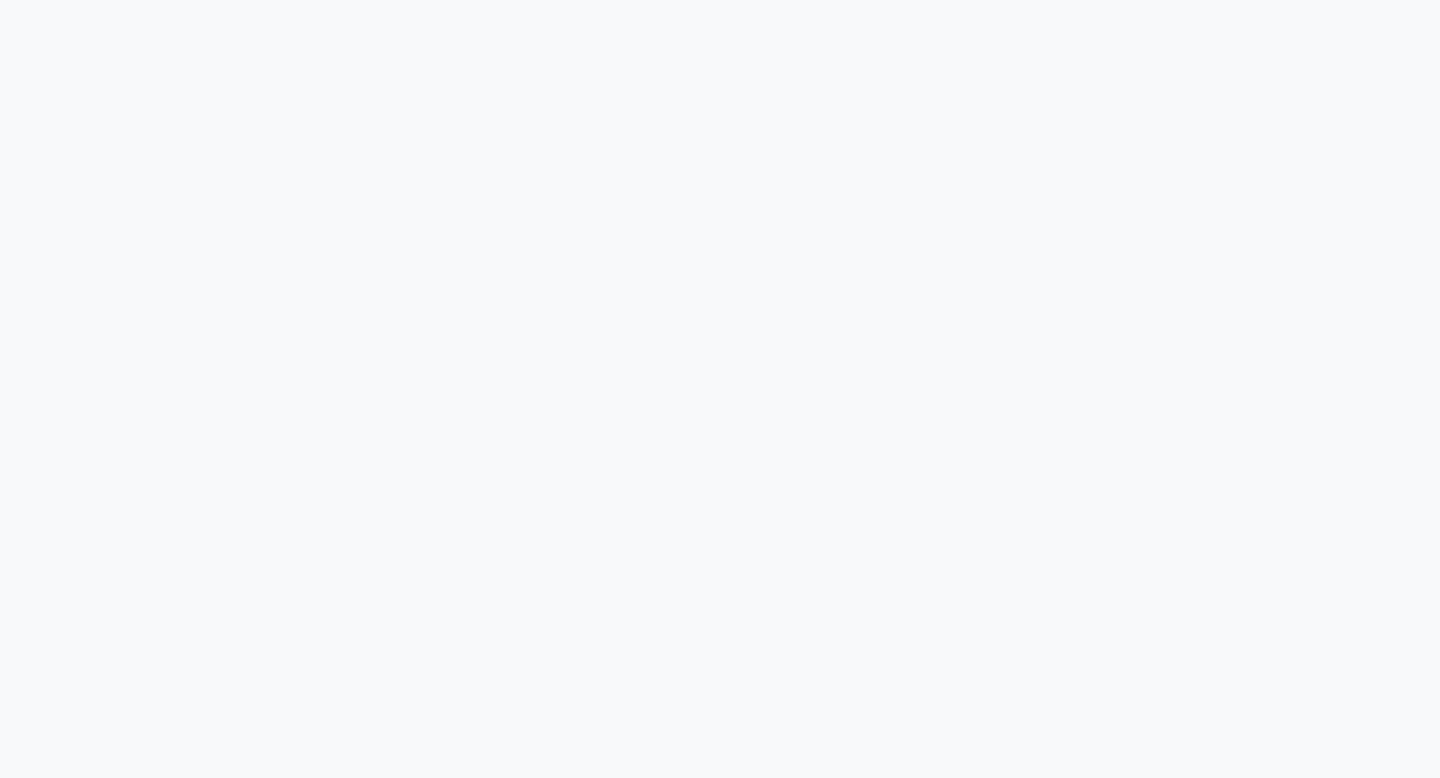 scroll, scrollTop: 0, scrollLeft: 0, axis: both 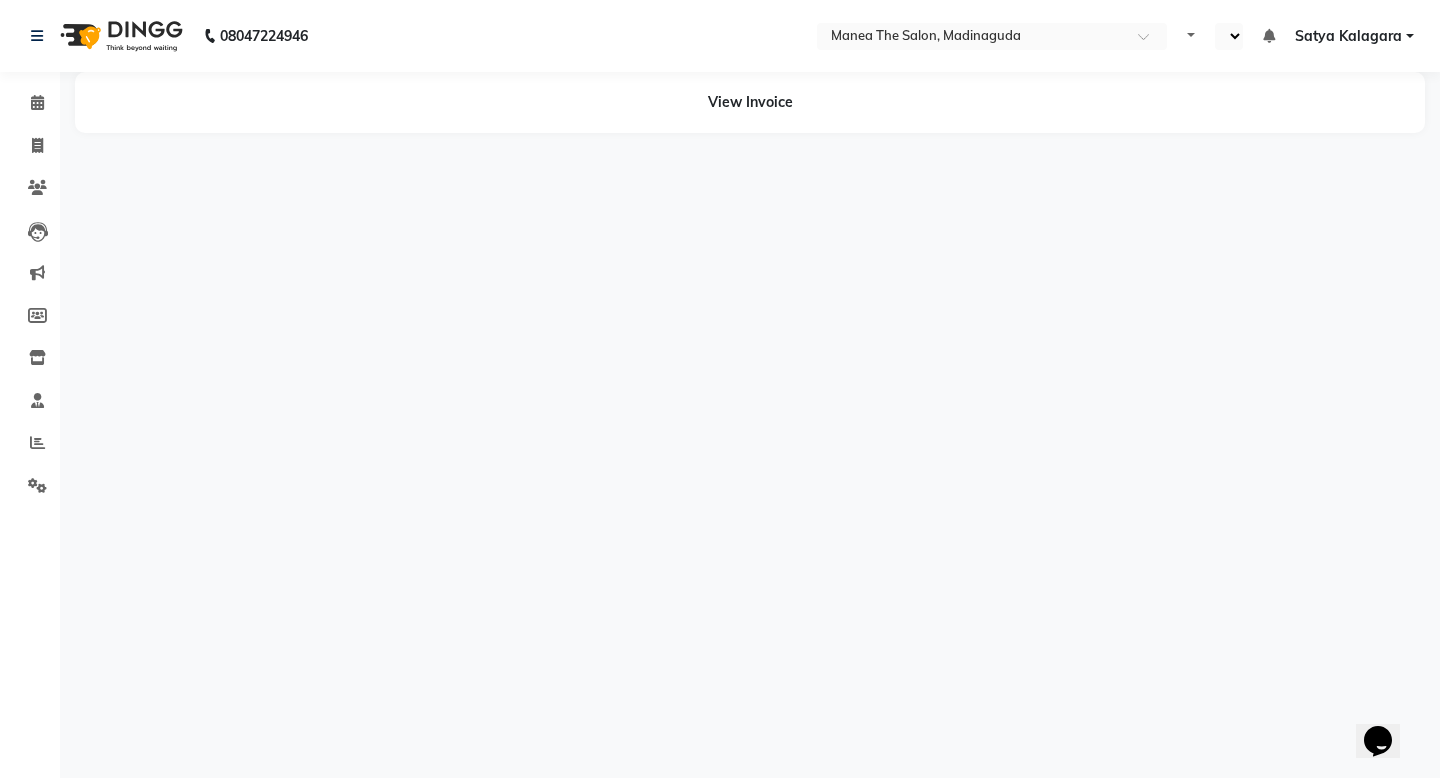 select on "en" 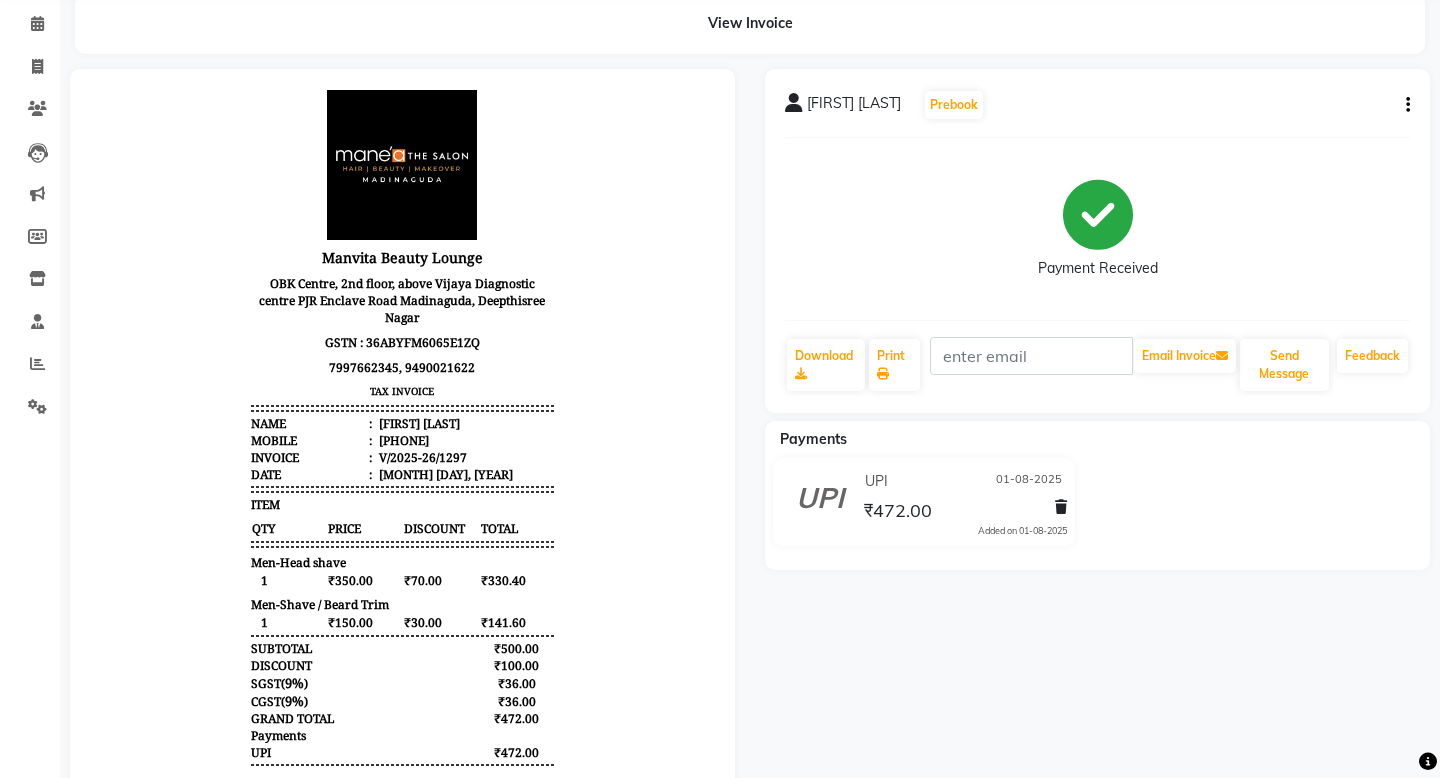 scroll, scrollTop: 0, scrollLeft: 0, axis: both 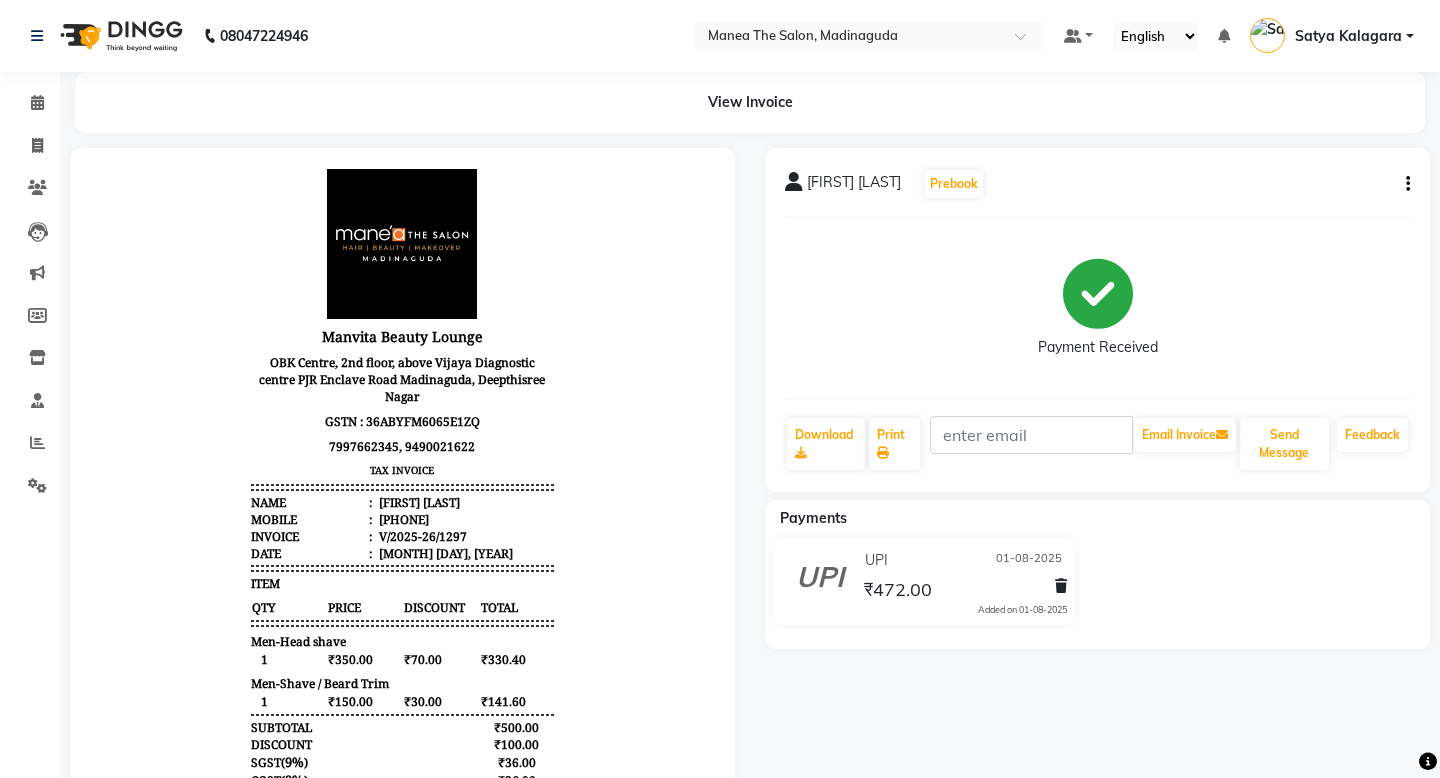 click 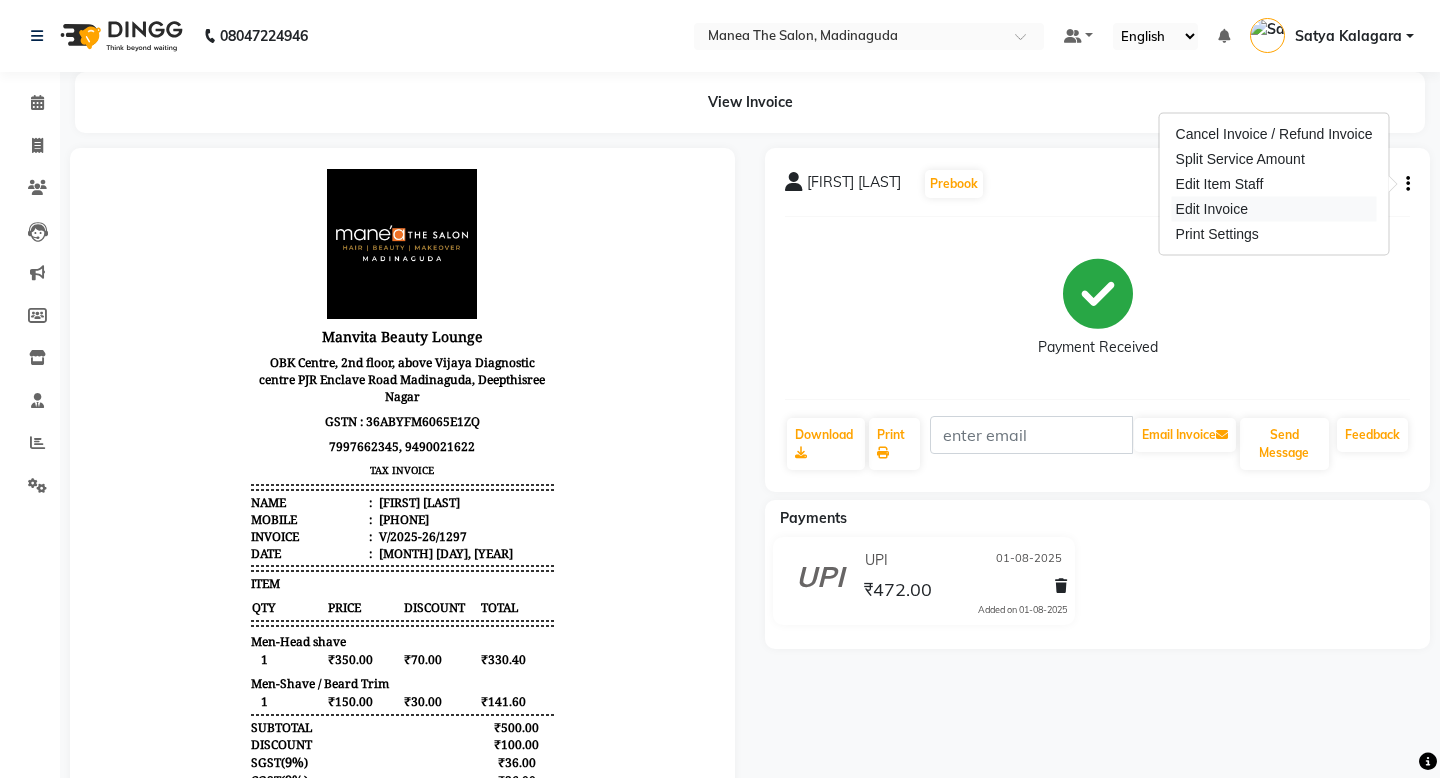 click on "Edit Invoice" at bounding box center [1274, 209] 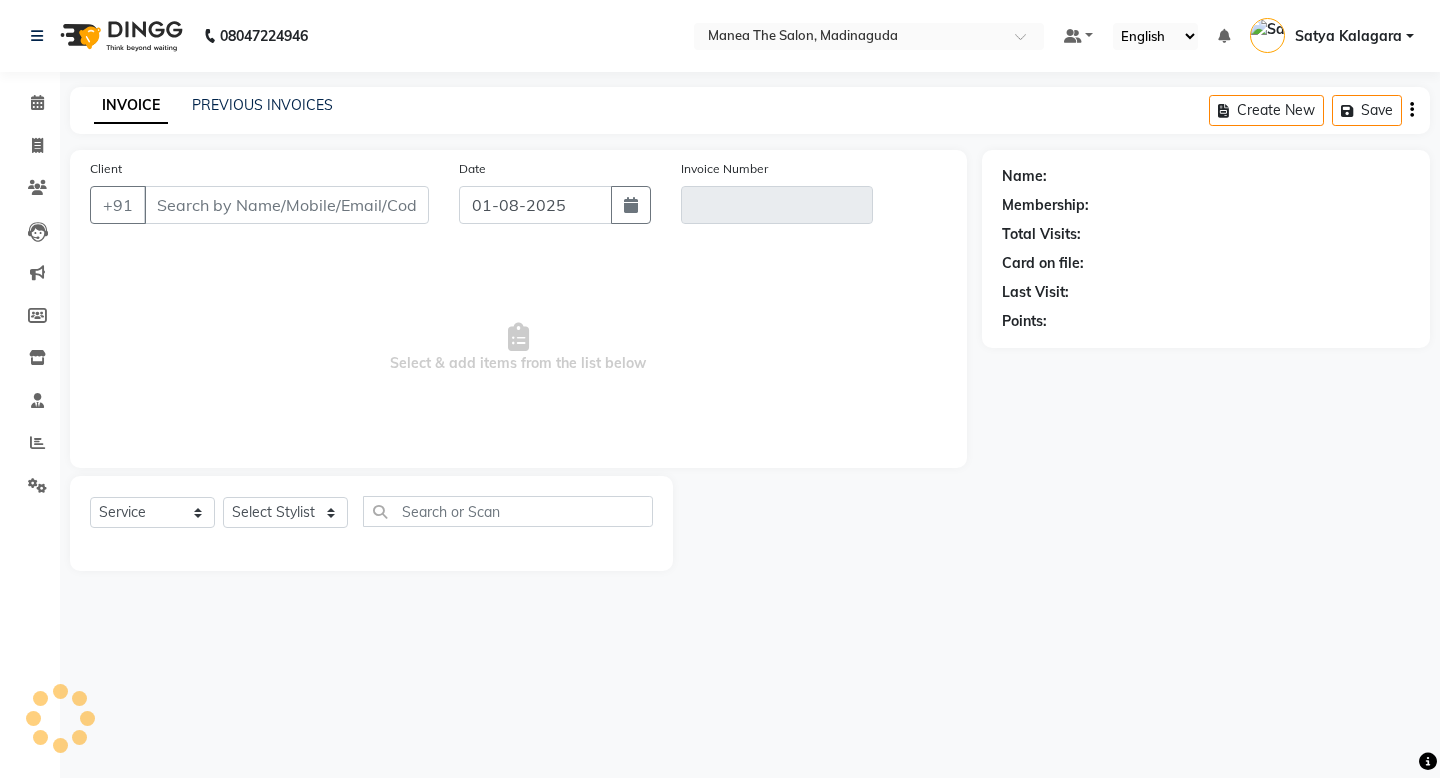 type on "9474904496" 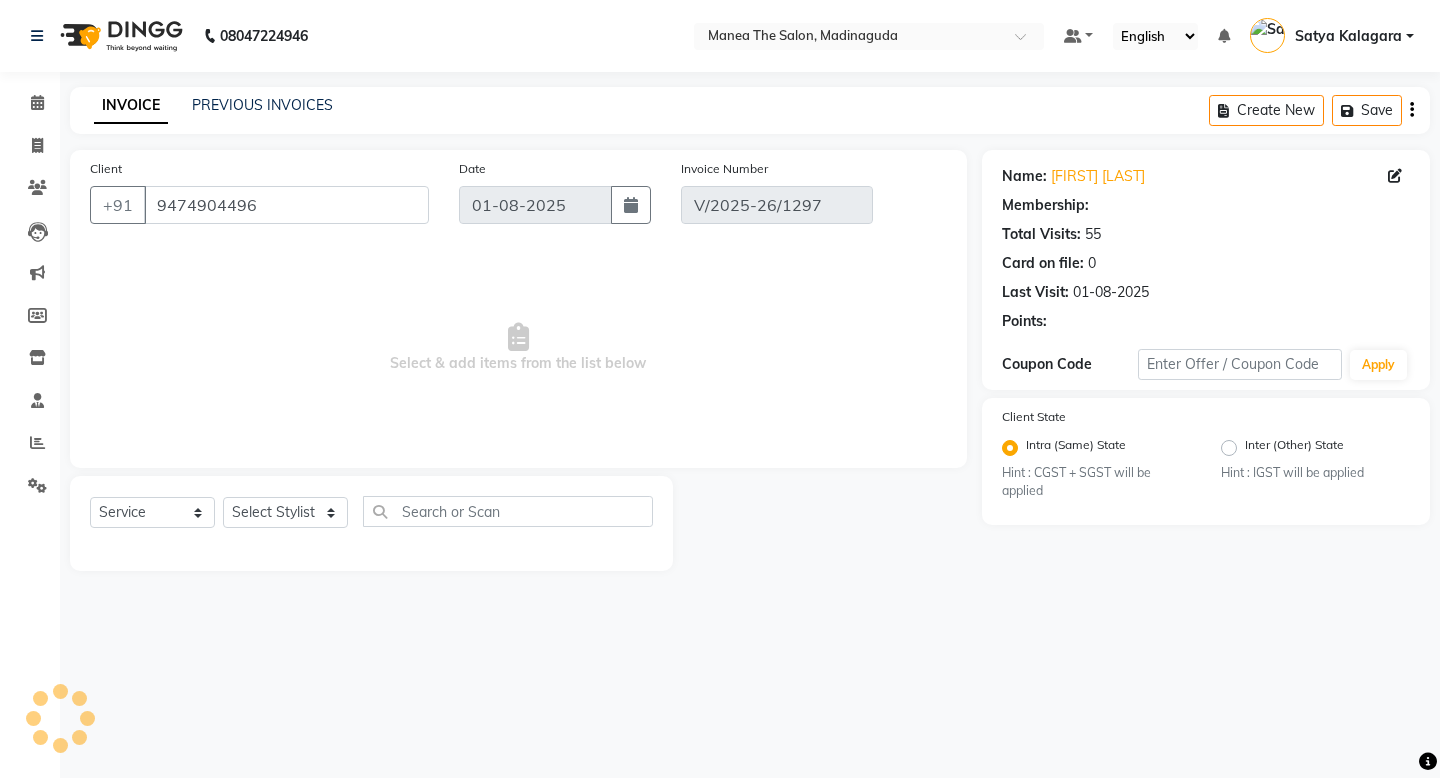 select on "1: Object" 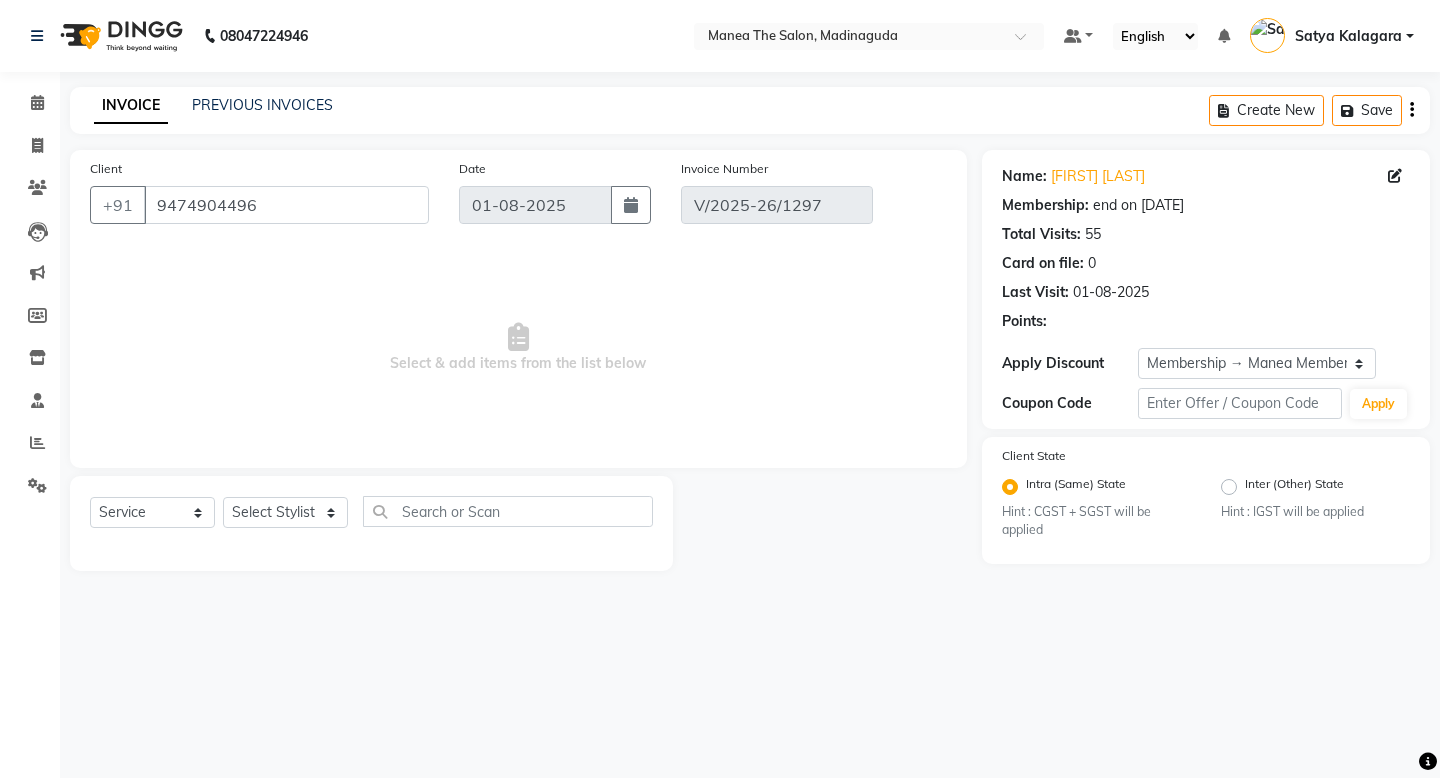 select on "select" 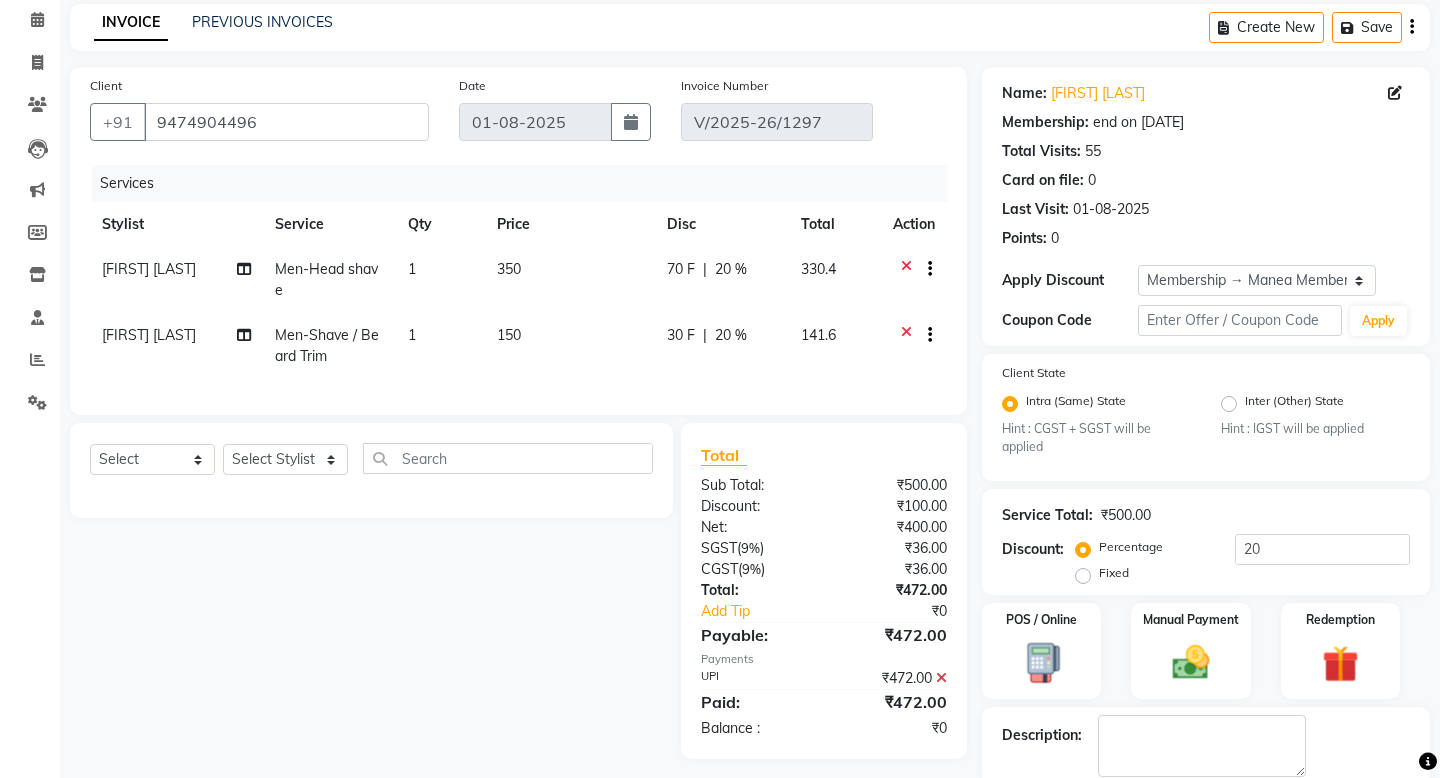 scroll, scrollTop: 136, scrollLeft: 0, axis: vertical 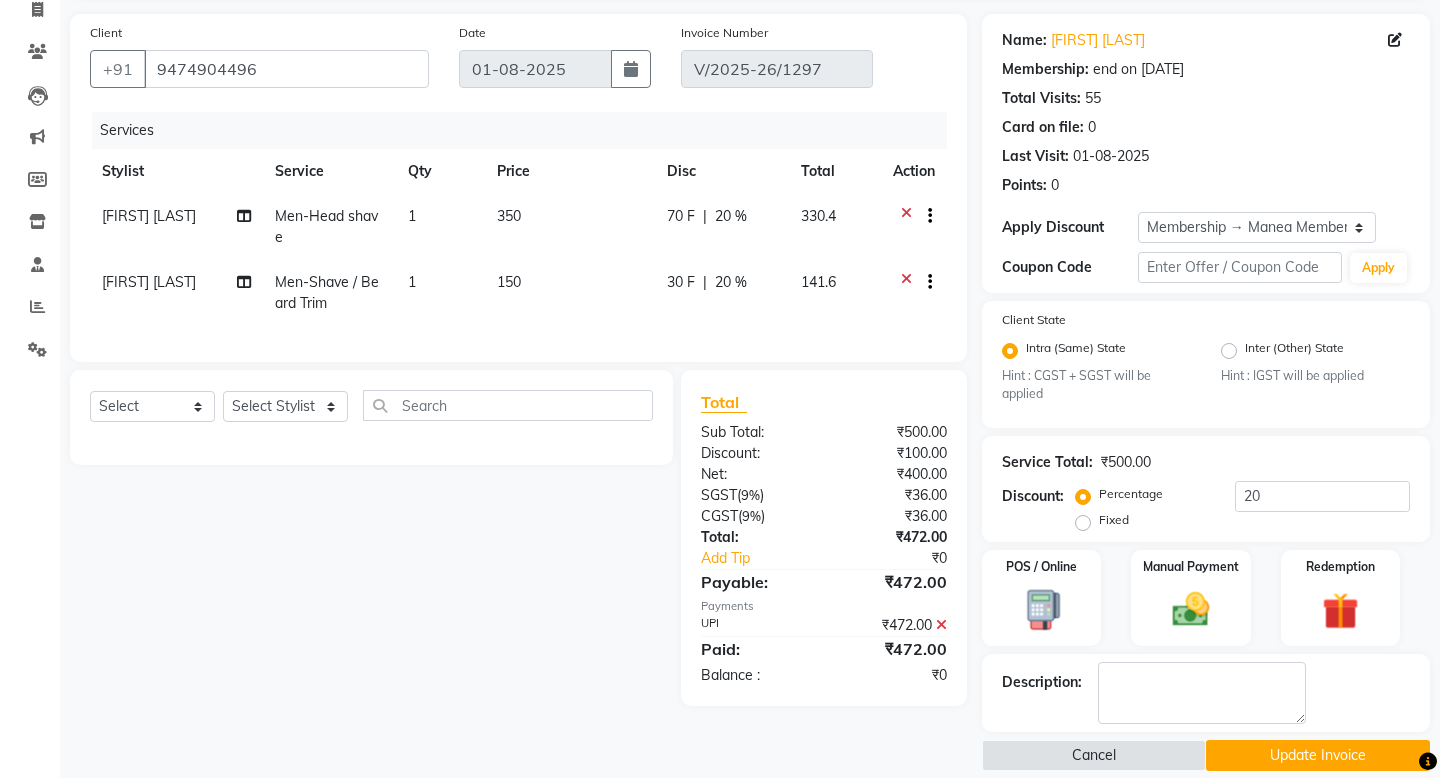click 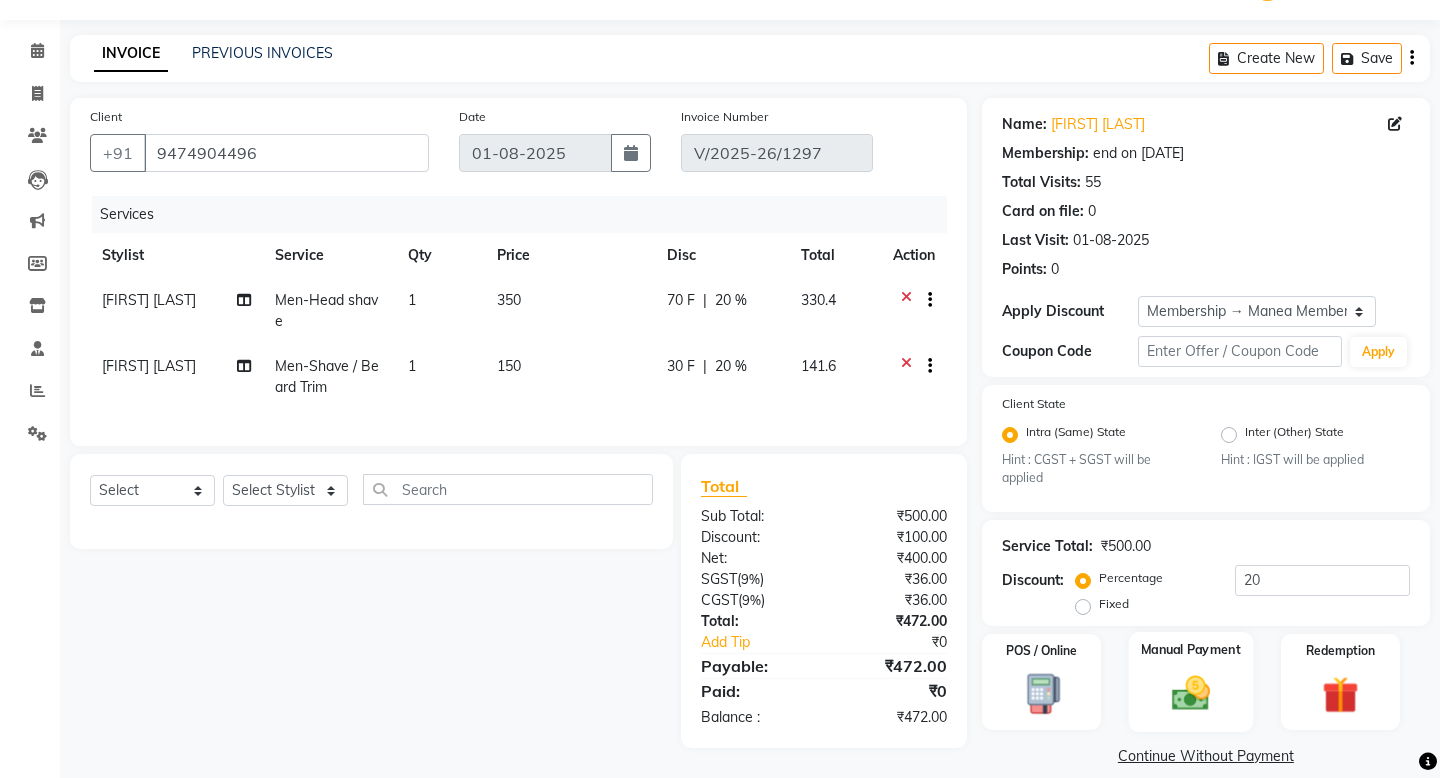 click on "Manual Payment" 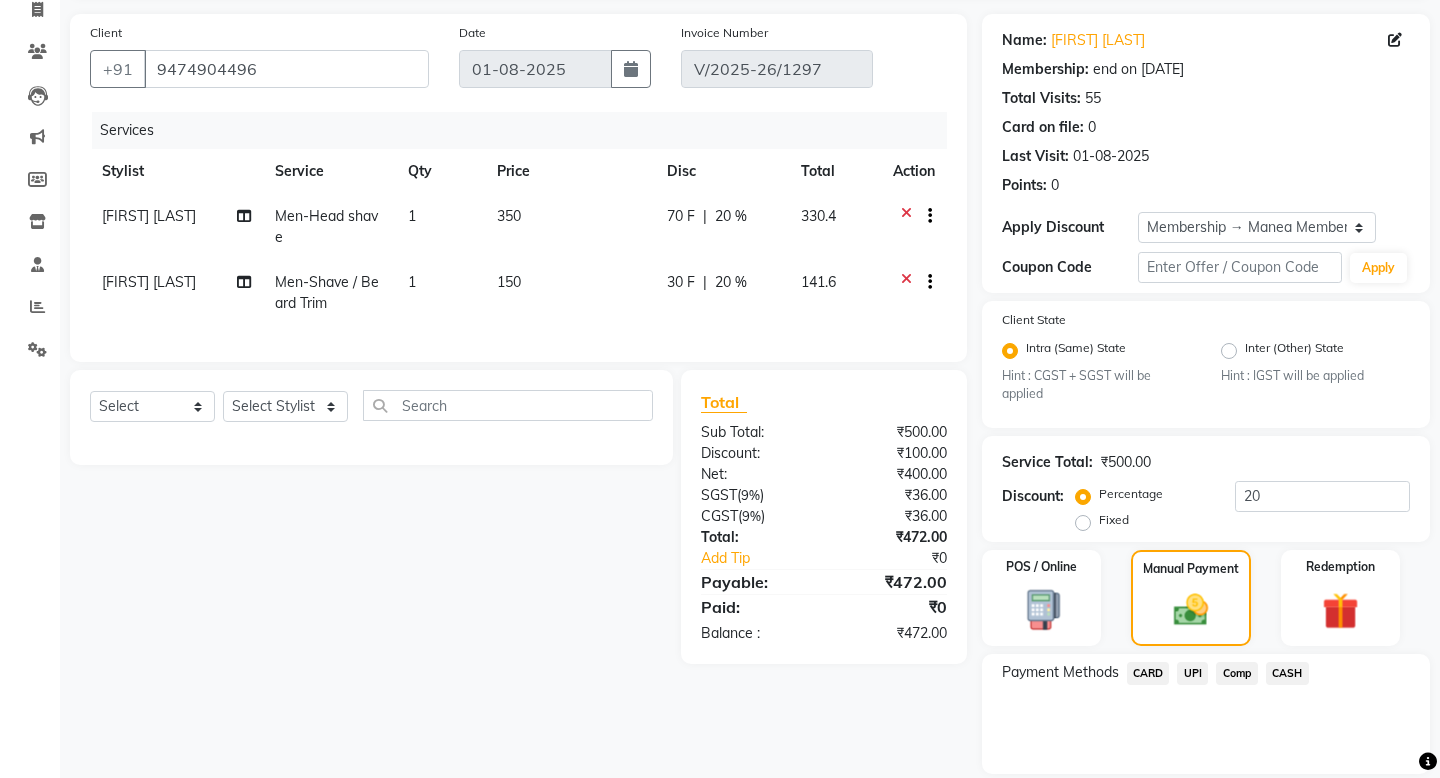 click on "Comp" 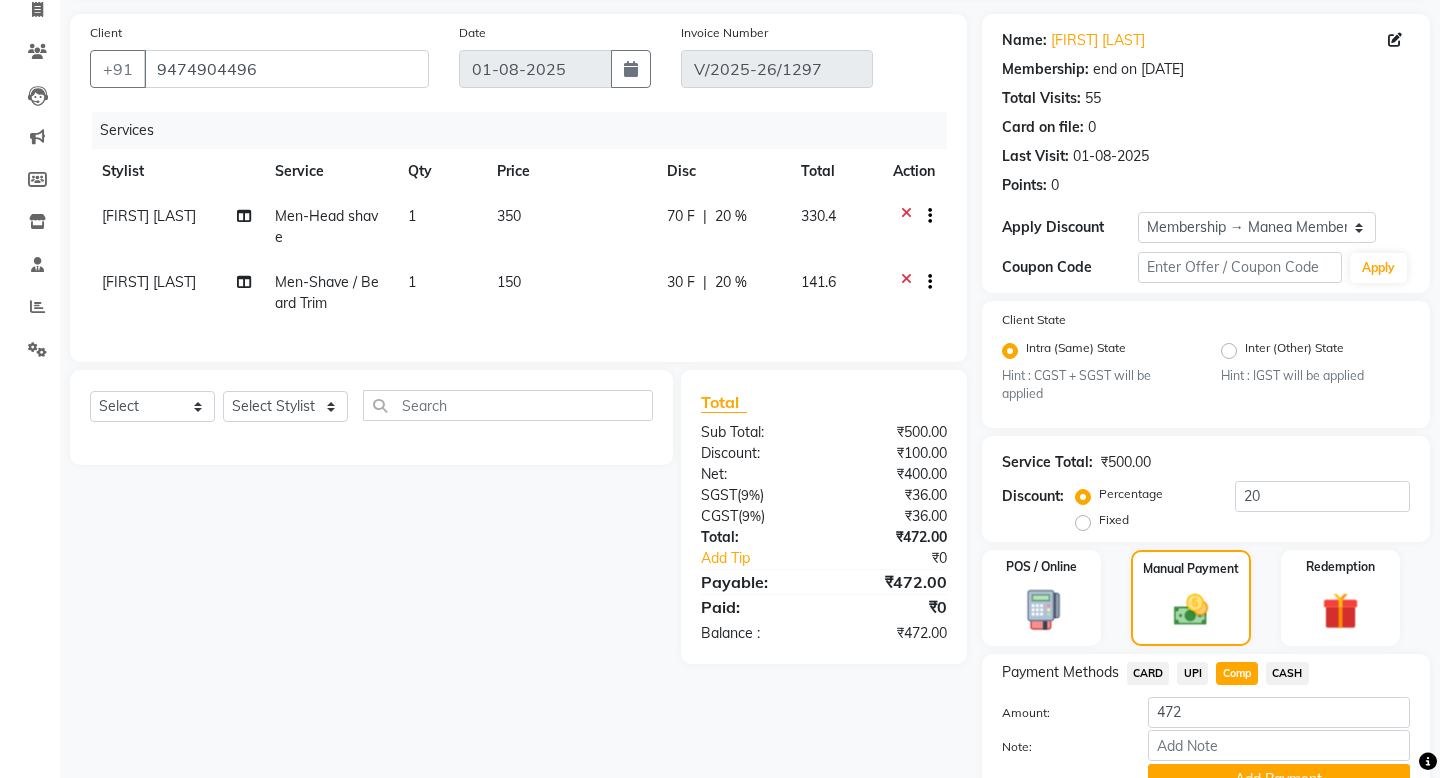 scroll, scrollTop: 209, scrollLeft: 0, axis: vertical 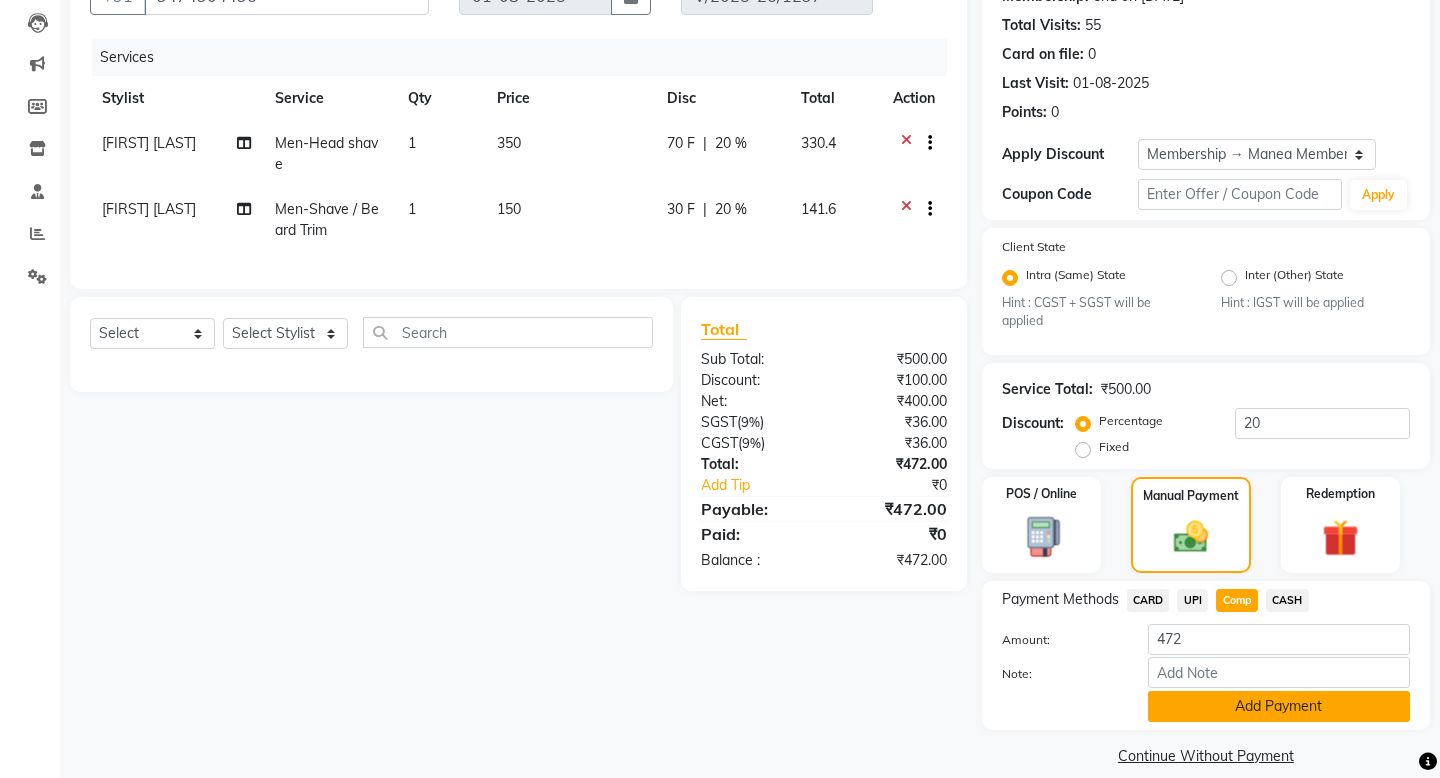 click on "Add Payment" 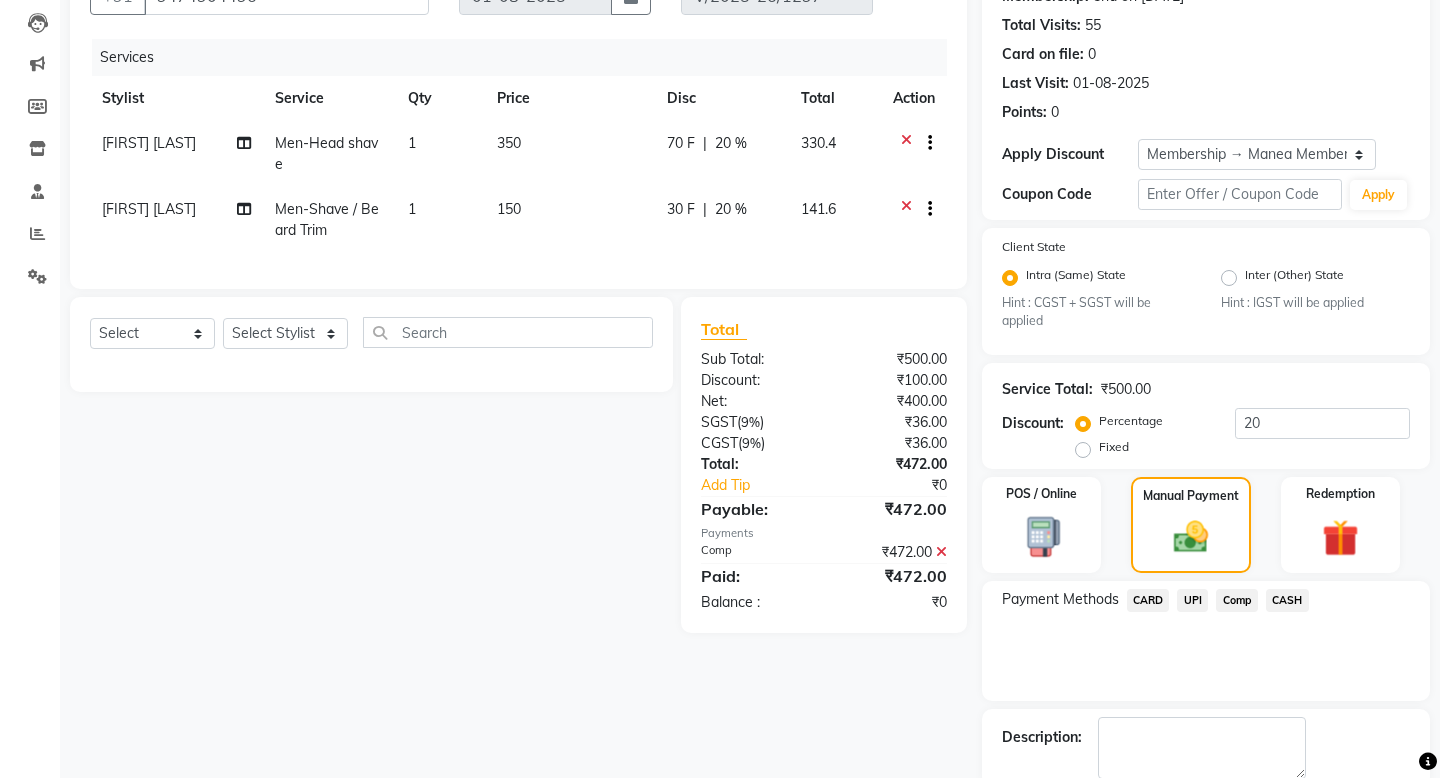 scroll, scrollTop: 264, scrollLeft: 0, axis: vertical 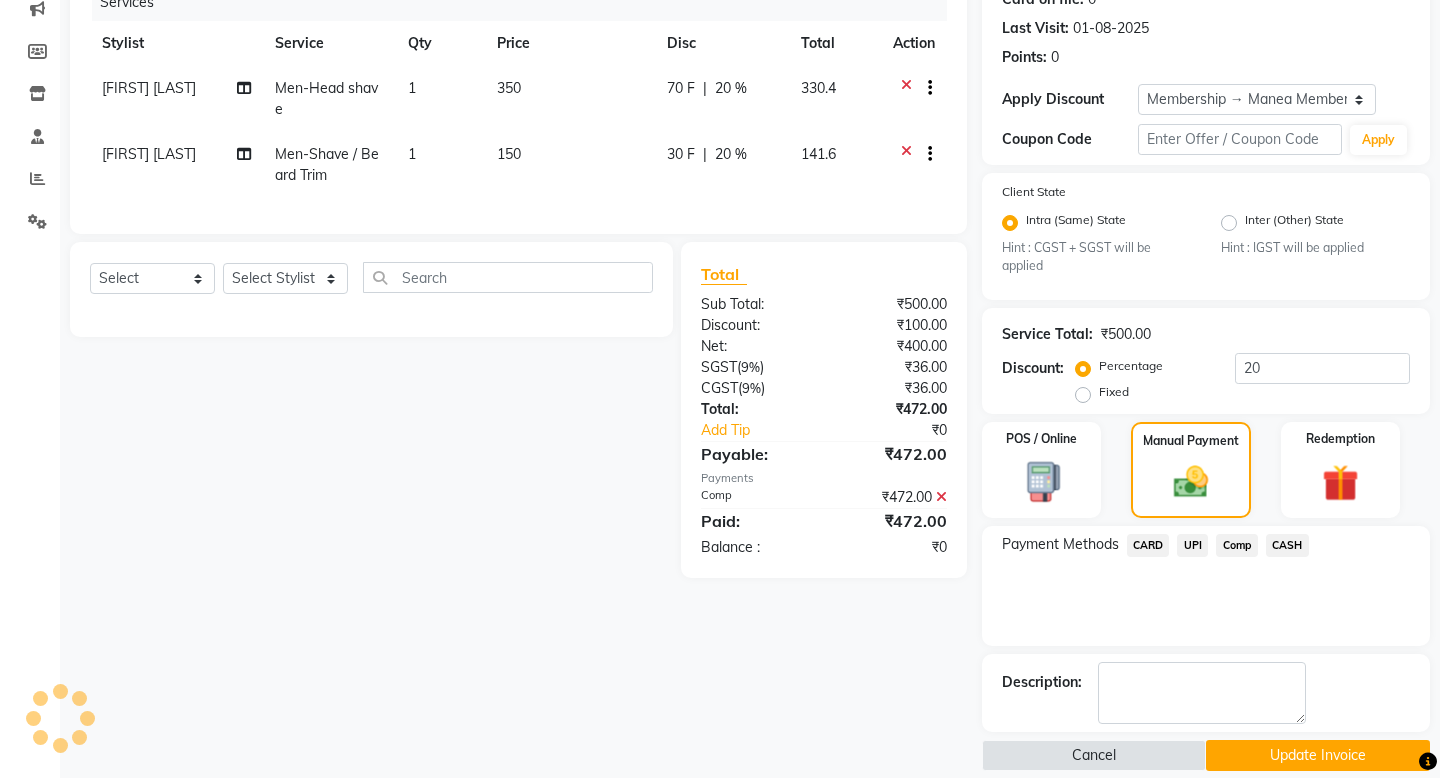 click on "Update Invoice" 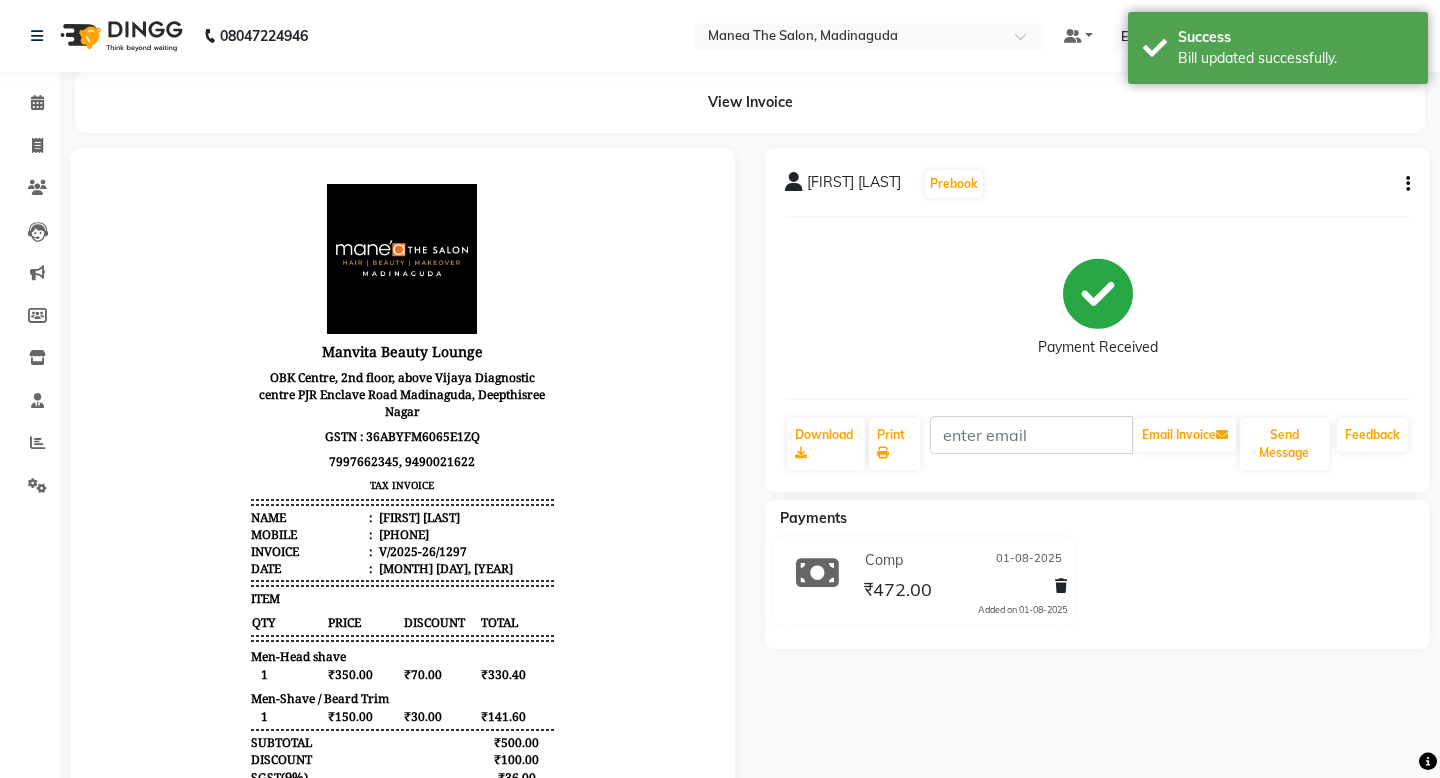 scroll, scrollTop: 15, scrollLeft: 0, axis: vertical 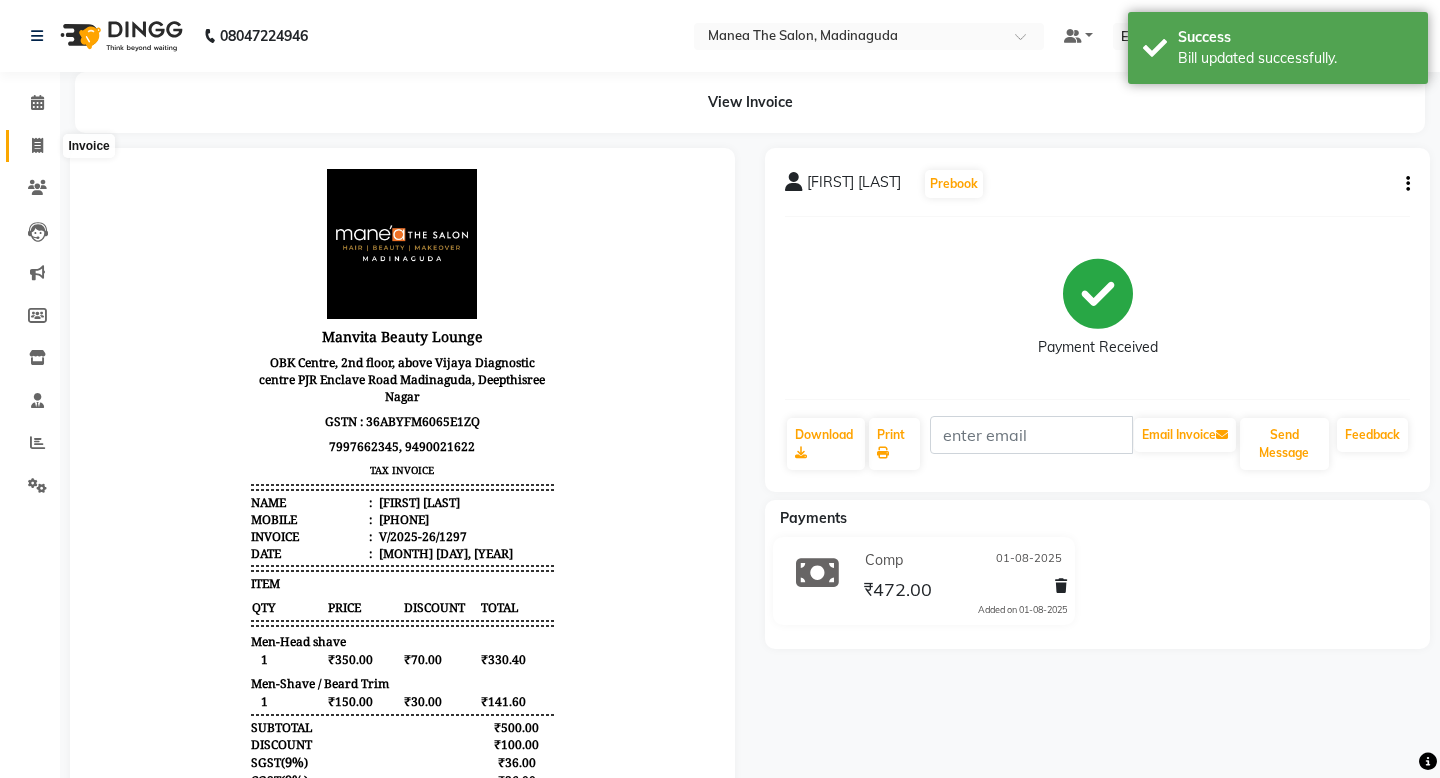 click 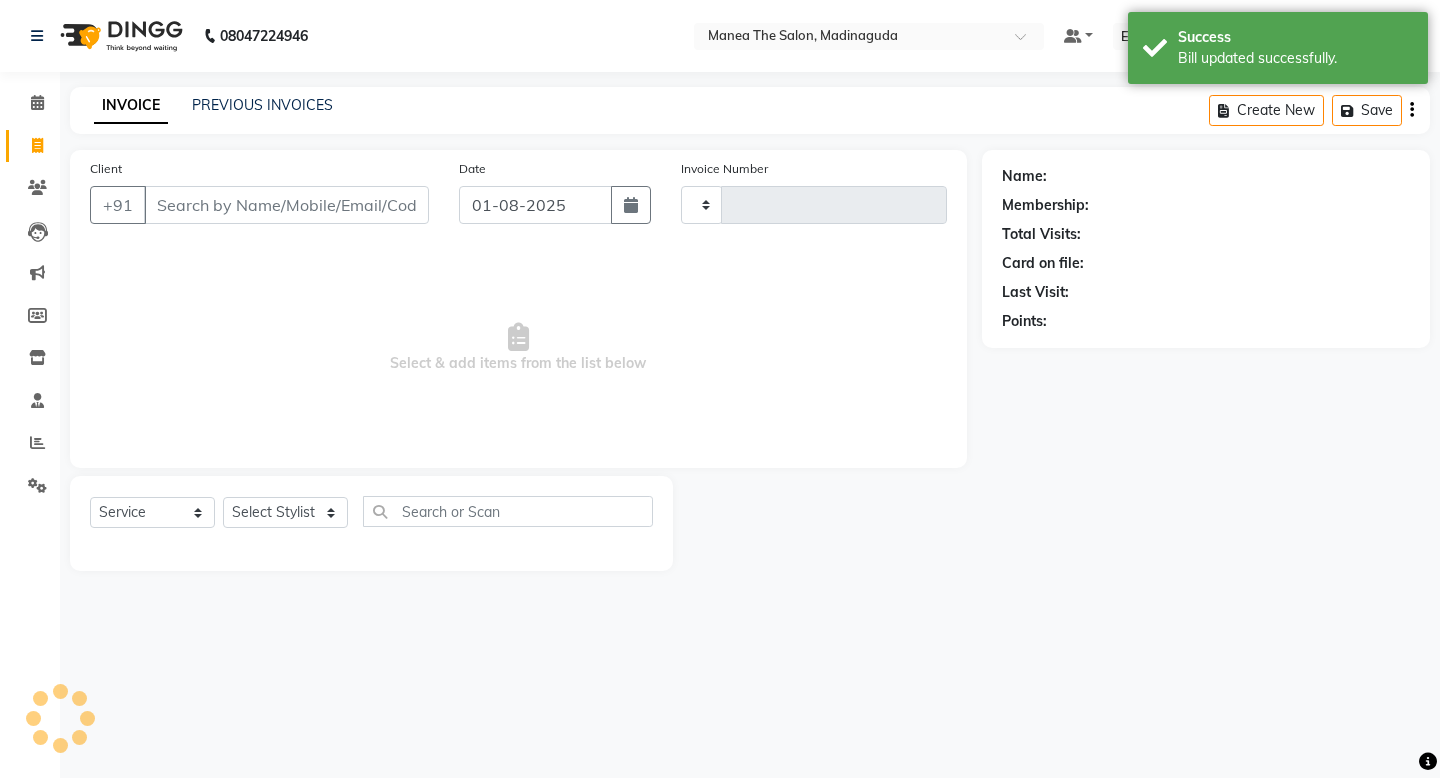type on "1307" 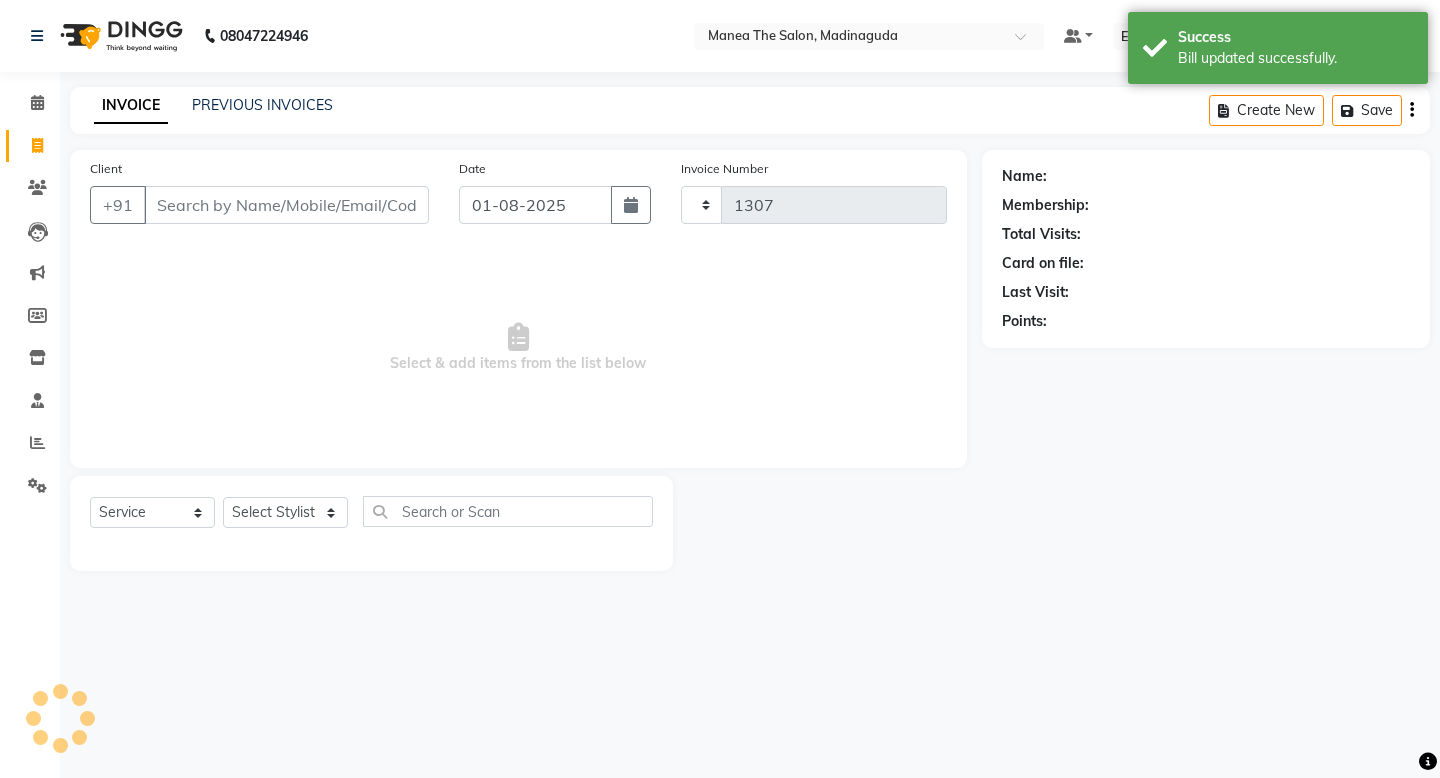 select on "5514" 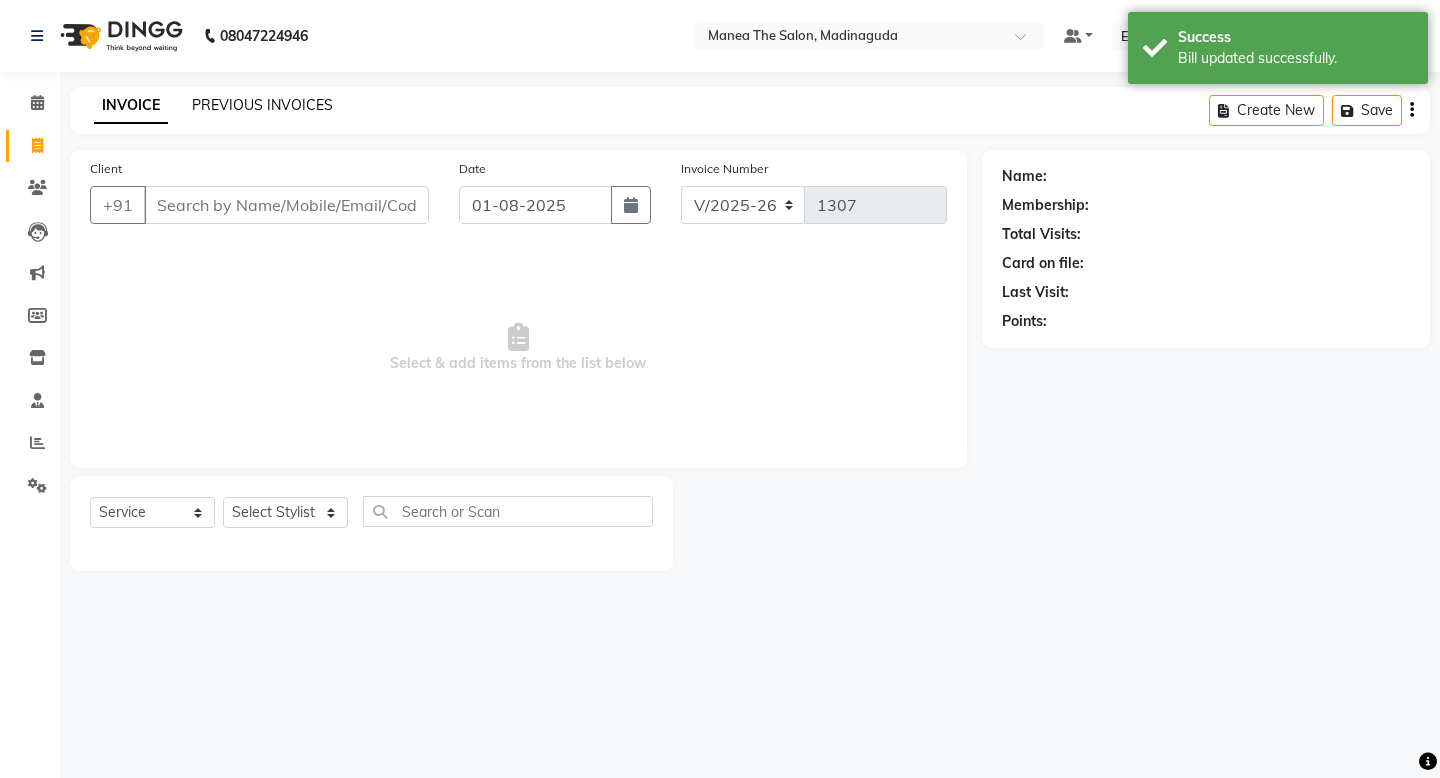 click on "PREVIOUS INVOICES" 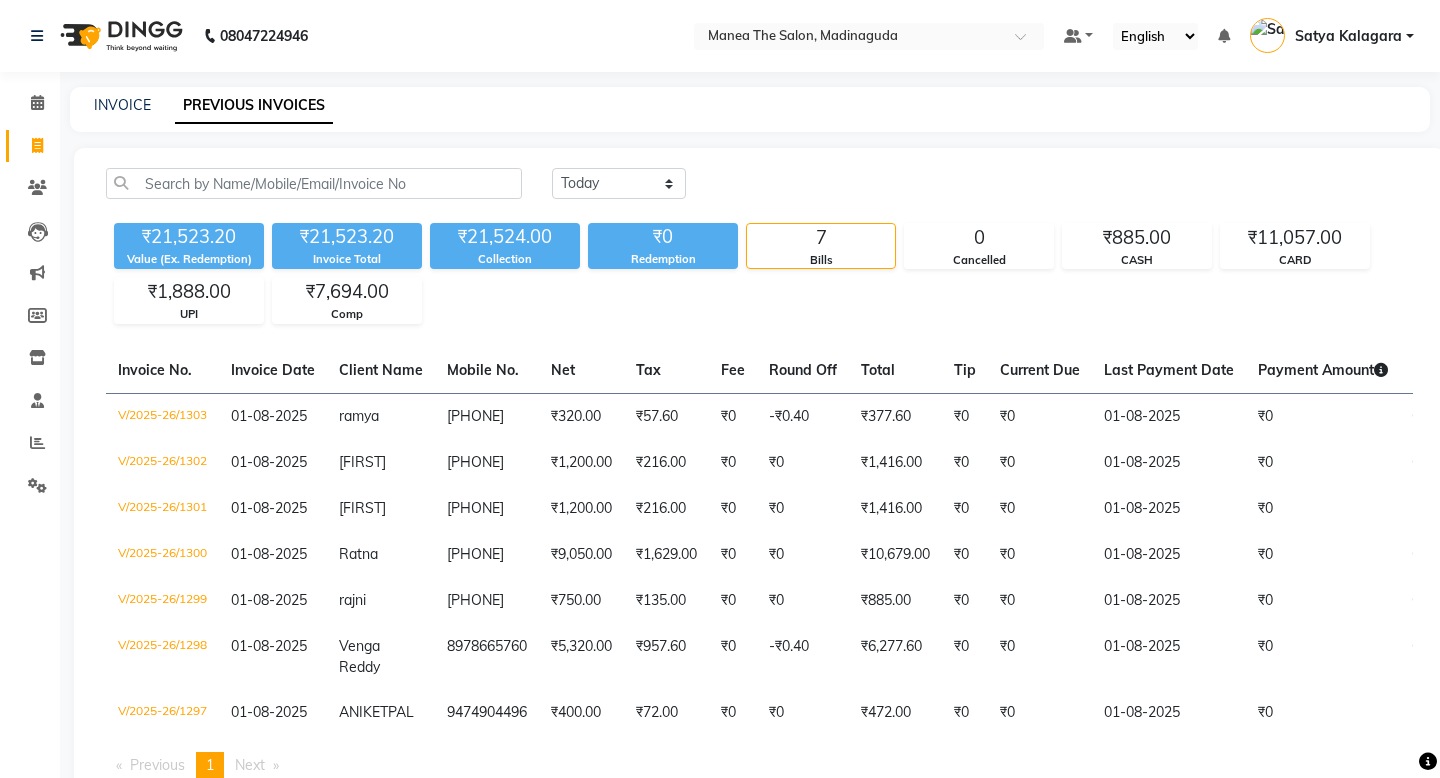 scroll, scrollTop: 0, scrollLeft: 0, axis: both 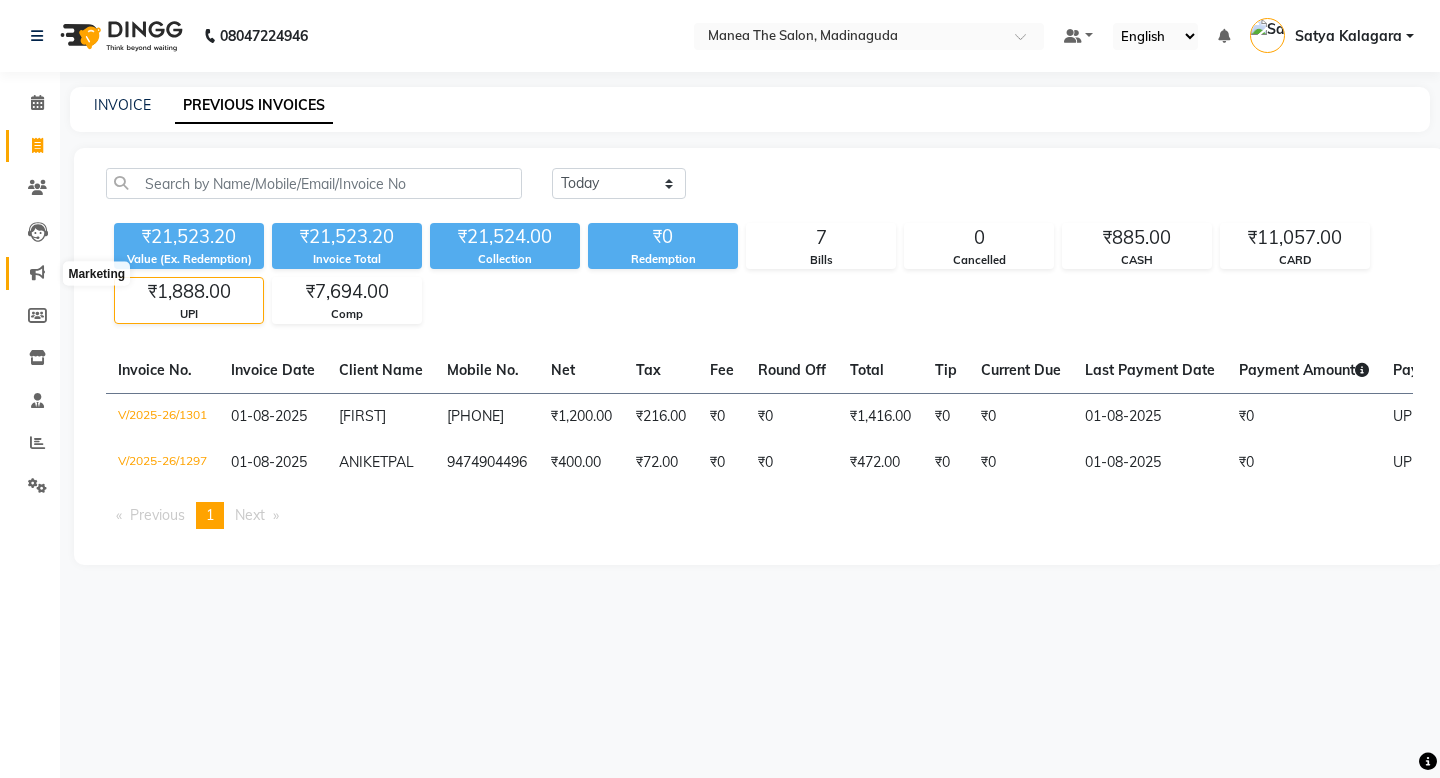 click 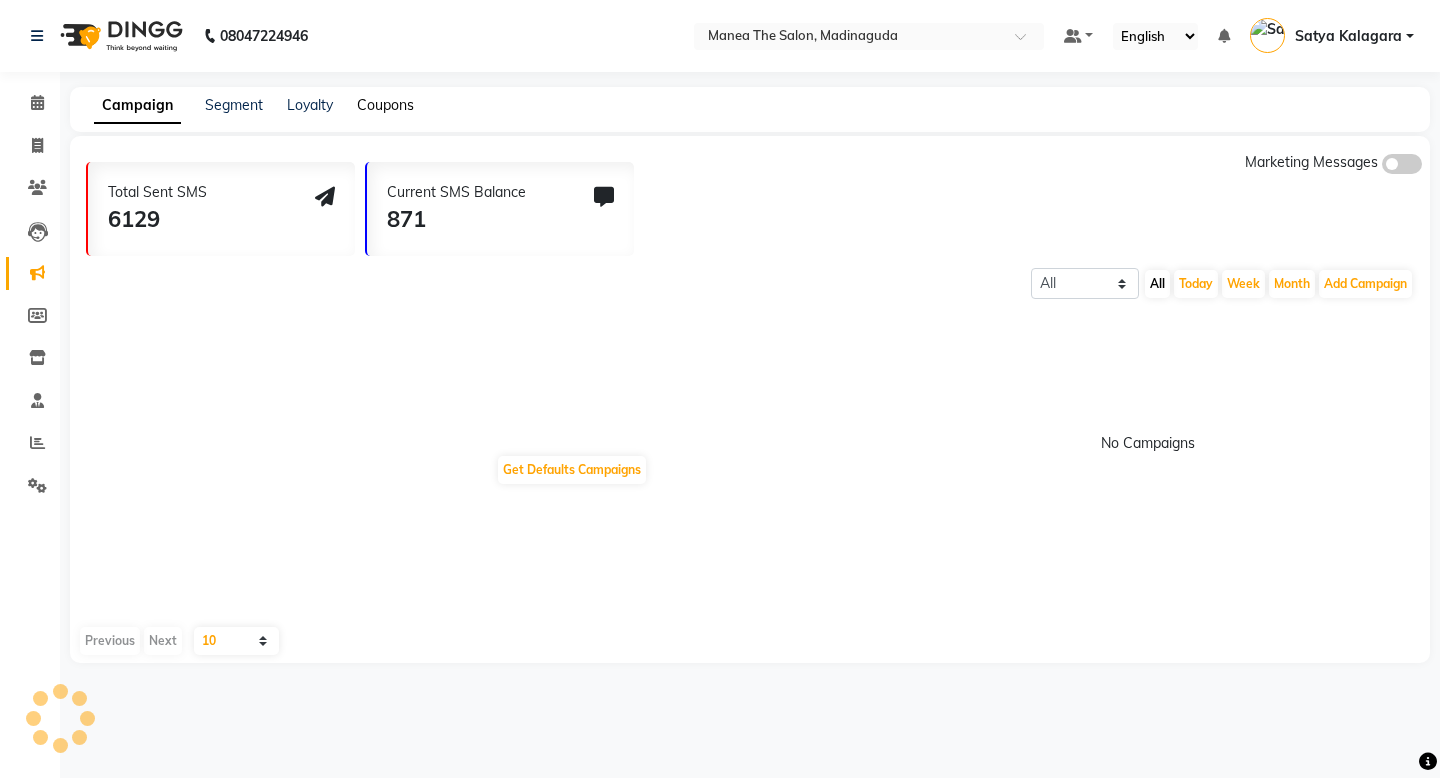 click on "Coupons" 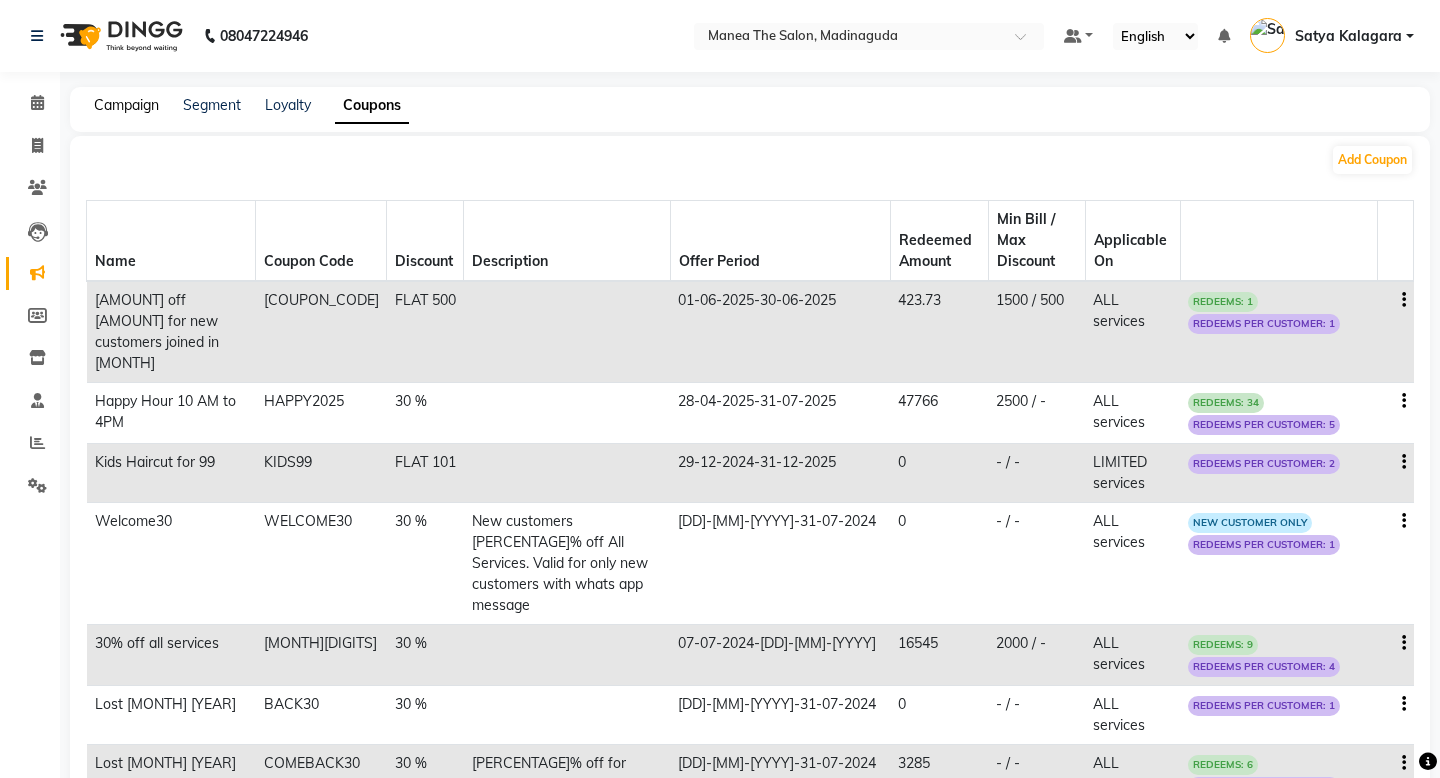 click on "Campaign" 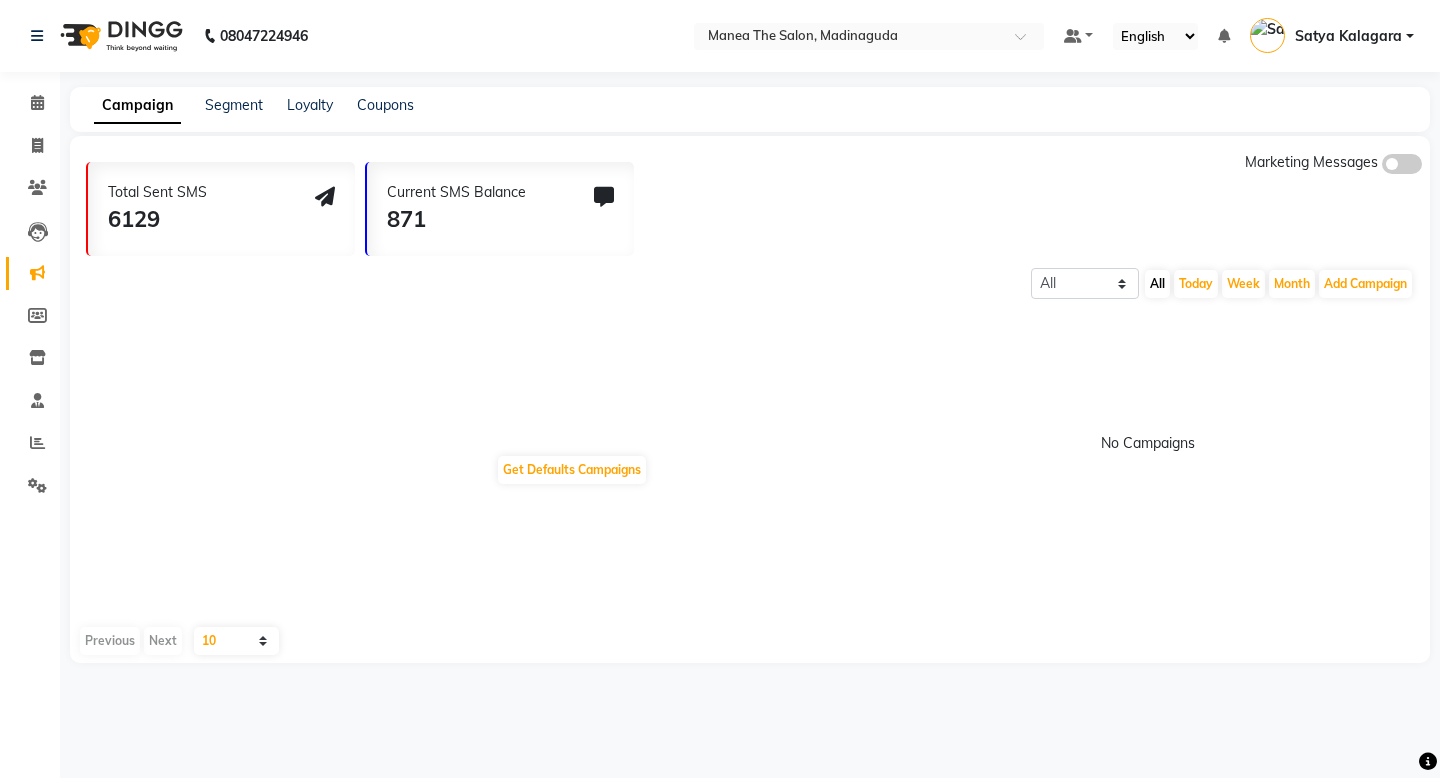 click on "871" 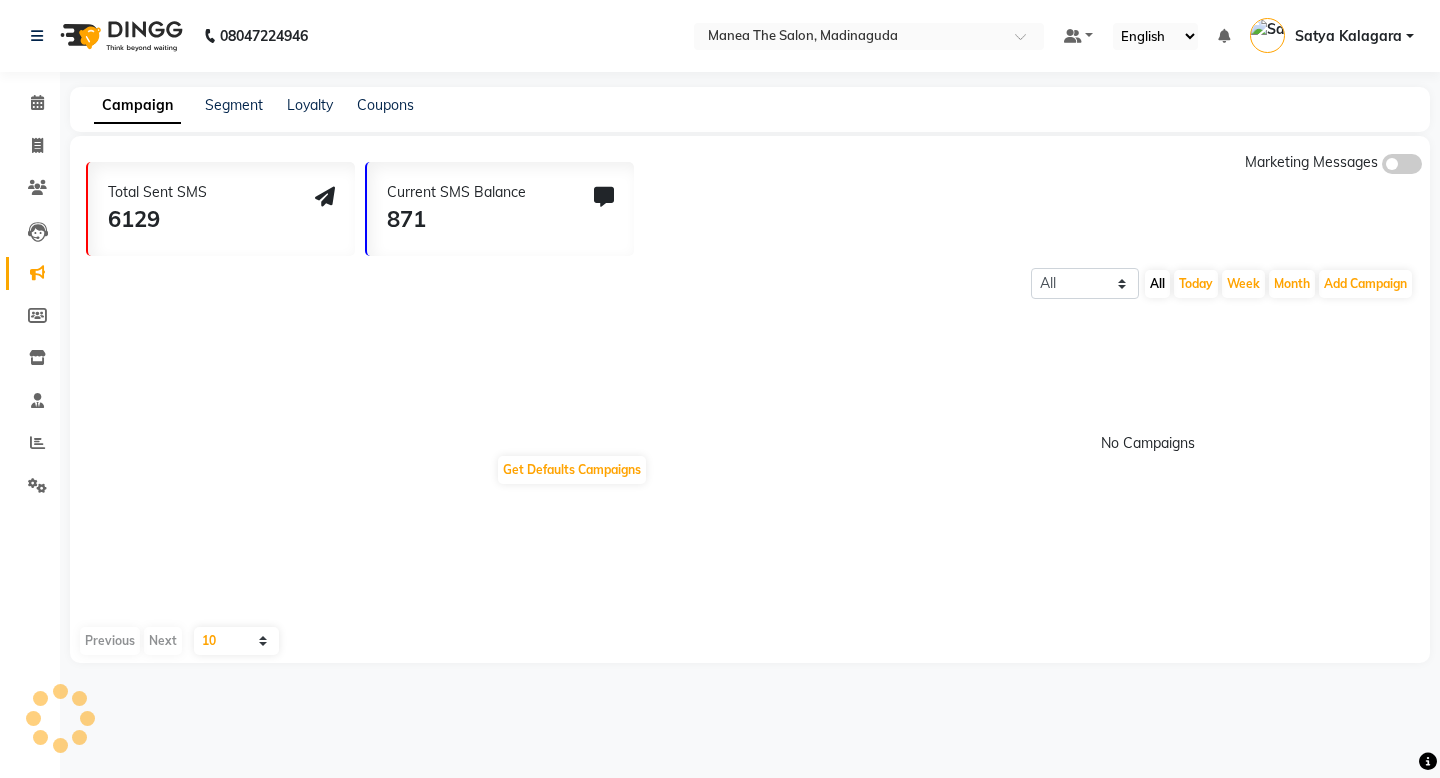 click on "Current SMS Balance" 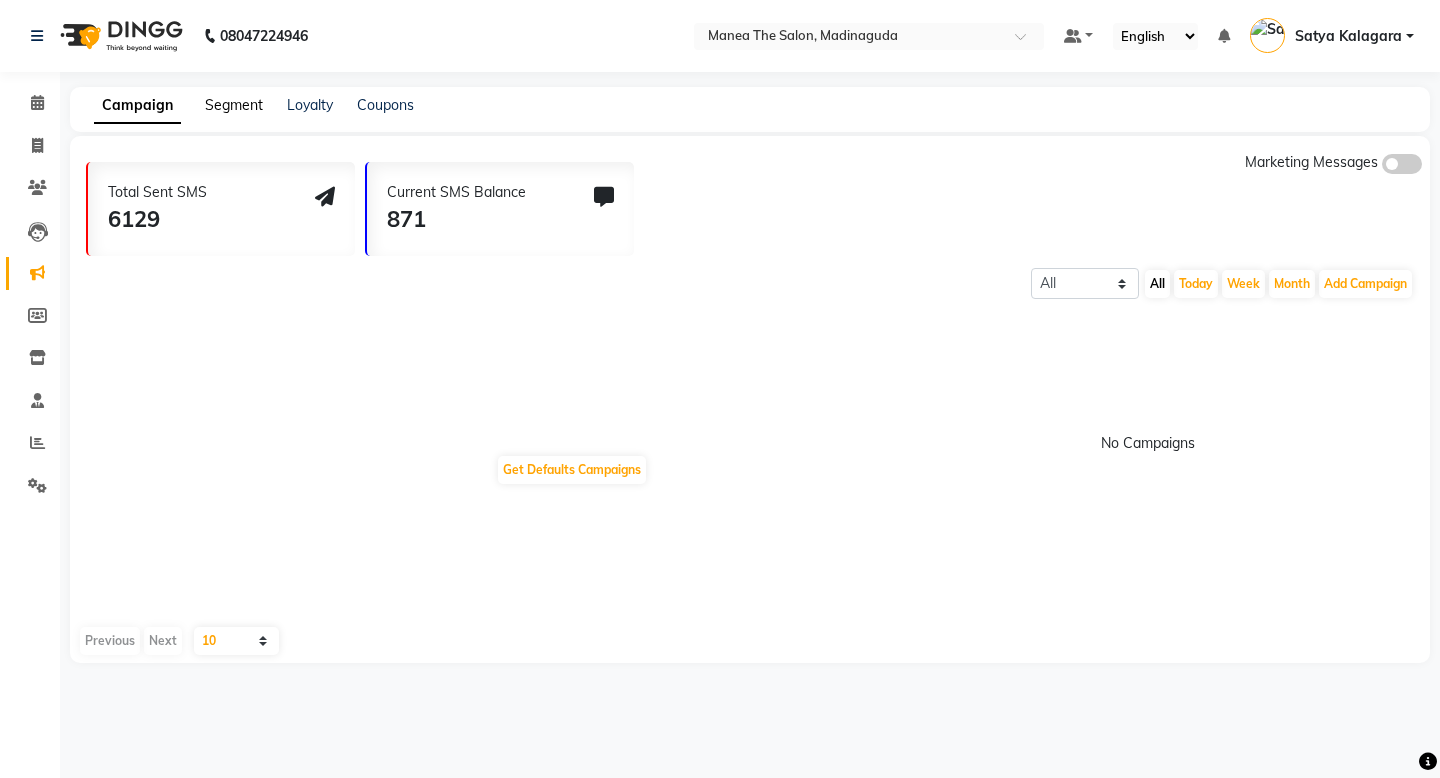 click on "Segment" 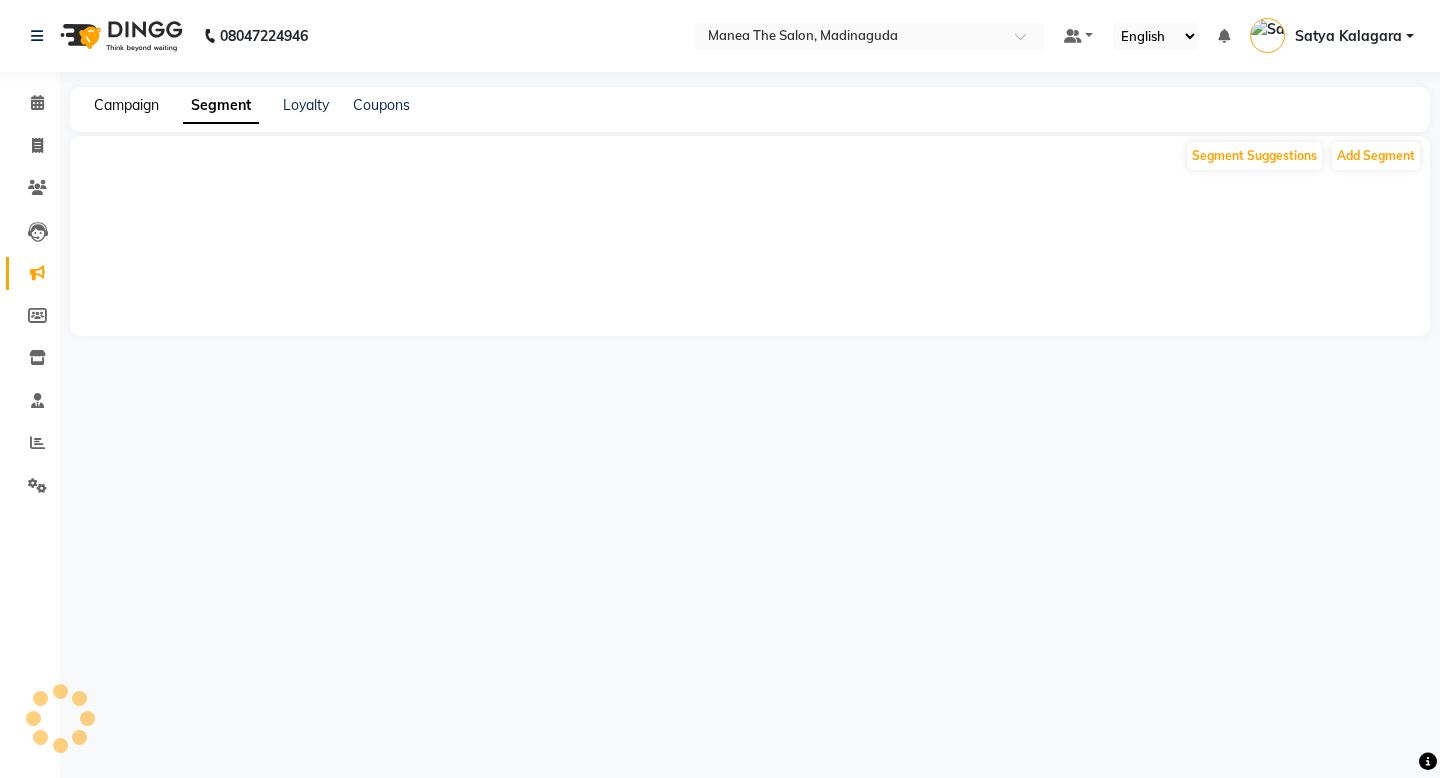click on "Campaign" 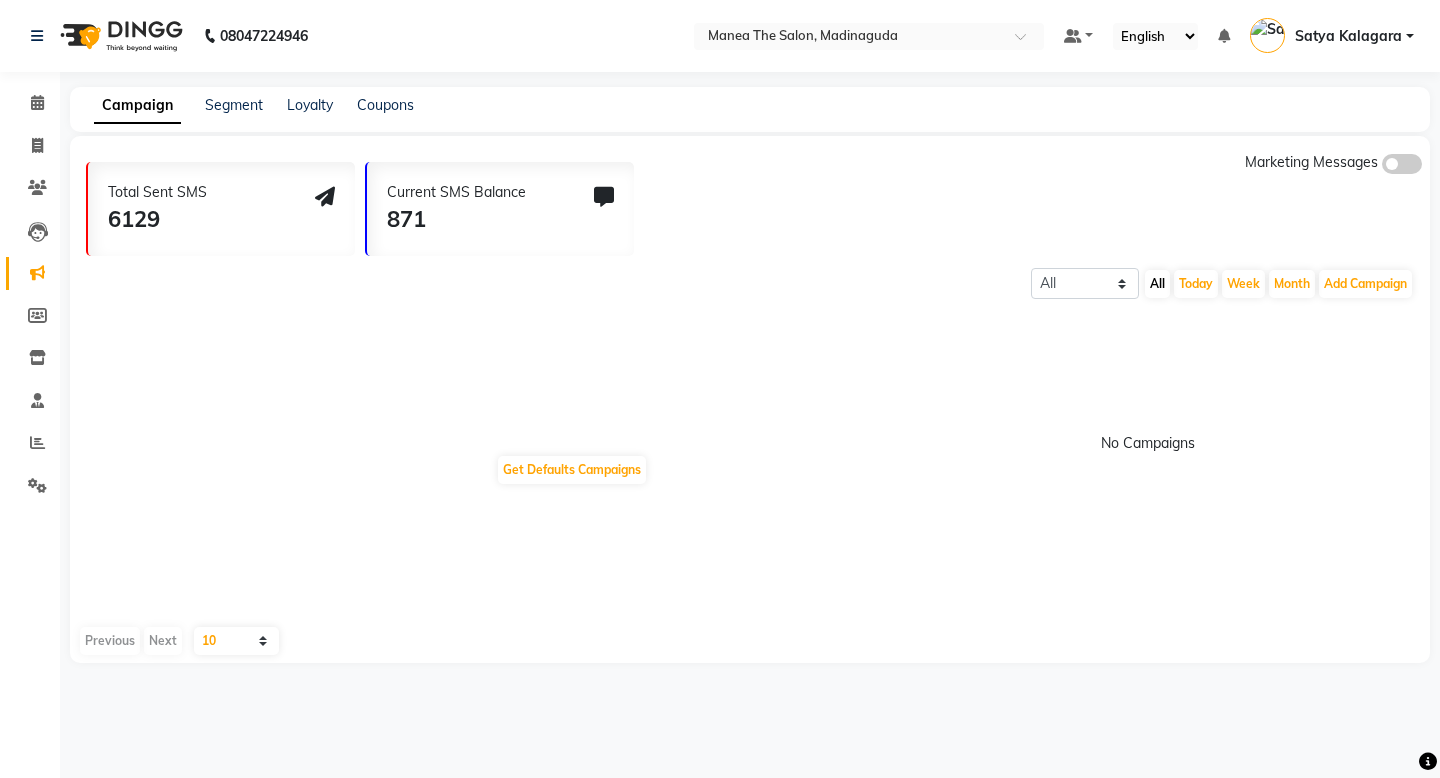 click on "871" 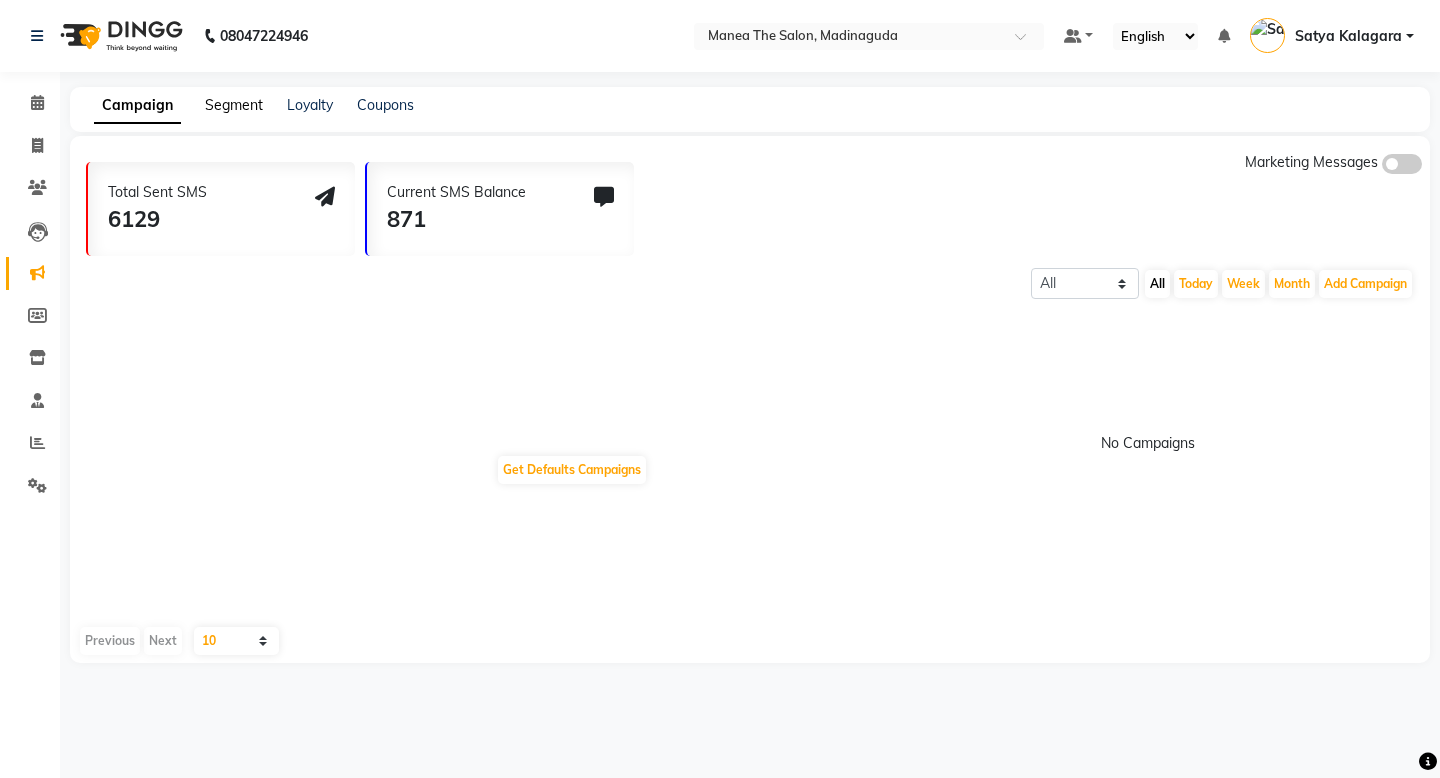 click on "Segment" 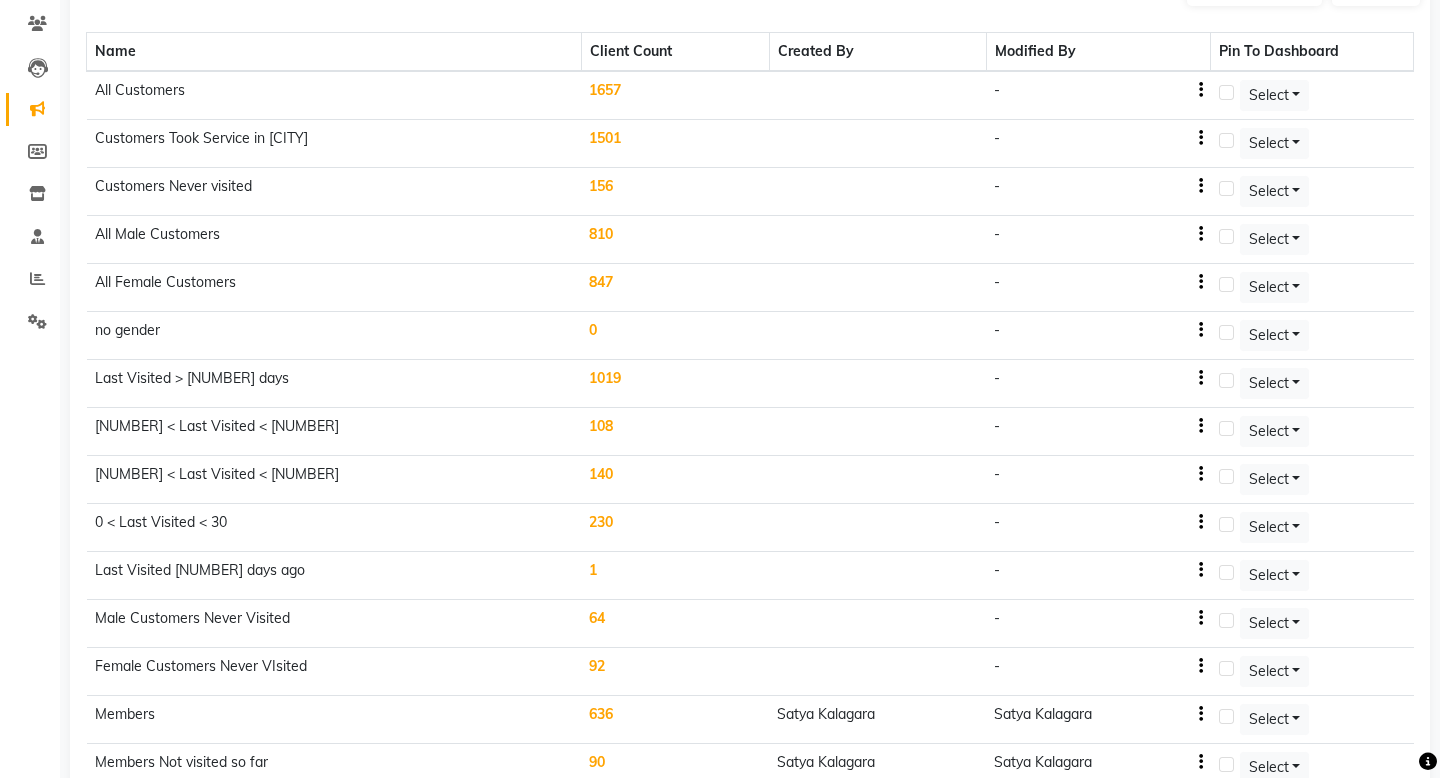scroll, scrollTop: 0, scrollLeft: 0, axis: both 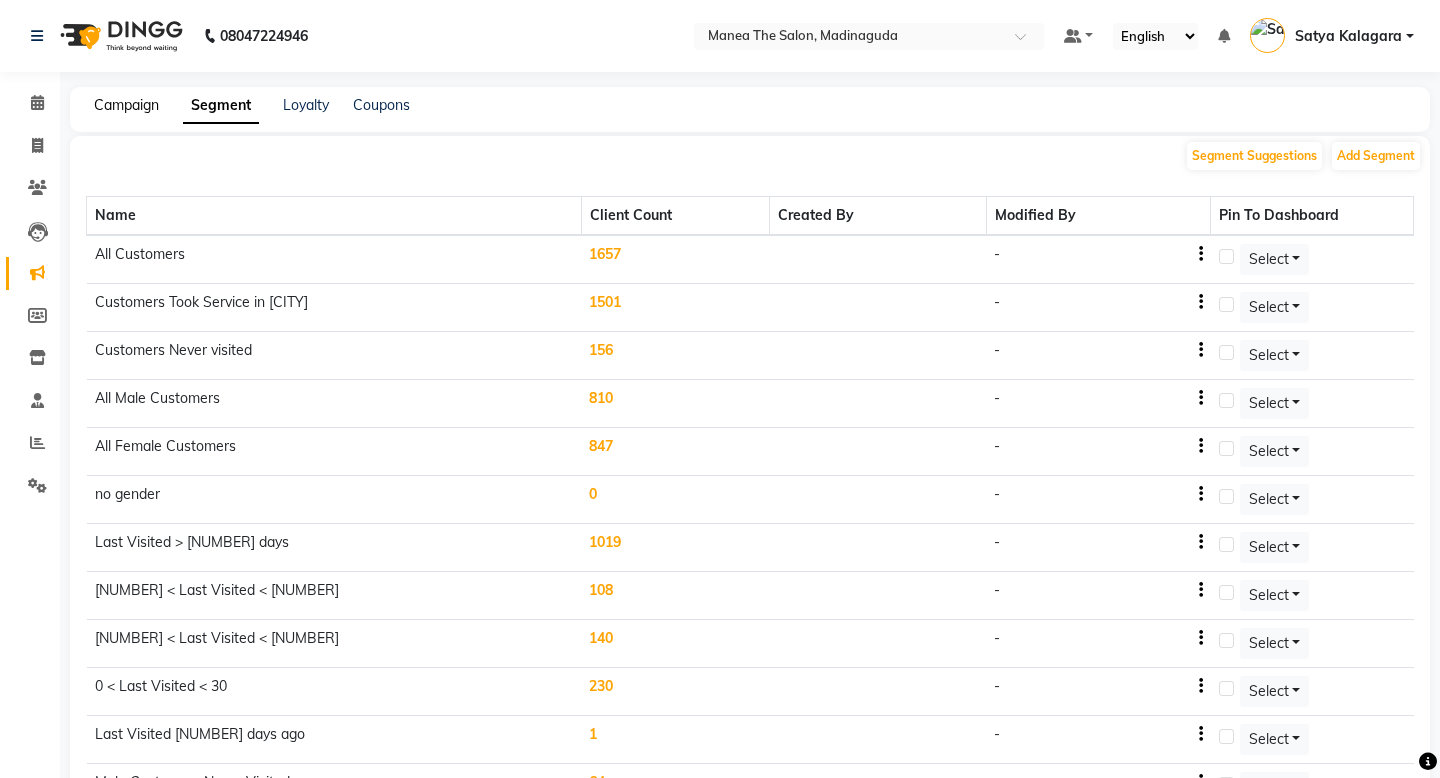 click on "Campaign" 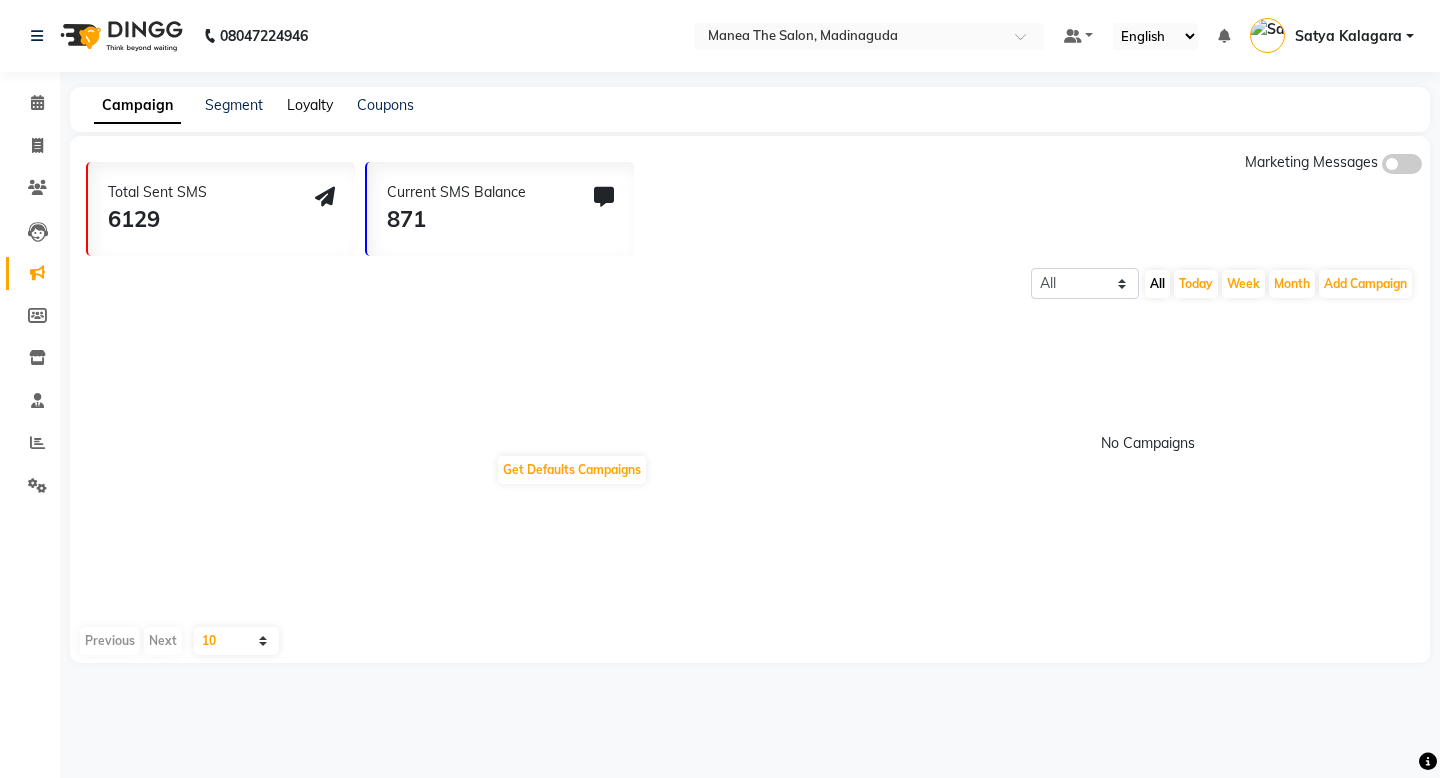 click on "Loyalty" 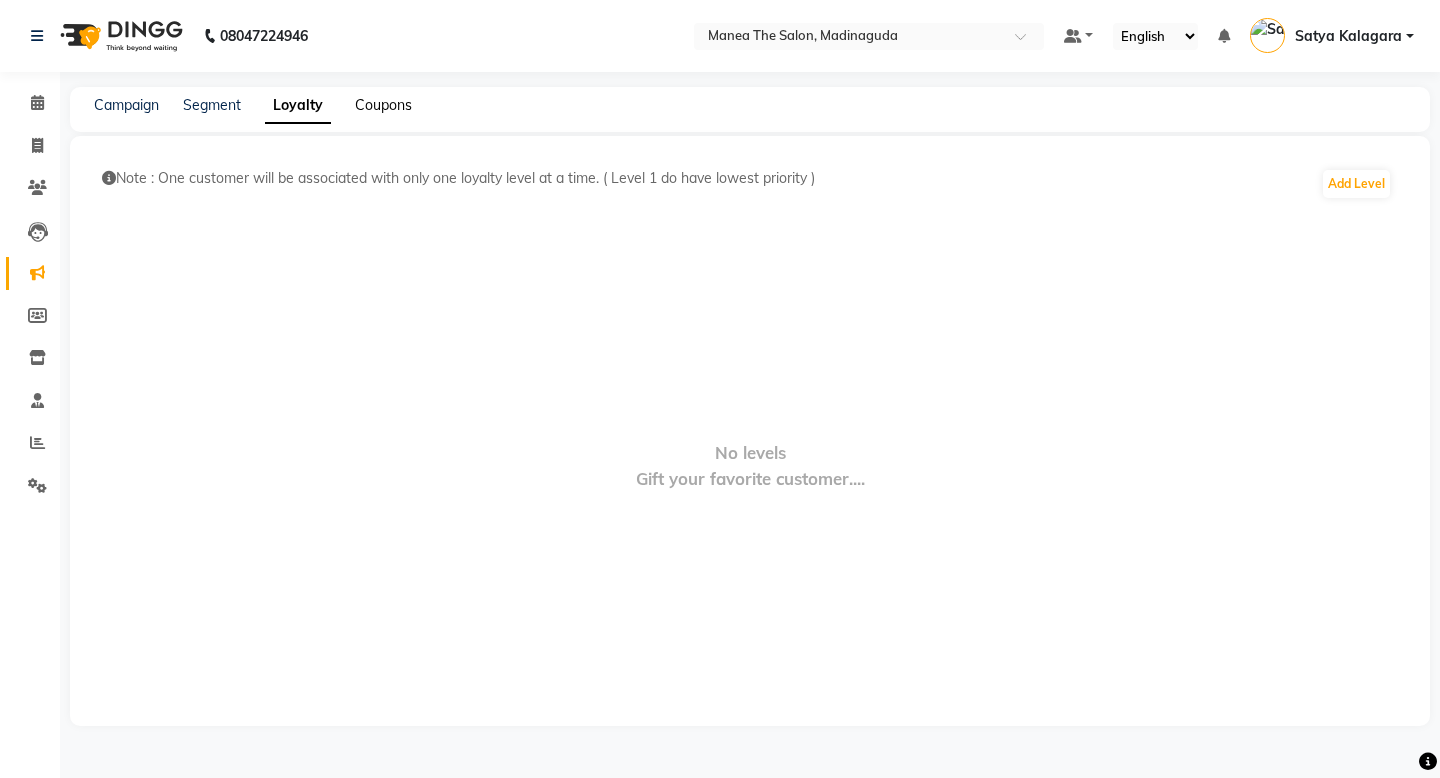 click on "Coupons" 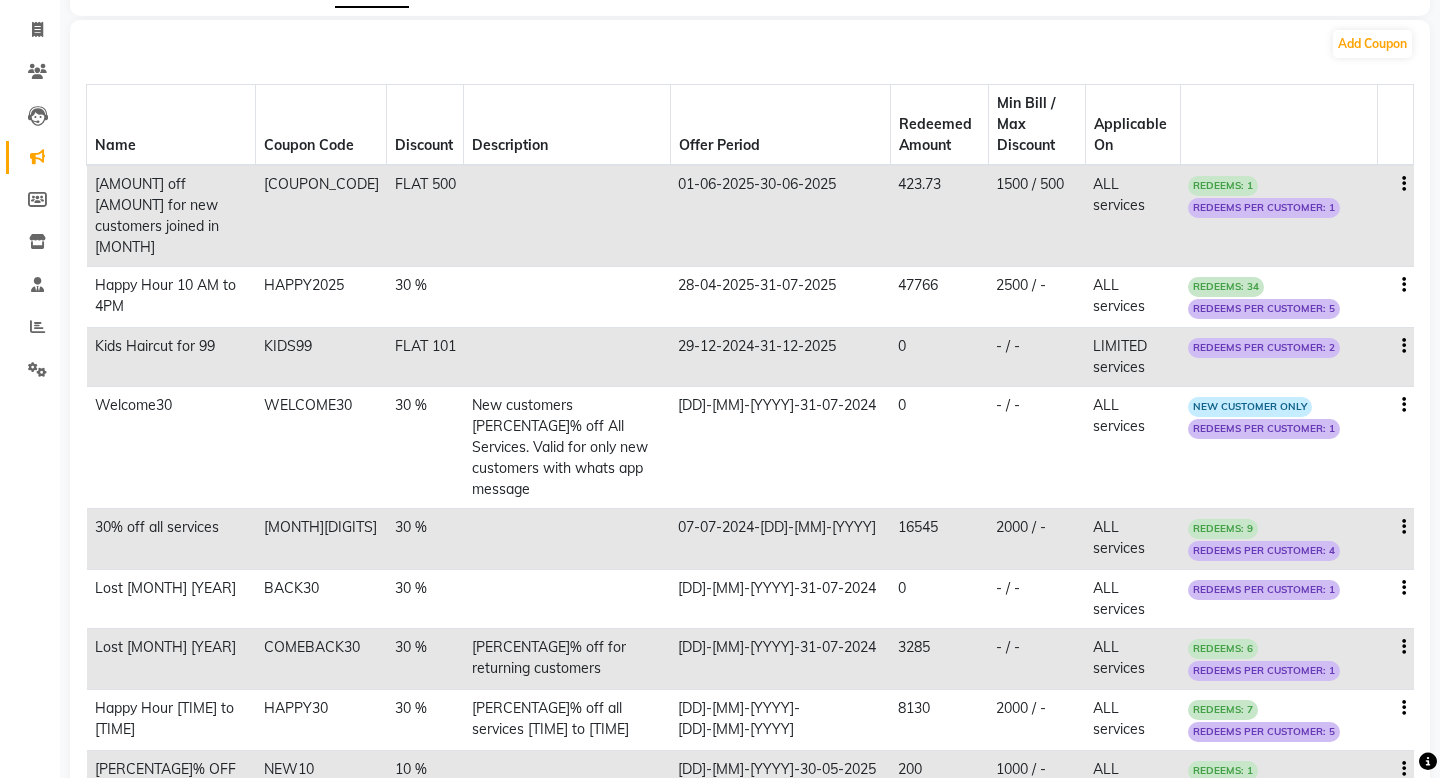 scroll, scrollTop: 122, scrollLeft: 0, axis: vertical 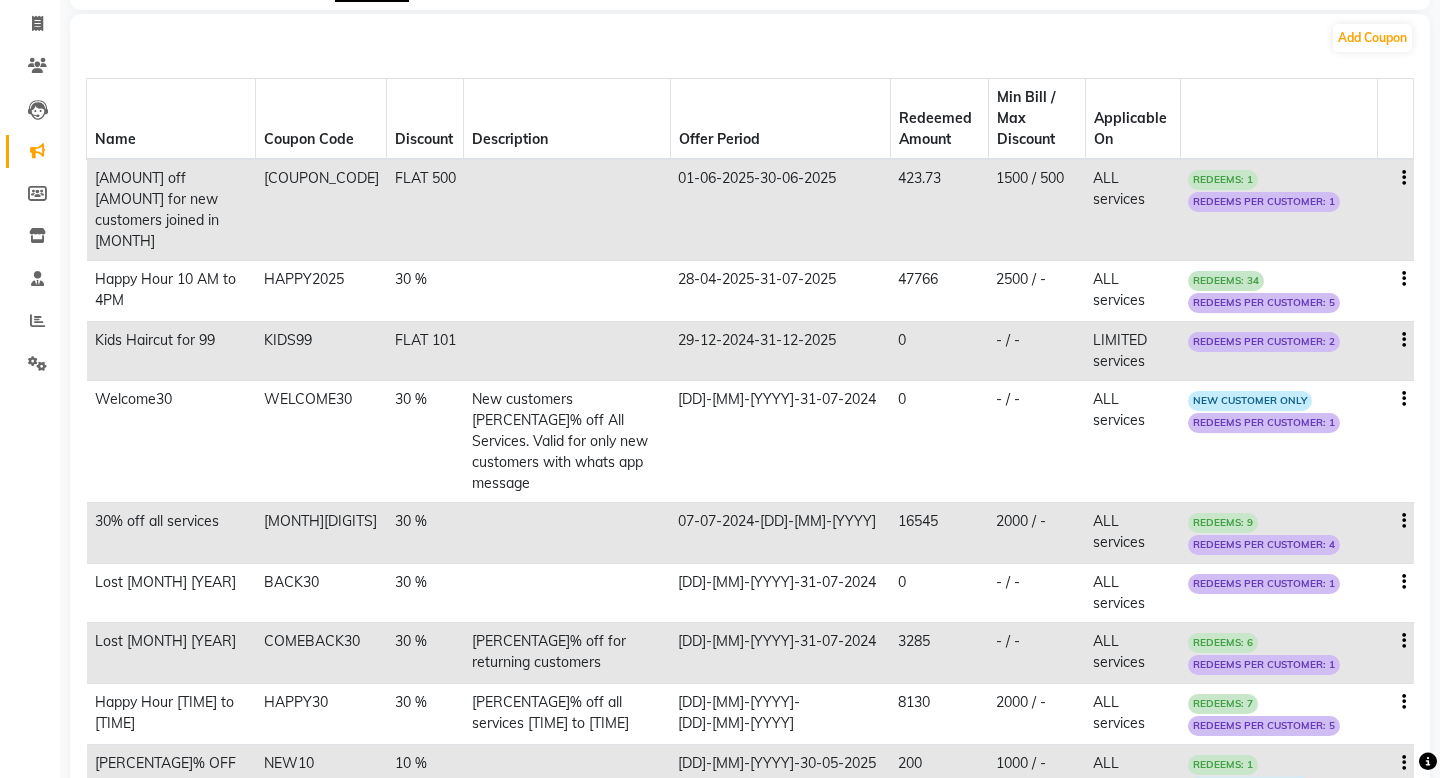 click 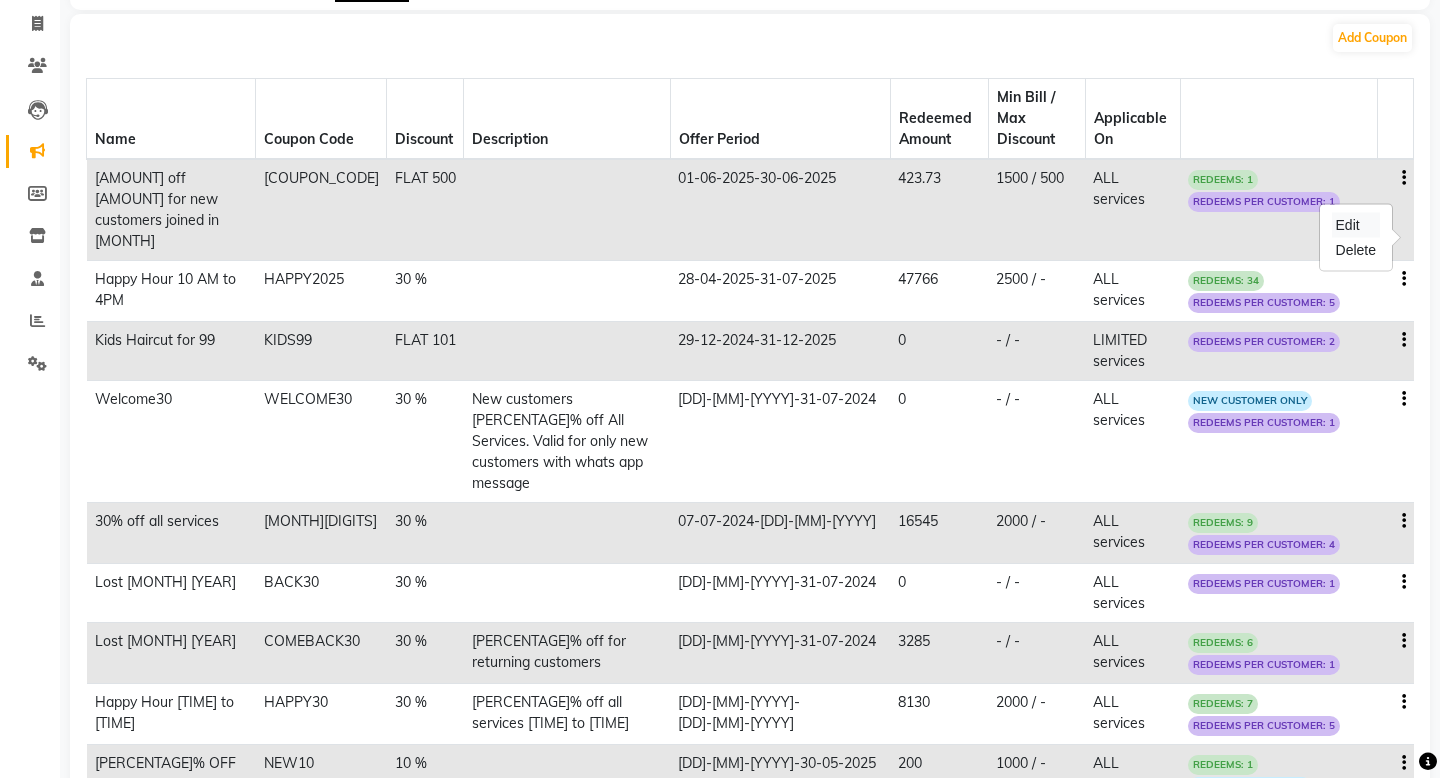 click on "Edit" at bounding box center (1356, 225) 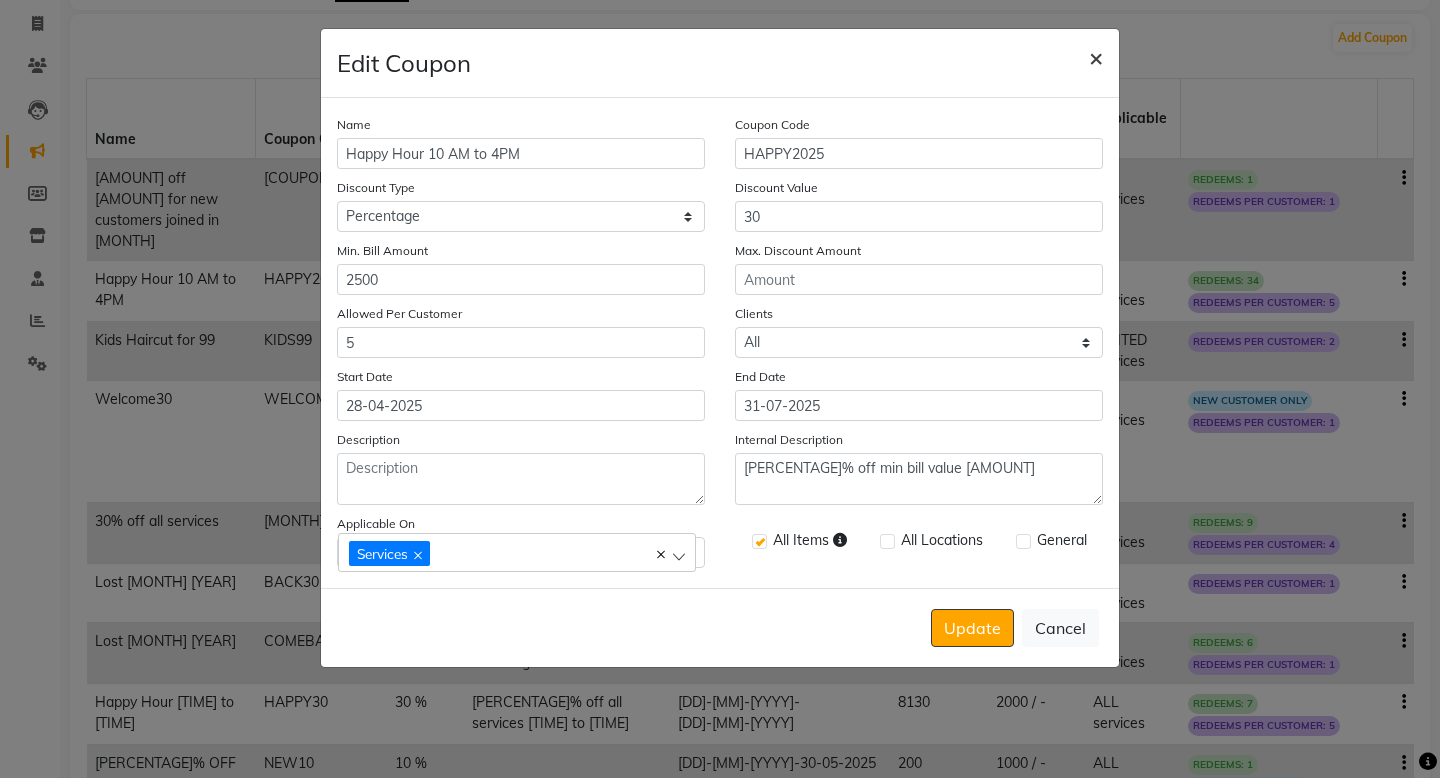 click on "×" 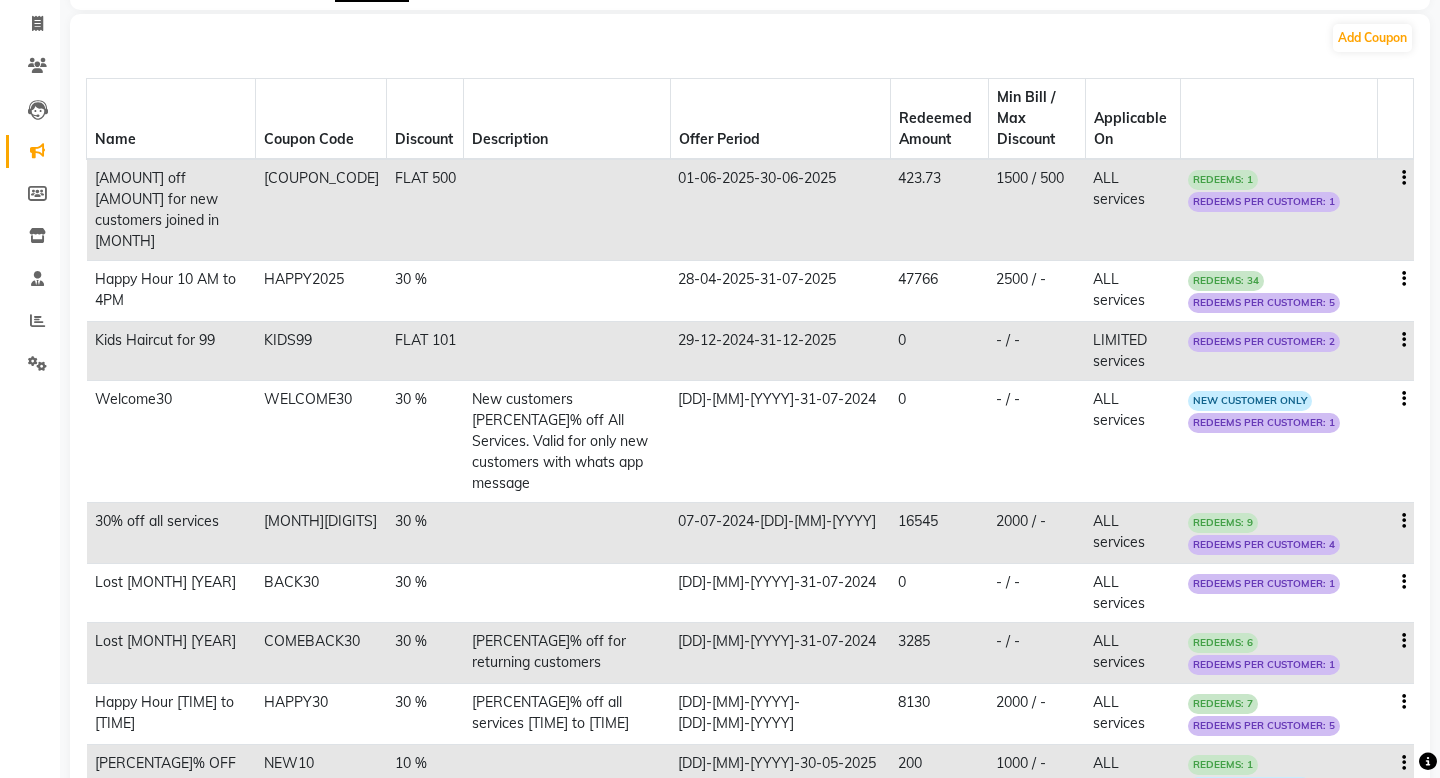 click on "REDEEMS: 34" 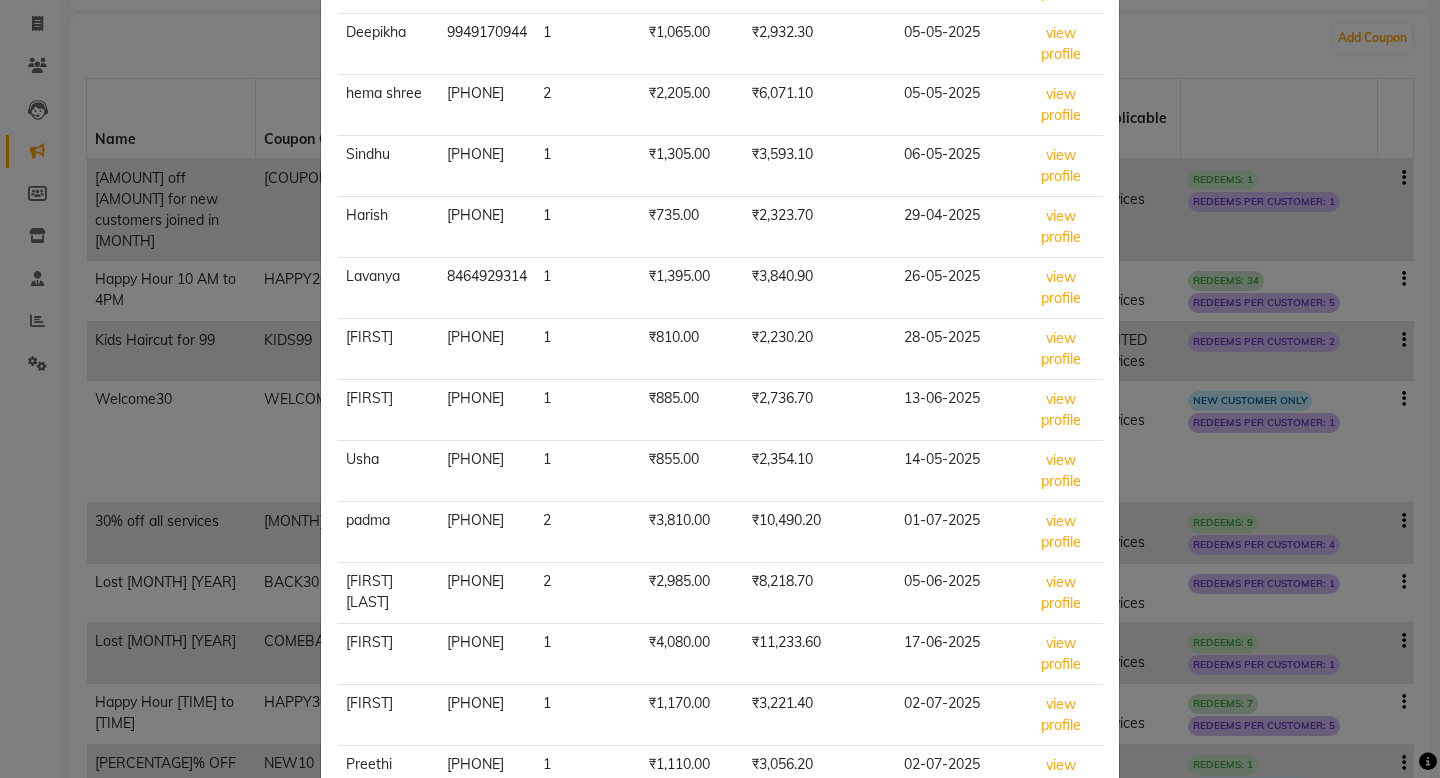 scroll, scrollTop: 0, scrollLeft: 0, axis: both 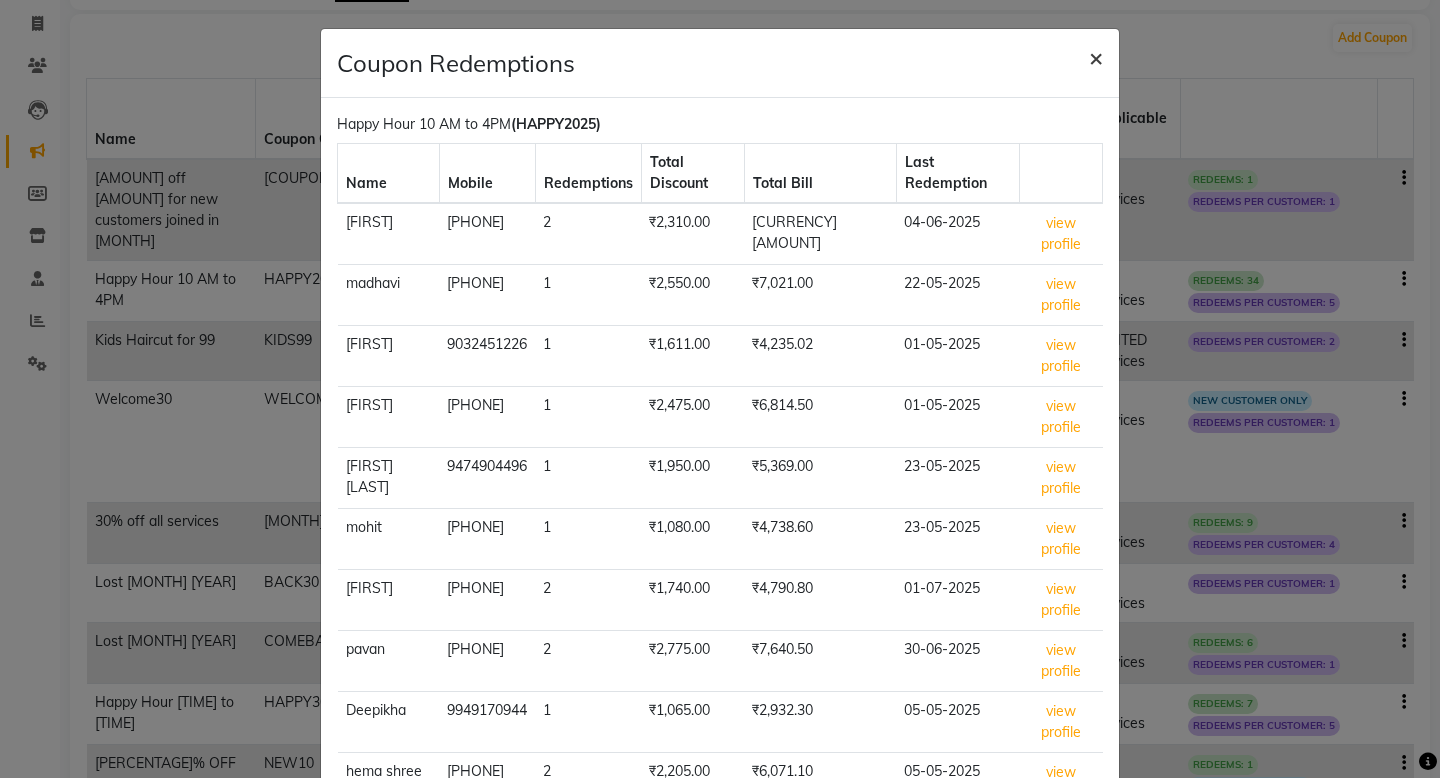 click on "×" 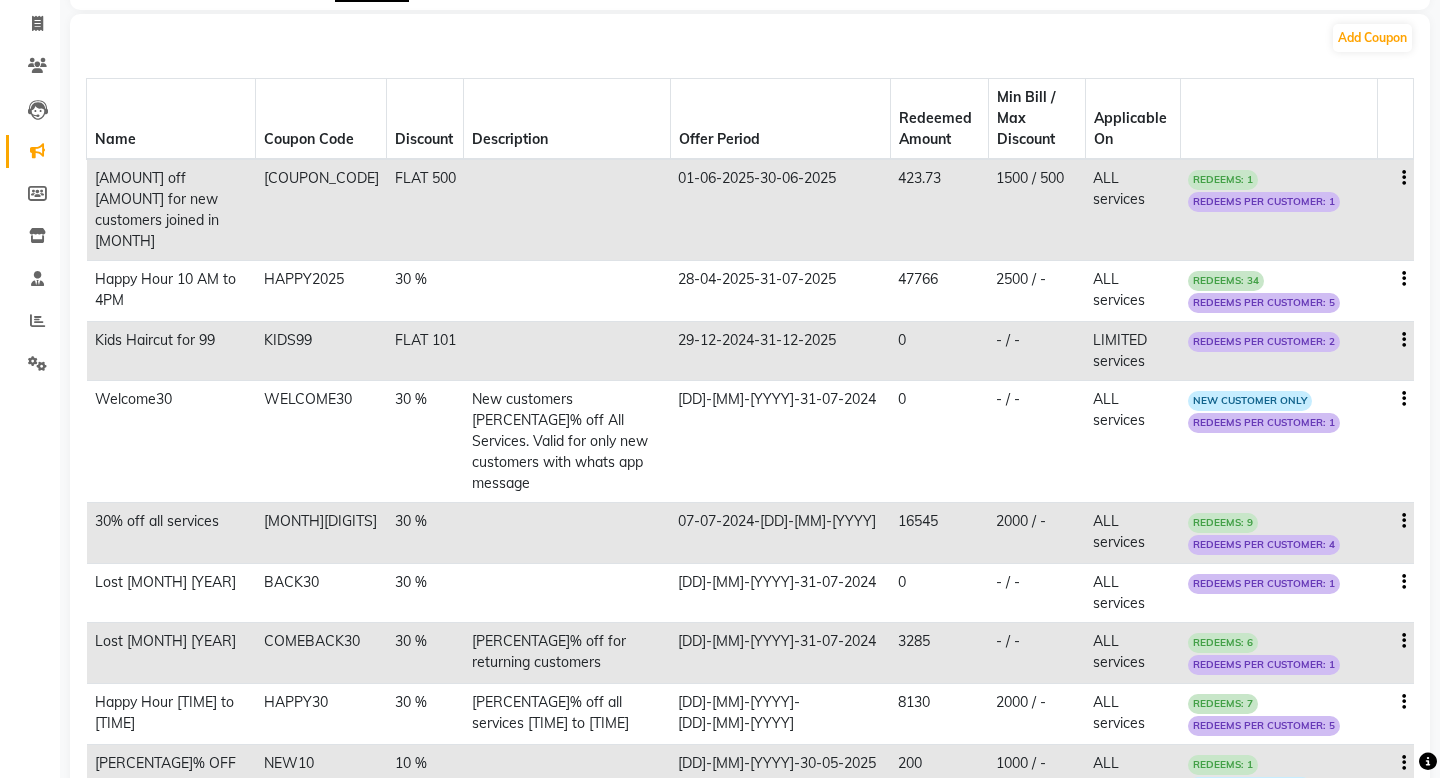 click 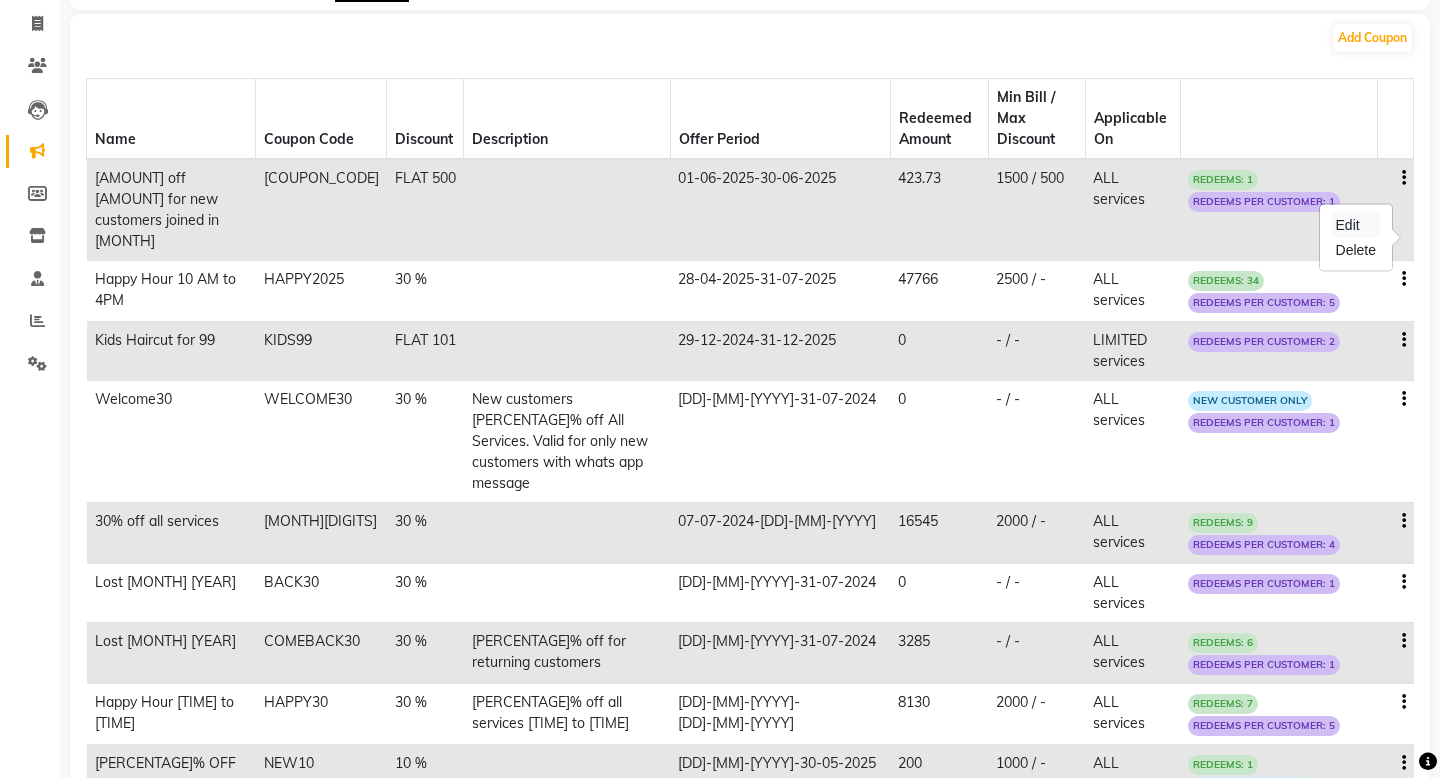 click on "Edit" at bounding box center [1356, 225] 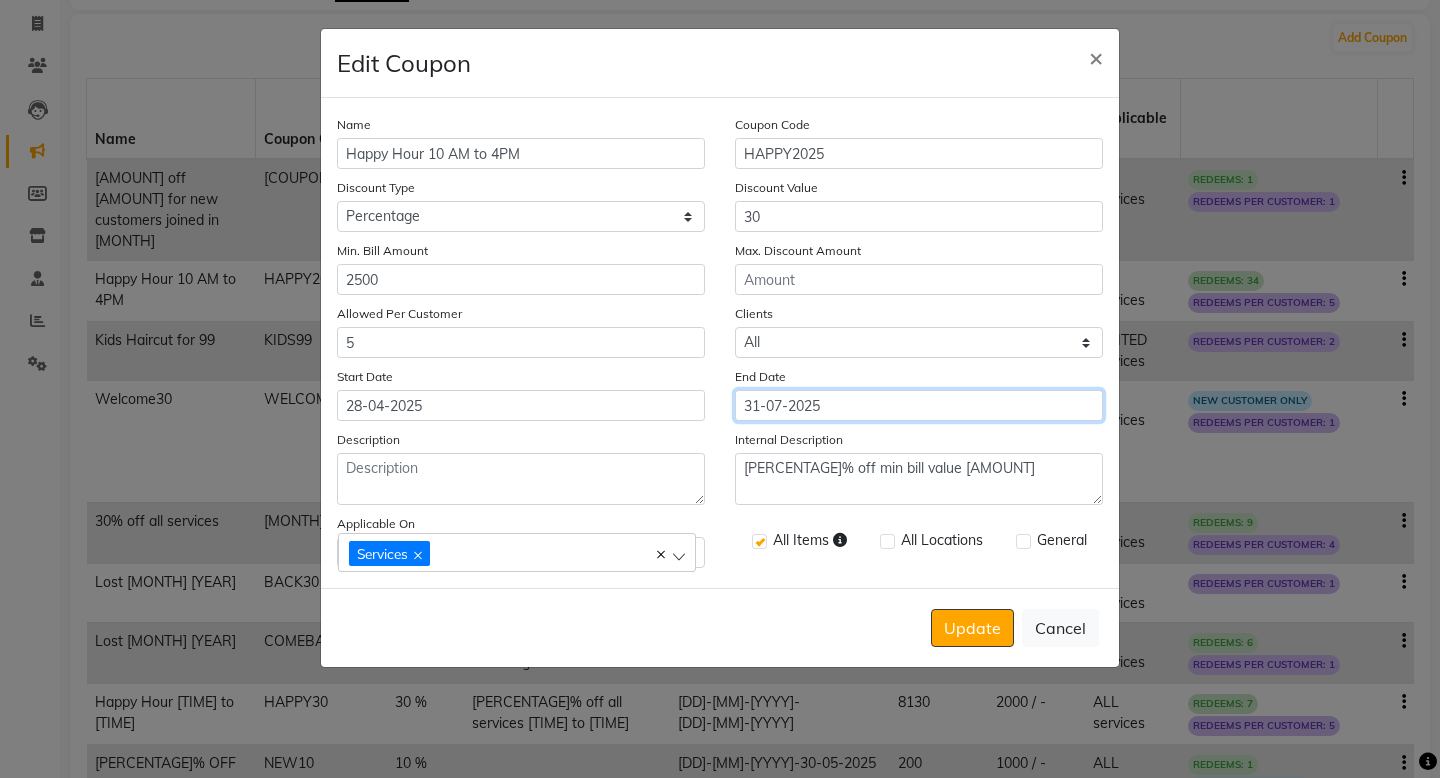 click on "31-07-2025" at bounding box center (919, 405) 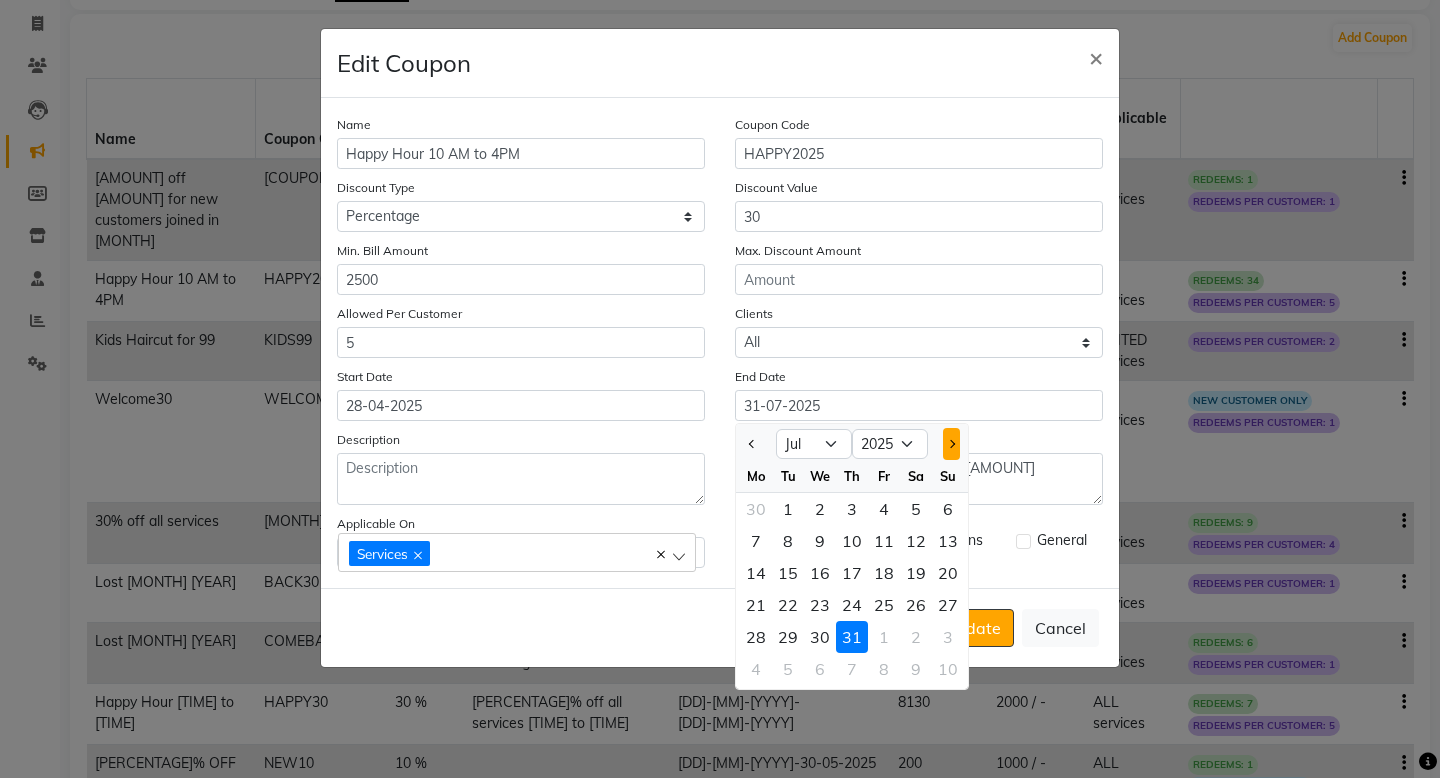 click 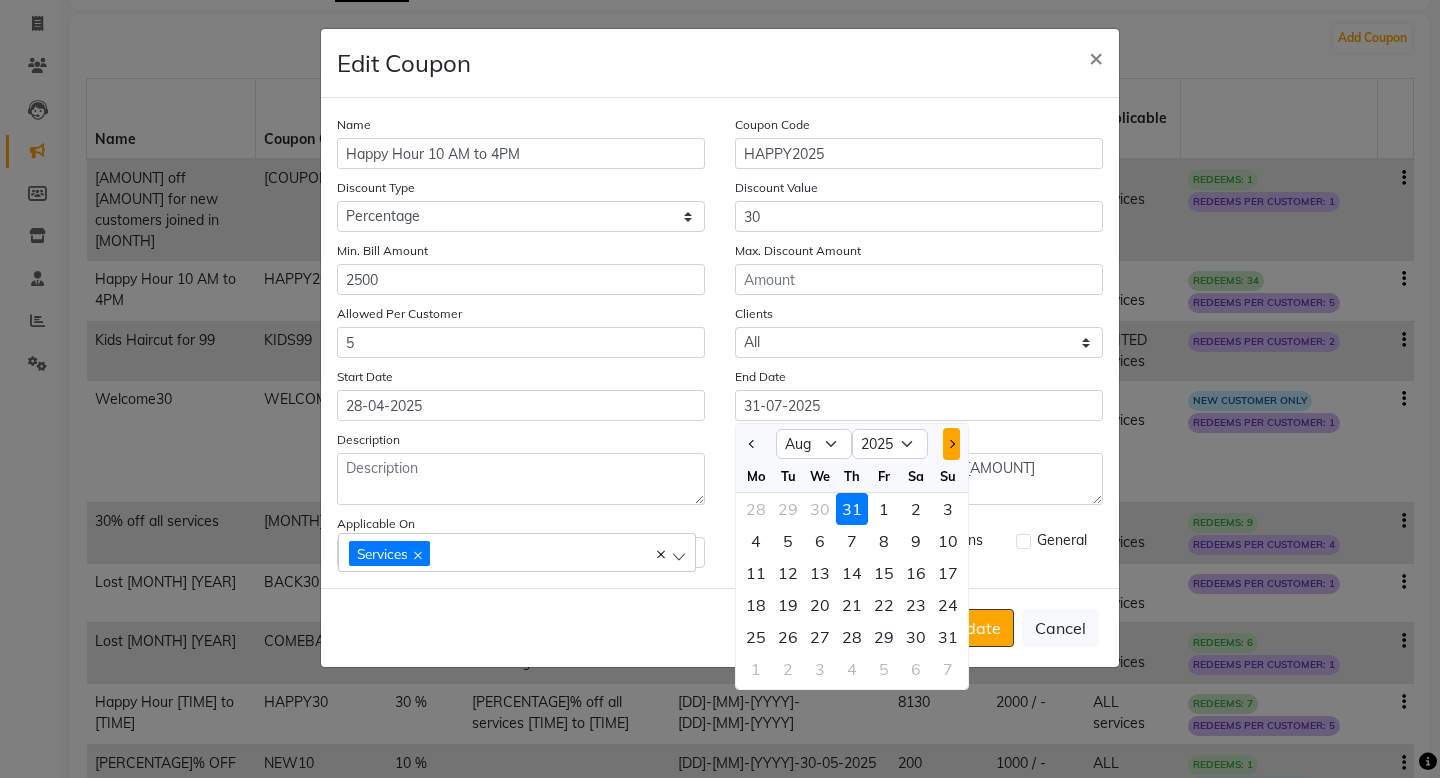 click 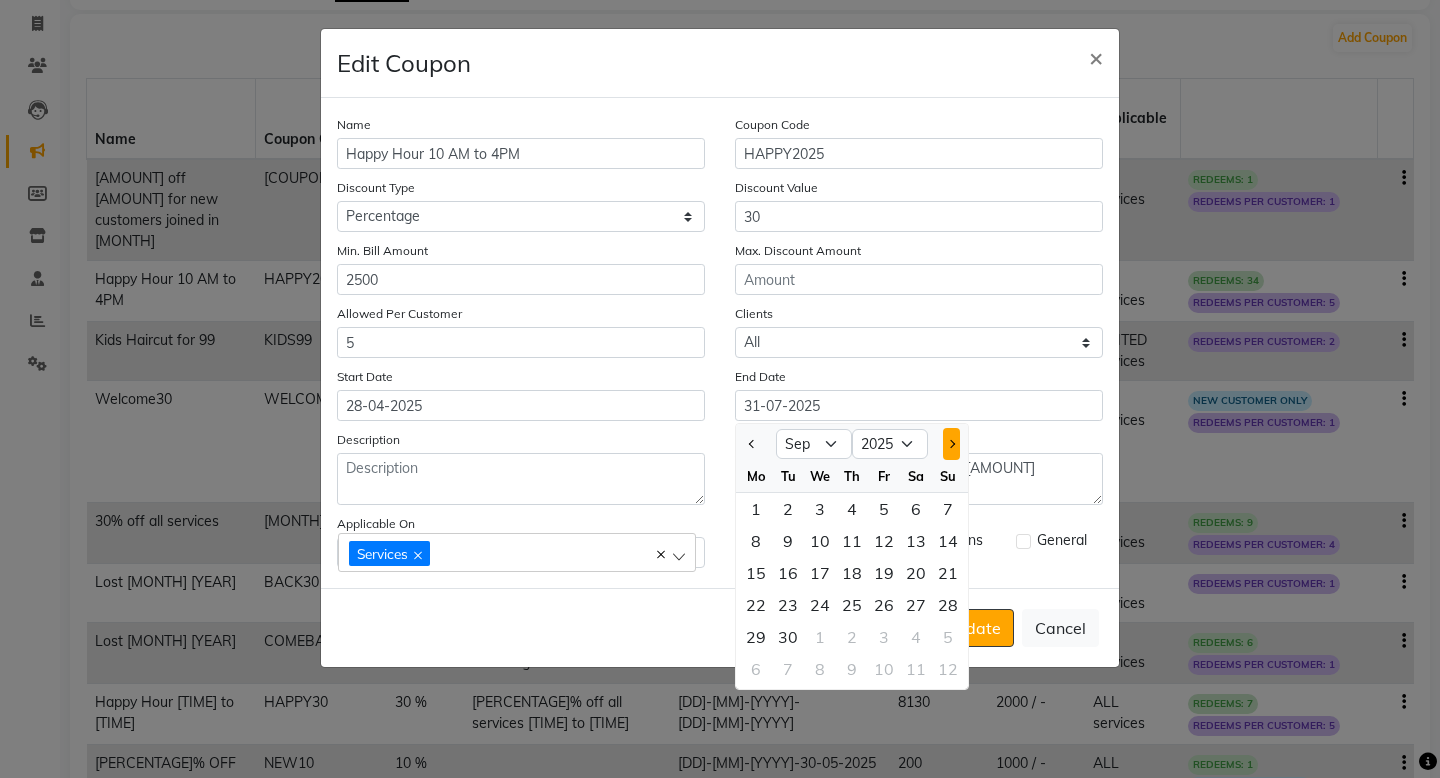 click 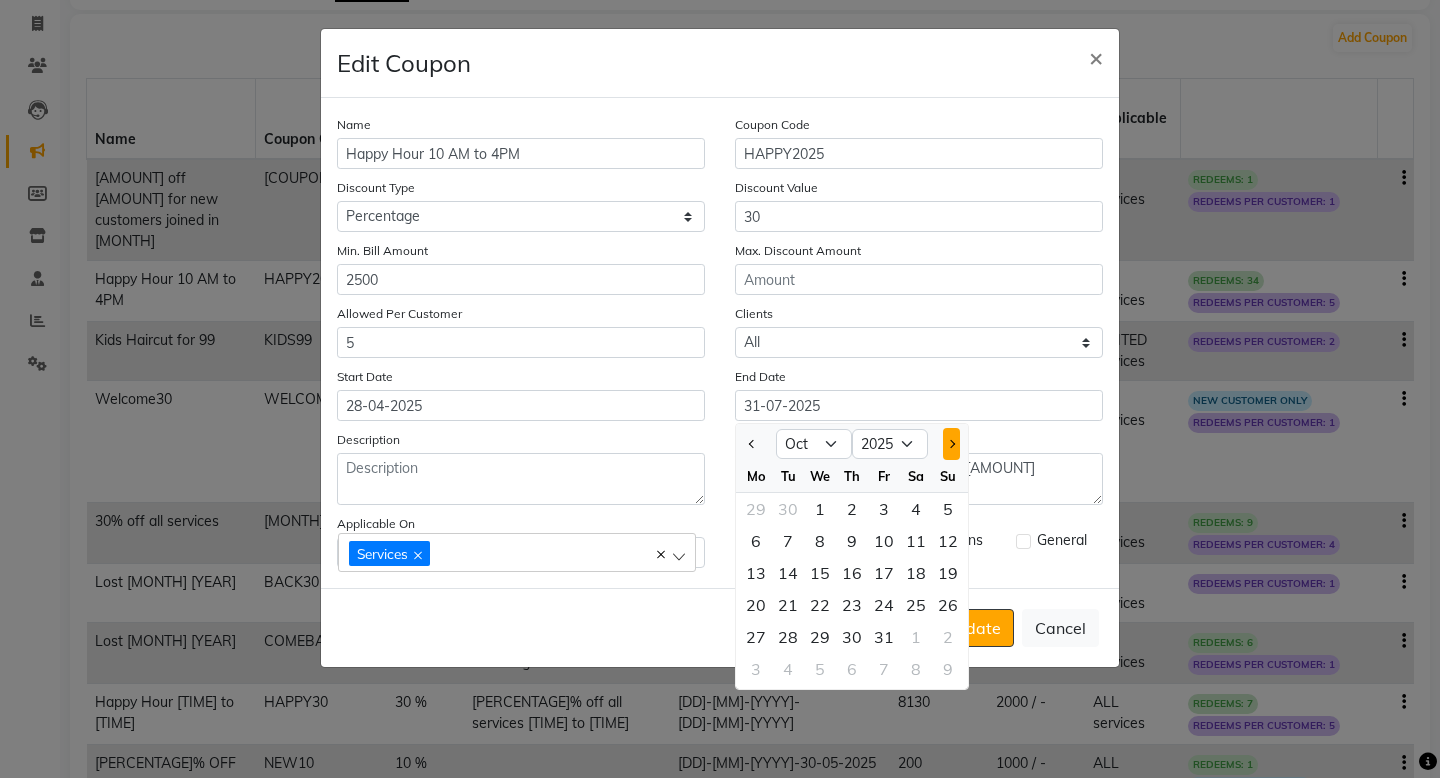 click 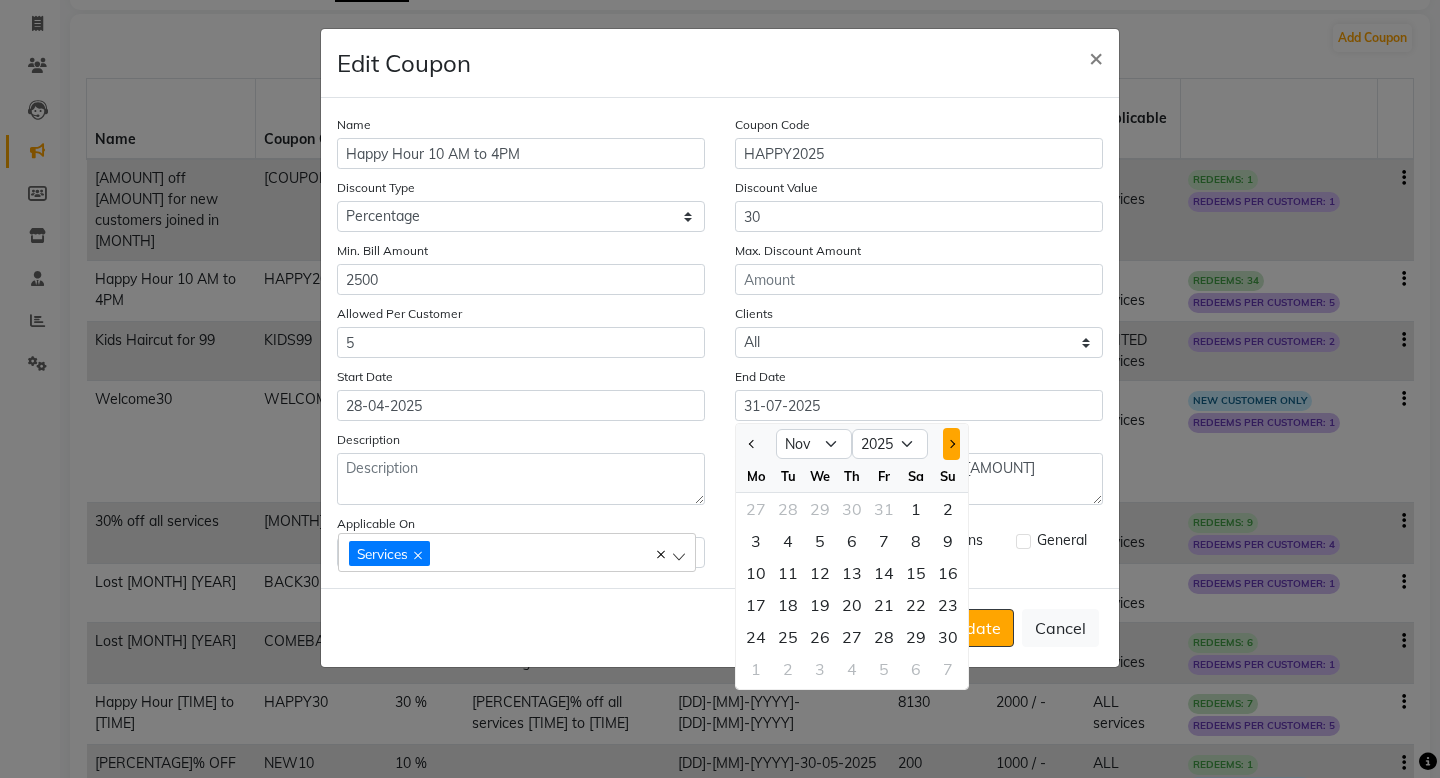 click 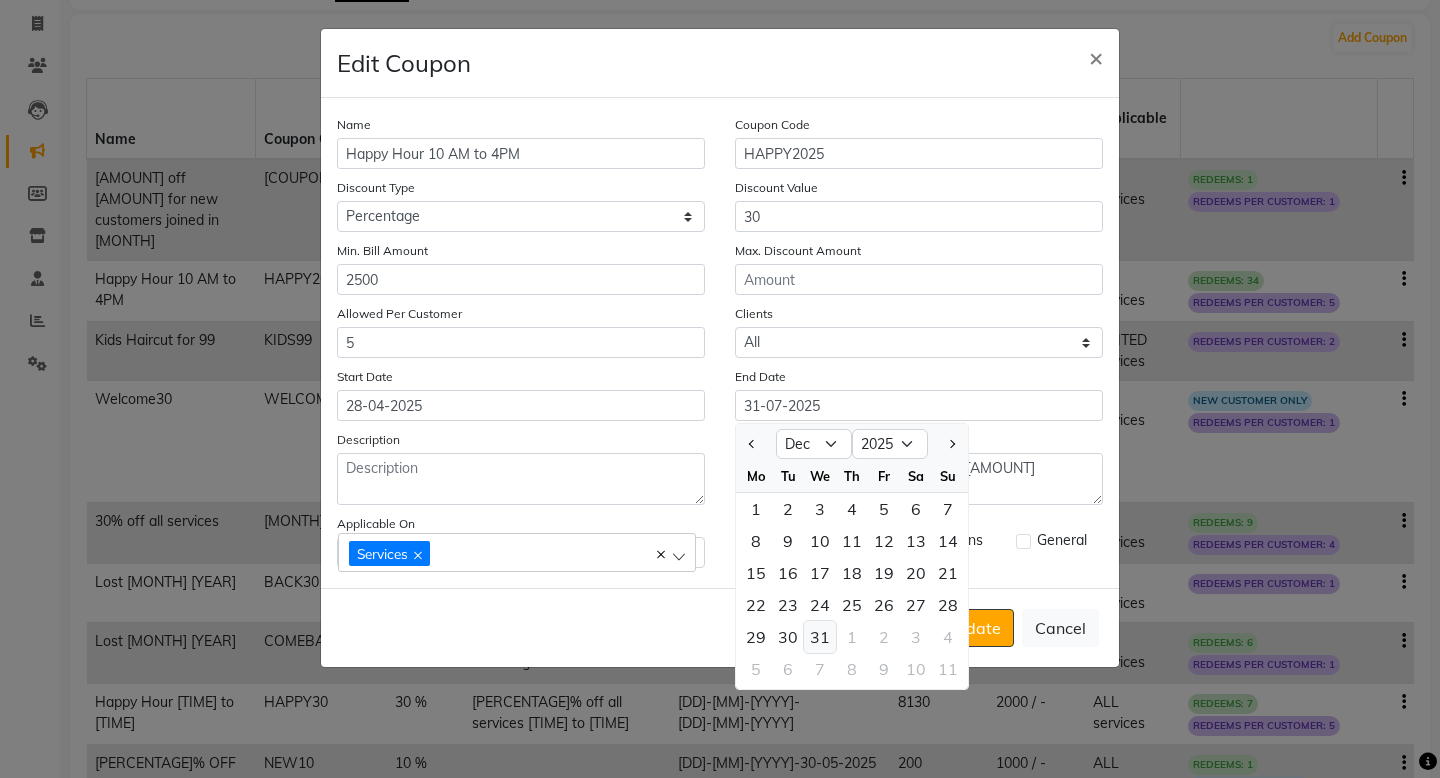 click on "31" 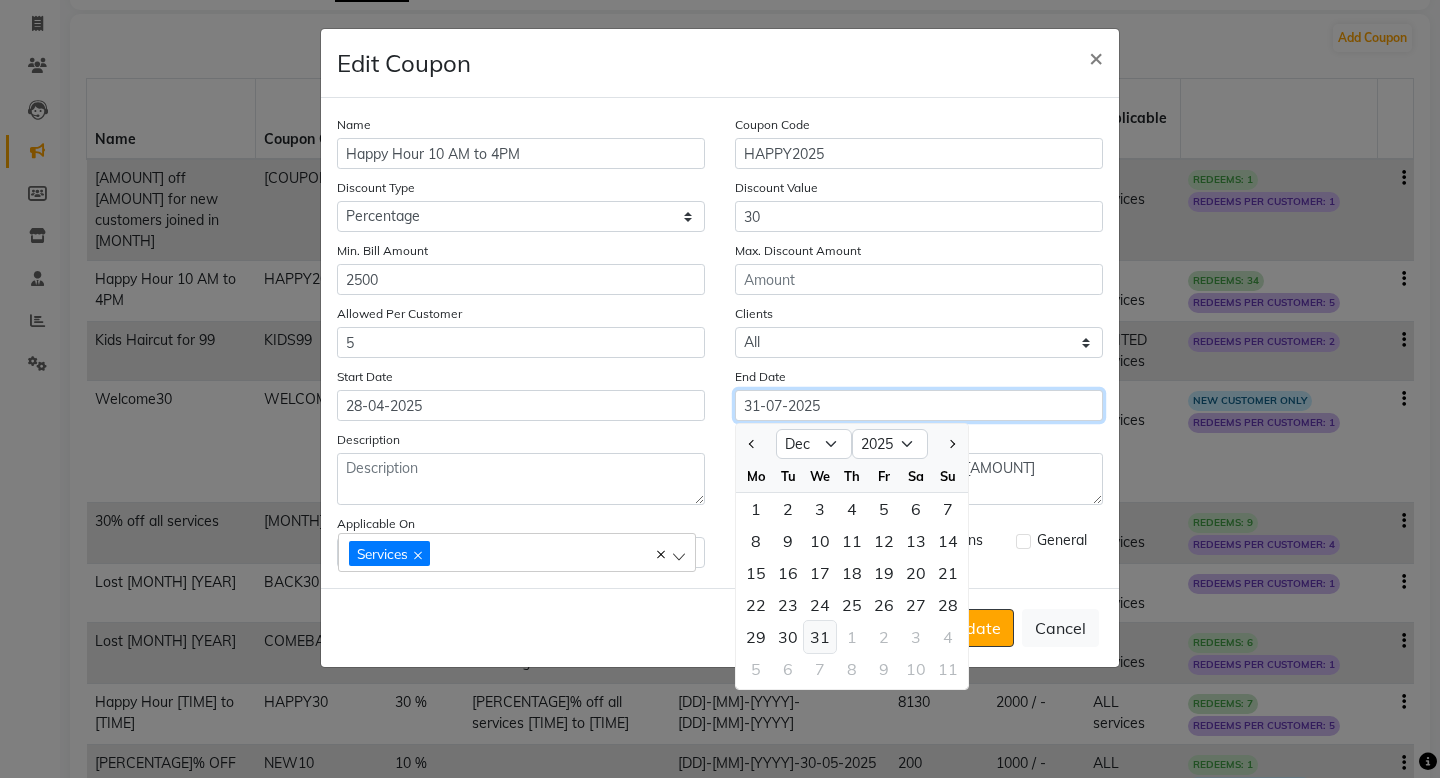 type on "31-12-2025" 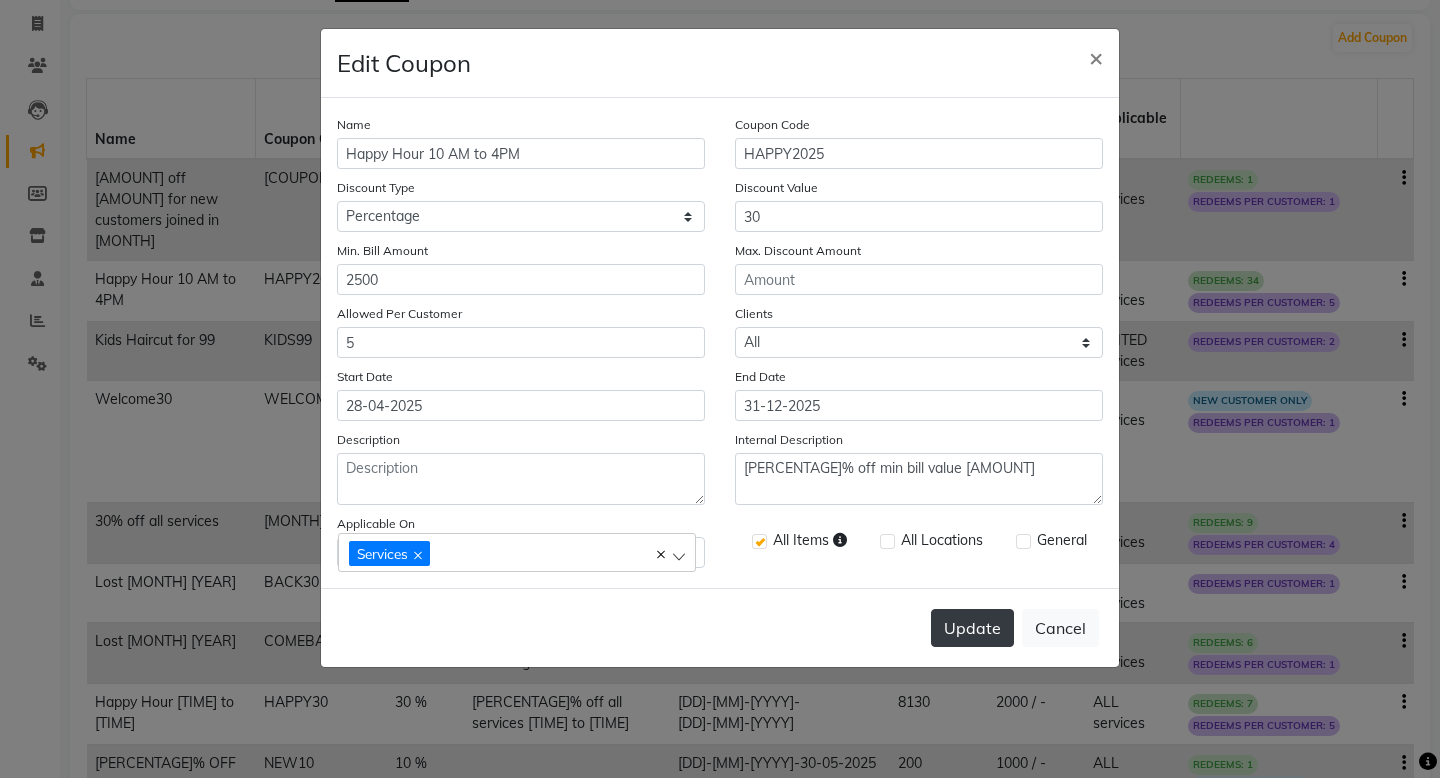 click on "Update" 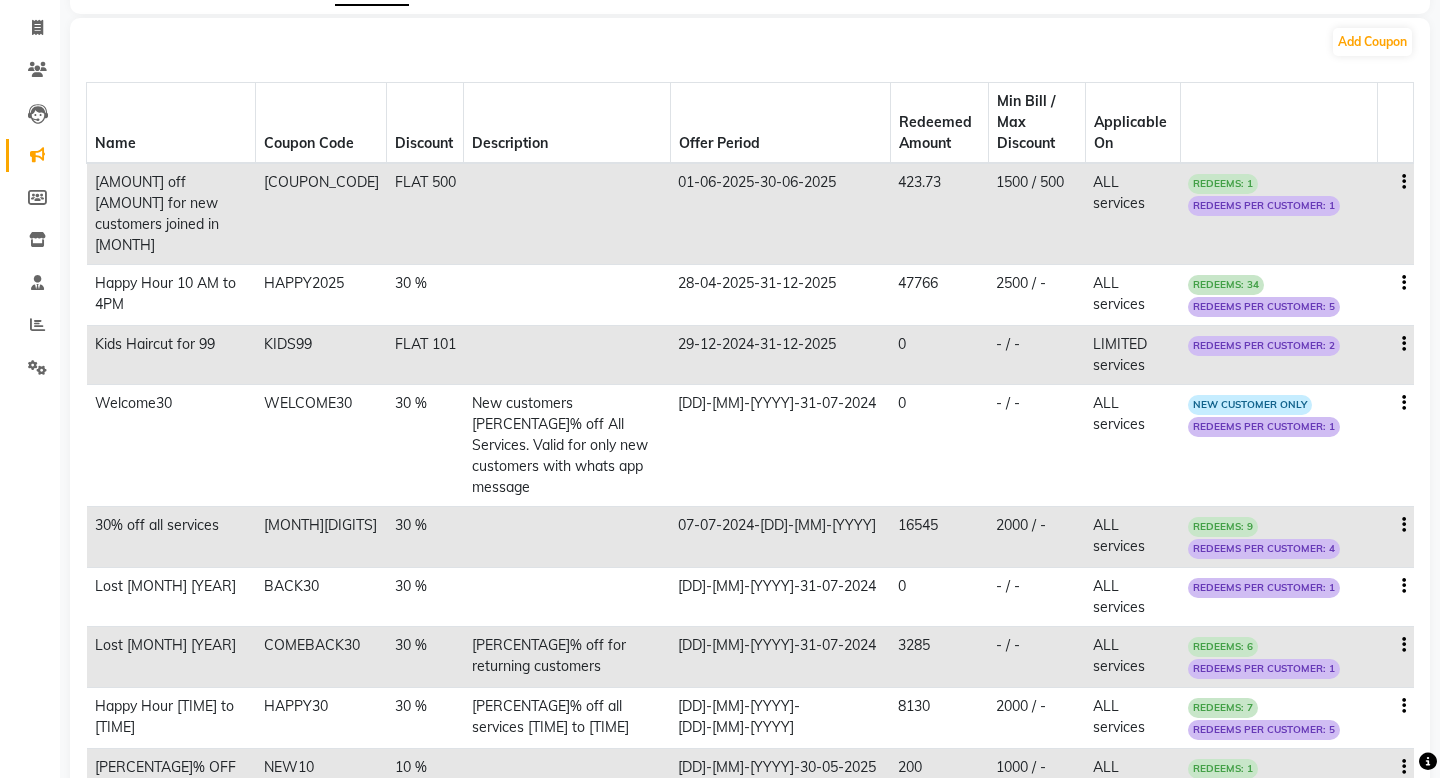 scroll, scrollTop: 179, scrollLeft: 0, axis: vertical 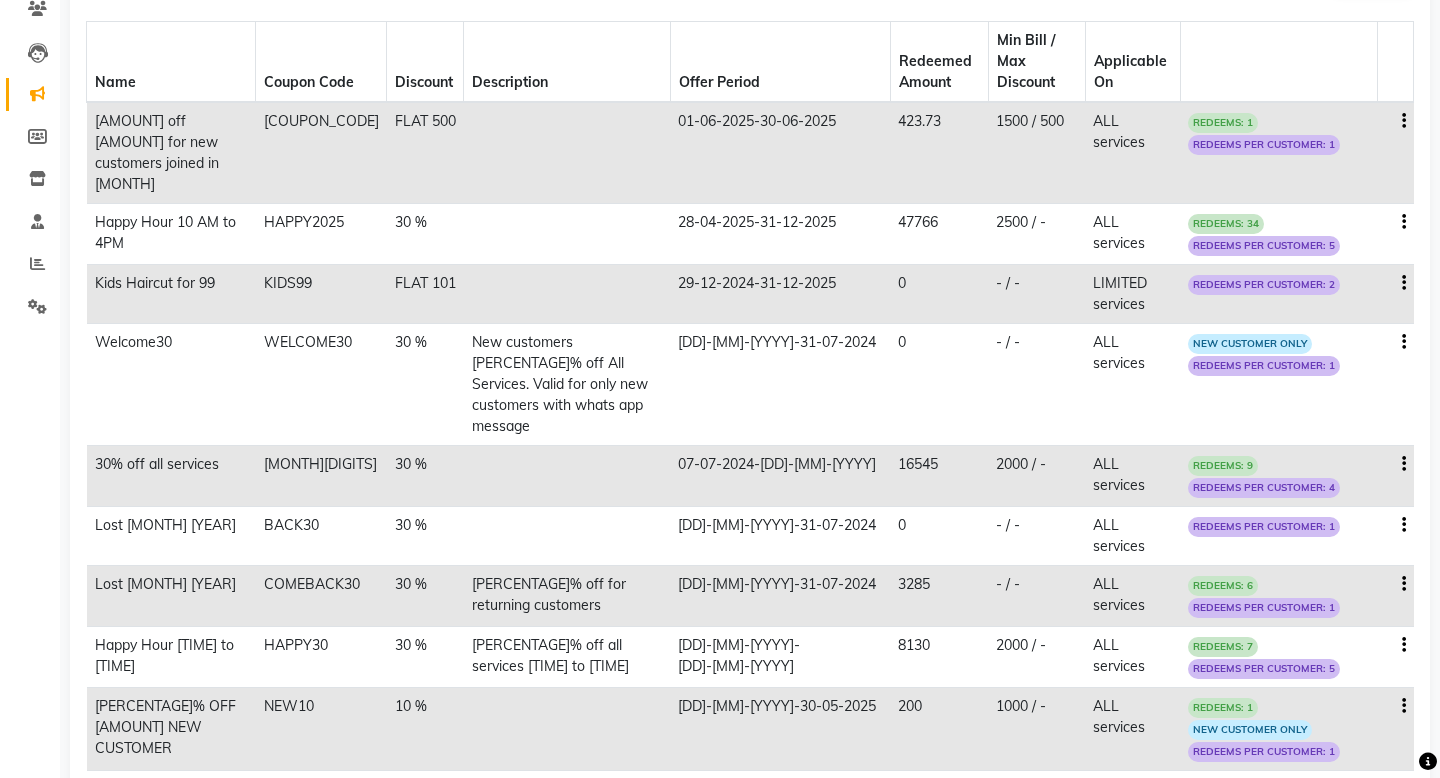 click 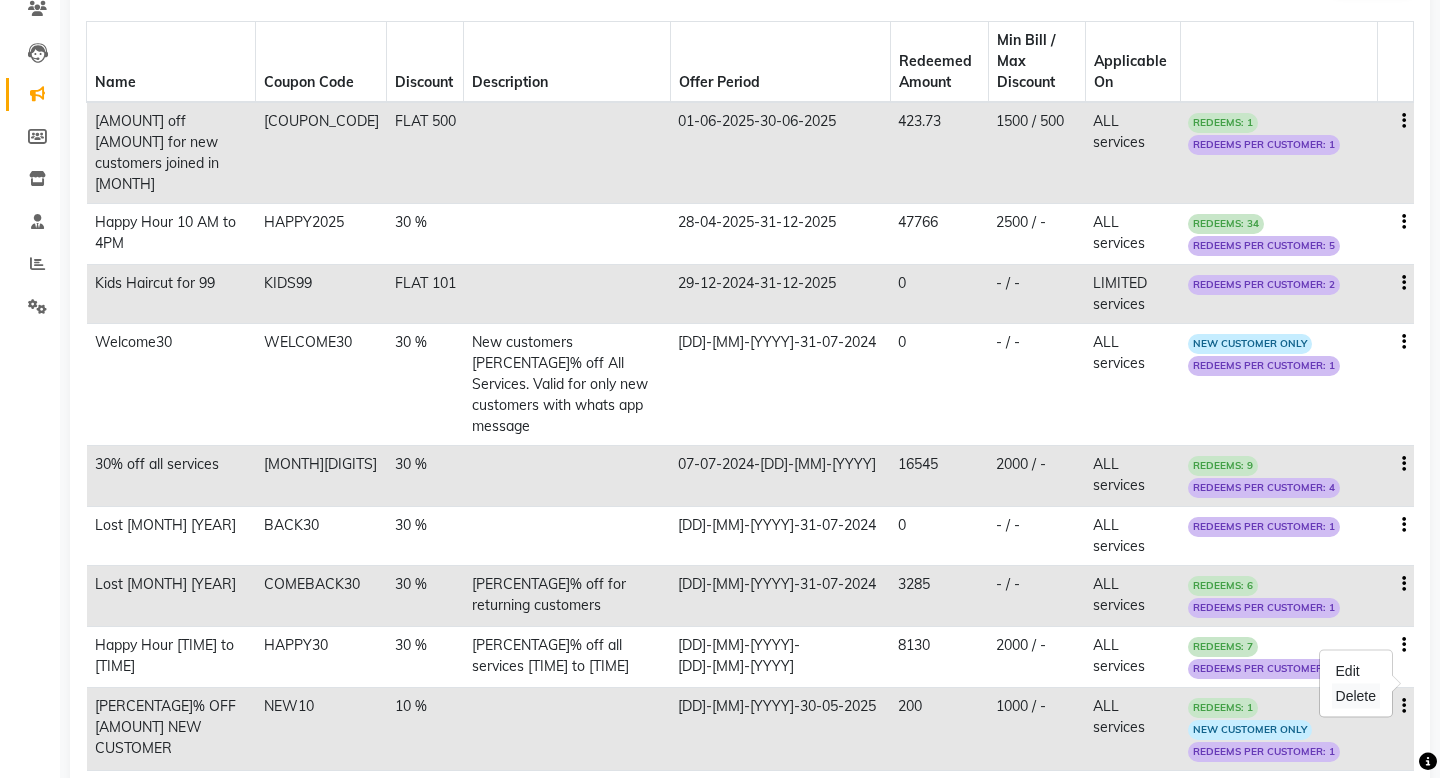 click on "Delete" at bounding box center (1356, 696) 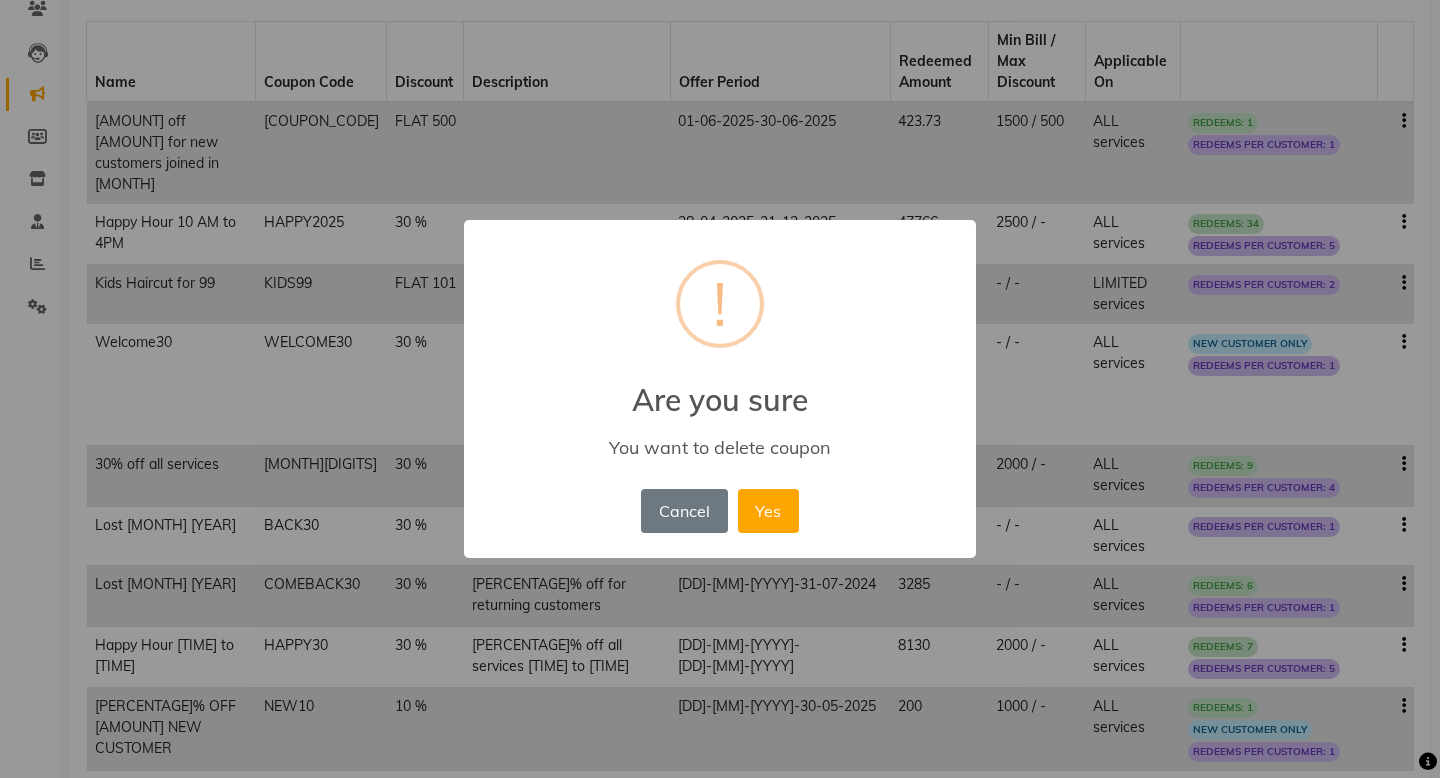 click on "× ! Are you sure You want to delete coupon Cancel No Yes" at bounding box center (720, 389) 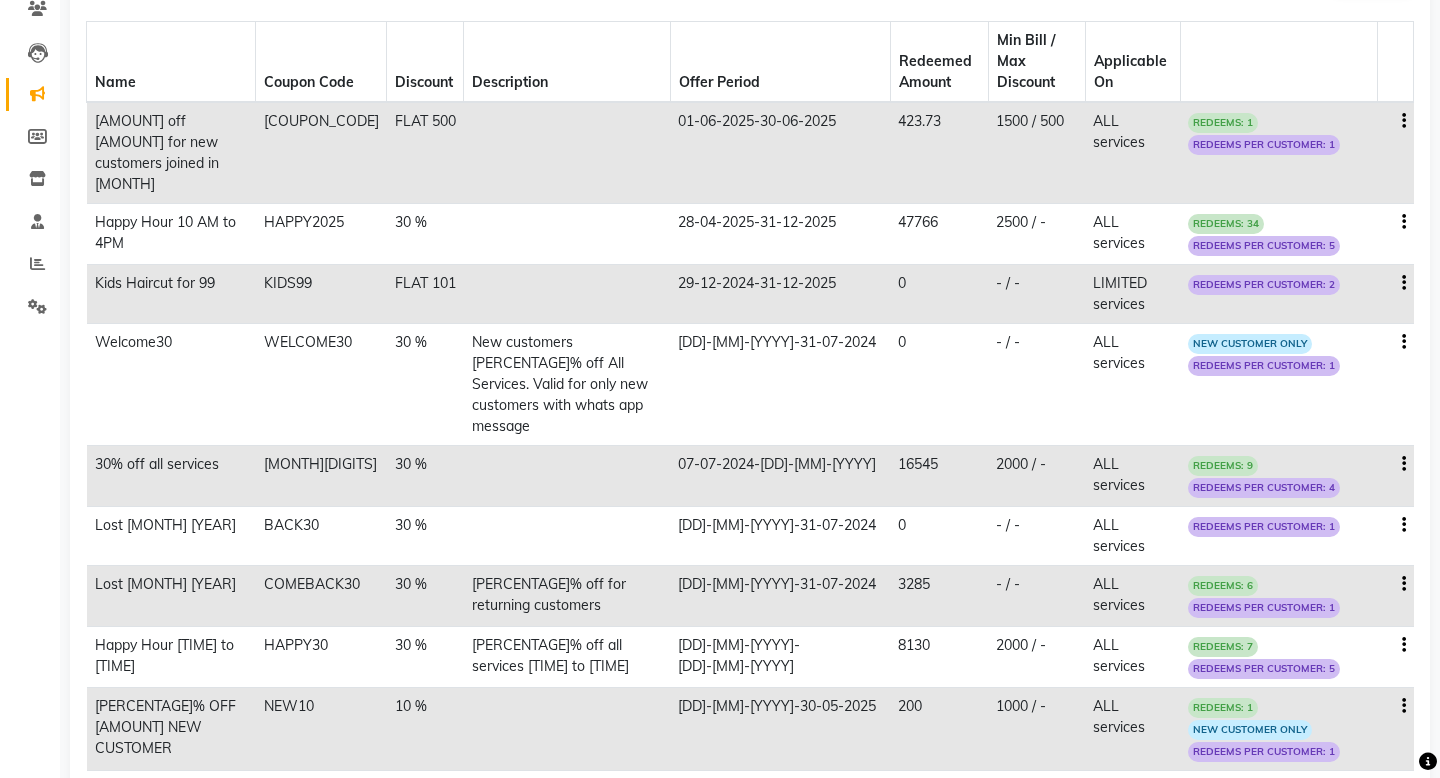 click on "REDEEMS: 6" 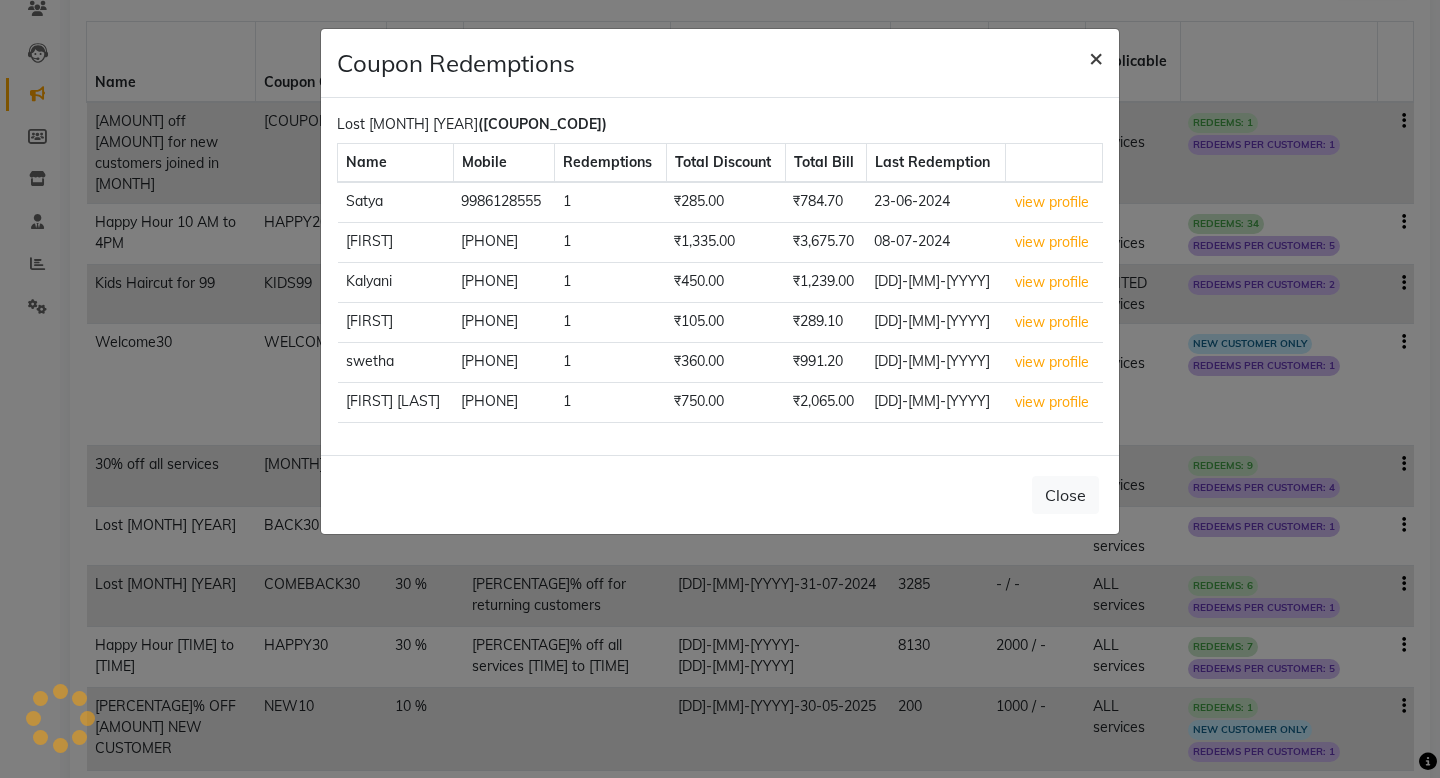 click on "×" 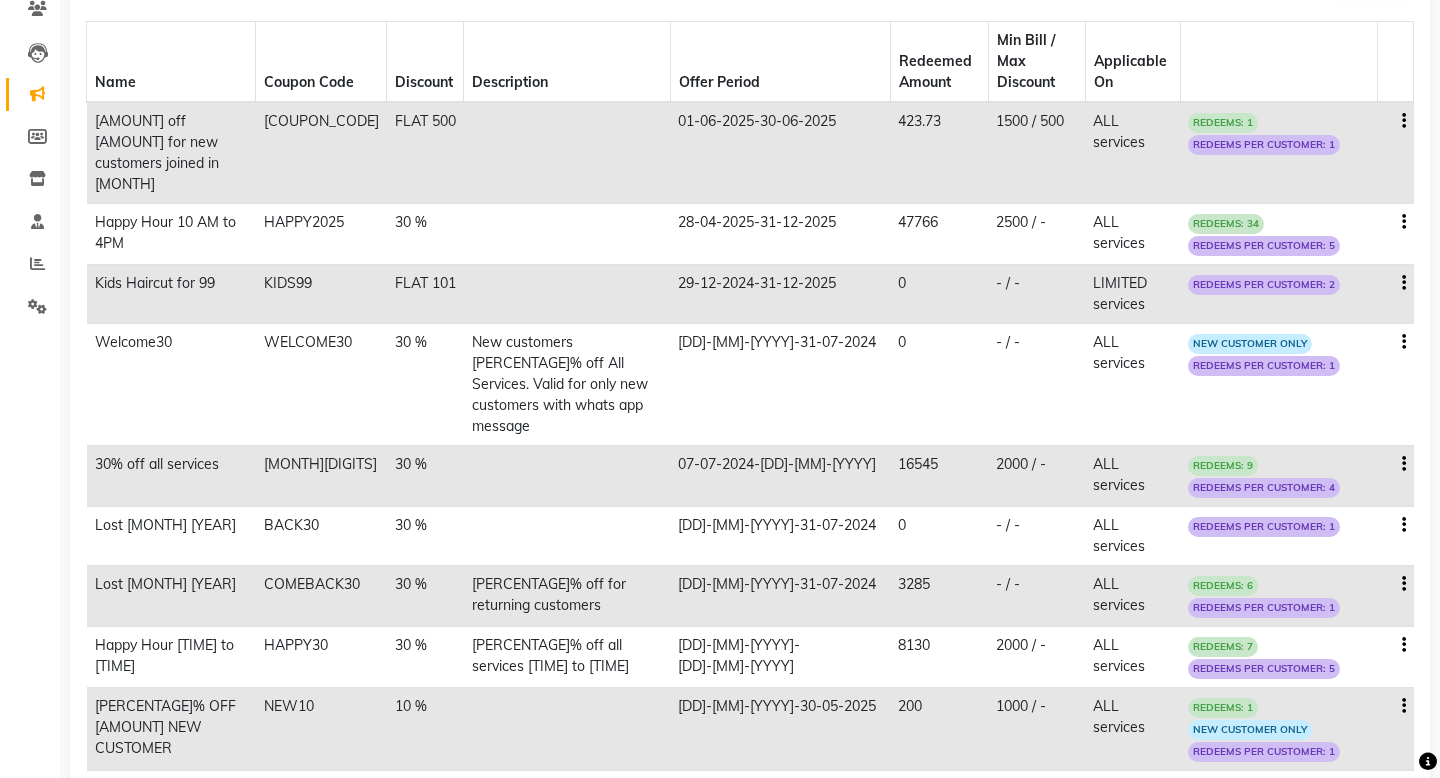 click on "REDEEMS: 9" 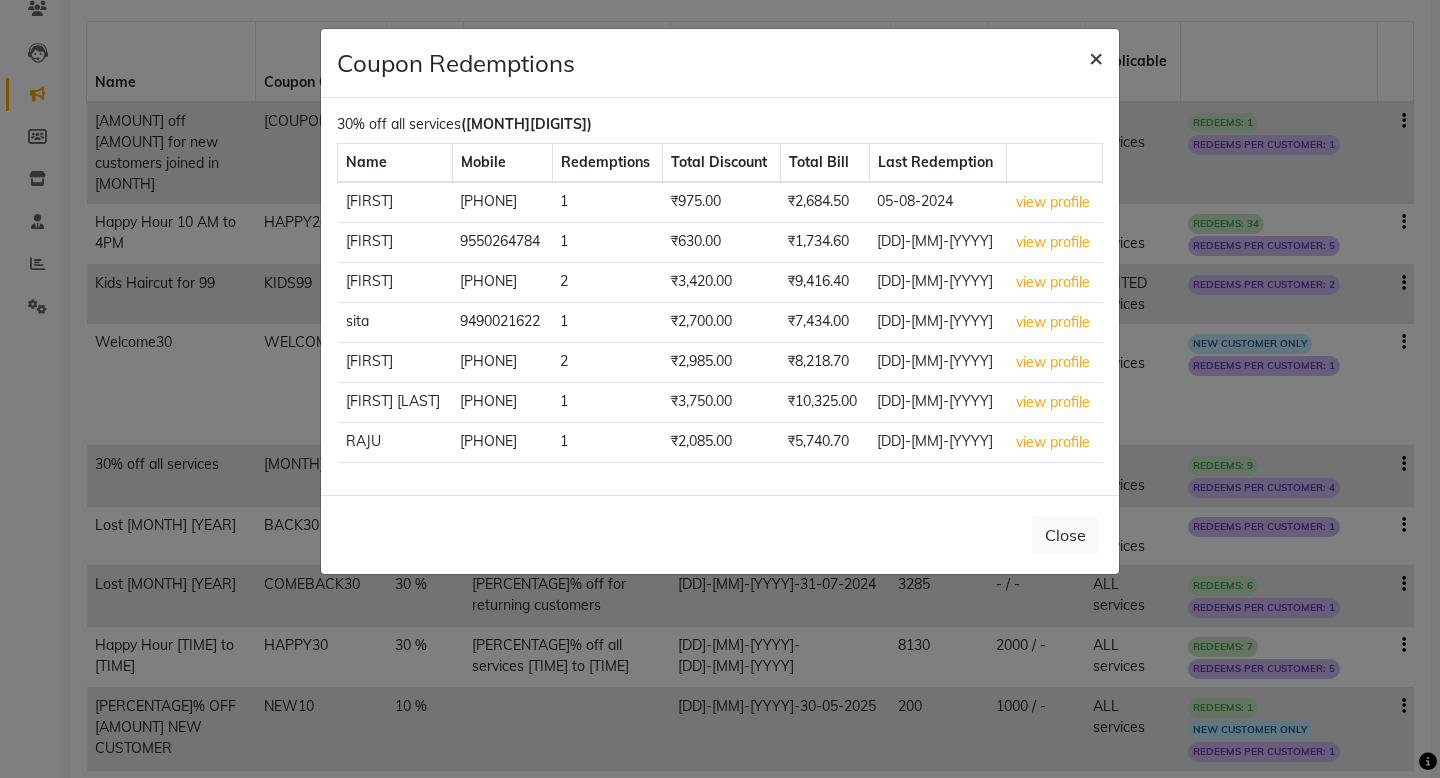 click on "×" 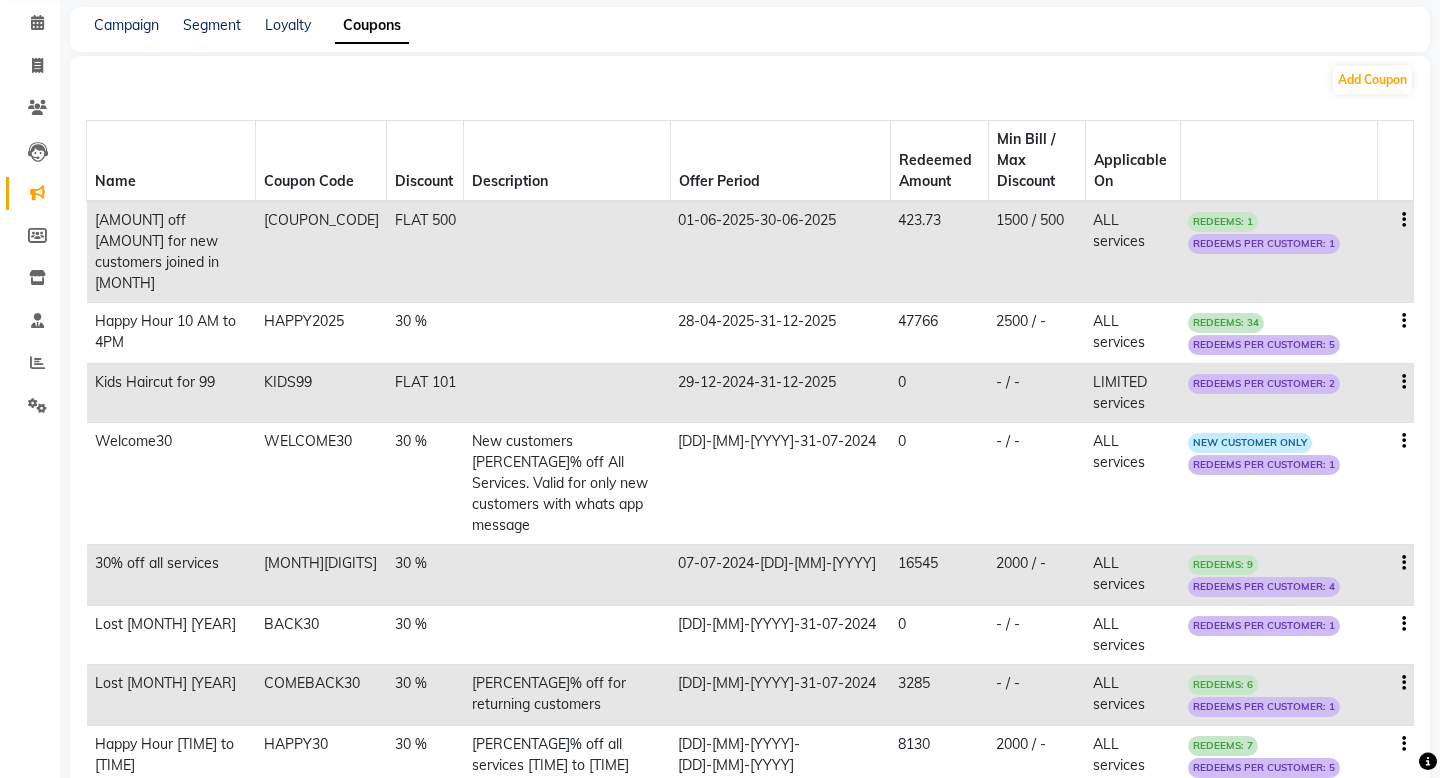 scroll, scrollTop: 0, scrollLeft: 0, axis: both 